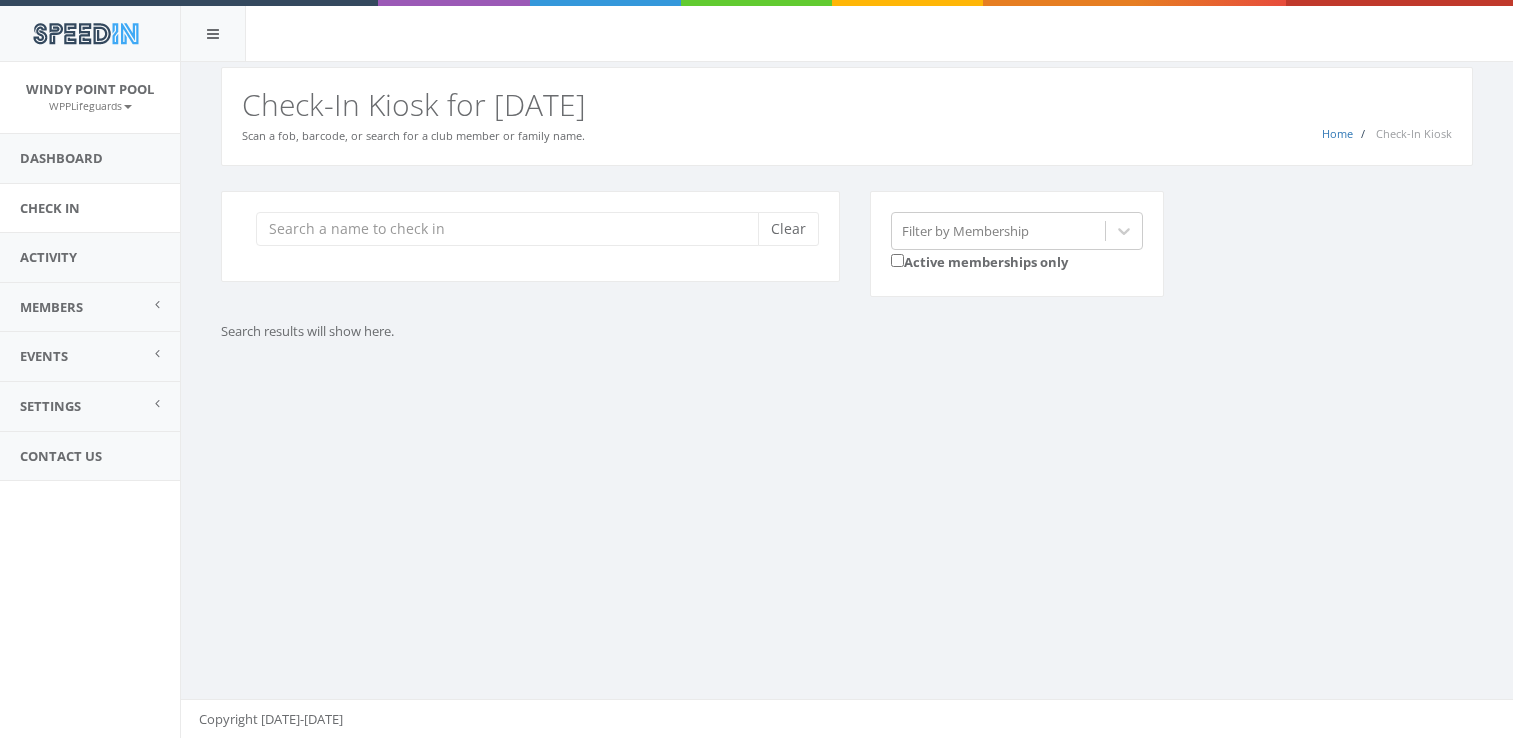scroll, scrollTop: 0, scrollLeft: 0, axis: both 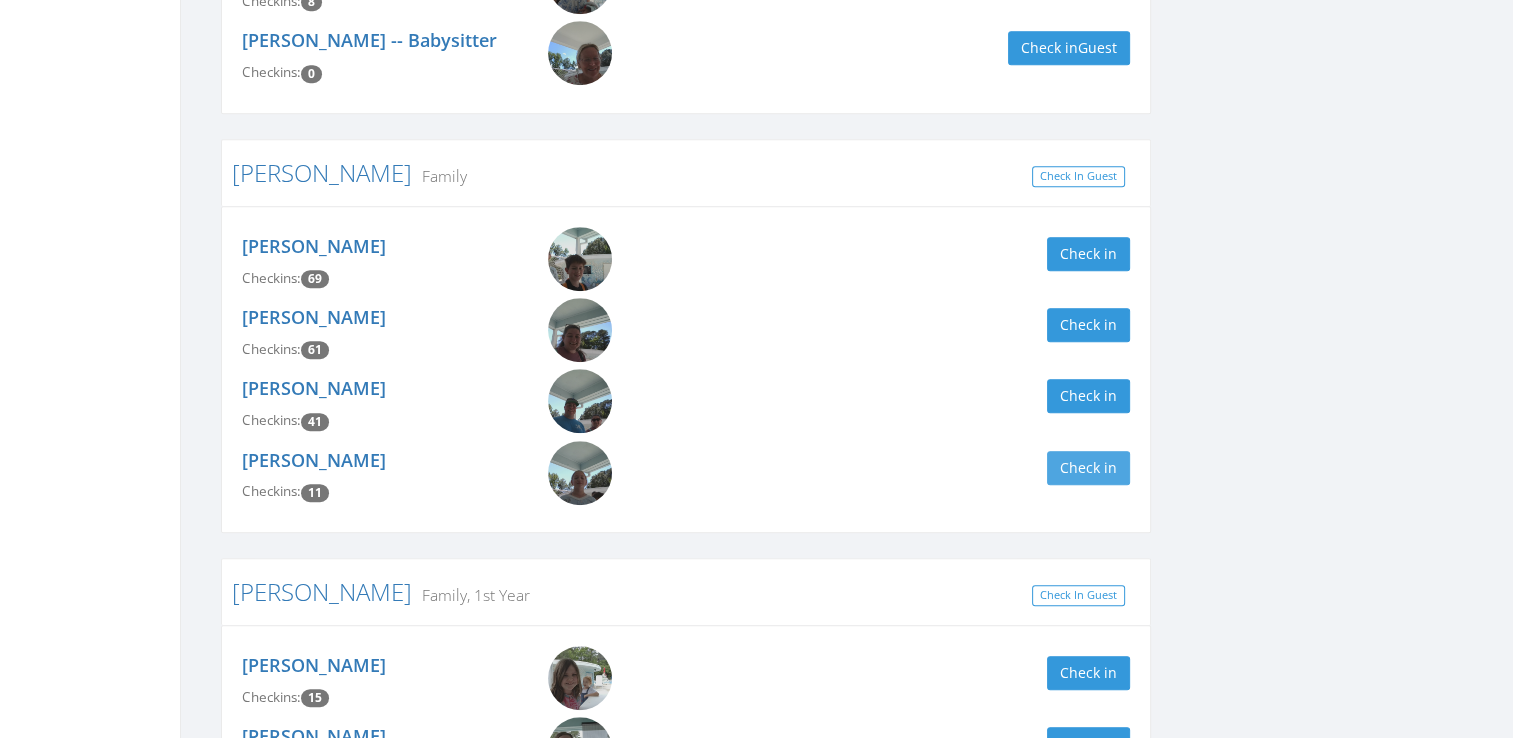 type on "[PERSON_NAME]" 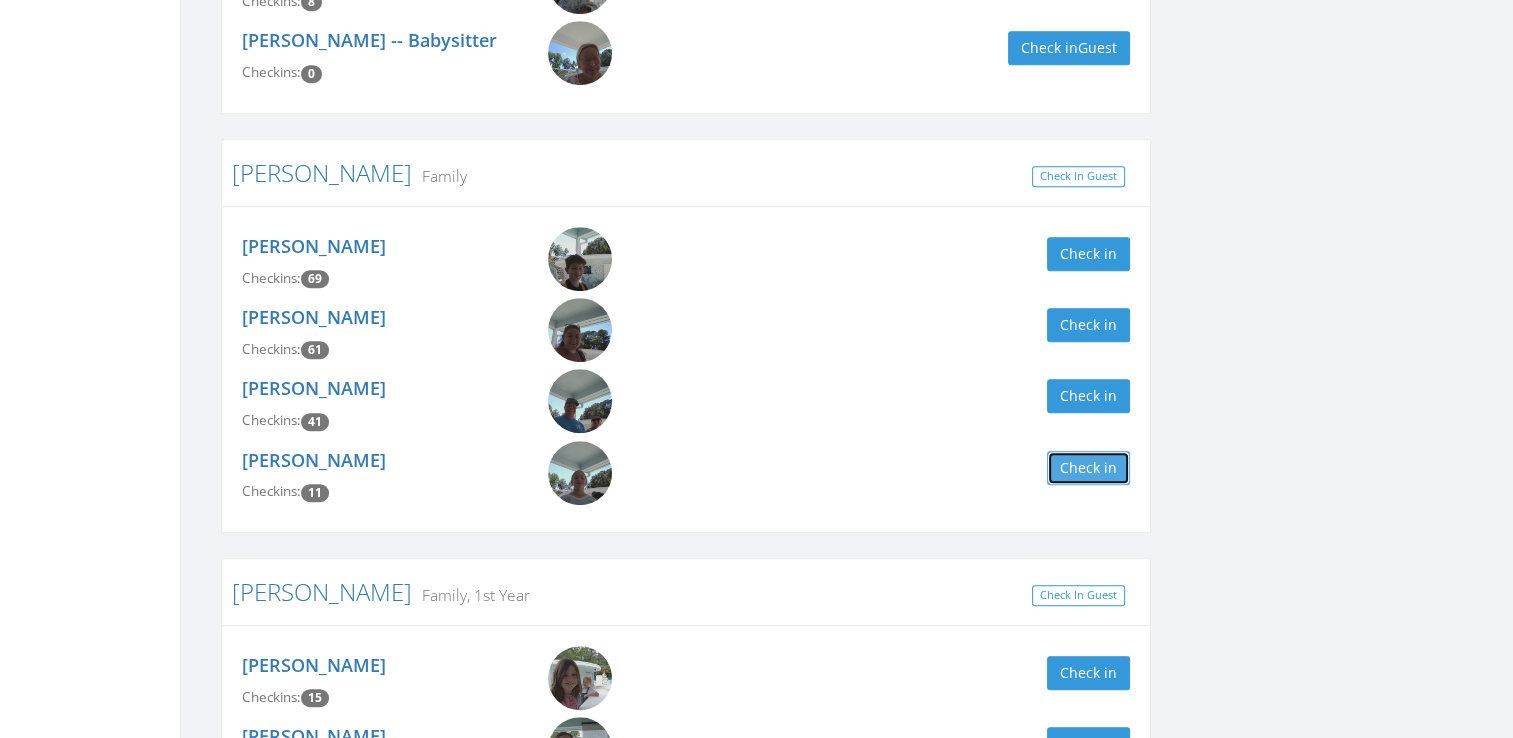 click on "Check in" at bounding box center [1088, 468] 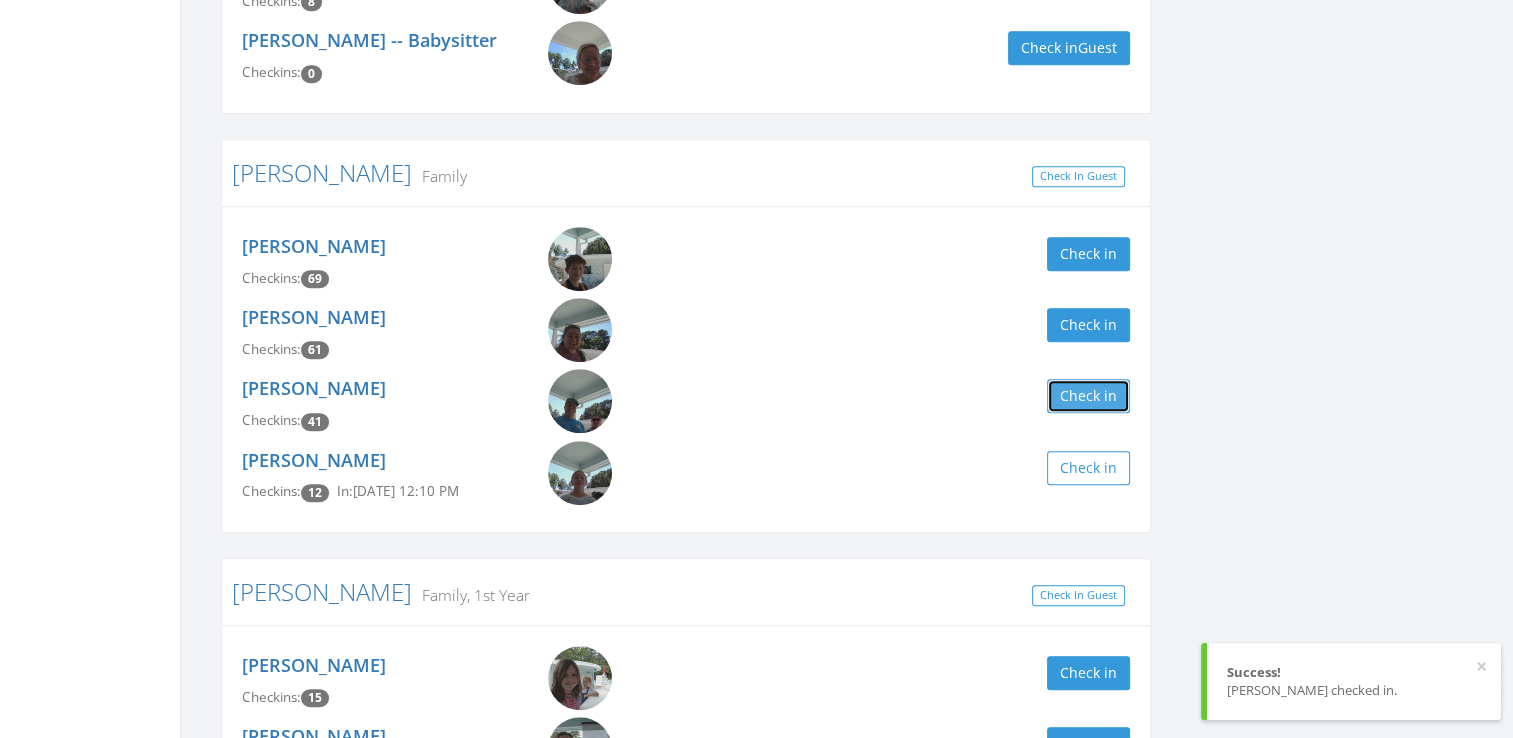 click on "Check in" at bounding box center (1088, 396) 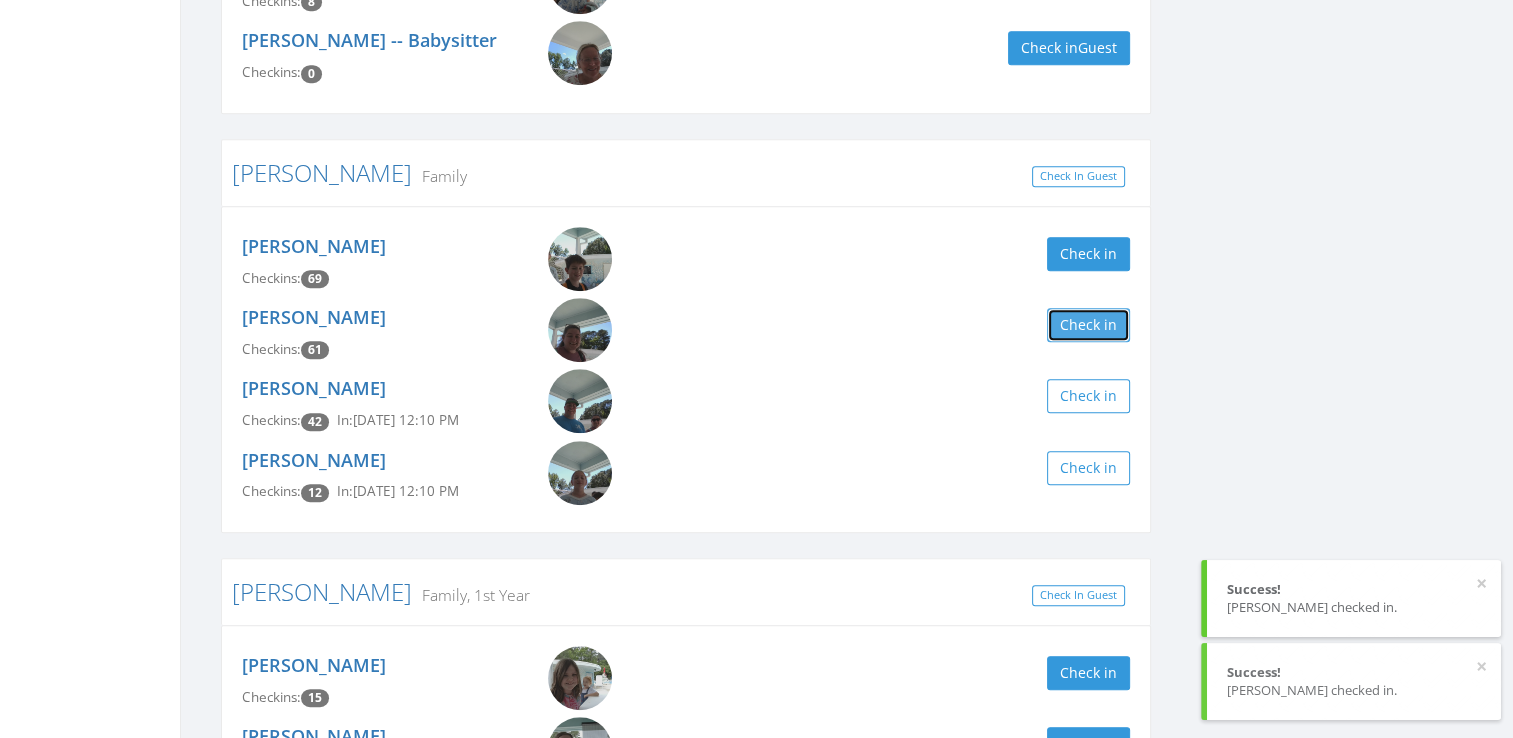 click on "Check in" at bounding box center (1088, 325) 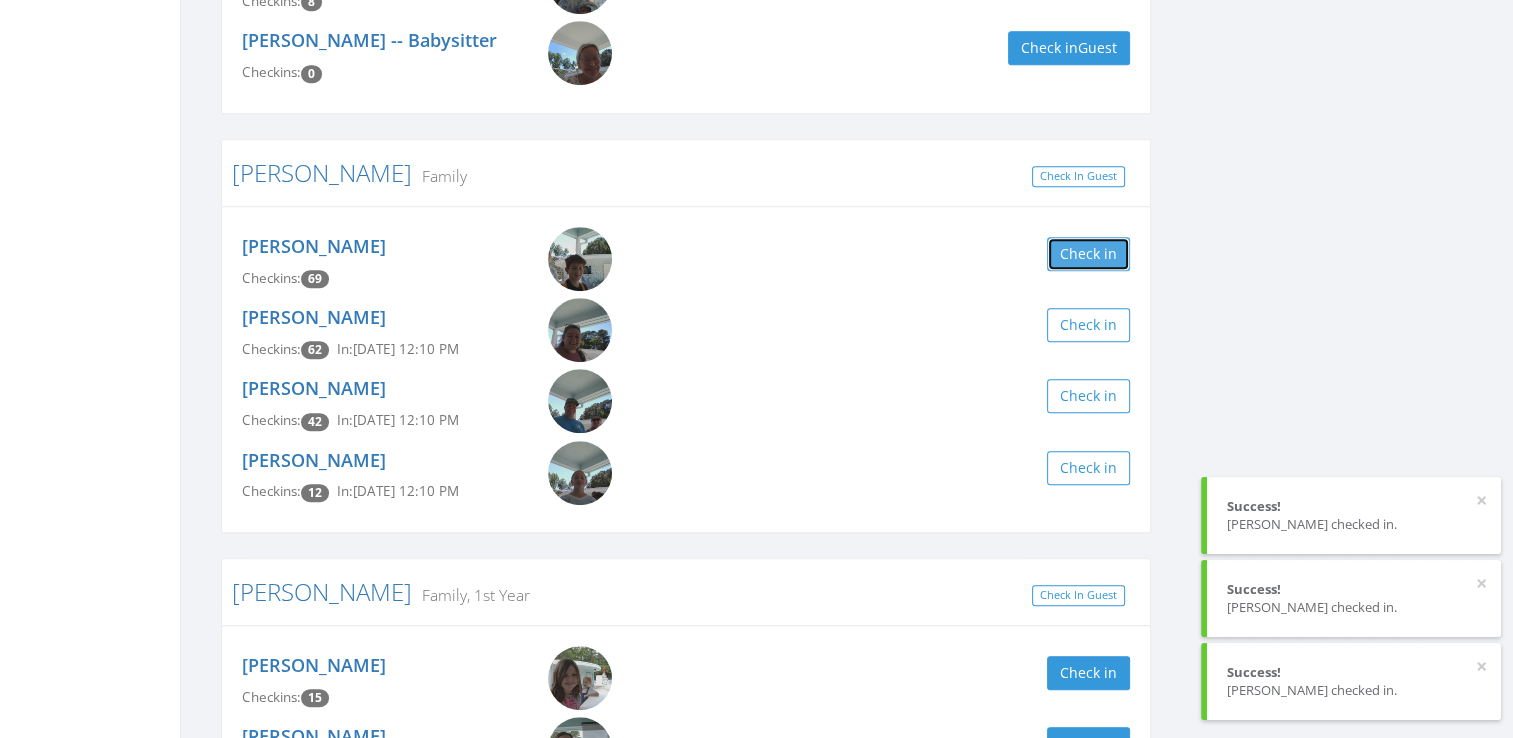 click on "Check in" at bounding box center (1088, 254) 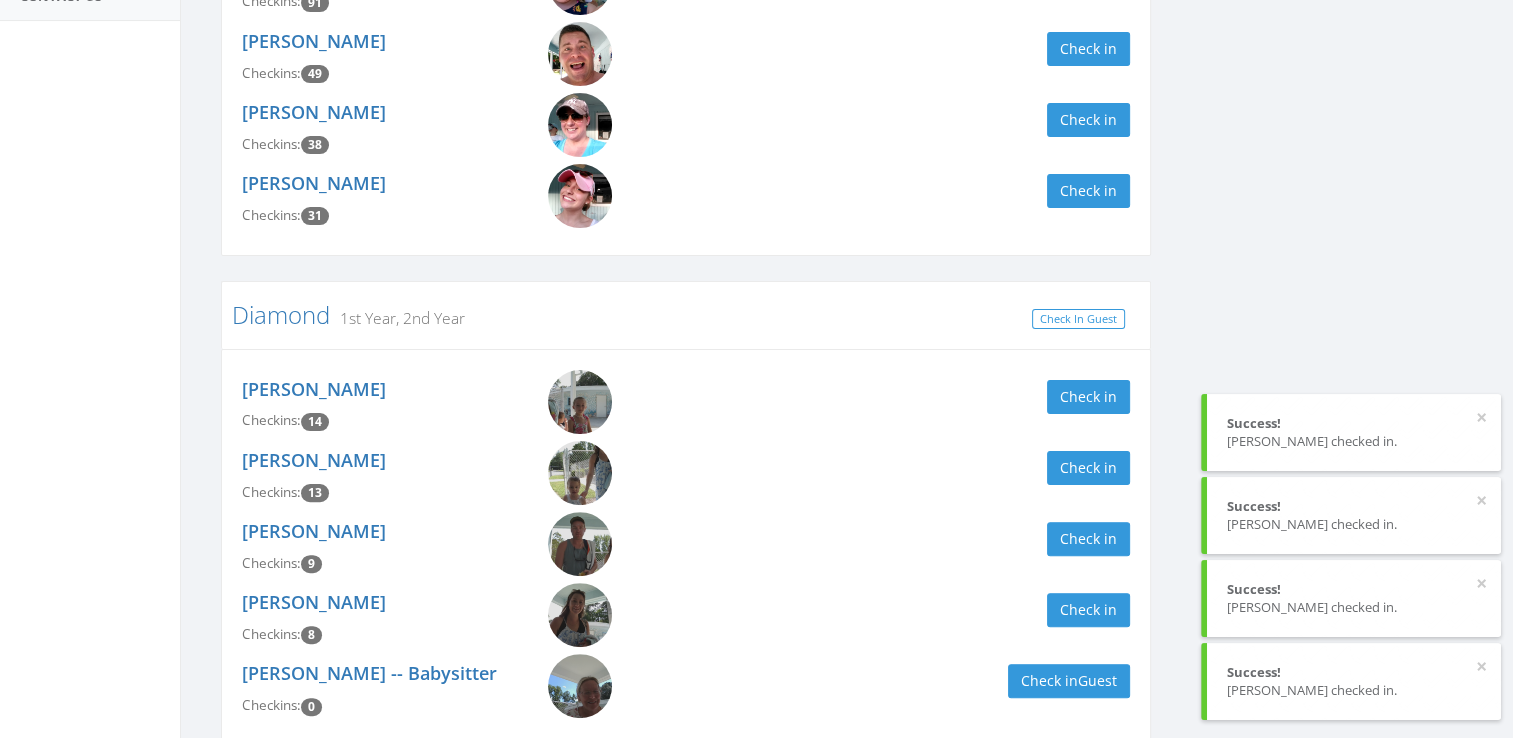 scroll, scrollTop: 0, scrollLeft: 0, axis: both 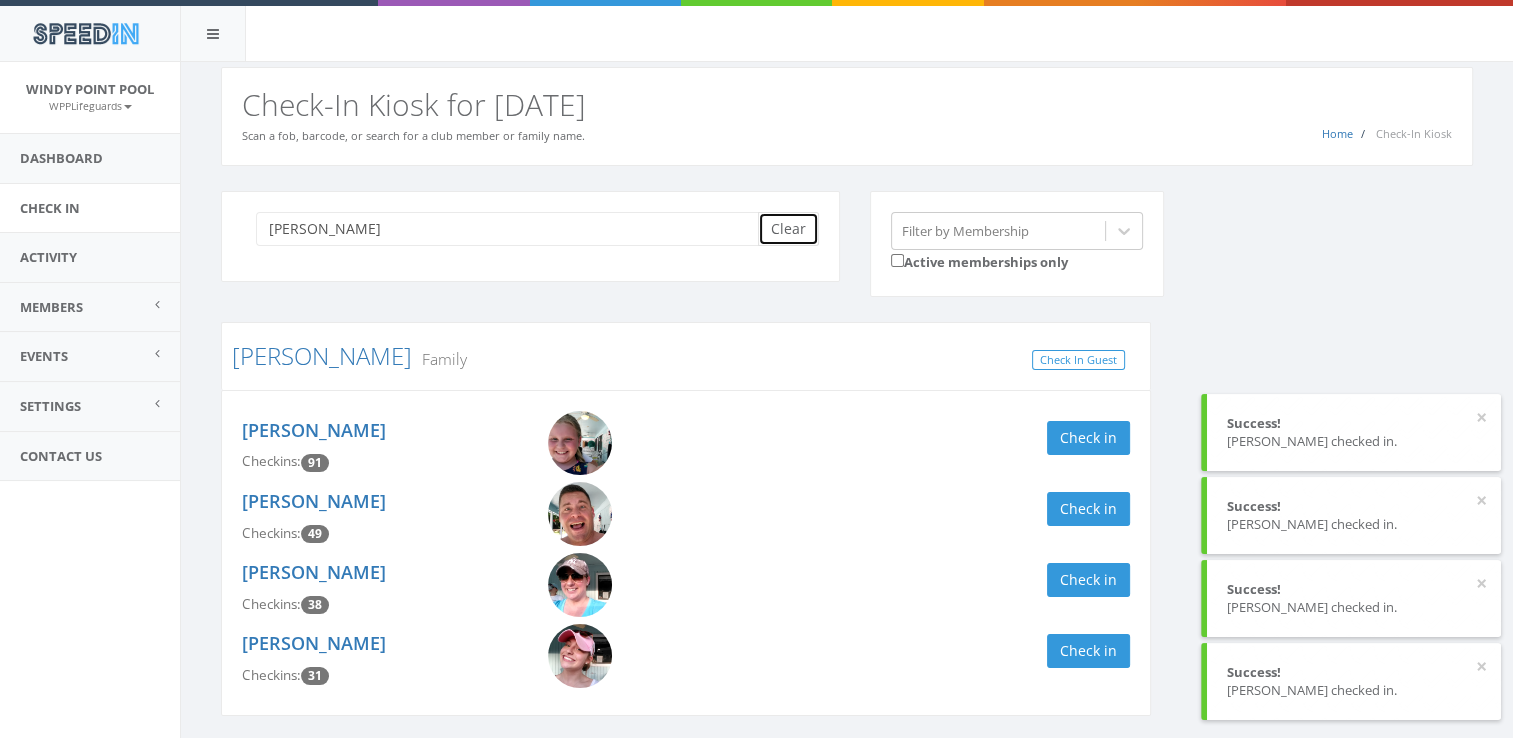 click on "Clear" at bounding box center (788, 229) 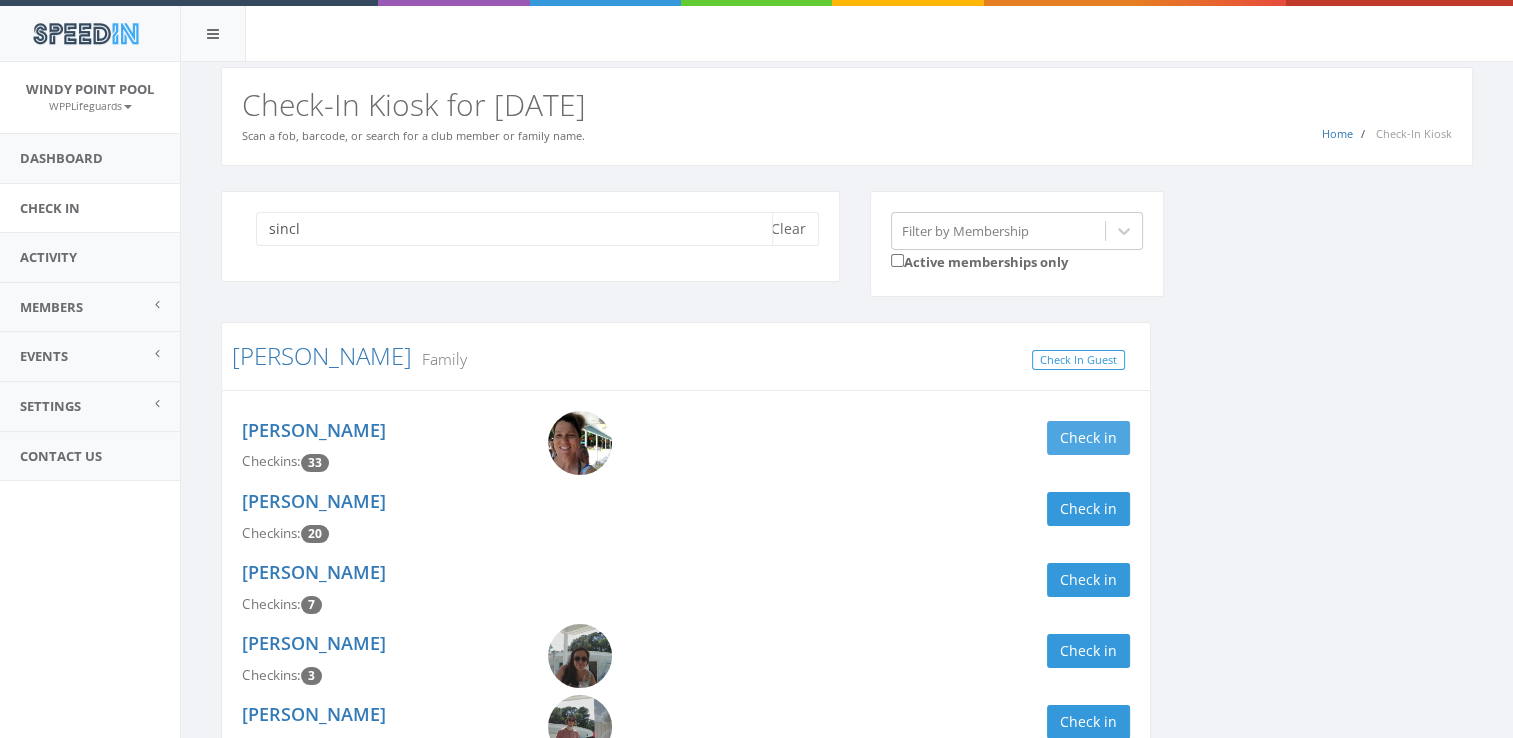 type on "sincl" 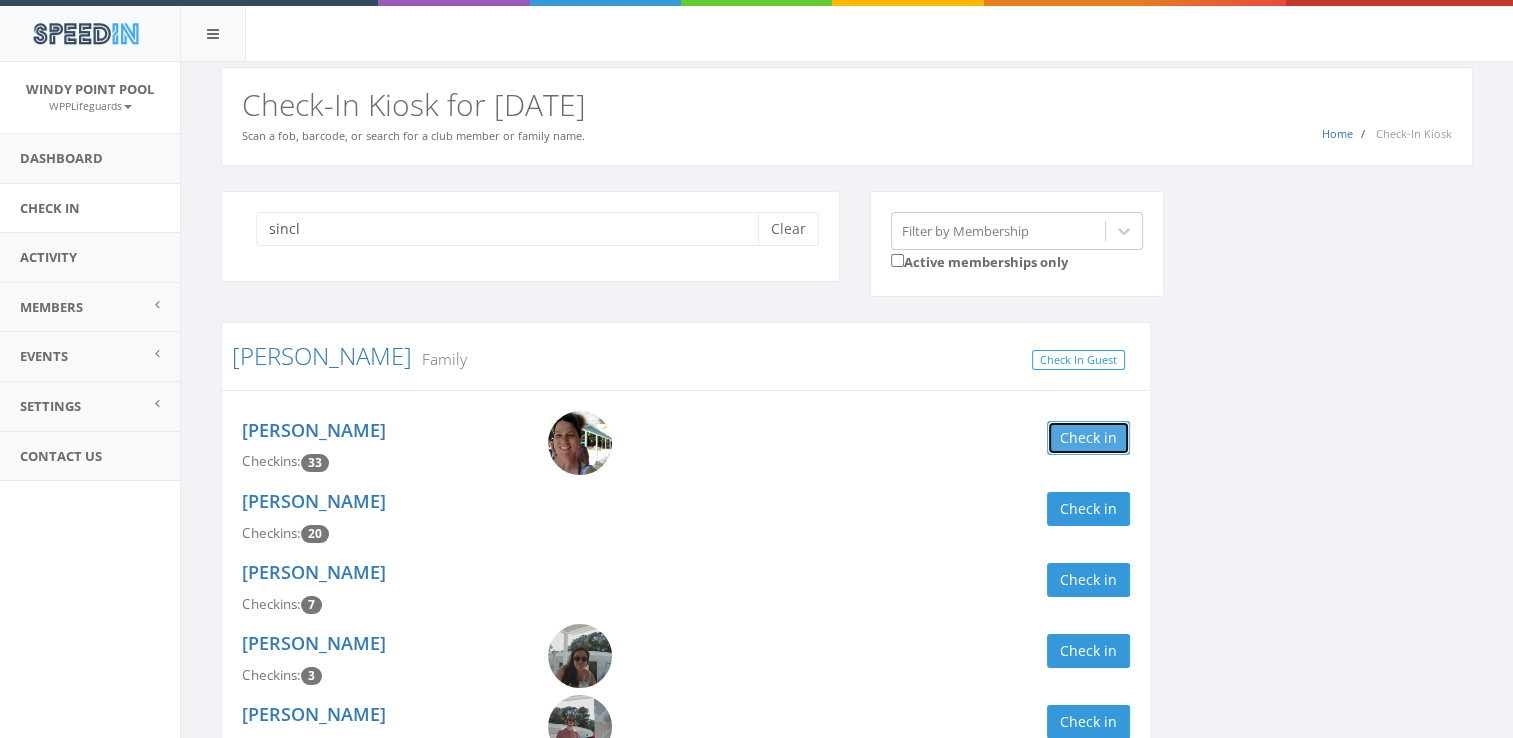 click on "Check in" at bounding box center (1088, 438) 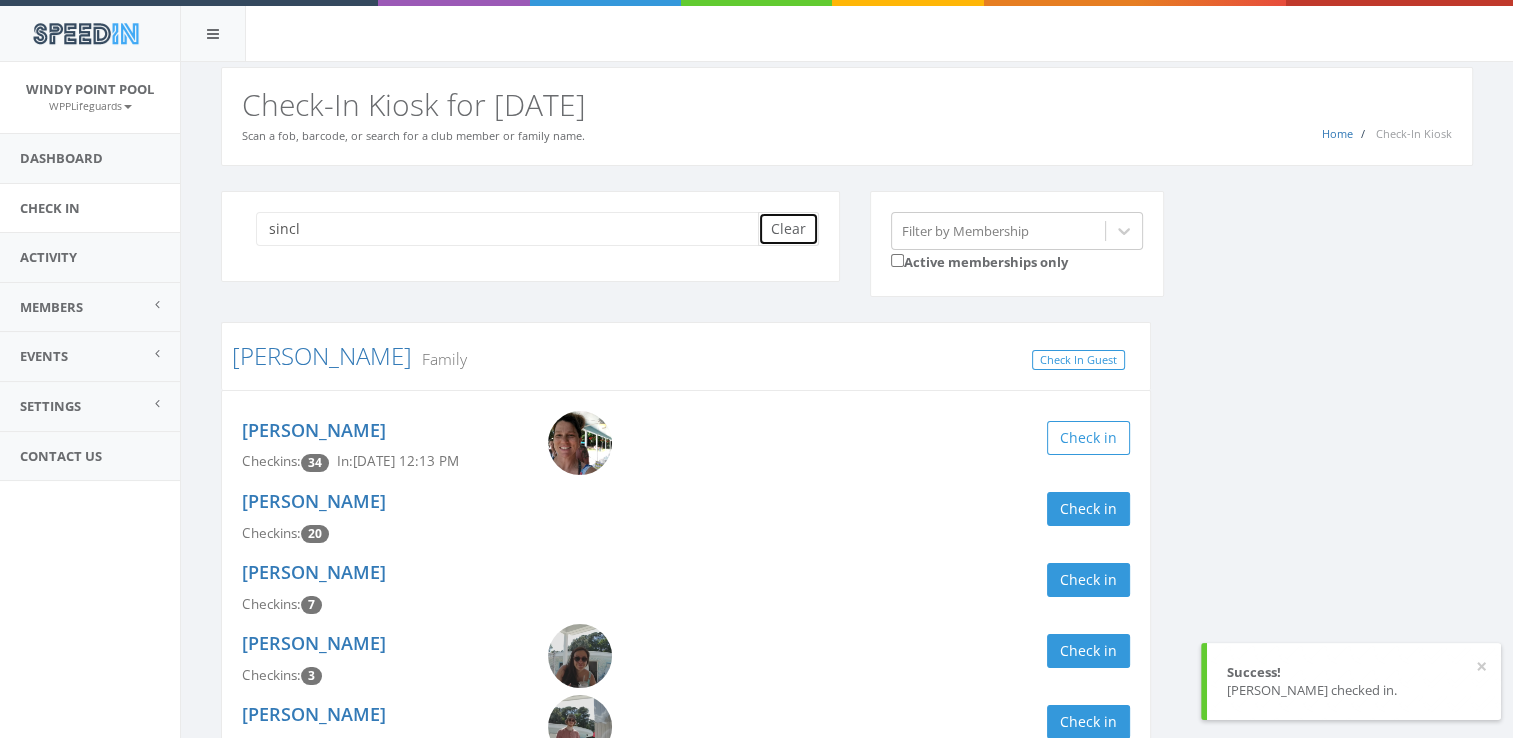 click on "Clear" at bounding box center (788, 229) 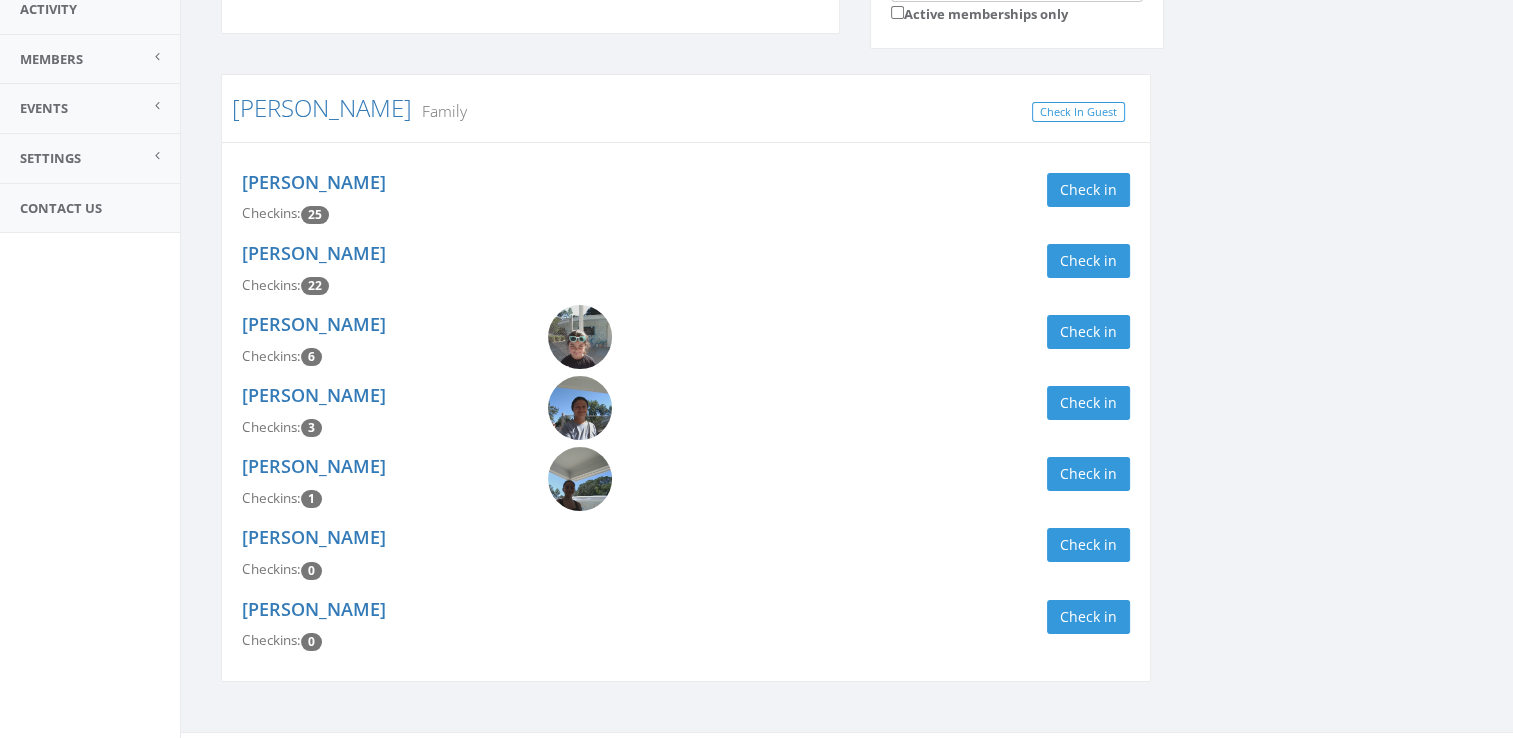 scroll, scrollTop: 280, scrollLeft: 0, axis: vertical 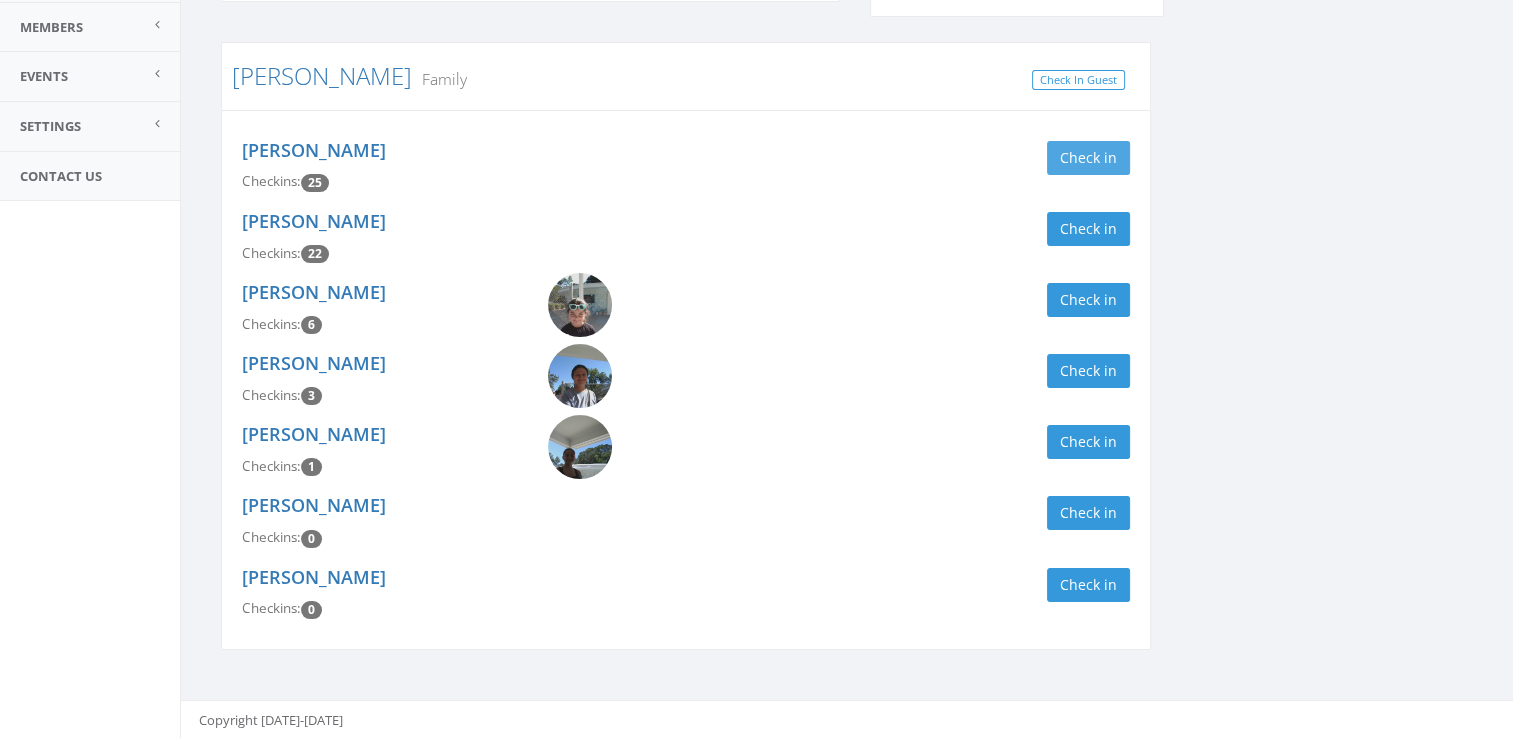type on "patel" 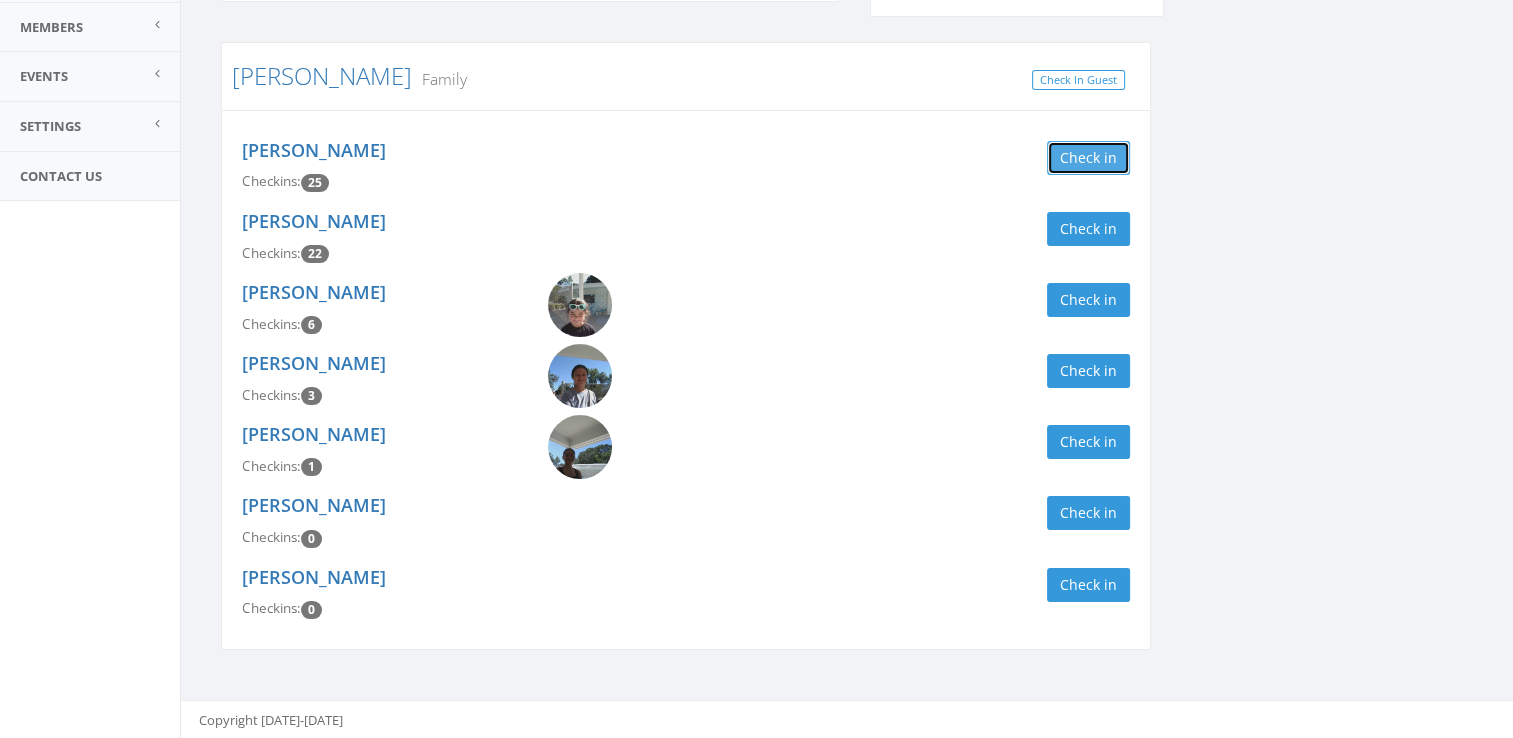 click on "Check in" at bounding box center [1088, 158] 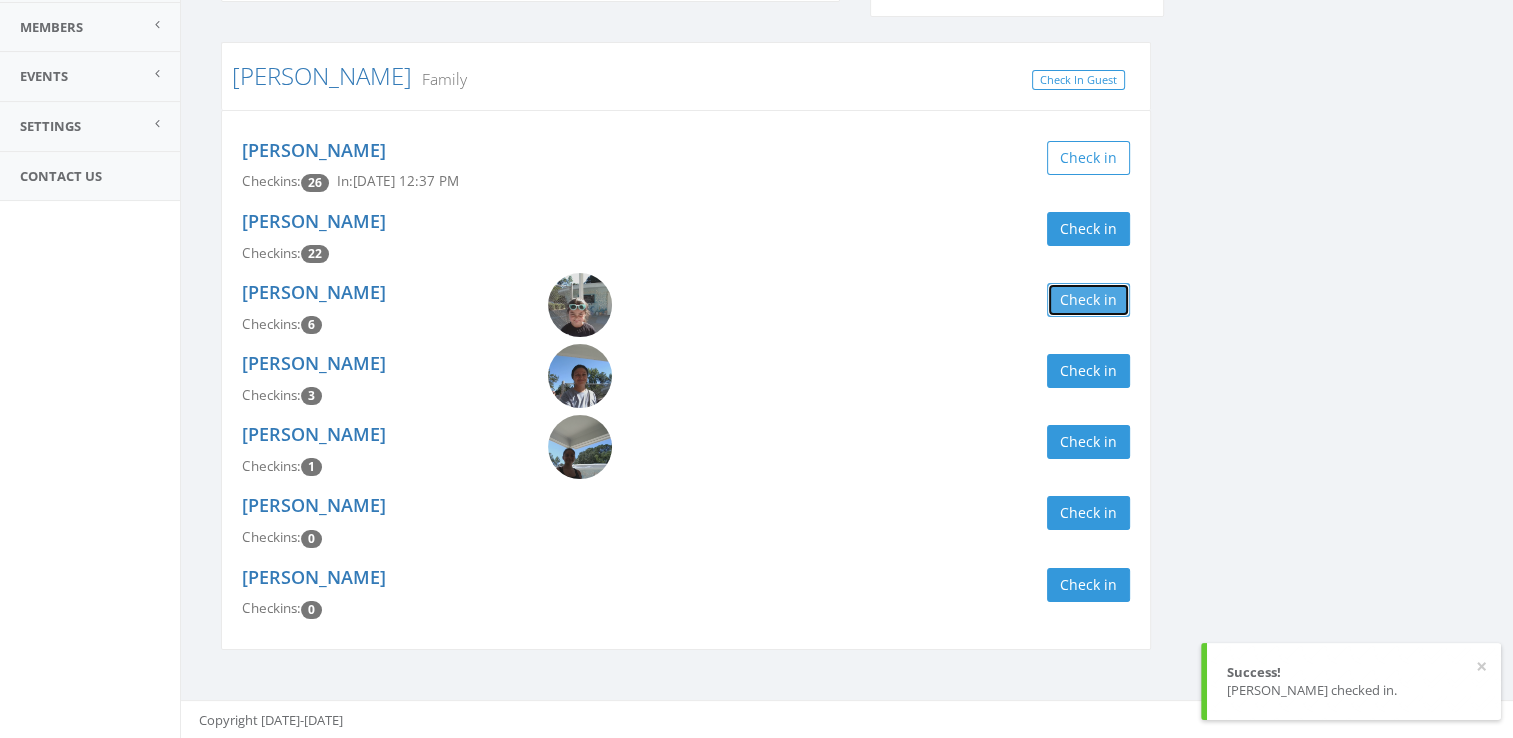 click on "Check in" at bounding box center (1088, 300) 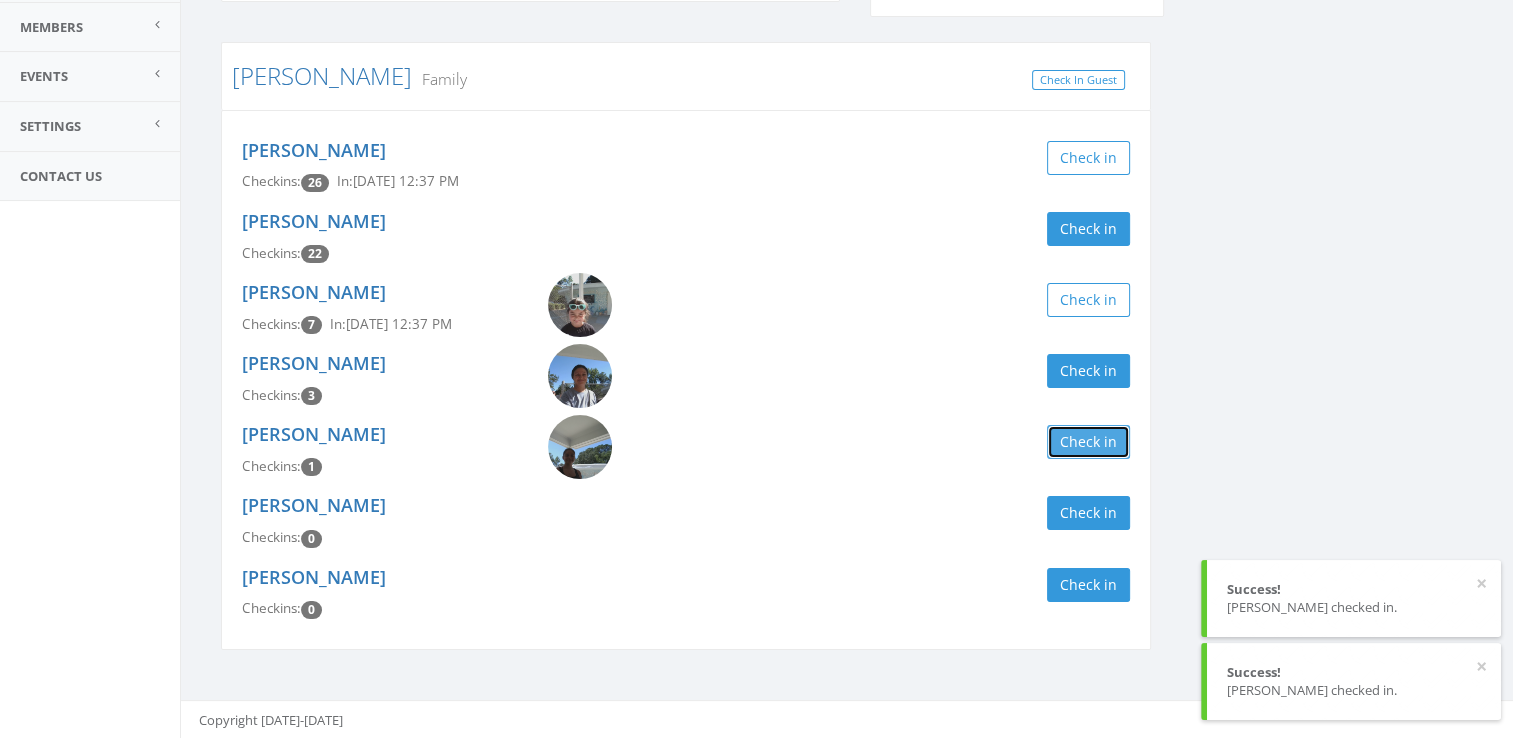 click on "Check in" at bounding box center (1088, 442) 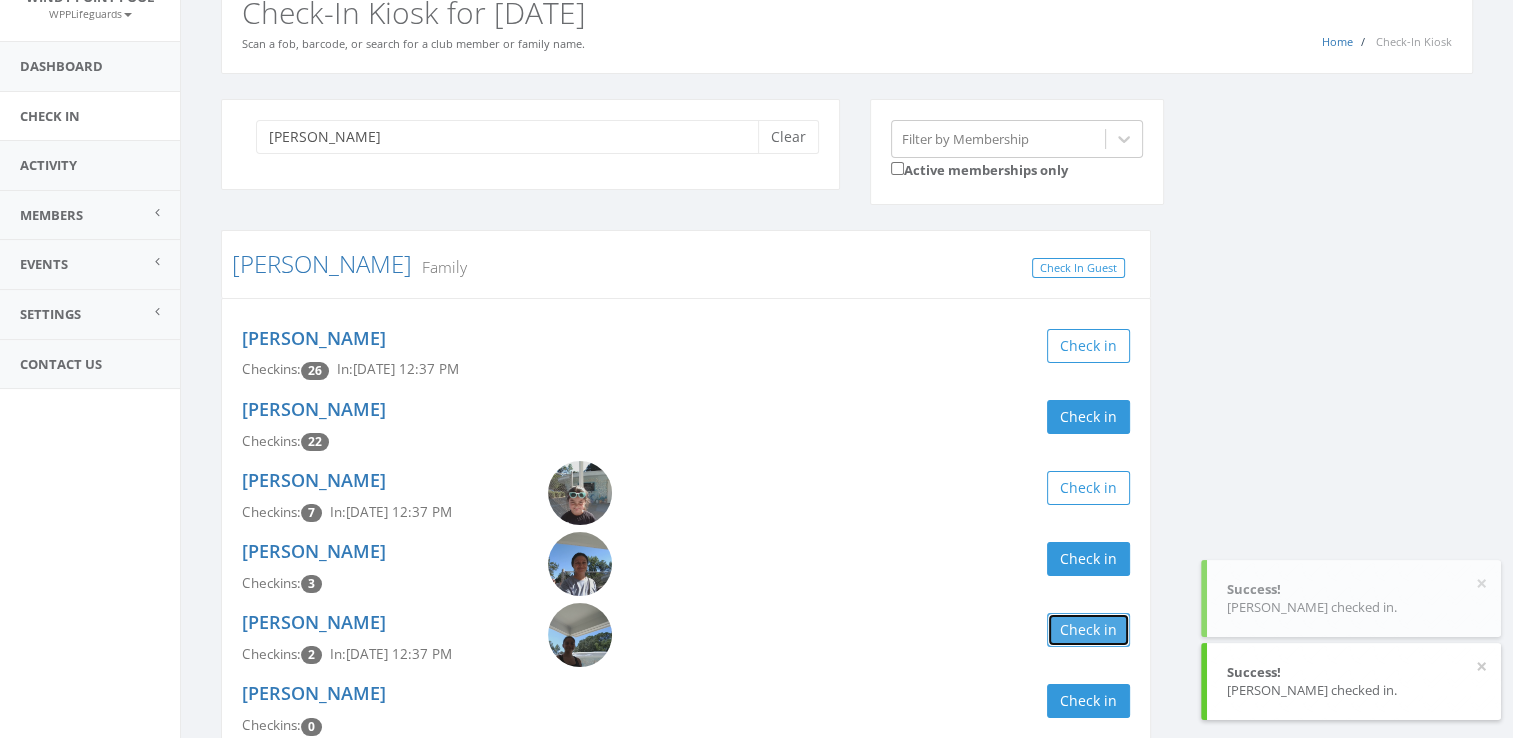 scroll, scrollTop: 0, scrollLeft: 0, axis: both 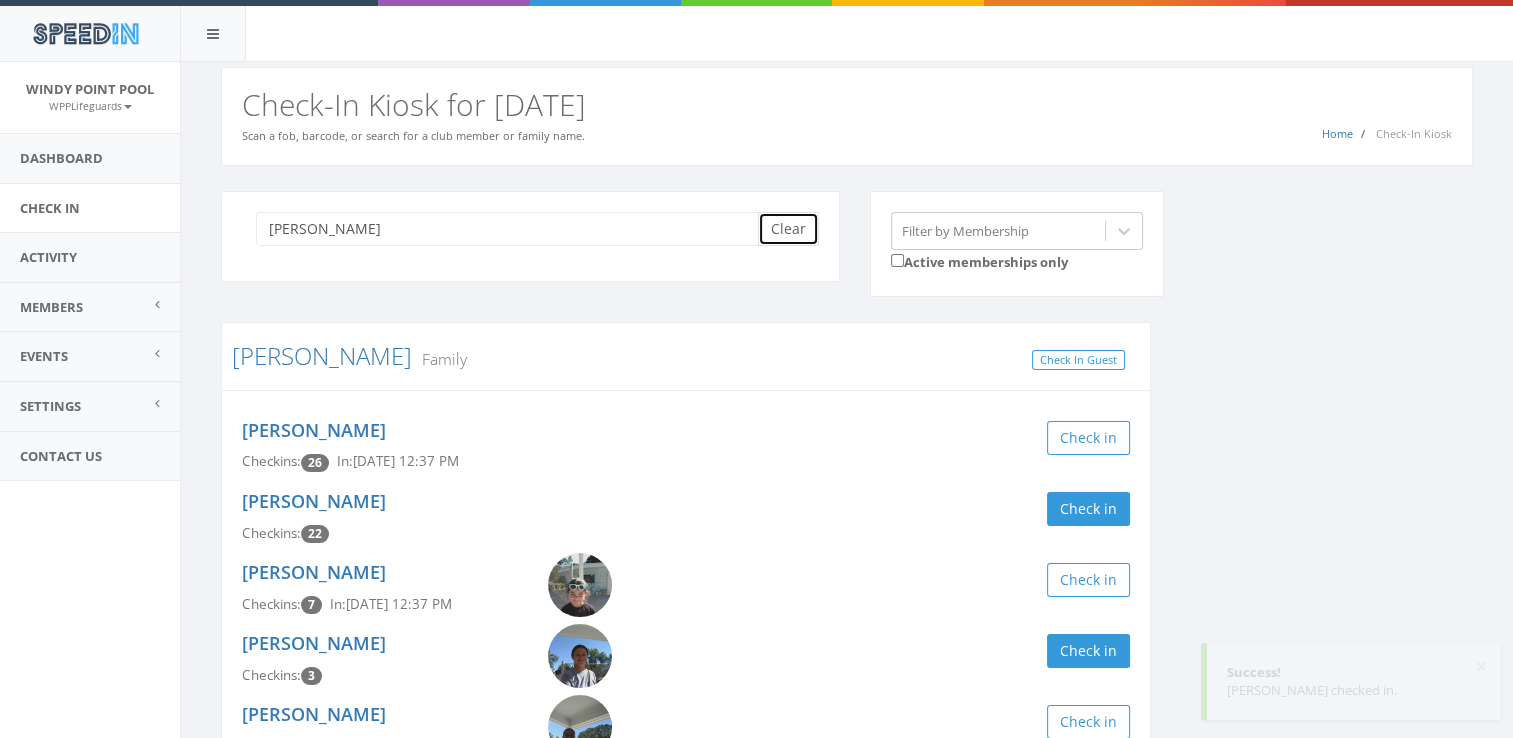 click on "Clear" at bounding box center [788, 229] 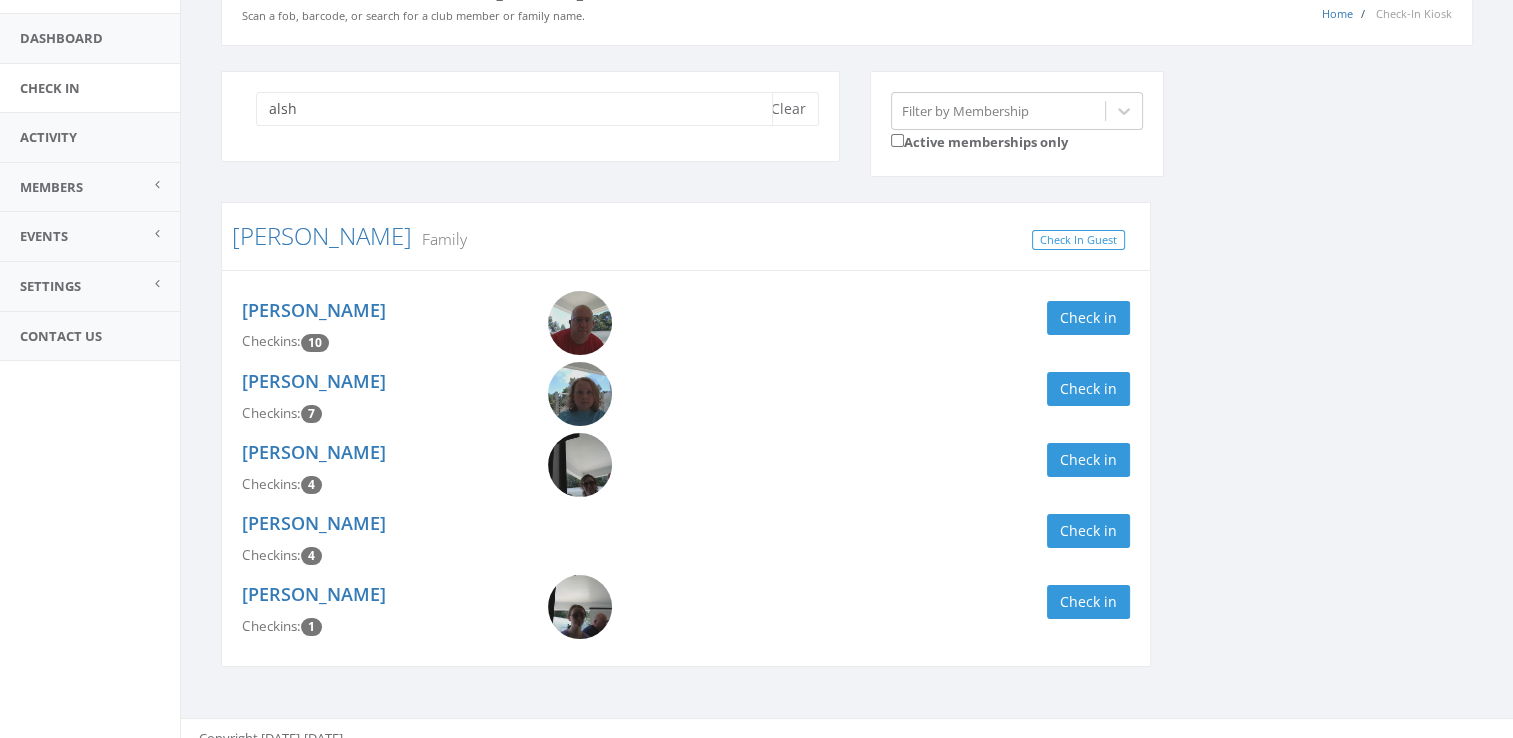 scroll, scrollTop: 138, scrollLeft: 0, axis: vertical 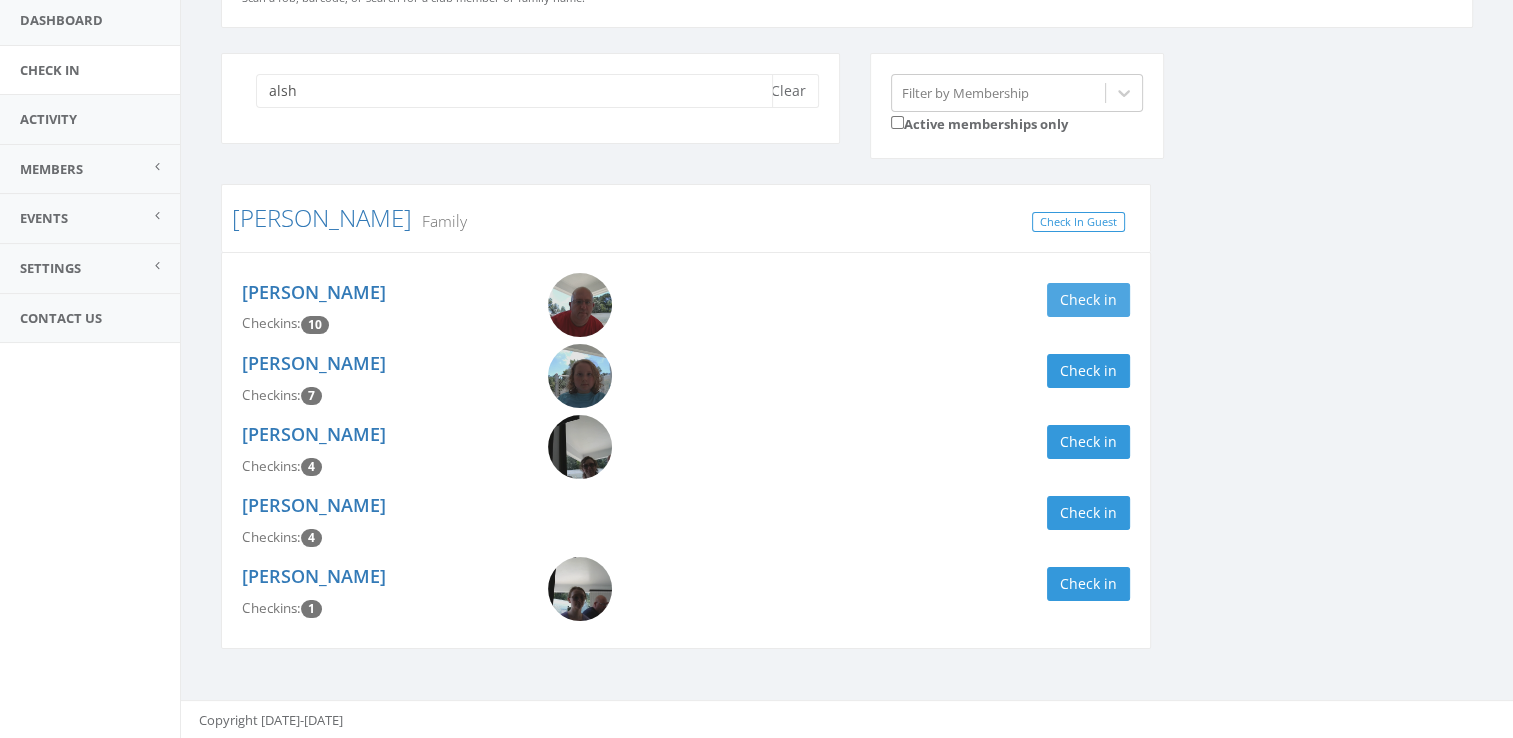 type on "alsh" 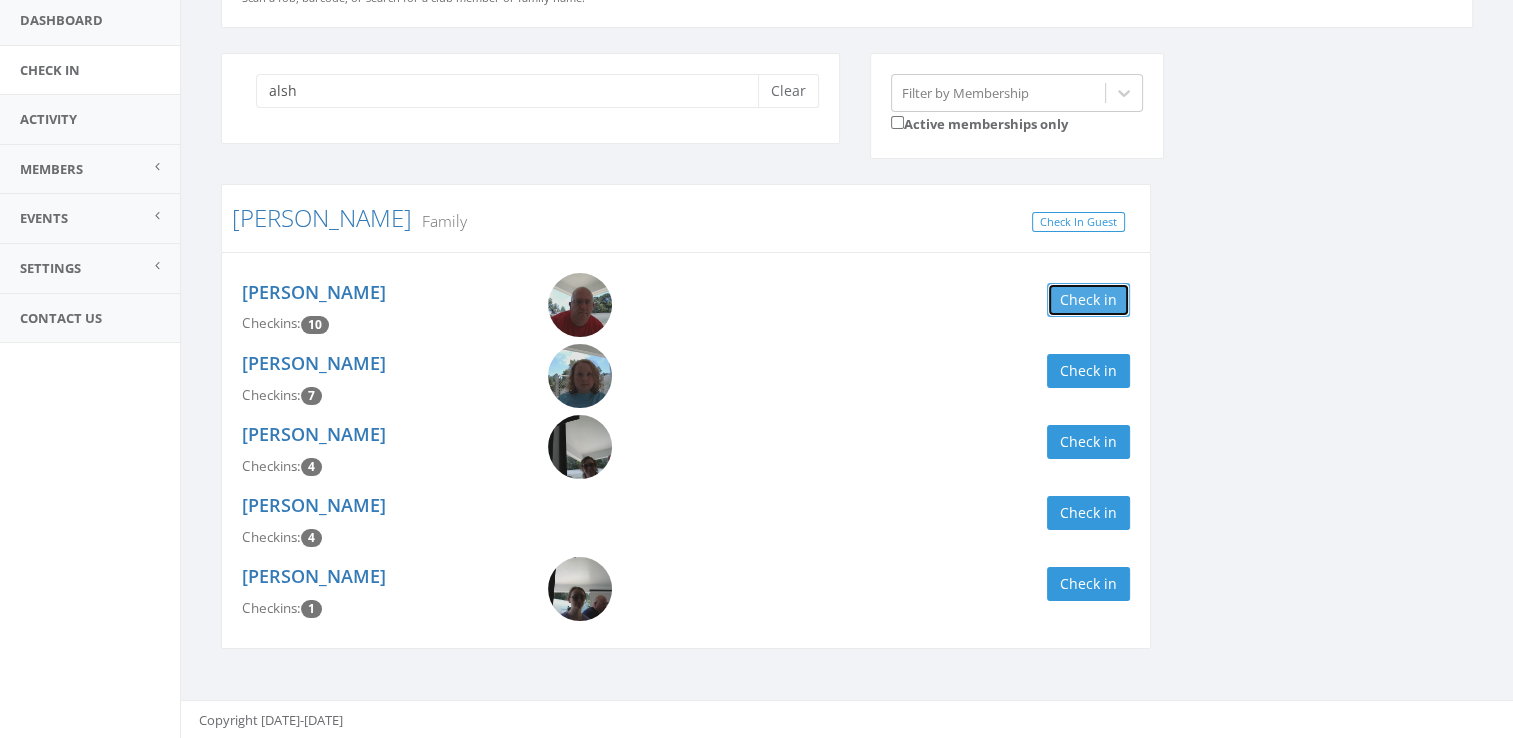 click on "Check in" at bounding box center [1088, 300] 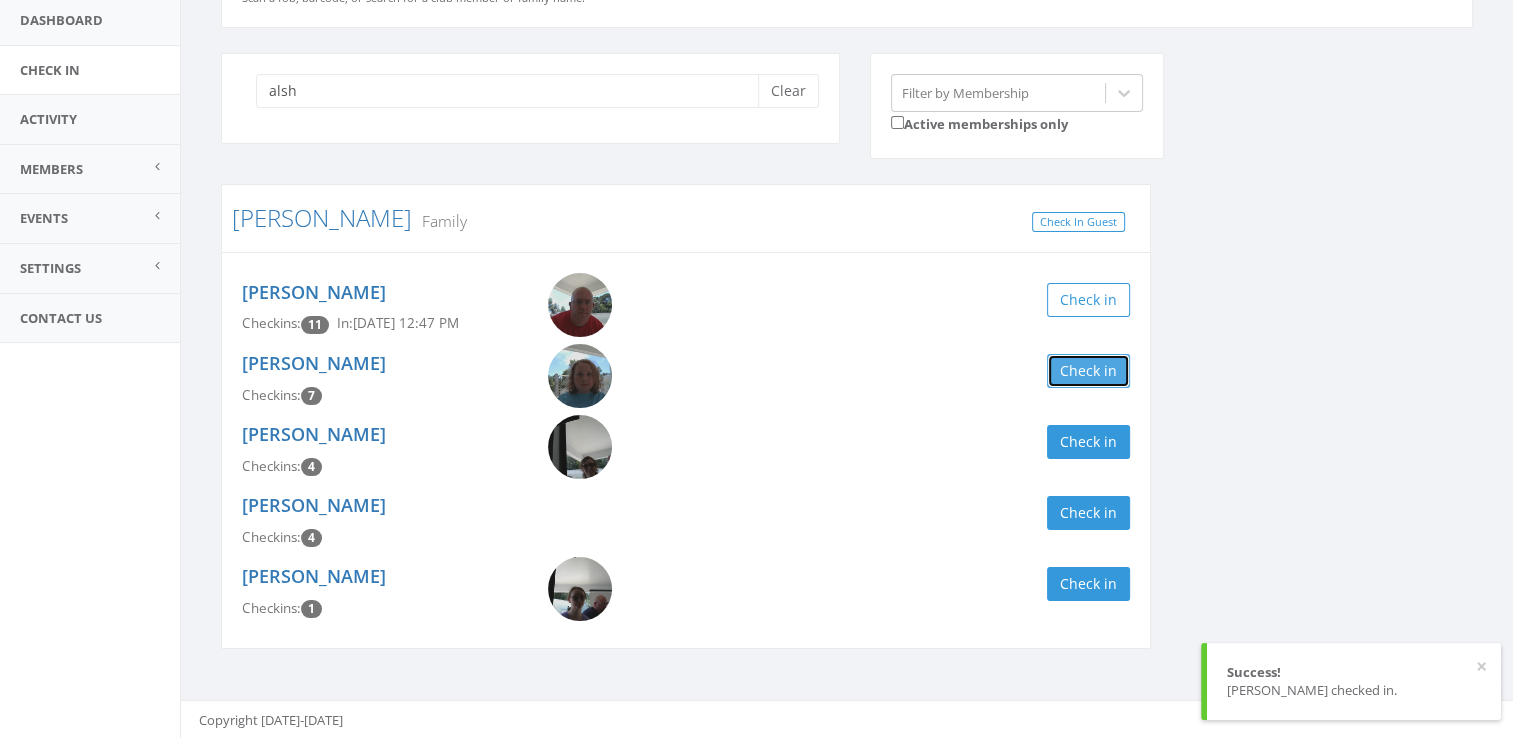 click on "Check in" at bounding box center [1088, 371] 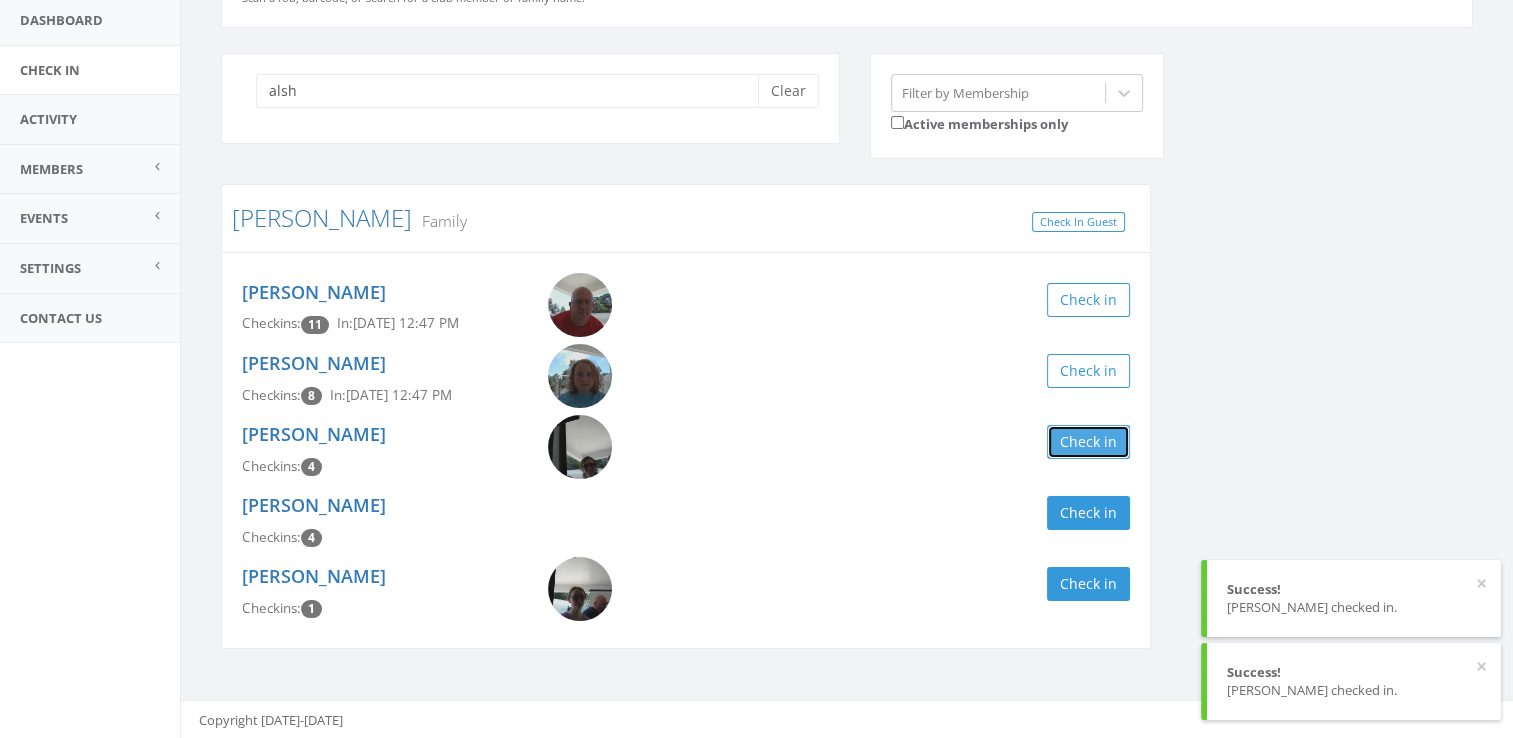 click on "Check in" at bounding box center (1088, 442) 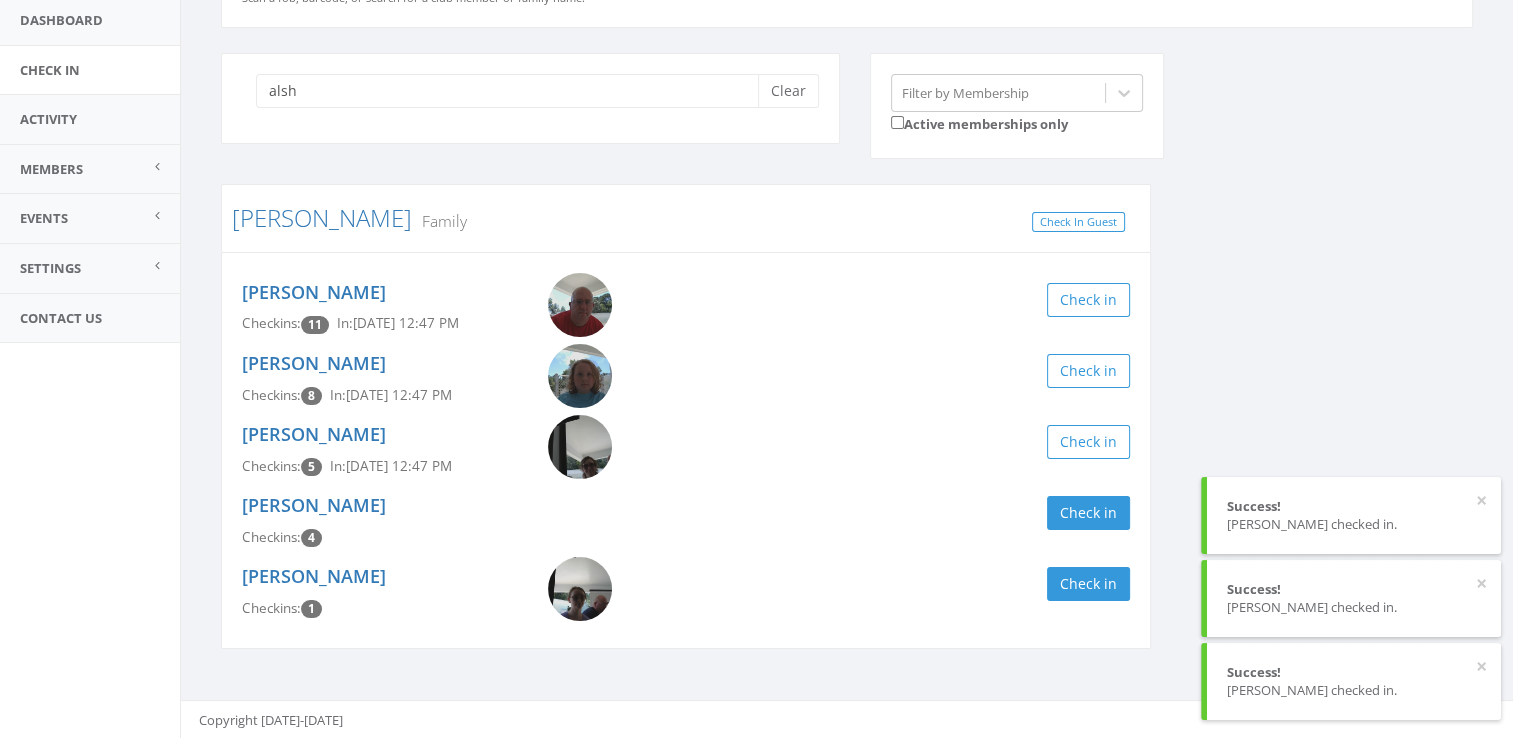 click on "Celeste Alsheimer Checkins:  4 Check in" at bounding box center (686, 521) 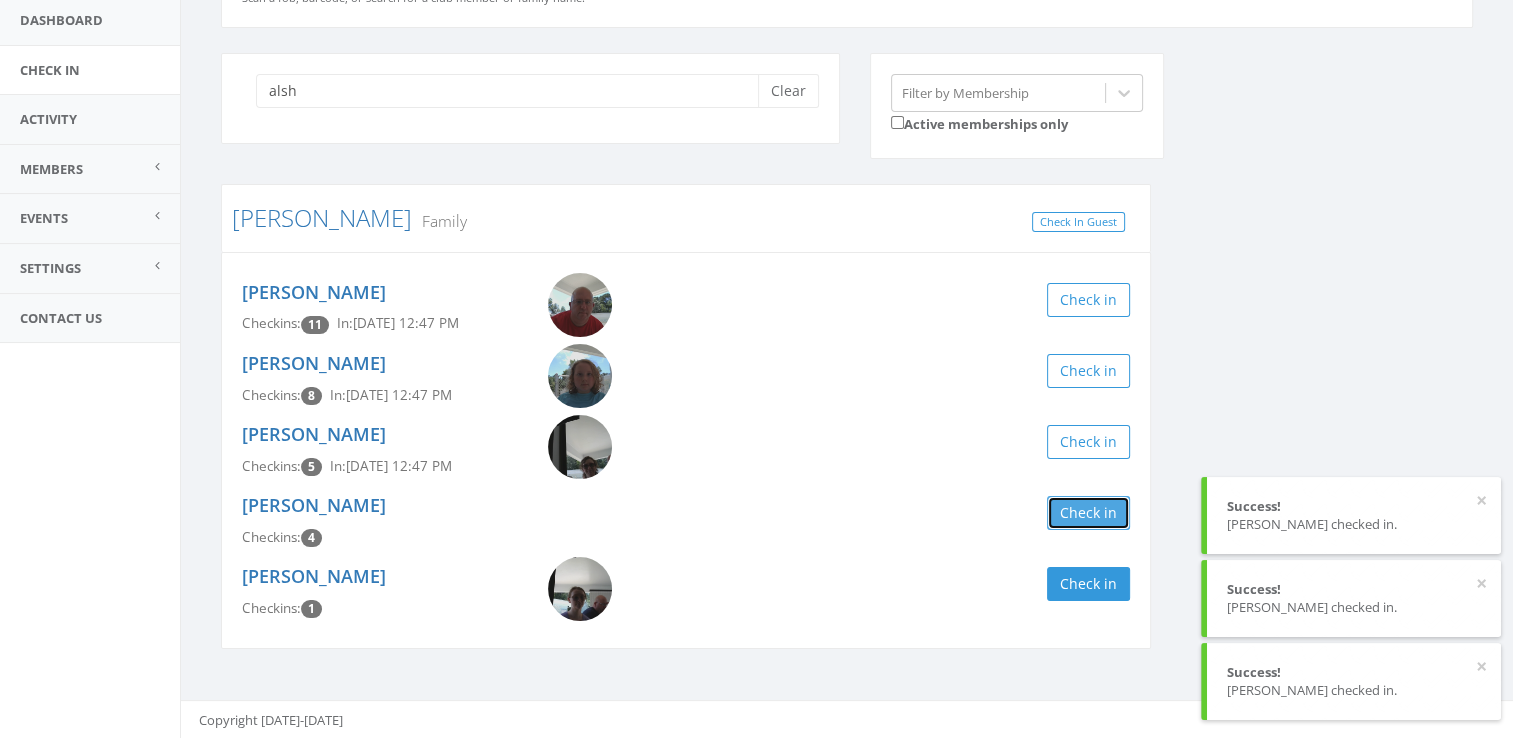 click on "Check in" at bounding box center (1088, 513) 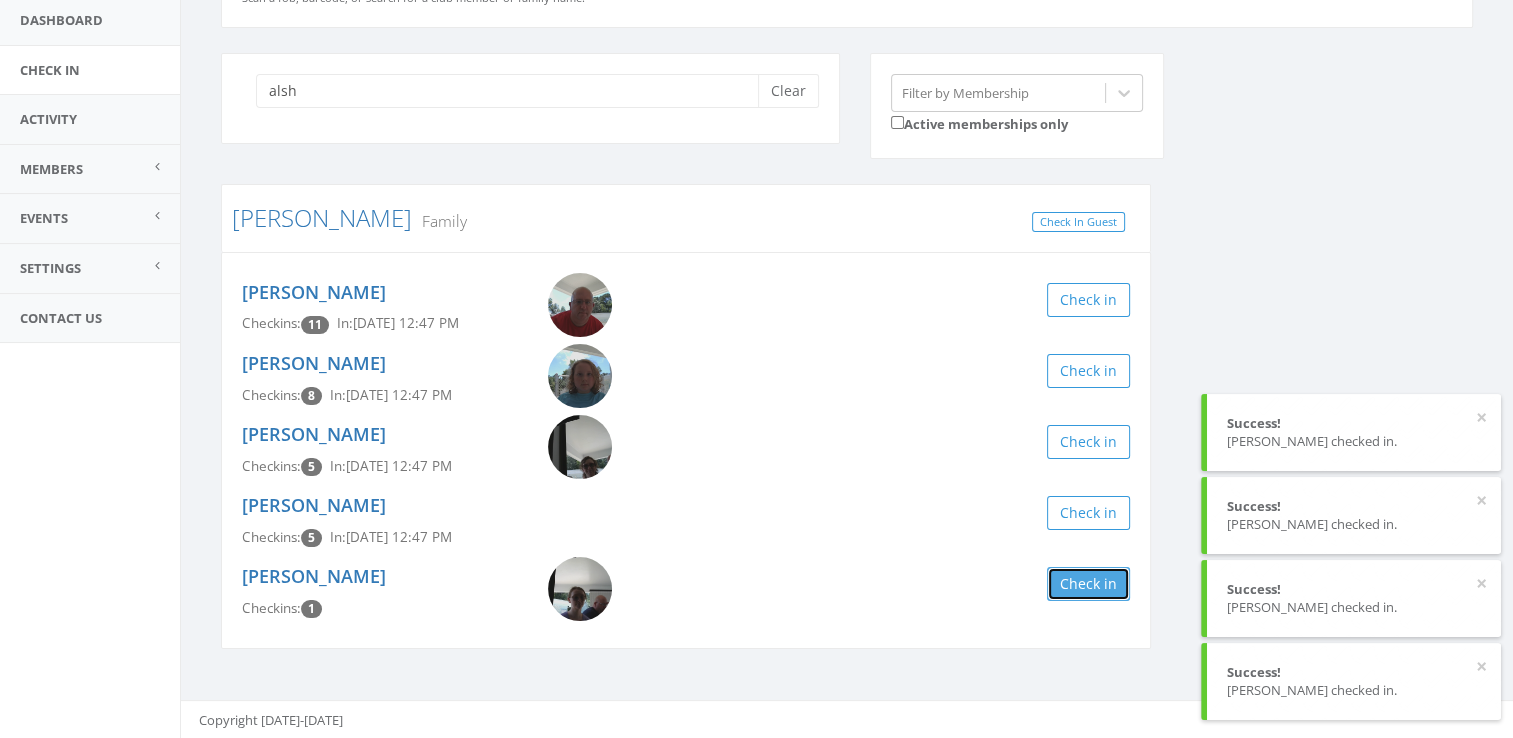 click on "Check in" at bounding box center (1088, 584) 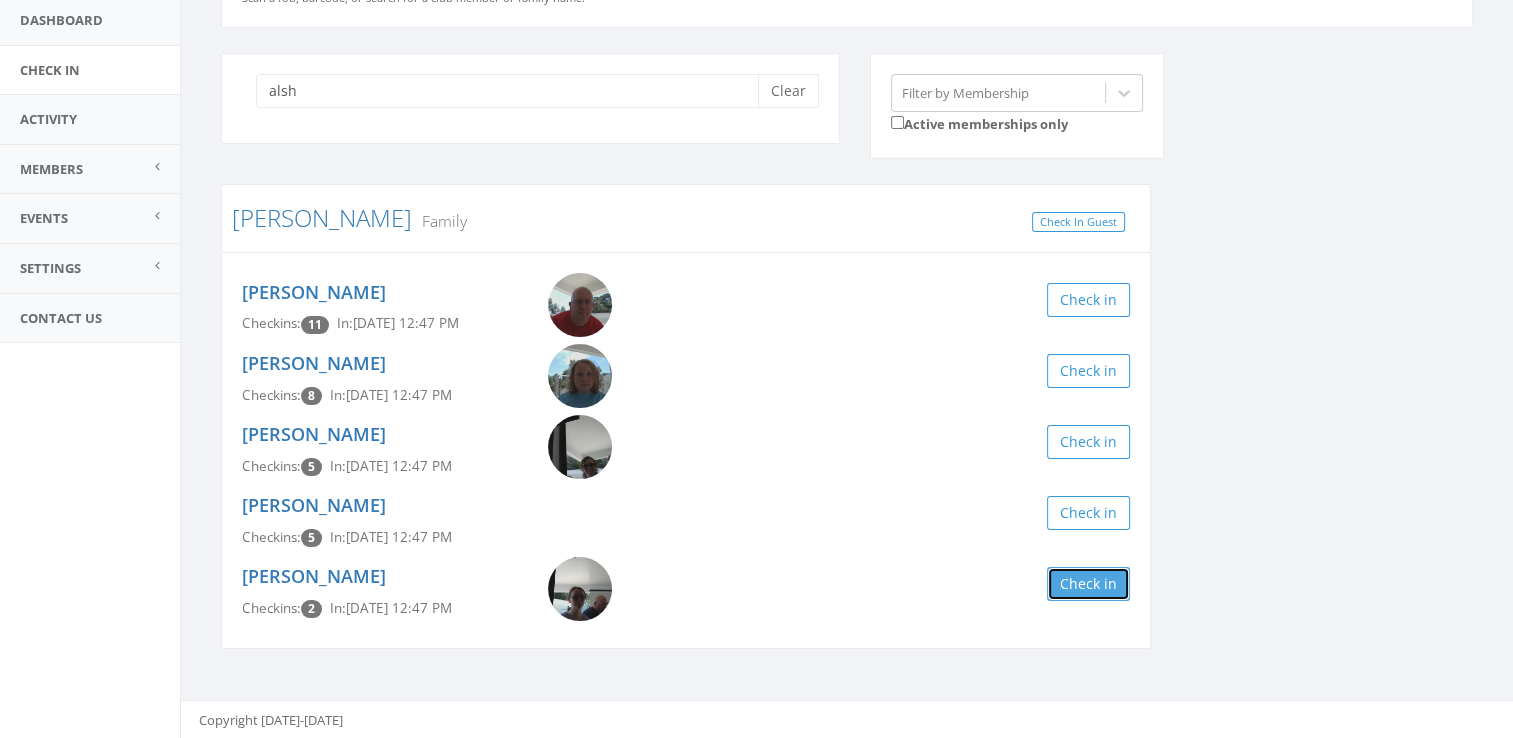 click on "Check in" at bounding box center [1088, 584] 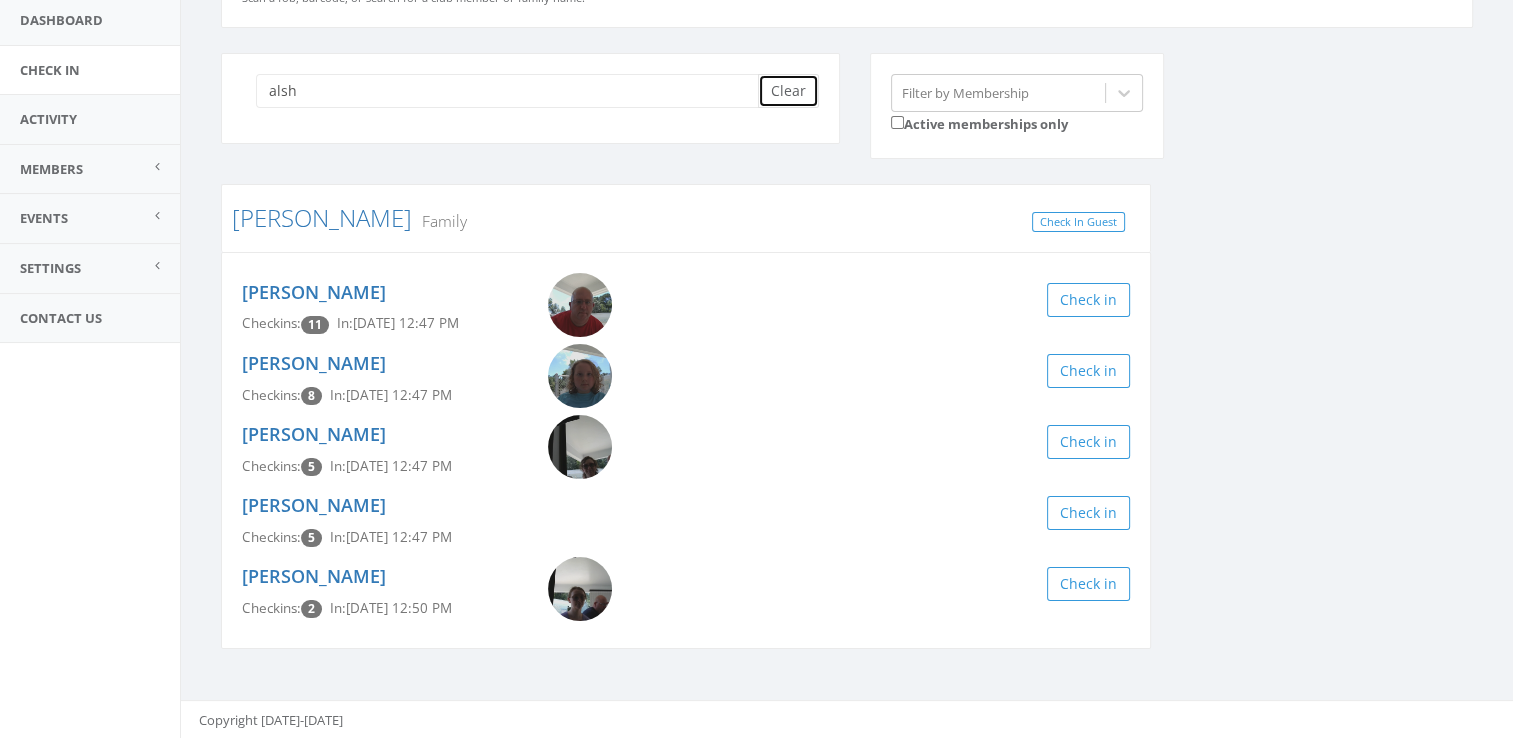 click on "Clear" at bounding box center [788, 91] 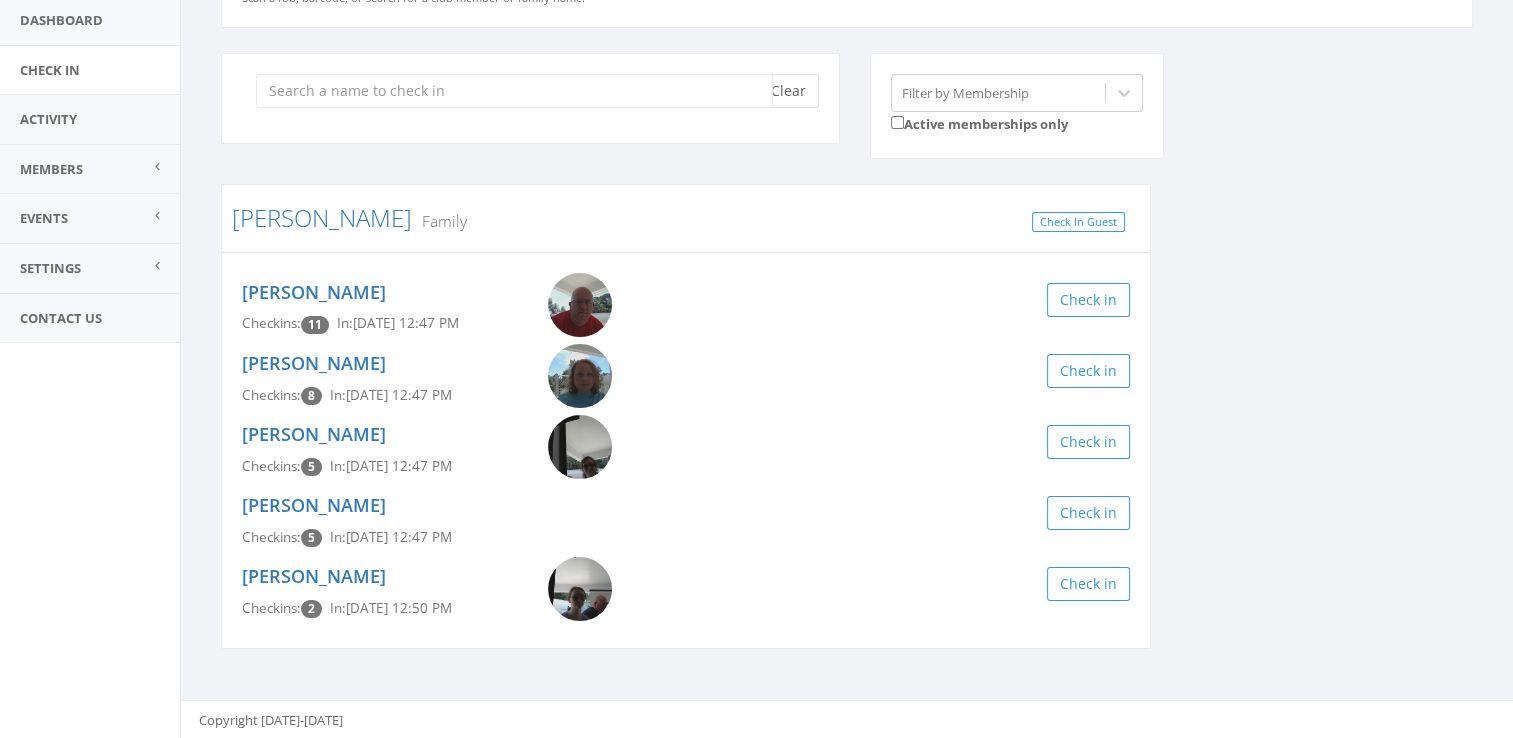 scroll, scrollTop: 0, scrollLeft: 0, axis: both 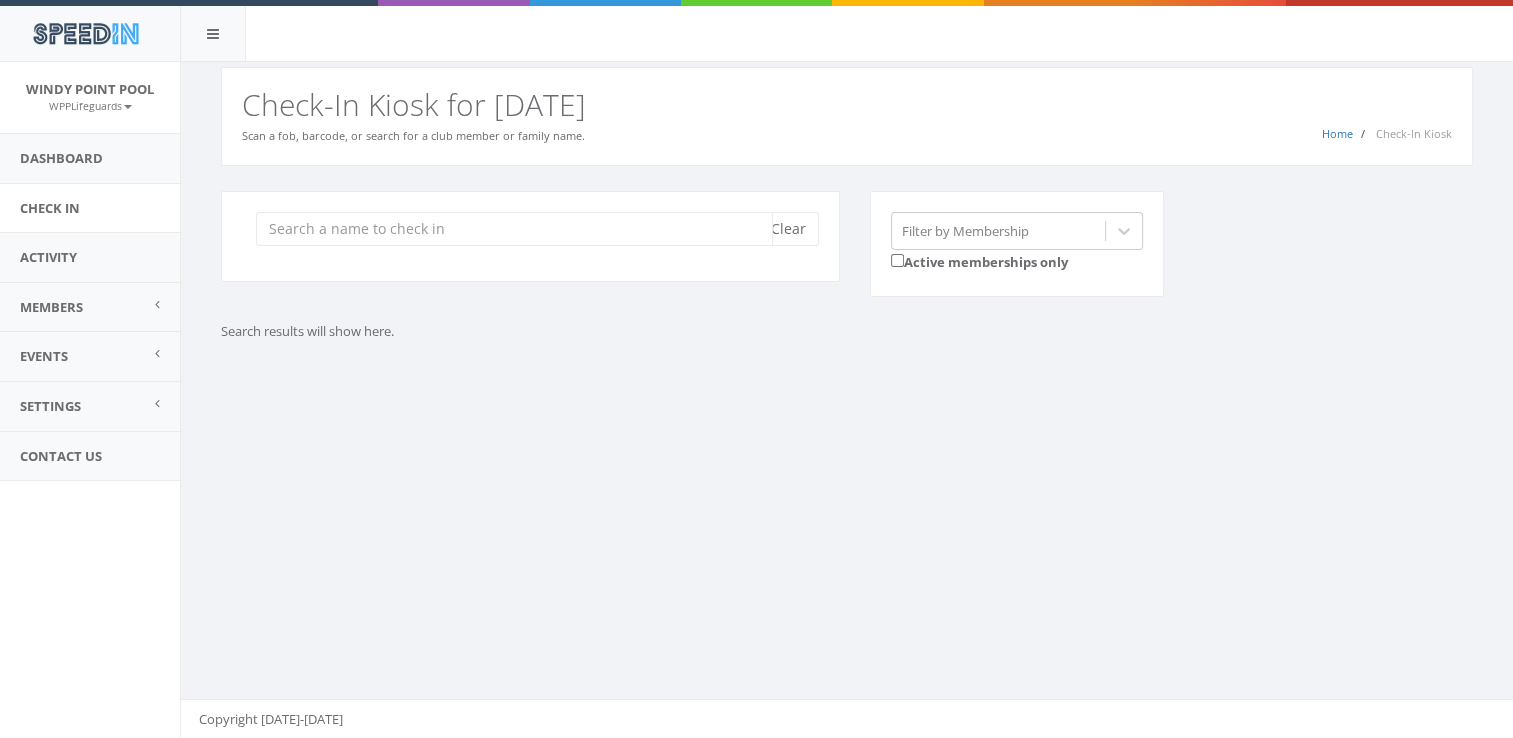 type on "b" 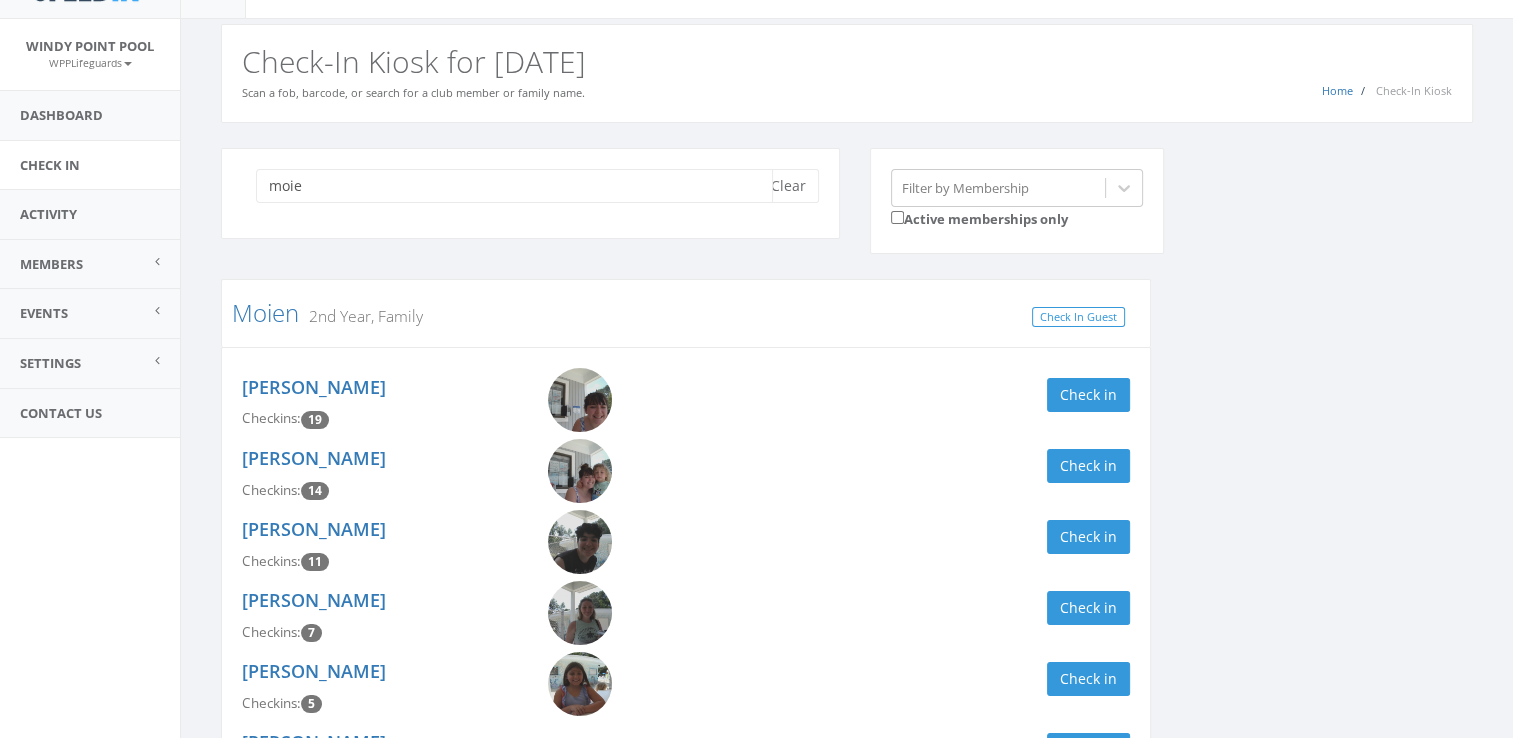 scroll, scrollTop: 102, scrollLeft: 0, axis: vertical 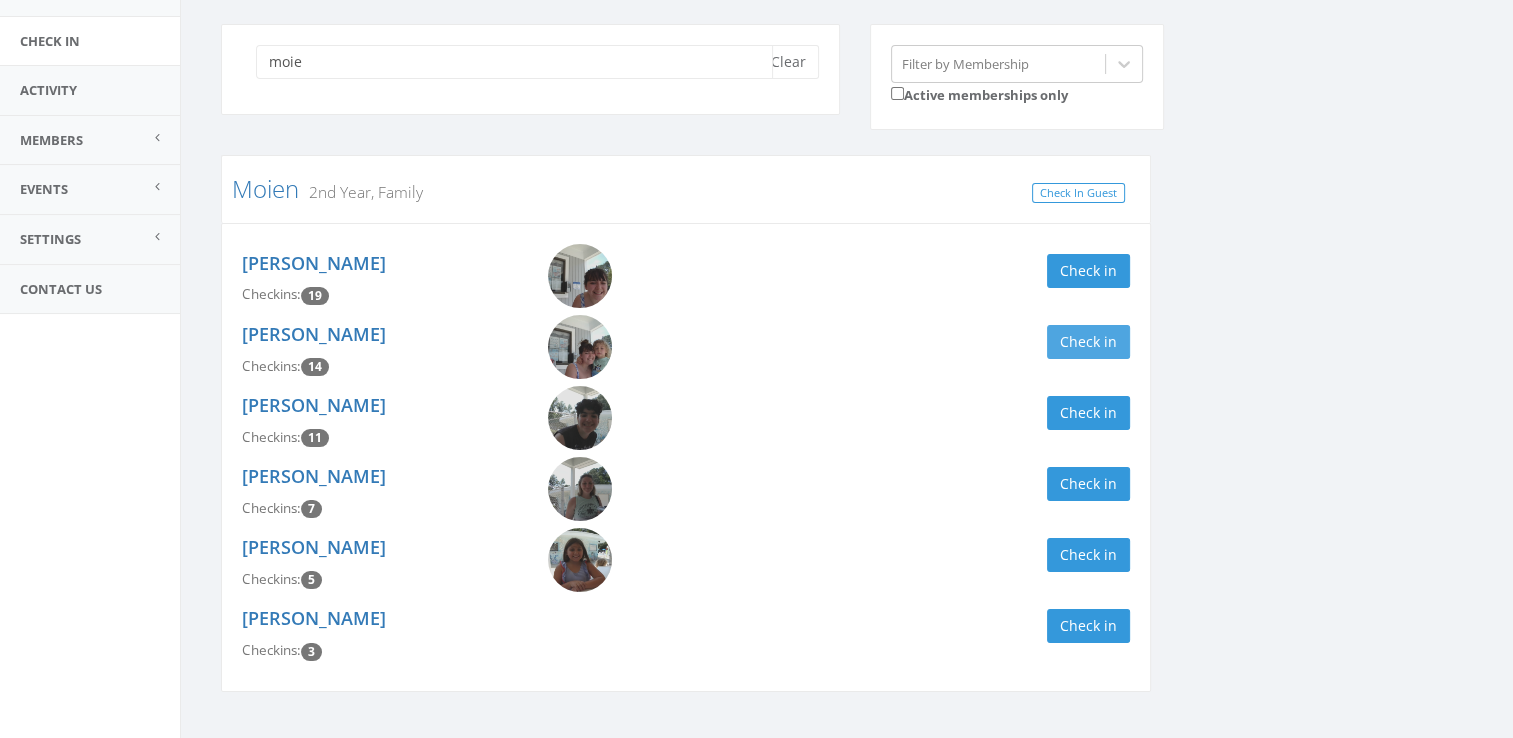 type on "moie" 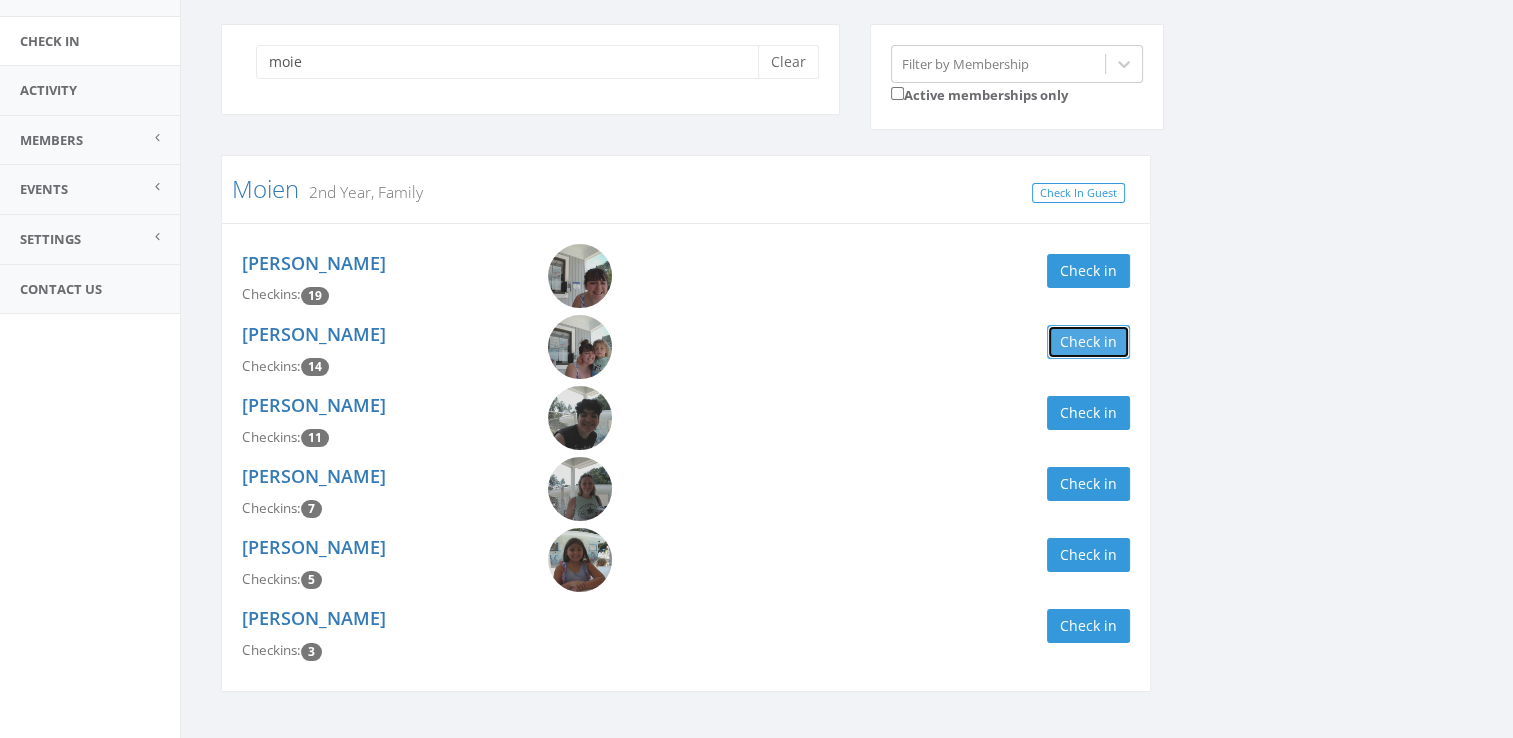 click on "Check in" at bounding box center (1088, 342) 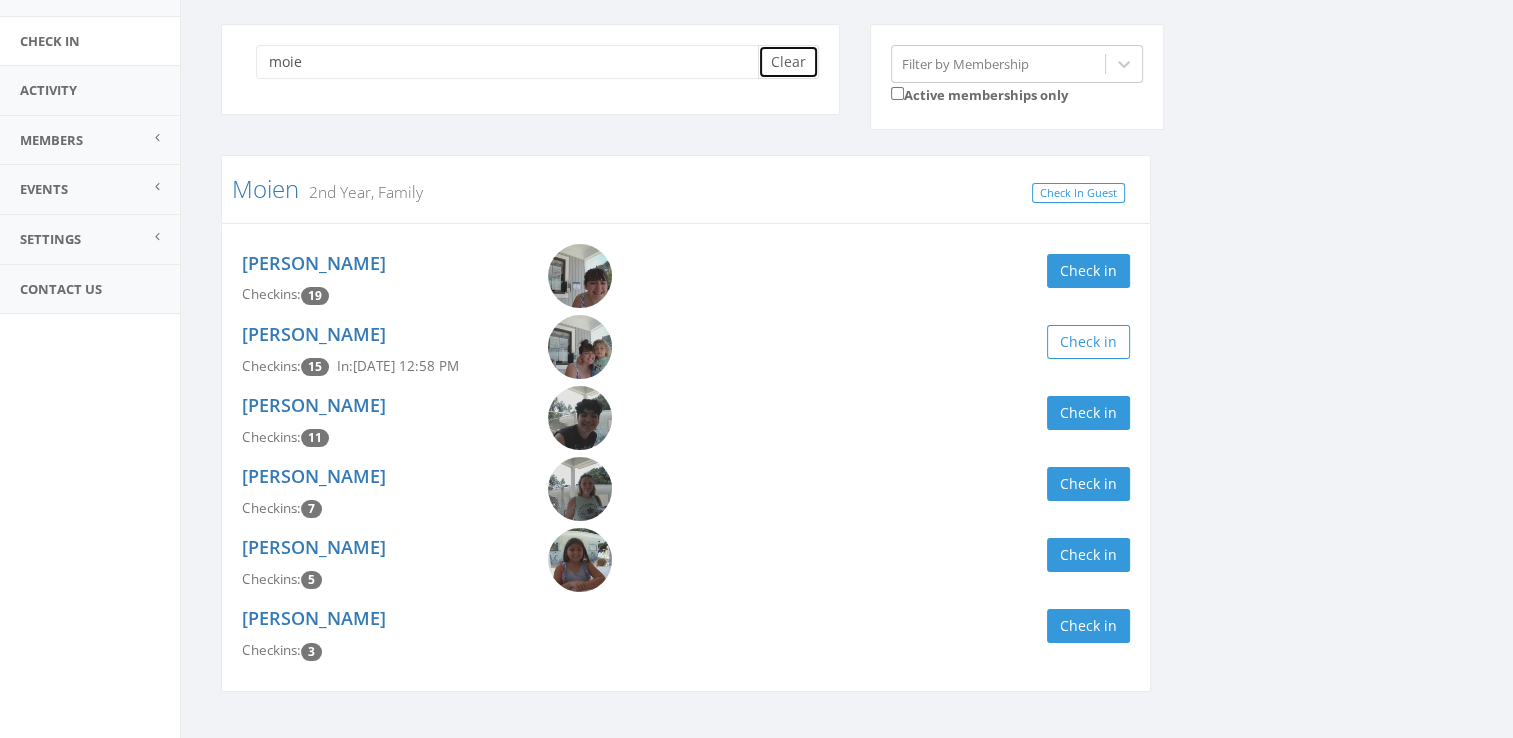 click on "Clear" at bounding box center [788, 62] 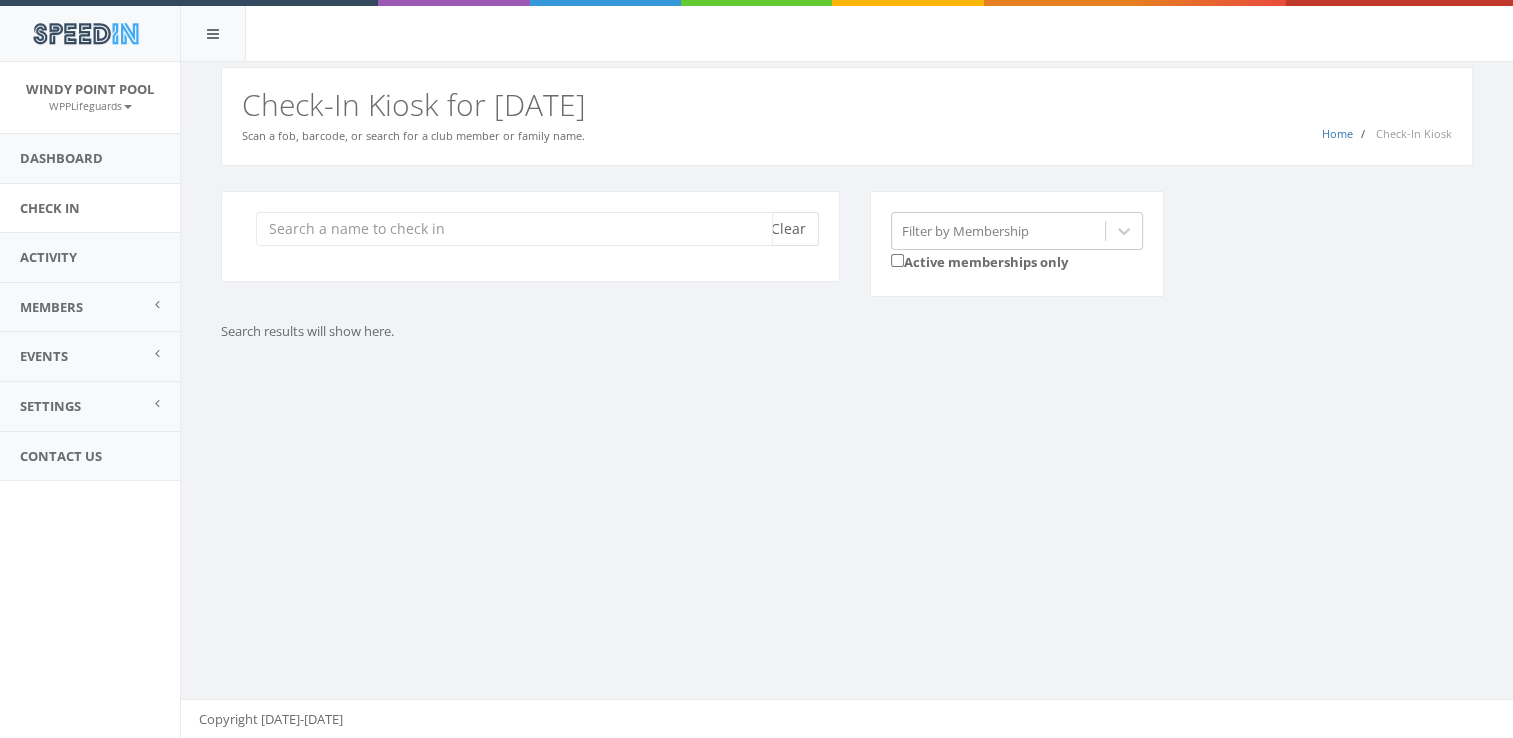 scroll, scrollTop: 0, scrollLeft: 0, axis: both 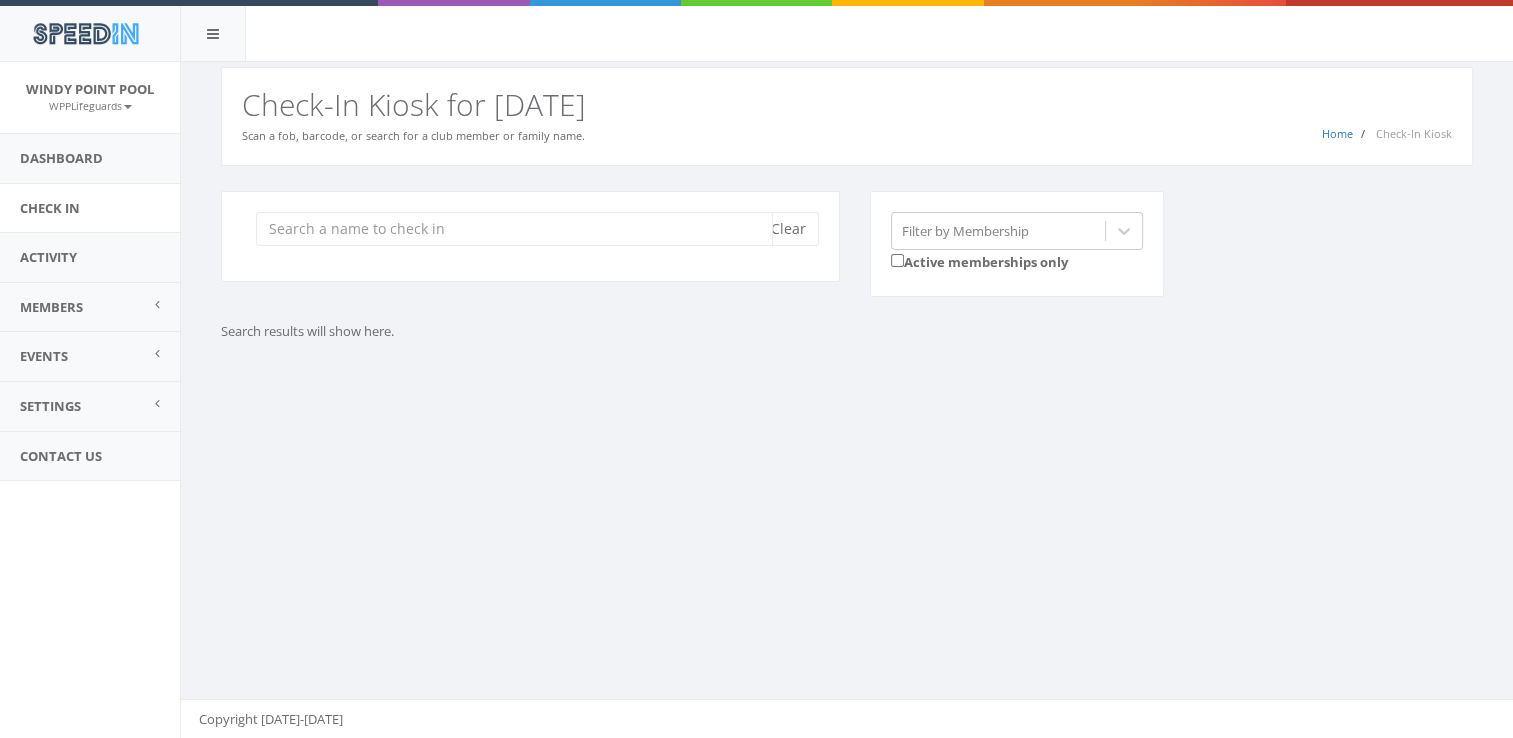 click at bounding box center [514, 229] 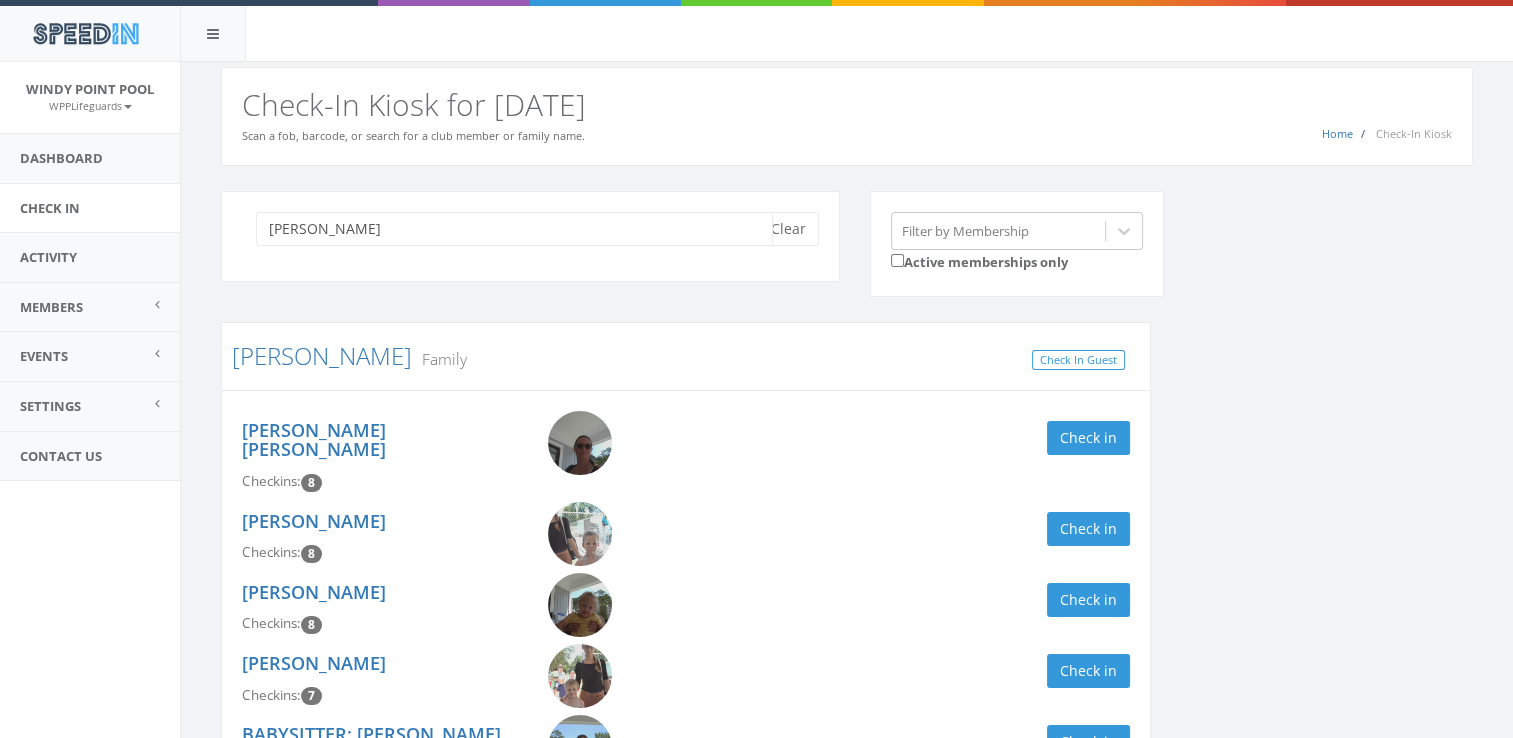 type on "cole" 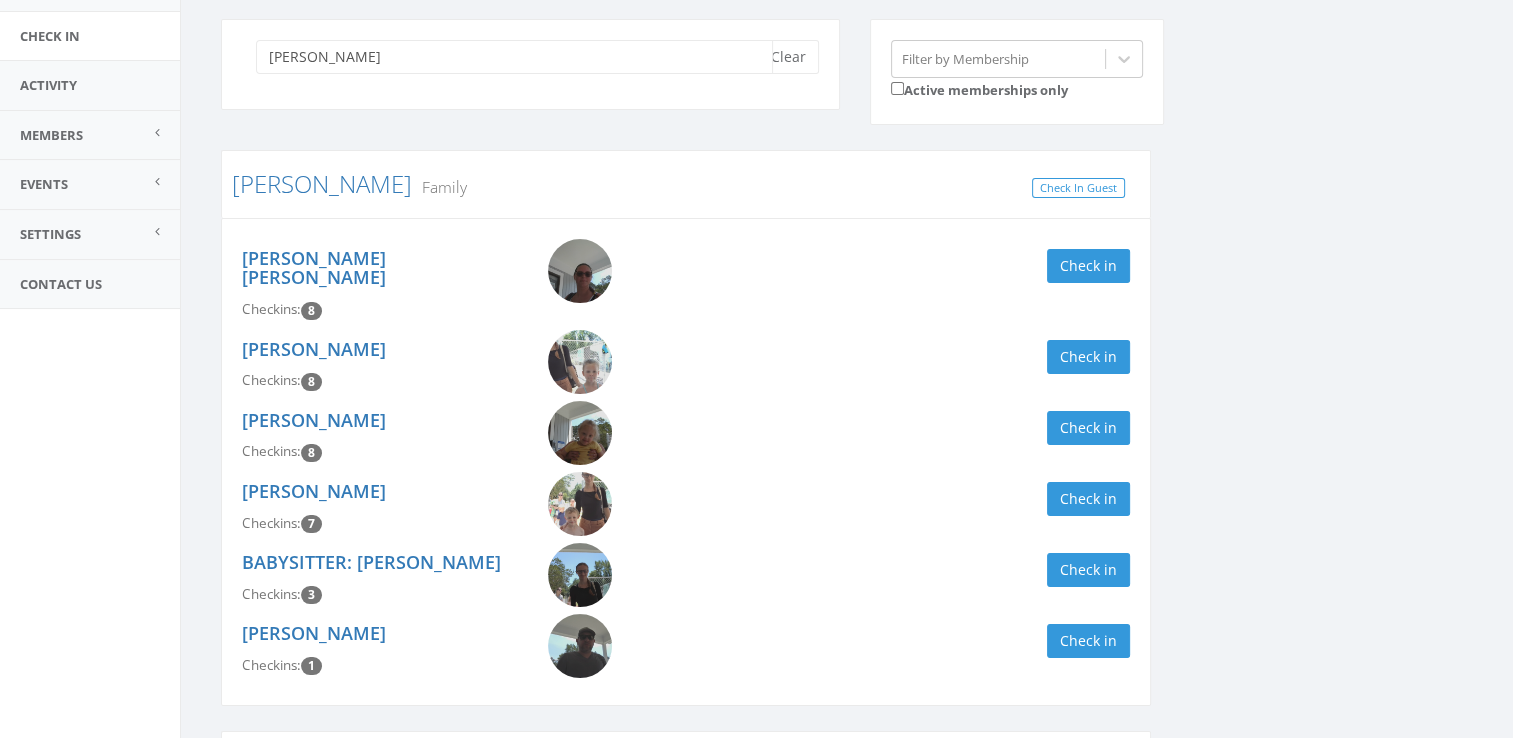 scroll, scrollTop: 174, scrollLeft: 0, axis: vertical 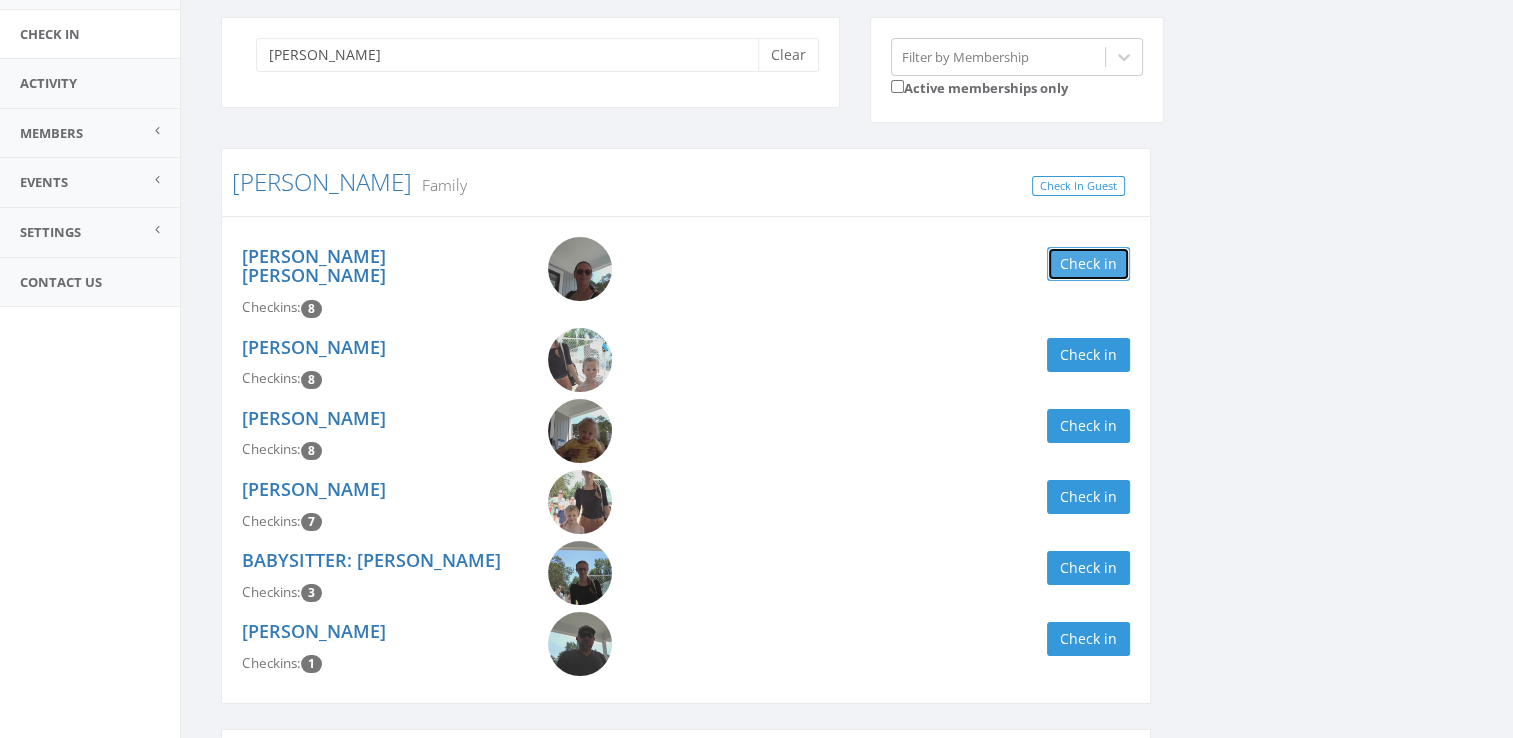 click on "Check in" at bounding box center (1088, 264) 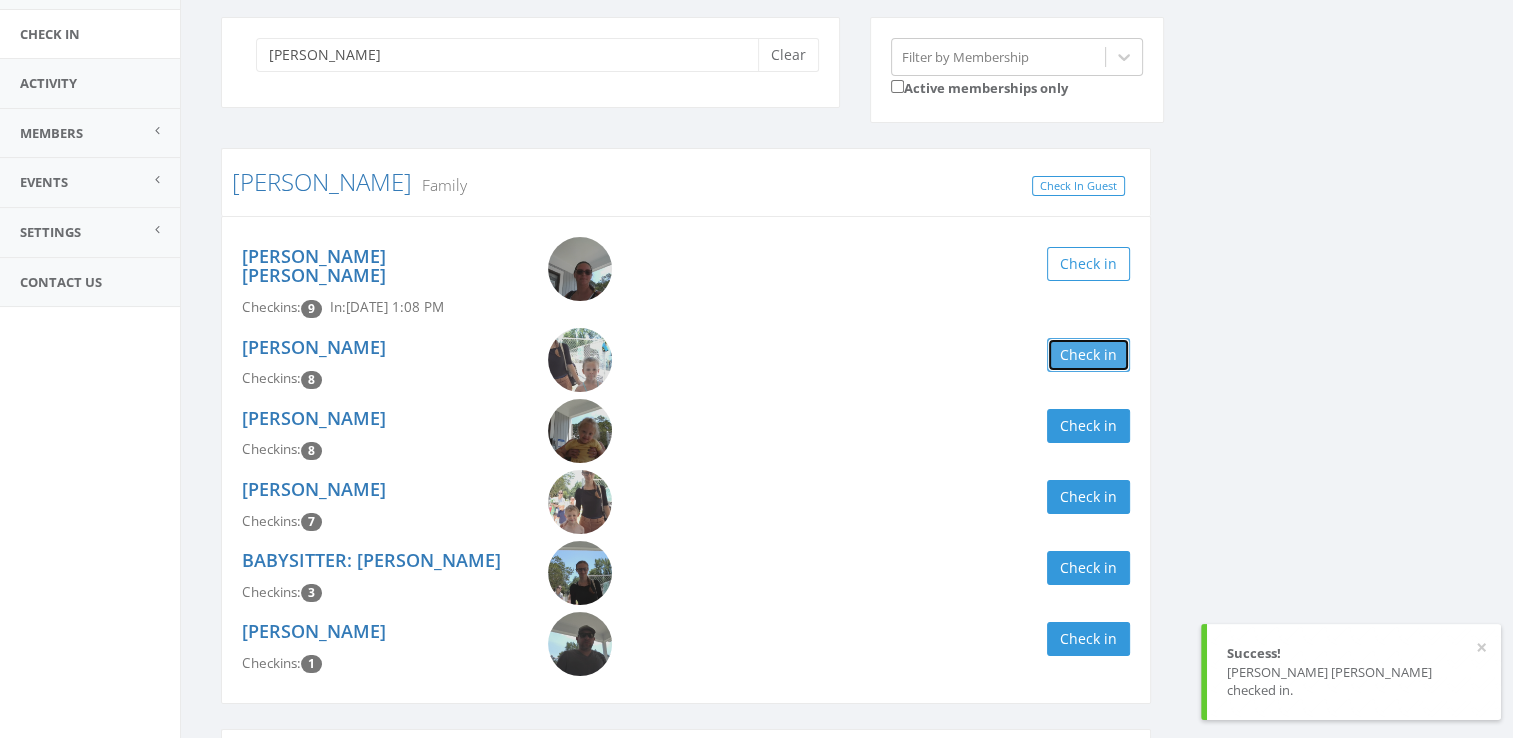 click on "Check in" at bounding box center (1088, 355) 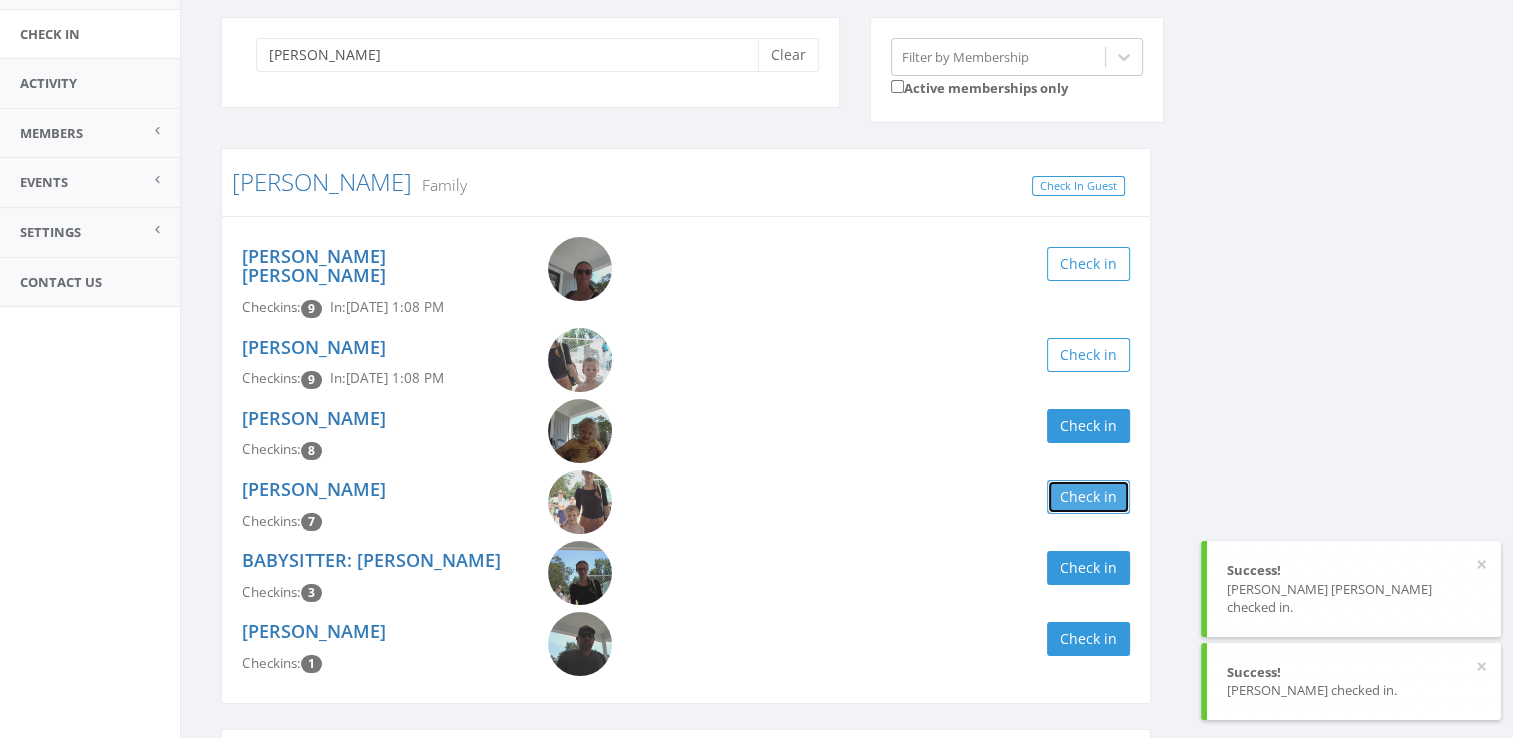 click on "Check in" at bounding box center [1088, 497] 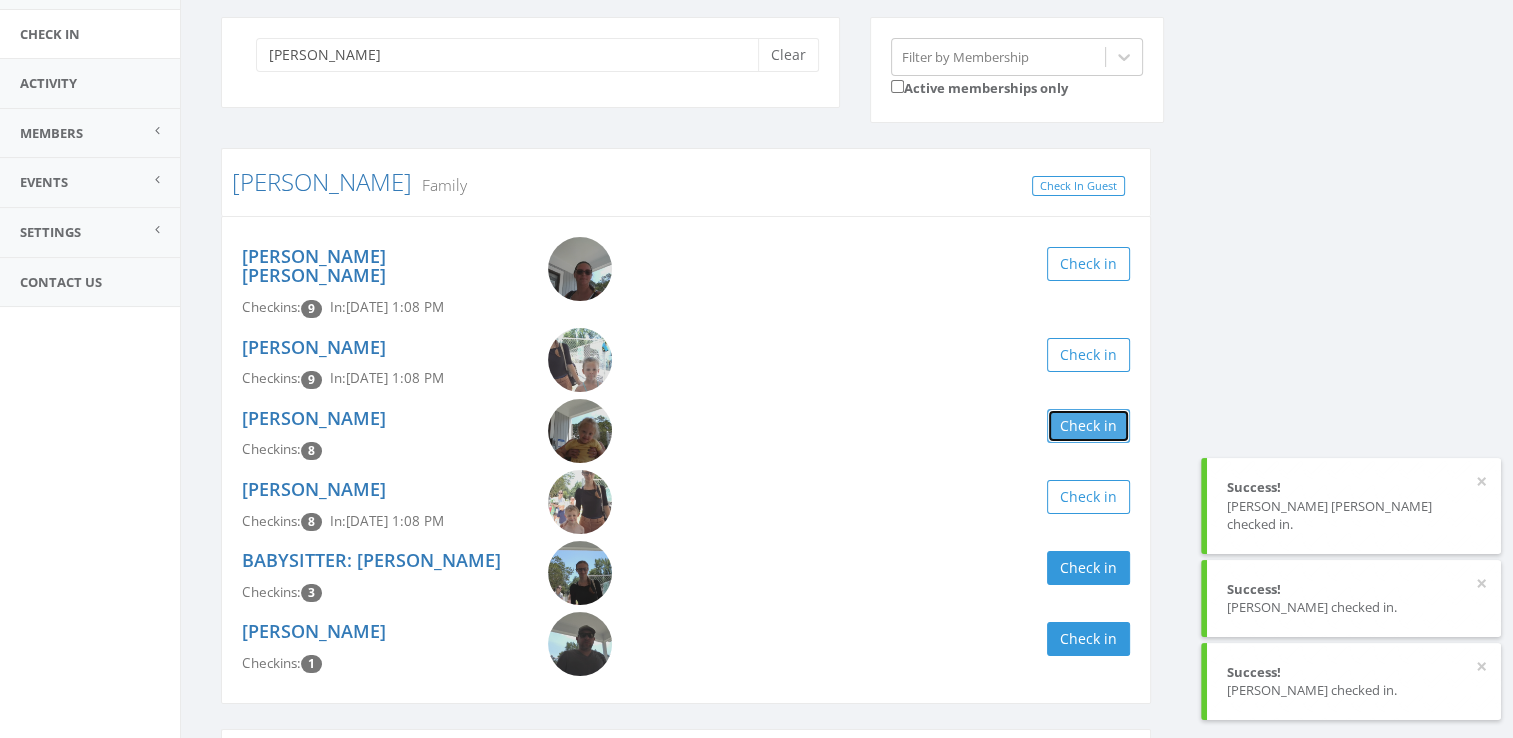 click on "Check in" at bounding box center (1088, 426) 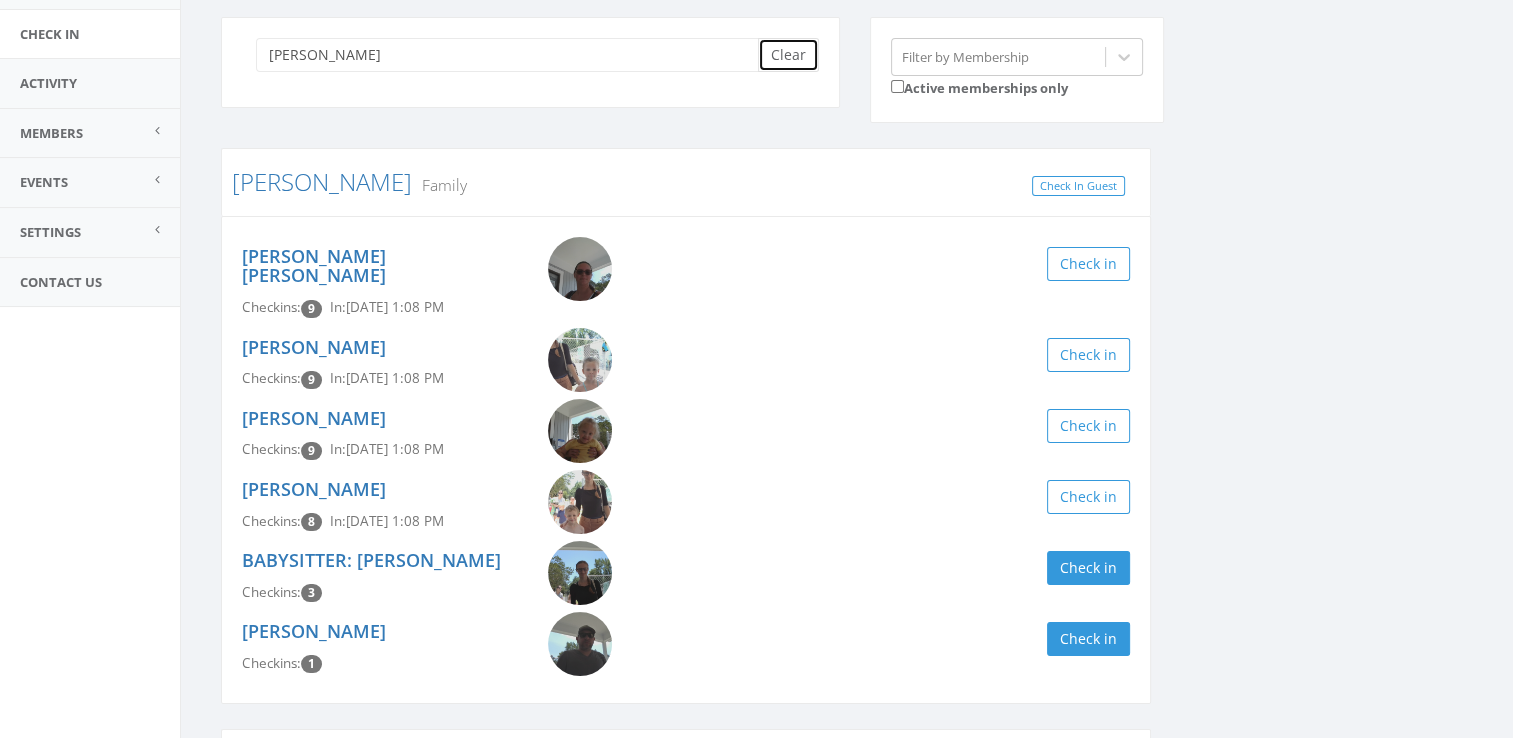 click on "Clear" at bounding box center (788, 55) 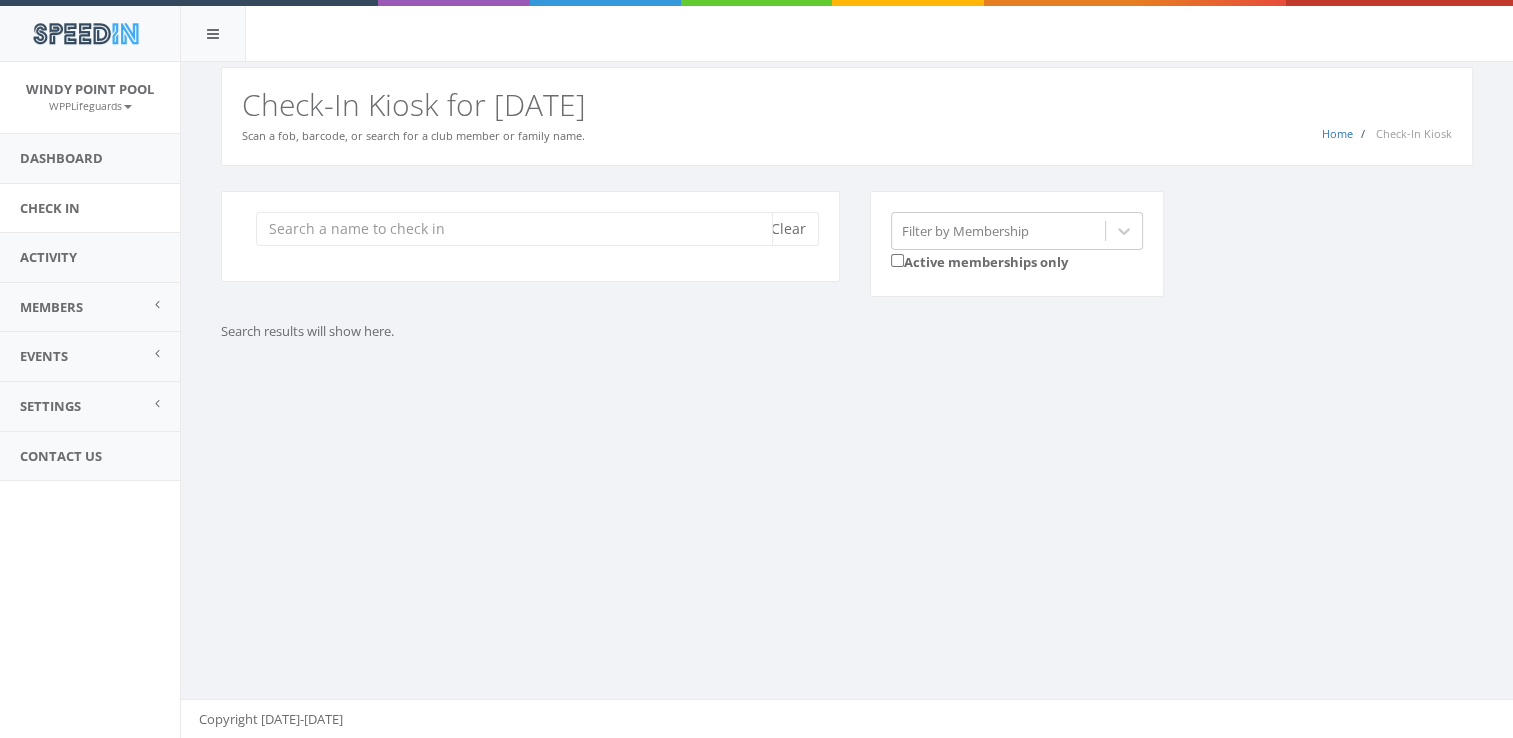 scroll, scrollTop: 0, scrollLeft: 0, axis: both 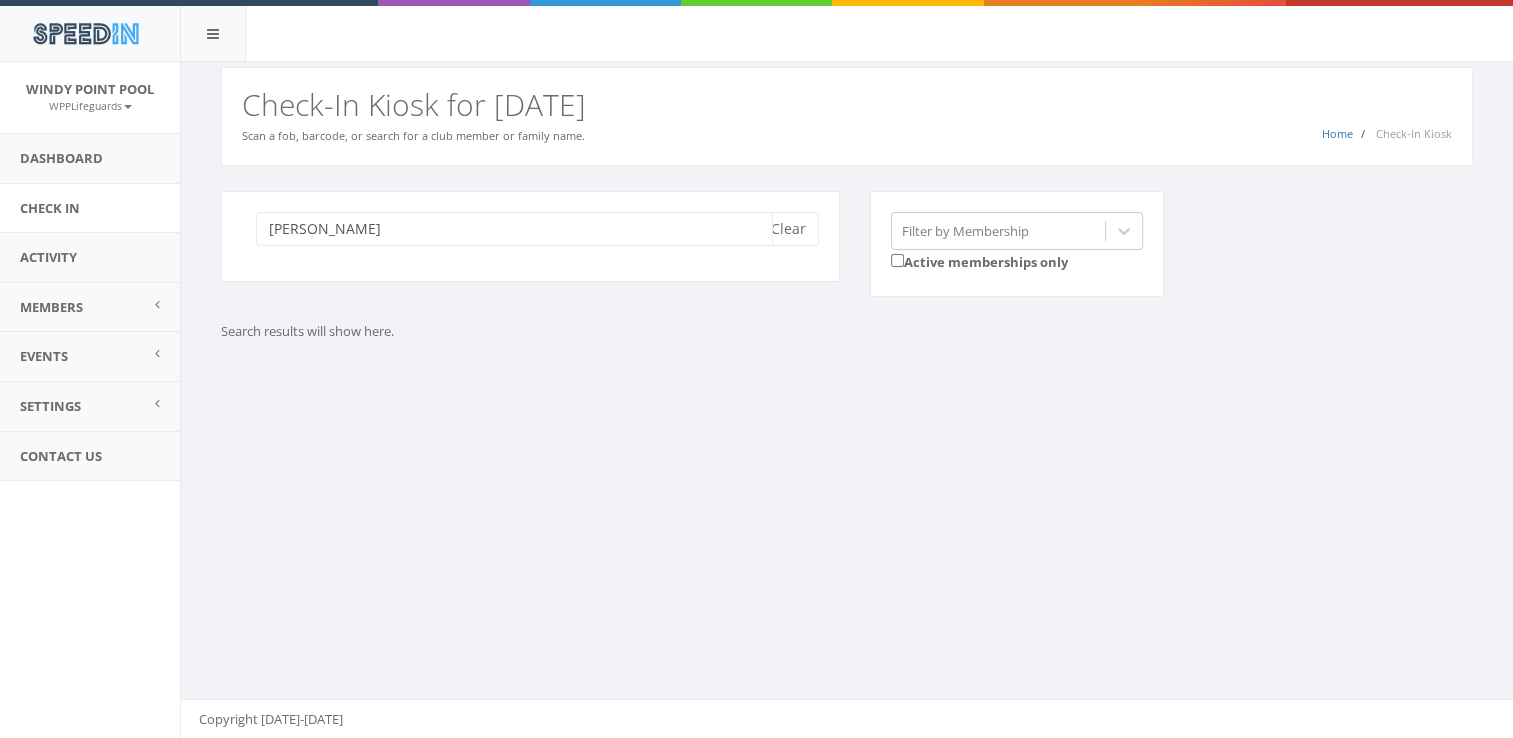type on "hinshaw" 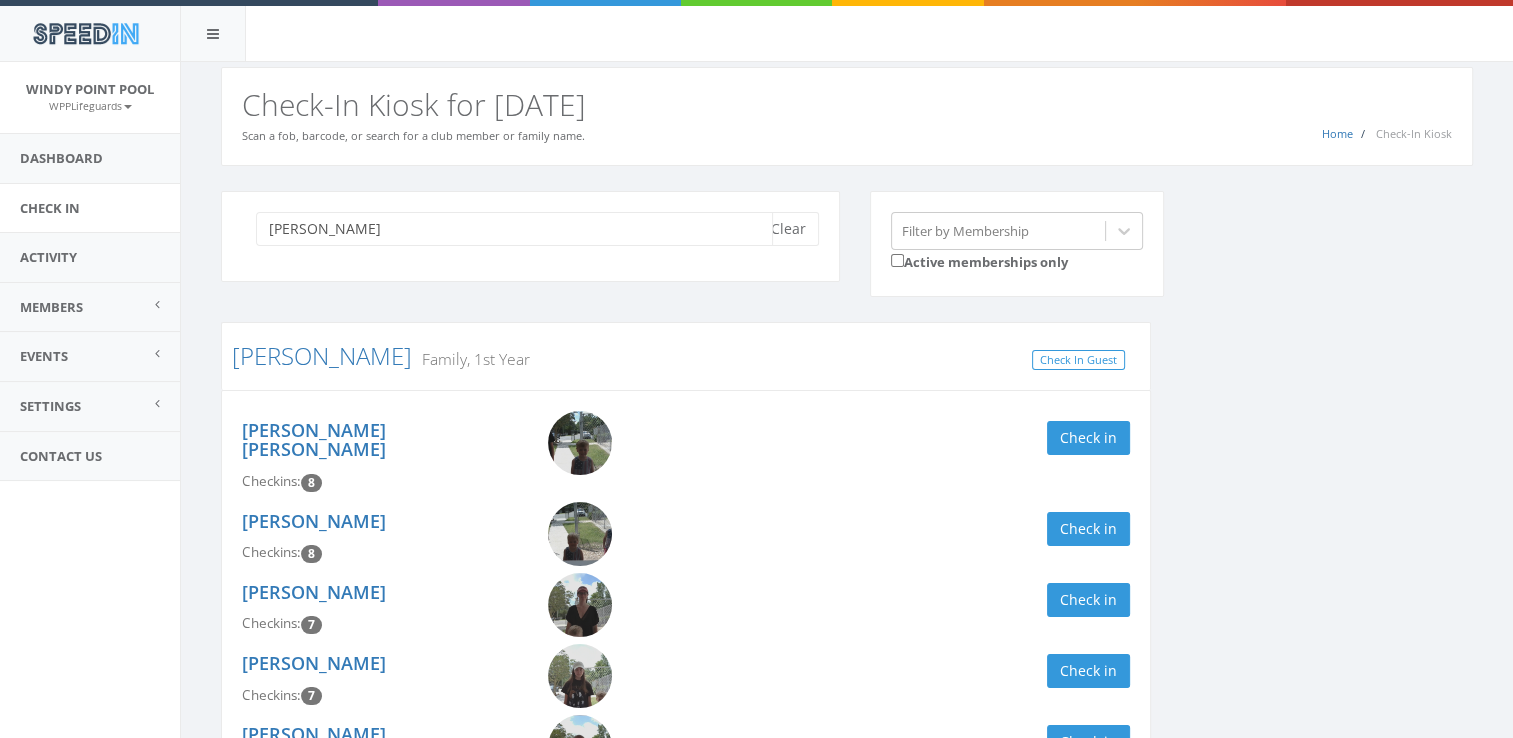 scroll, scrollTop: 138, scrollLeft: 0, axis: vertical 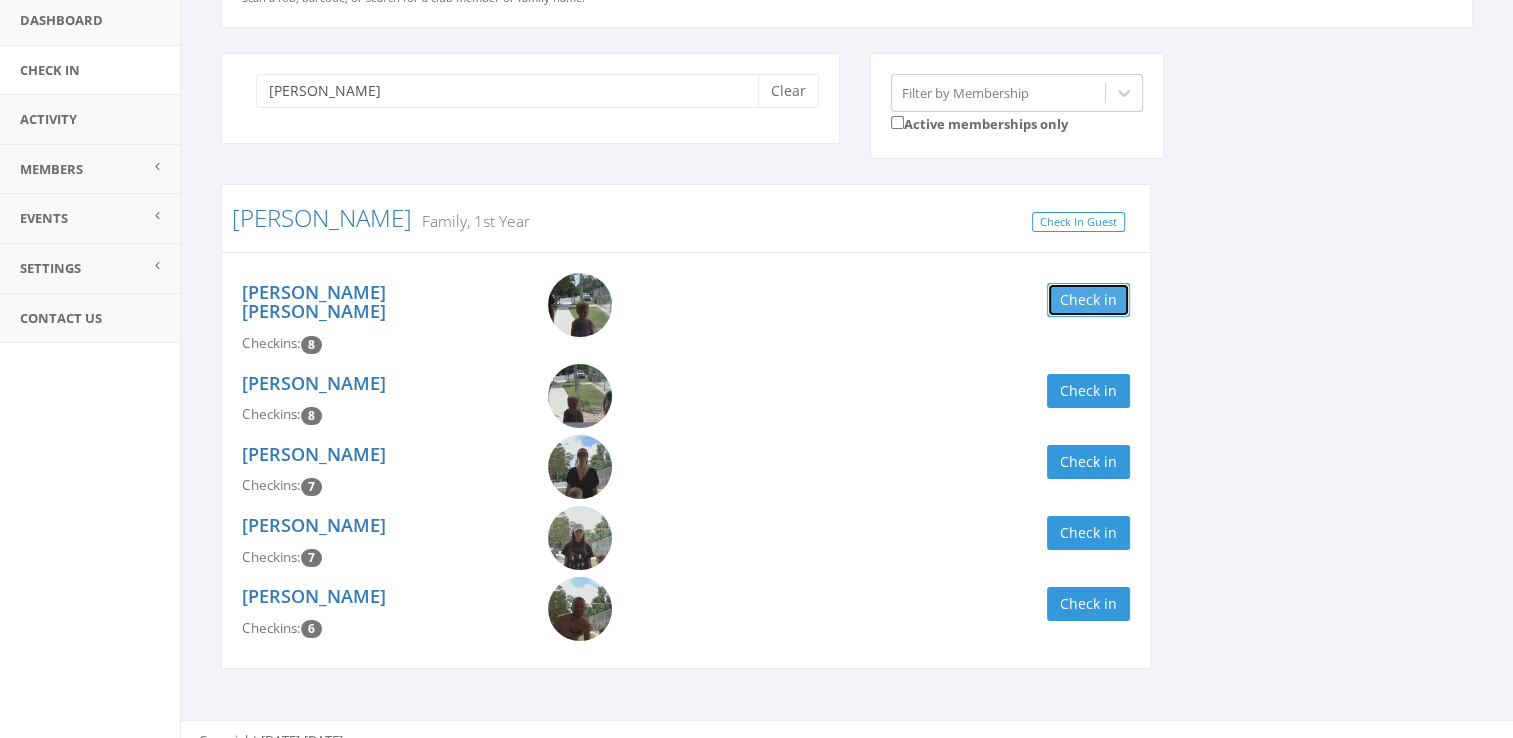 click on "Check in" at bounding box center (1088, 300) 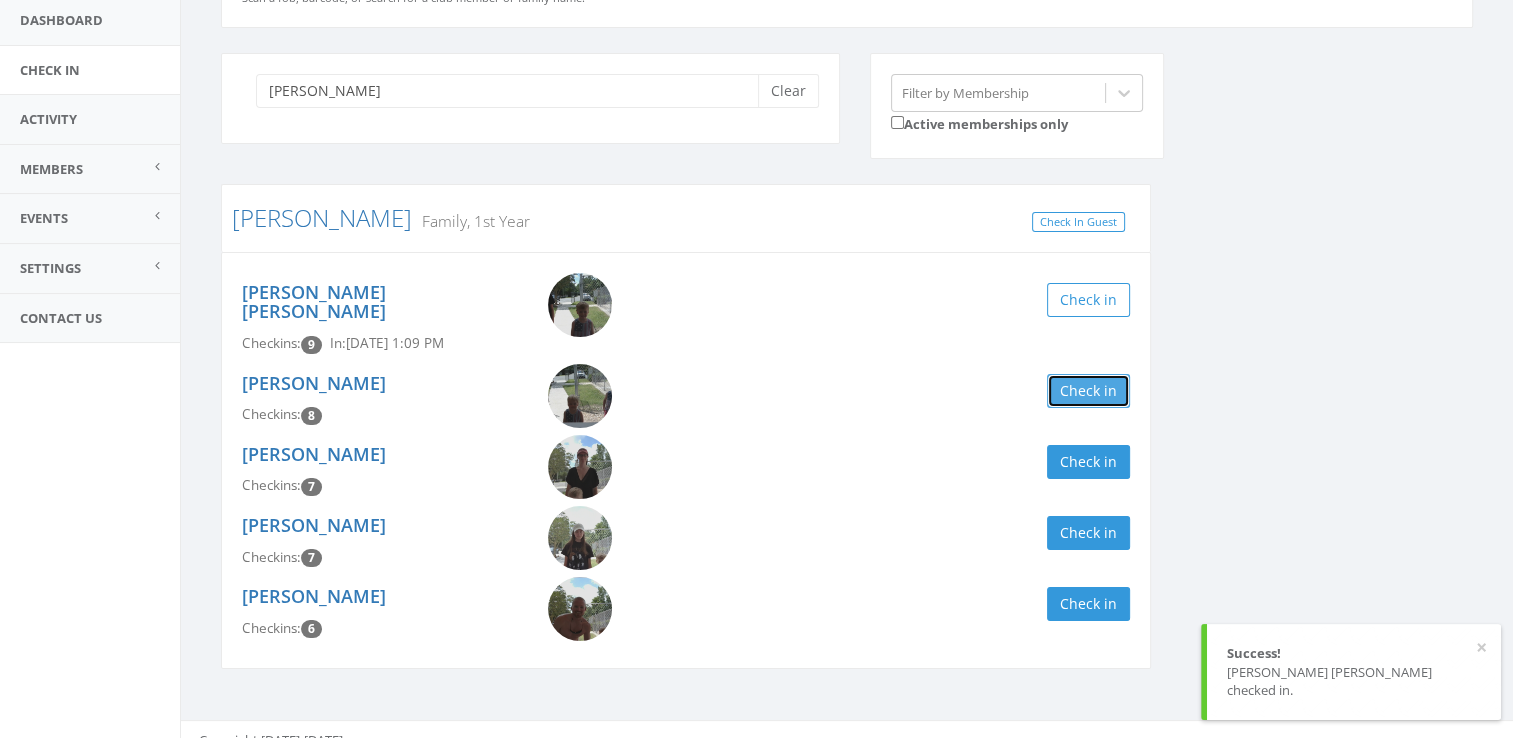 click on "Check in" at bounding box center (1088, 391) 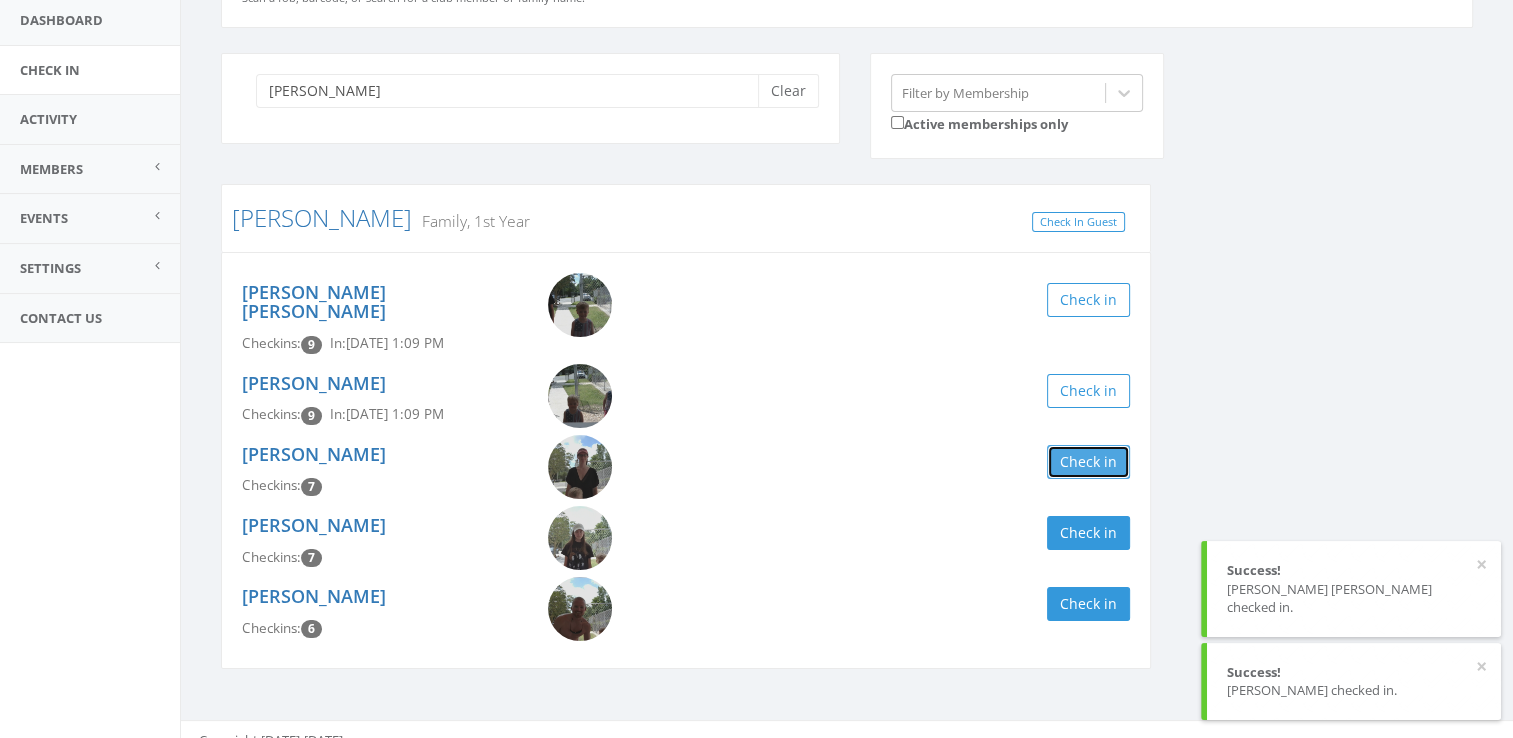click on "Check in" at bounding box center (1088, 462) 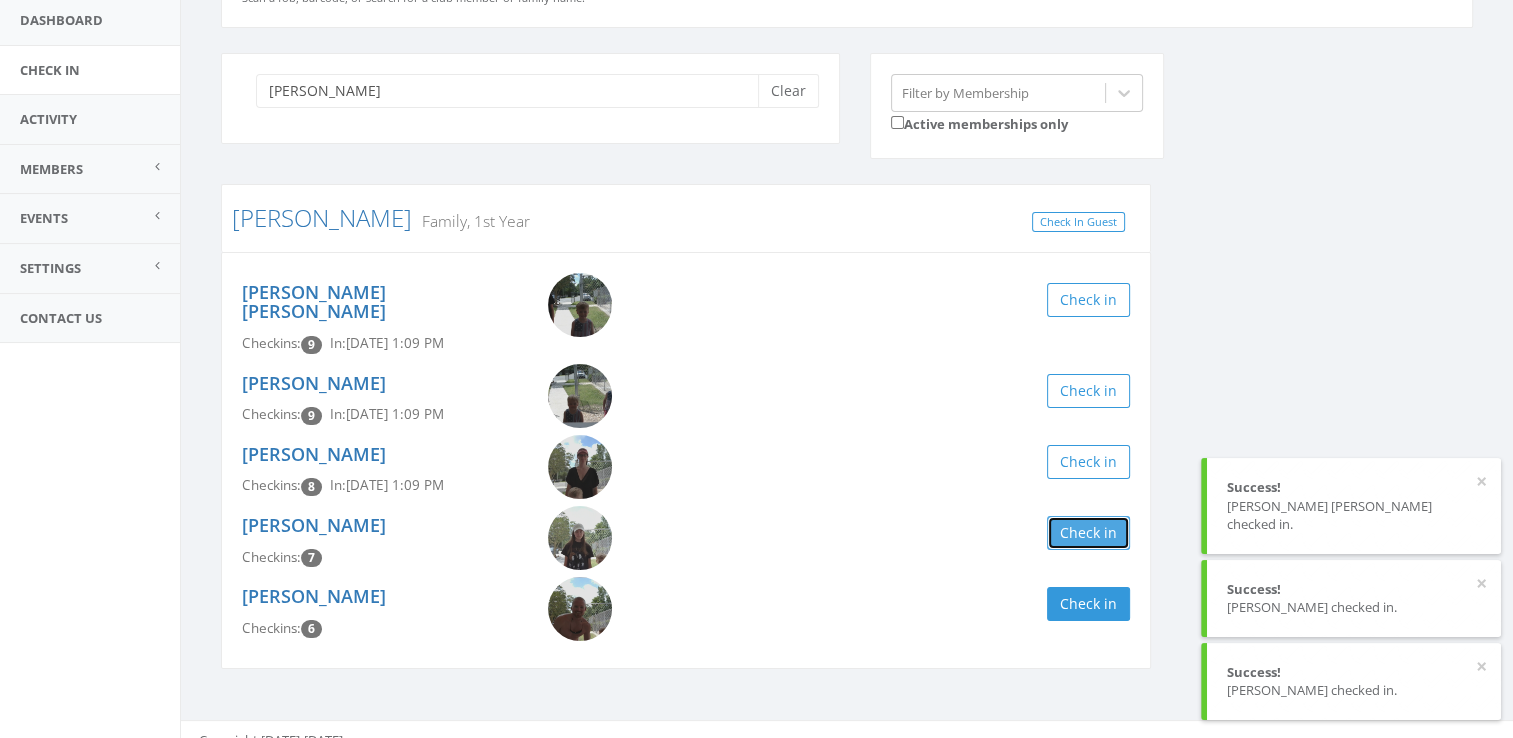 click on "Check in" at bounding box center [1088, 533] 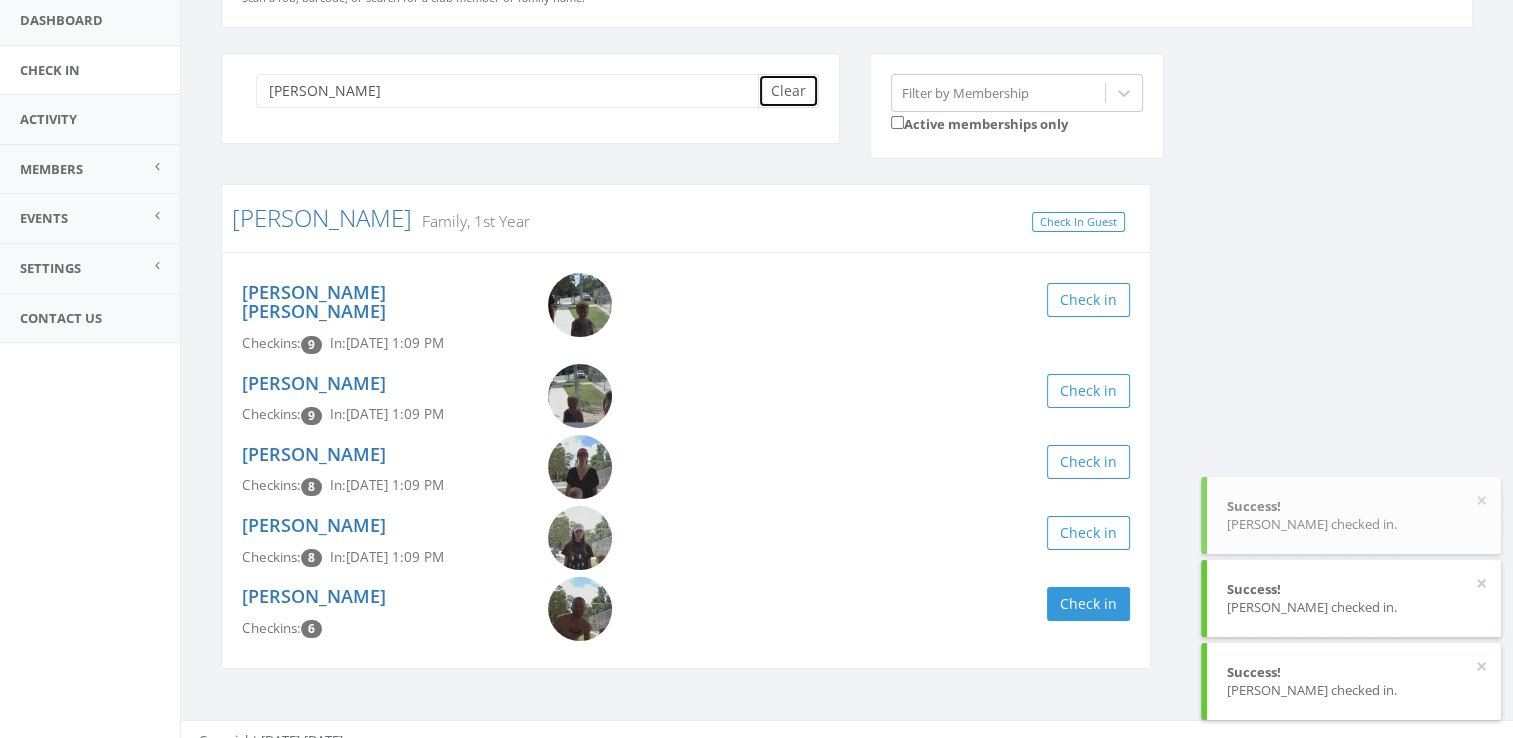 click on "Clear" at bounding box center [788, 91] 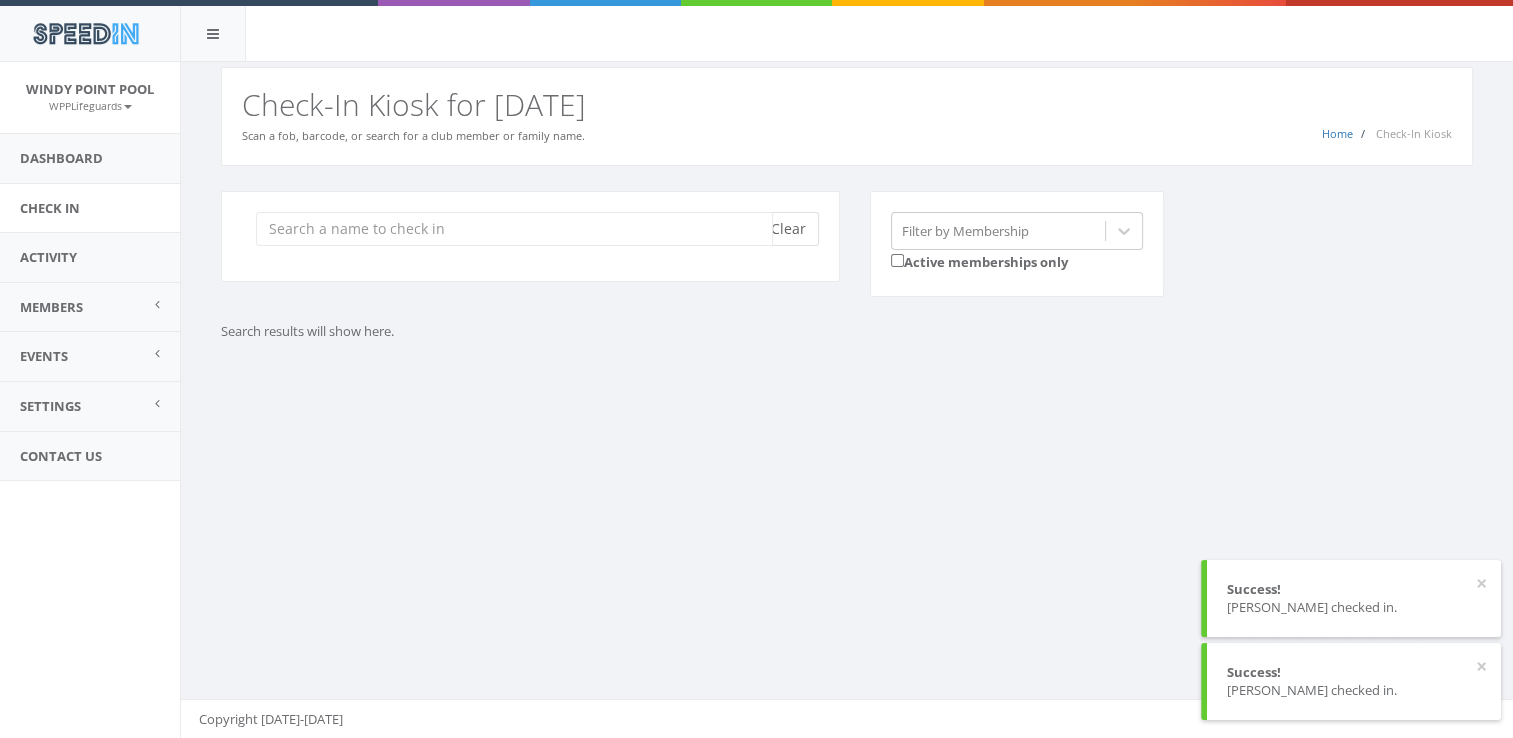 scroll, scrollTop: 0, scrollLeft: 0, axis: both 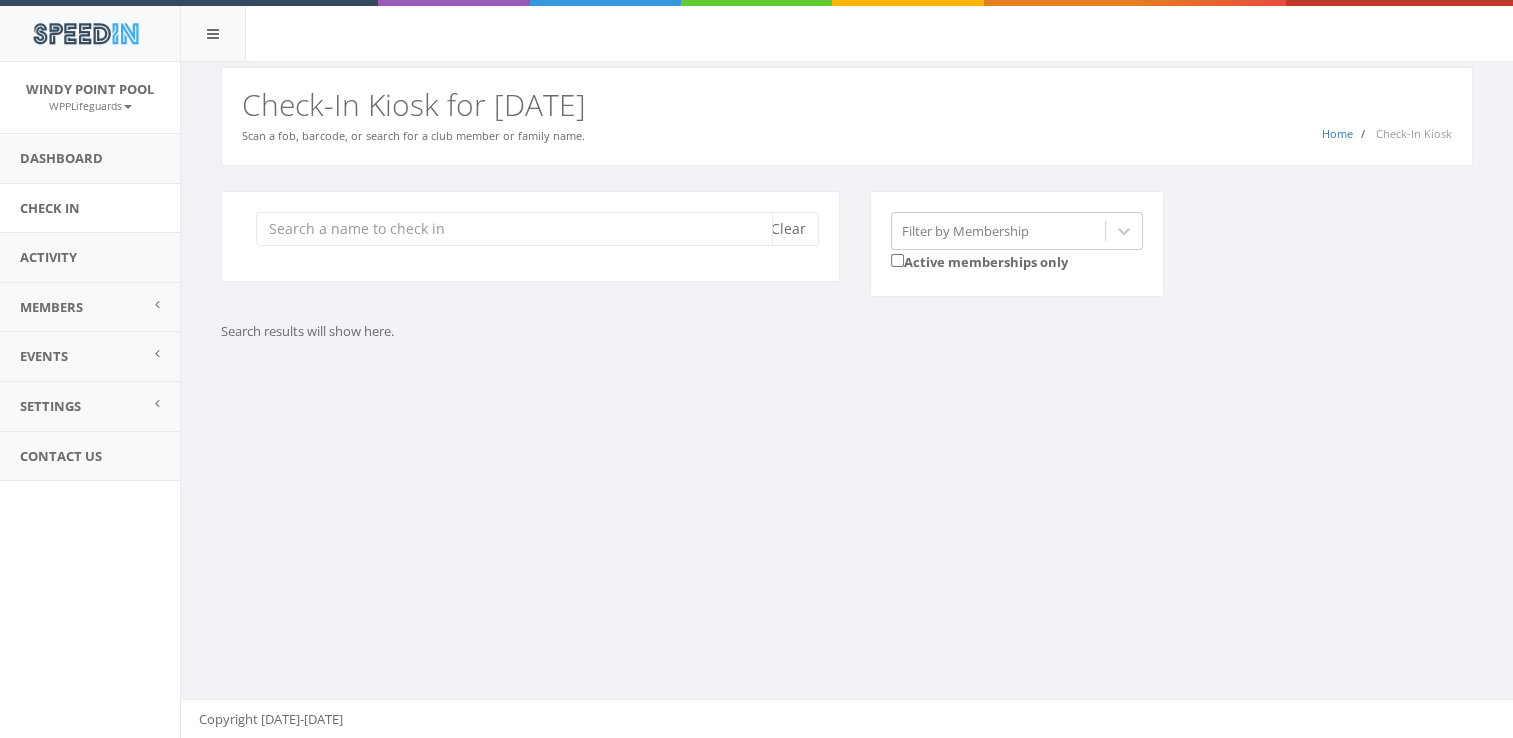 click at bounding box center [514, 229] 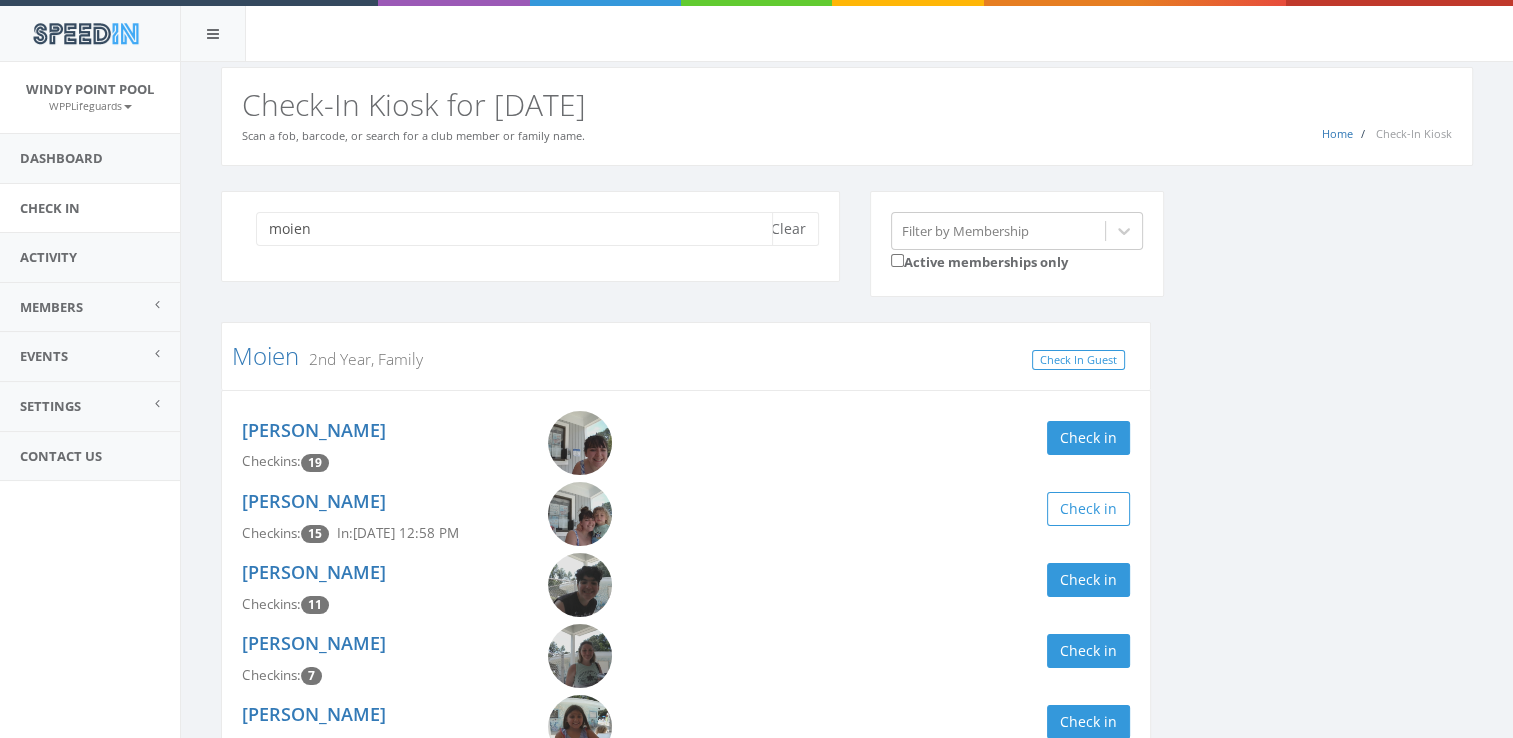 type on "moien" 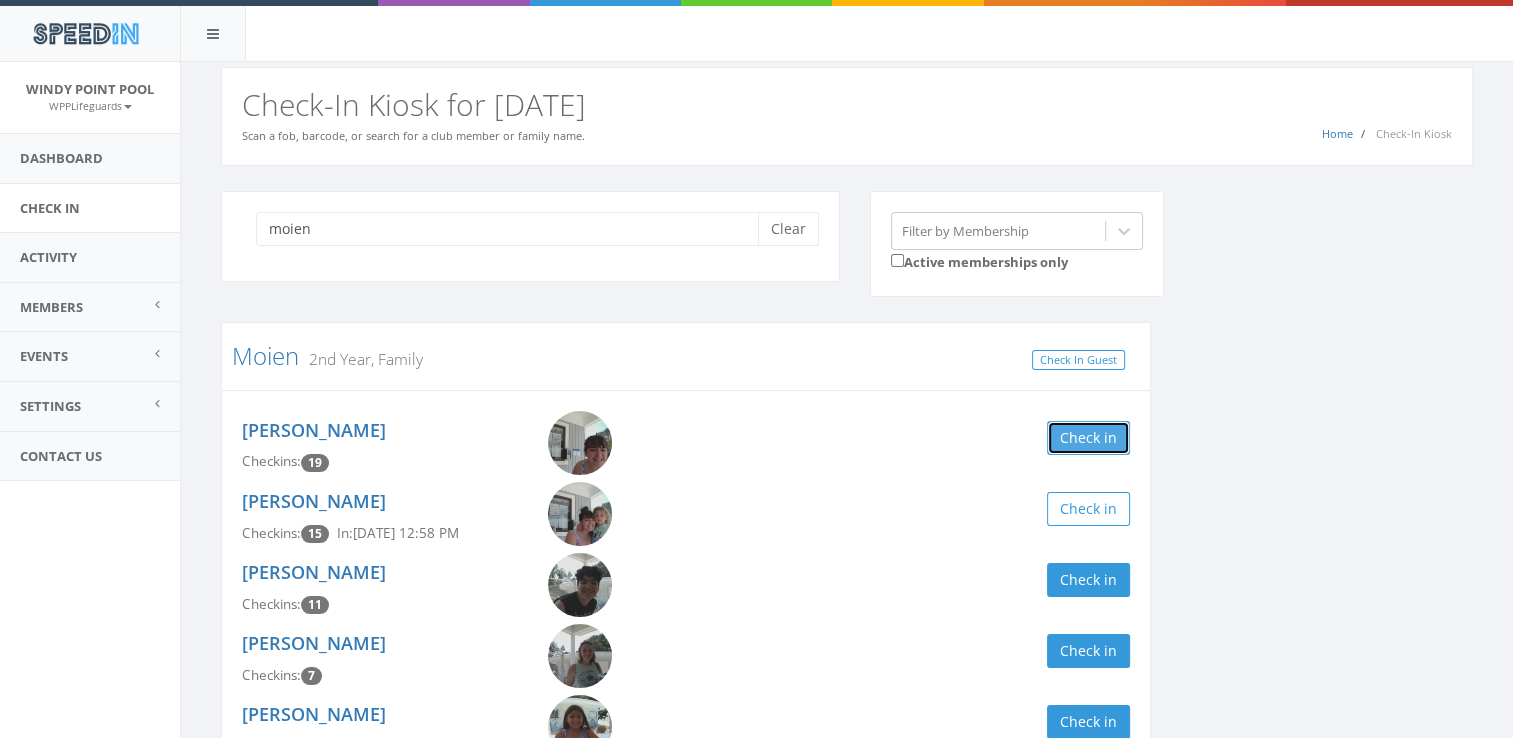 click on "Check in" at bounding box center [1088, 438] 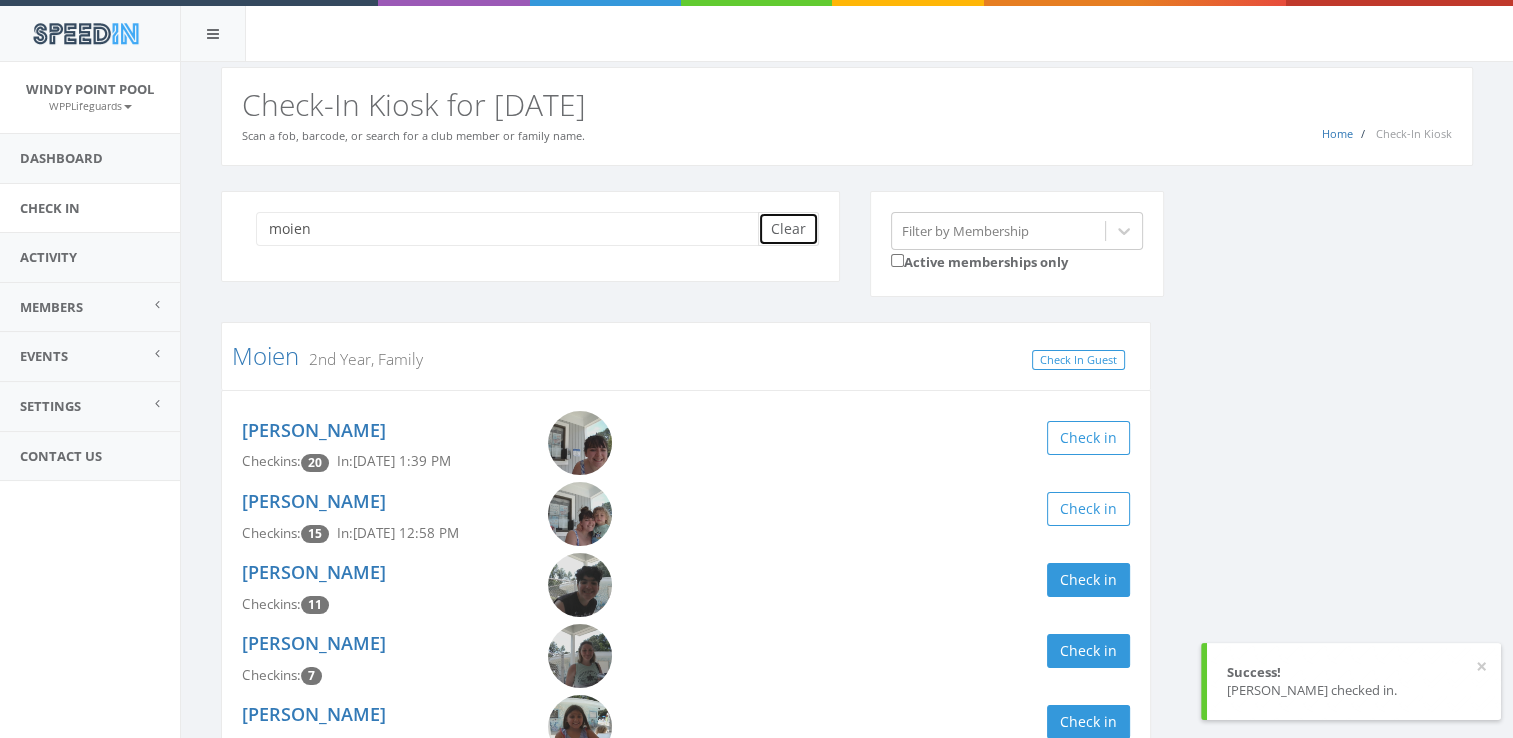 click on "Clear" at bounding box center (788, 229) 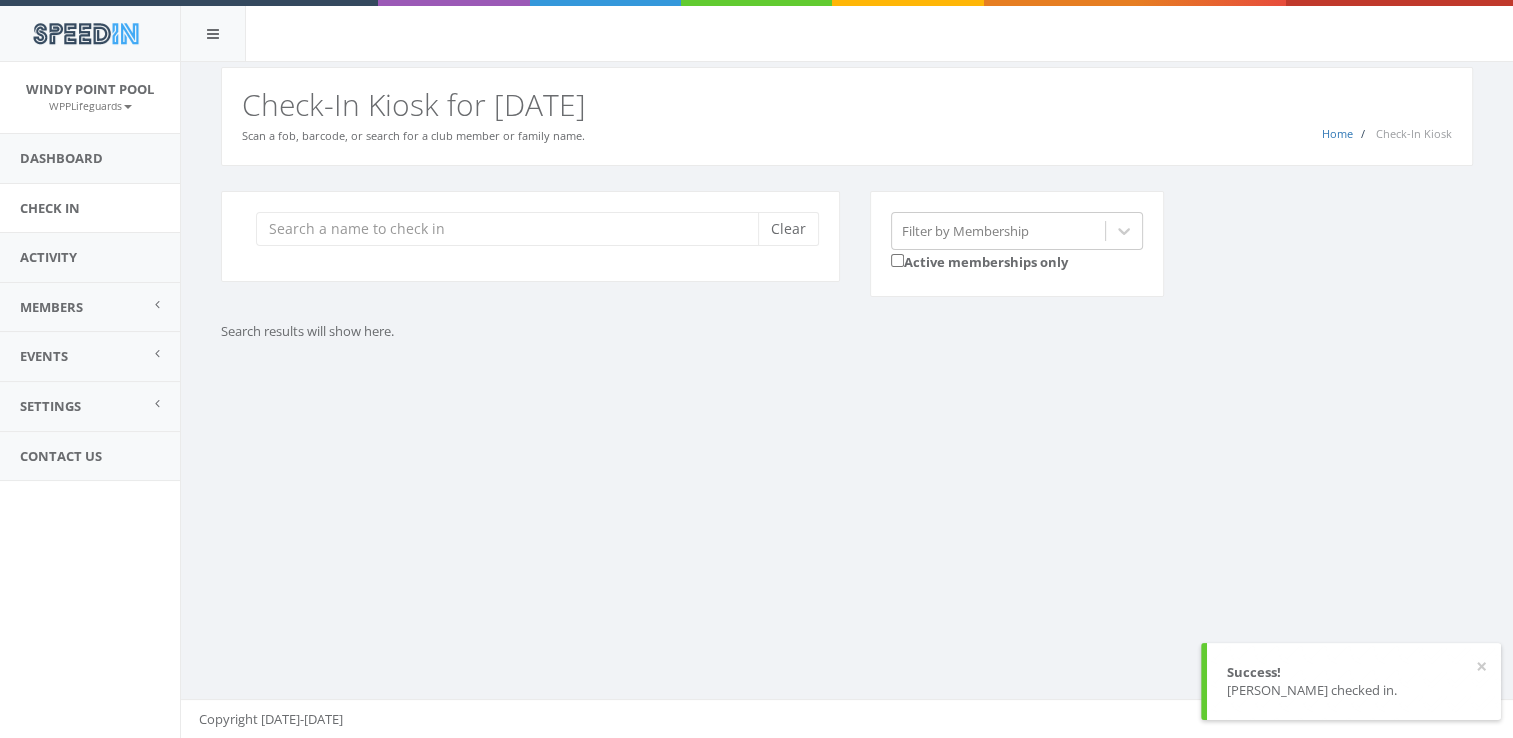 click on "Clear" at bounding box center [530, 236] 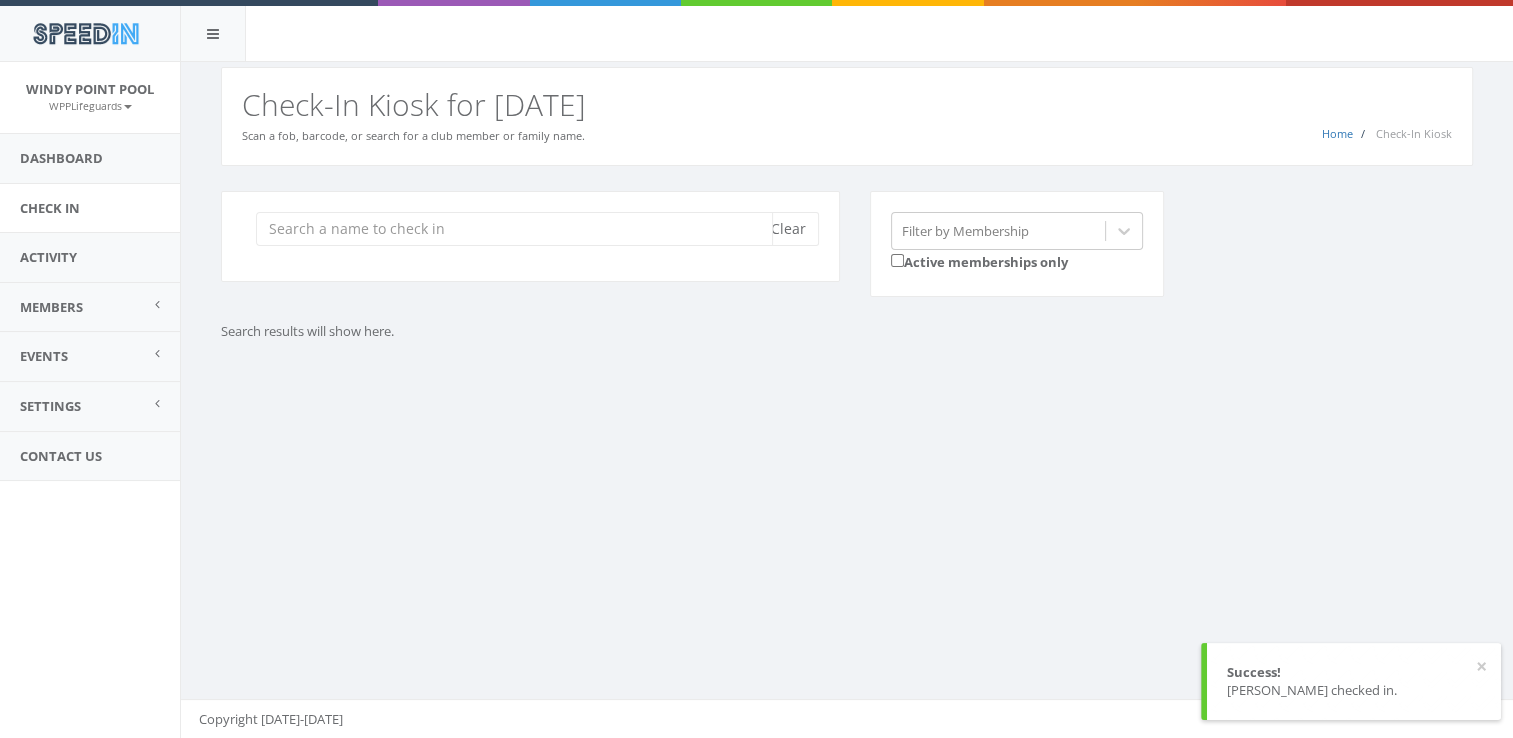 click at bounding box center (514, 229) 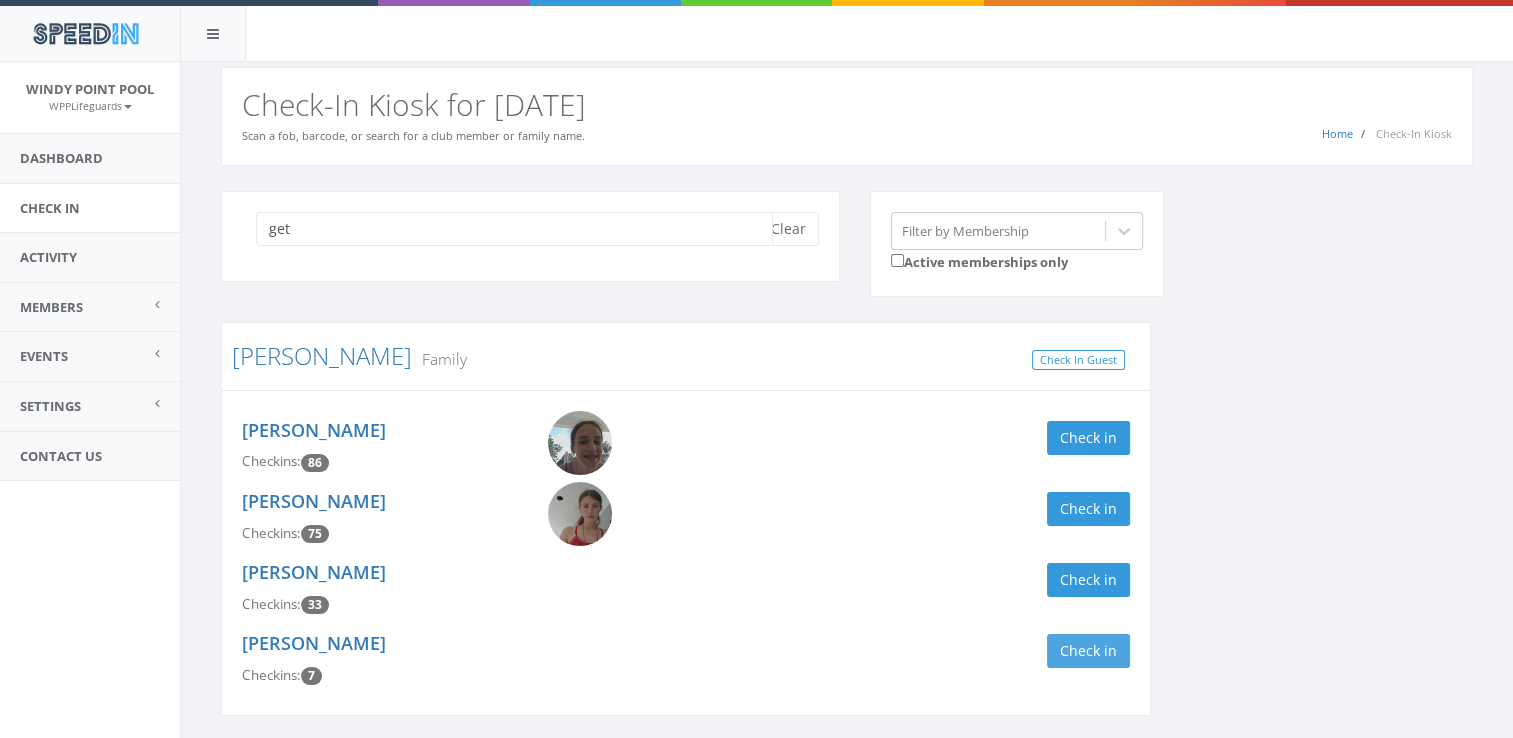 type on "get" 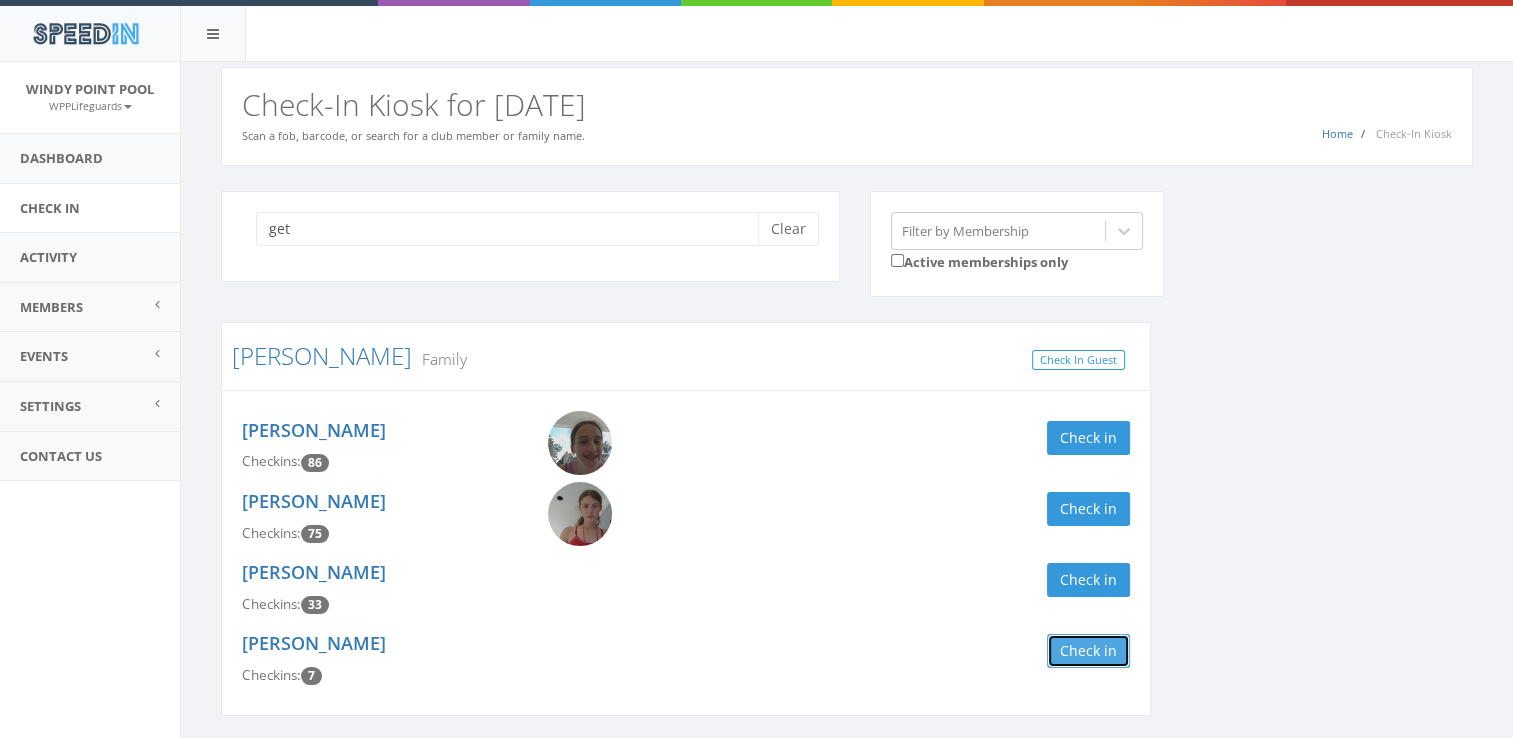 click on "Check in" at bounding box center [1088, 651] 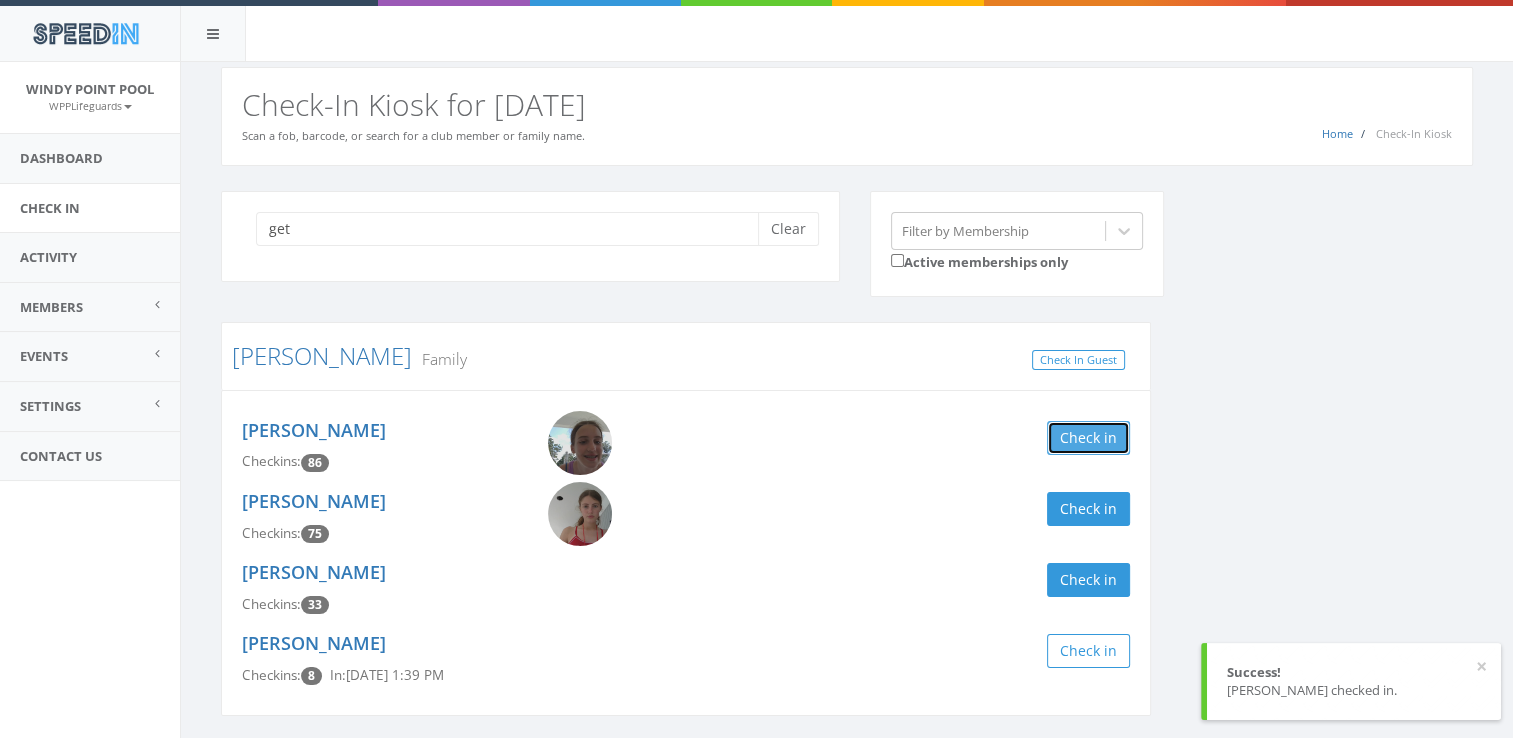 click on "Check in" at bounding box center [1088, 438] 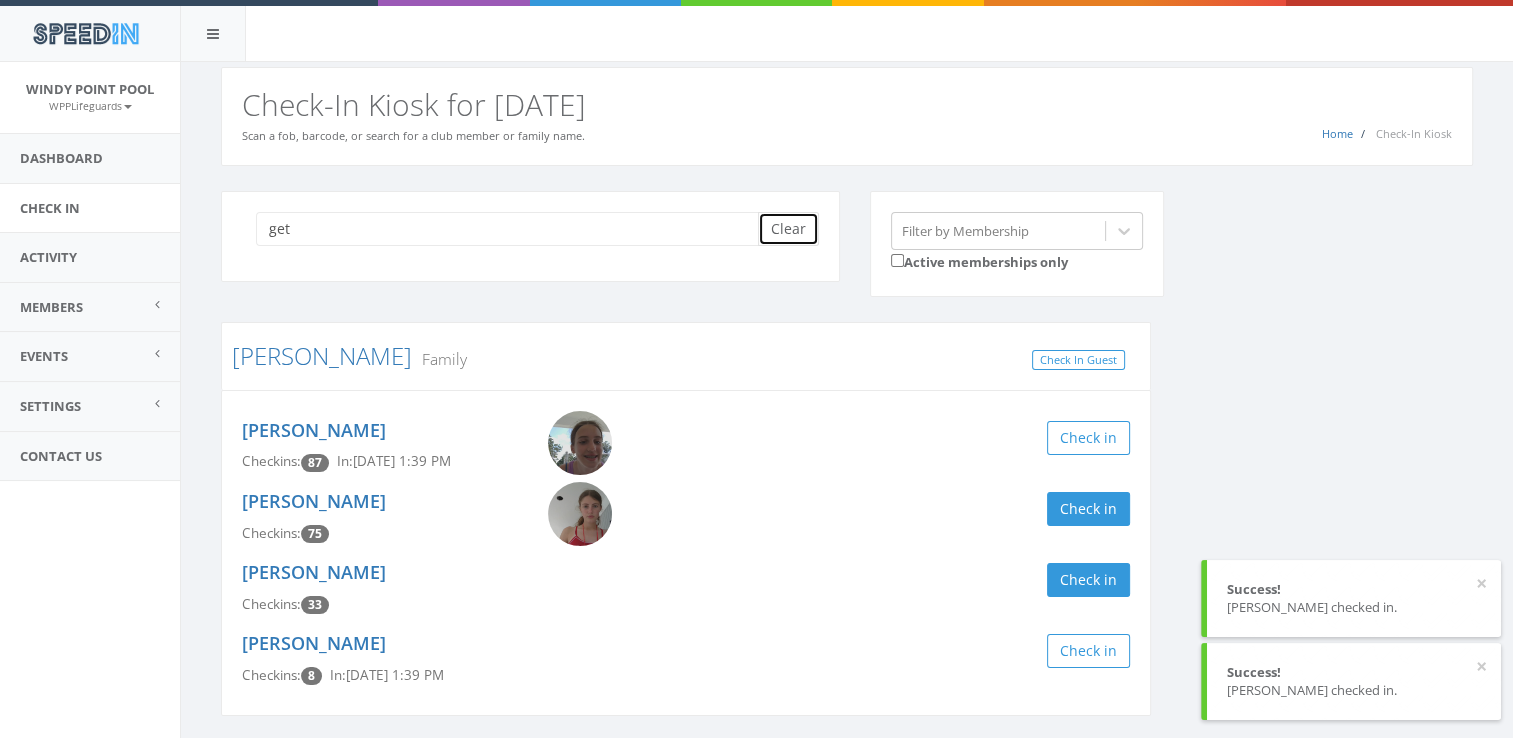 click on "Clear" at bounding box center (788, 229) 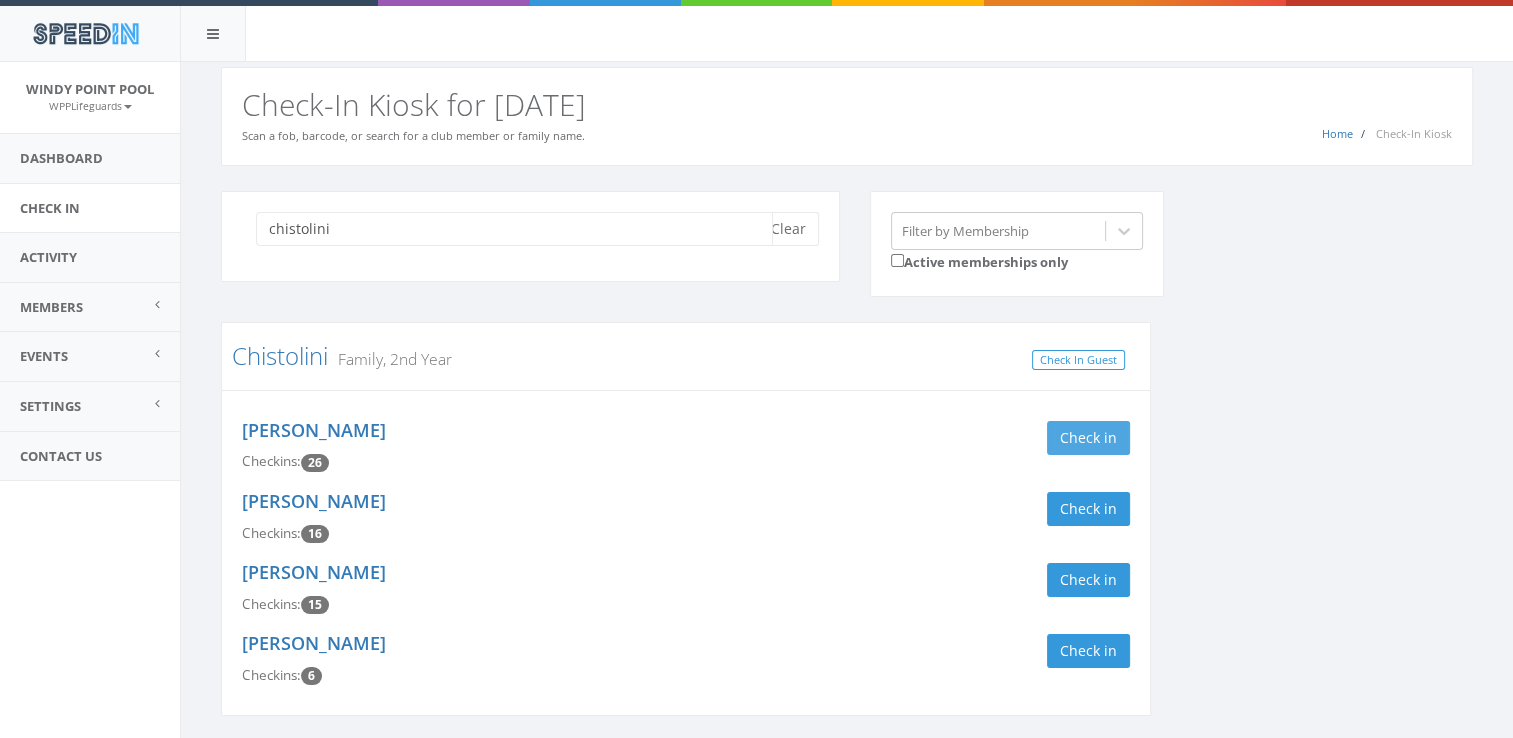type on "chistolini" 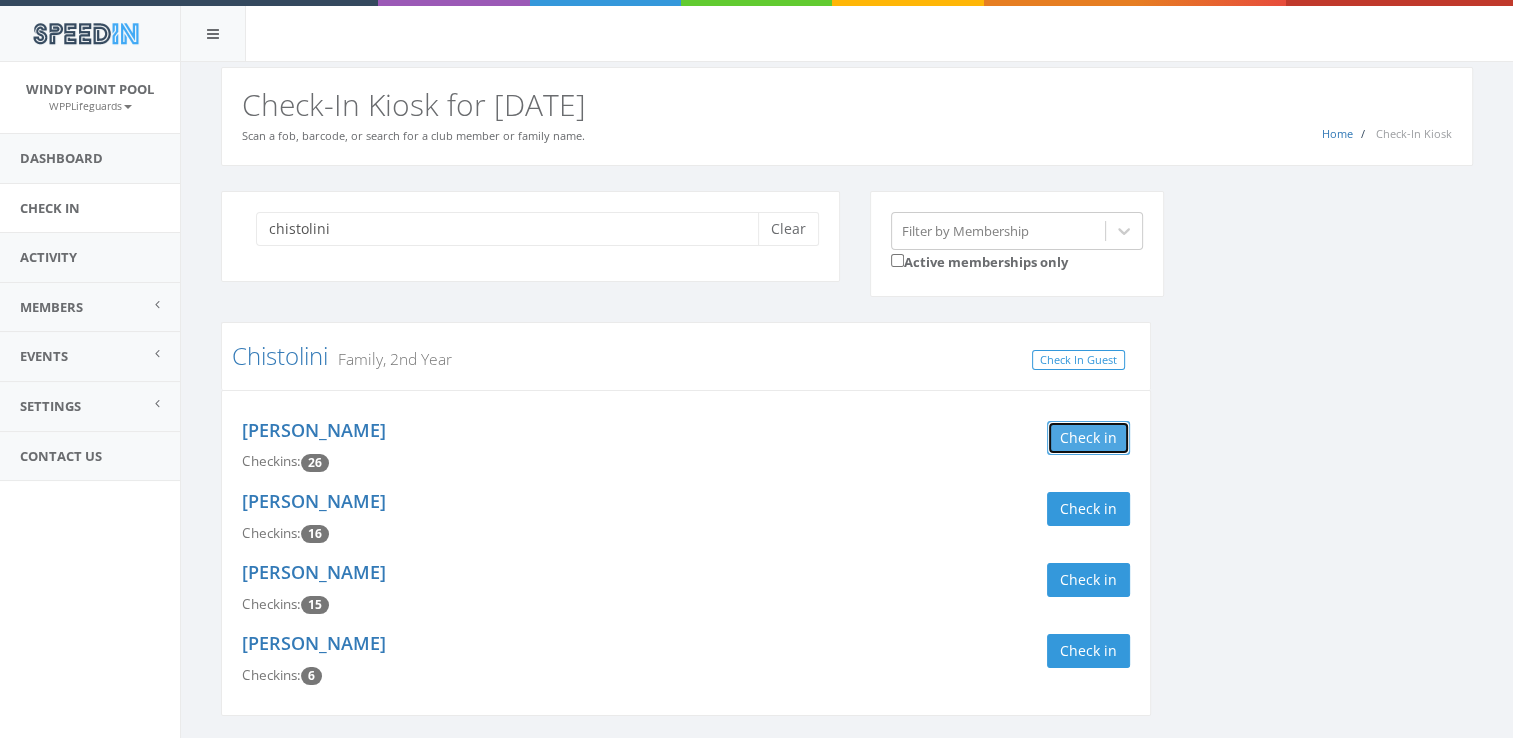 click on "Check in" at bounding box center (1088, 438) 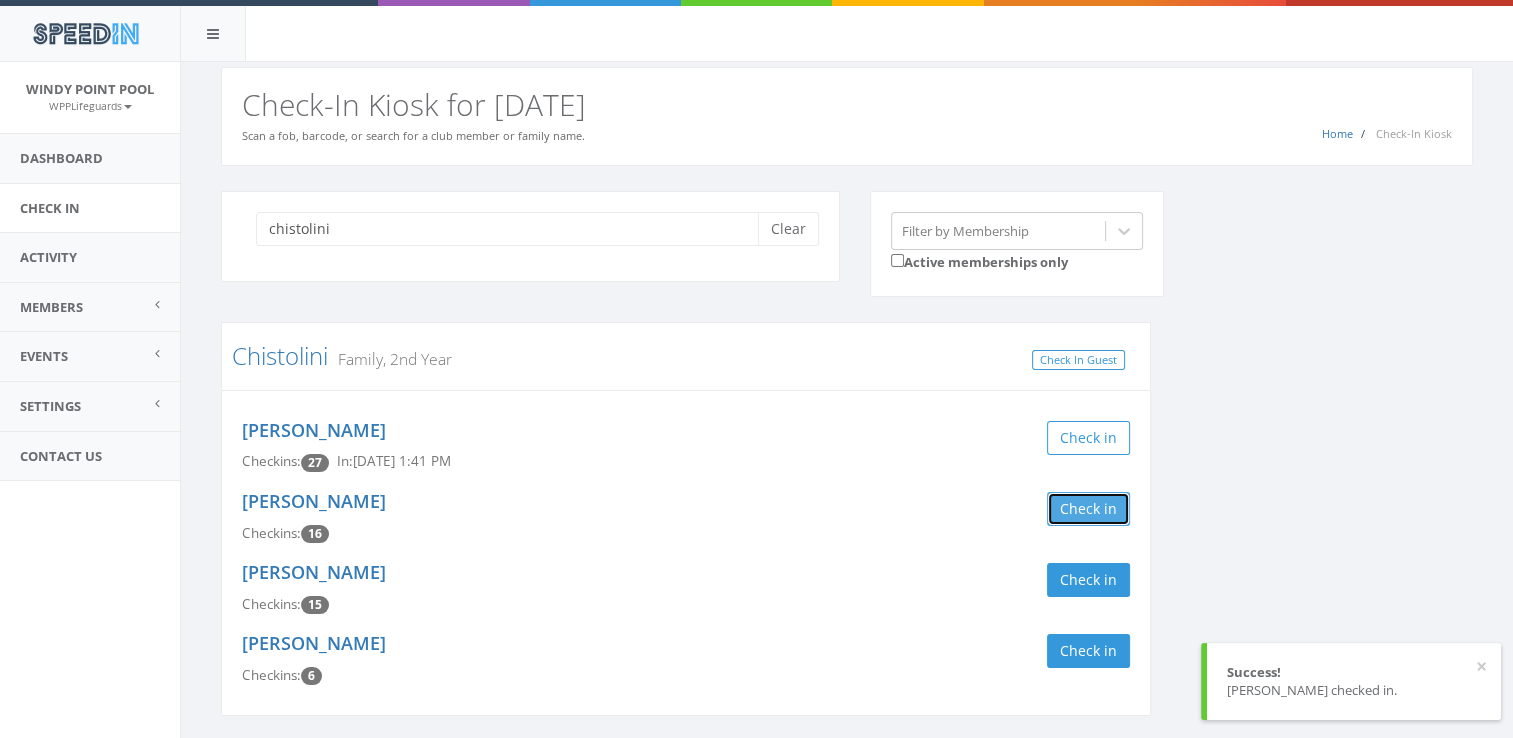 click on "Check in" at bounding box center (1088, 509) 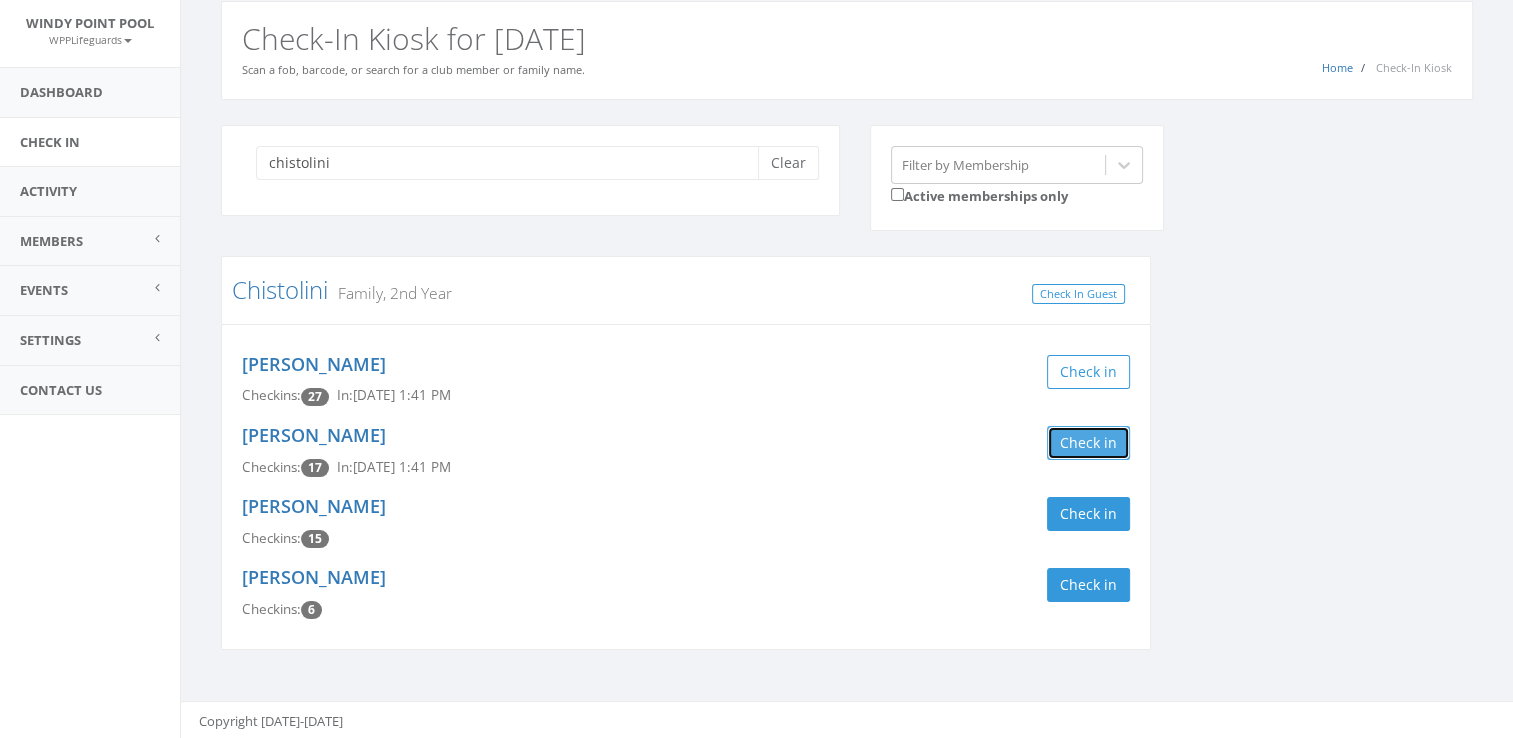 scroll, scrollTop: 67, scrollLeft: 0, axis: vertical 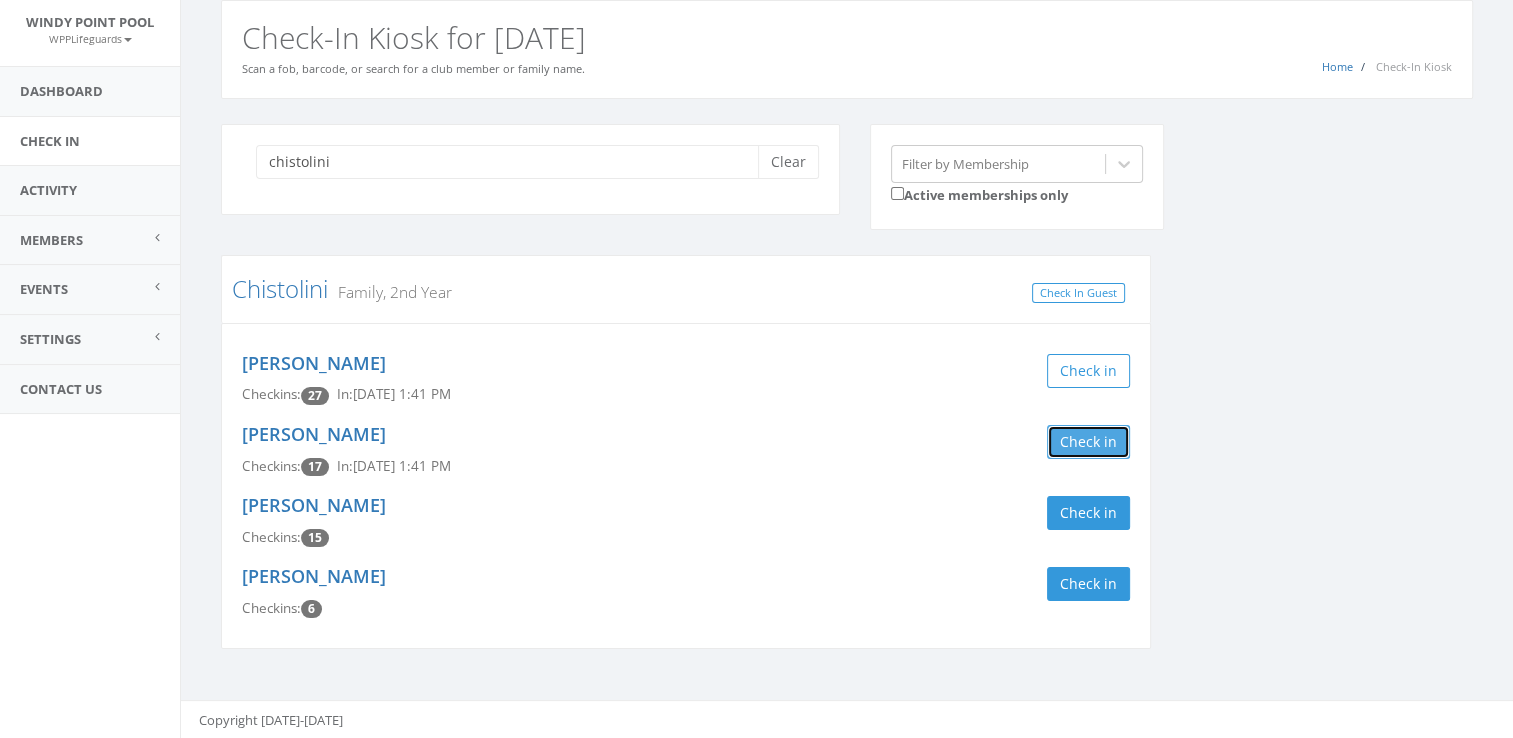 click on "Check in" at bounding box center [1088, 442] 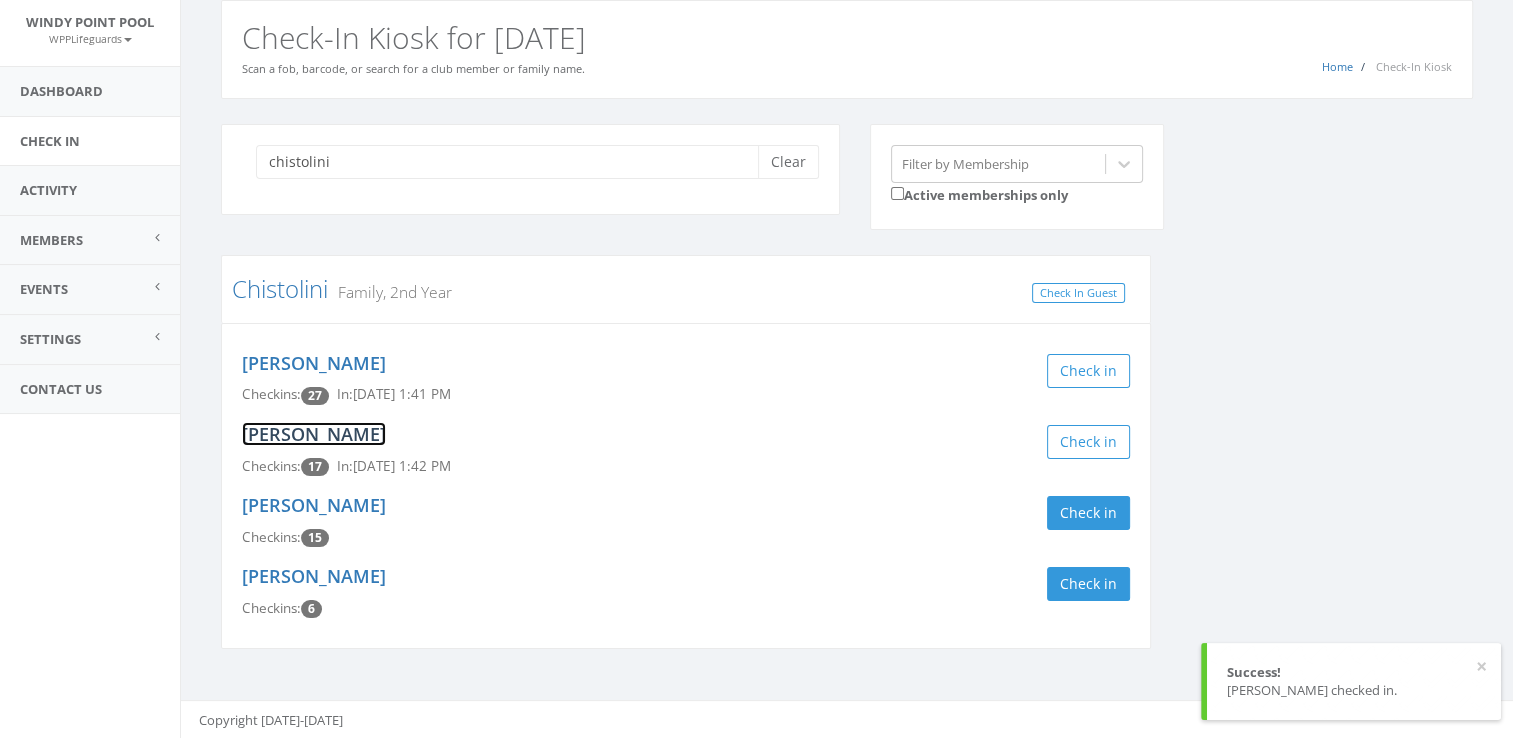 click on "John Chistolini" at bounding box center (314, 434) 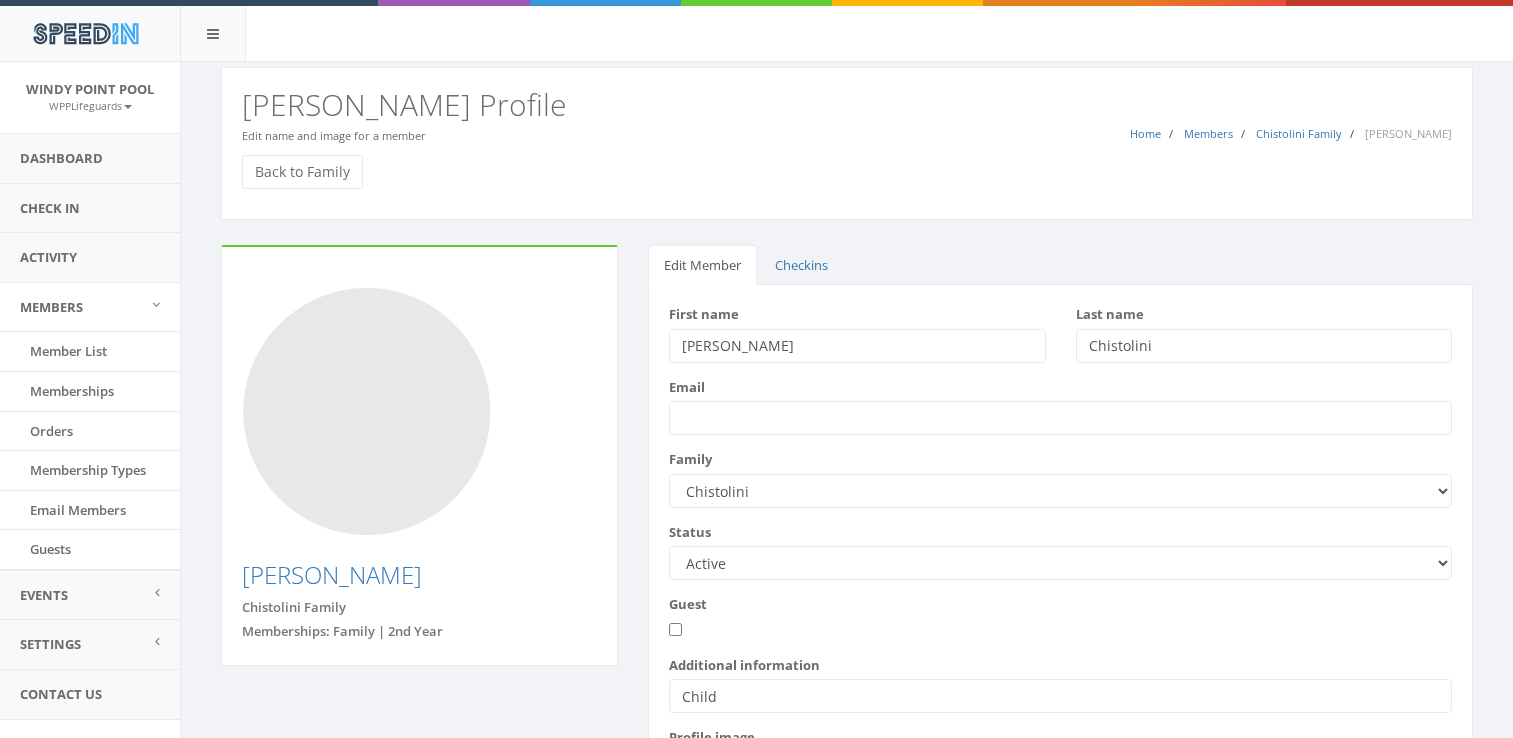 scroll, scrollTop: 0, scrollLeft: 0, axis: both 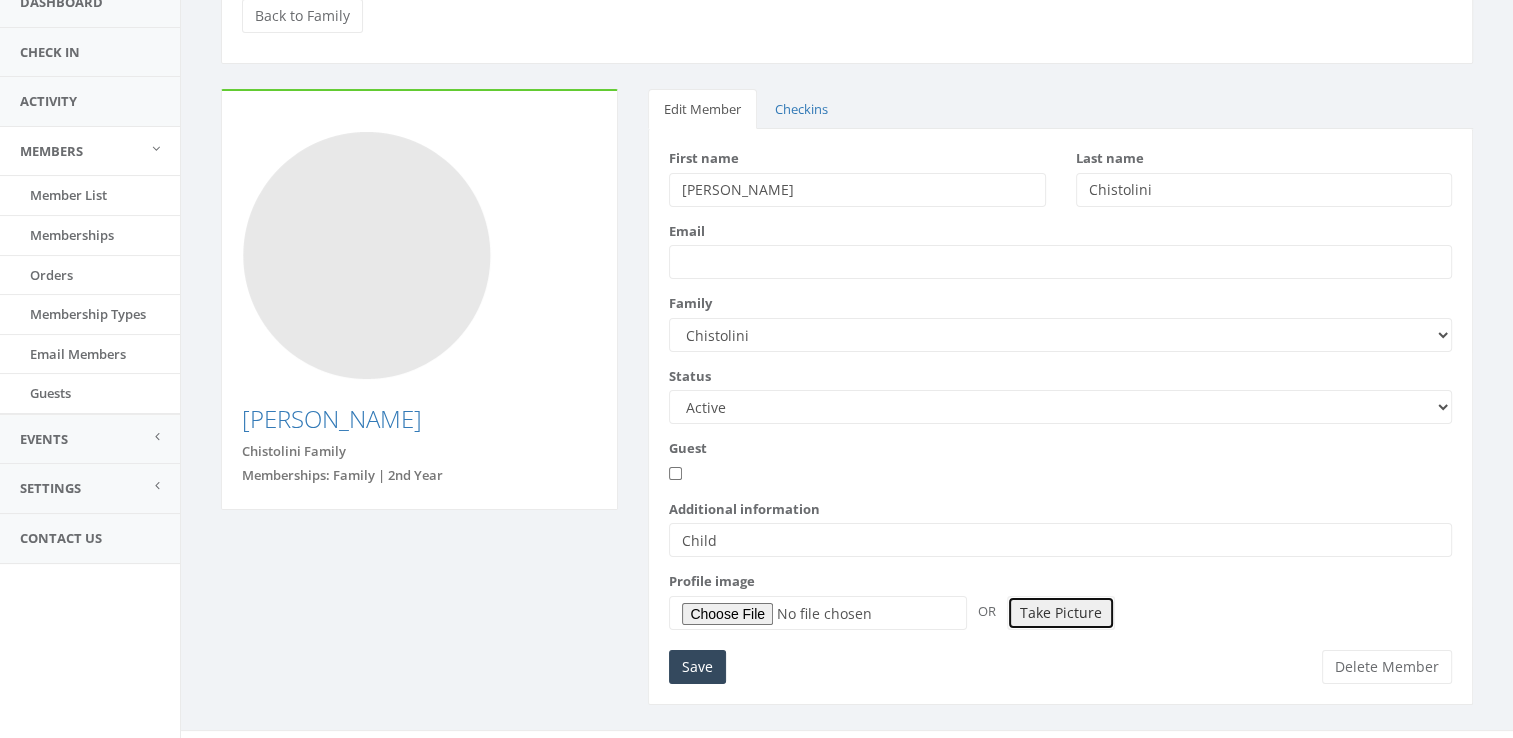 click on "Take Picture" at bounding box center (1061, 613) 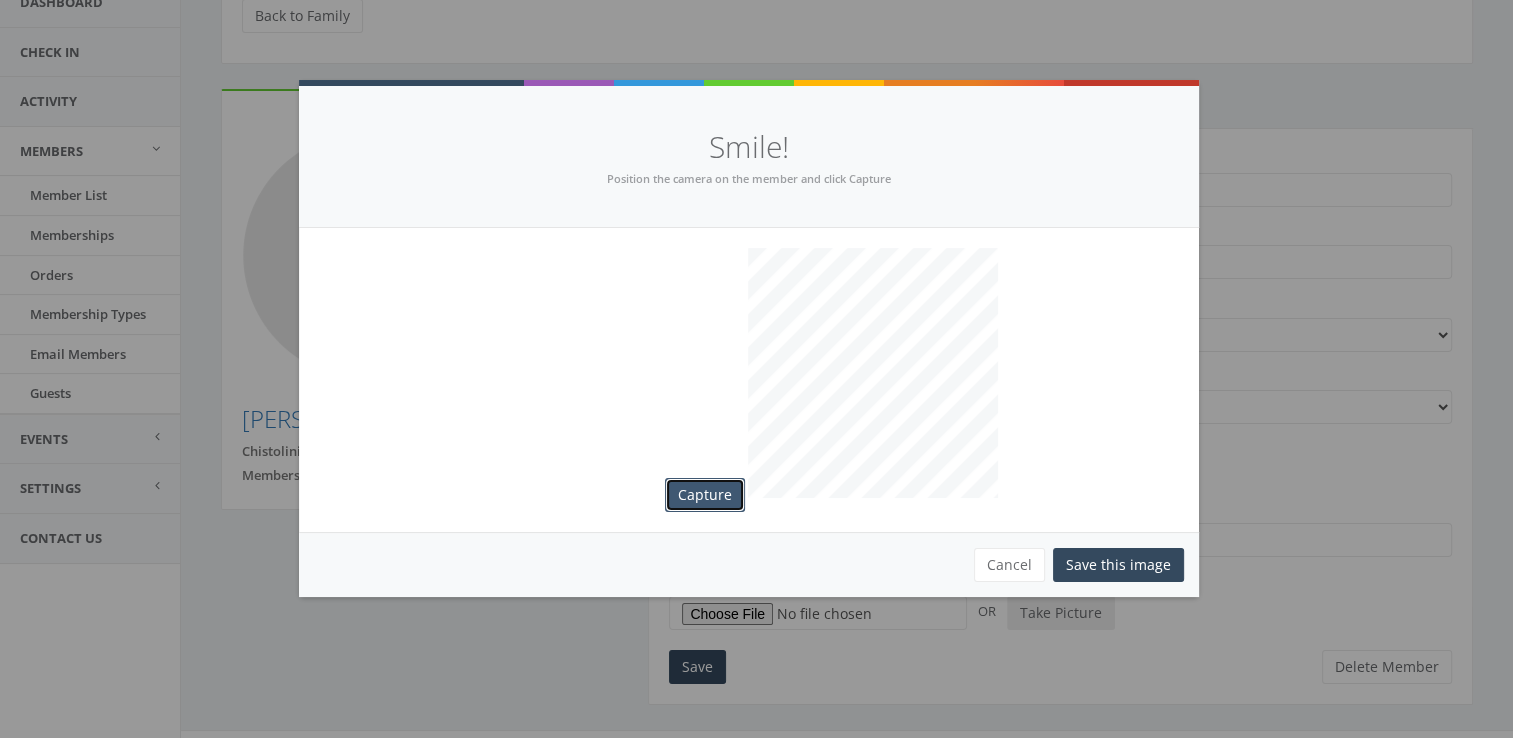 click on "Capture" at bounding box center [705, 495] 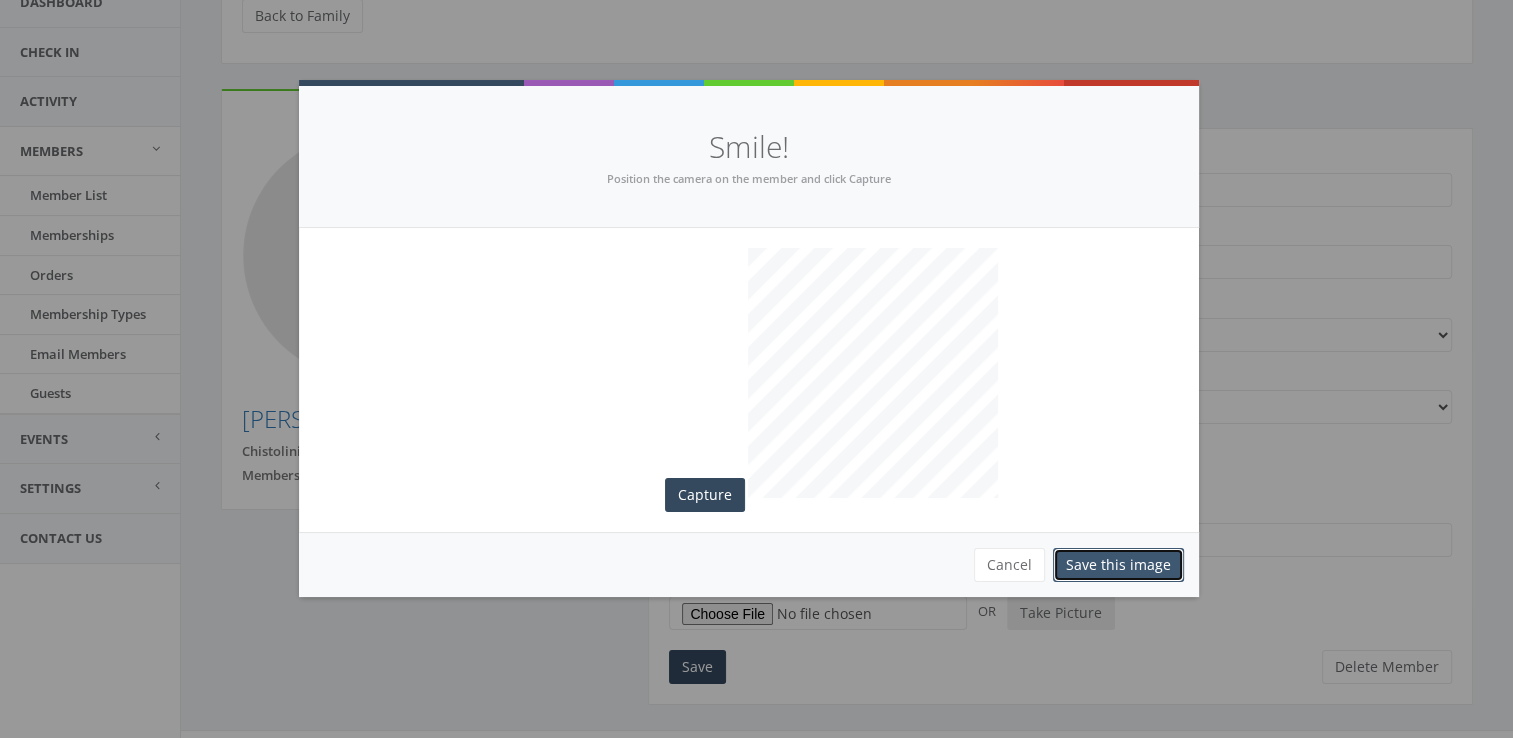 click on "Save this image" at bounding box center (1118, 565) 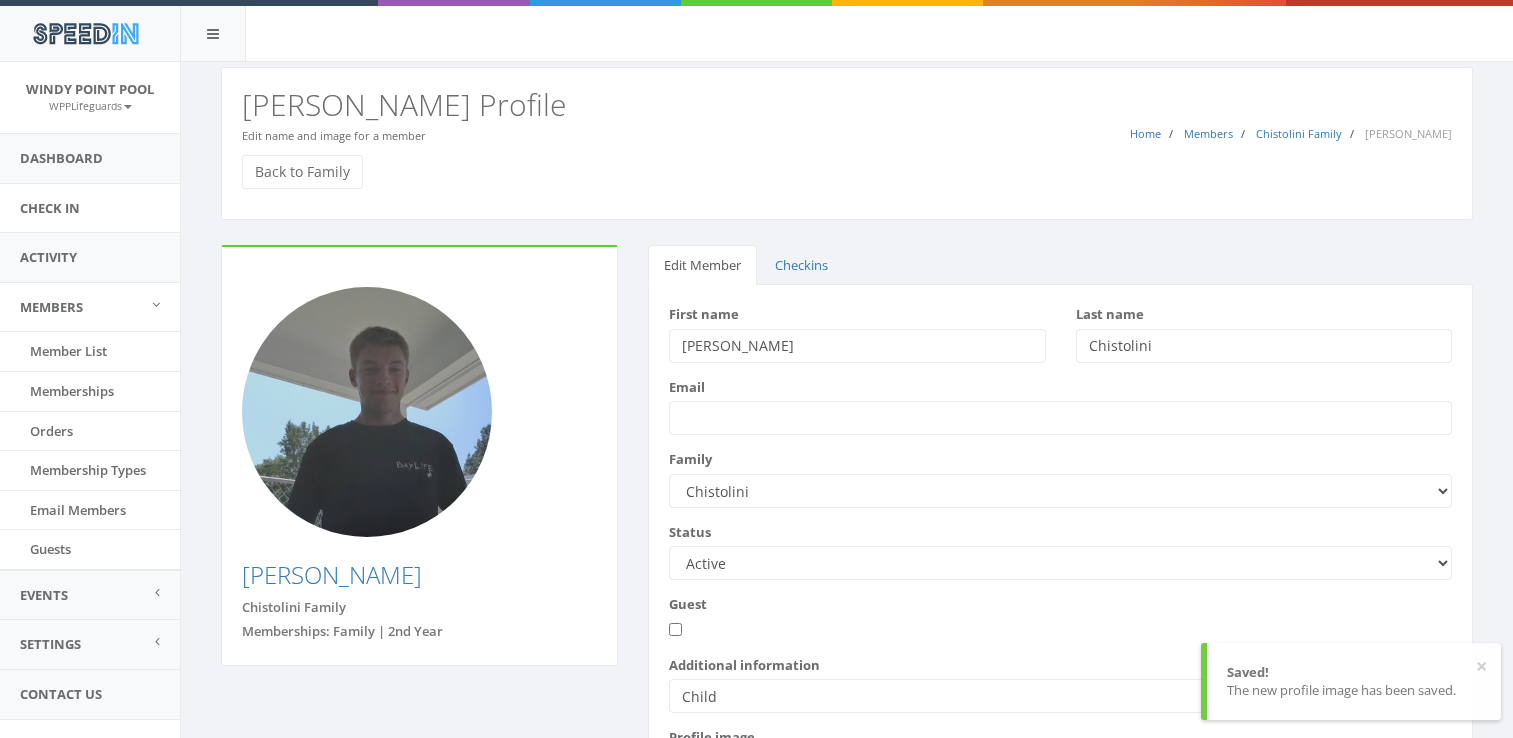 scroll, scrollTop: 141, scrollLeft: 0, axis: vertical 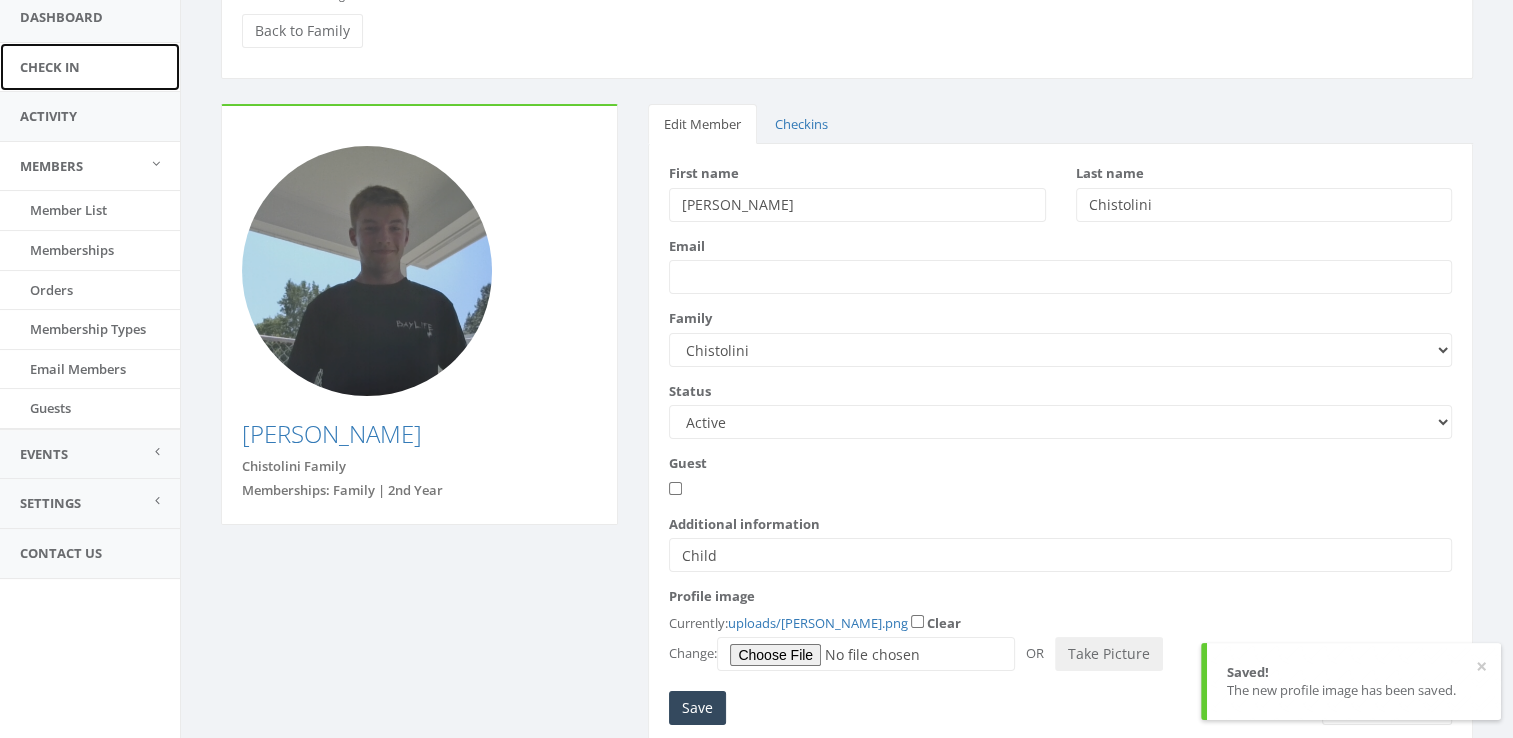 click on "Check In" at bounding box center (90, 67) 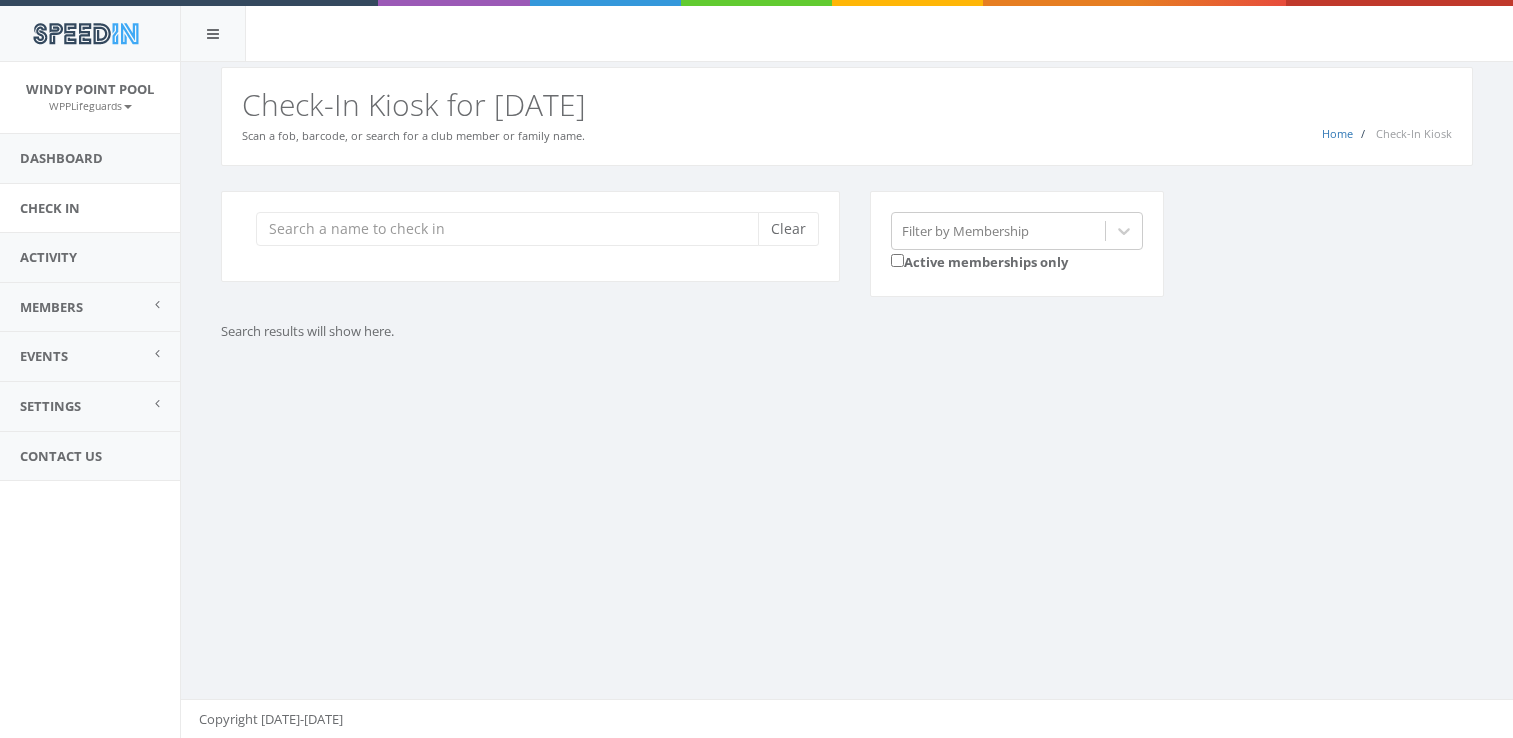 scroll, scrollTop: 0, scrollLeft: 0, axis: both 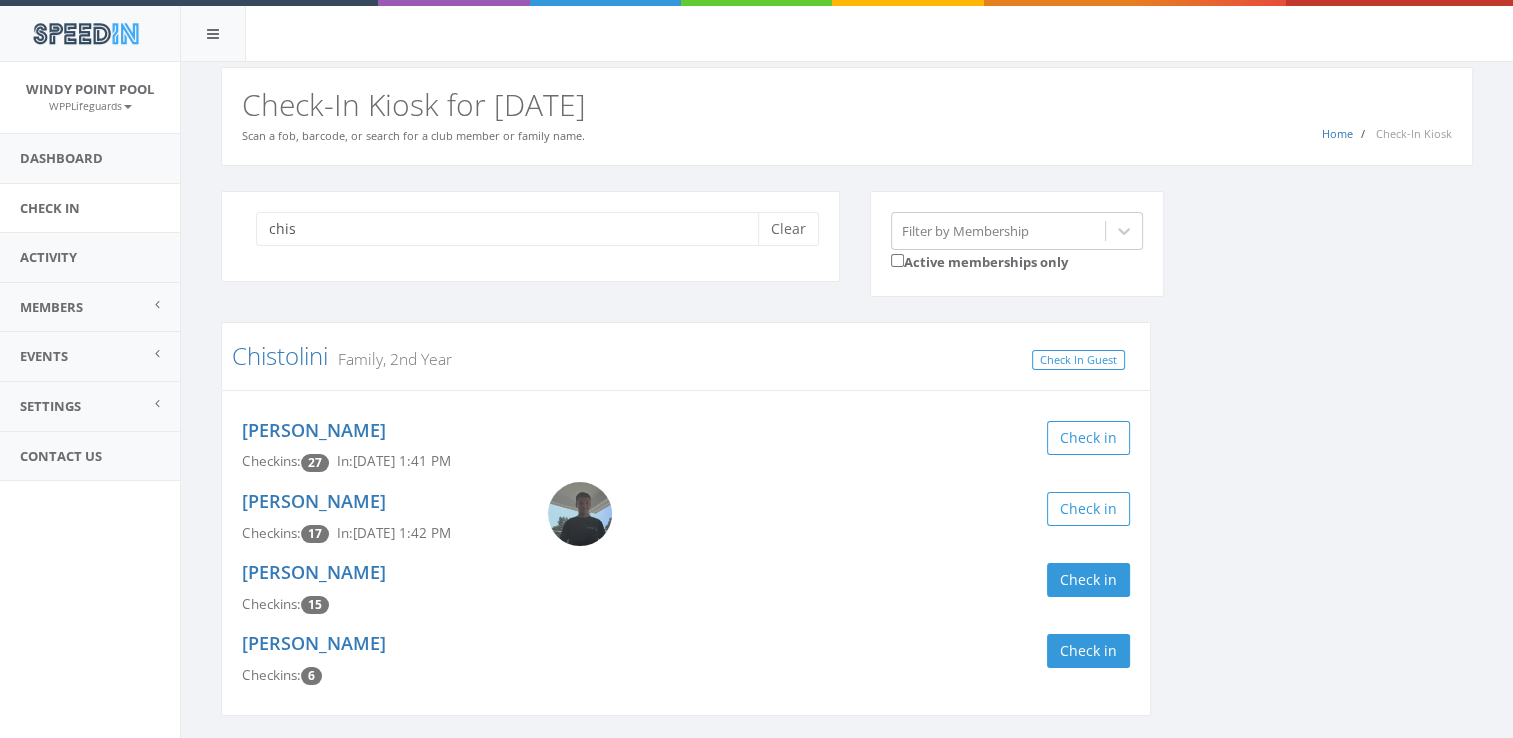 type on "chis" 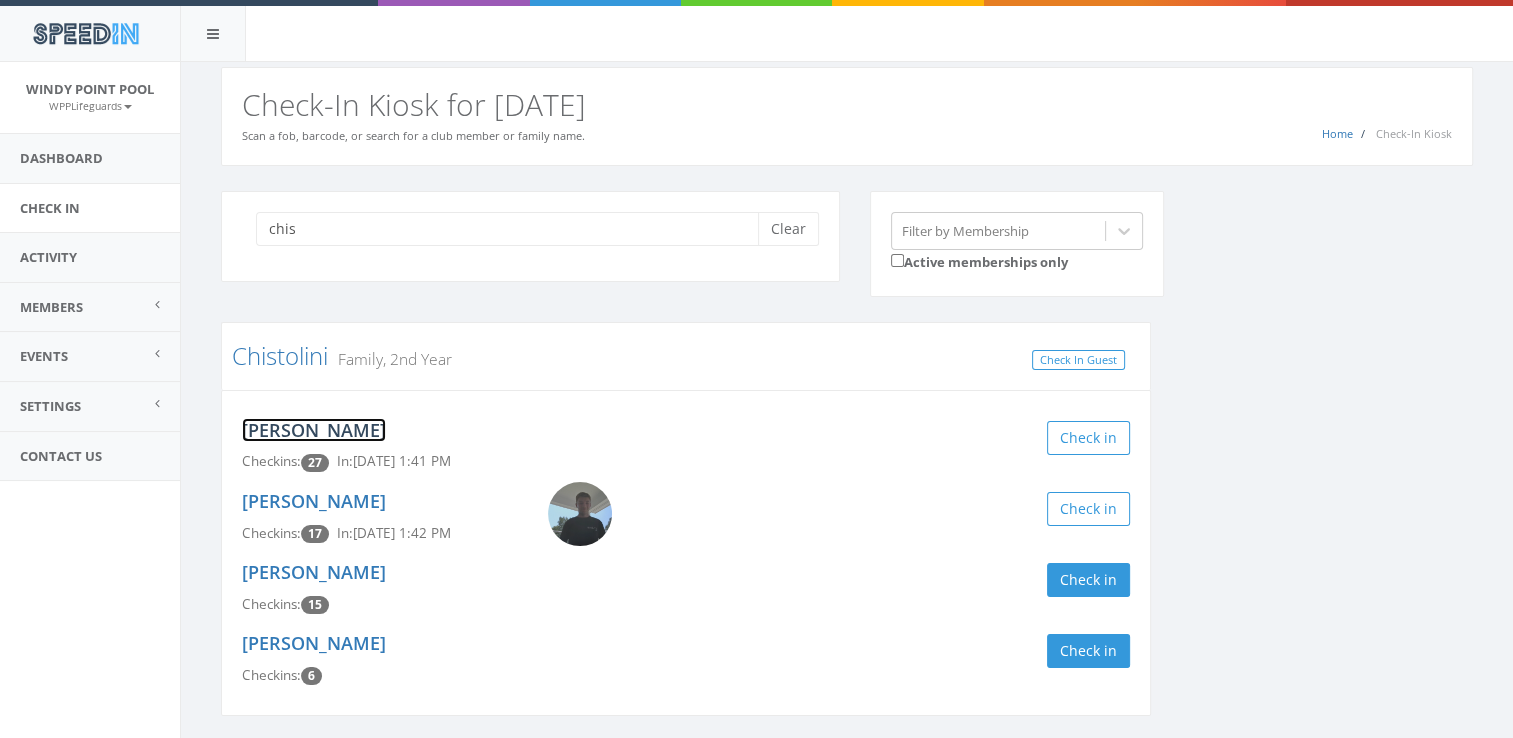 click on "[PERSON_NAME]" at bounding box center (314, 430) 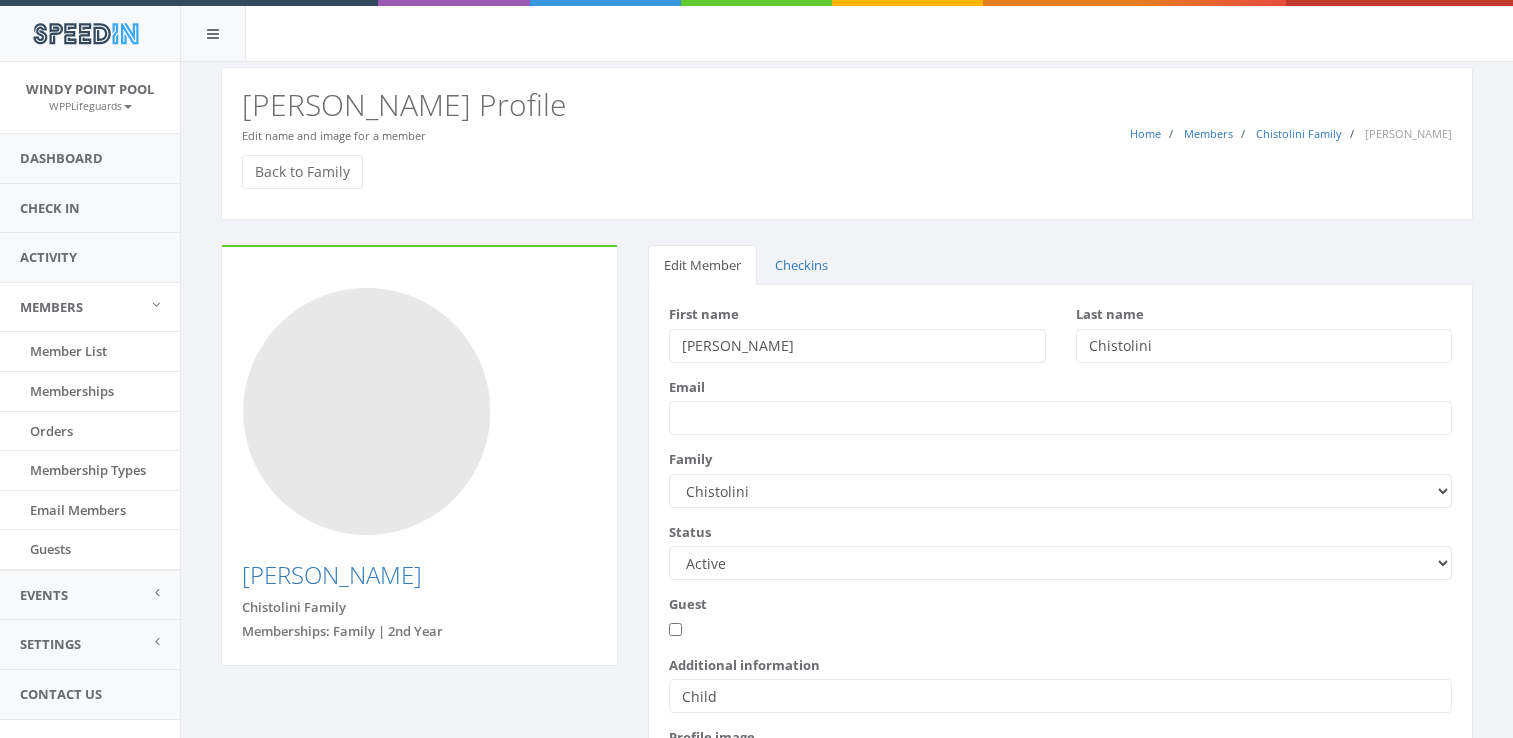 scroll, scrollTop: 0, scrollLeft: 0, axis: both 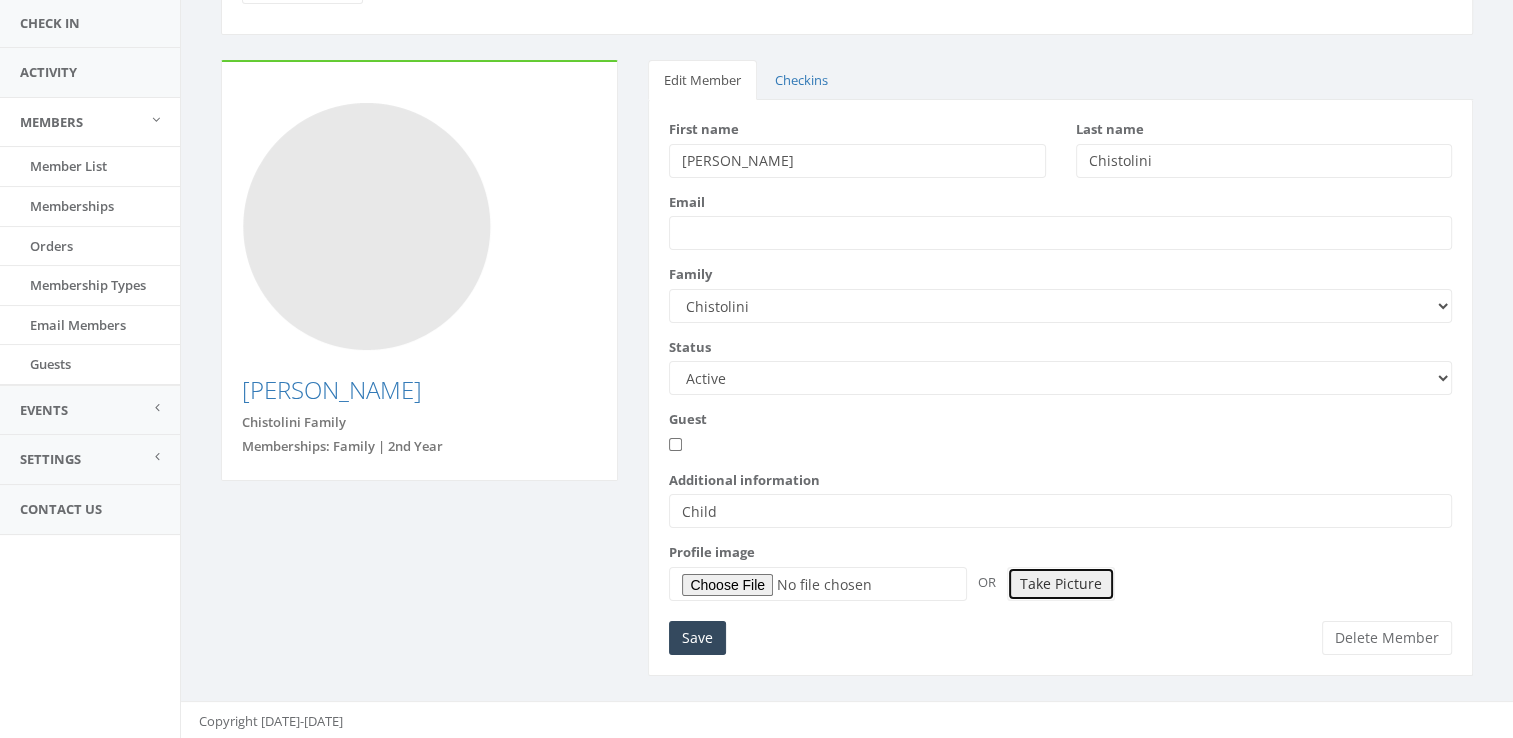 click on "Take Picture" at bounding box center (1061, 584) 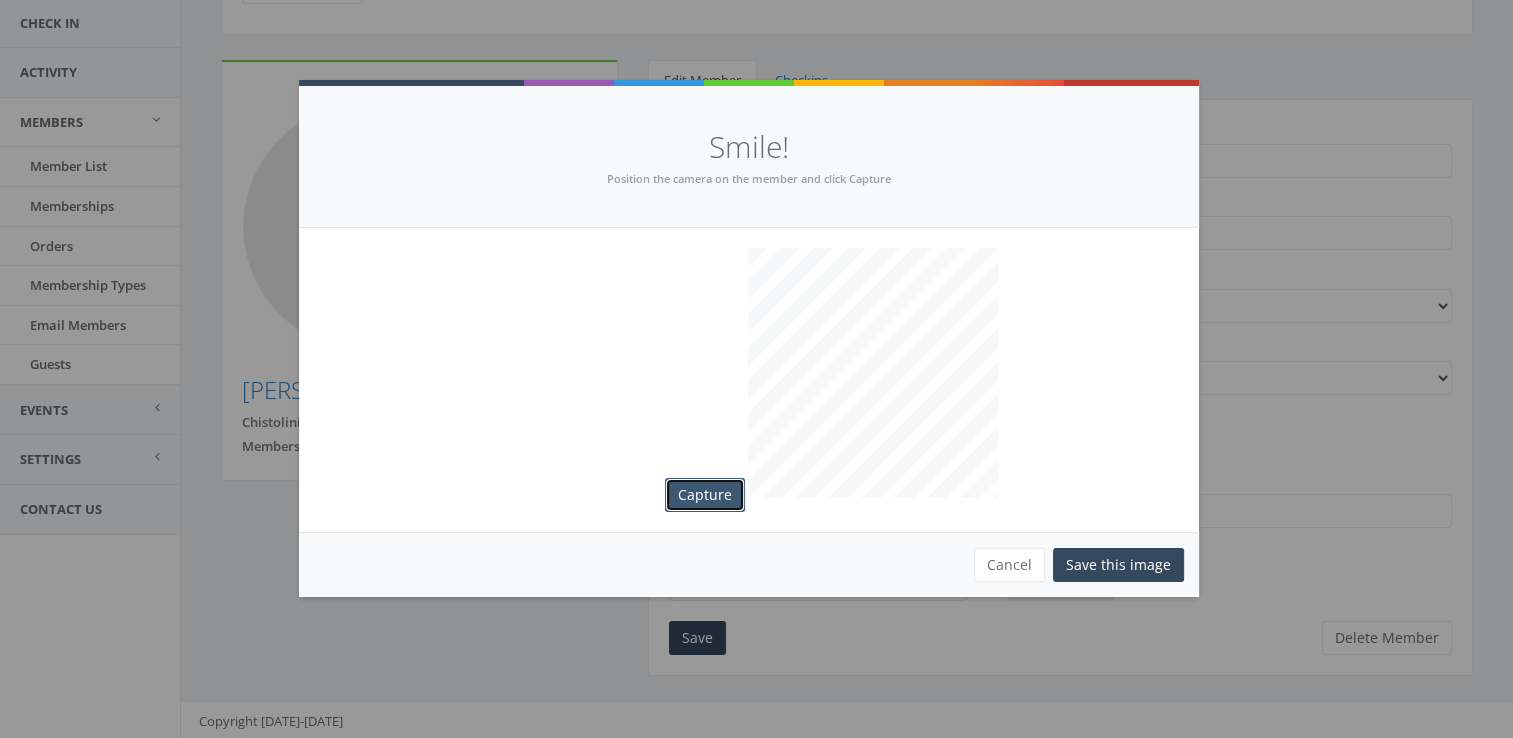 click on "Capture" at bounding box center (705, 495) 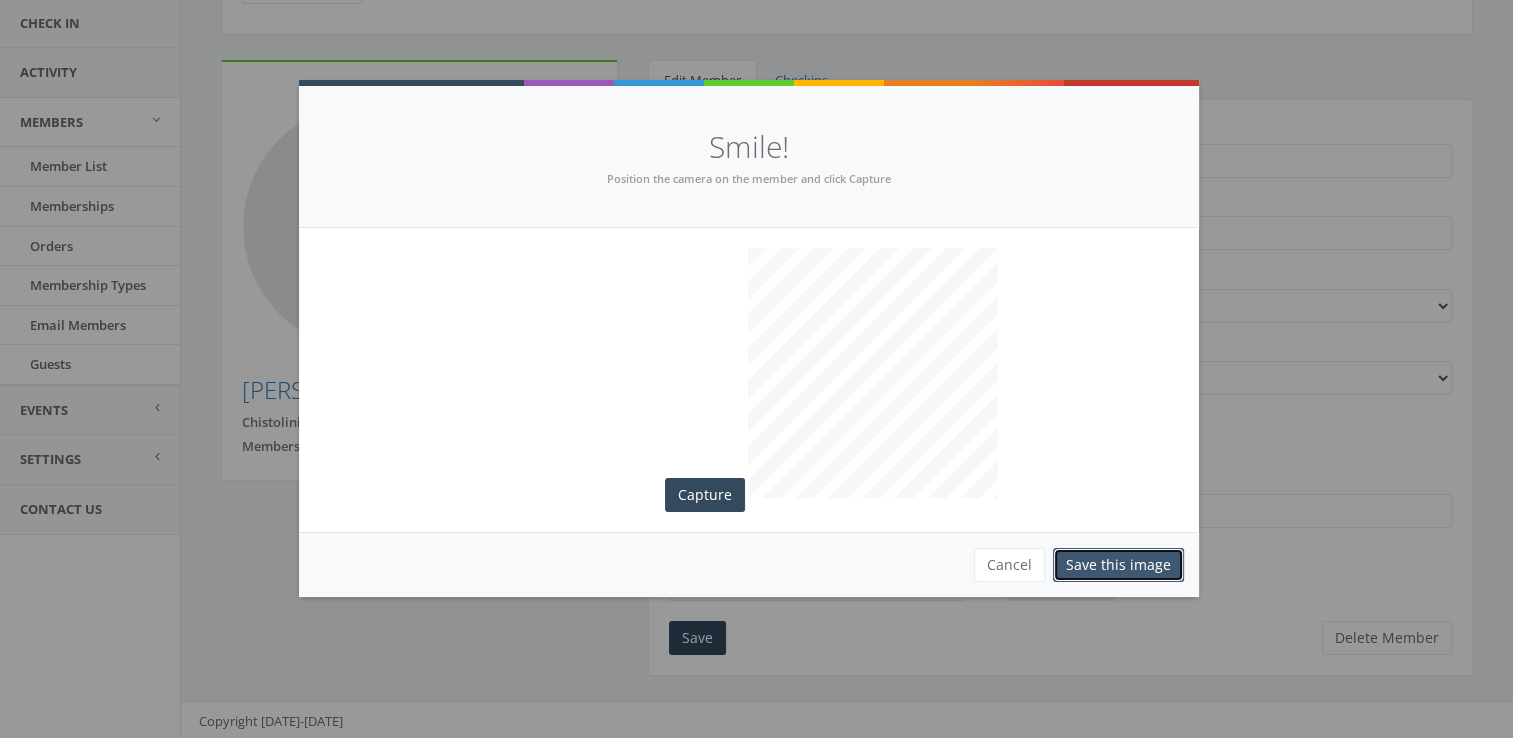click on "Save this image" at bounding box center (1118, 565) 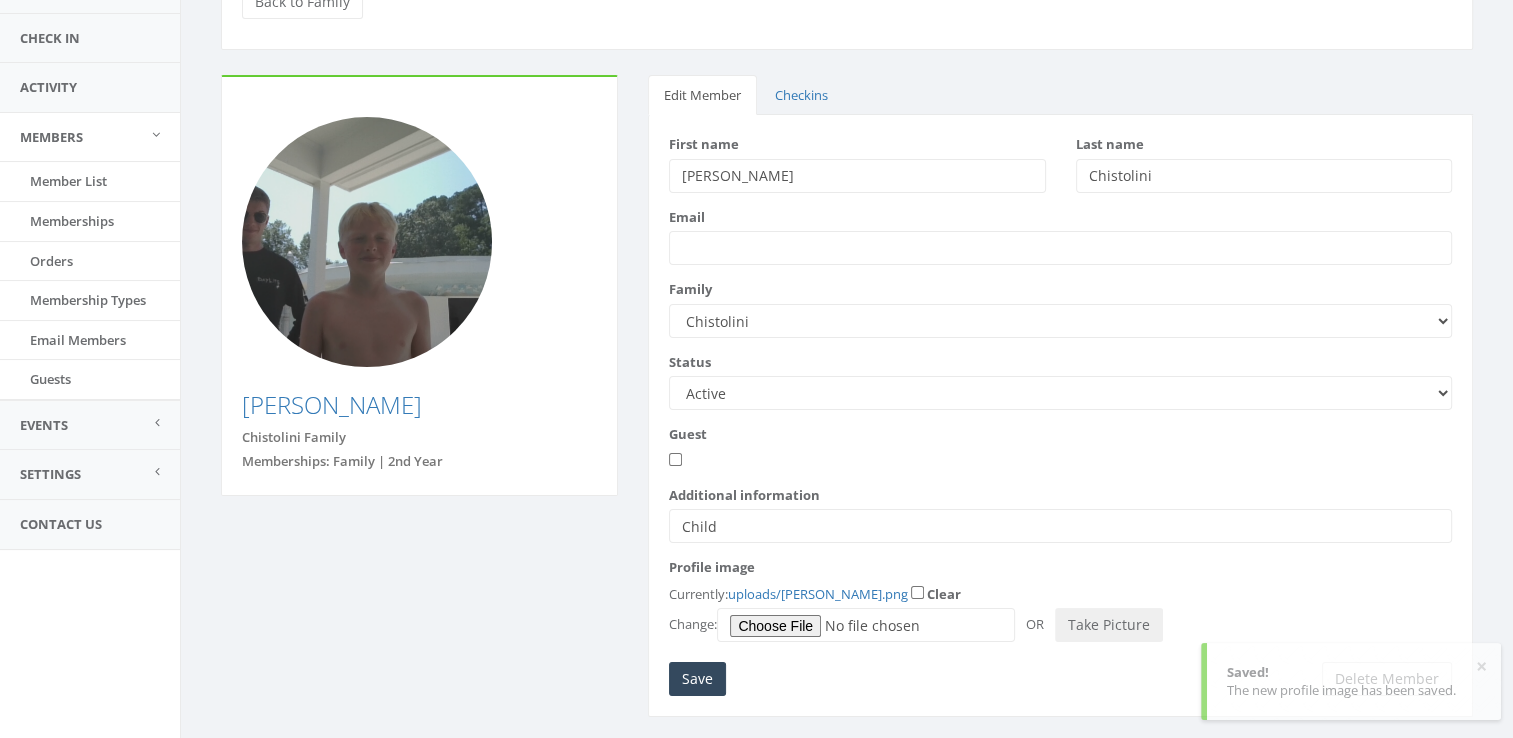 scroll, scrollTop: 170, scrollLeft: 0, axis: vertical 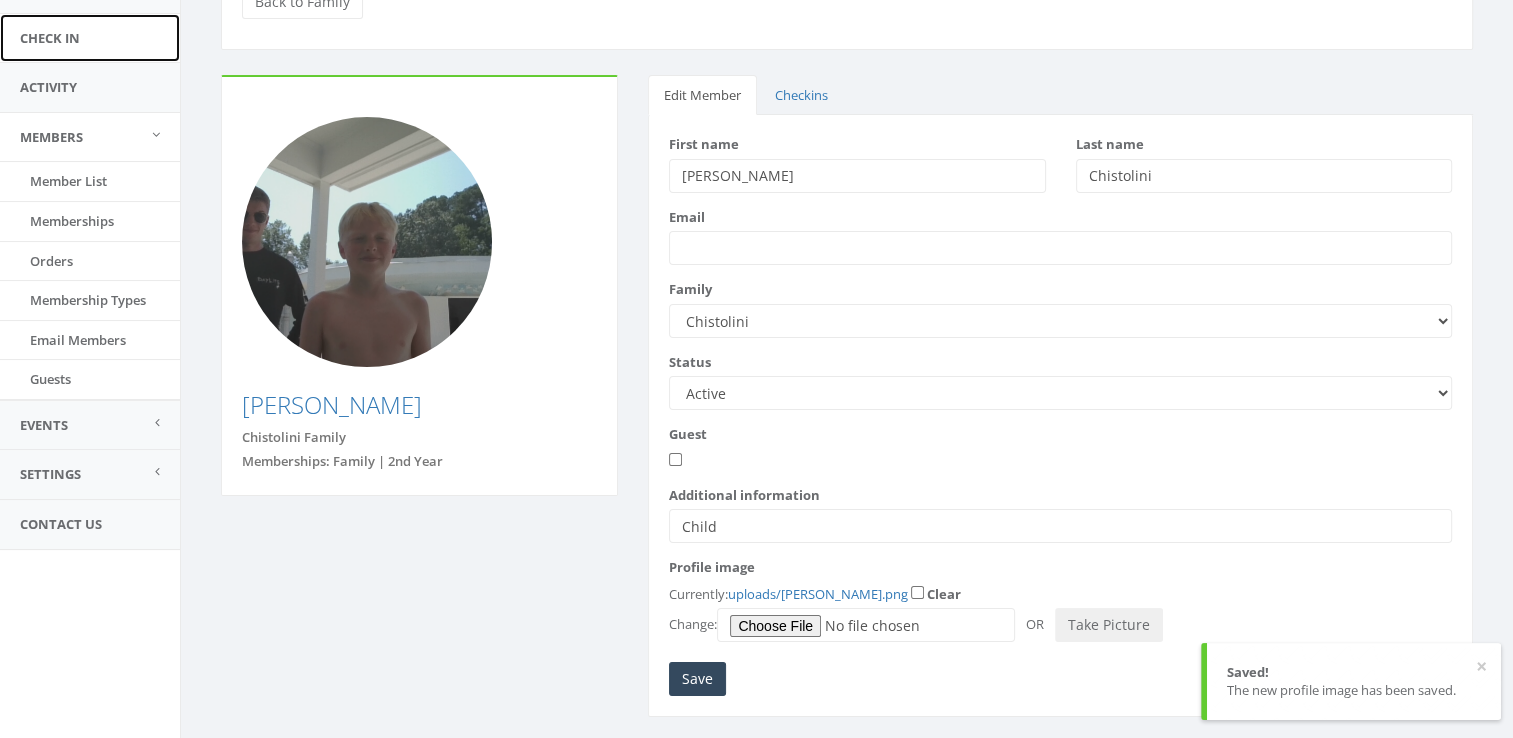 click on "Check In" at bounding box center (90, 38) 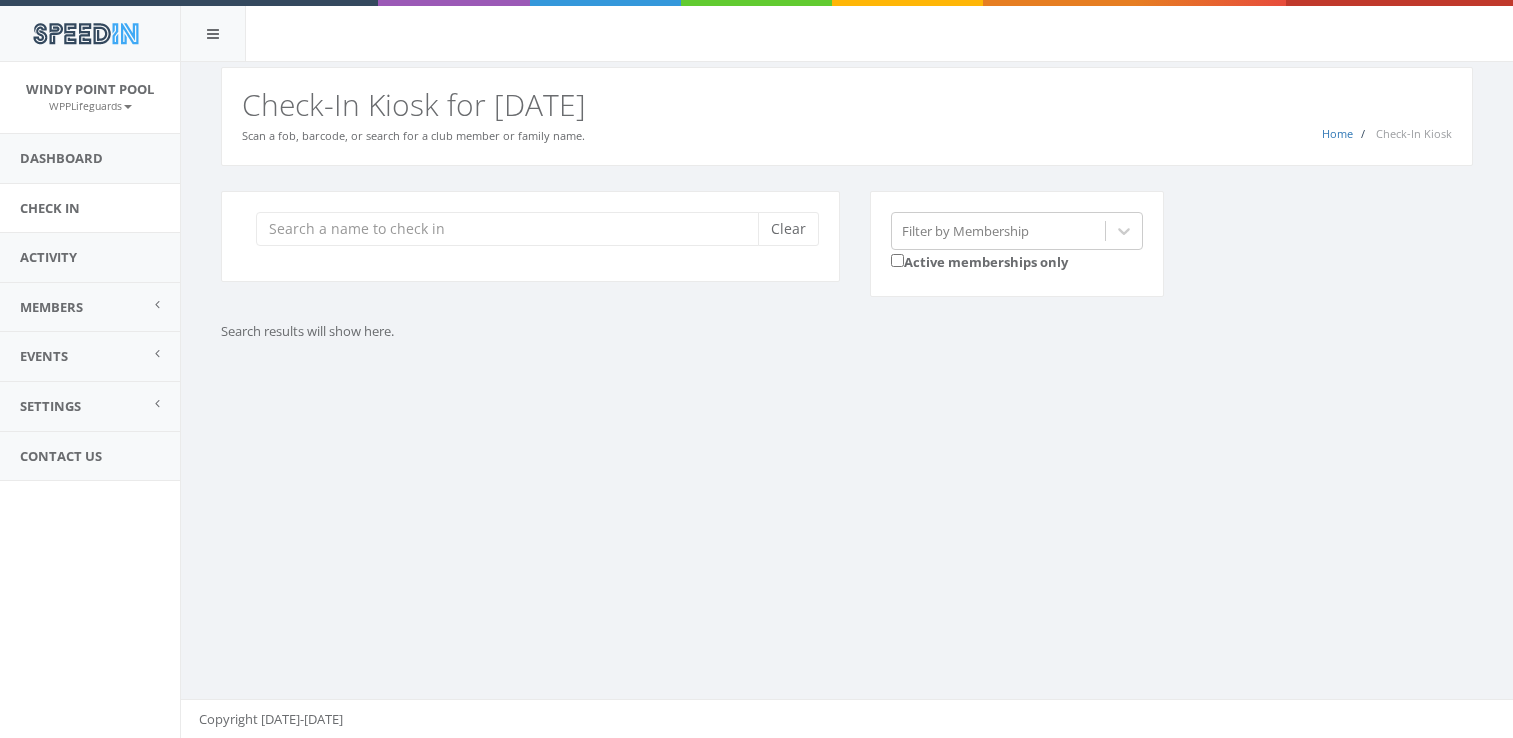 scroll, scrollTop: 0, scrollLeft: 0, axis: both 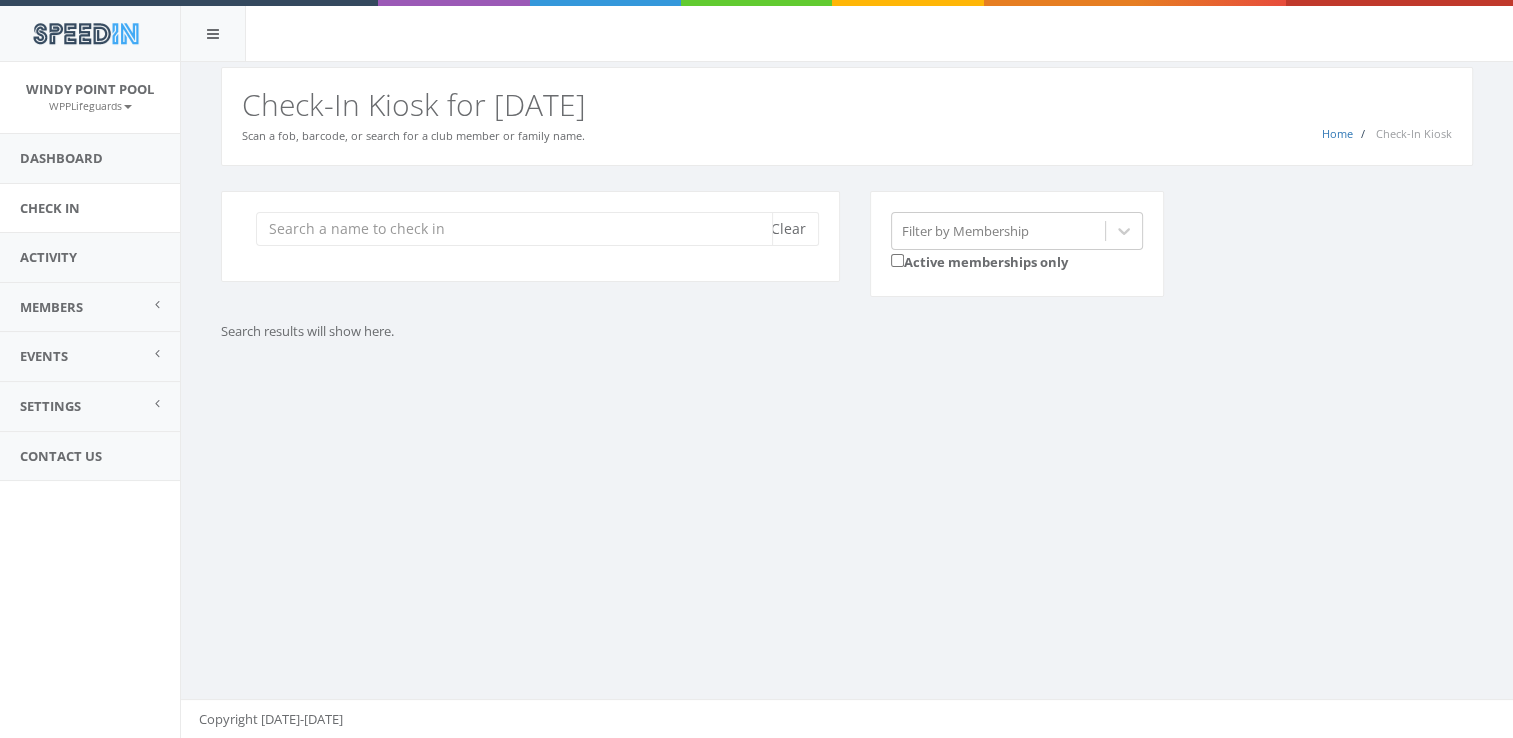 click at bounding box center (514, 229) 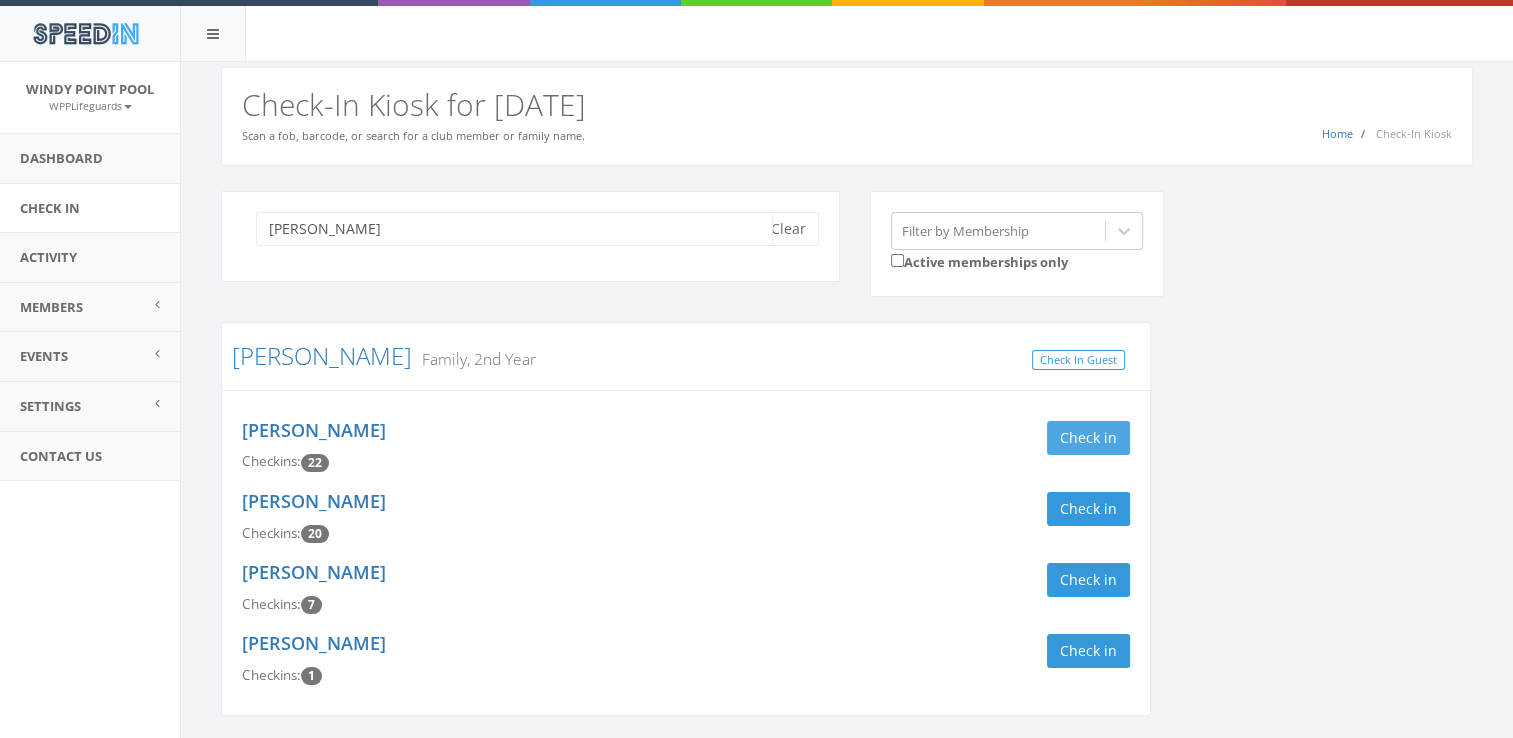 type on "[PERSON_NAME]" 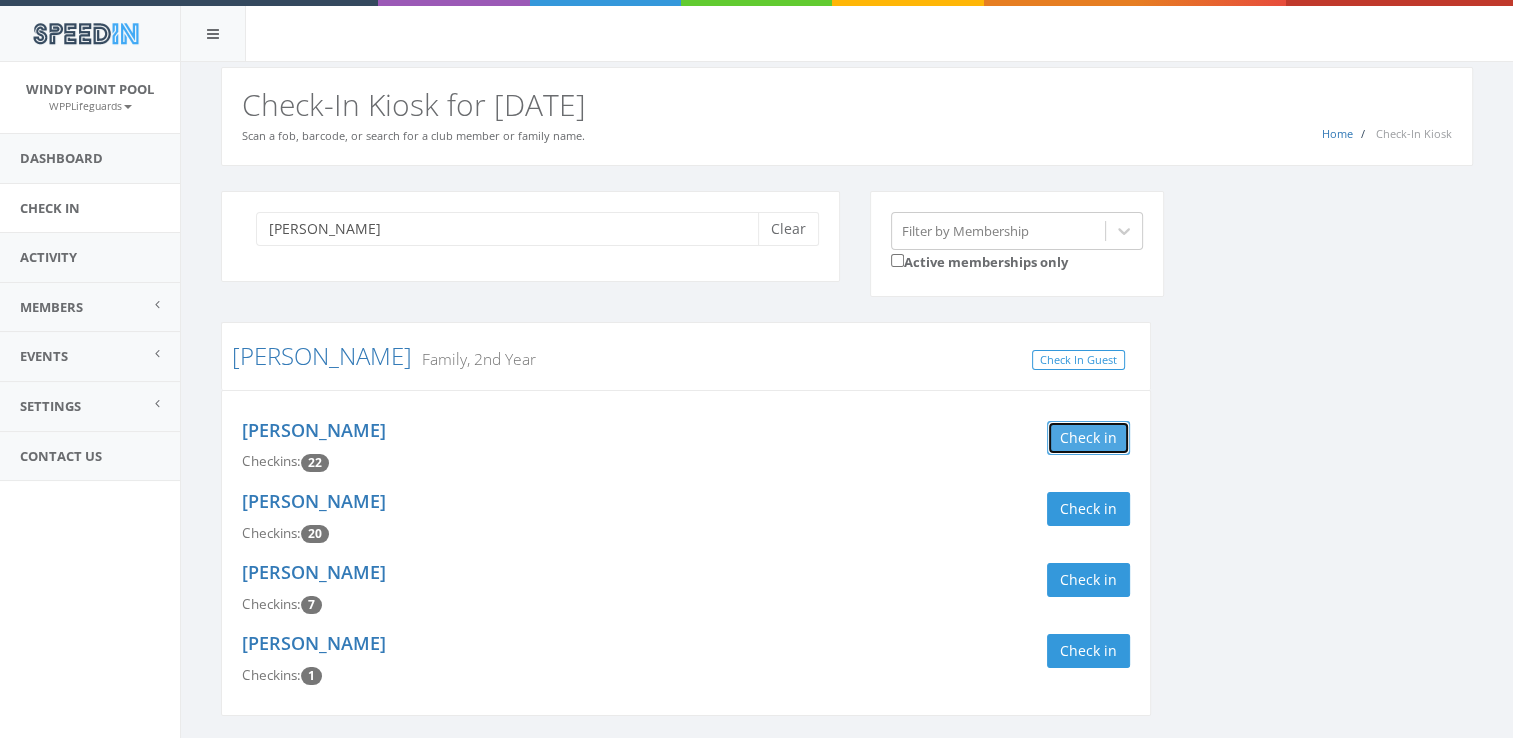 click on "Check in" at bounding box center (1088, 438) 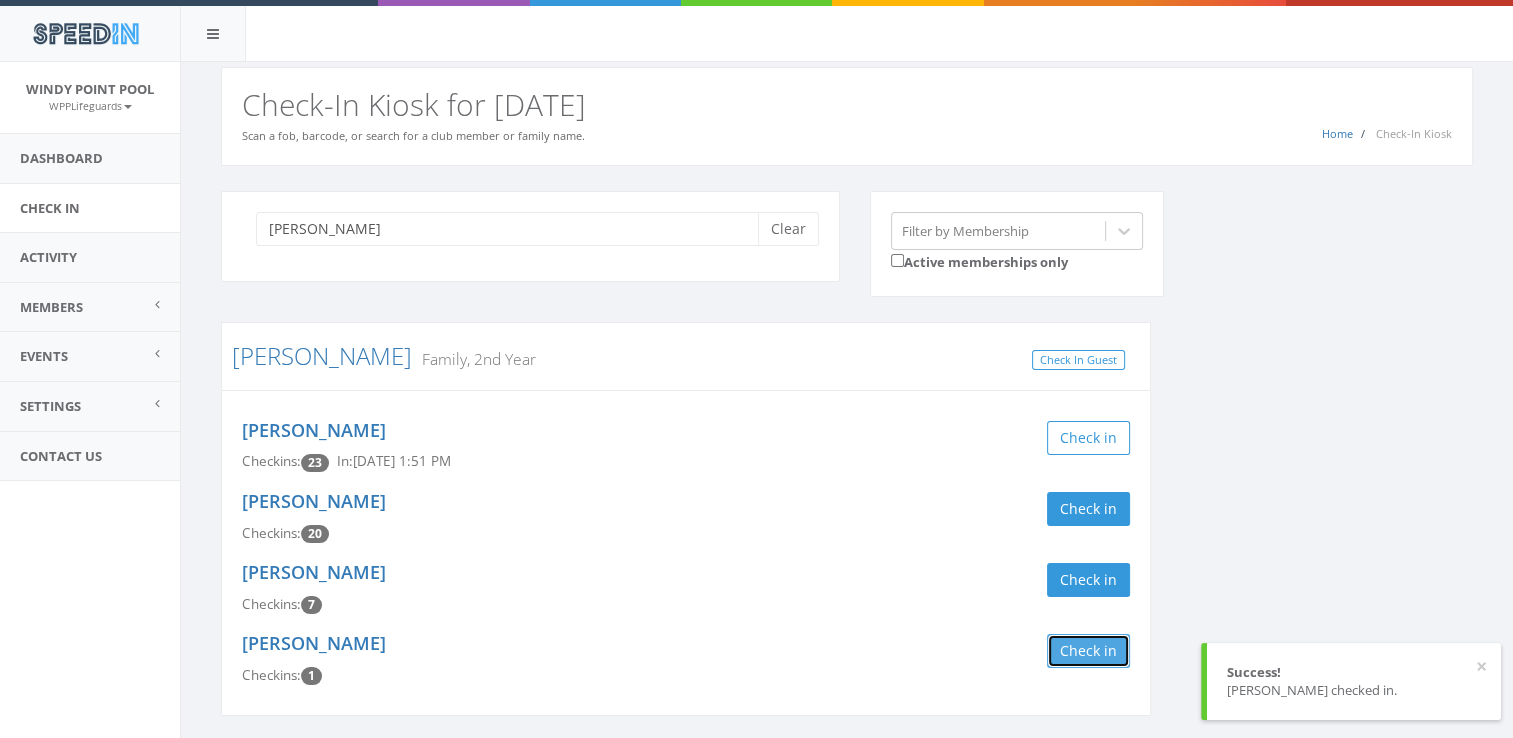 click on "Check in" at bounding box center [1088, 651] 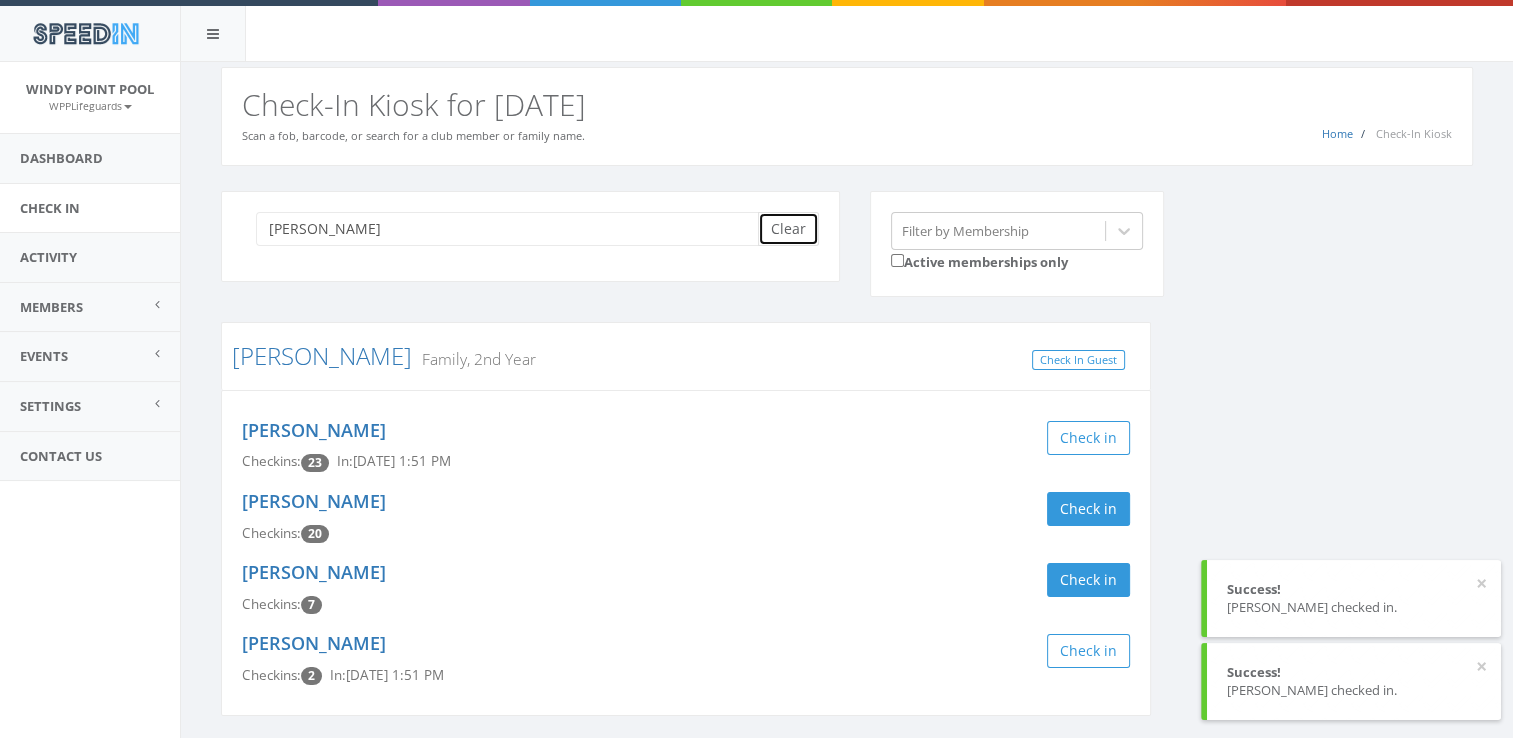 click on "Clear" at bounding box center (788, 229) 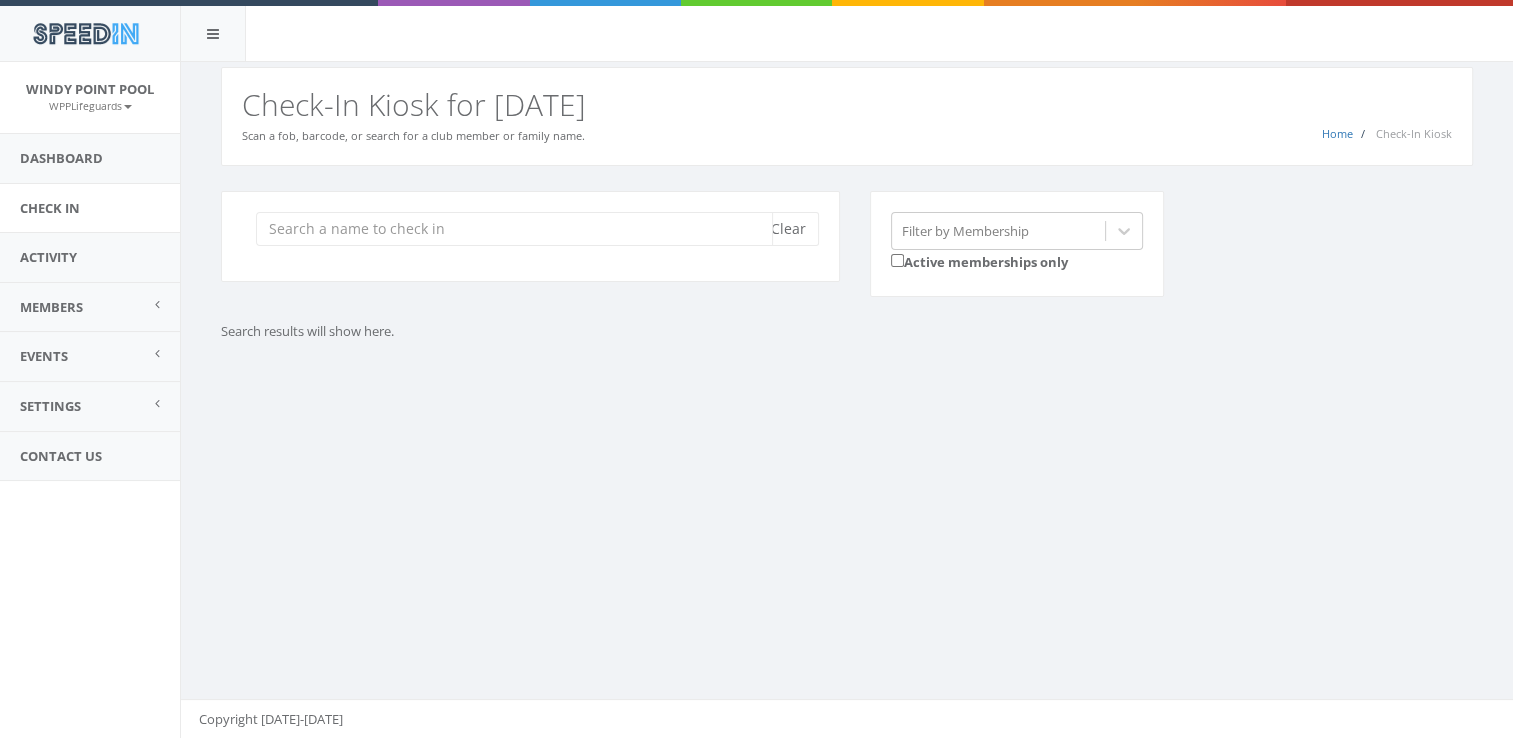 click at bounding box center [514, 229] 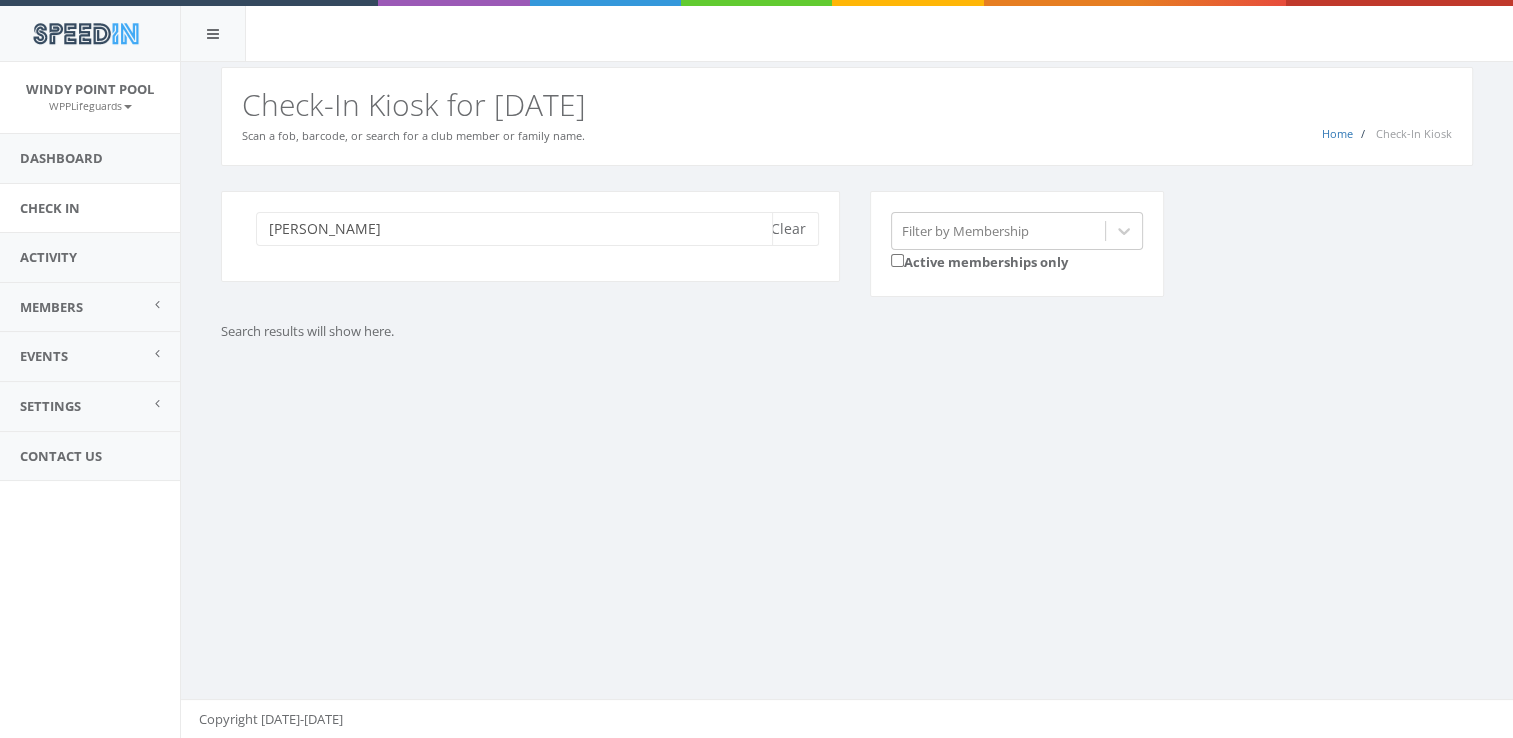 type on "scott" 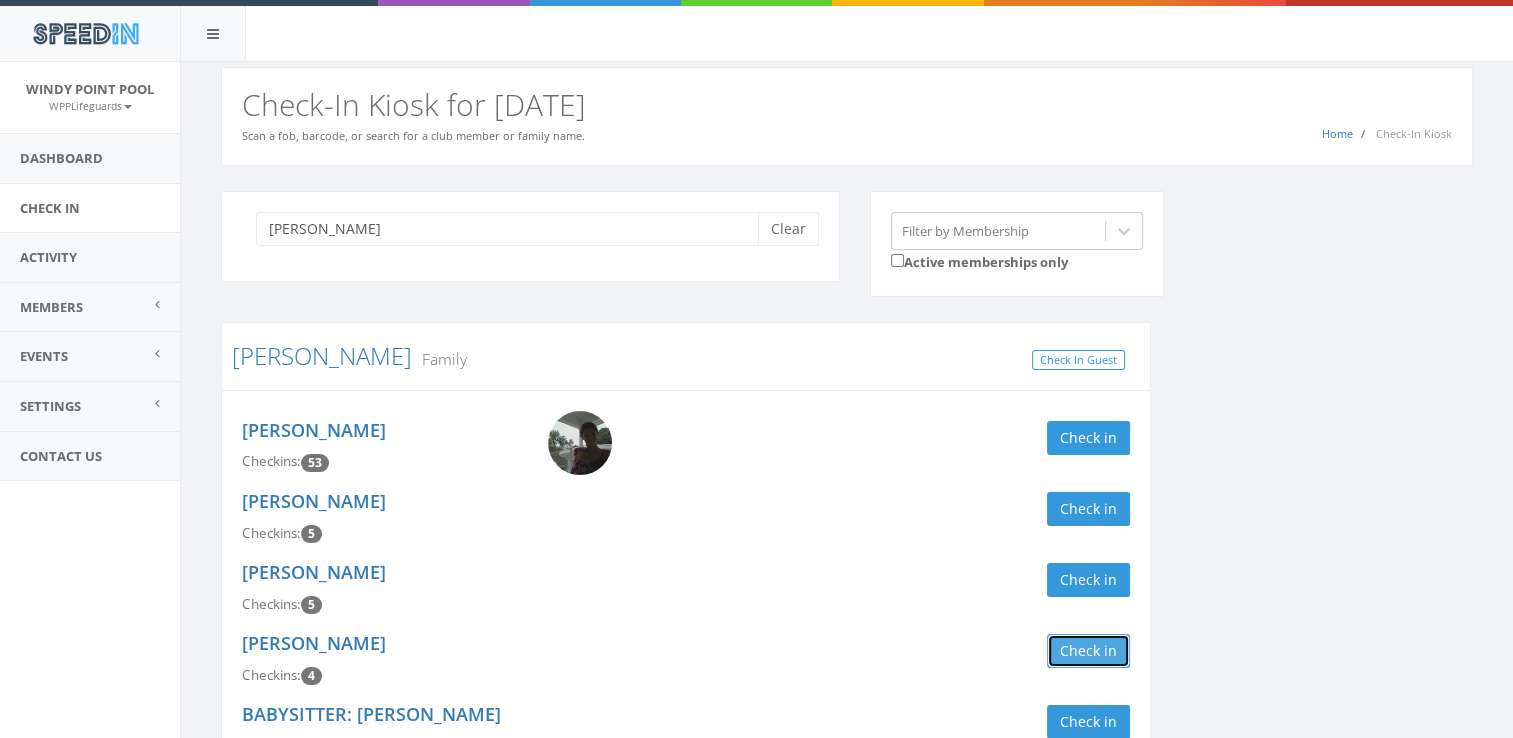 click on "Check in" at bounding box center [1088, 651] 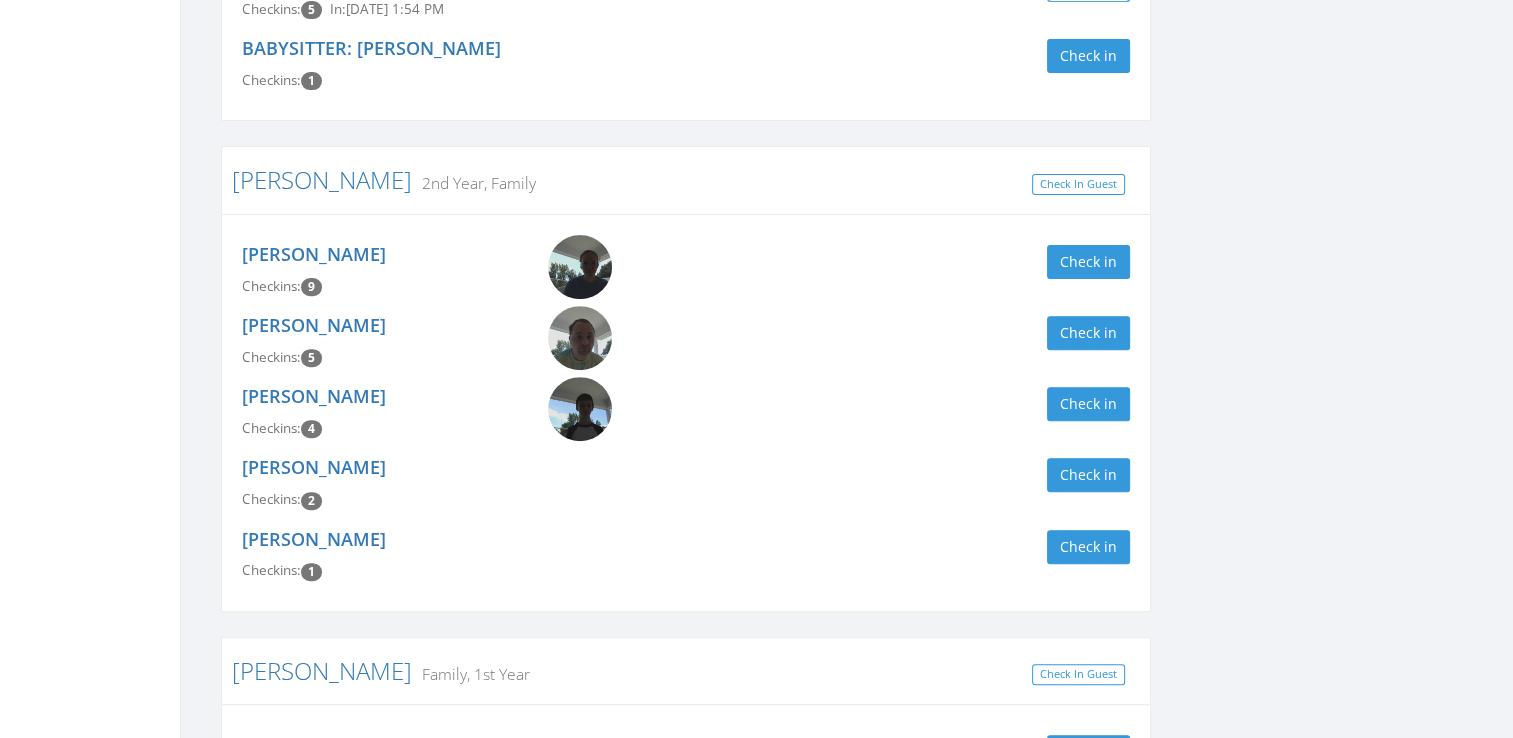 scroll, scrollTop: 692, scrollLeft: 0, axis: vertical 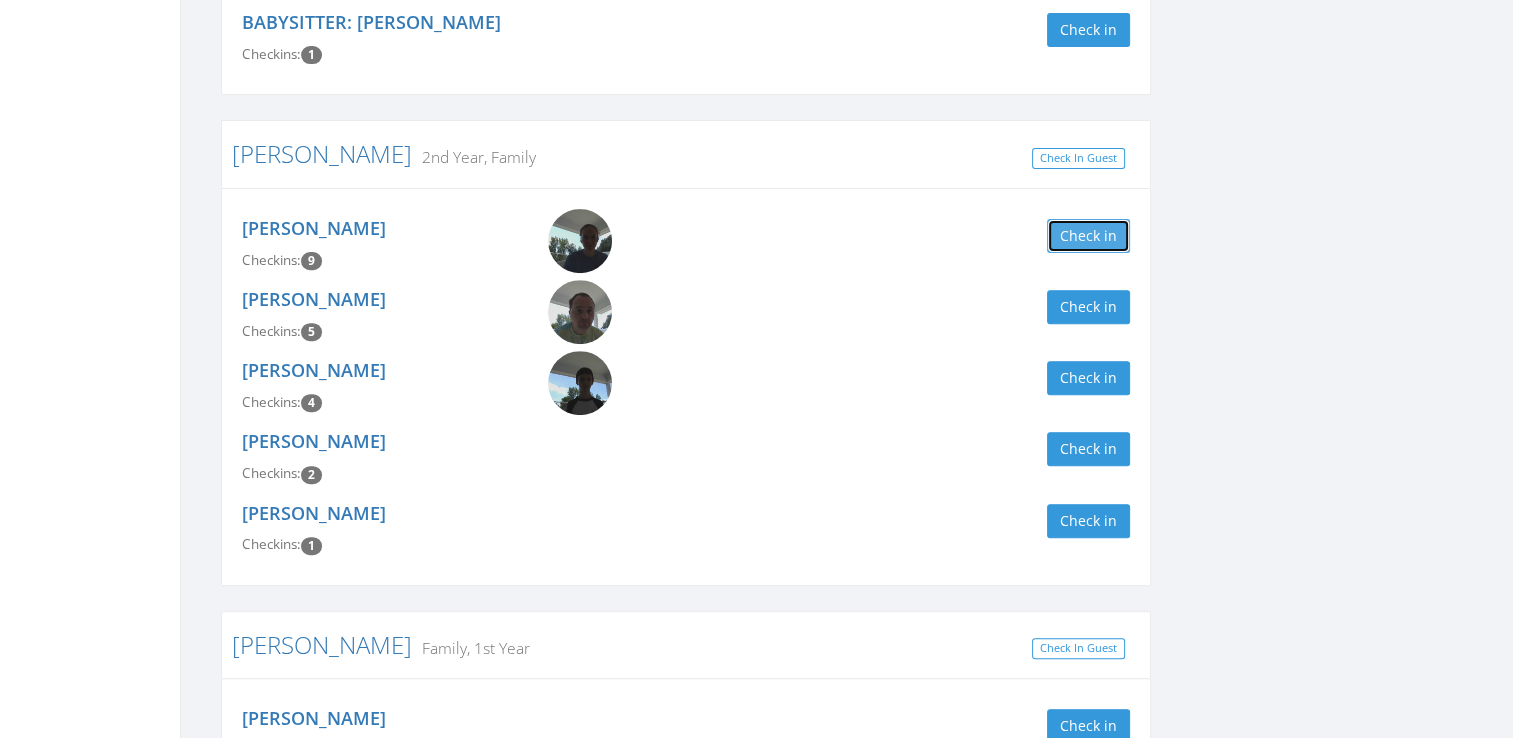 click on "Check in" at bounding box center [1088, 236] 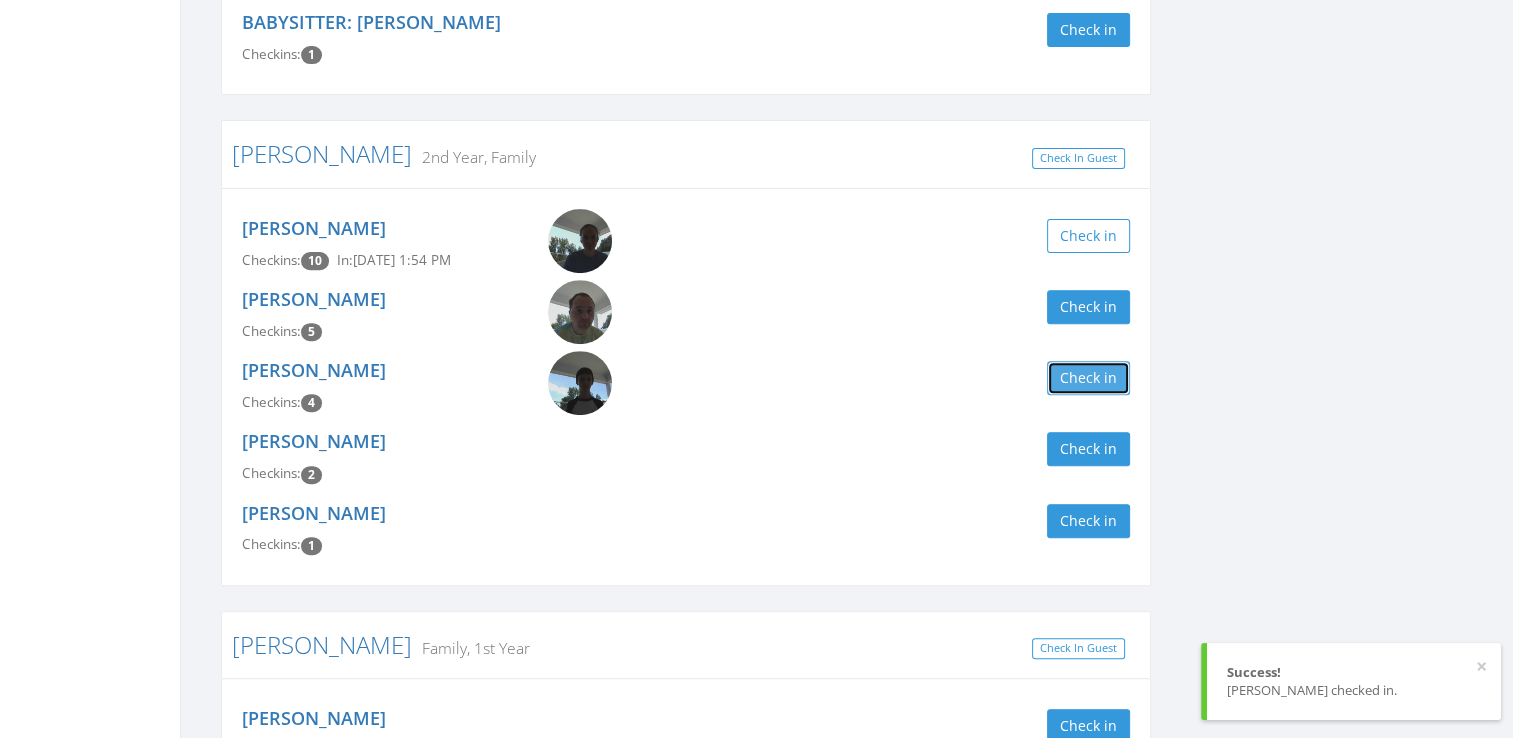 click on "Check in" at bounding box center (1088, 378) 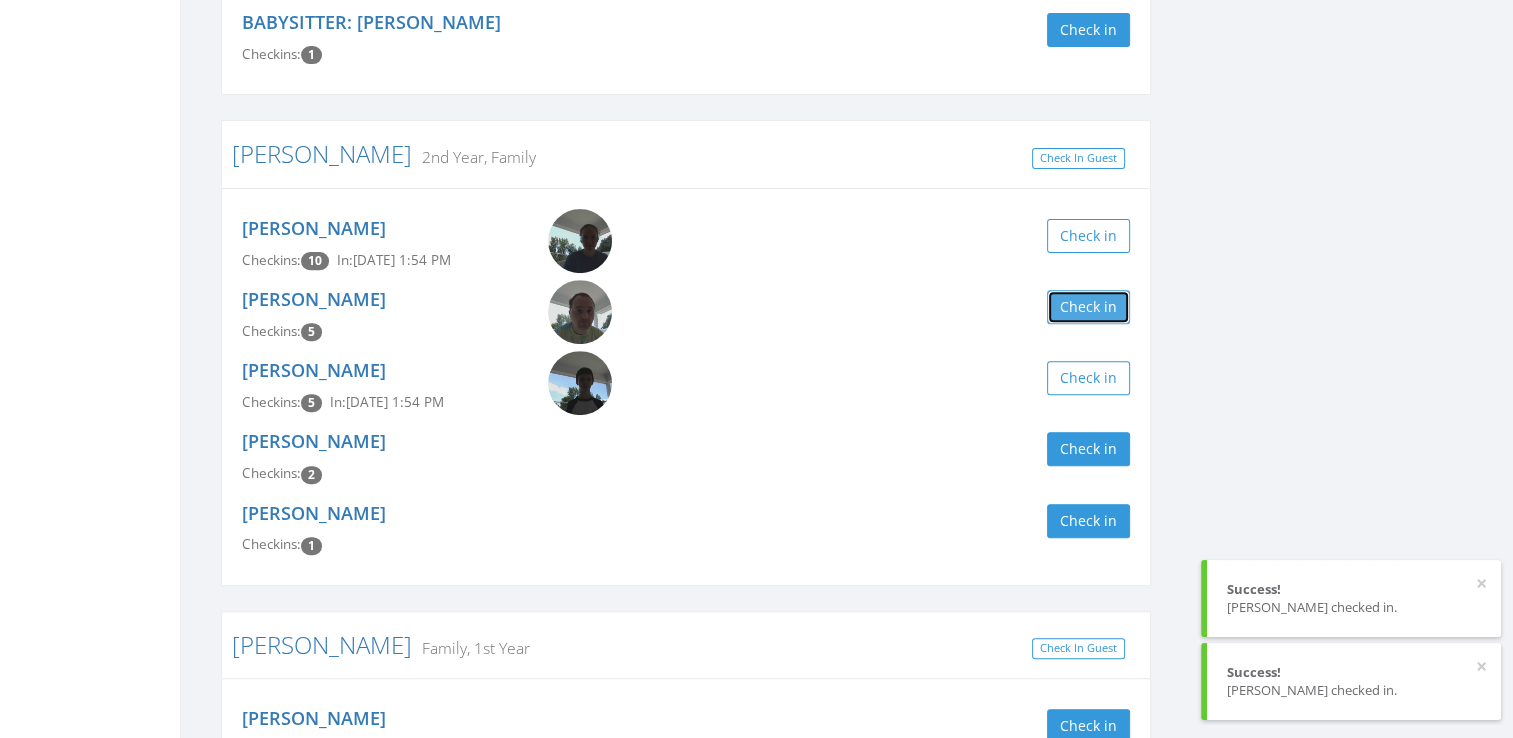 click on "Check in" at bounding box center [1088, 307] 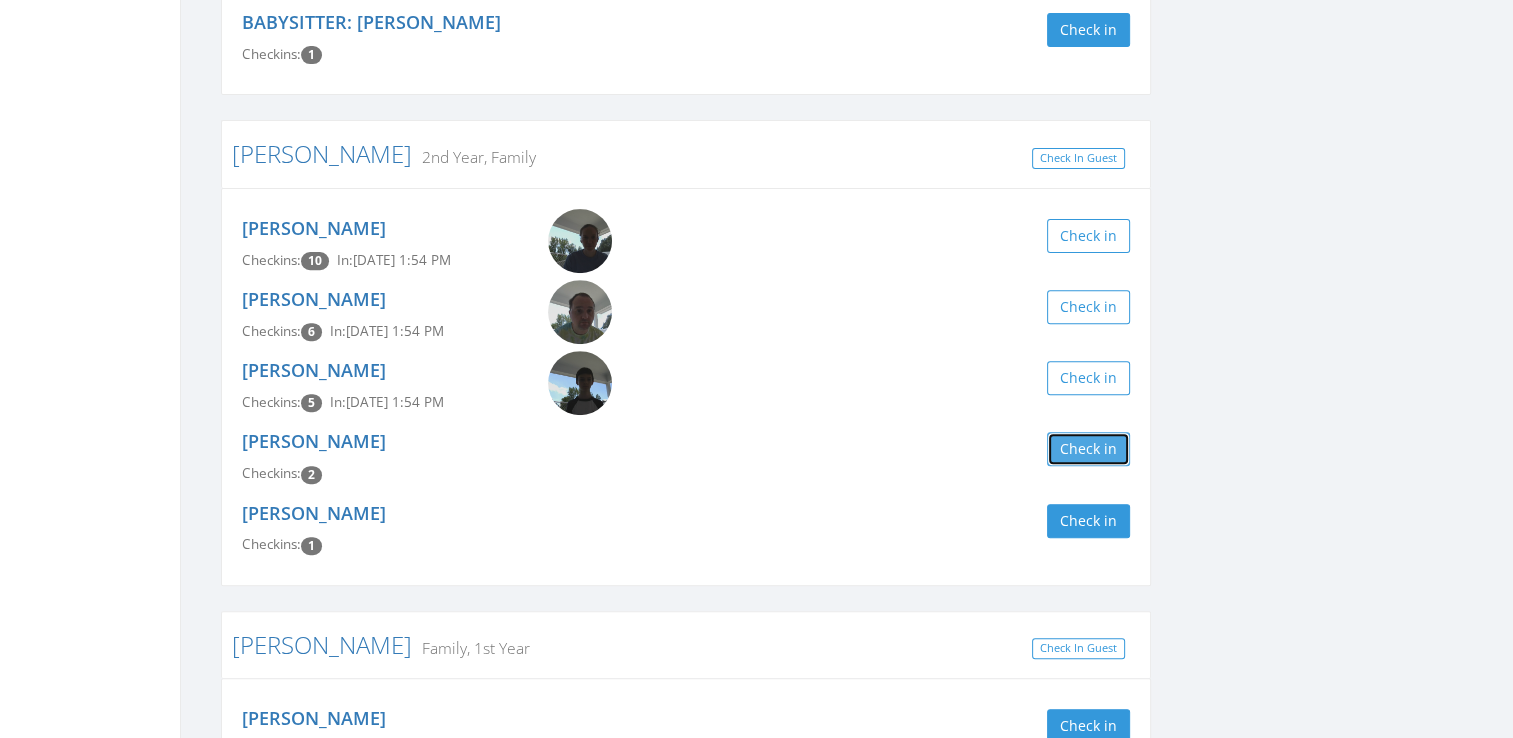 click on "Check in" at bounding box center [1088, 449] 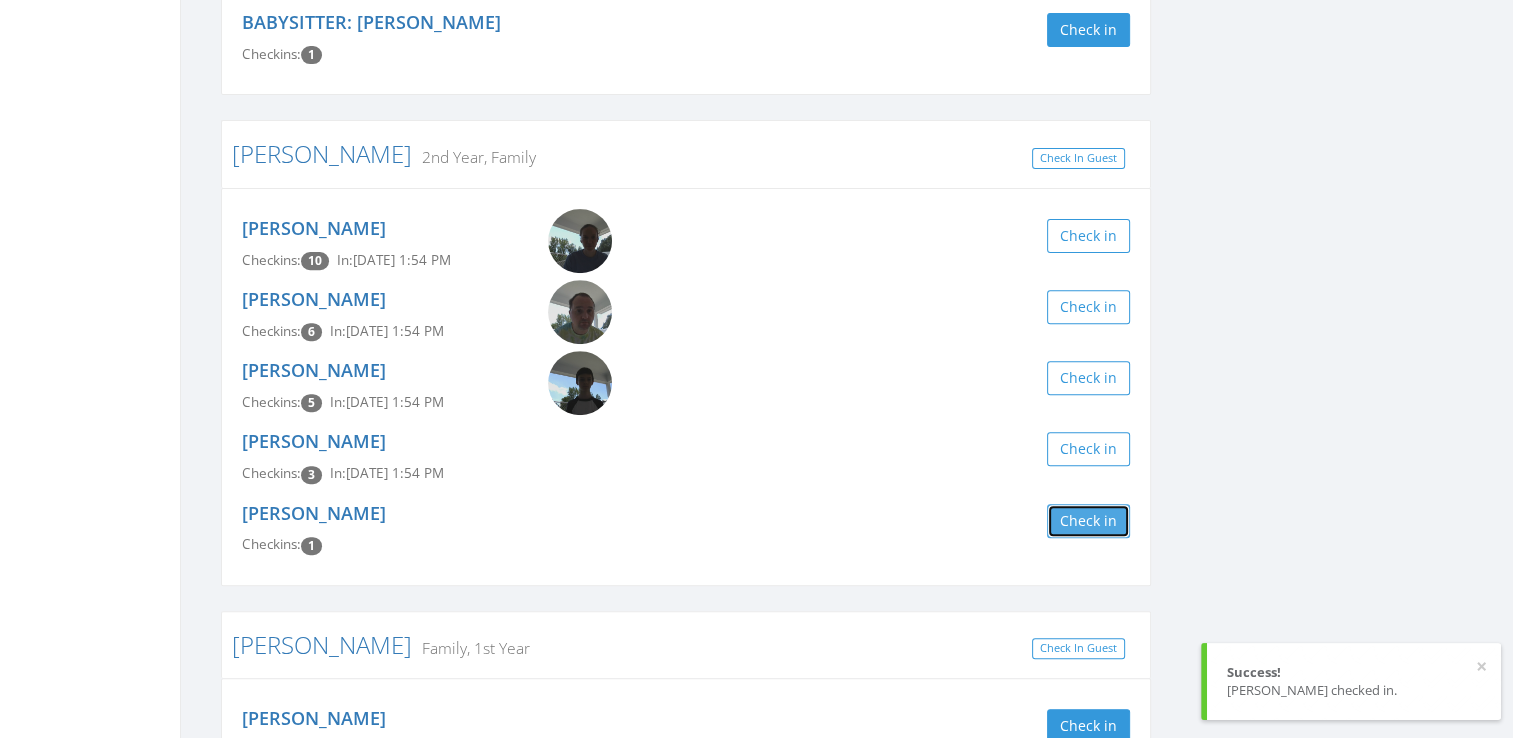 click on "Check in" at bounding box center (1088, 521) 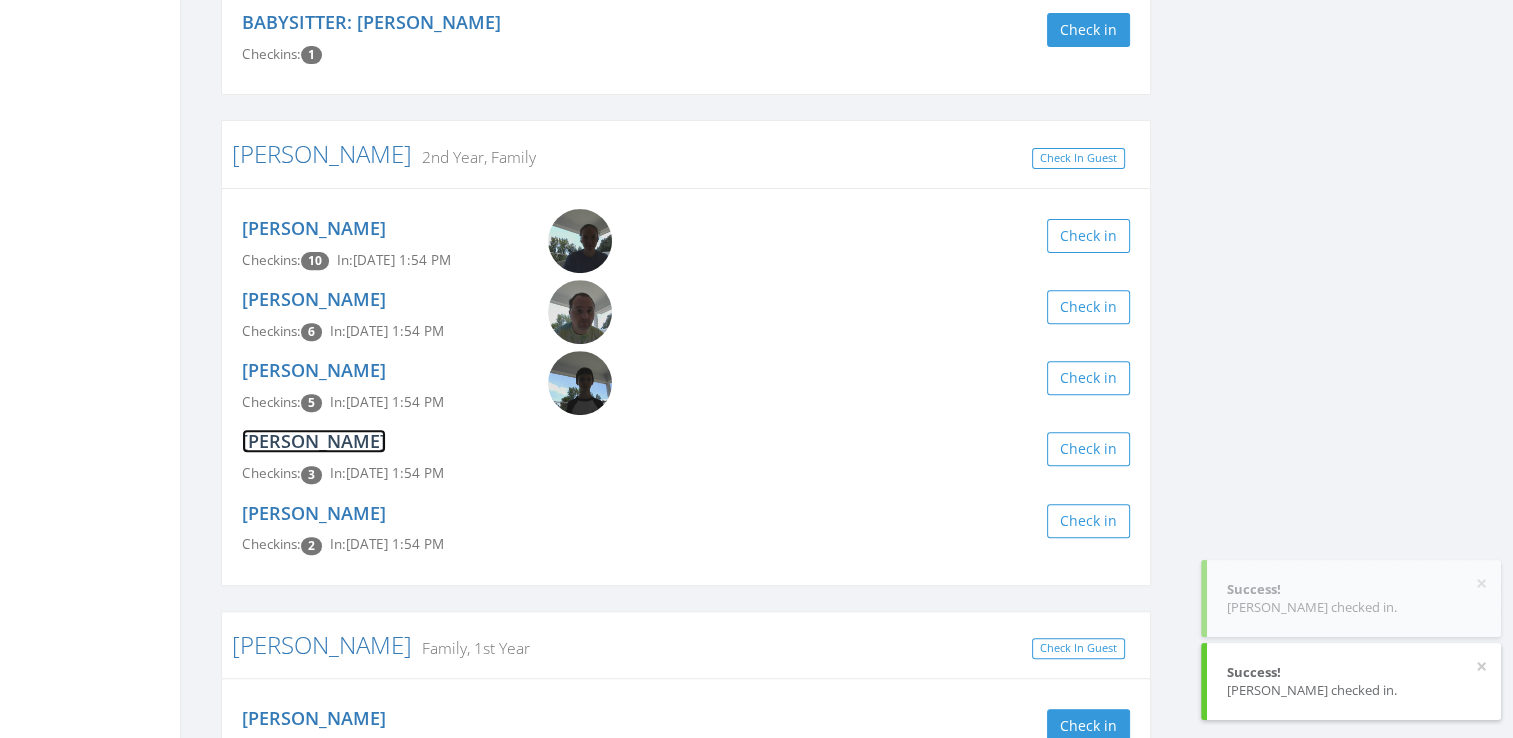 click on "[PERSON_NAME]" at bounding box center (314, 441) 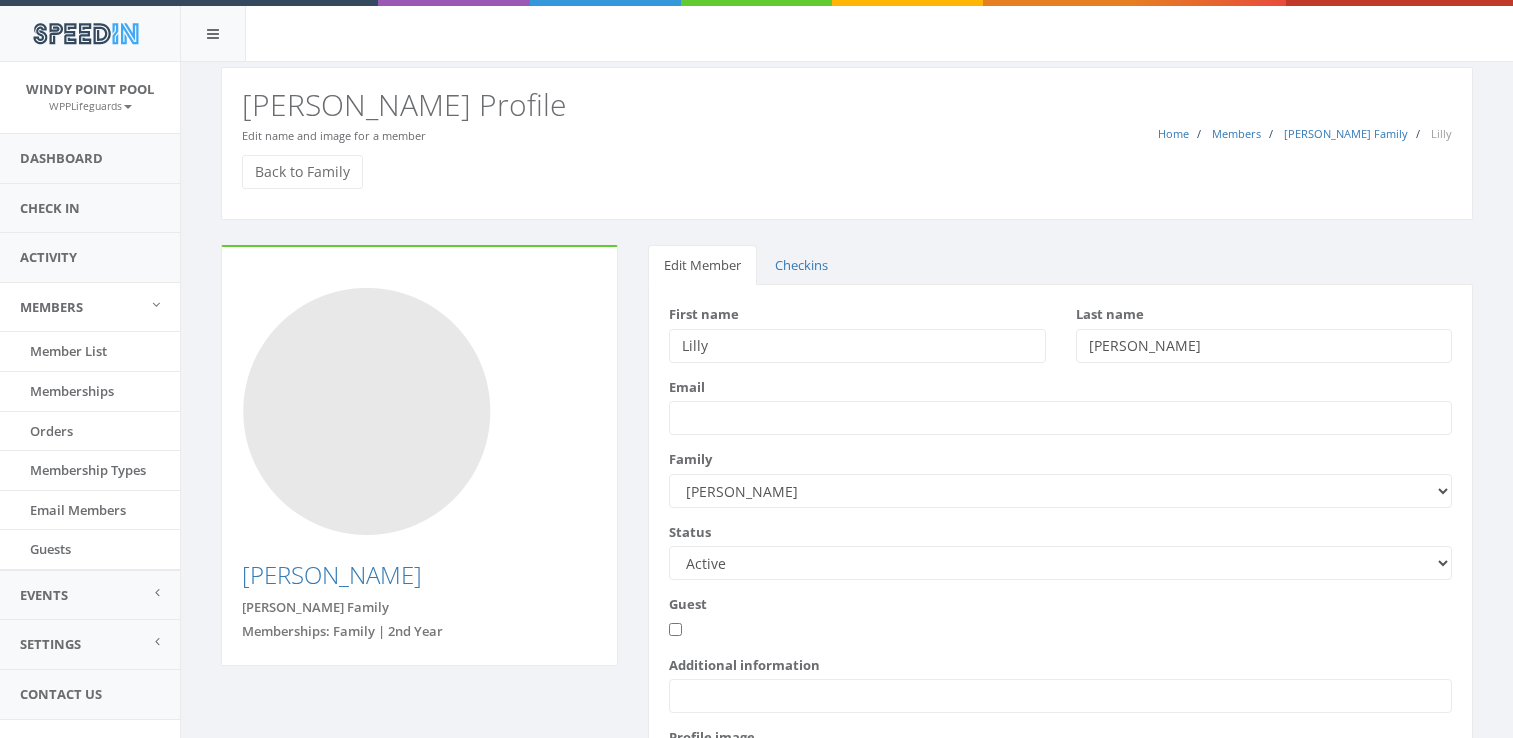 scroll, scrollTop: 0, scrollLeft: 0, axis: both 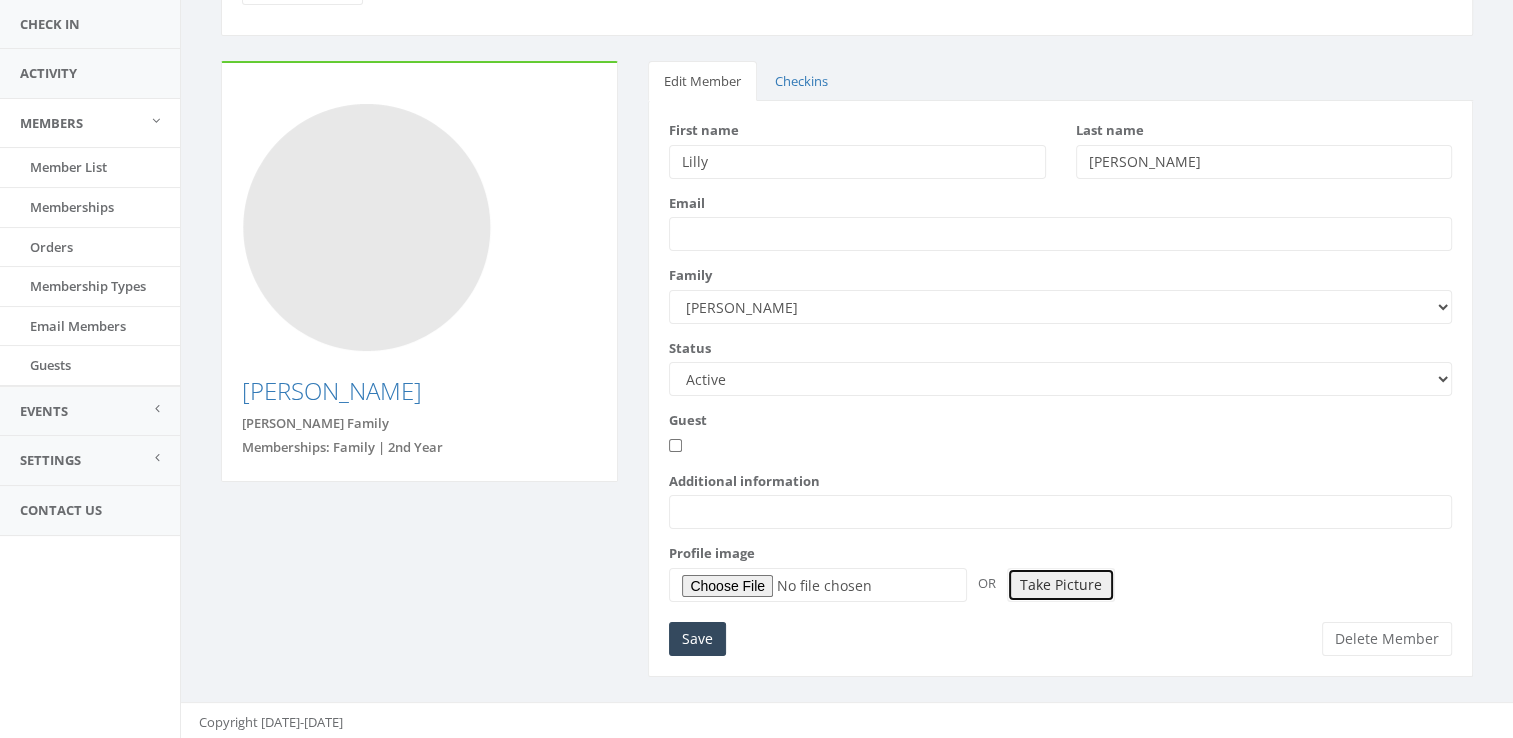 click on "Take Picture" at bounding box center [1061, 585] 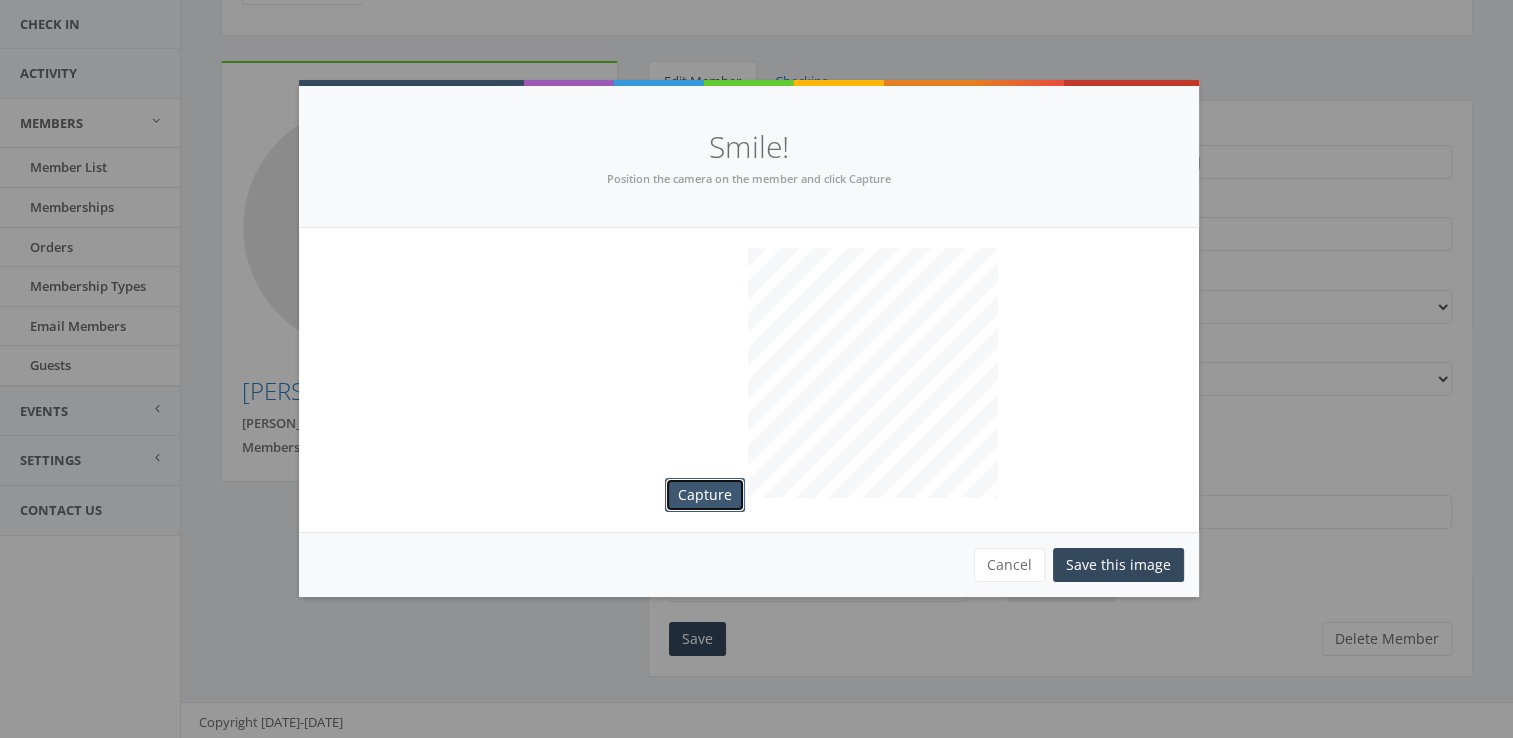 click on "Capture" at bounding box center [705, 495] 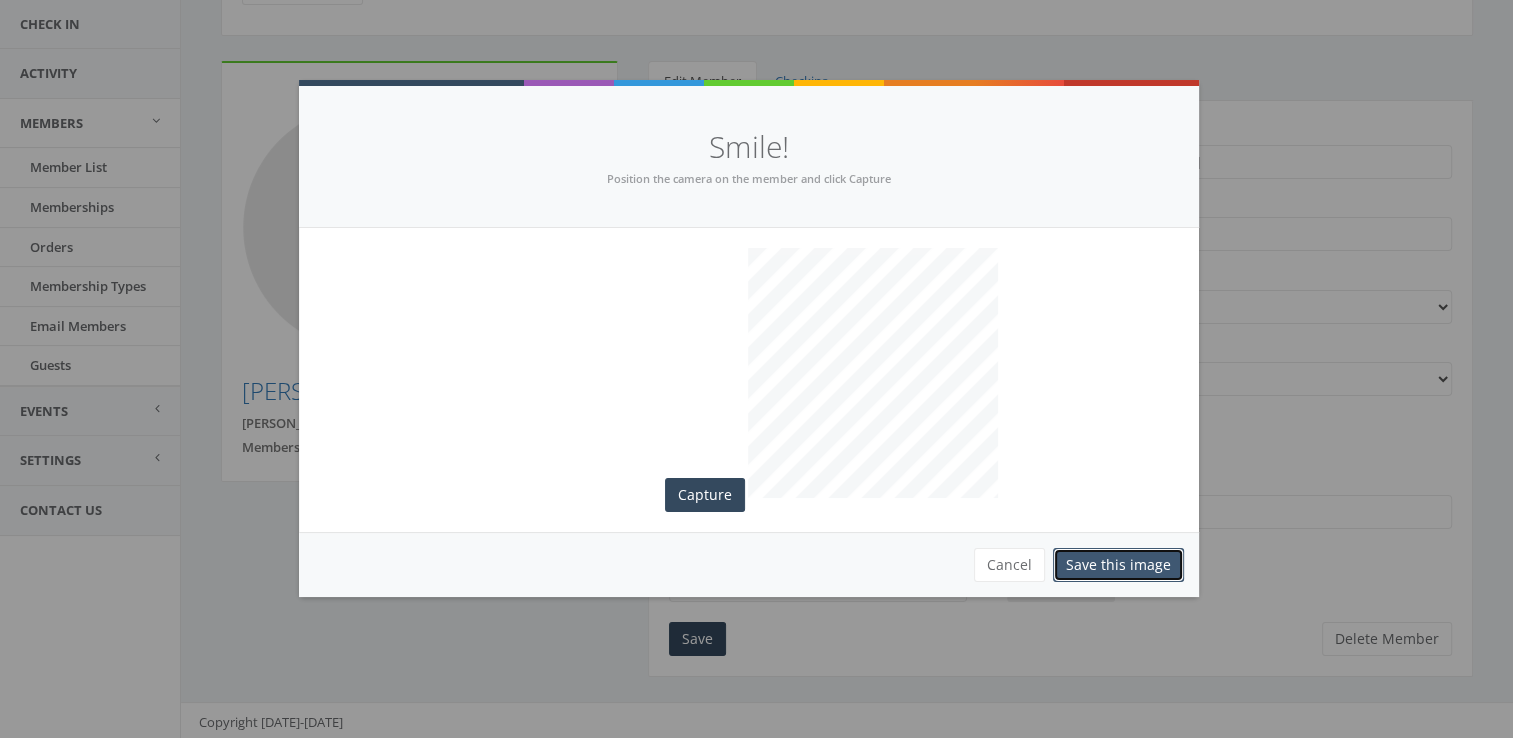 click on "Save this image" at bounding box center (1118, 565) 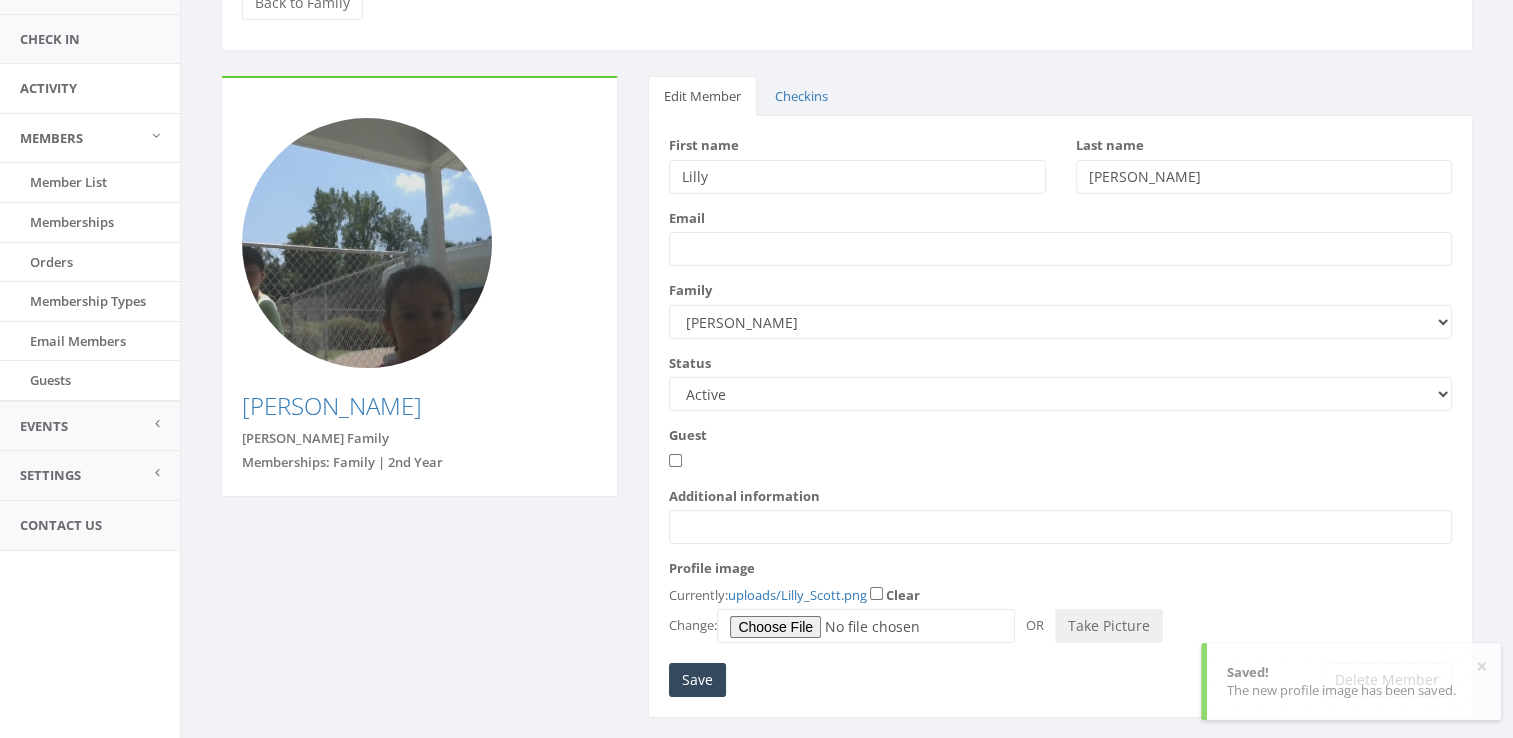 scroll, scrollTop: 169, scrollLeft: 0, axis: vertical 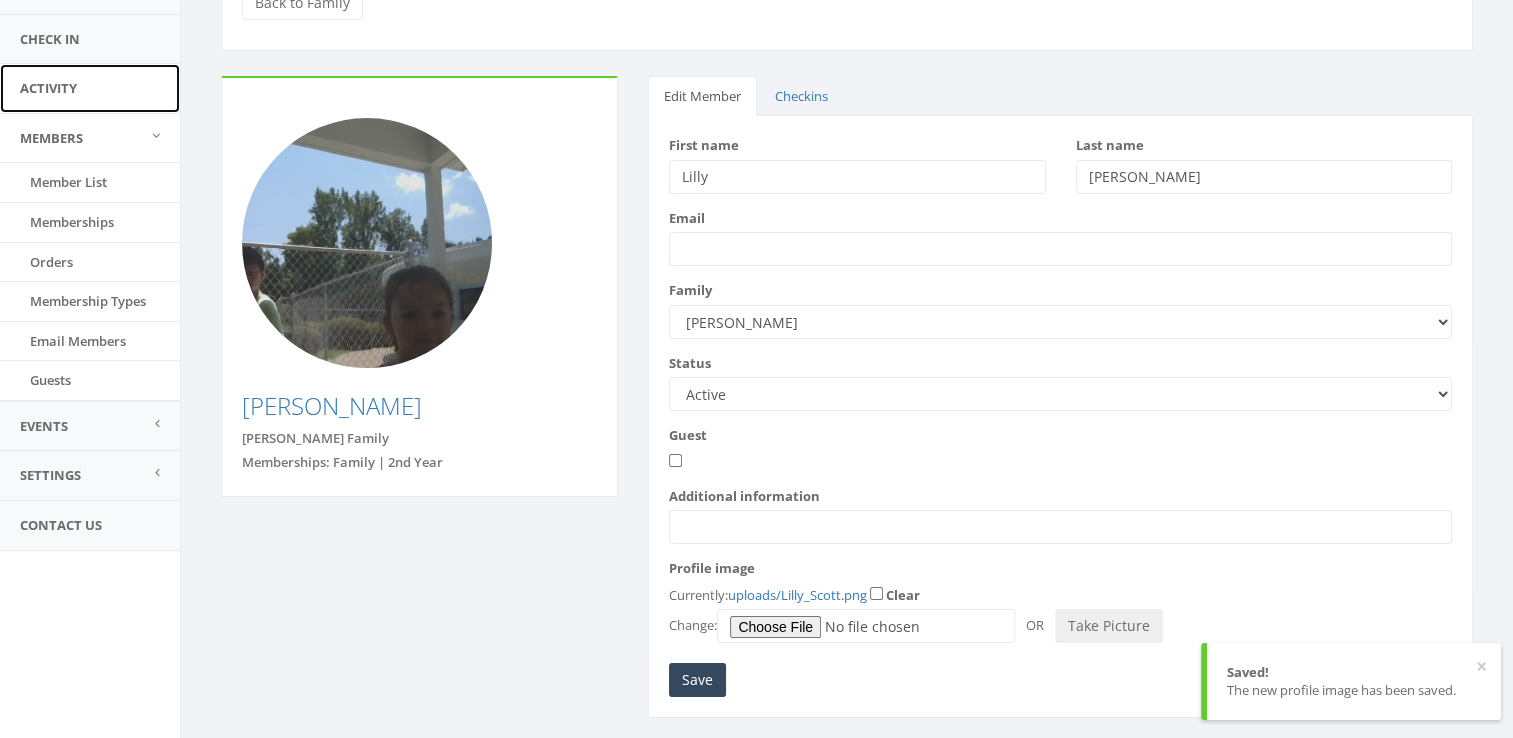click on "Activity" at bounding box center (90, 88) 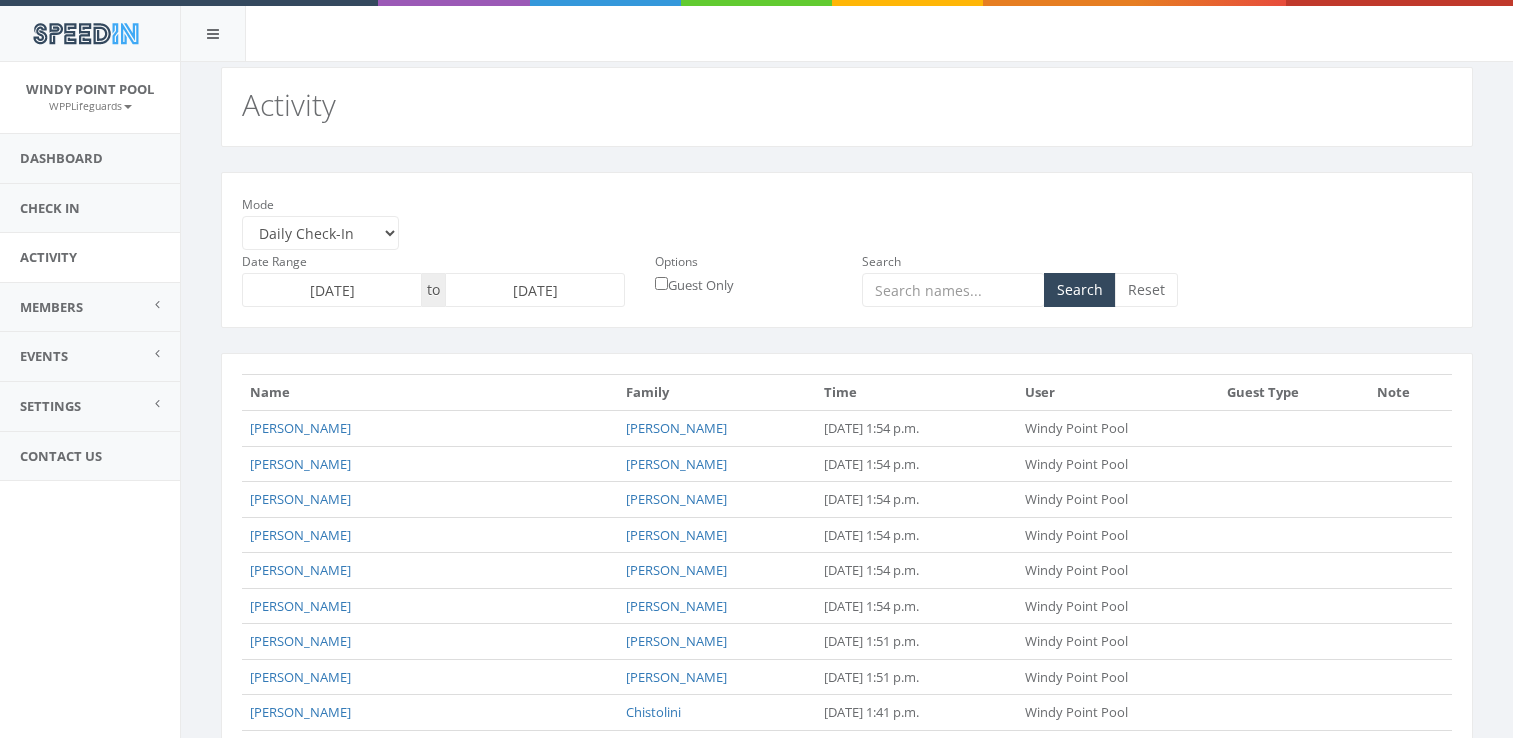 scroll, scrollTop: 0, scrollLeft: 0, axis: both 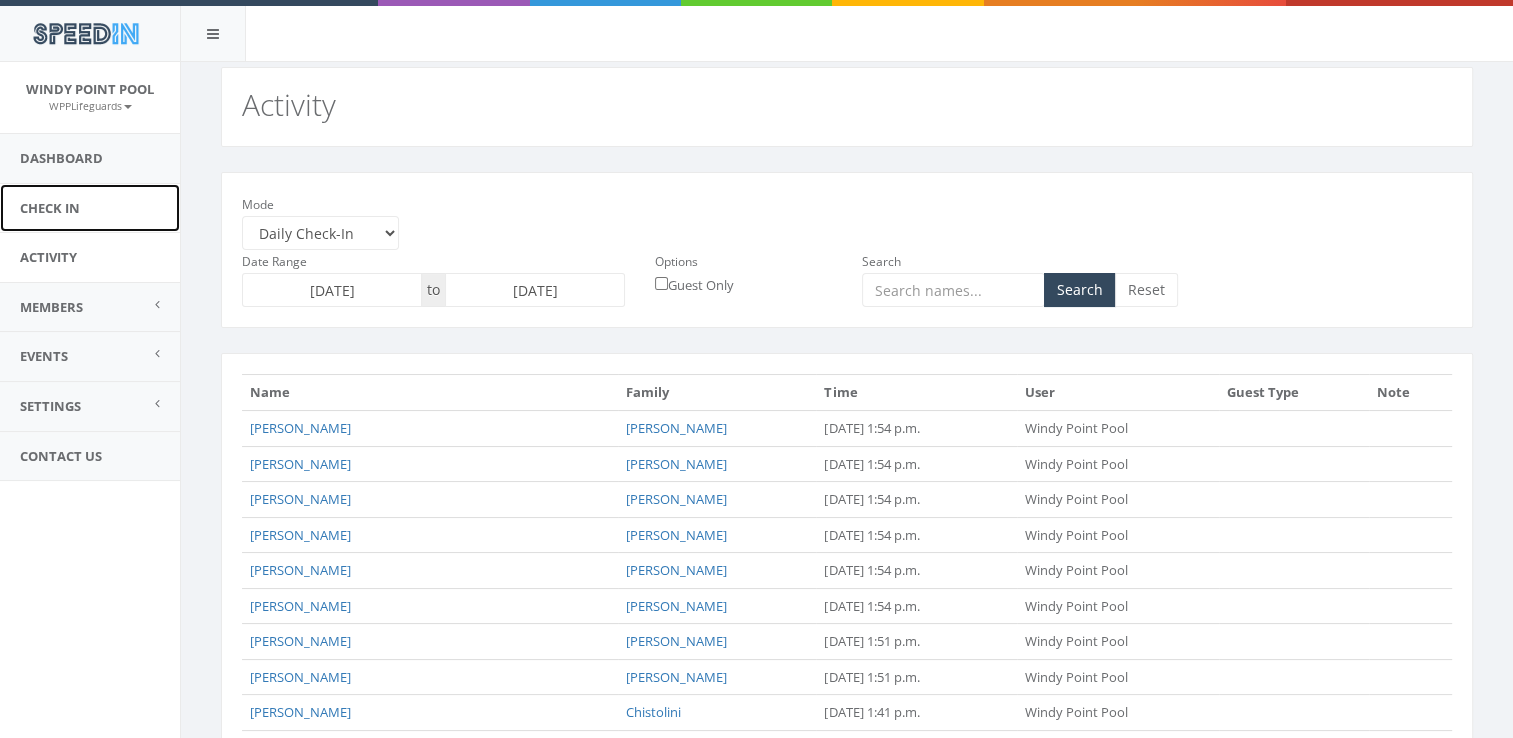 click on "Check In" at bounding box center (90, 208) 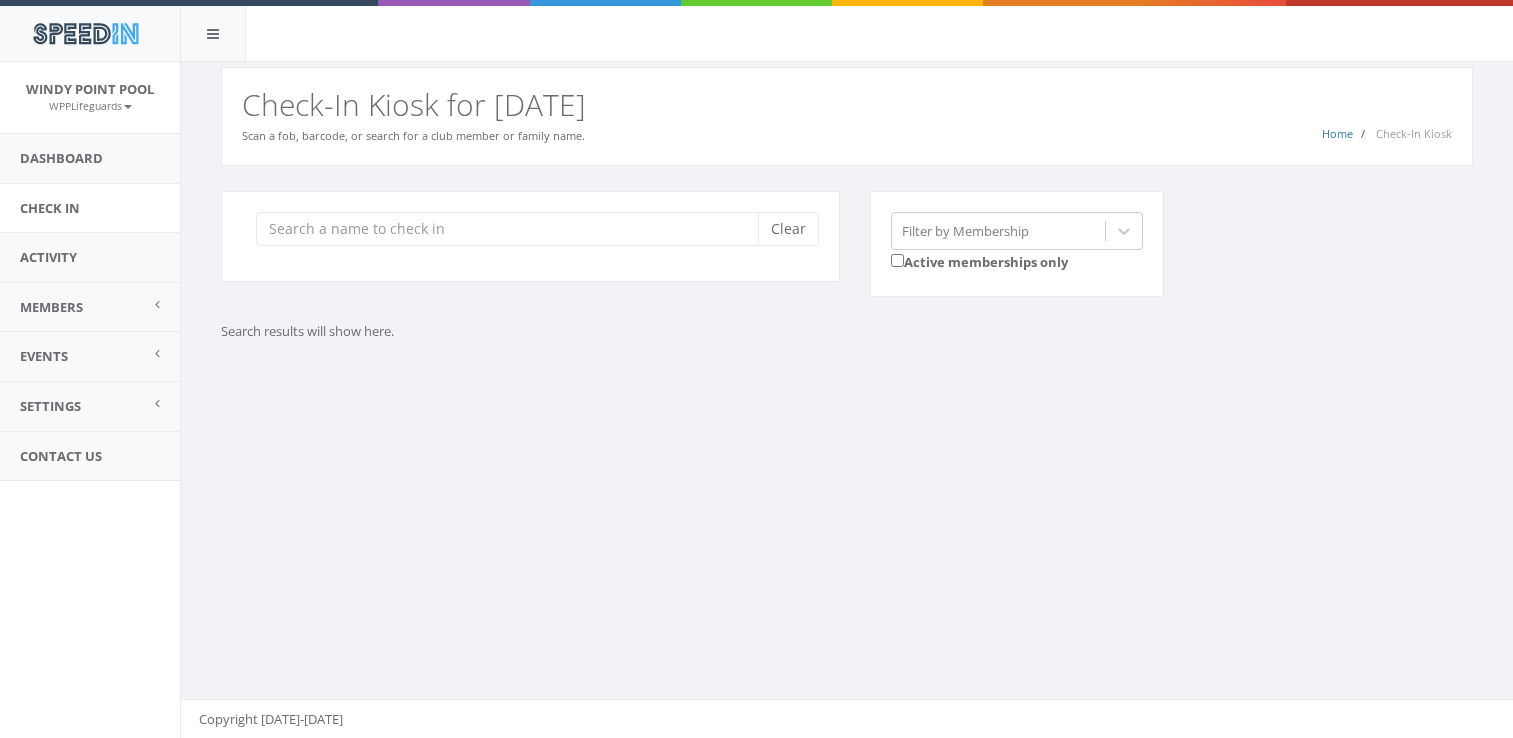 scroll, scrollTop: 0, scrollLeft: 0, axis: both 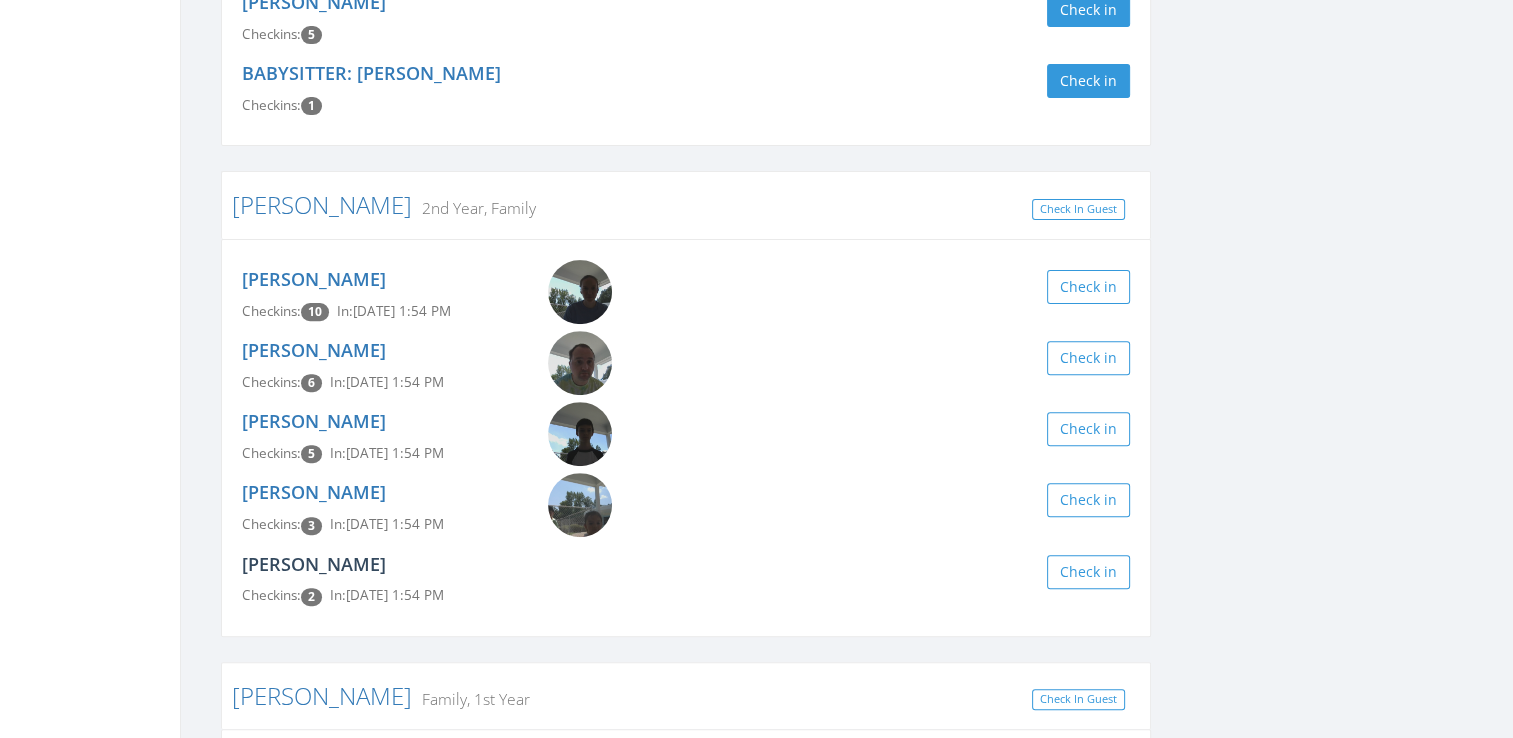 type on "scott" 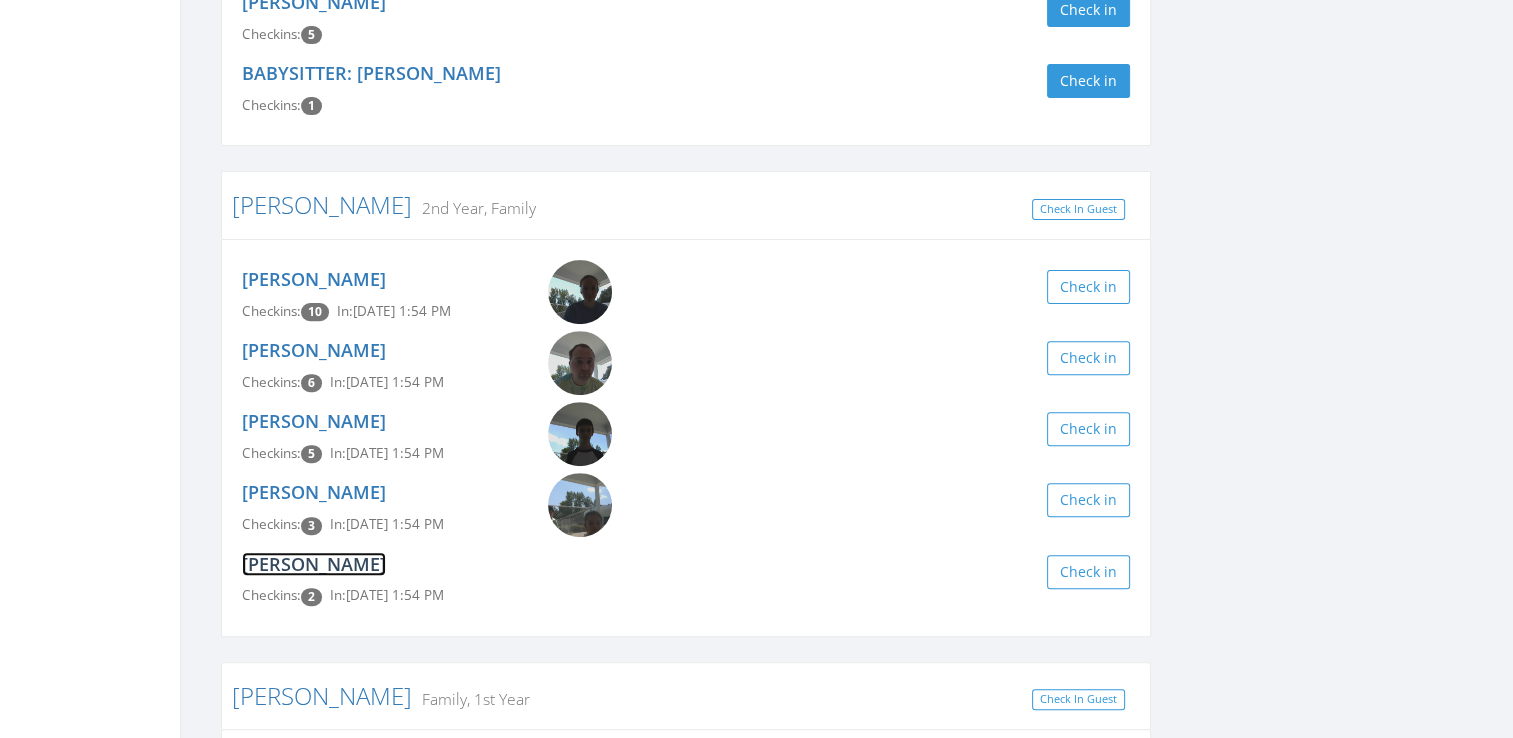 click on "[PERSON_NAME]" at bounding box center (314, 564) 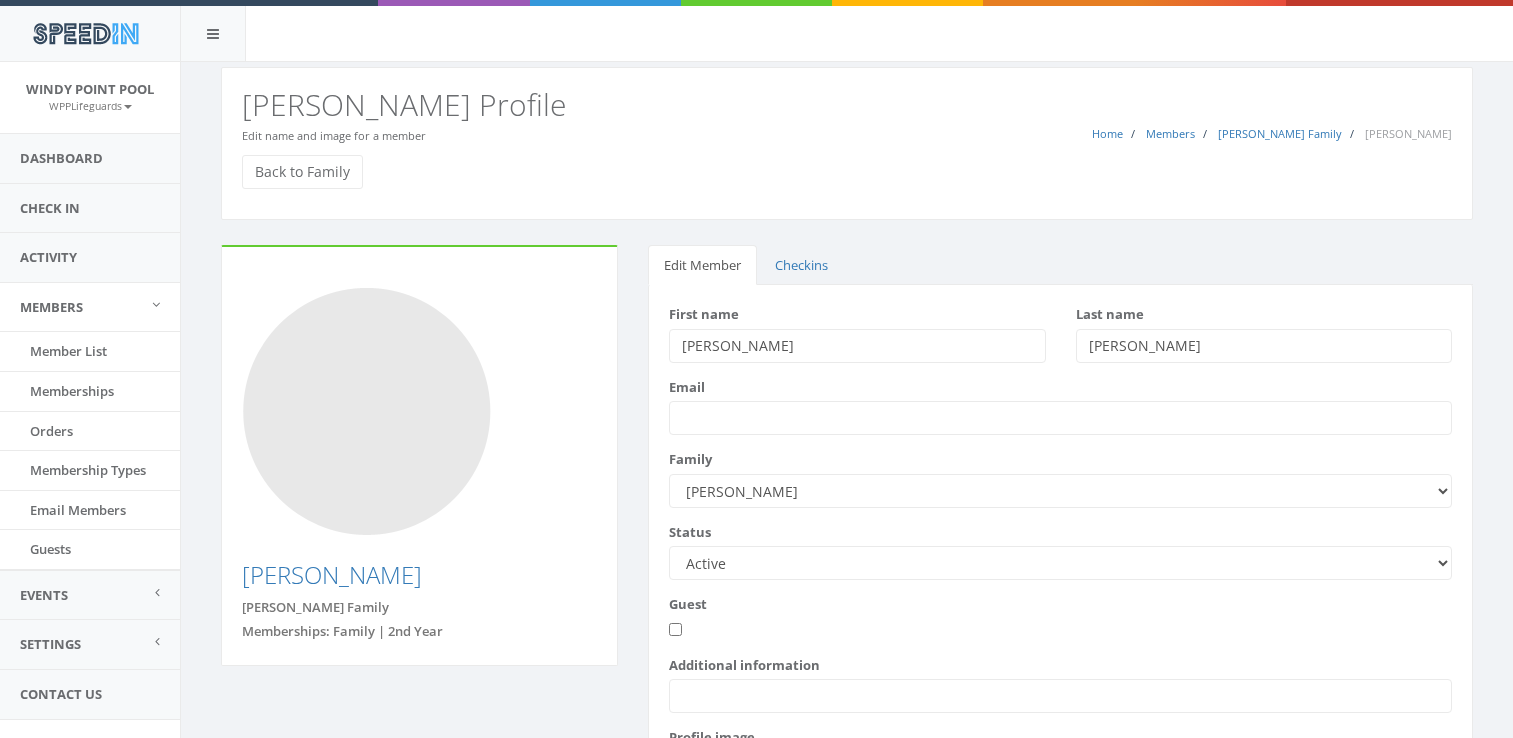 scroll, scrollTop: 0, scrollLeft: 0, axis: both 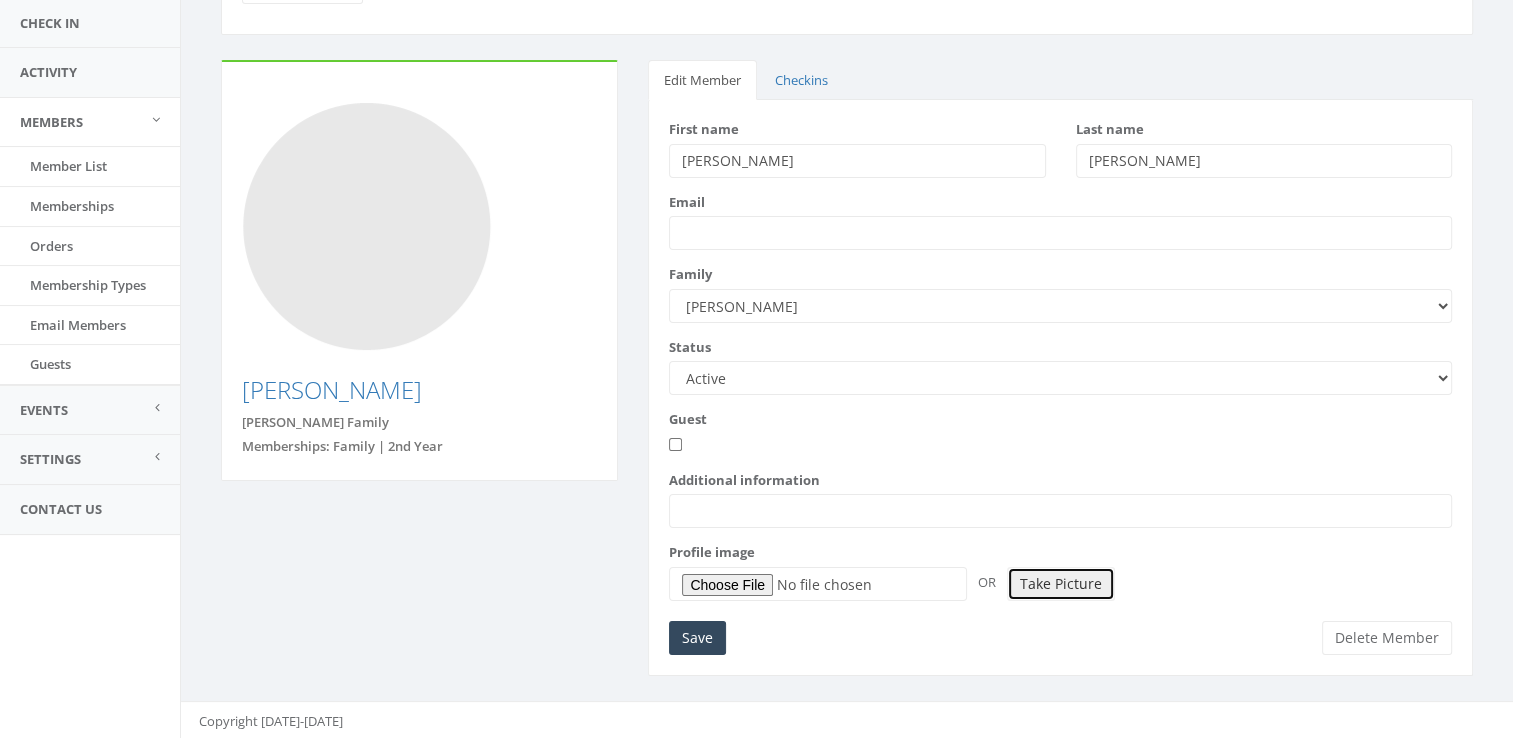 click on "Take Picture" at bounding box center [1061, 584] 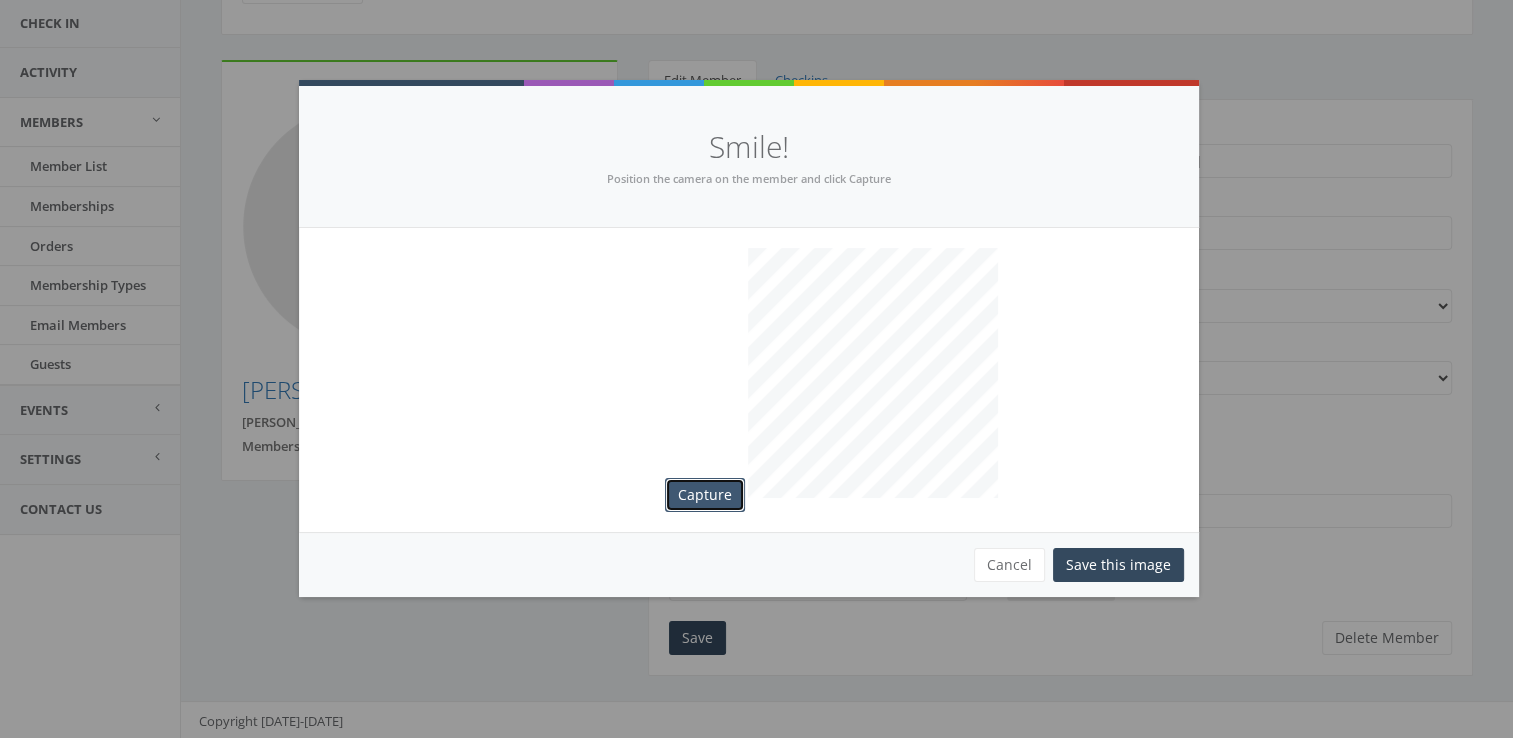 click on "Capture" at bounding box center [705, 495] 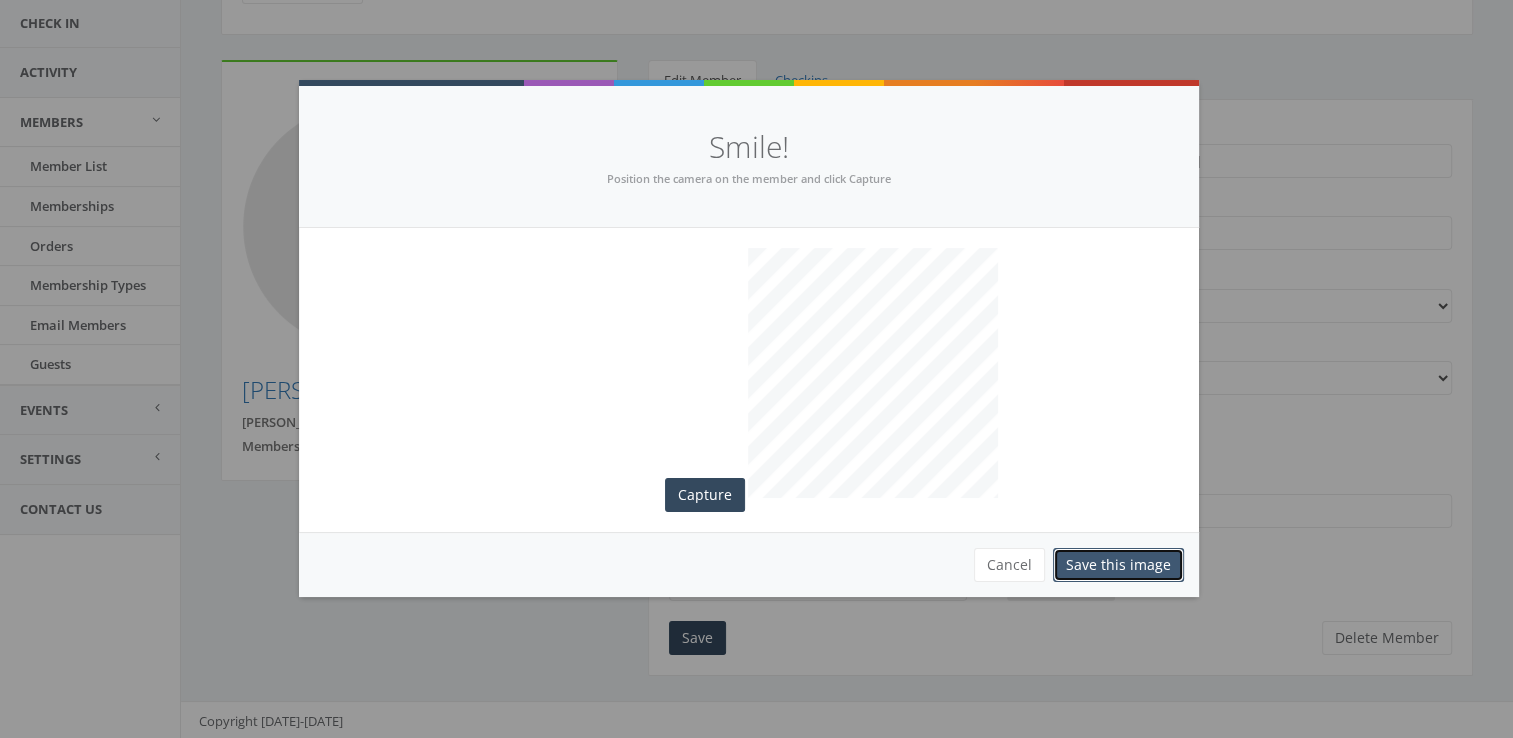 click on "Save this image" at bounding box center (1118, 565) 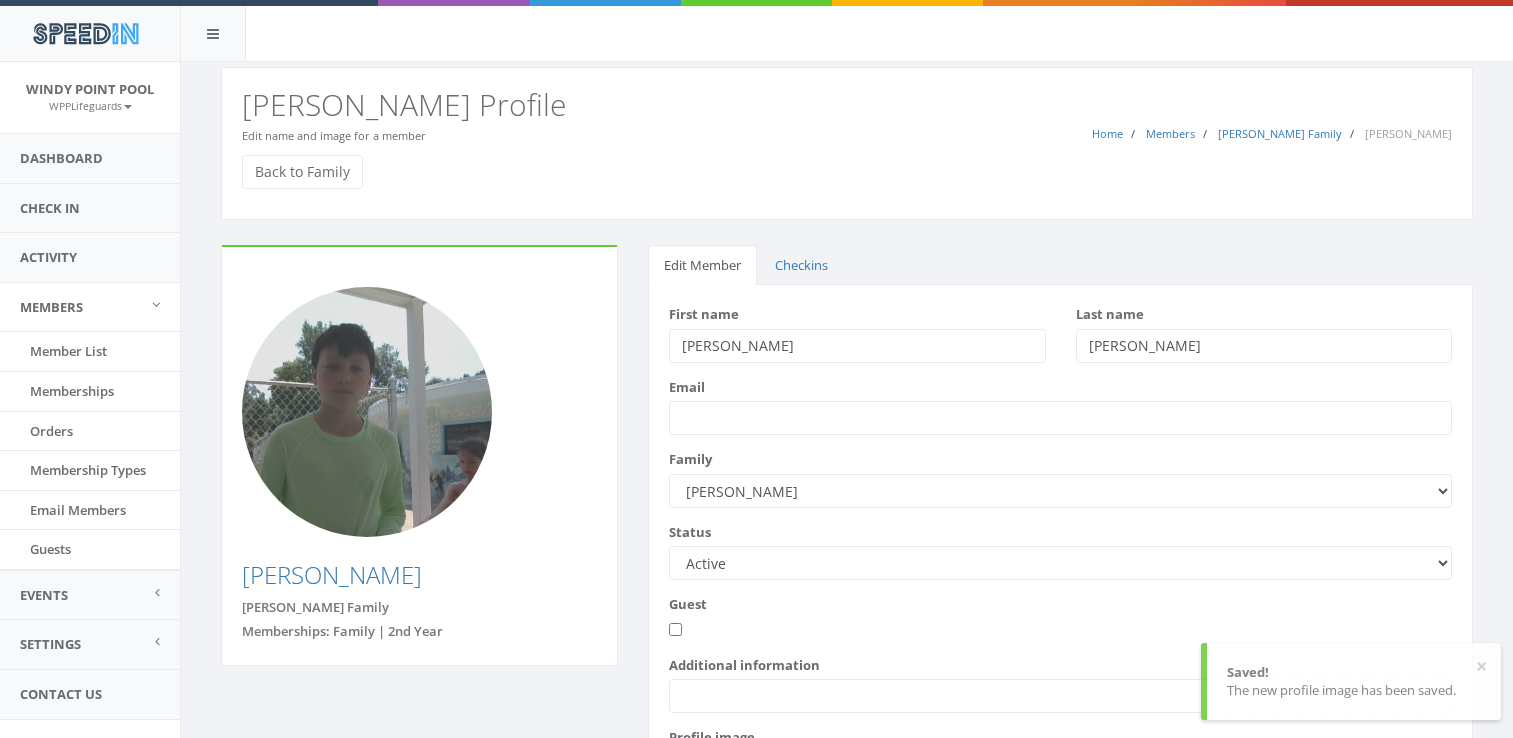 scroll, scrollTop: 185, scrollLeft: 0, axis: vertical 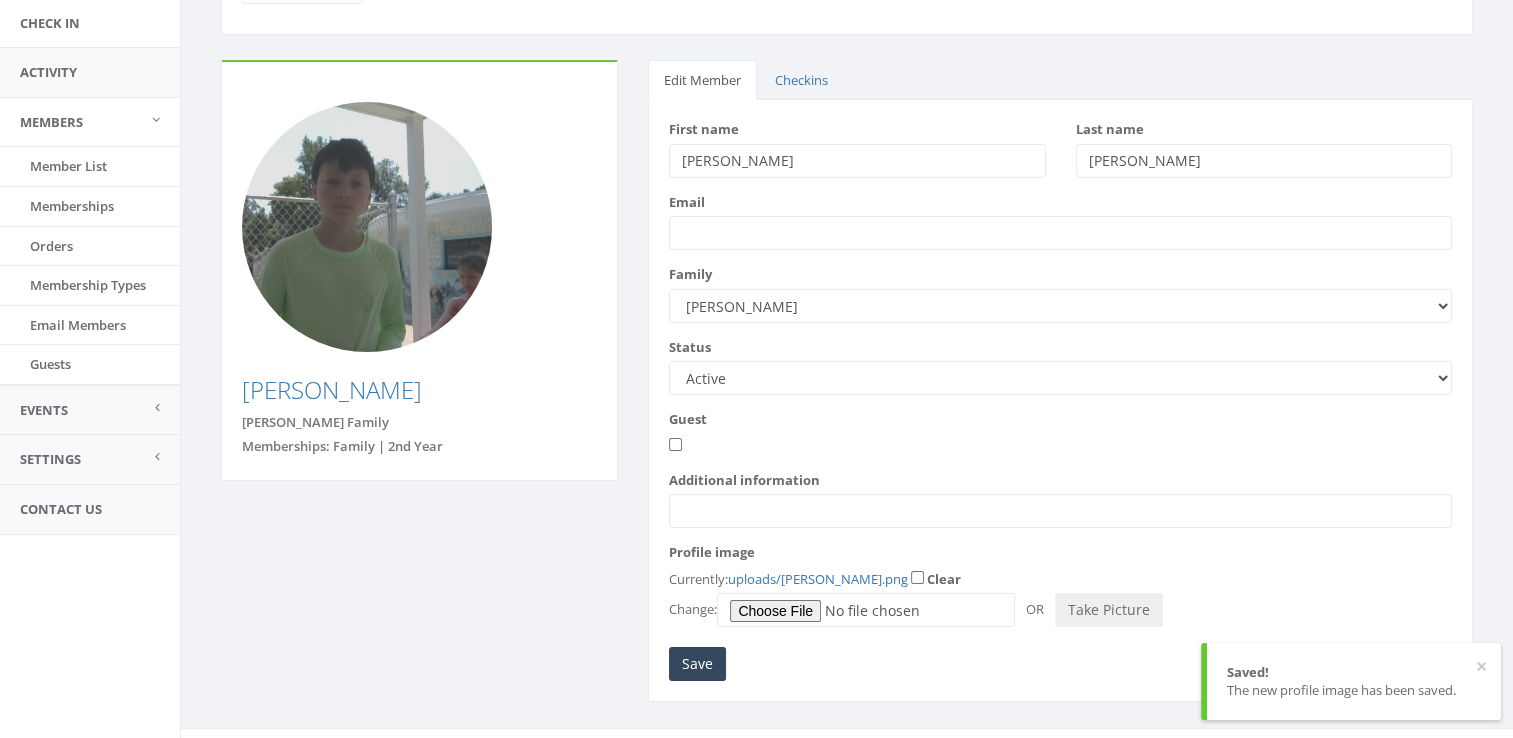 click on "Check In" at bounding box center (90, 23) 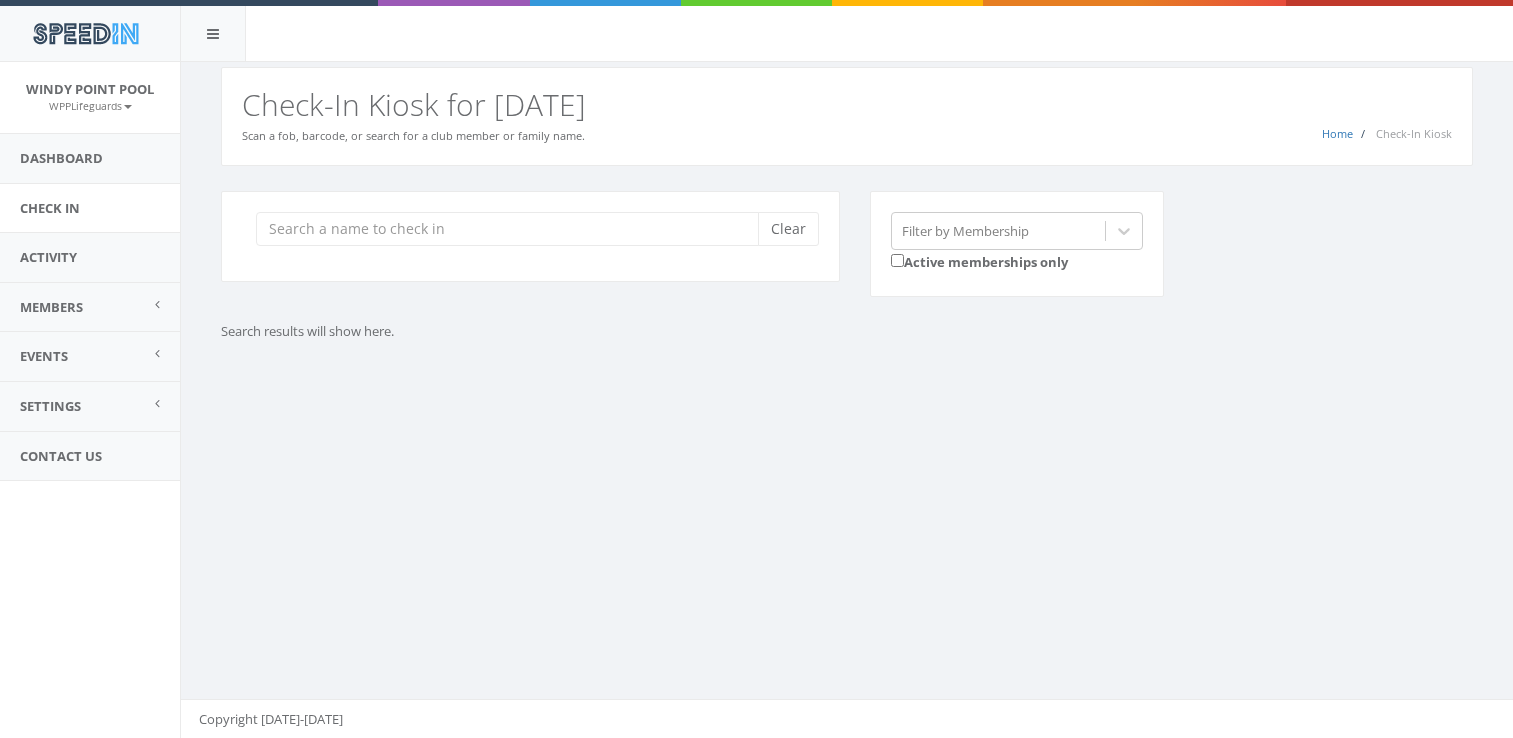 scroll, scrollTop: 0, scrollLeft: 0, axis: both 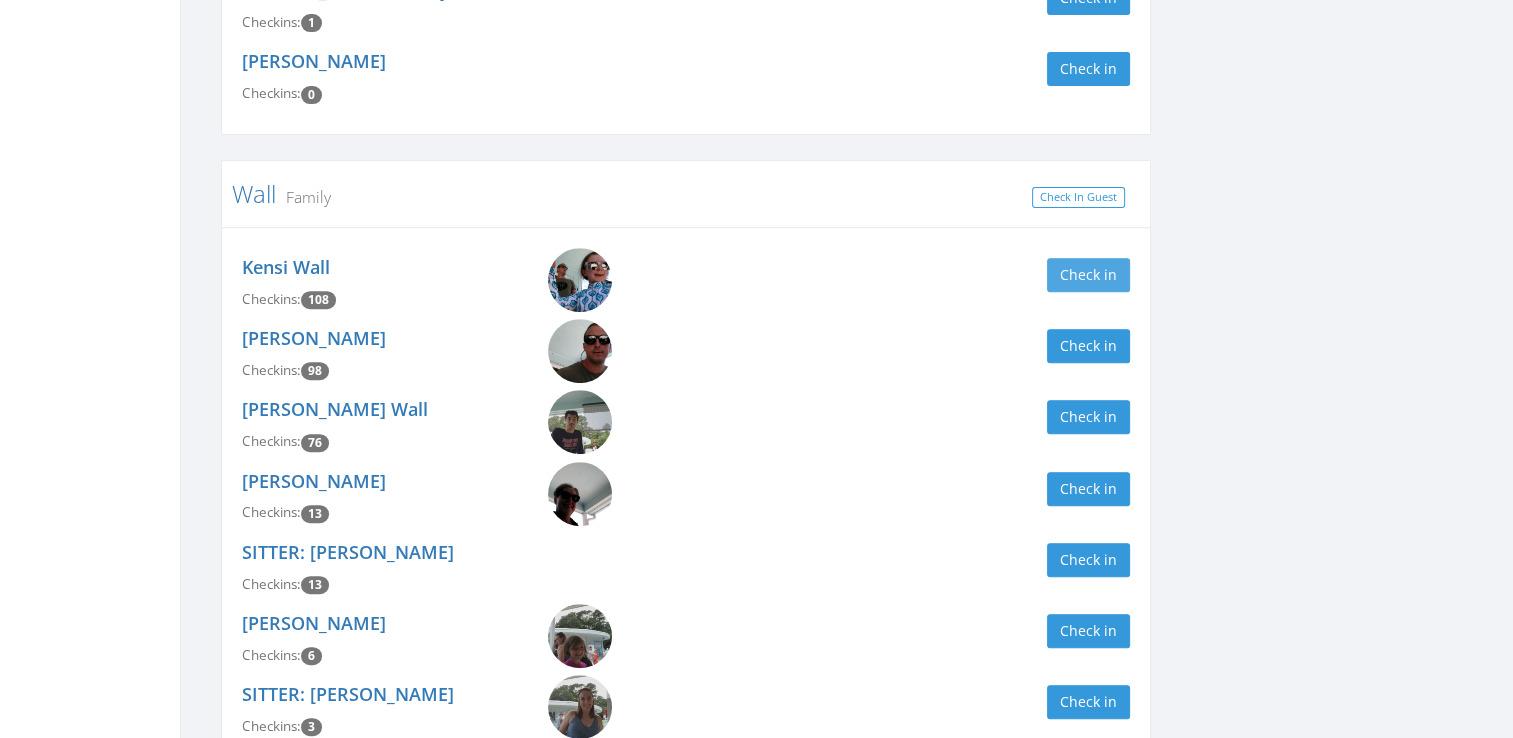 type on "wall" 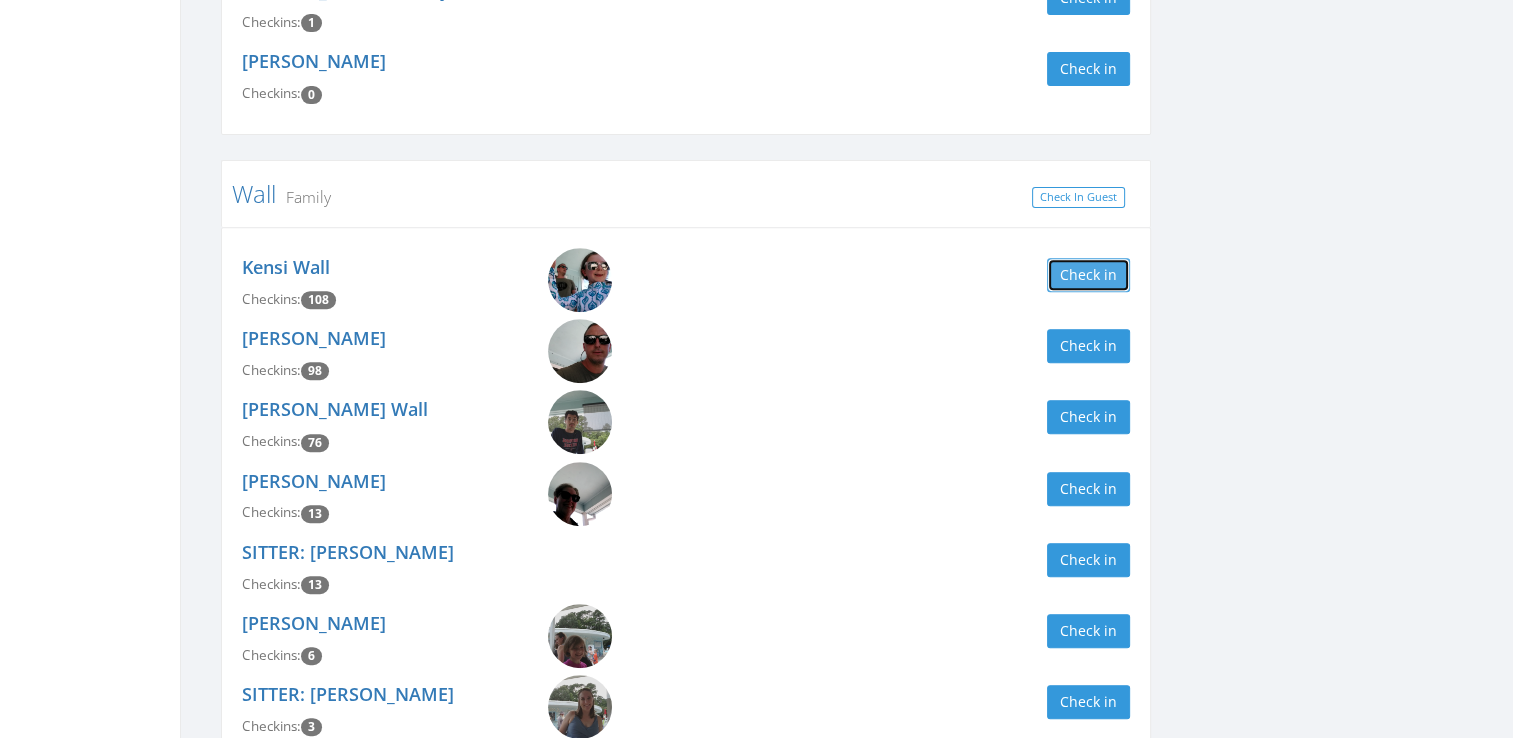 click on "Check in" at bounding box center [1088, 275] 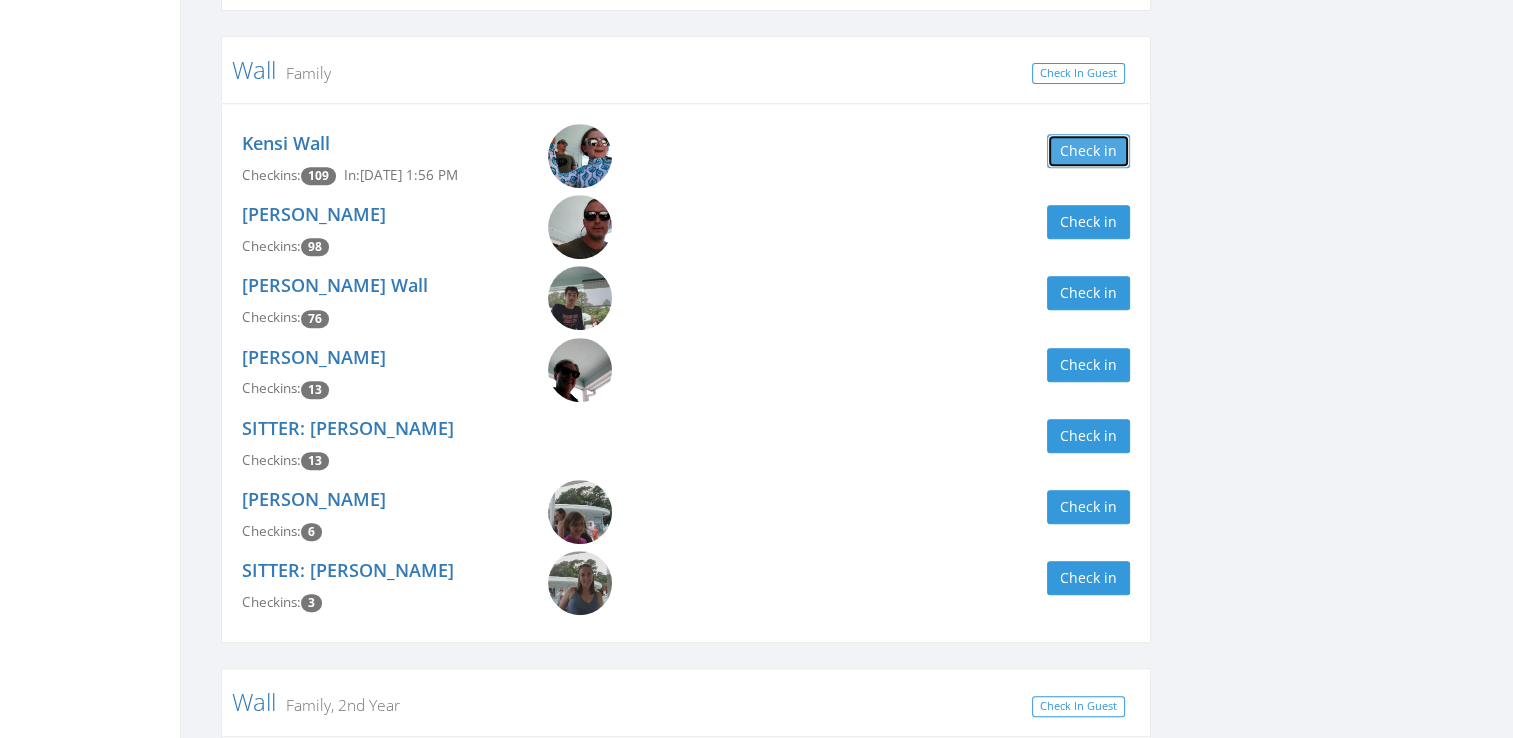 scroll, scrollTop: 879, scrollLeft: 0, axis: vertical 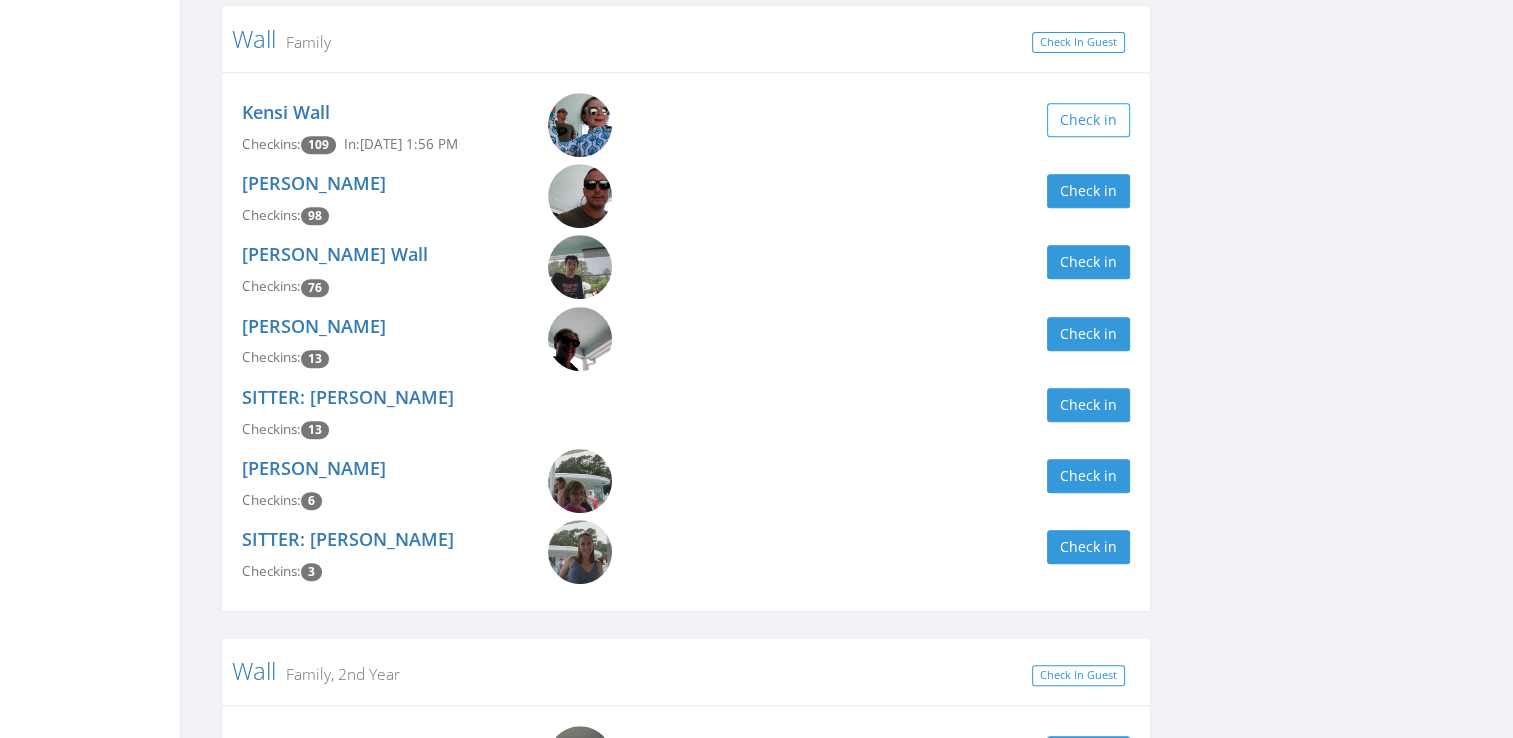 click on "wall Clear Filter by Membership  Active memberships only Lusby Family Check In Guest Gavin Lusby Checkins:  78 Check in Dylan Lusby Checkins:  63 Check in Brandon Lusby Checkins:  14 Check in Patricia Lusby Checkins:  6 Check in Justina Wallen -- babysitter Checkins:  1 Check in Evan Lusby Checkins:  0 Check in Wall Family Check In Guest Kensi Wall Checkins:  109 In:  Jul 8, 1:56 PM Check in Jeremy Wall Checkins:  98 Check in Reagan Wall Checkins:  76 Check in Maggie Caretta Checkins:  13 Check in SITTER: Nancy Wall Checkins:  13 Check in Abby Black Checkins:  6 Check in SITTER:  Trisha Black Checkins:  3 Check in Wall Family, 2nd Year Check In Guest James Mitchell Checkins:  3 Check in Matthew Wall Checkins:  1 Check in Leigh Wall Checkins:  0 Check in" at bounding box center [847, 169] 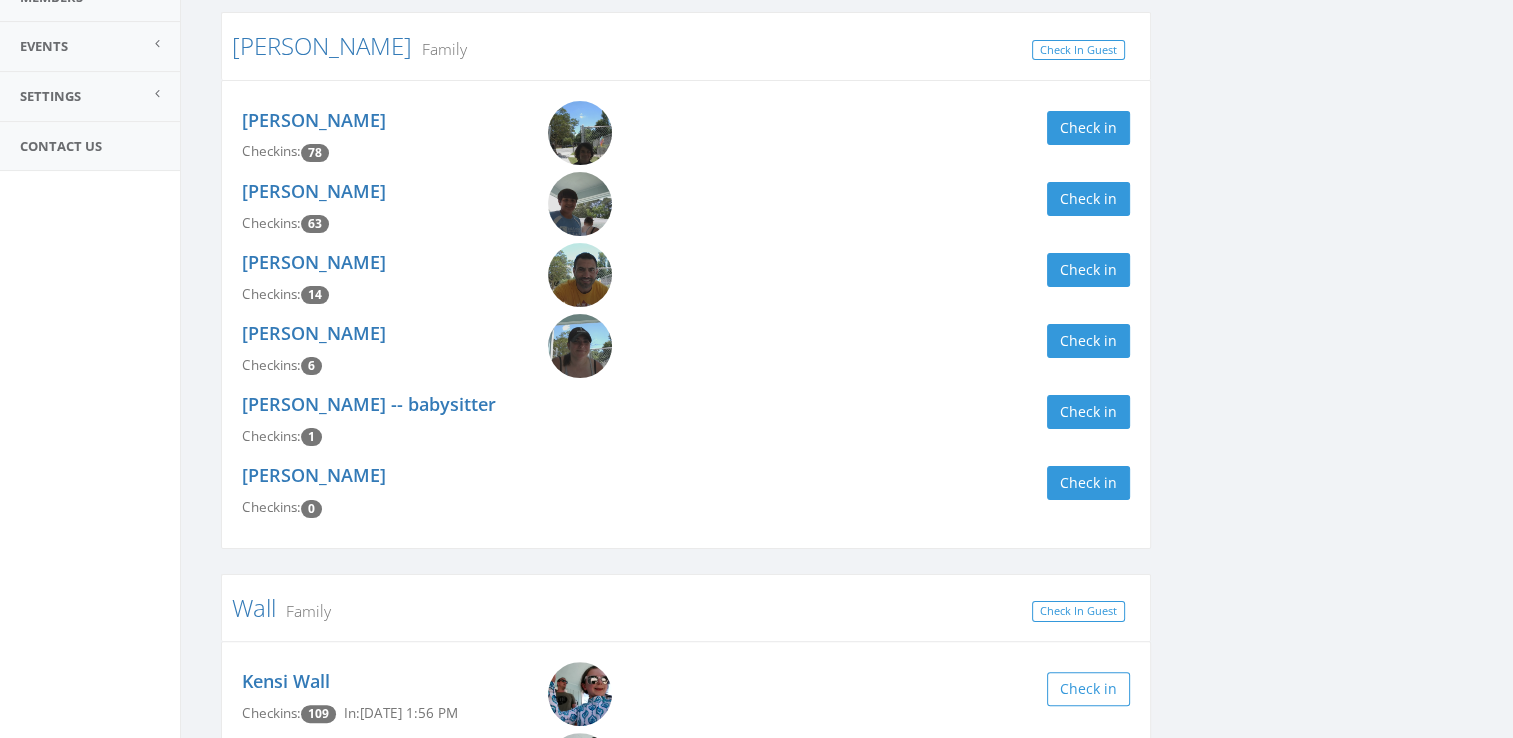 scroll, scrollTop: 134, scrollLeft: 0, axis: vertical 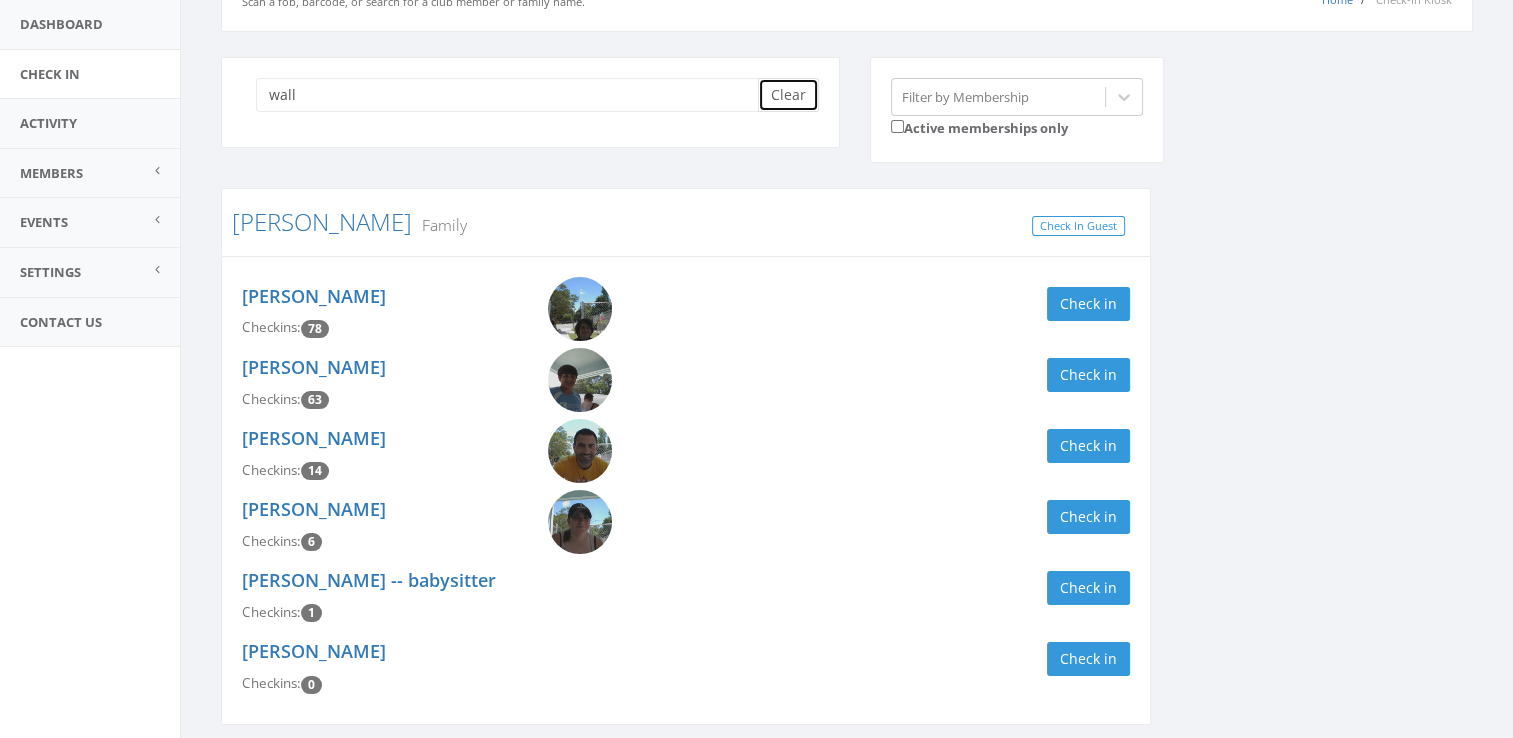 click on "Clear" at bounding box center (788, 95) 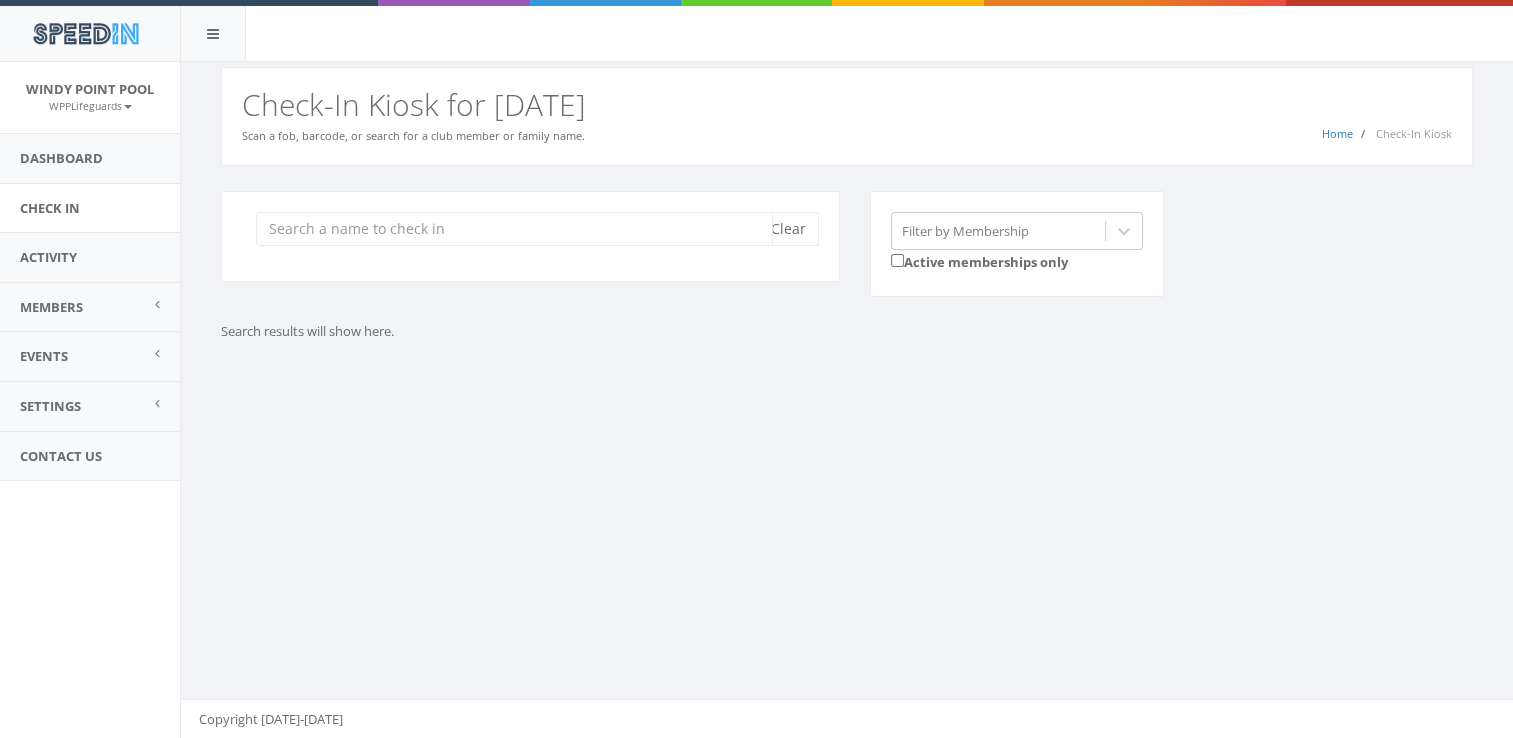 scroll, scrollTop: 0, scrollLeft: 0, axis: both 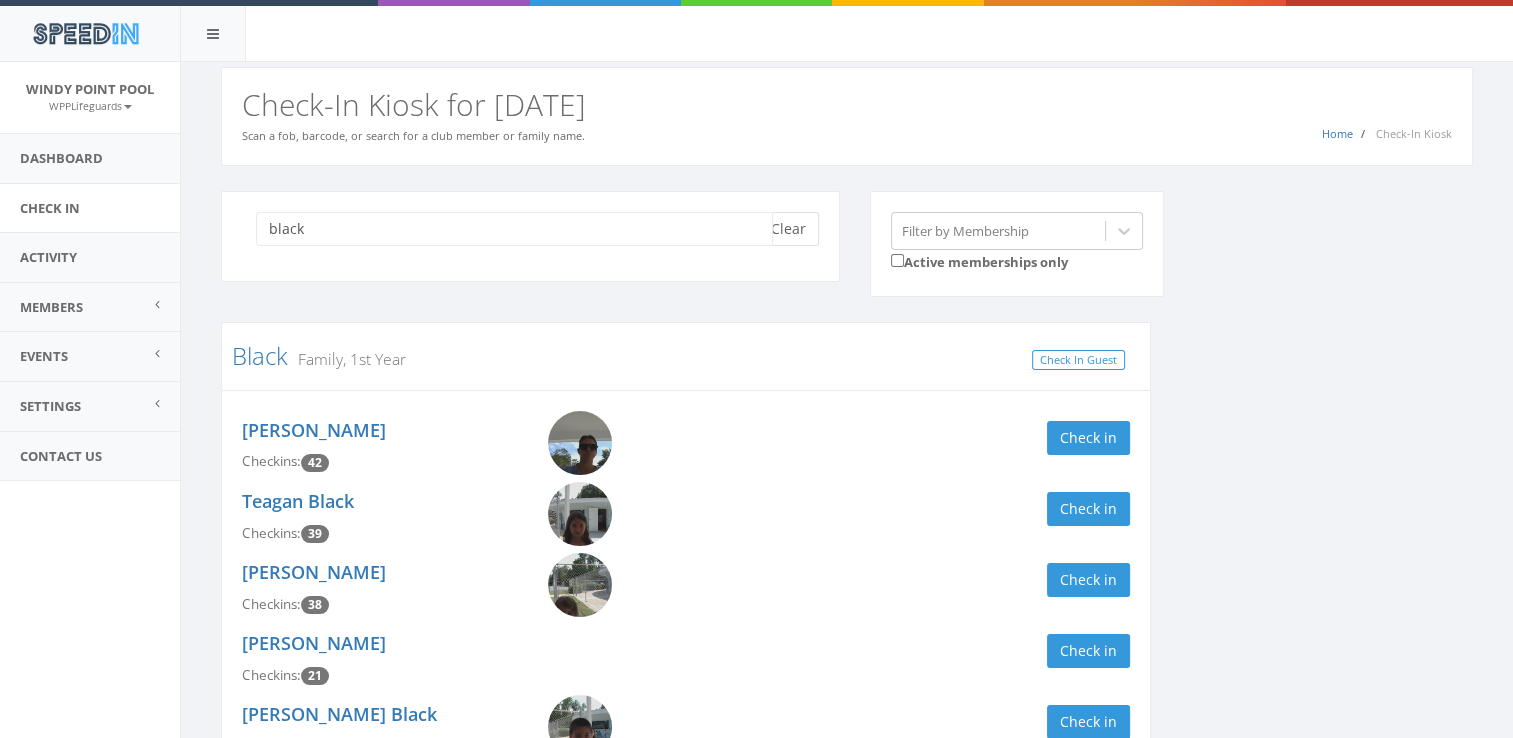 type on "black" 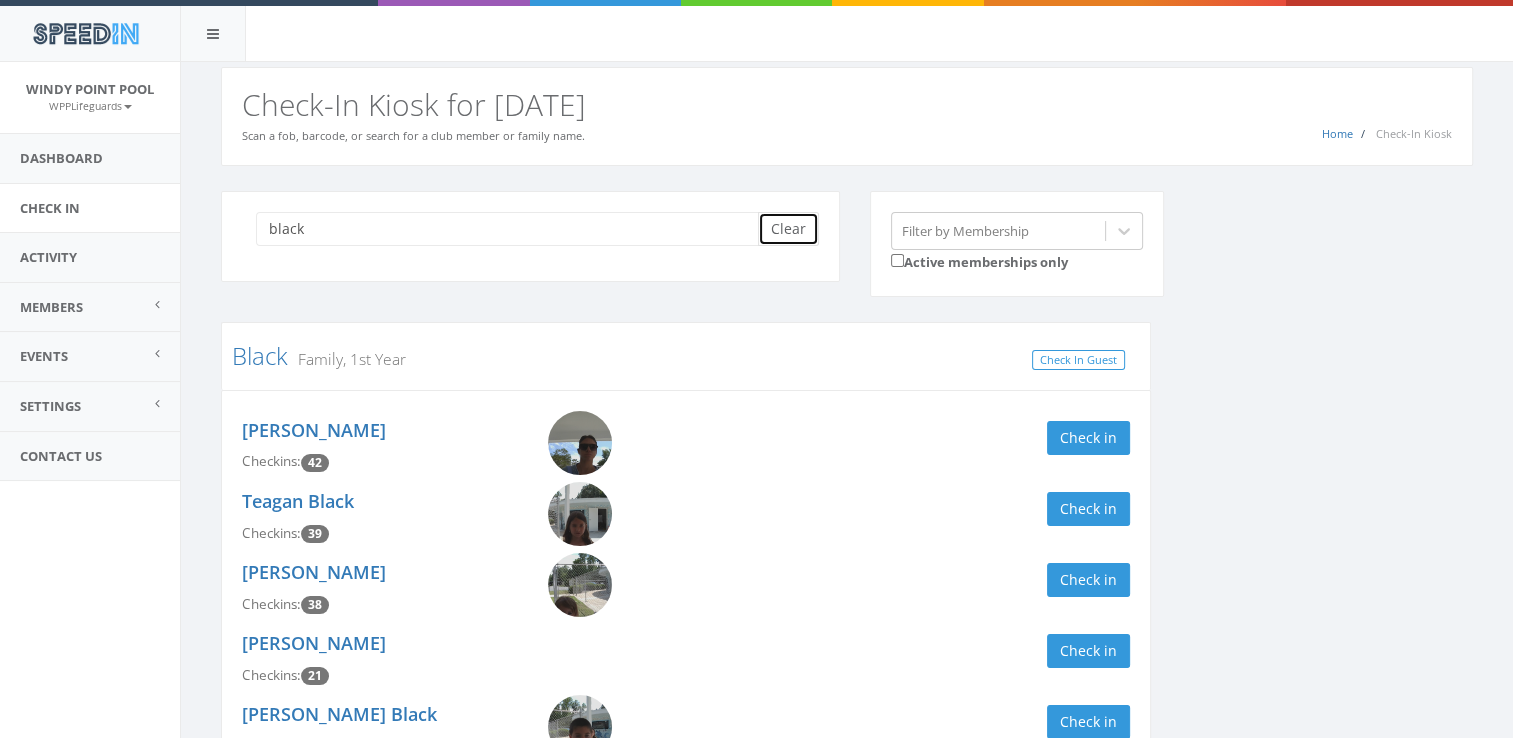 click on "Clear" at bounding box center [788, 229] 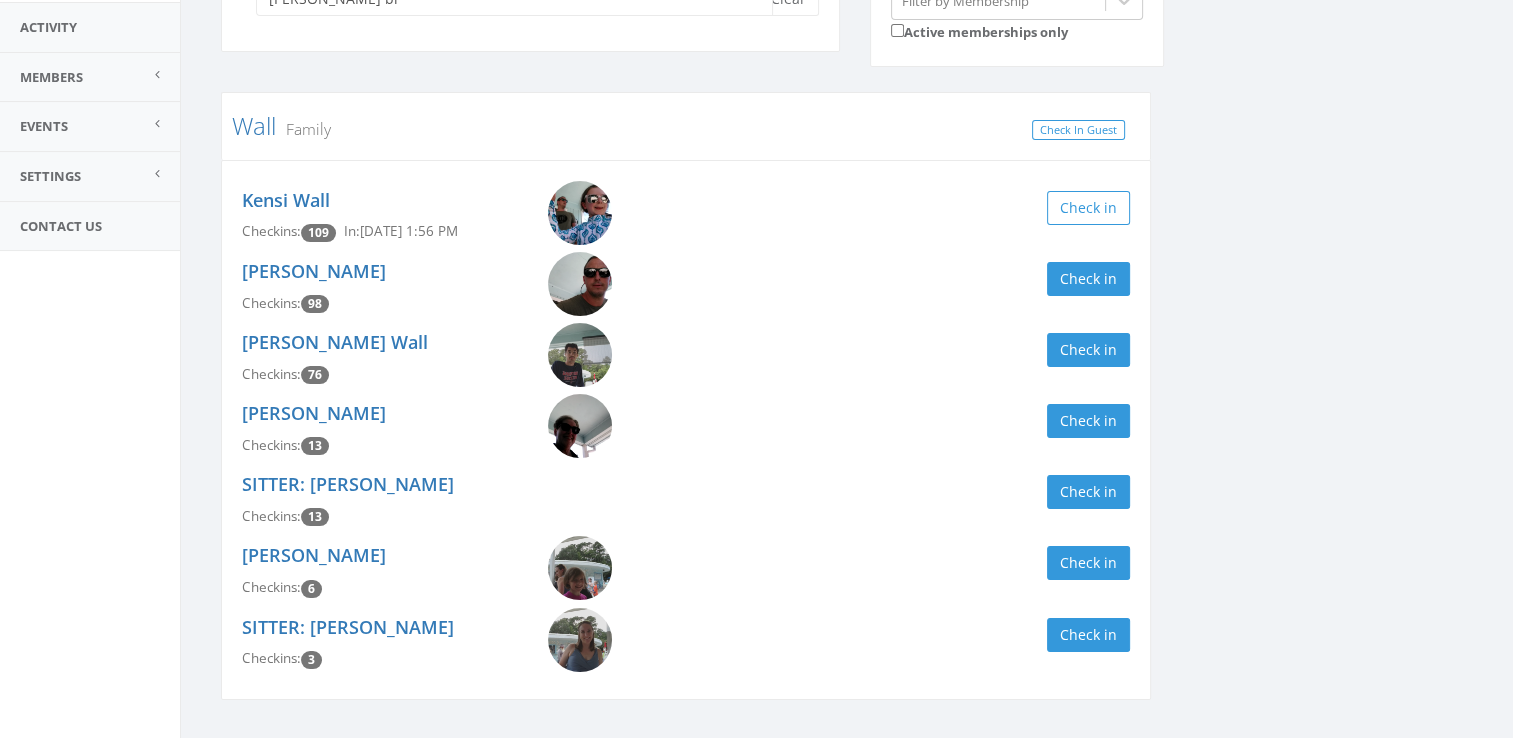 scroll, scrollTop: 280, scrollLeft: 0, axis: vertical 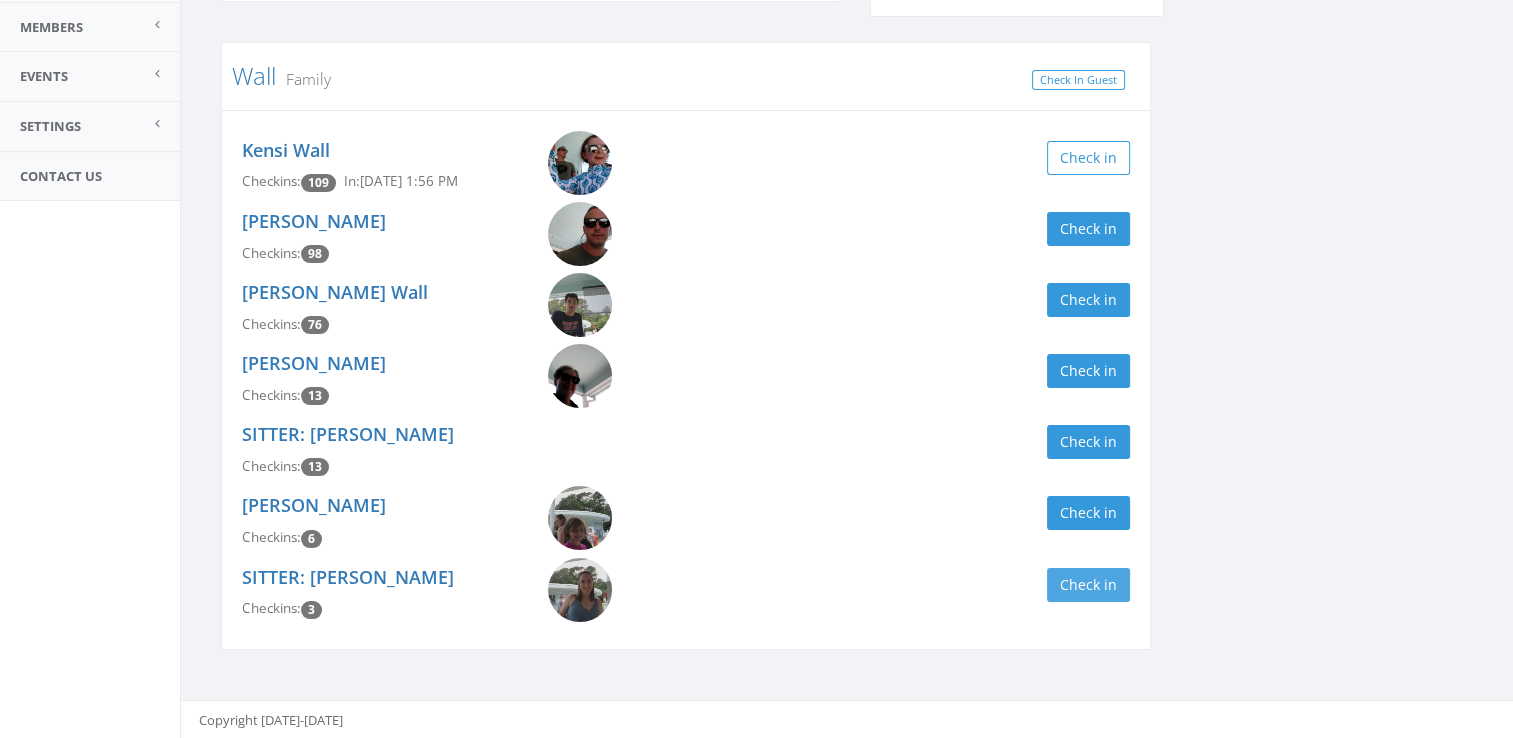 type on "trisha bl" 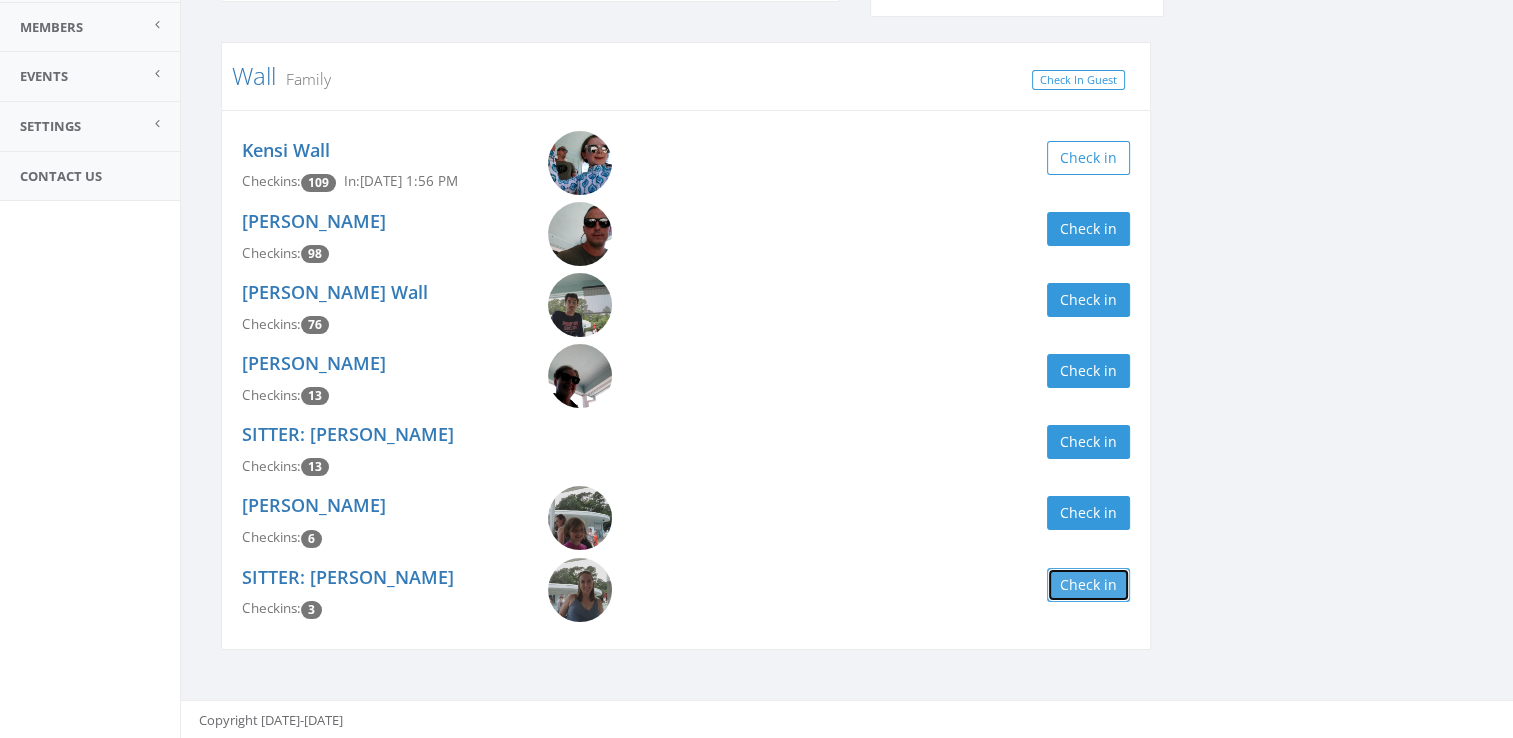 click on "Check in" at bounding box center (1088, 585) 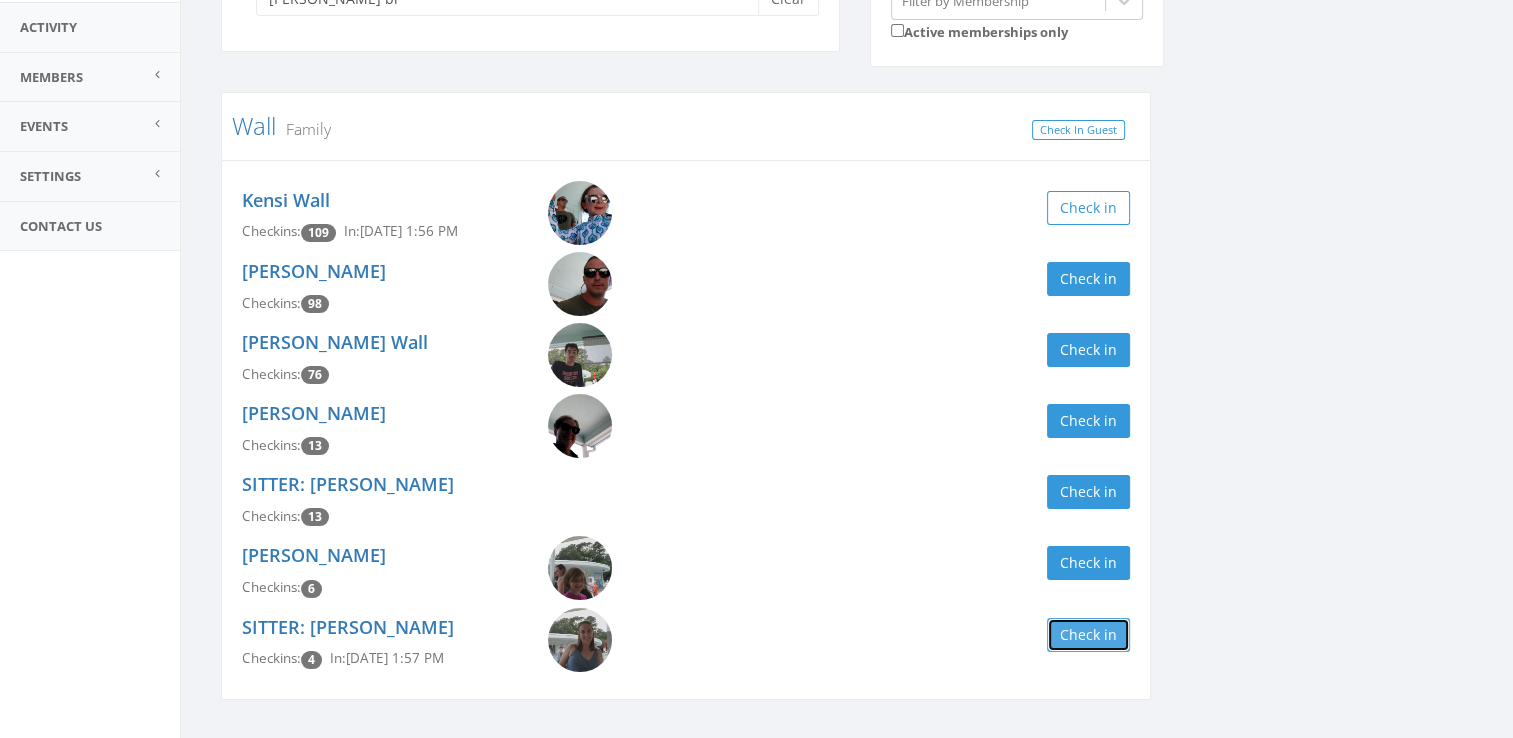 scroll, scrollTop: 228, scrollLeft: 0, axis: vertical 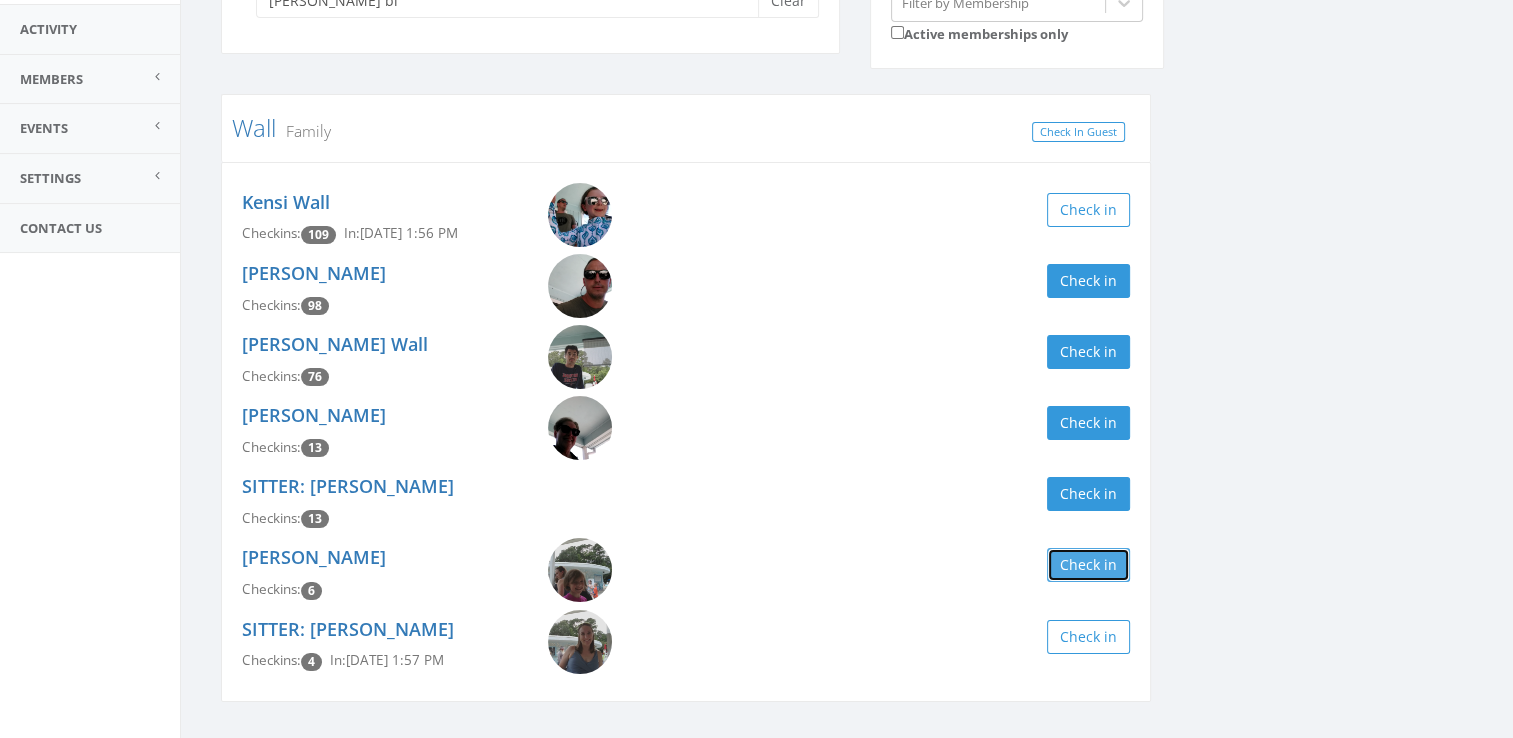 click on "Check in" at bounding box center (1088, 565) 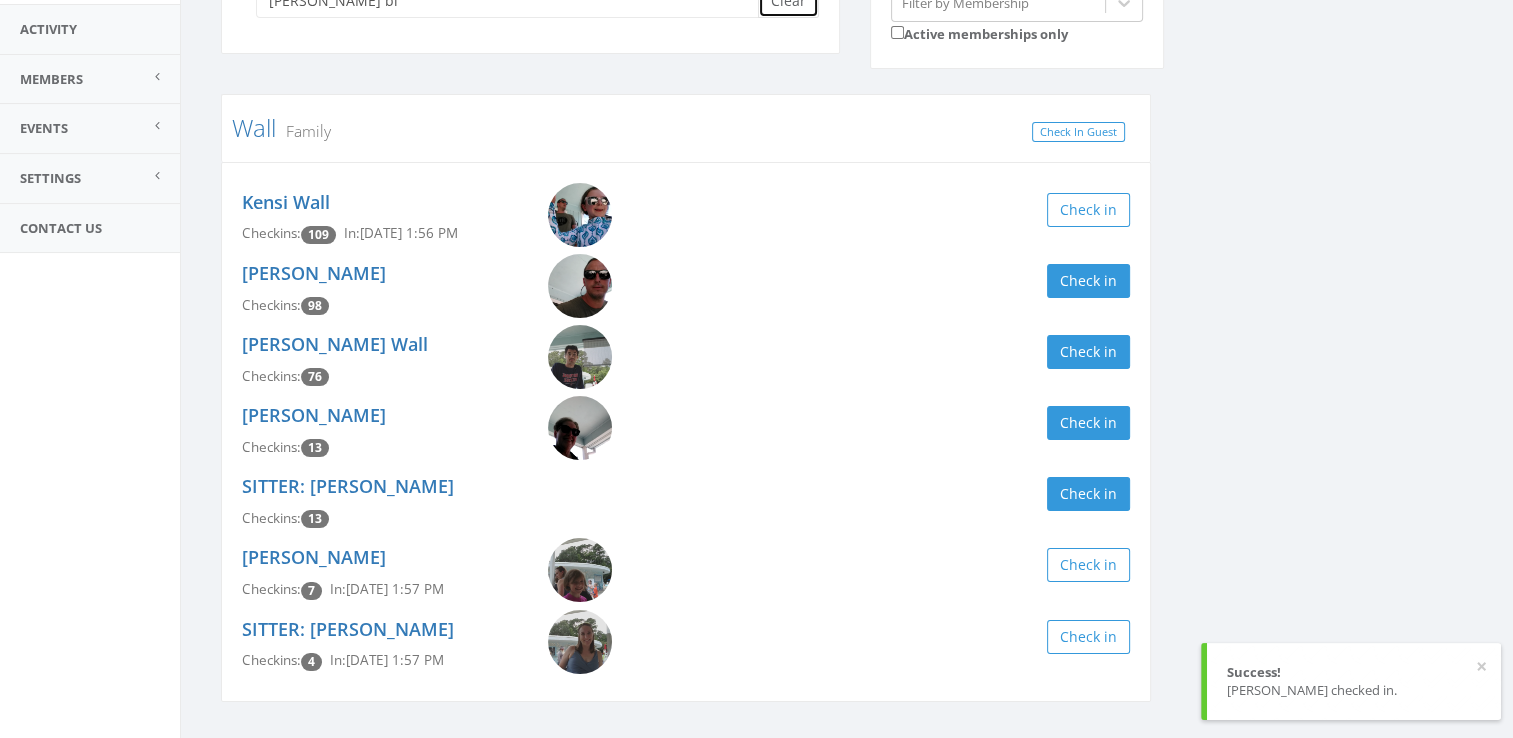 click on "Clear" at bounding box center (788, 1) 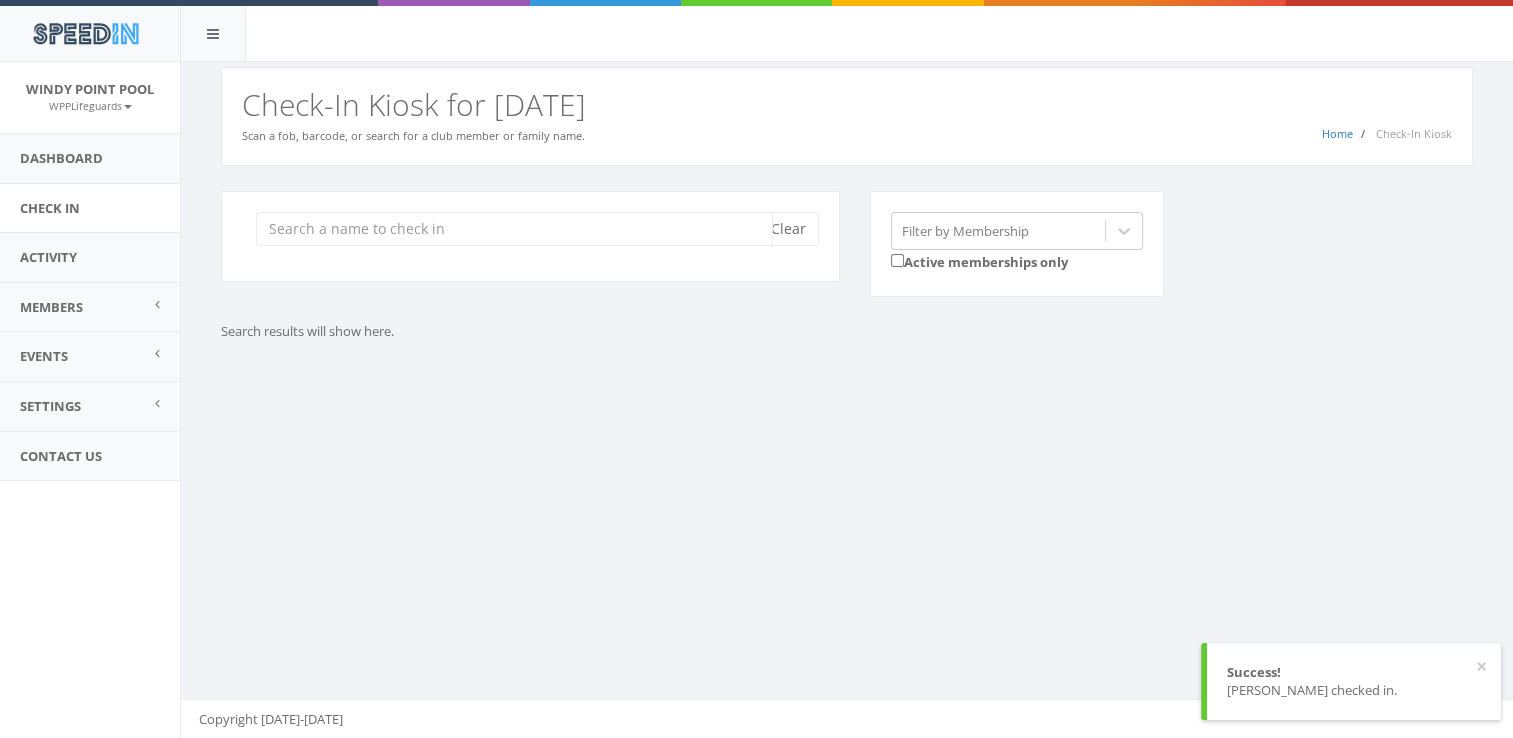 scroll, scrollTop: 0, scrollLeft: 0, axis: both 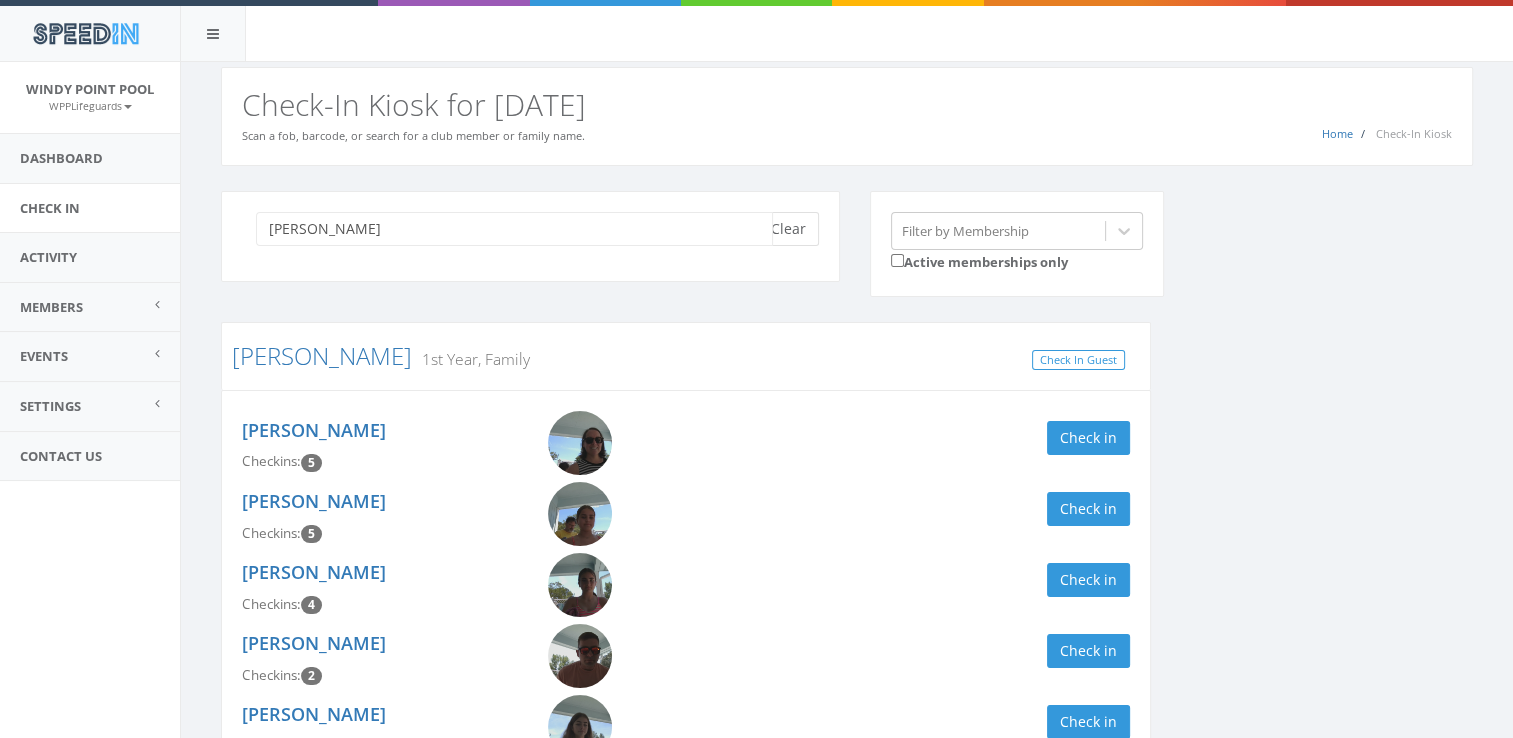 type on "lilly black" 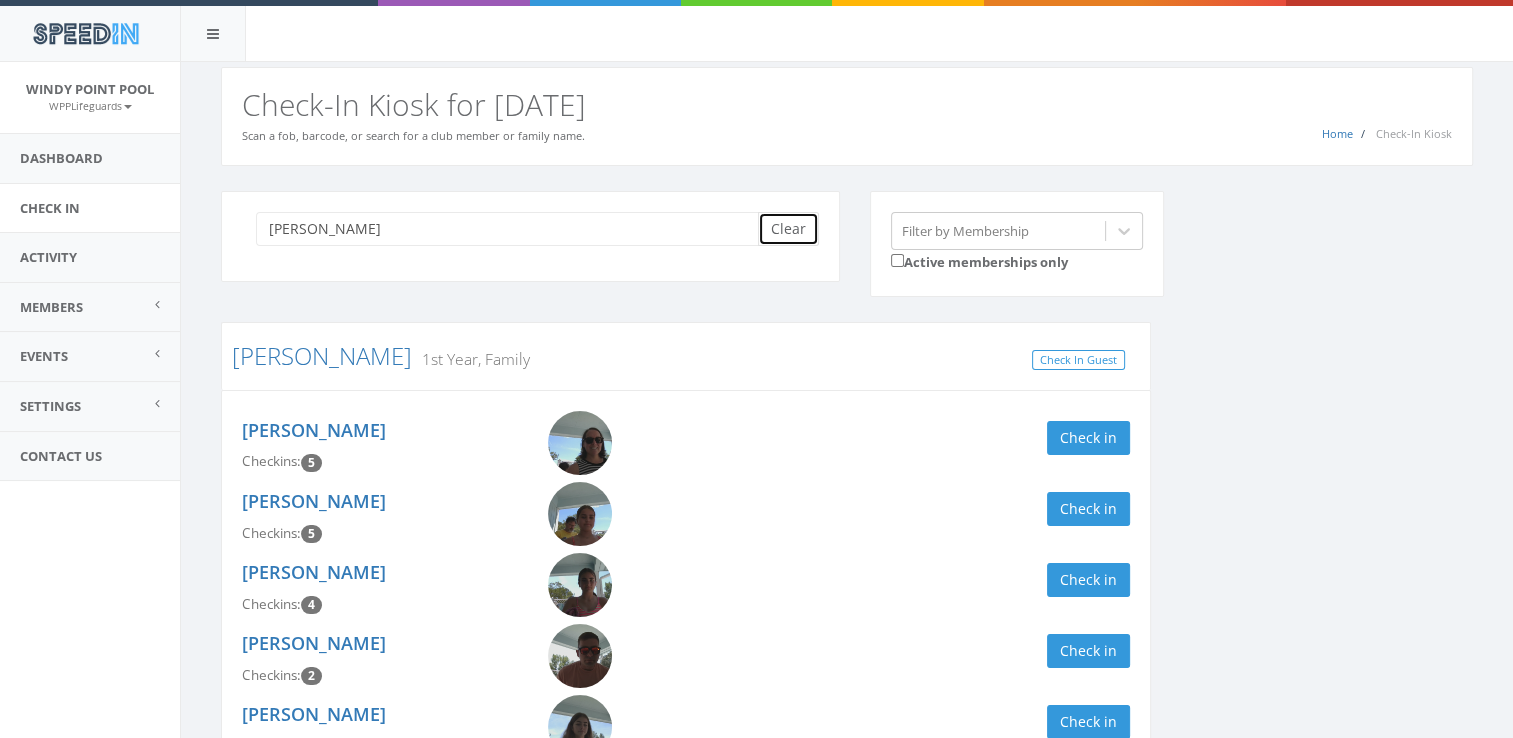 click on "Clear" at bounding box center [788, 229] 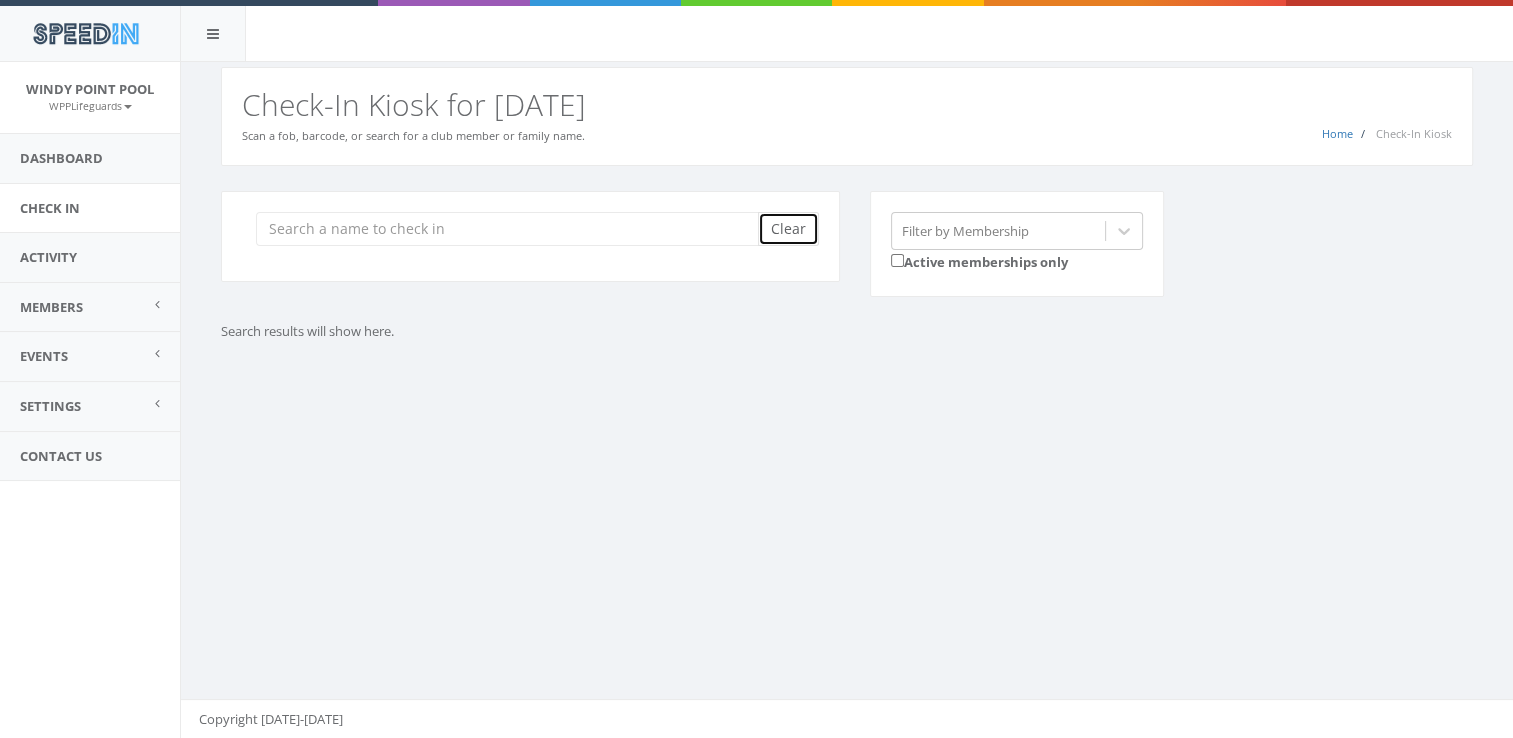 click on "Clear" at bounding box center (788, 229) 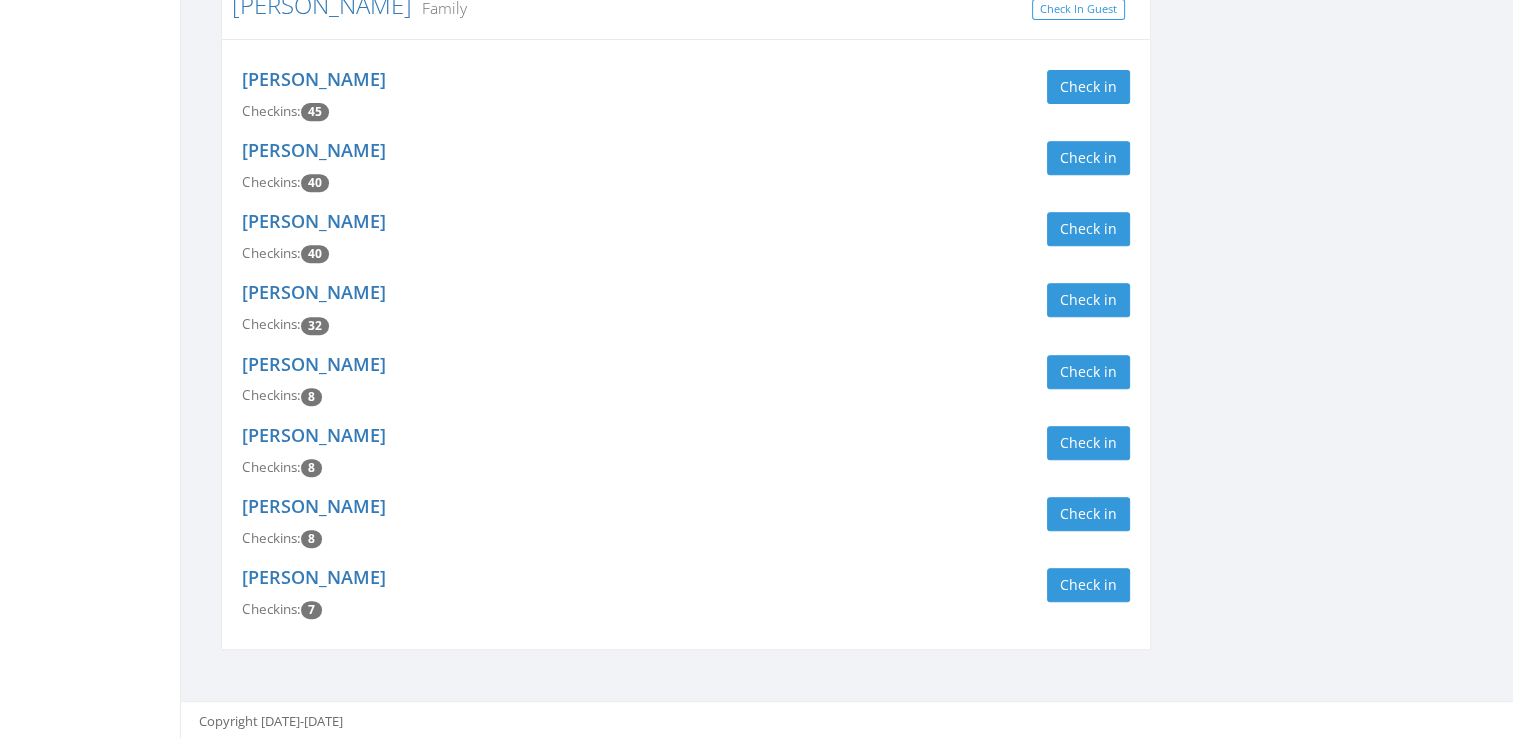 scroll, scrollTop: 0, scrollLeft: 0, axis: both 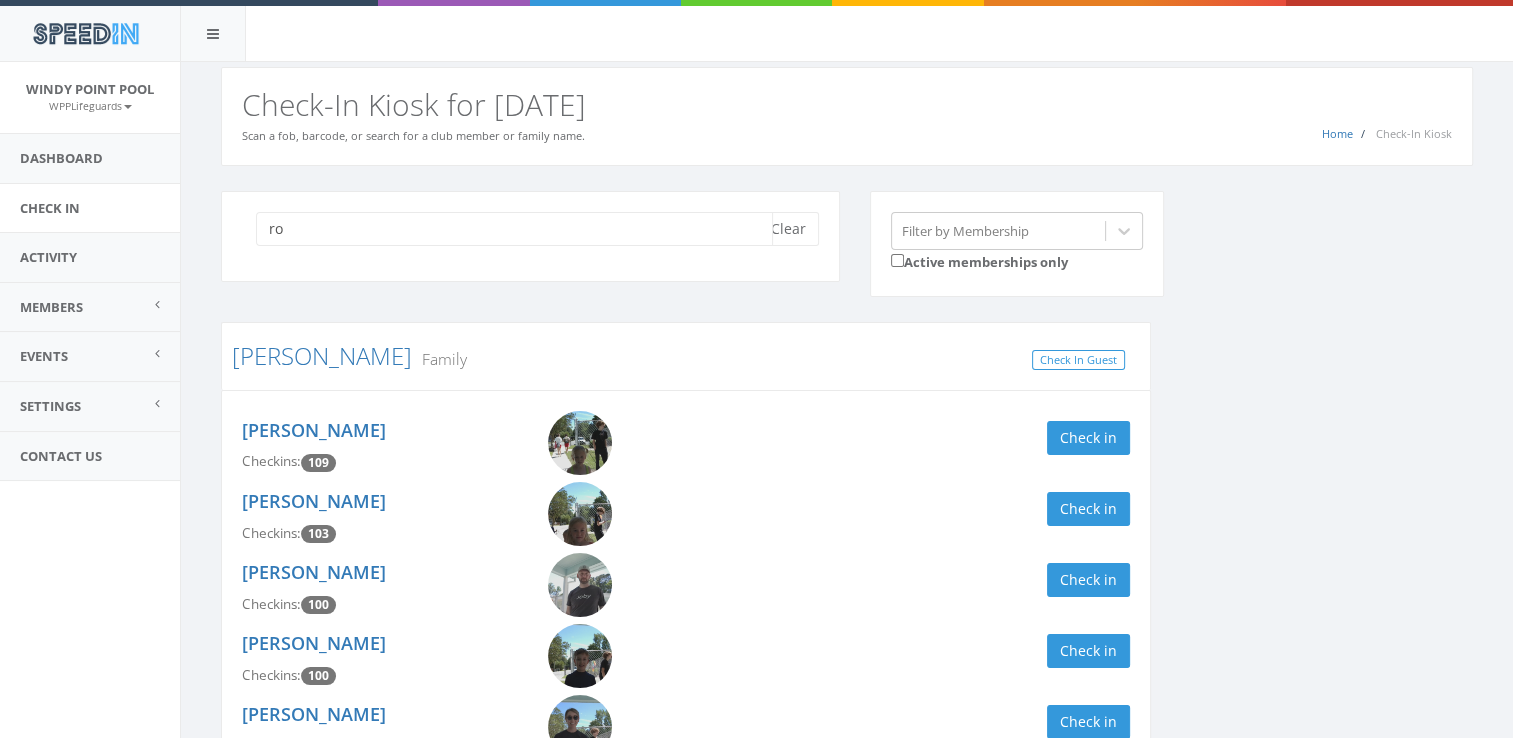 type on "r" 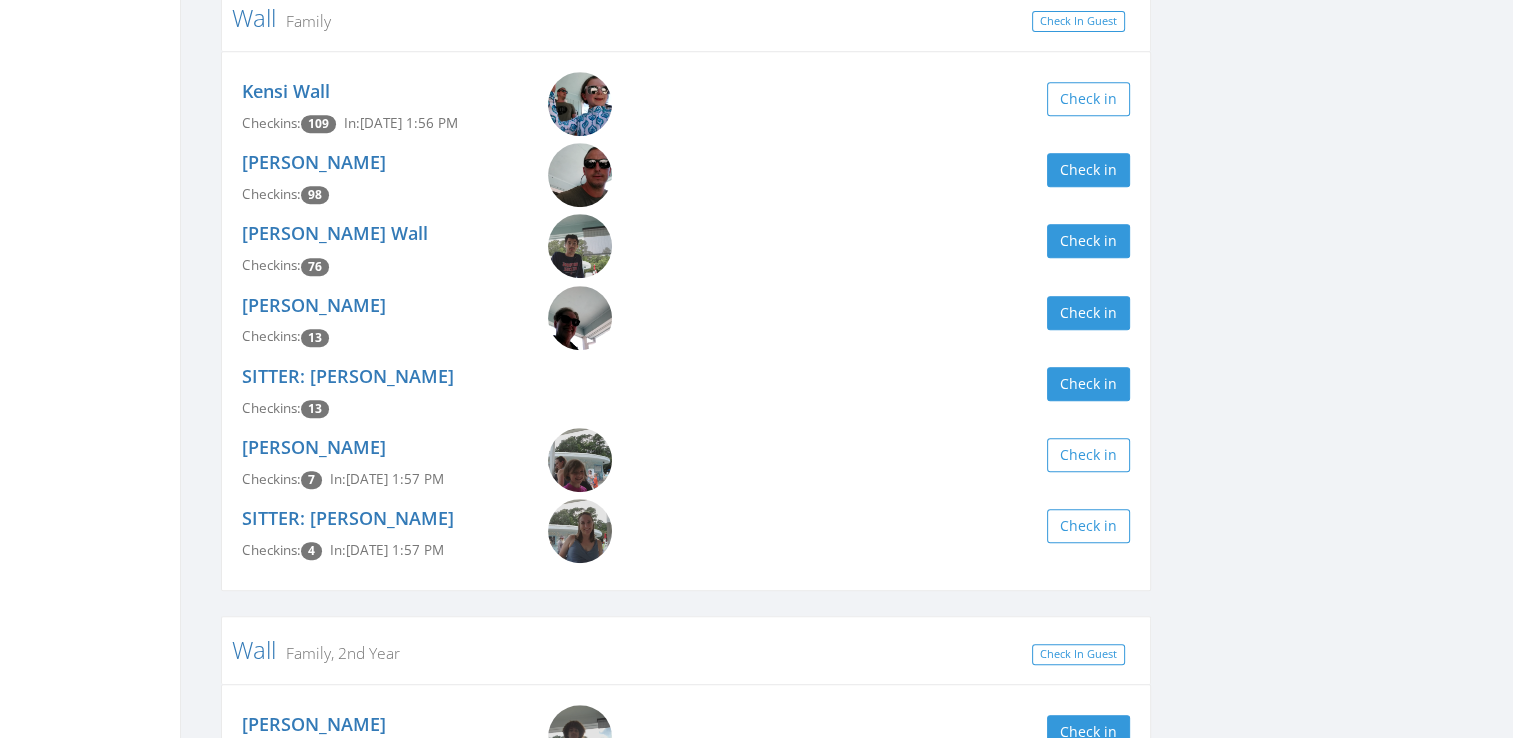 scroll, scrollTop: 902, scrollLeft: 0, axis: vertical 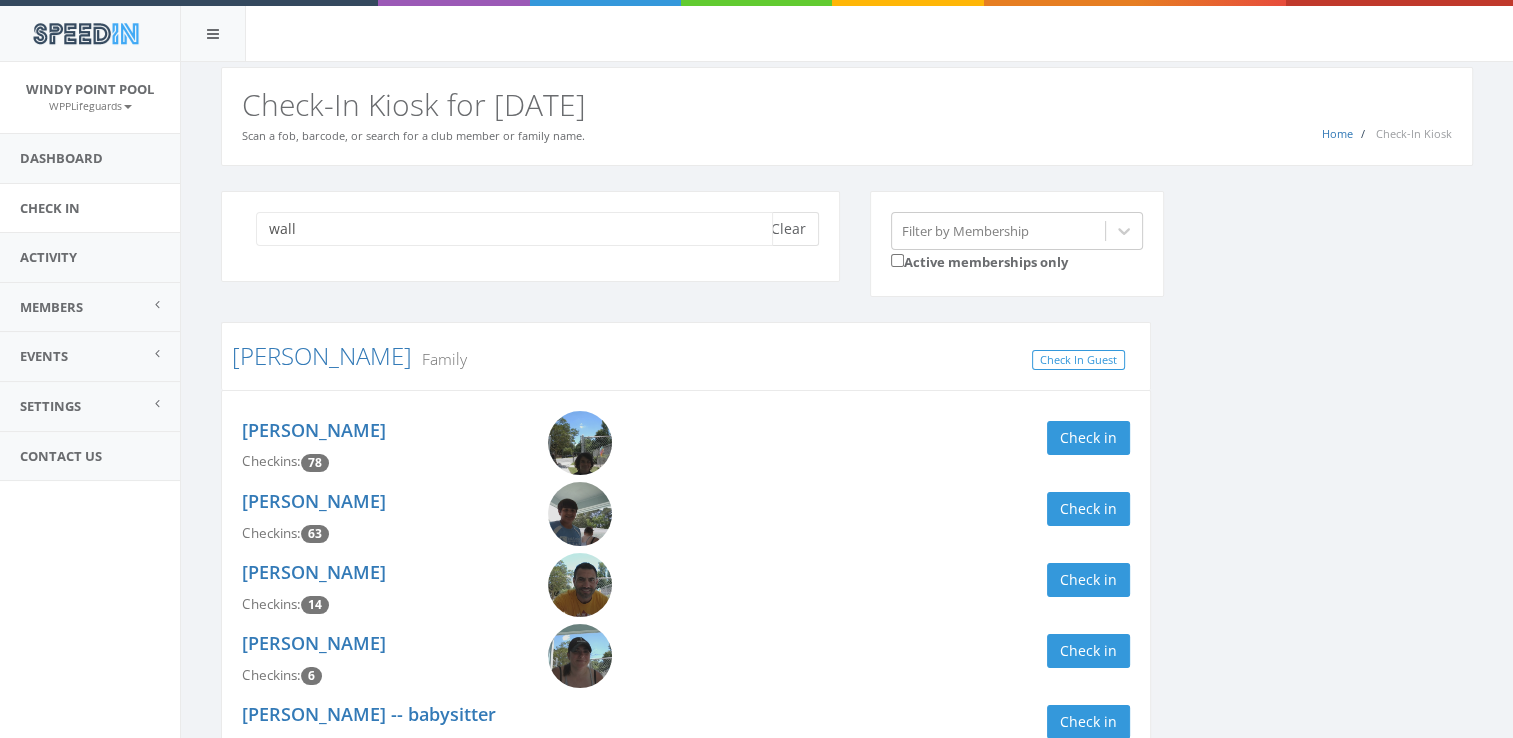 type on "wall" 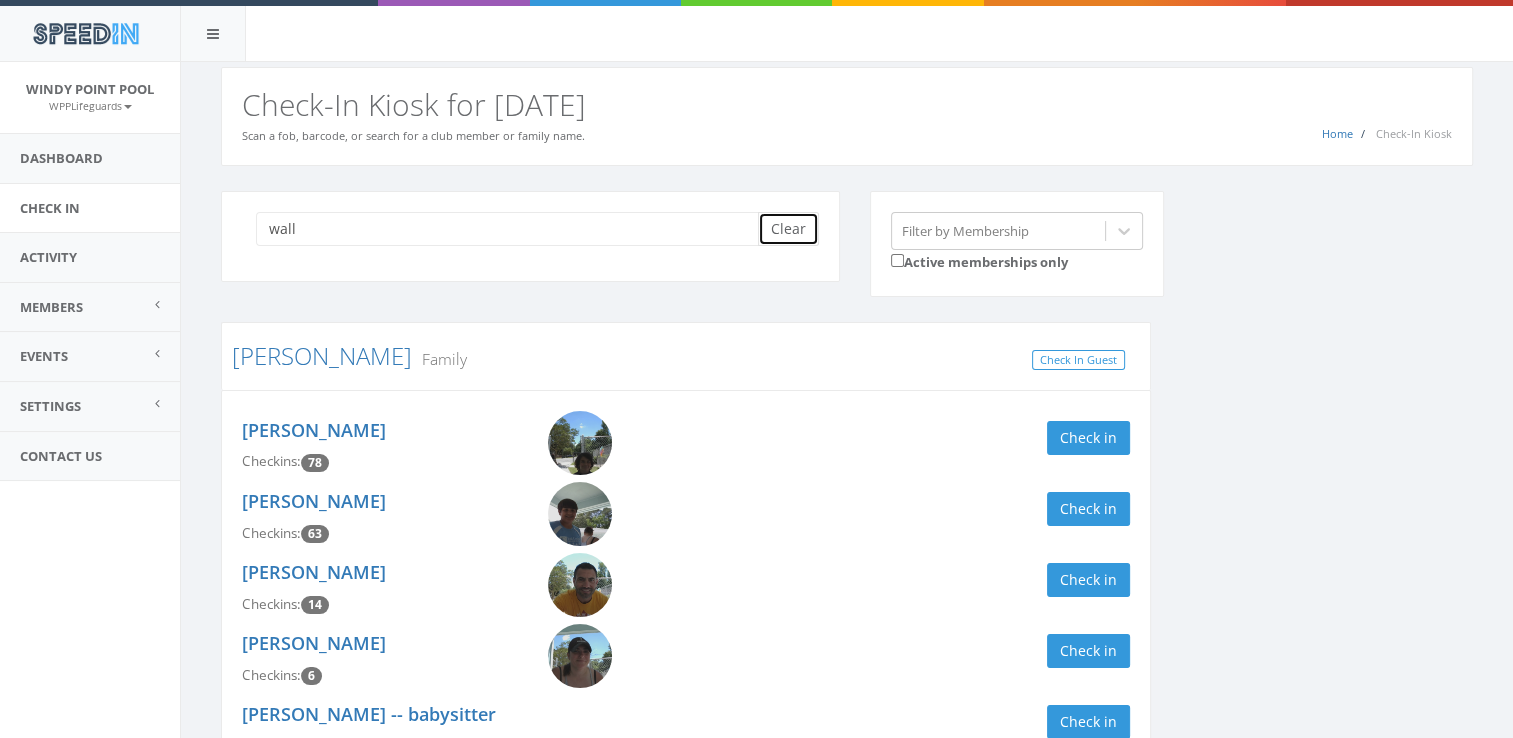 click on "Clear" at bounding box center [788, 229] 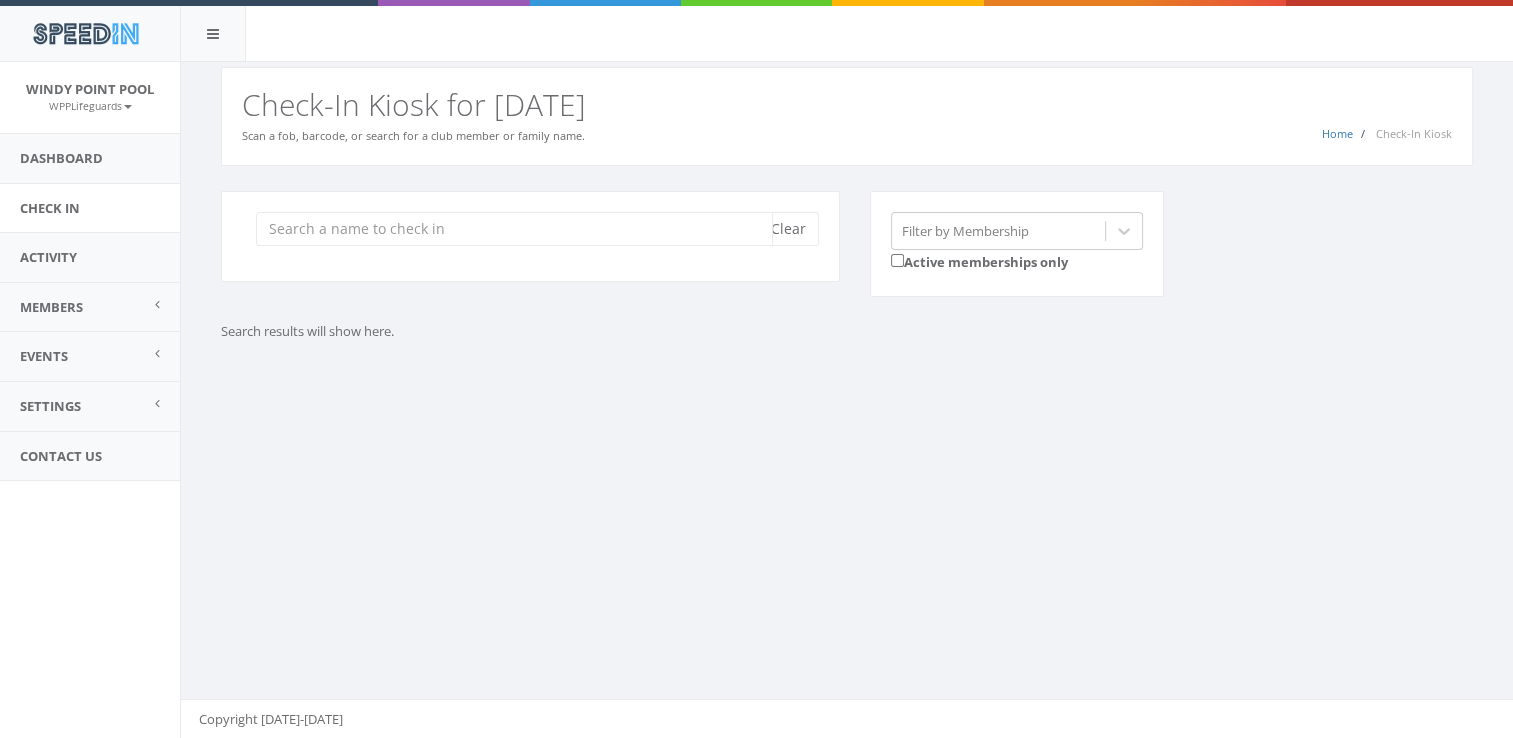 click at bounding box center (514, 229) 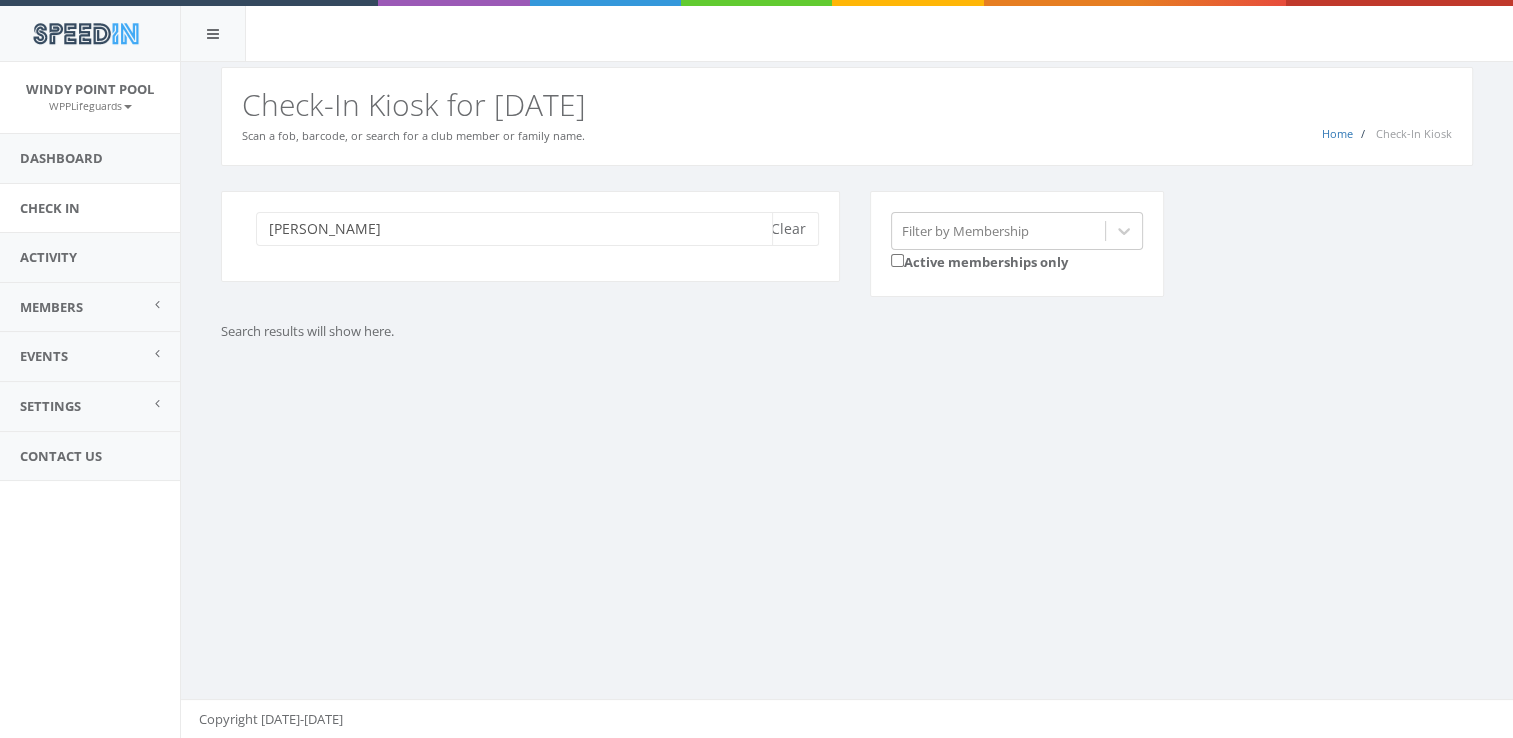 type on "crites" 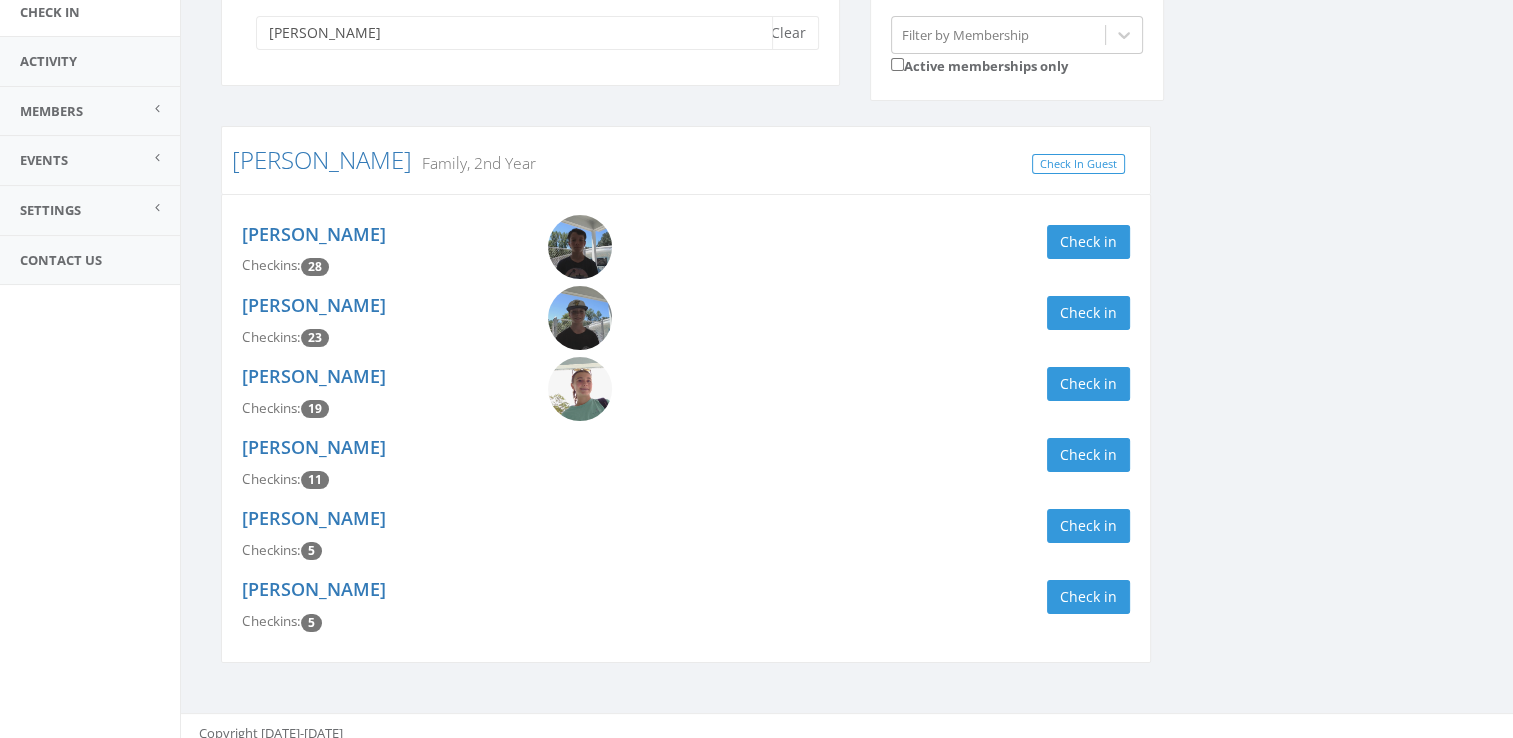 scroll, scrollTop: 202, scrollLeft: 0, axis: vertical 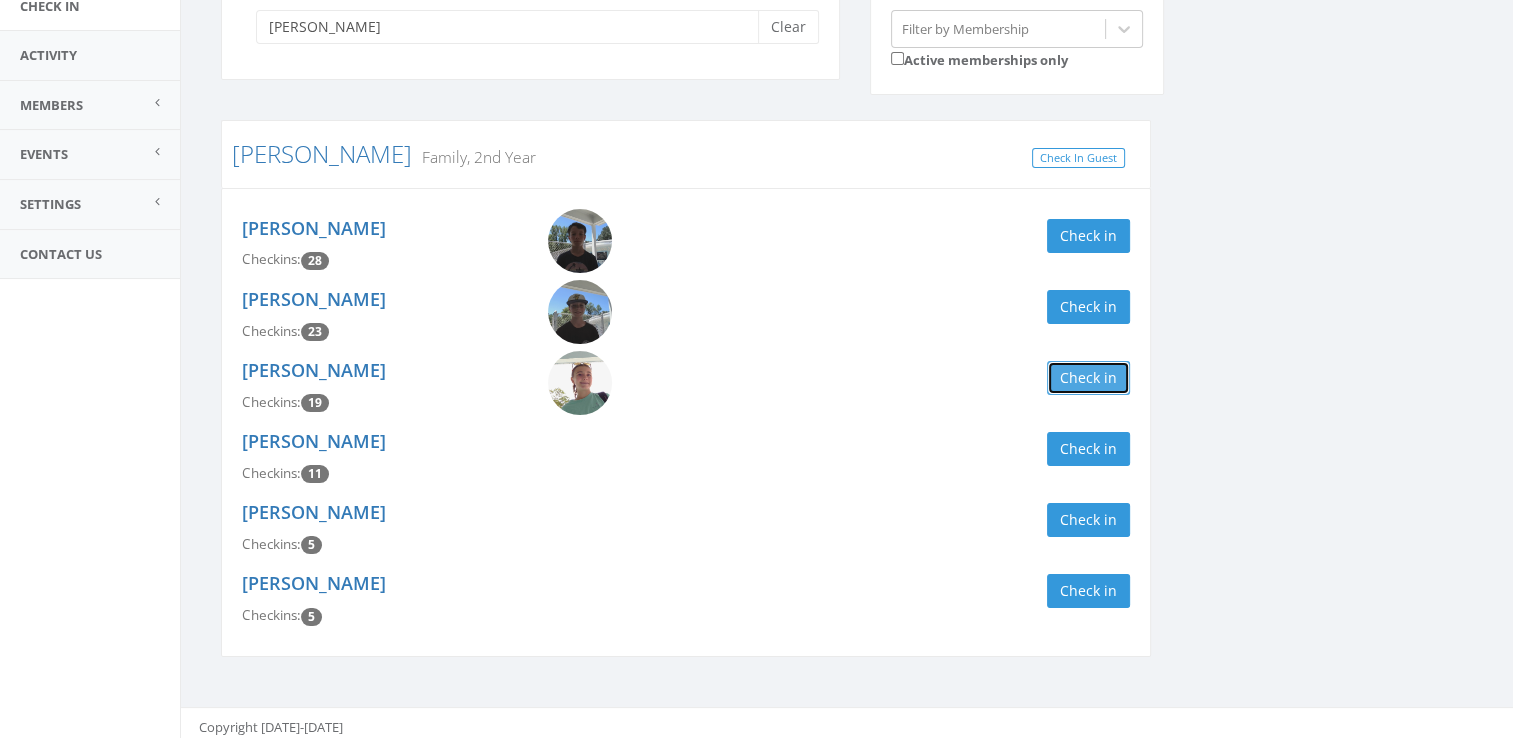click on "Check in" at bounding box center (1088, 378) 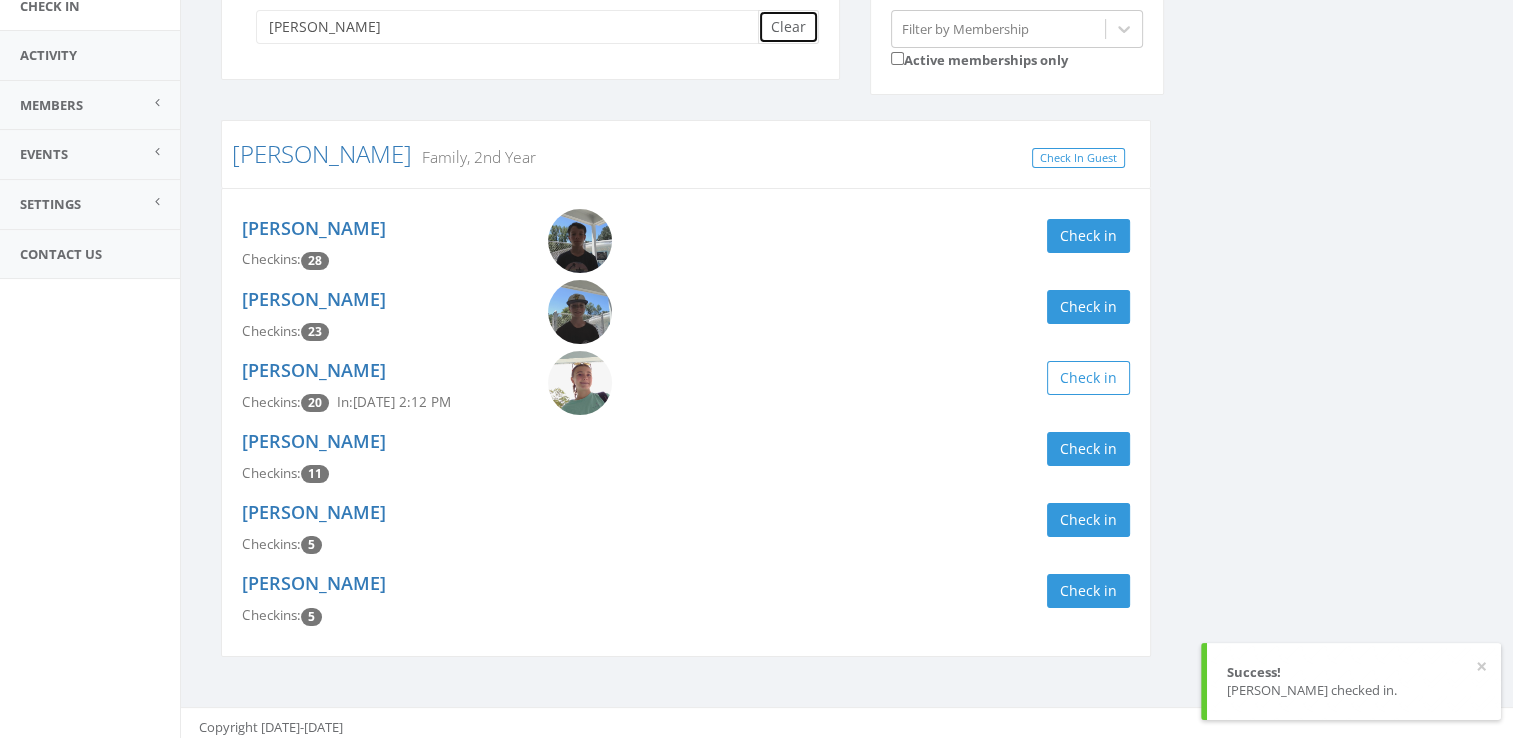 click on "Clear" at bounding box center (788, 27) 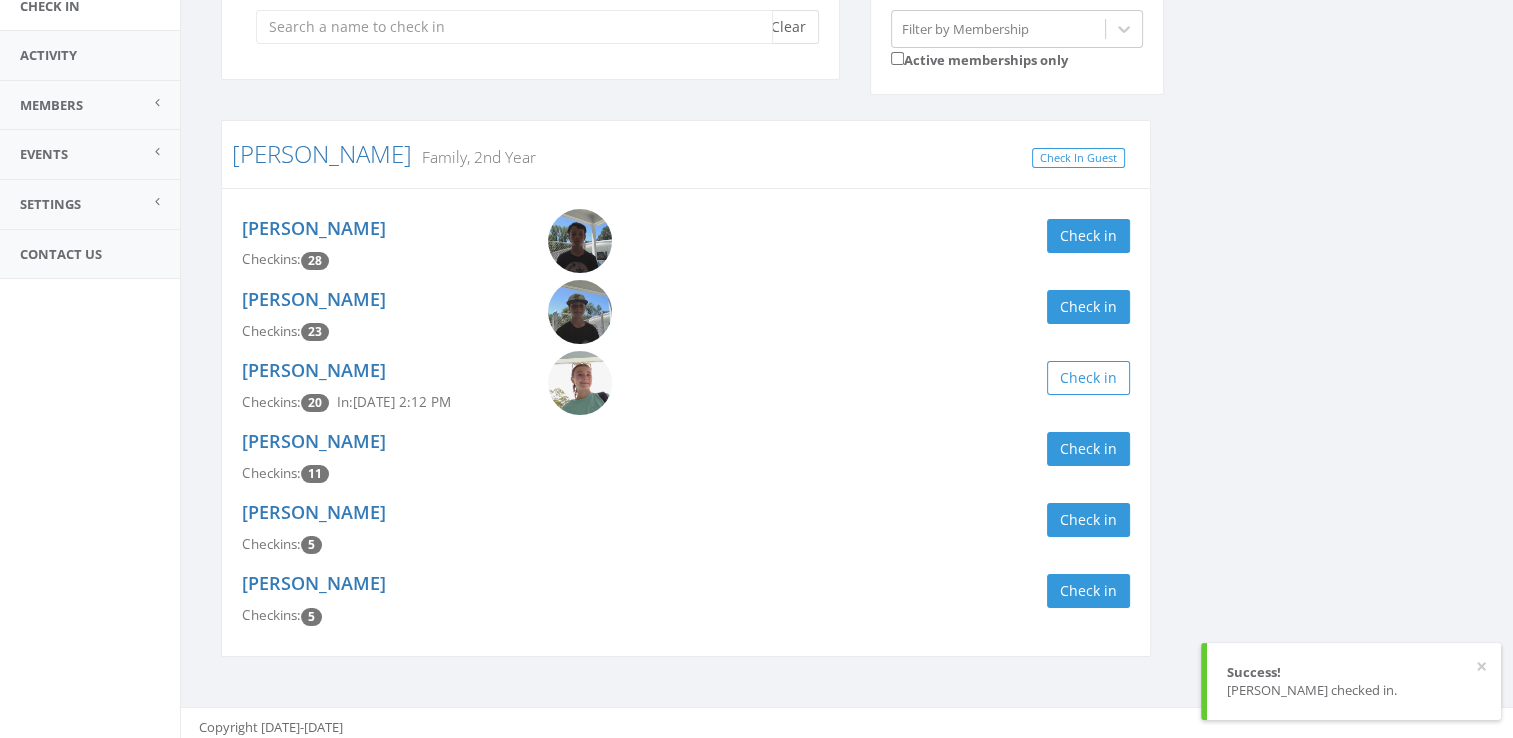 scroll, scrollTop: 0, scrollLeft: 0, axis: both 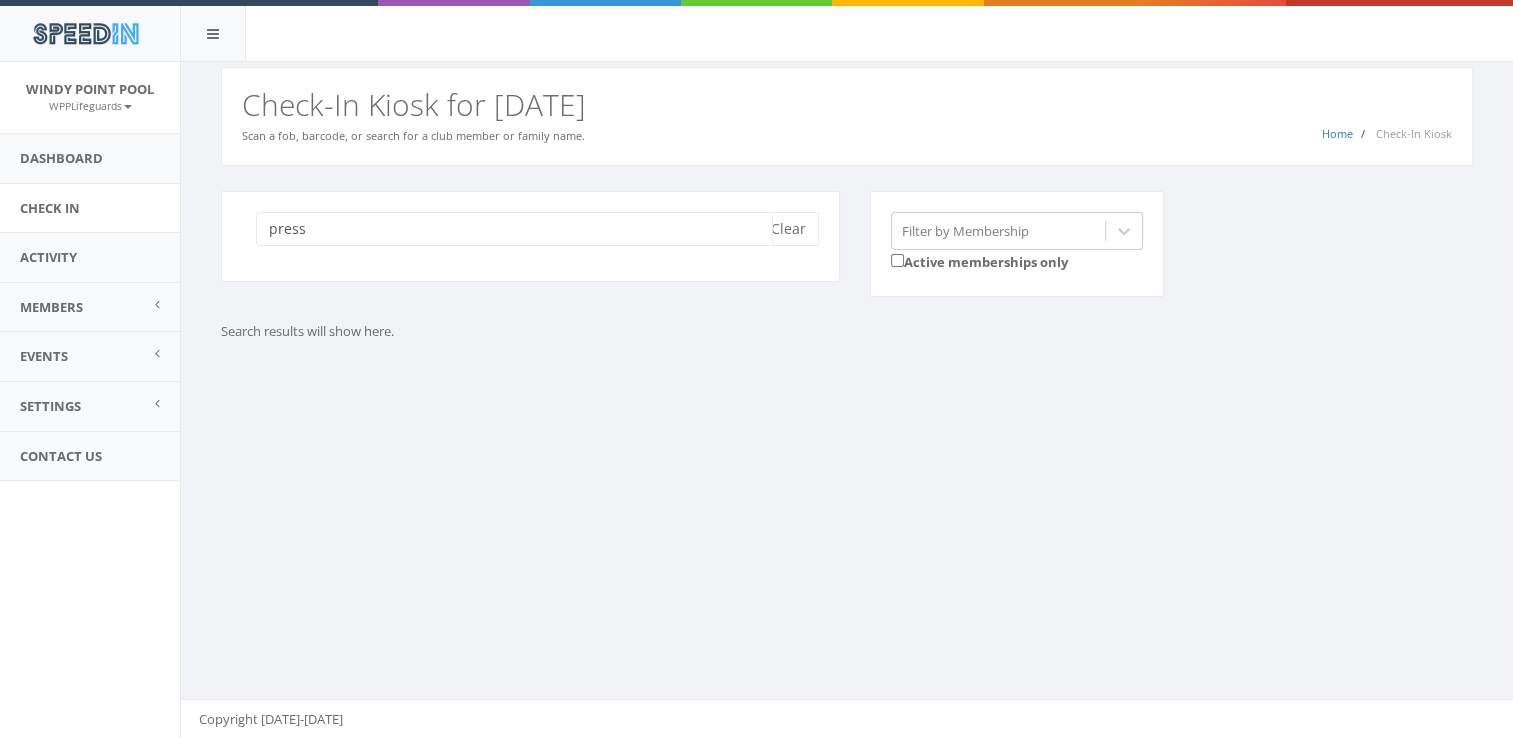 type on "press" 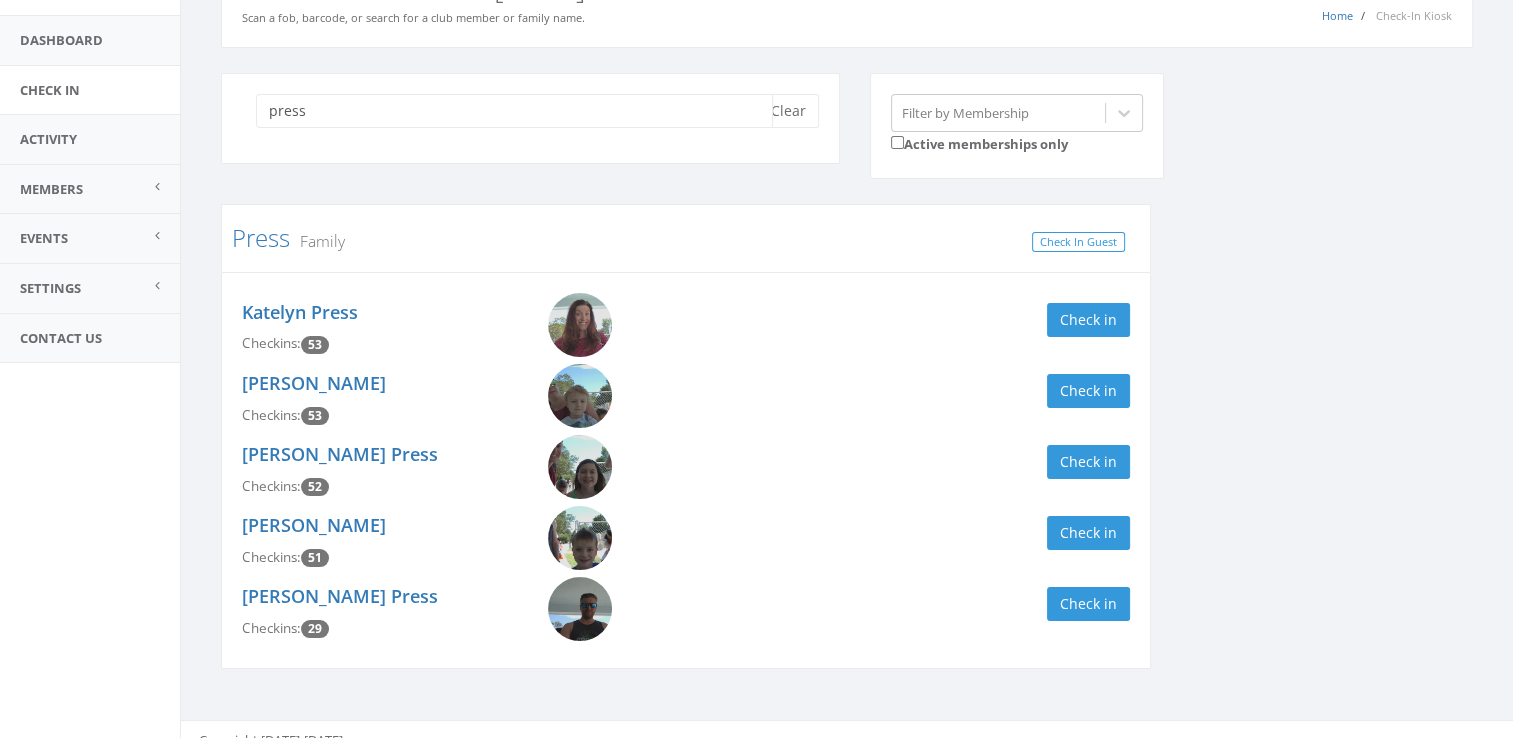 scroll, scrollTop: 138, scrollLeft: 0, axis: vertical 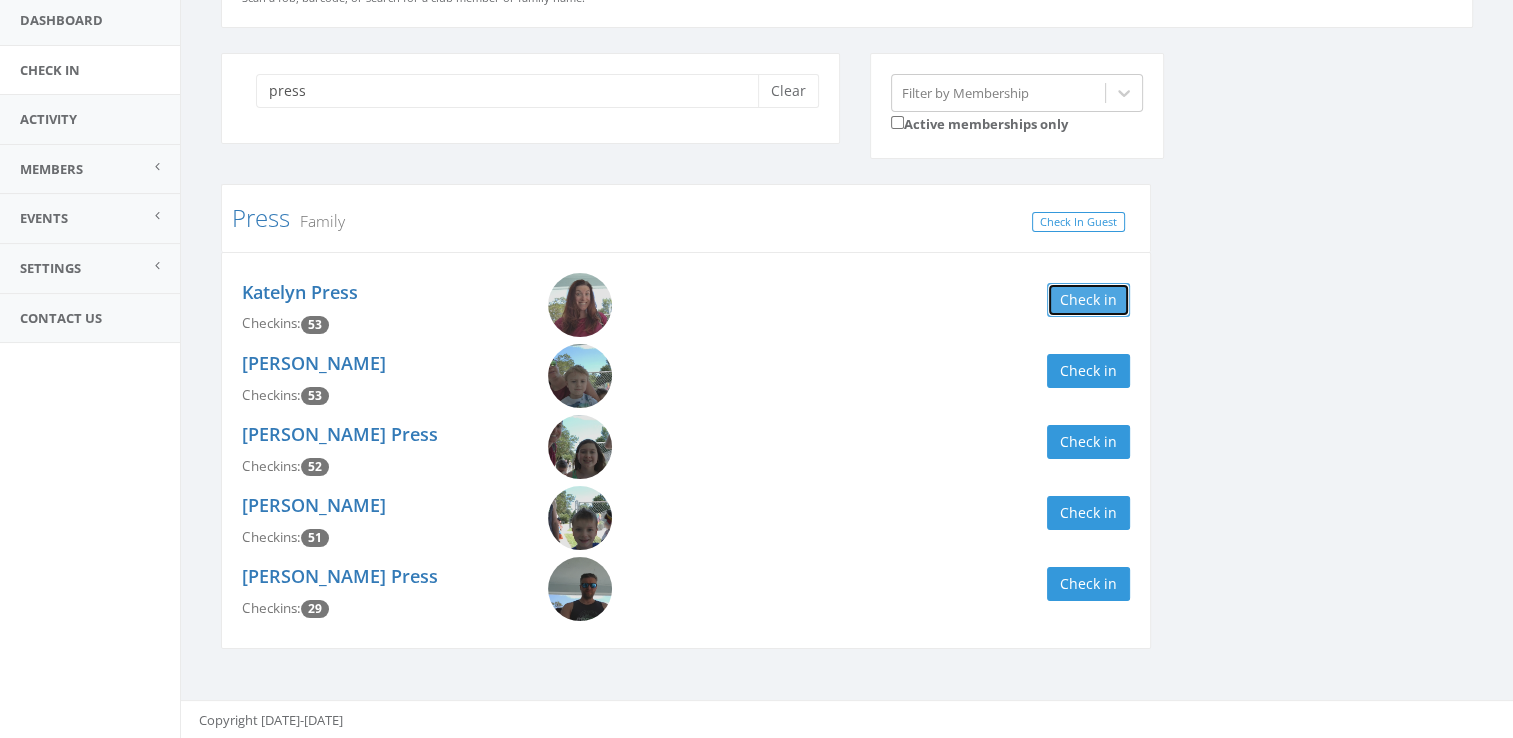 click on "Check in" at bounding box center (1088, 300) 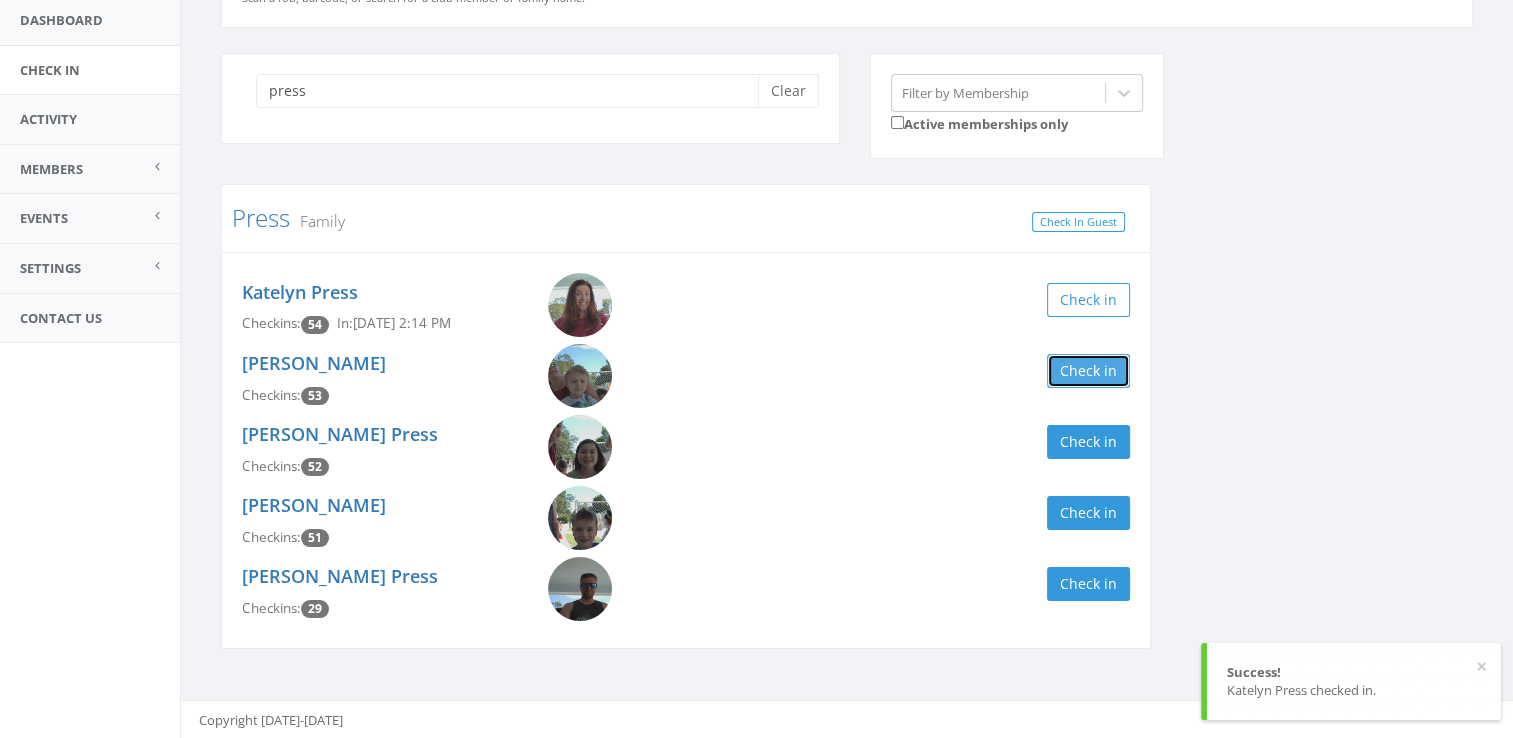 click on "Check in" at bounding box center [1088, 371] 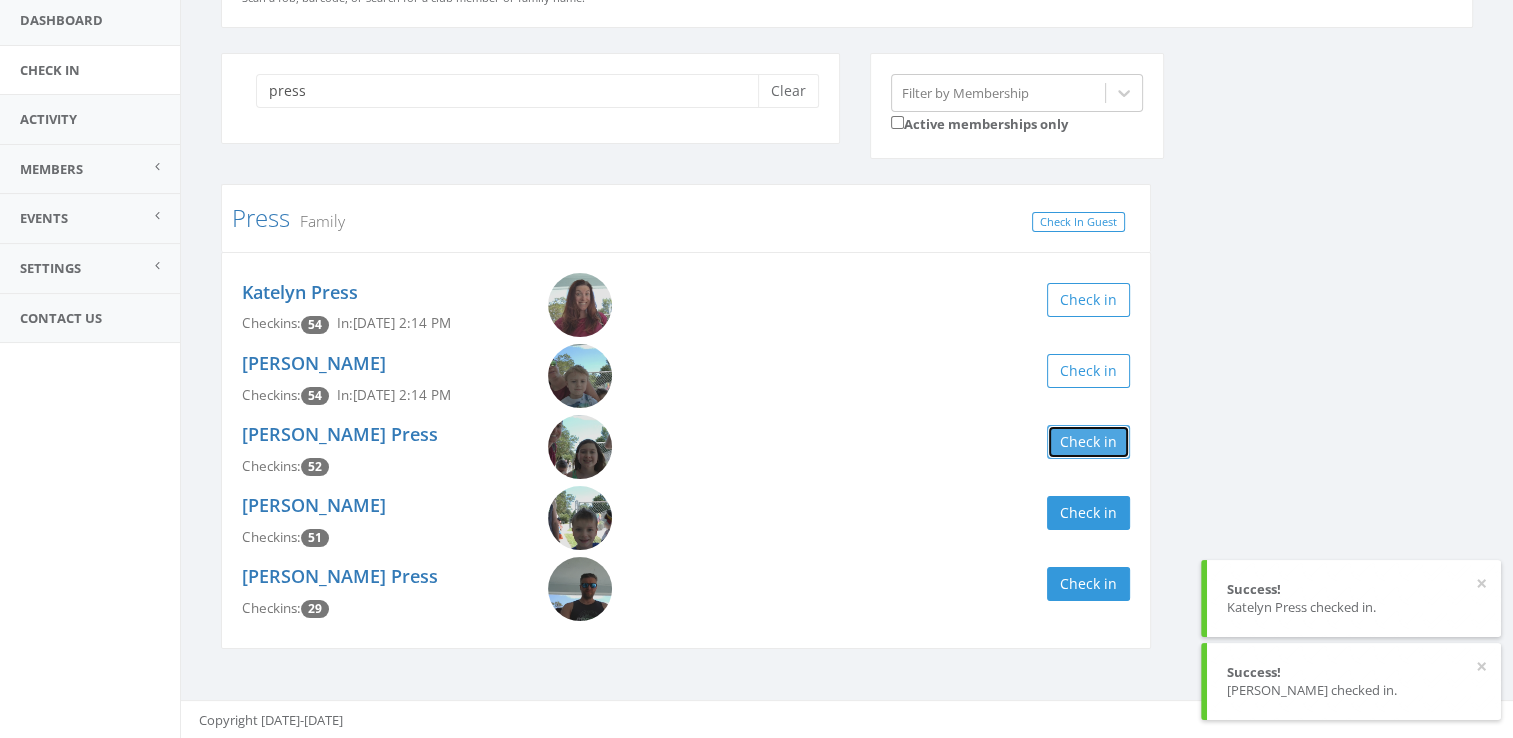 click on "Check in" at bounding box center (1088, 442) 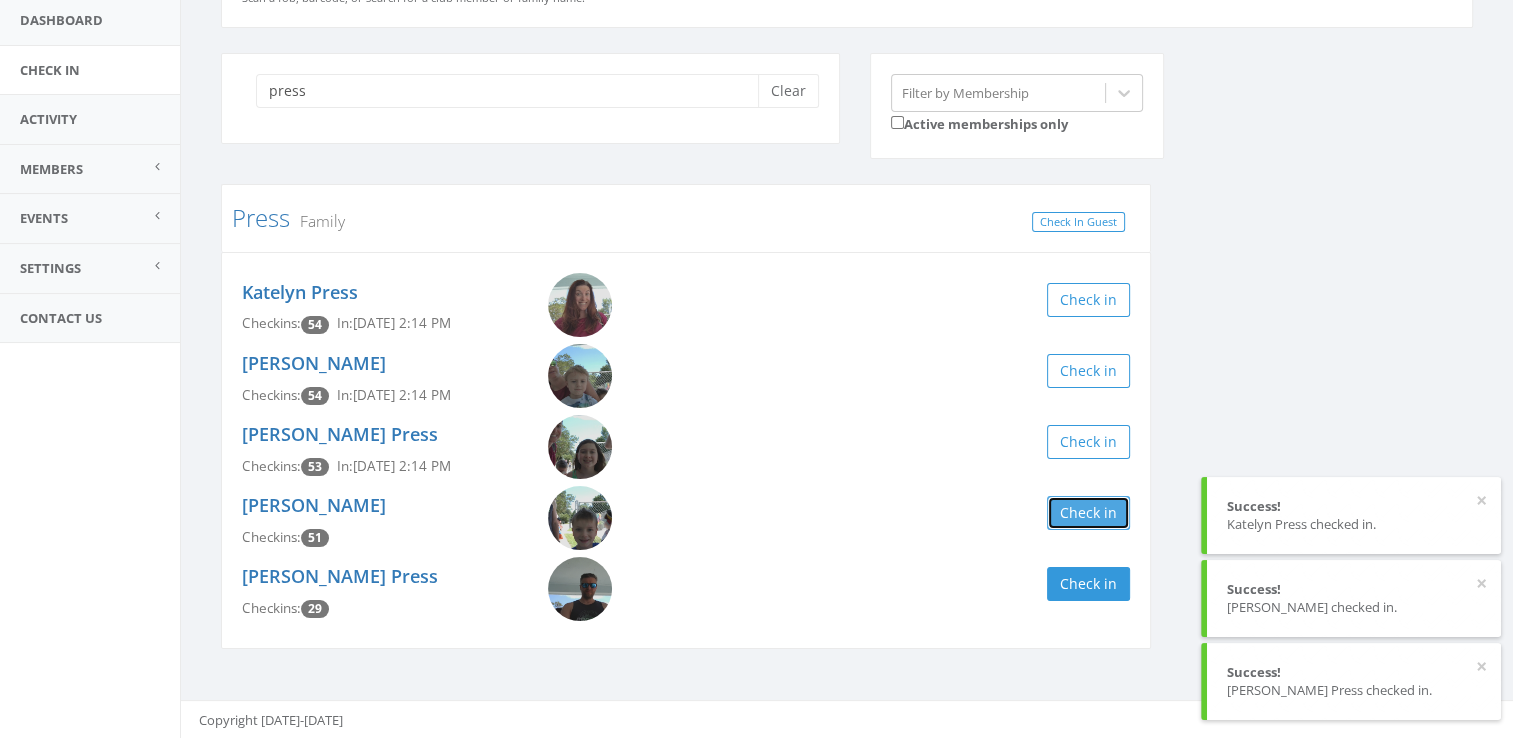 click on "Check in" at bounding box center [1088, 513] 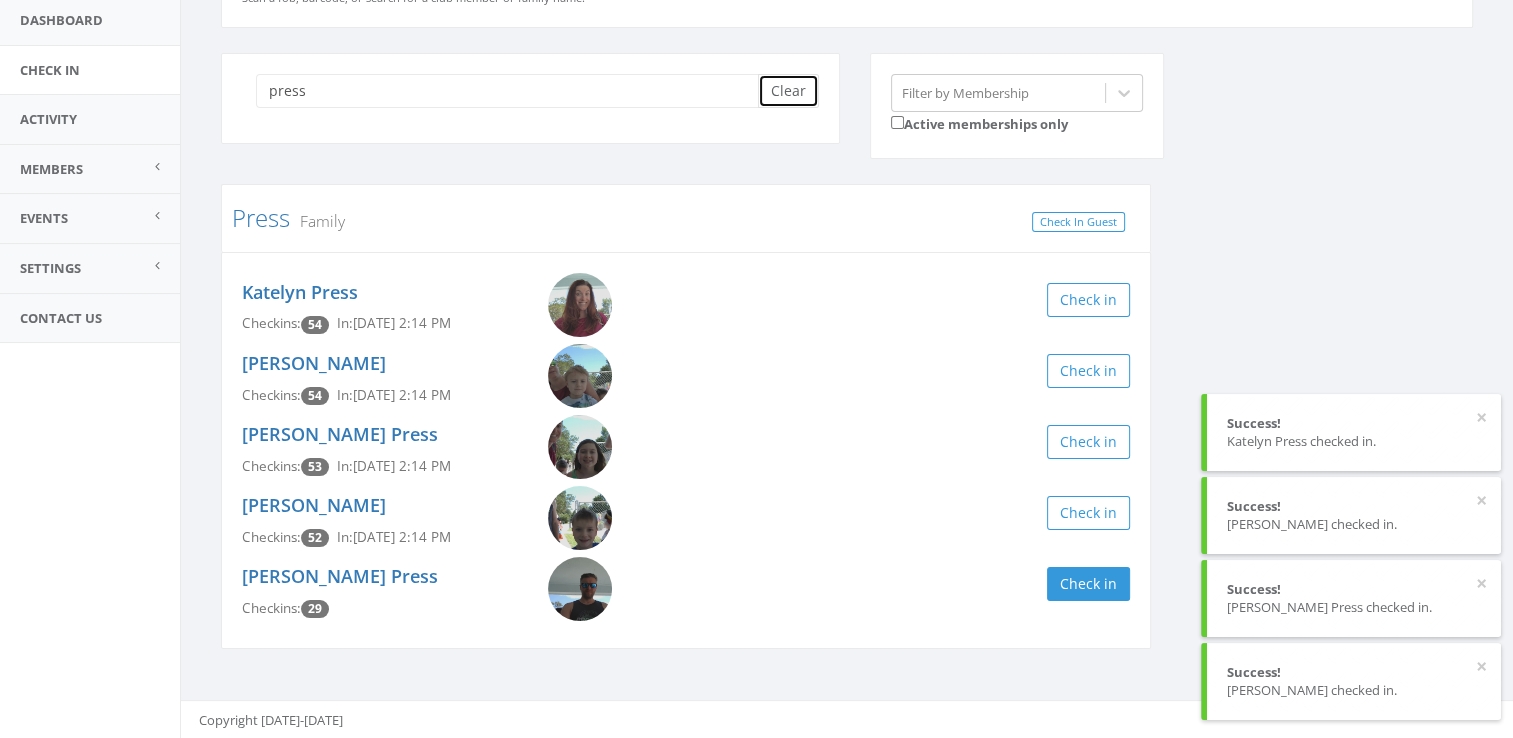 click on "Clear" at bounding box center [788, 91] 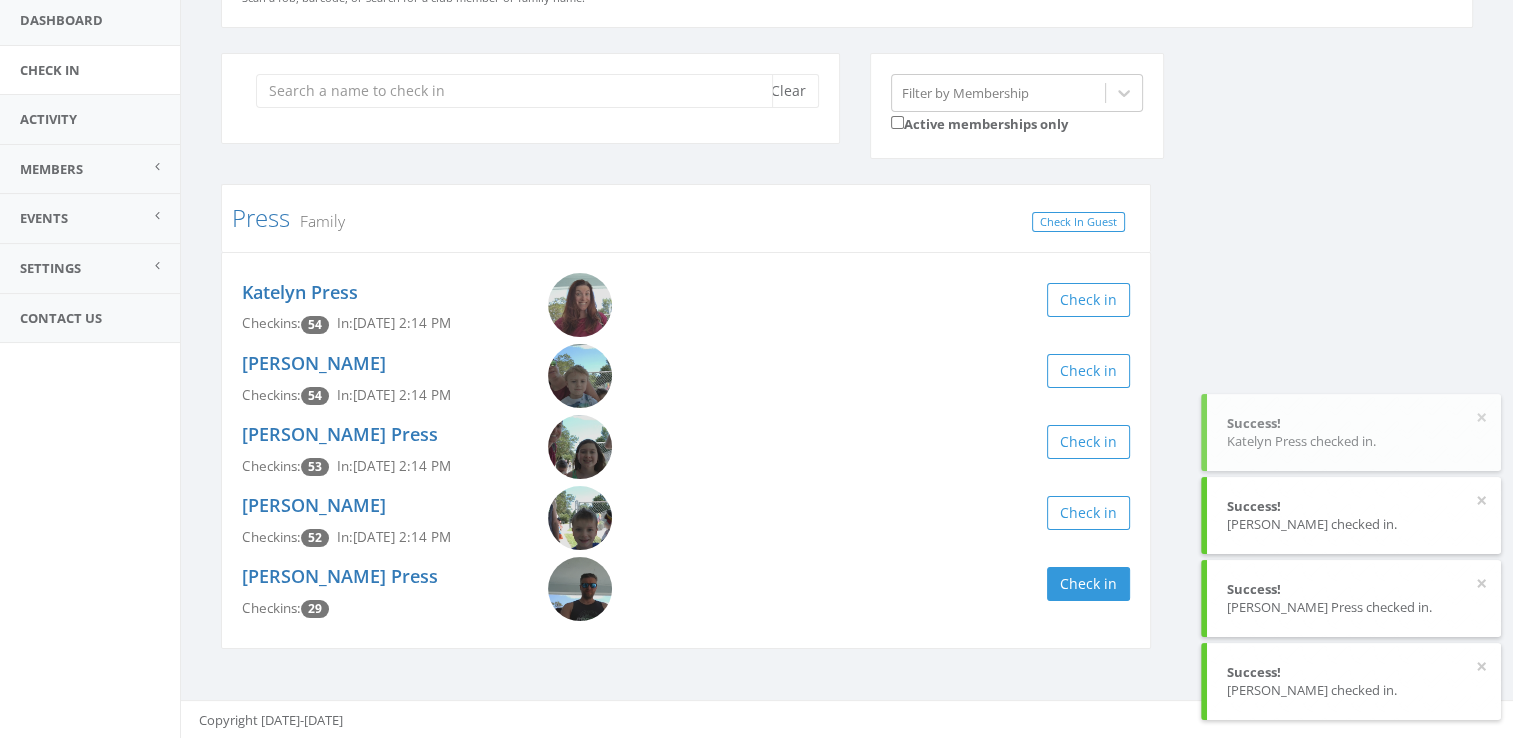 scroll, scrollTop: 0, scrollLeft: 0, axis: both 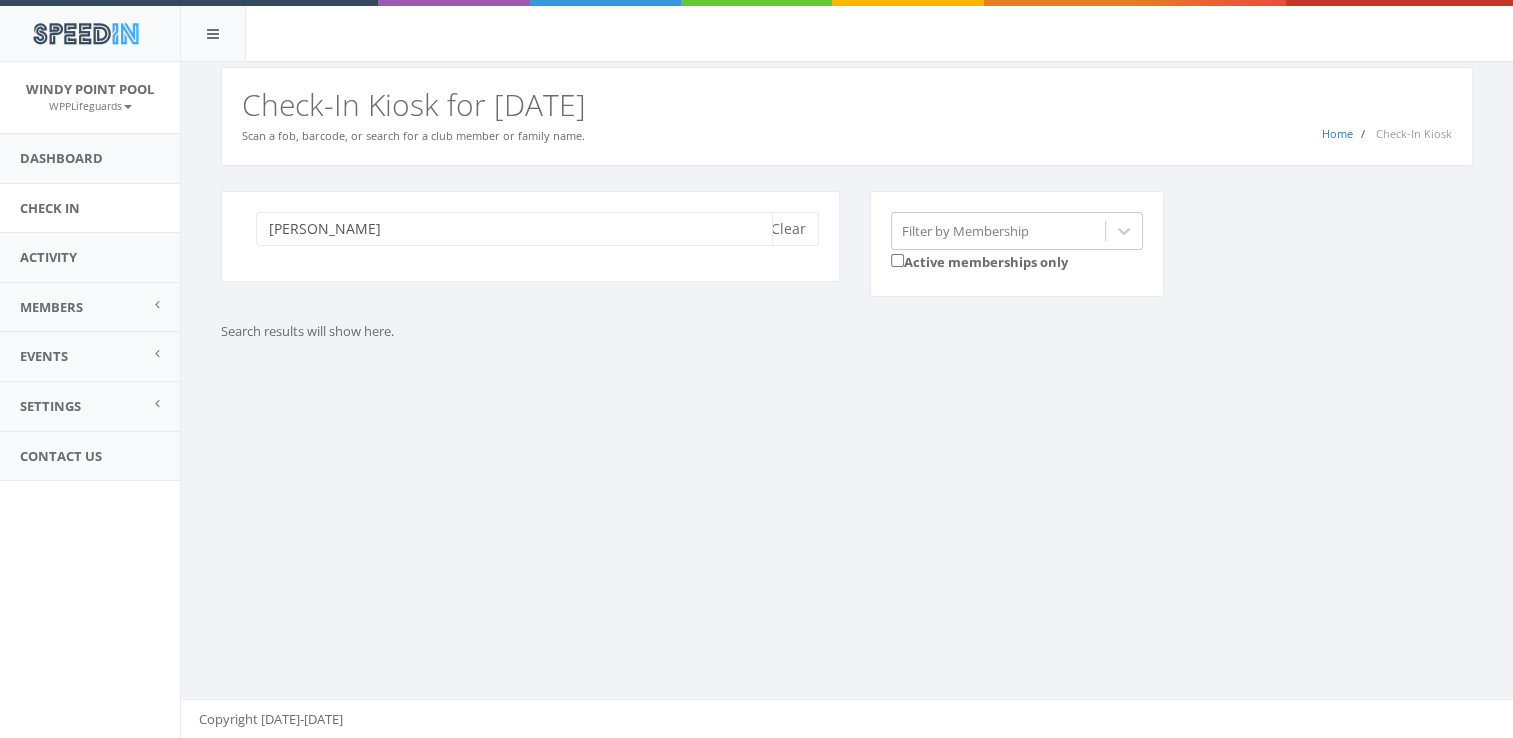 type on "cunningham" 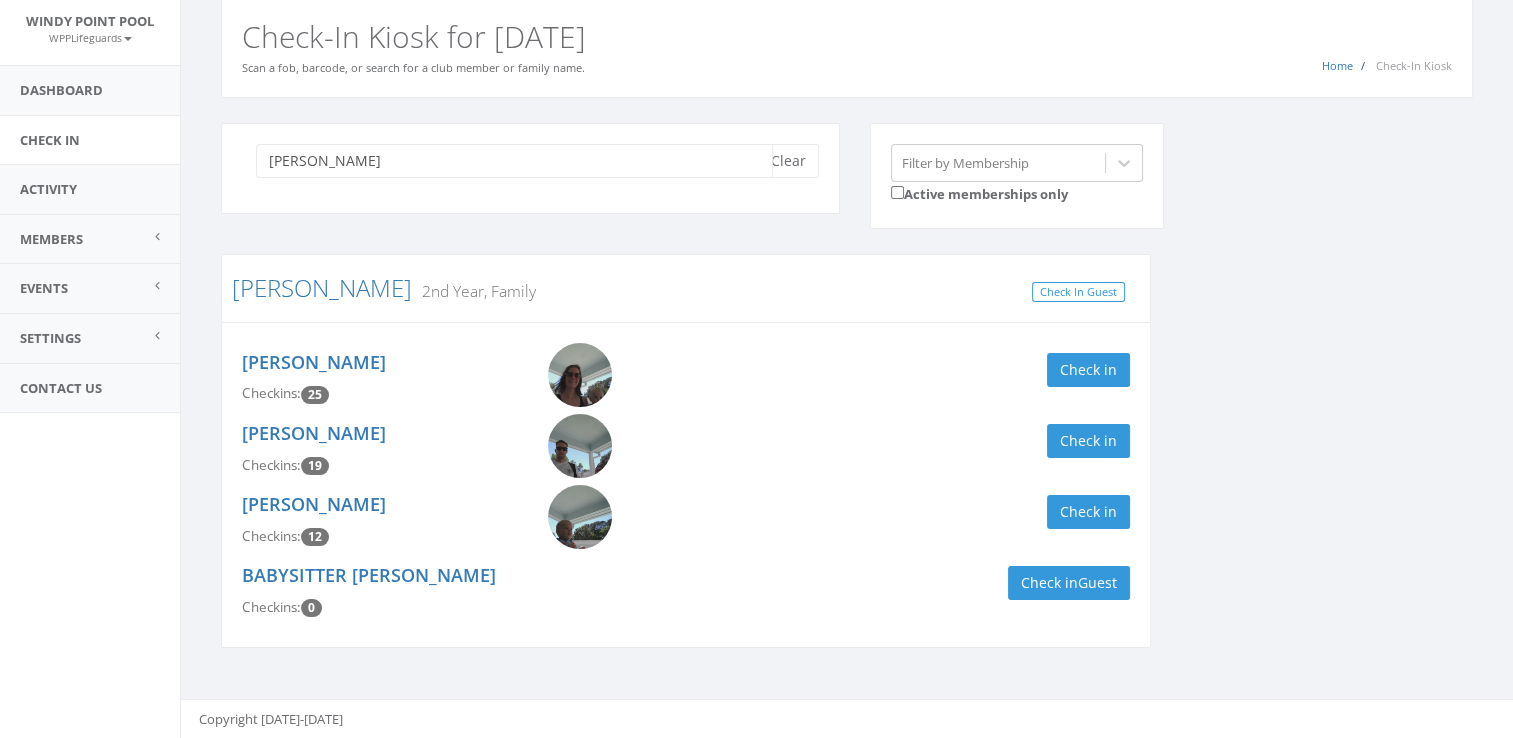 scroll, scrollTop: 86, scrollLeft: 0, axis: vertical 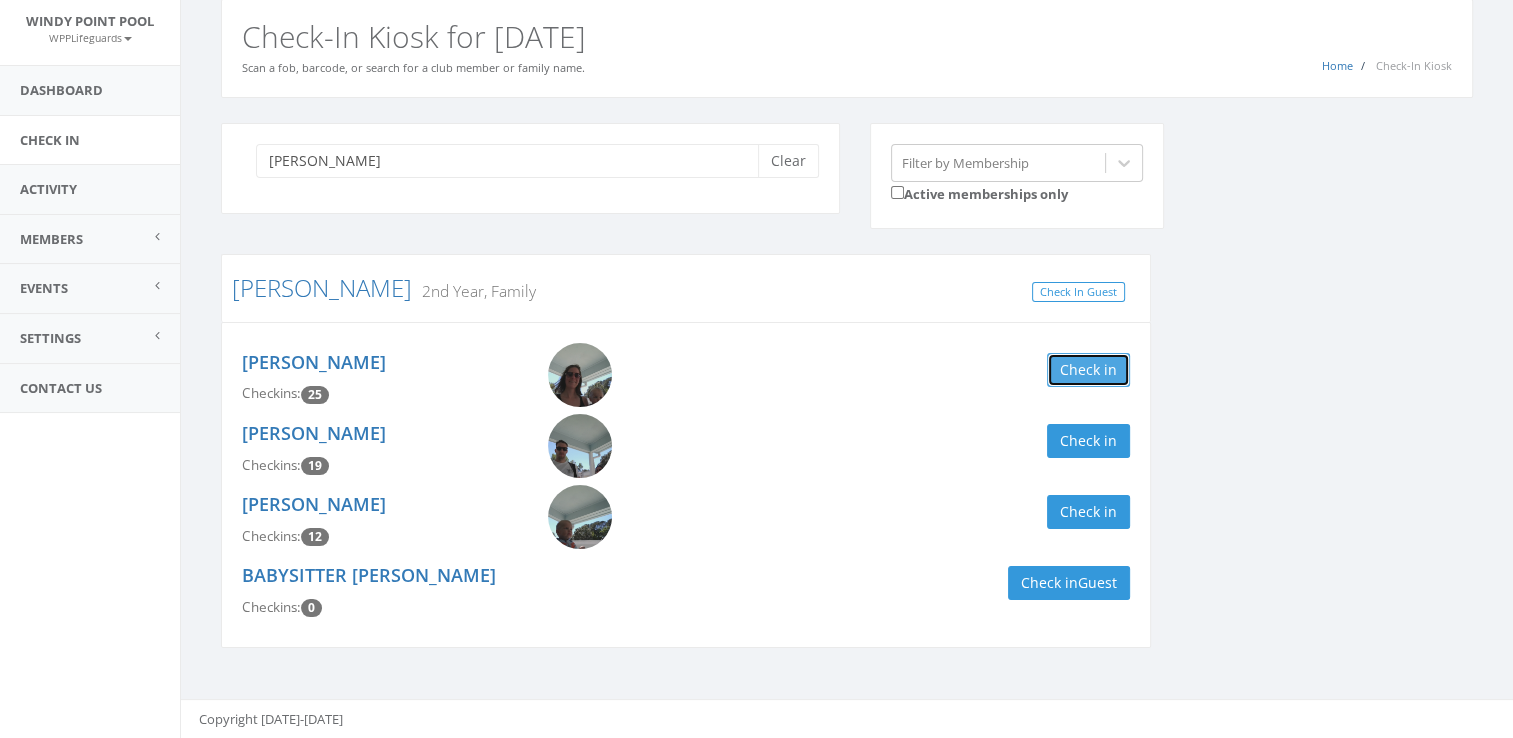 click on "Check in" at bounding box center (1088, 370) 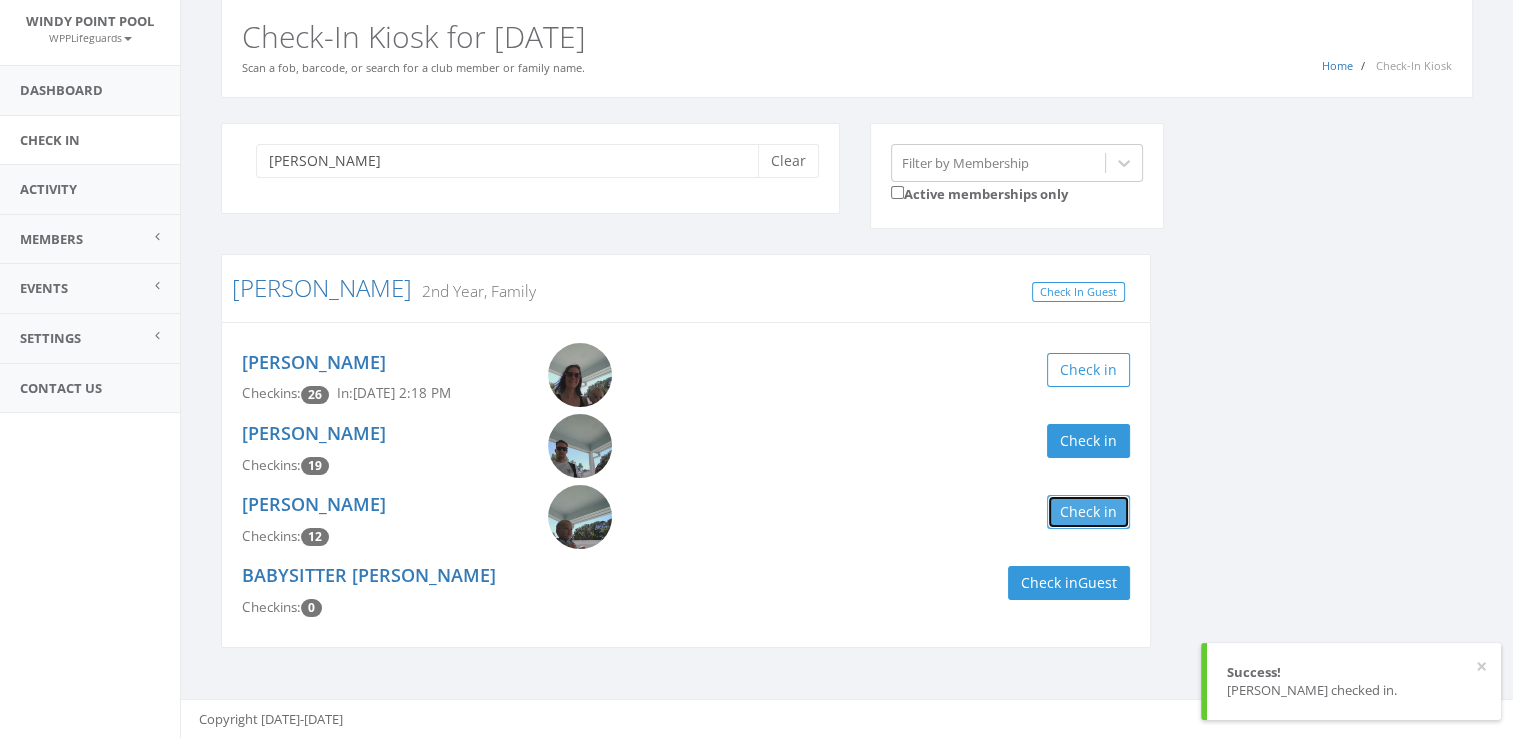 click on "Check in" at bounding box center (1088, 512) 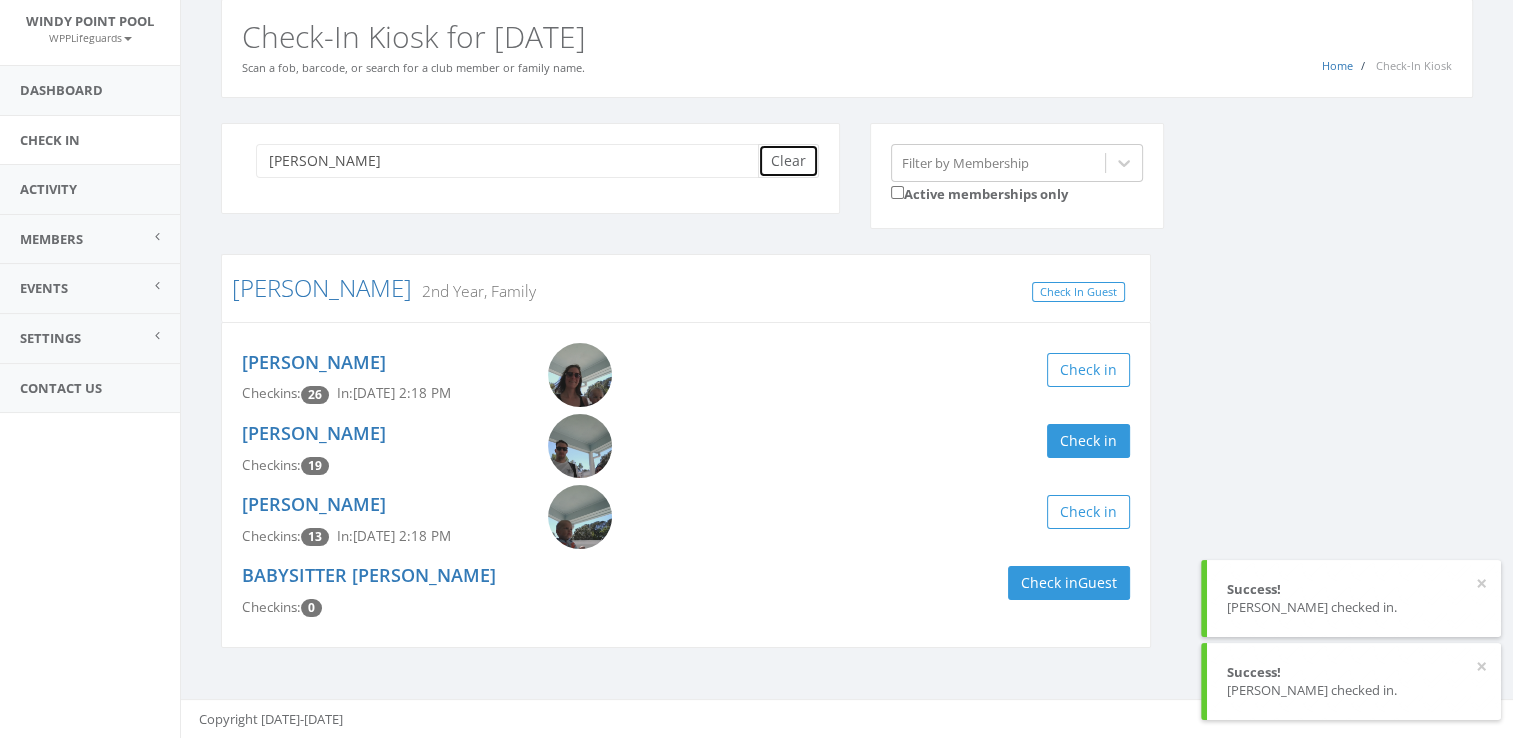 click on "Clear" at bounding box center [788, 161] 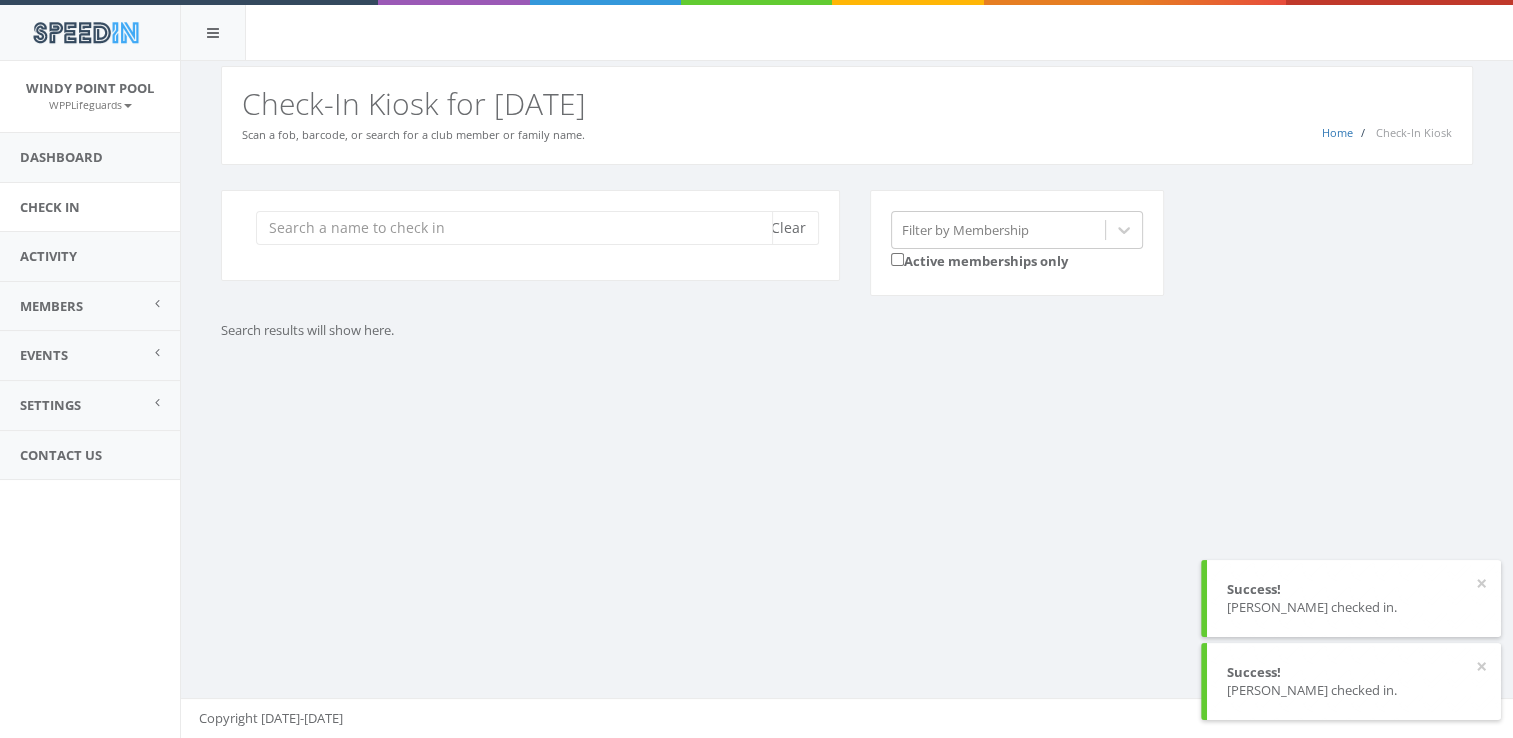 scroll, scrollTop: 0, scrollLeft: 0, axis: both 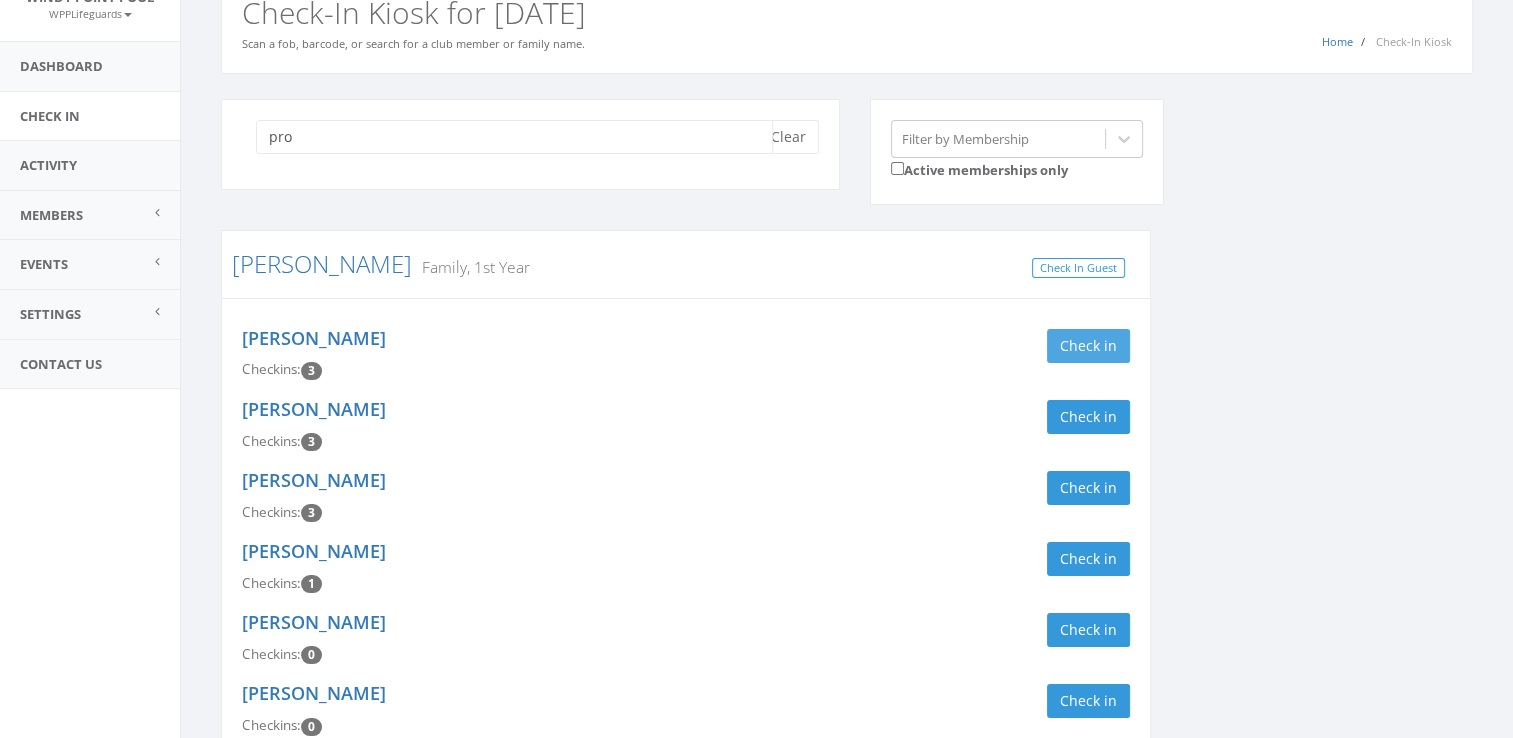 type on "pro" 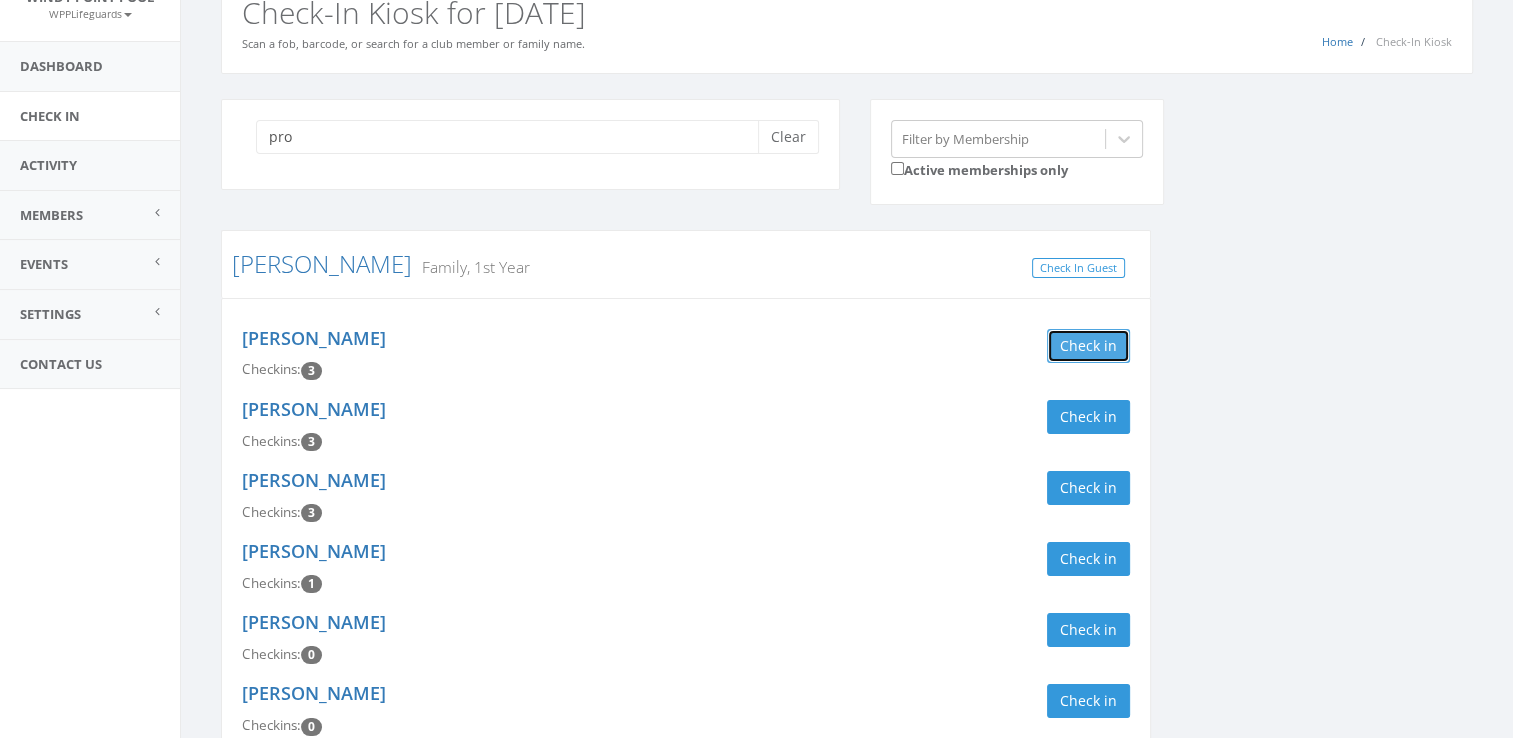 click on "Check in" at bounding box center (1088, 346) 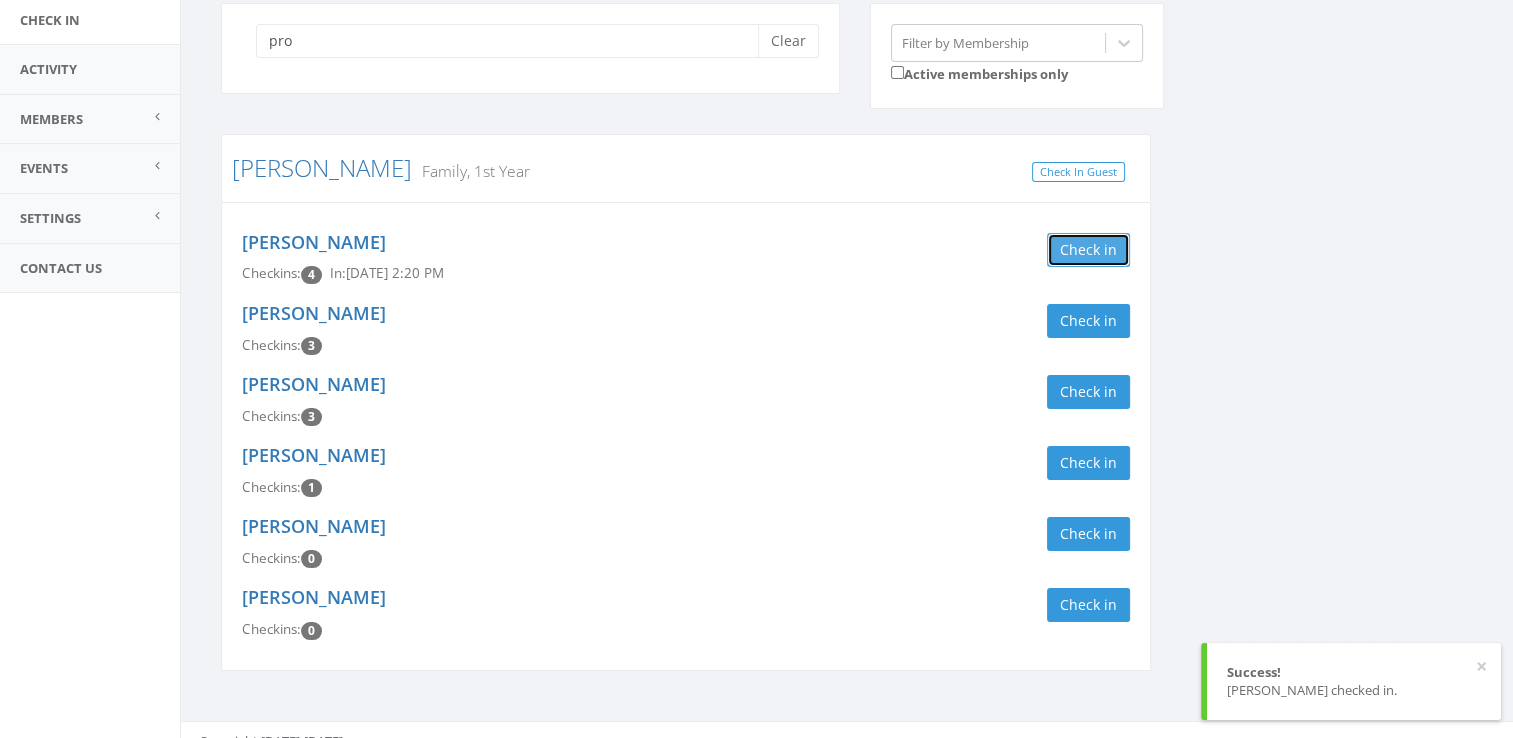 scroll, scrollTop: 205, scrollLeft: 0, axis: vertical 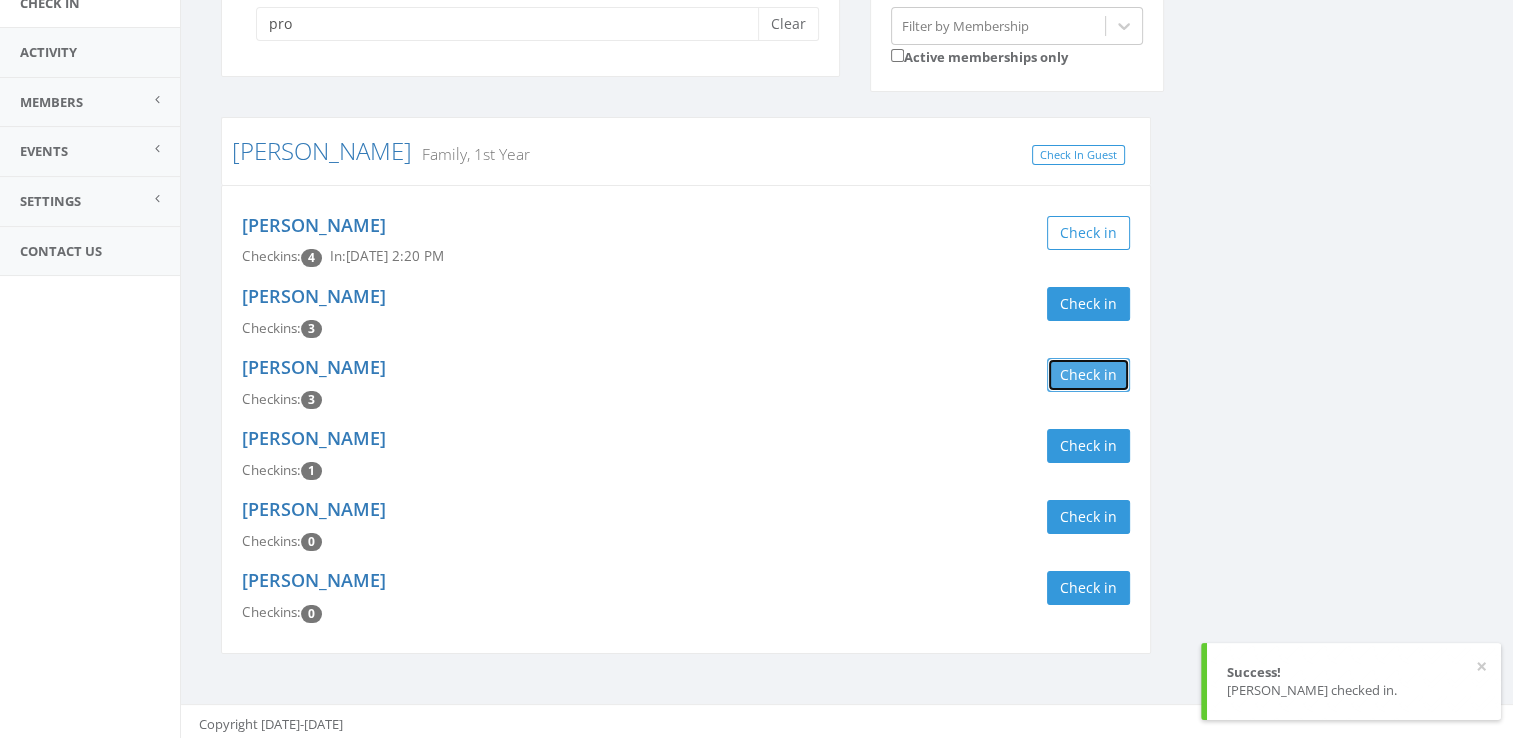 click on "Check in" at bounding box center (1088, 375) 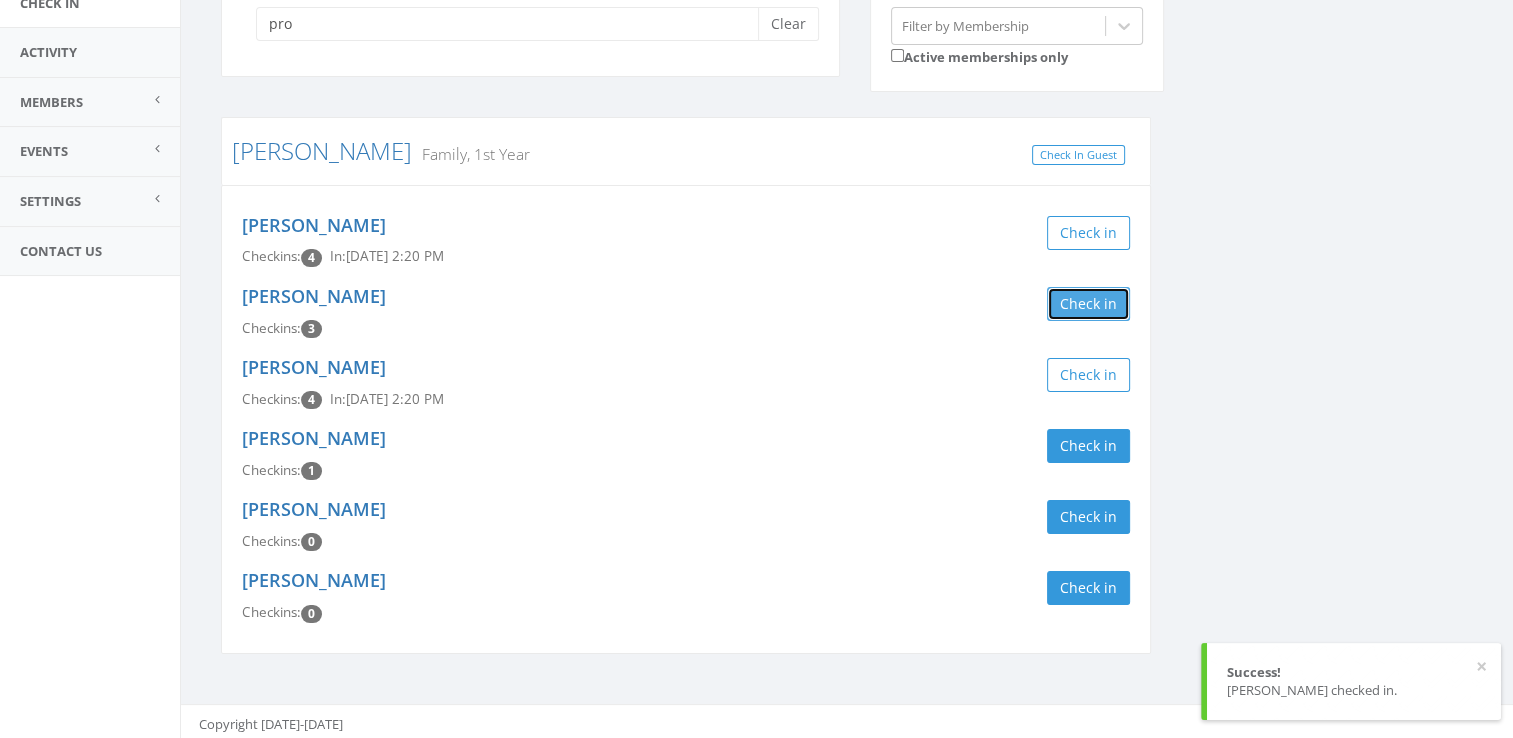 click on "Check in" at bounding box center (1088, 304) 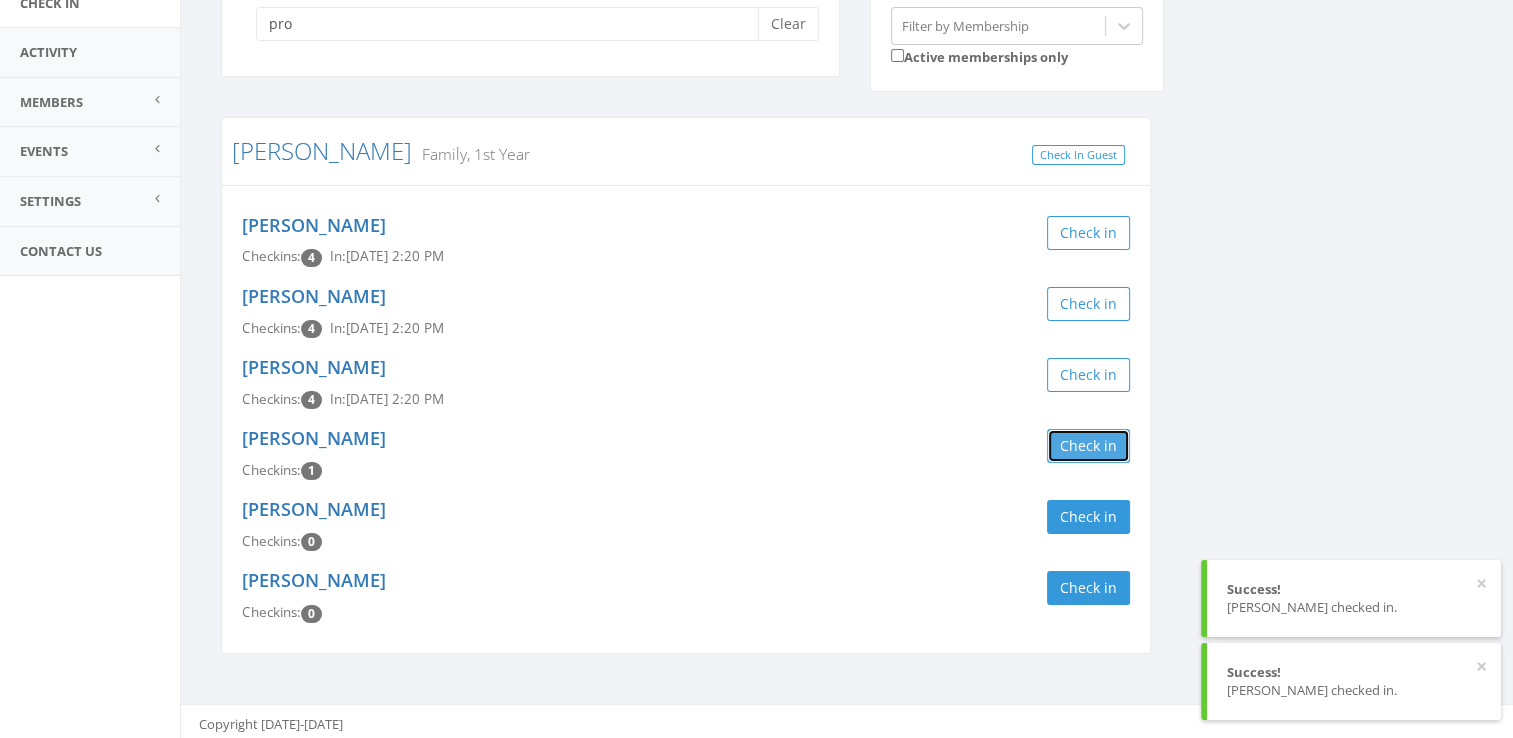 click on "Check in" at bounding box center (1088, 446) 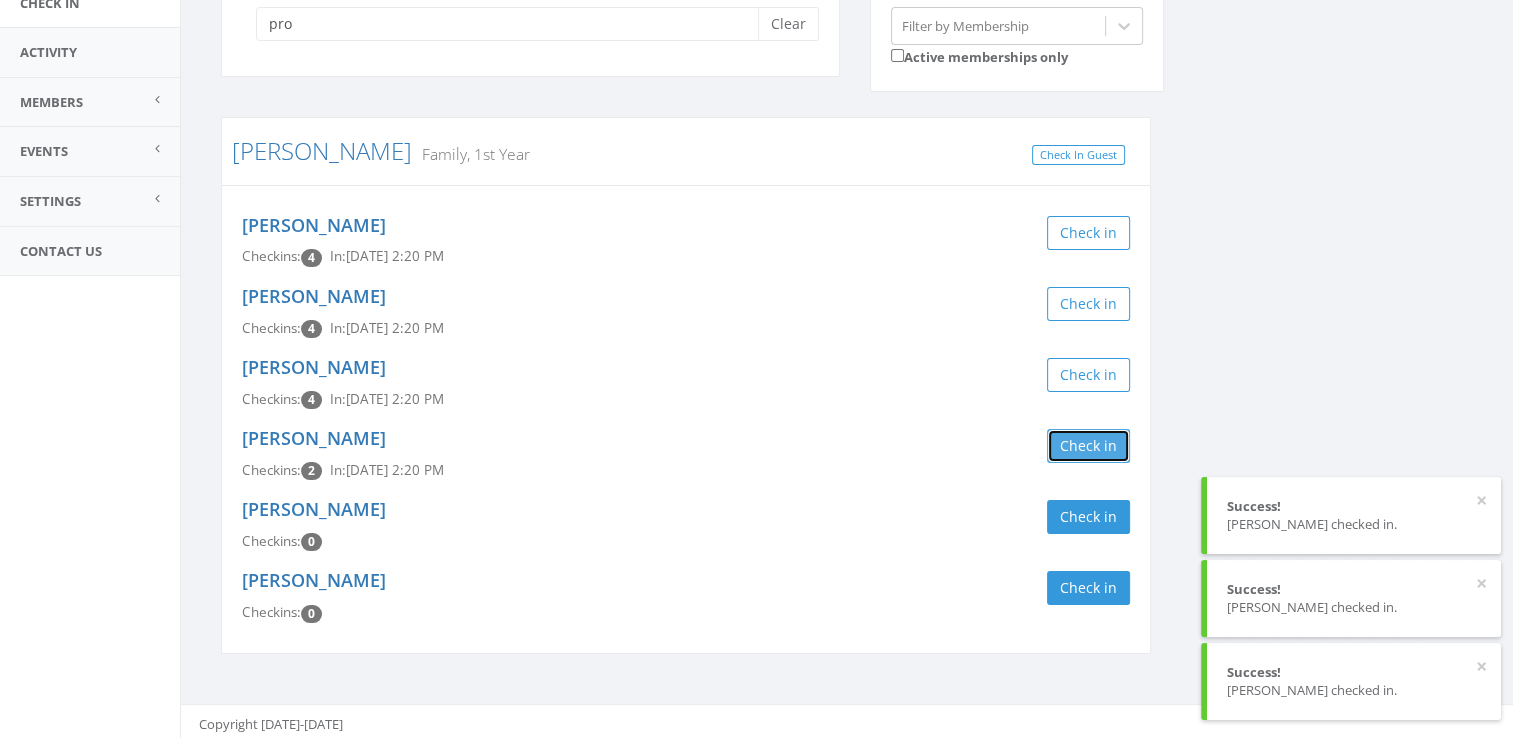 click on "Check in" at bounding box center [1088, 446] 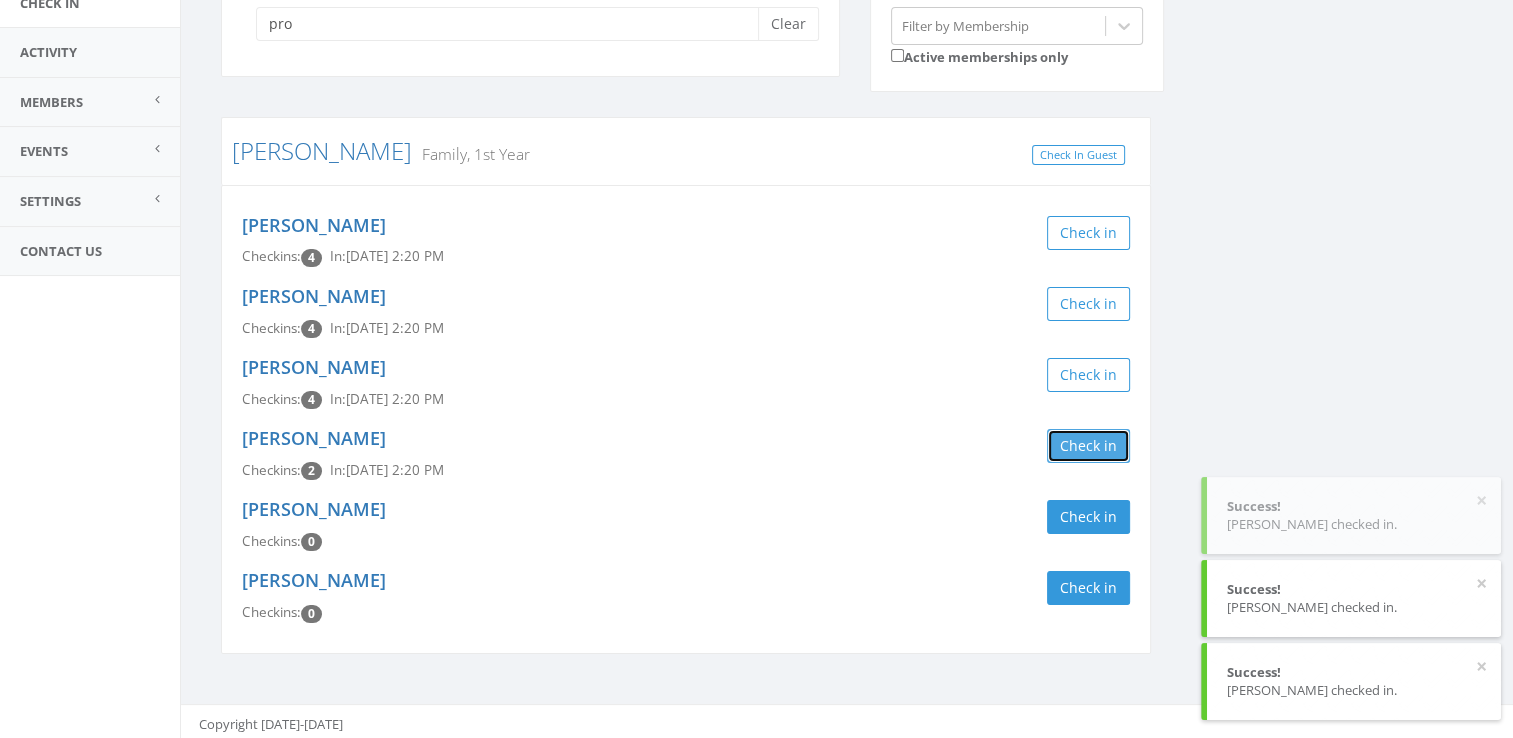 click on "Check in" at bounding box center [1088, 446] 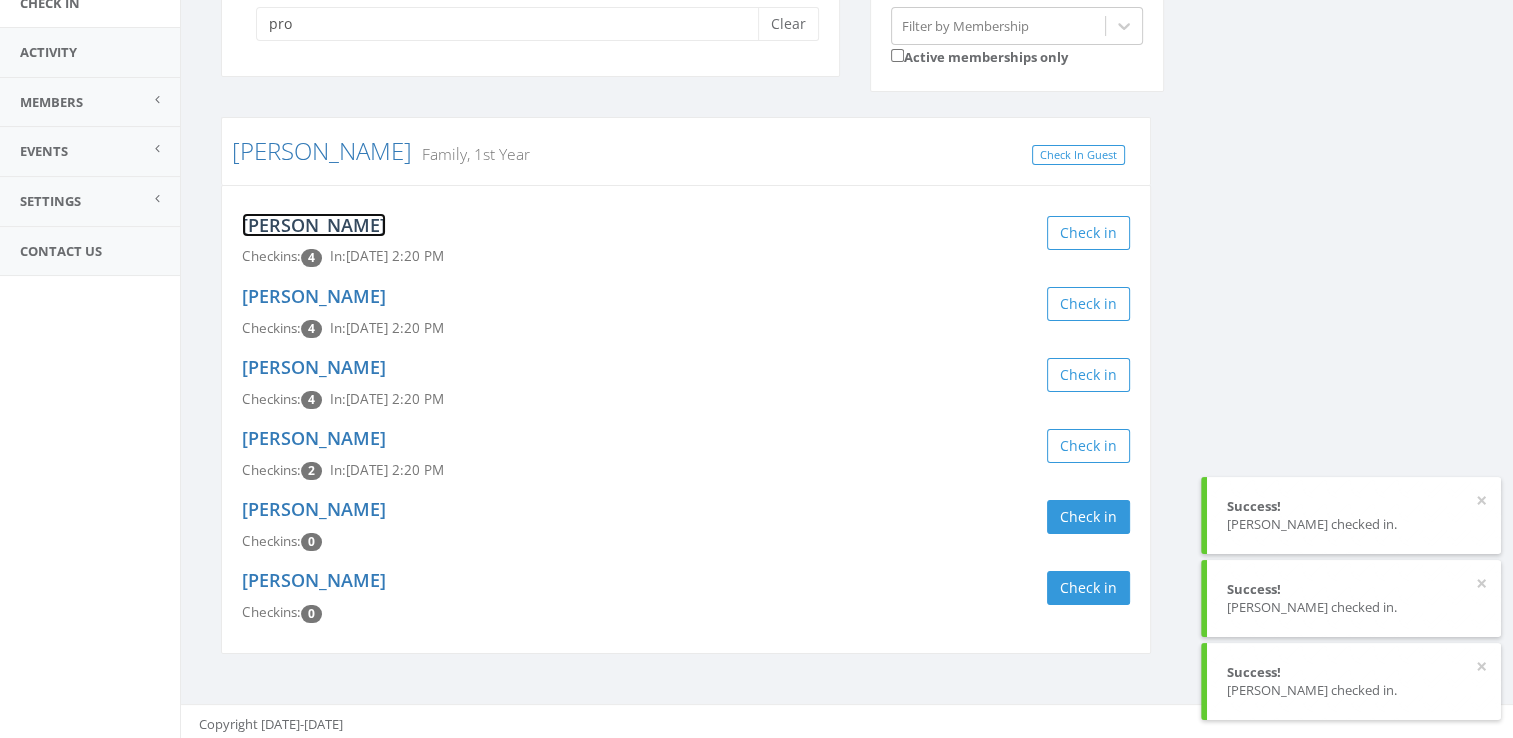 click on "[PERSON_NAME]" at bounding box center (314, 225) 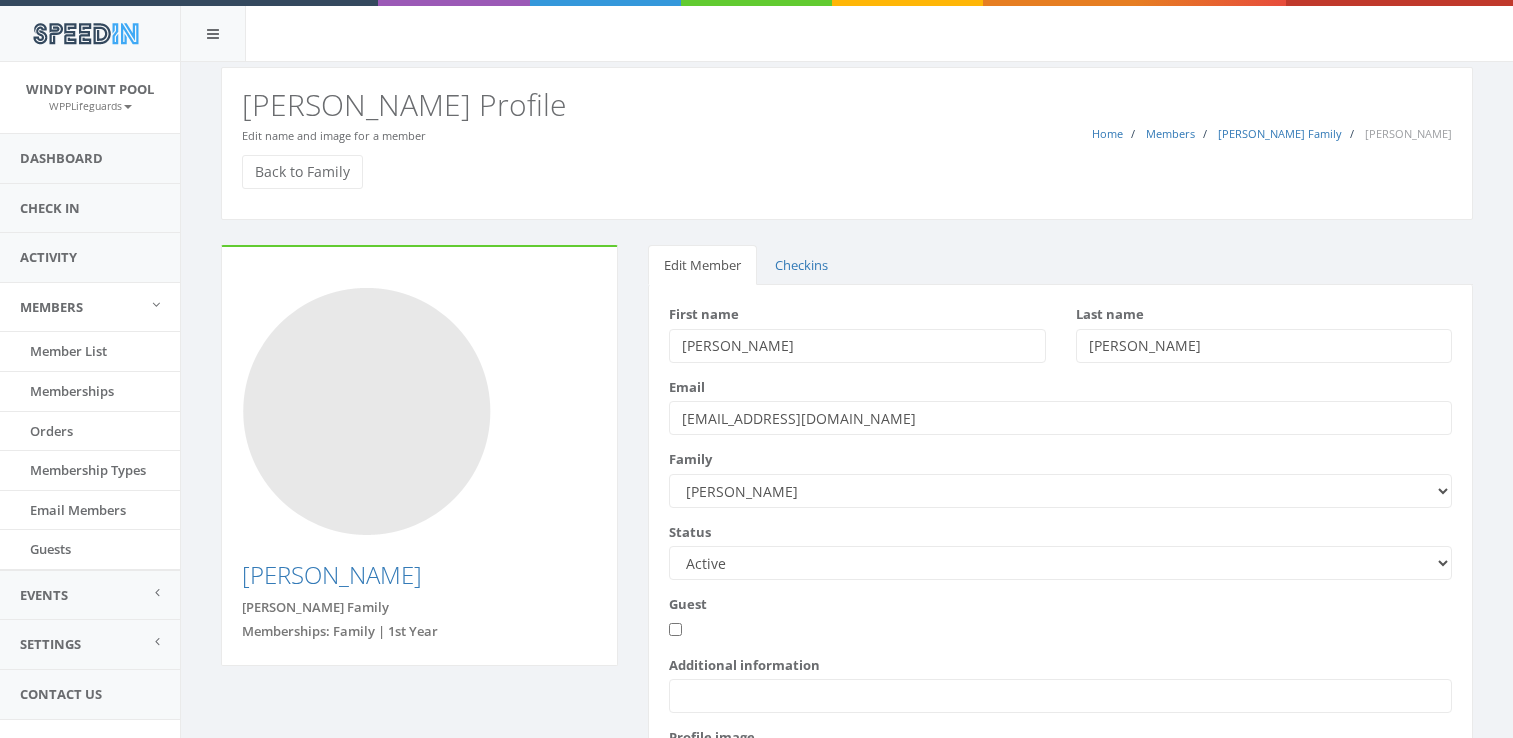 scroll, scrollTop: 0, scrollLeft: 0, axis: both 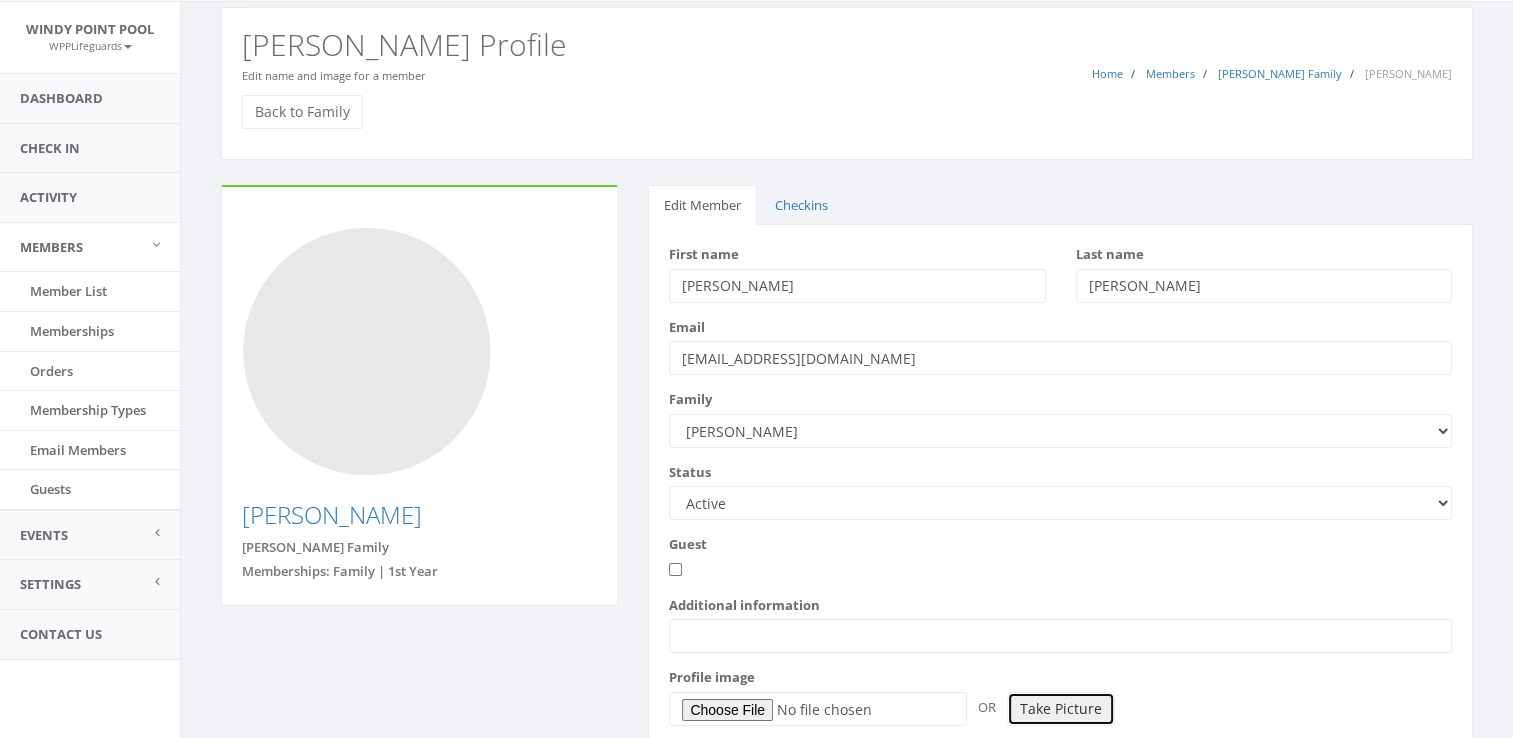 click on "Take Picture" at bounding box center [1061, 709] 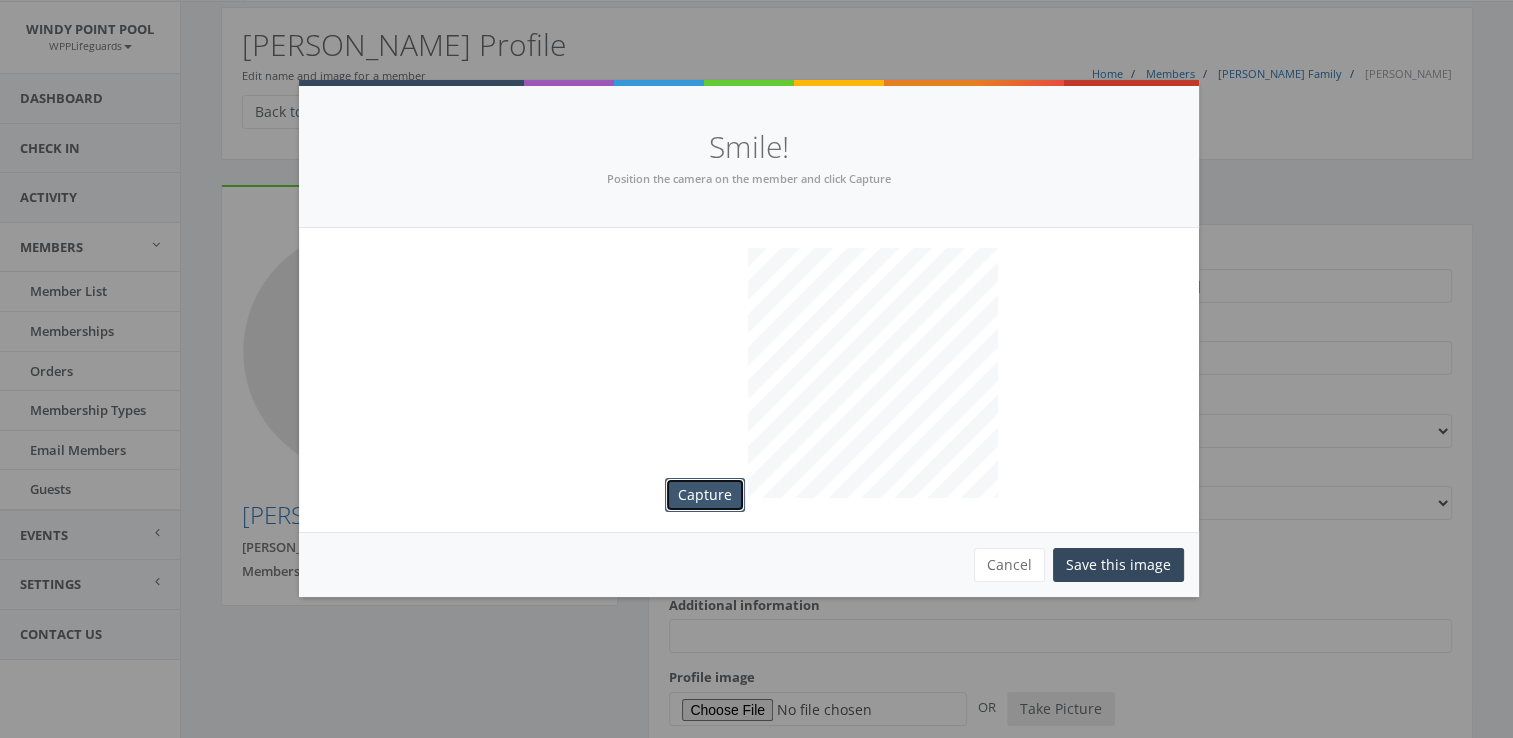 click on "Capture" at bounding box center (705, 495) 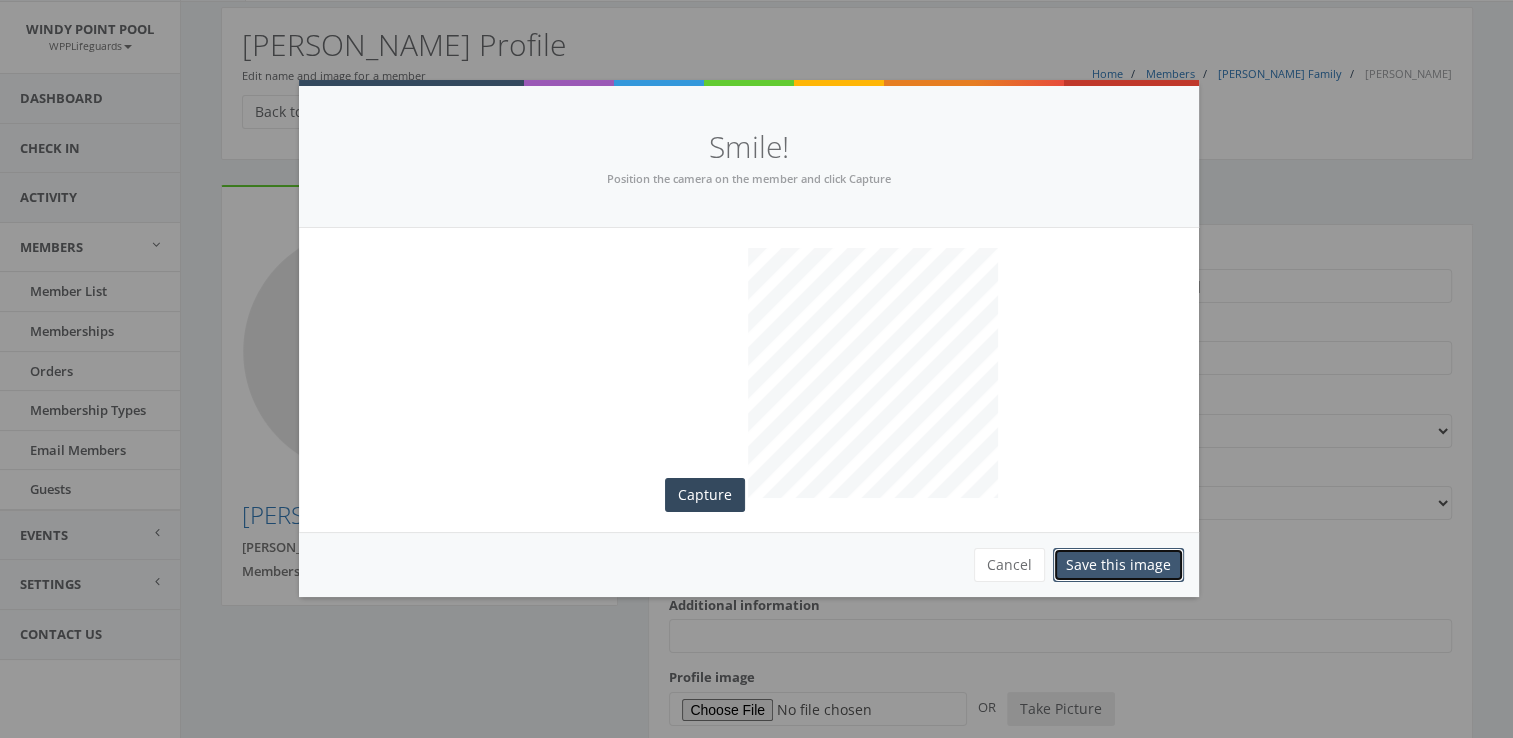 click on "Save this image" at bounding box center [1118, 565] 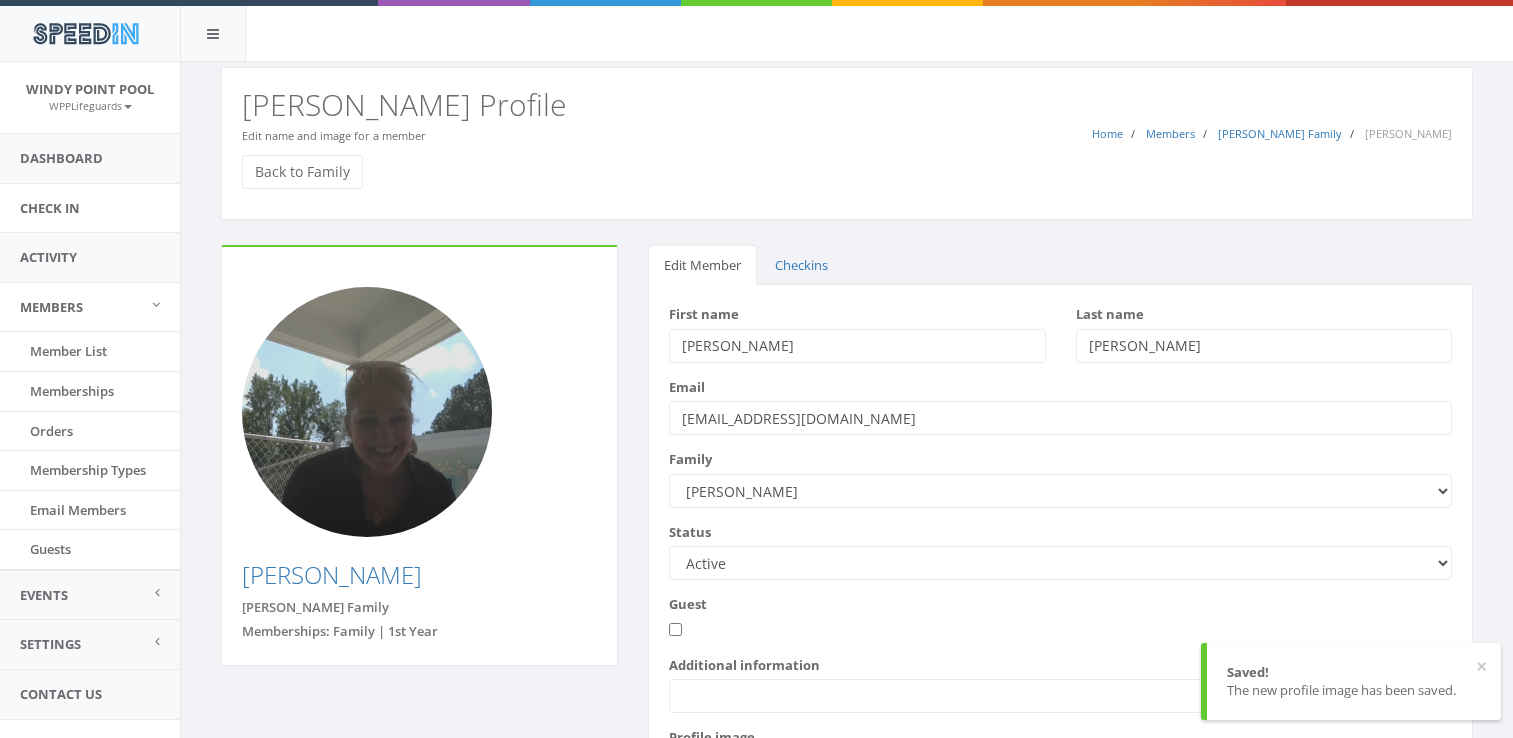 scroll, scrollTop: 60, scrollLeft: 0, axis: vertical 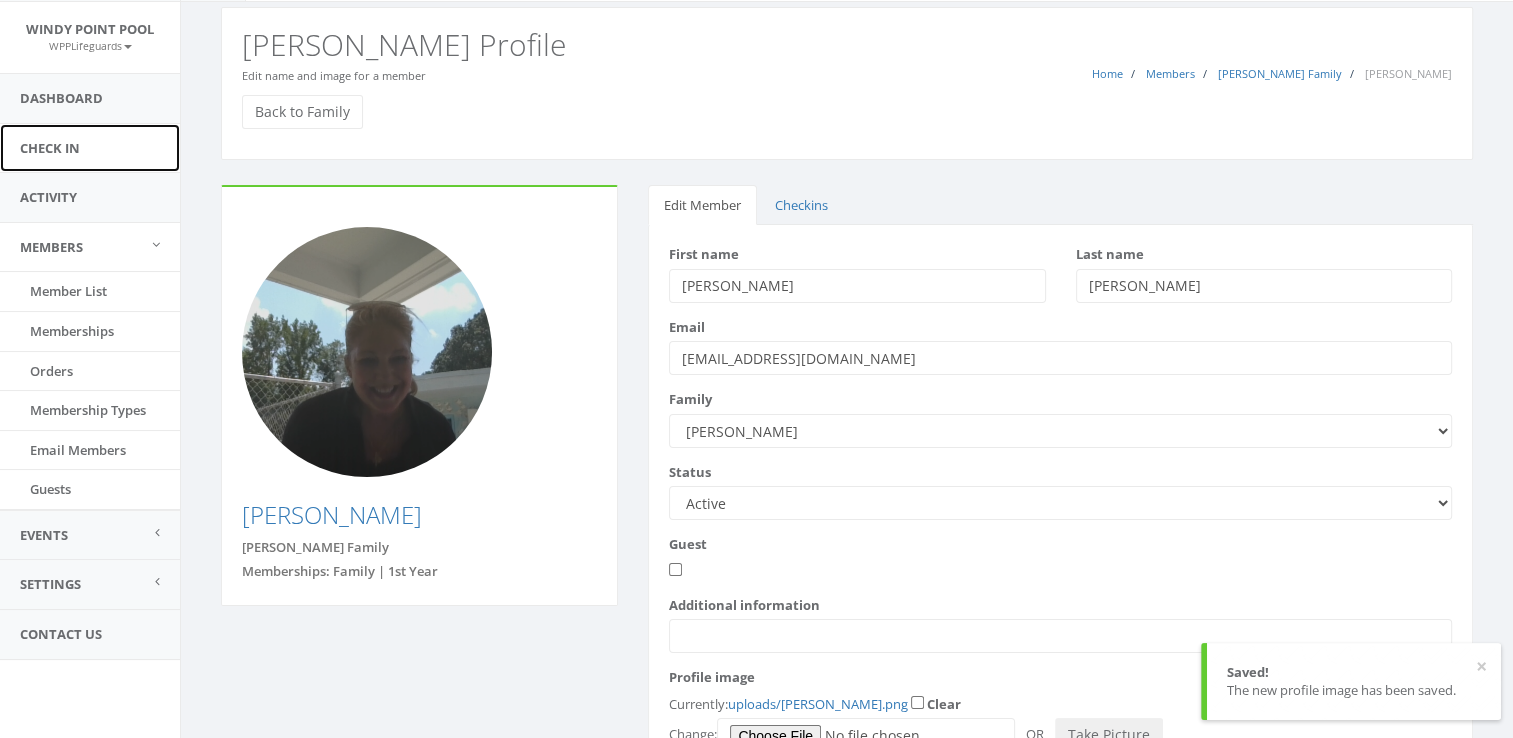 click on "Check In" at bounding box center (90, 148) 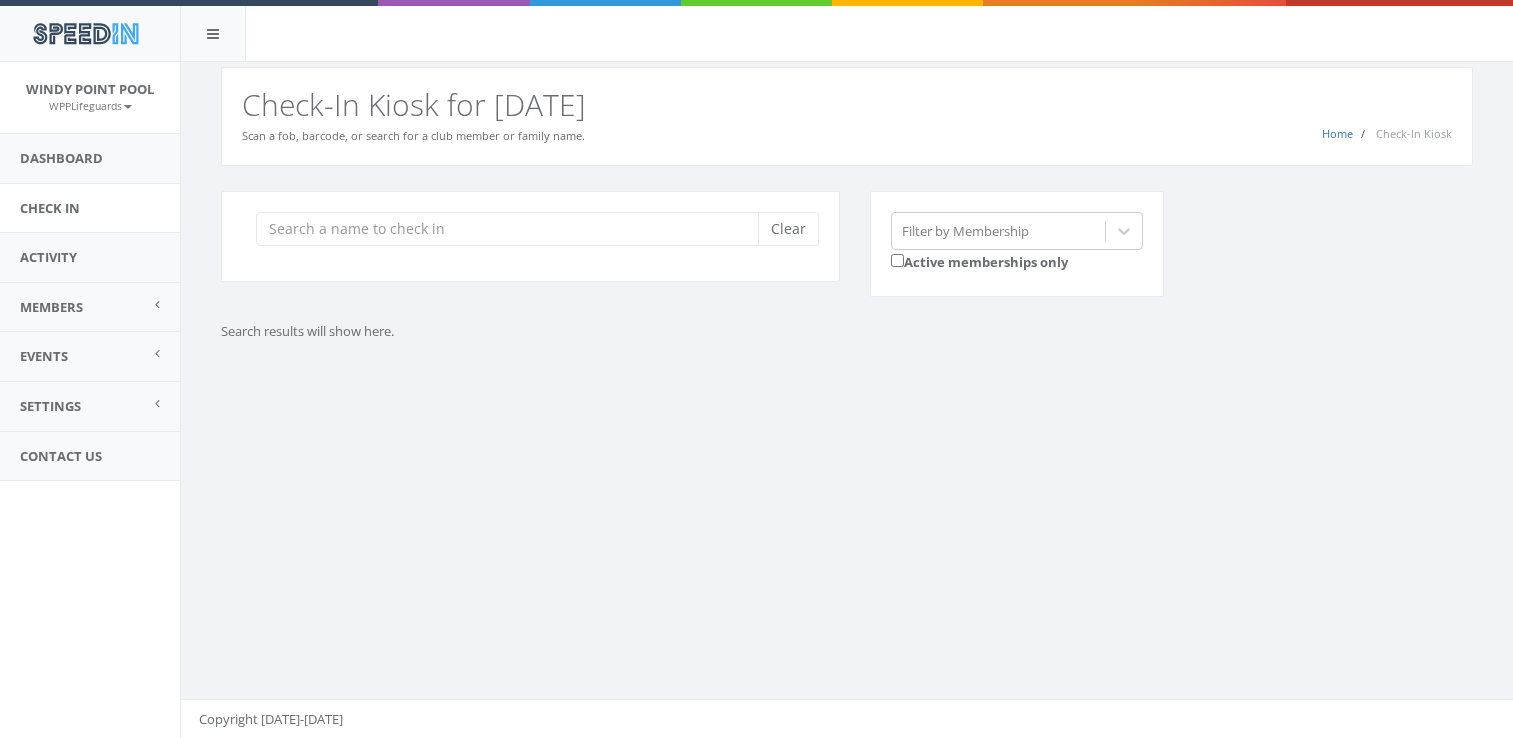 scroll, scrollTop: 0, scrollLeft: 0, axis: both 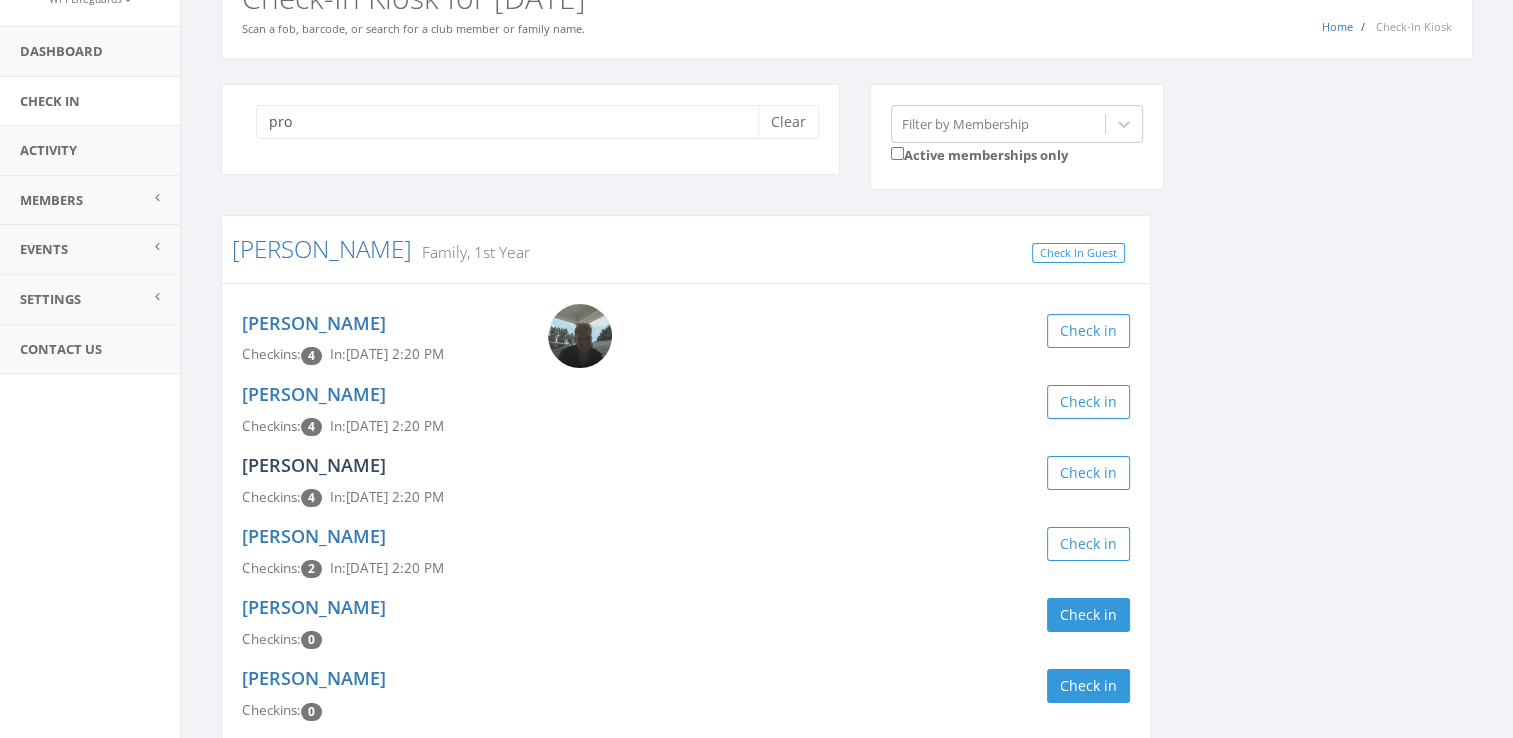 type on "pro" 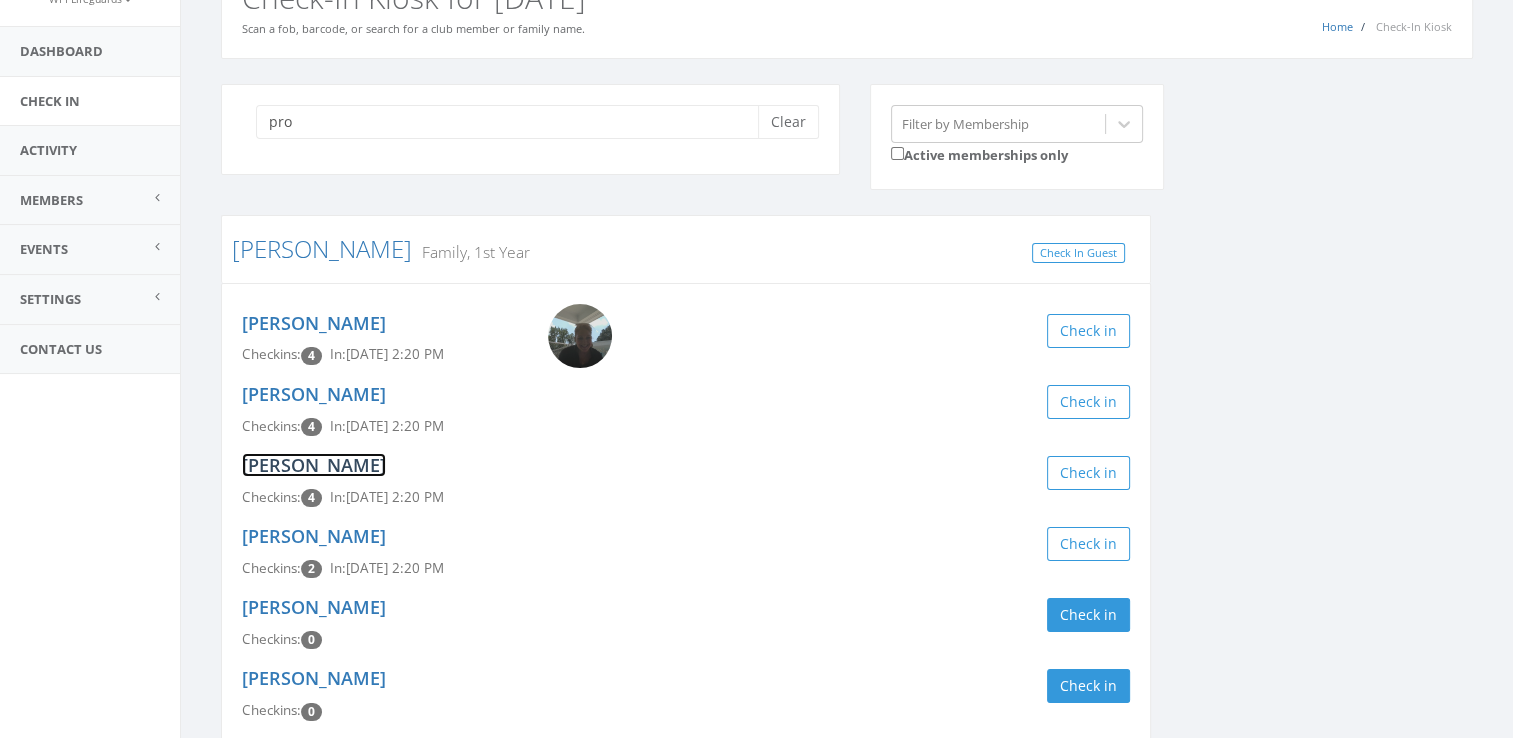 click on "[PERSON_NAME]" at bounding box center (314, 465) 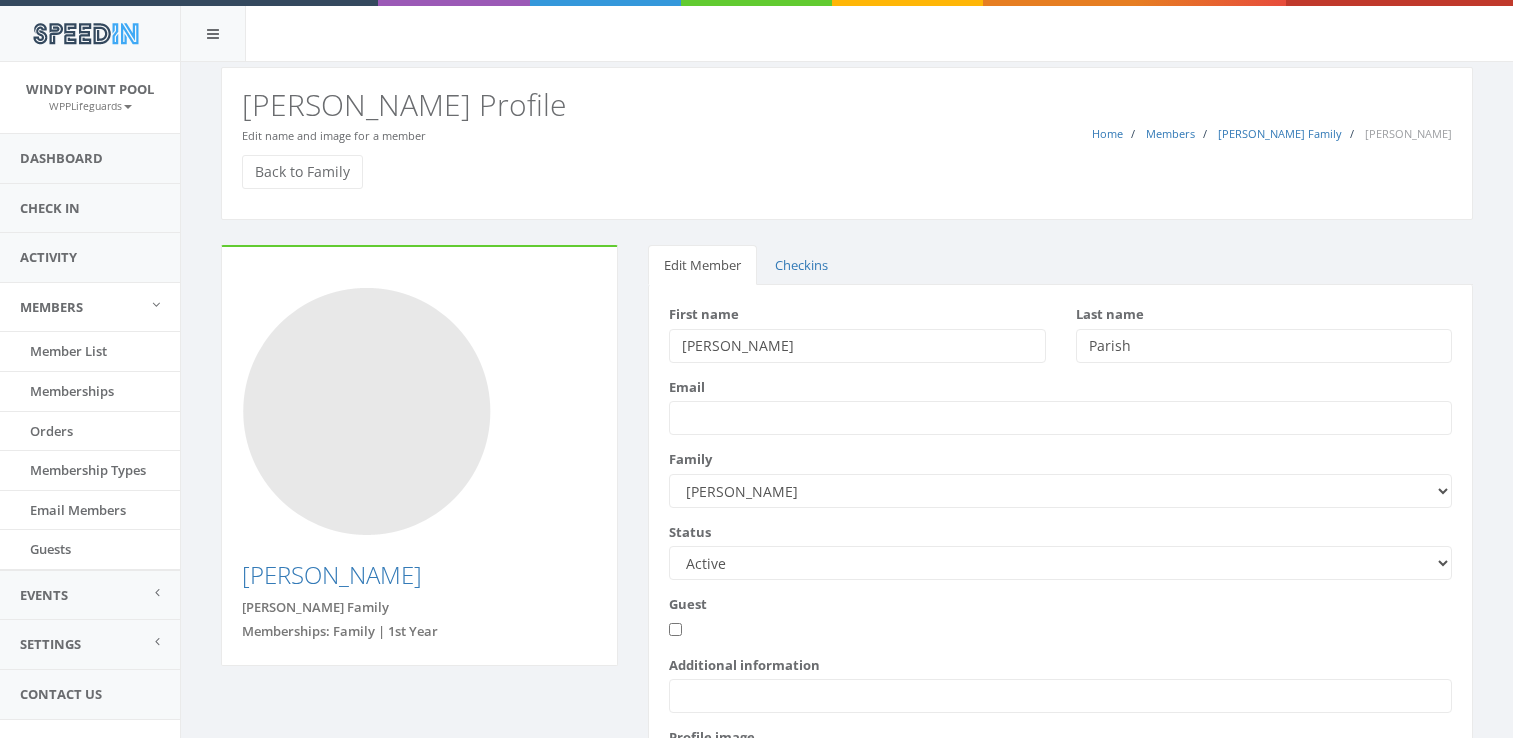 scroll, scrollTop: 0, scrollLeft: 0, axis: both 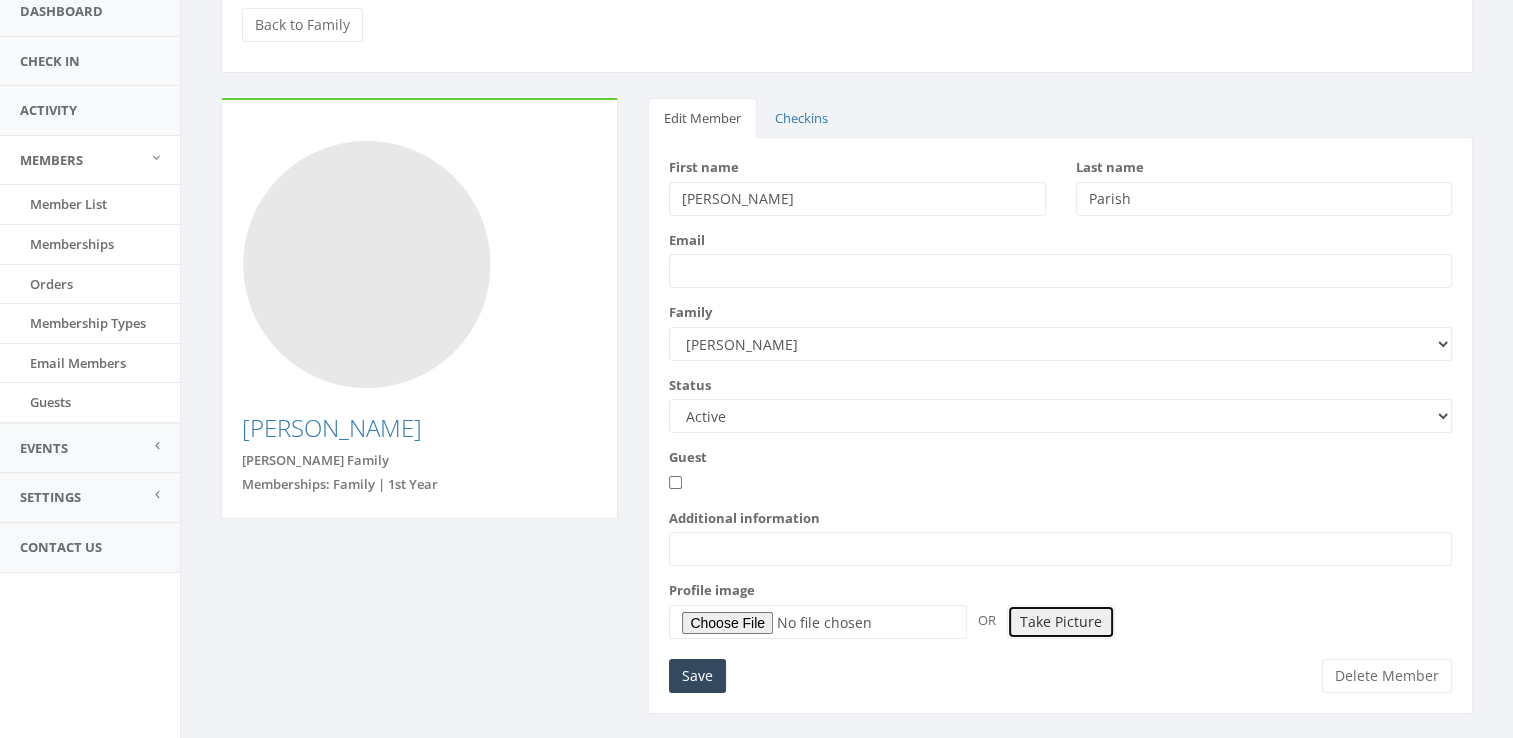 click on "Take Picture" at bounding box center (1061, 622) 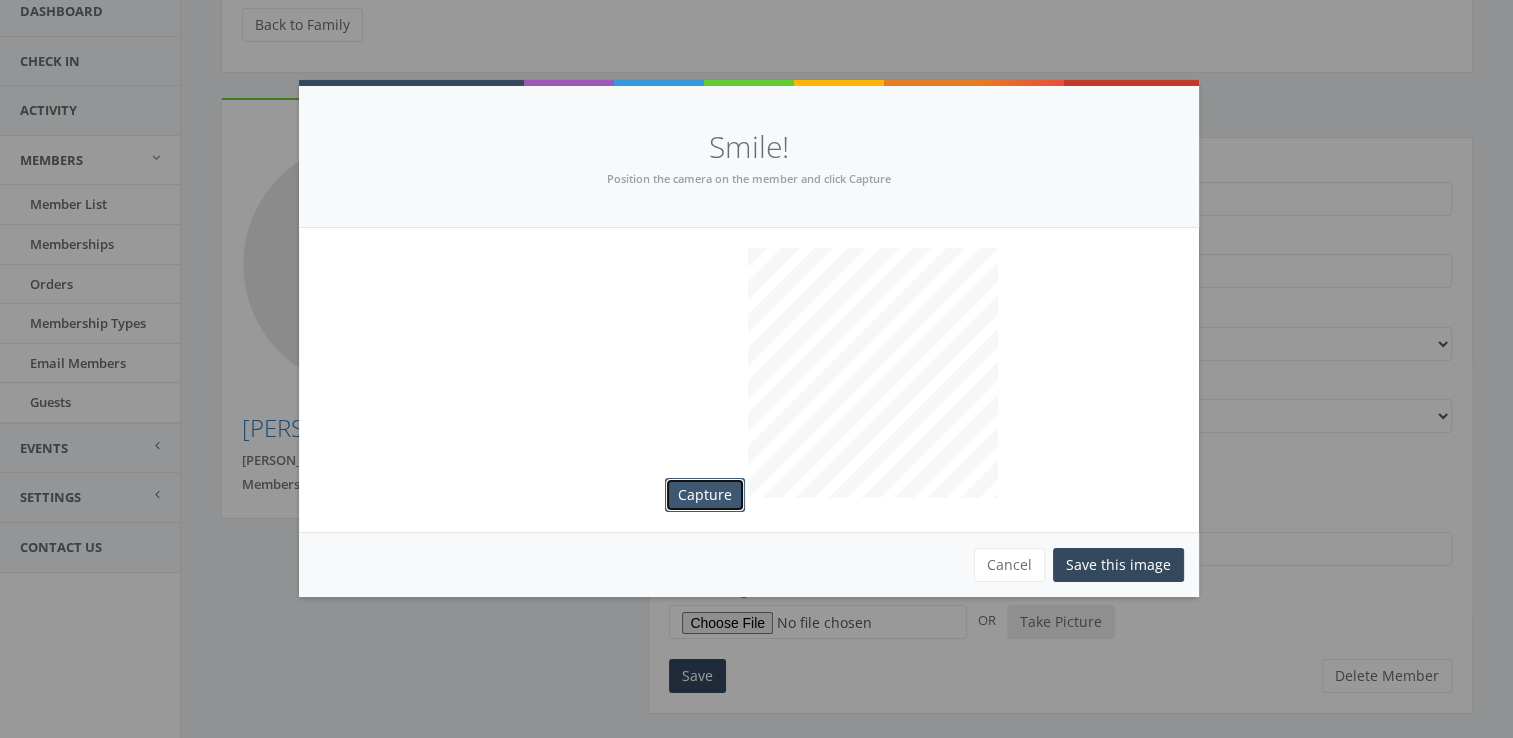 click on "Capture" at bounding box center [705, 495] 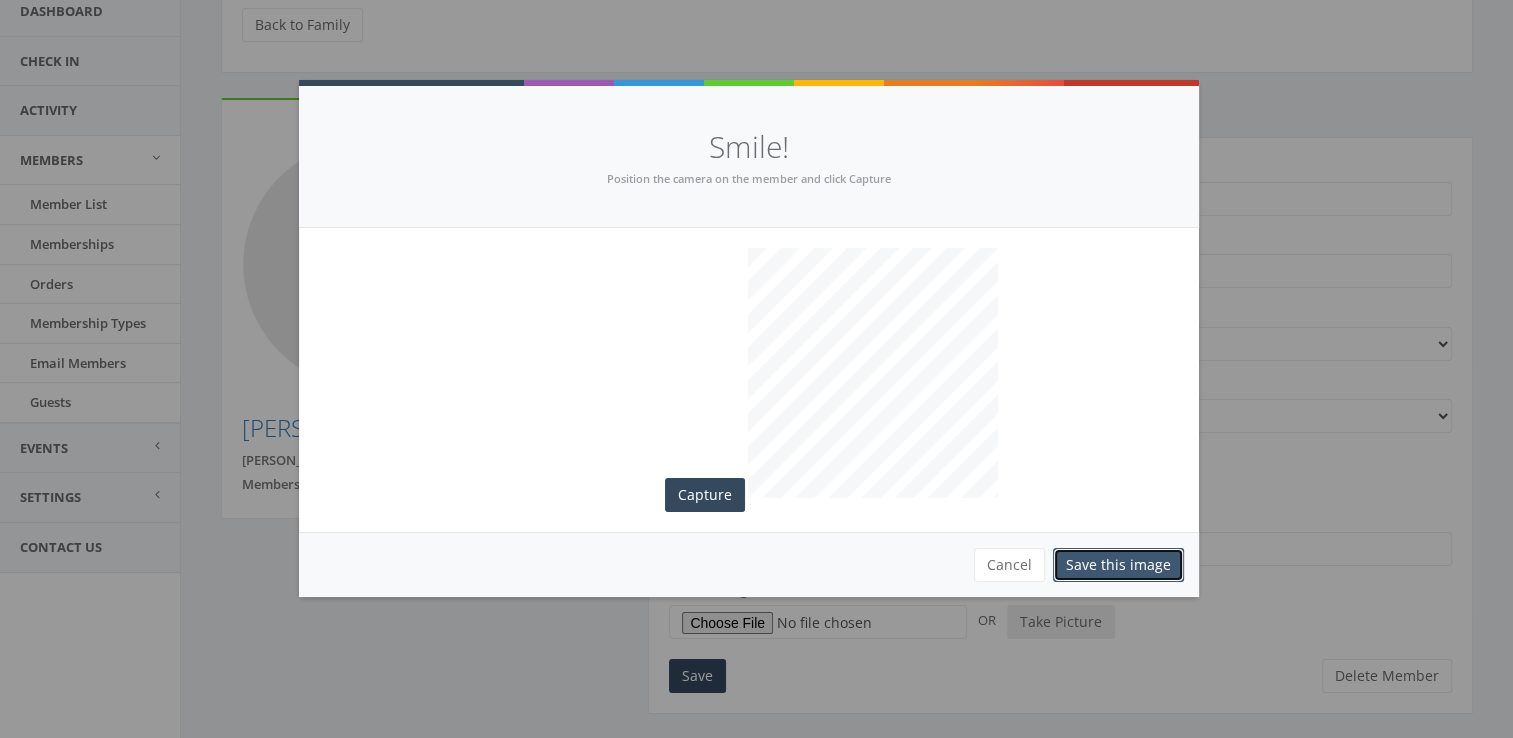 click on "Save this image" at bounding box center [1118, 565] 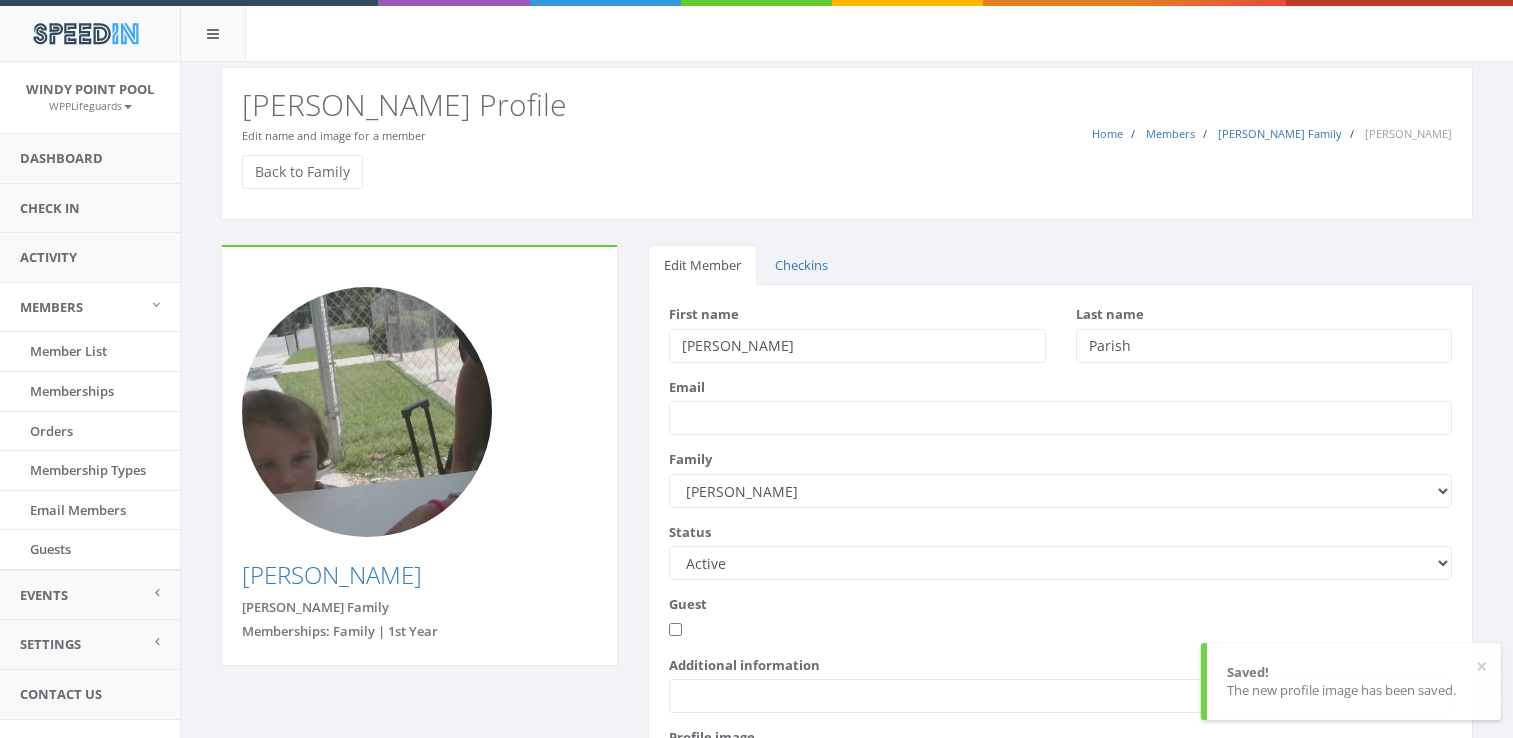 scroll, scrollTop: 132, scrollLeft: 0, axis: vertical 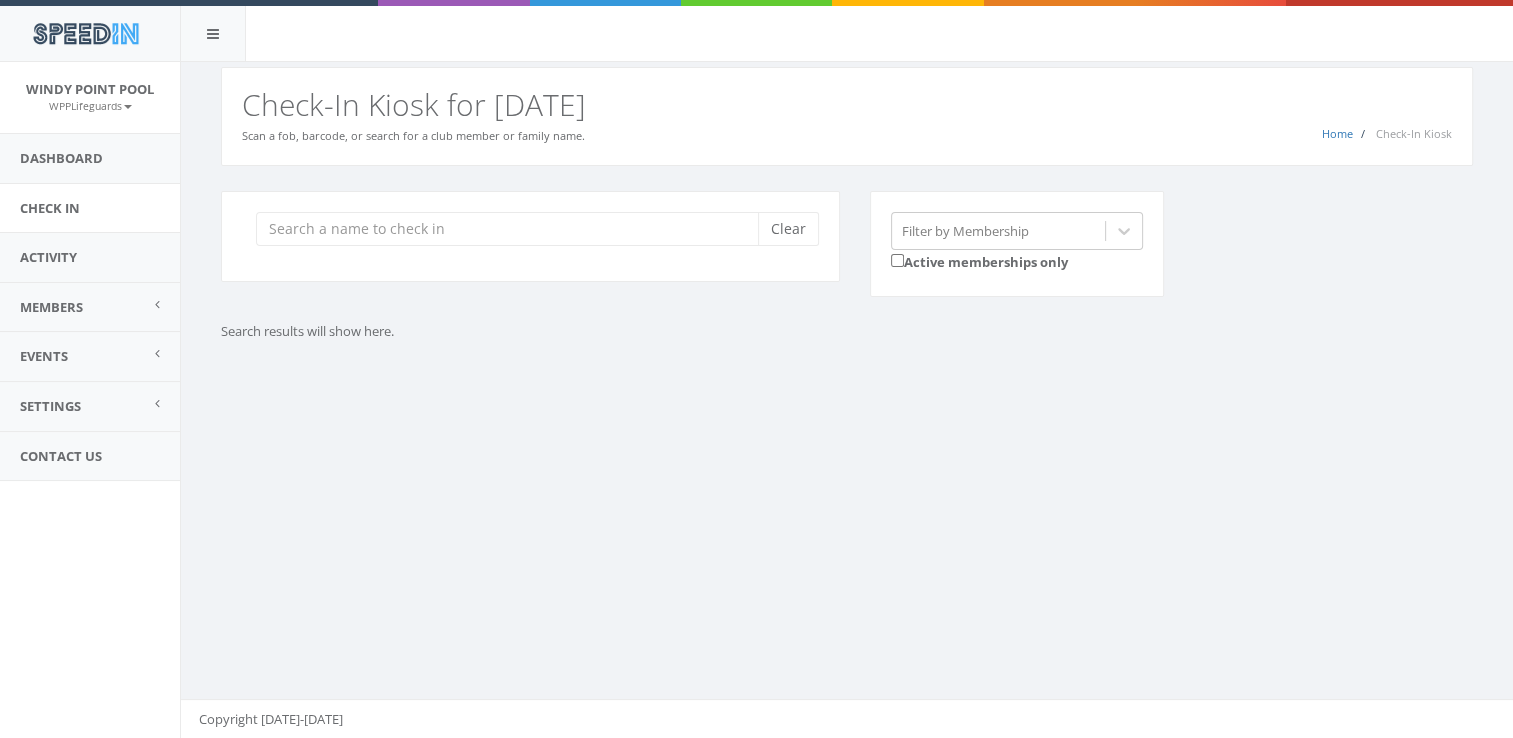 click at bounding box center [514, 229] 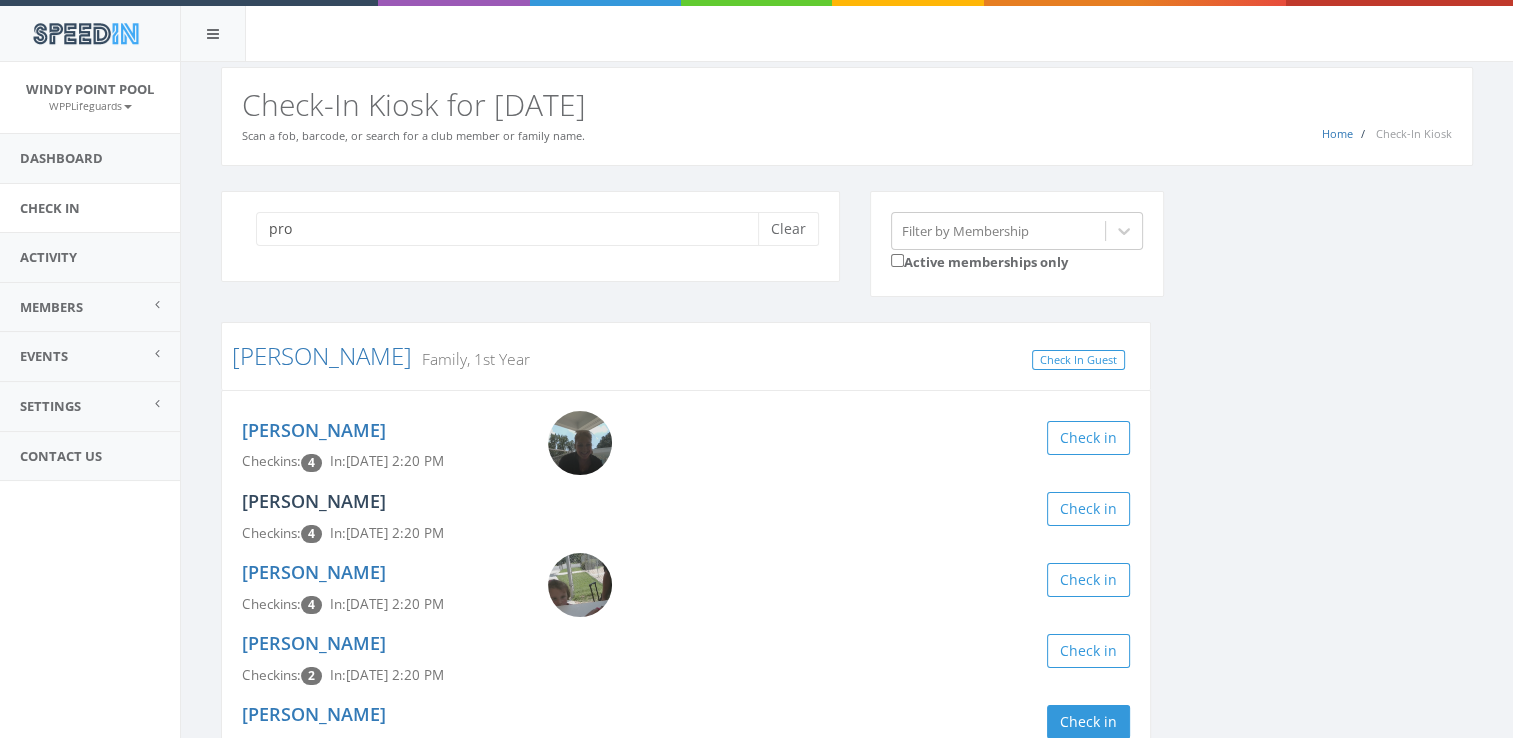 type on "pro" 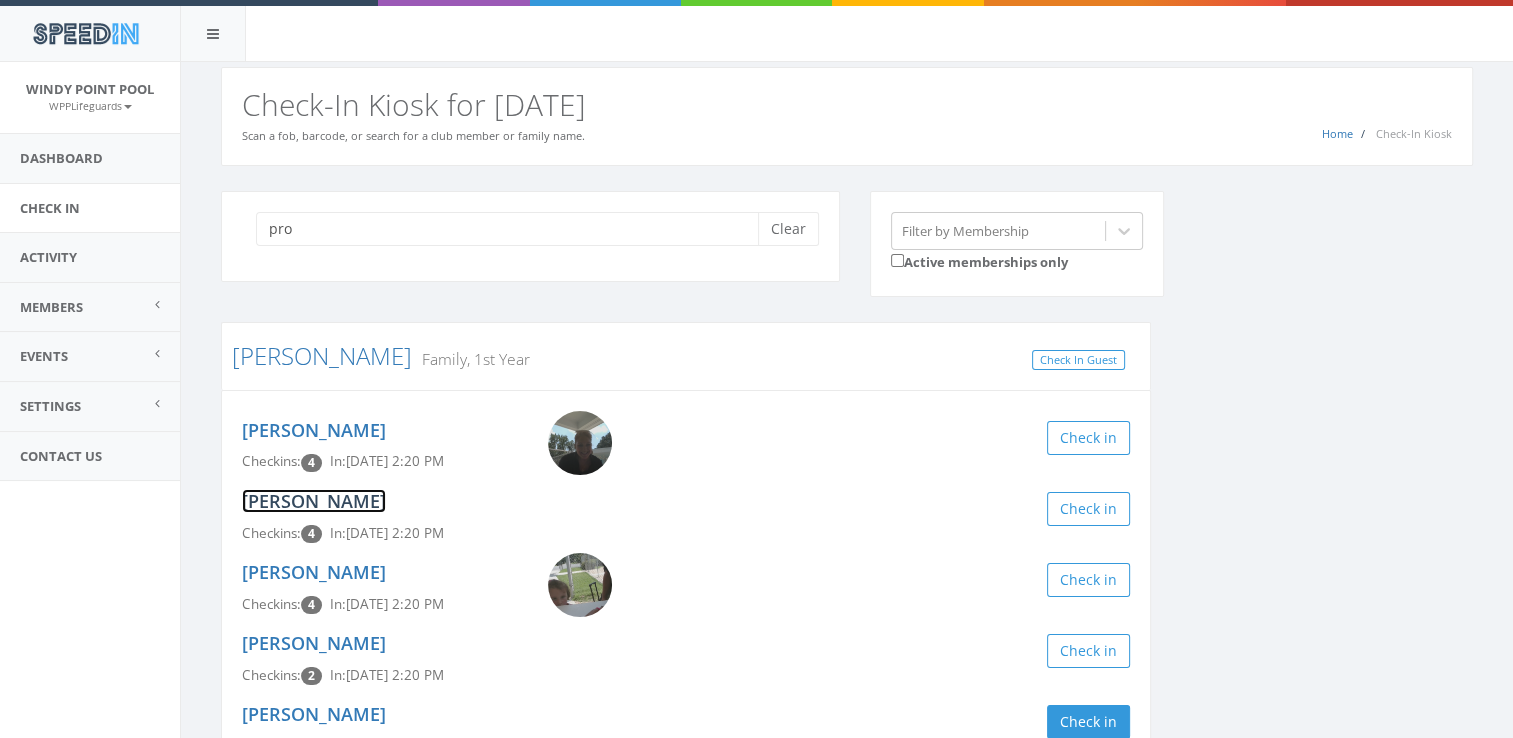 click on "[PERSON_NAME]" at bounding box center [314, 501] 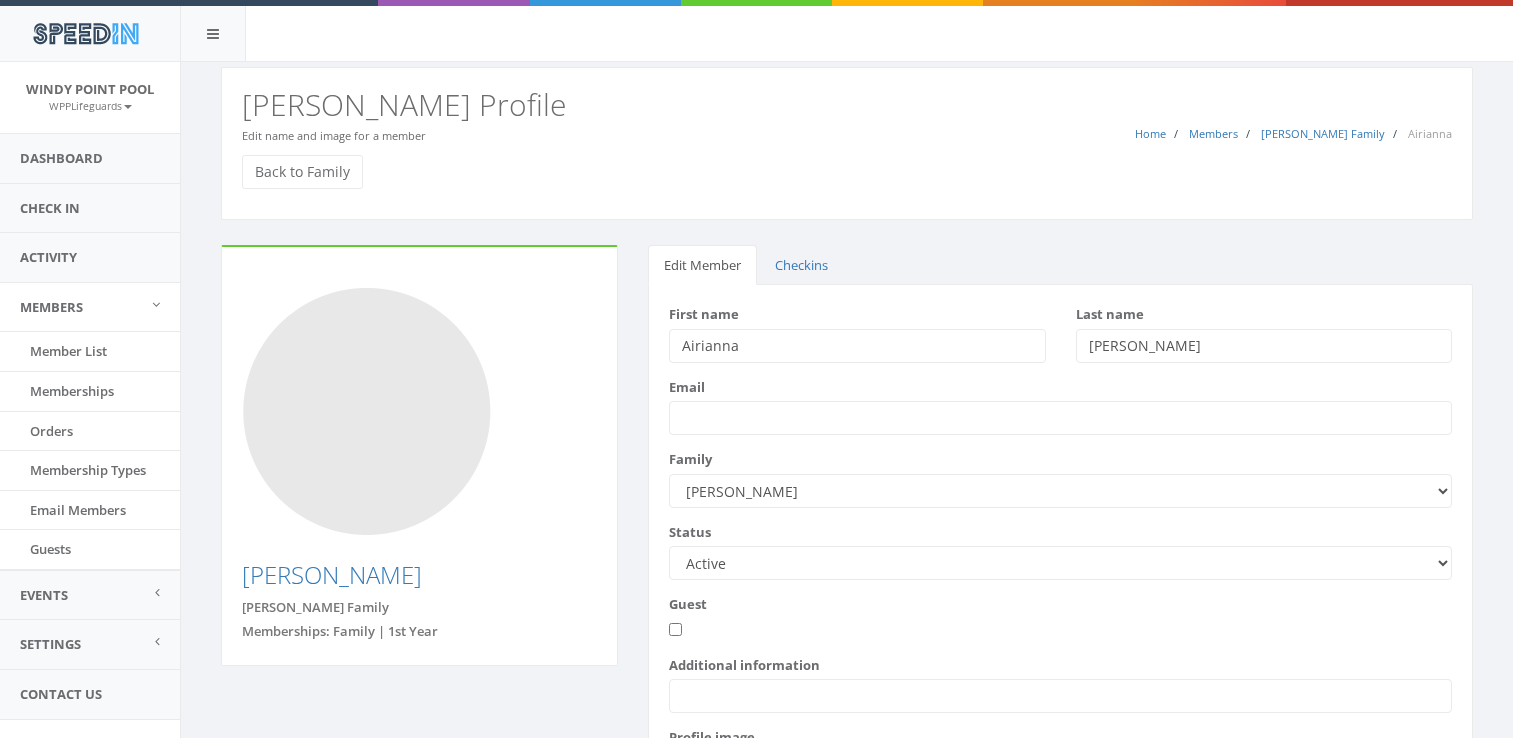 scroll, scrollTop: 0, scrollLeft: 0, axis: both 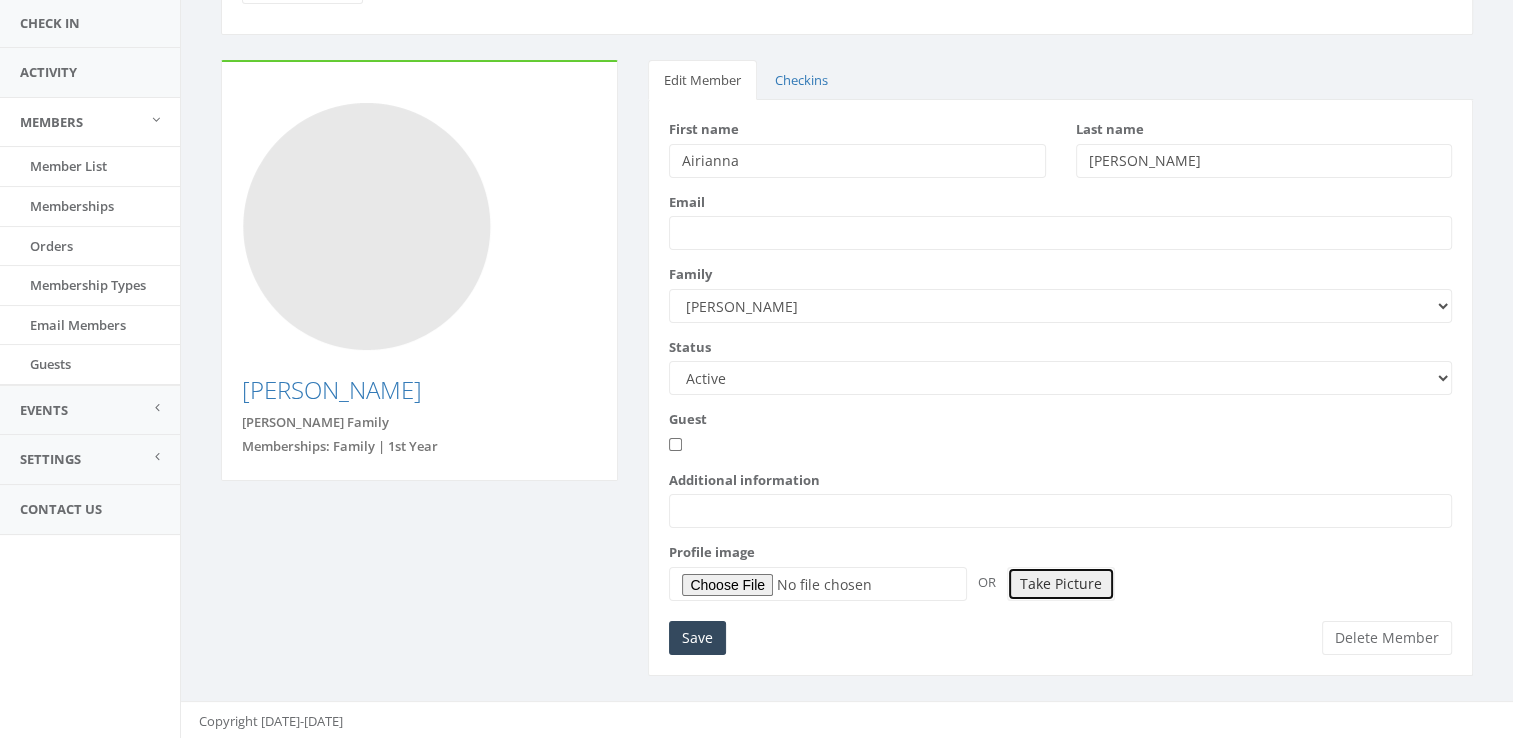 click on "Take Picture" at bounding box center [1061, 584] 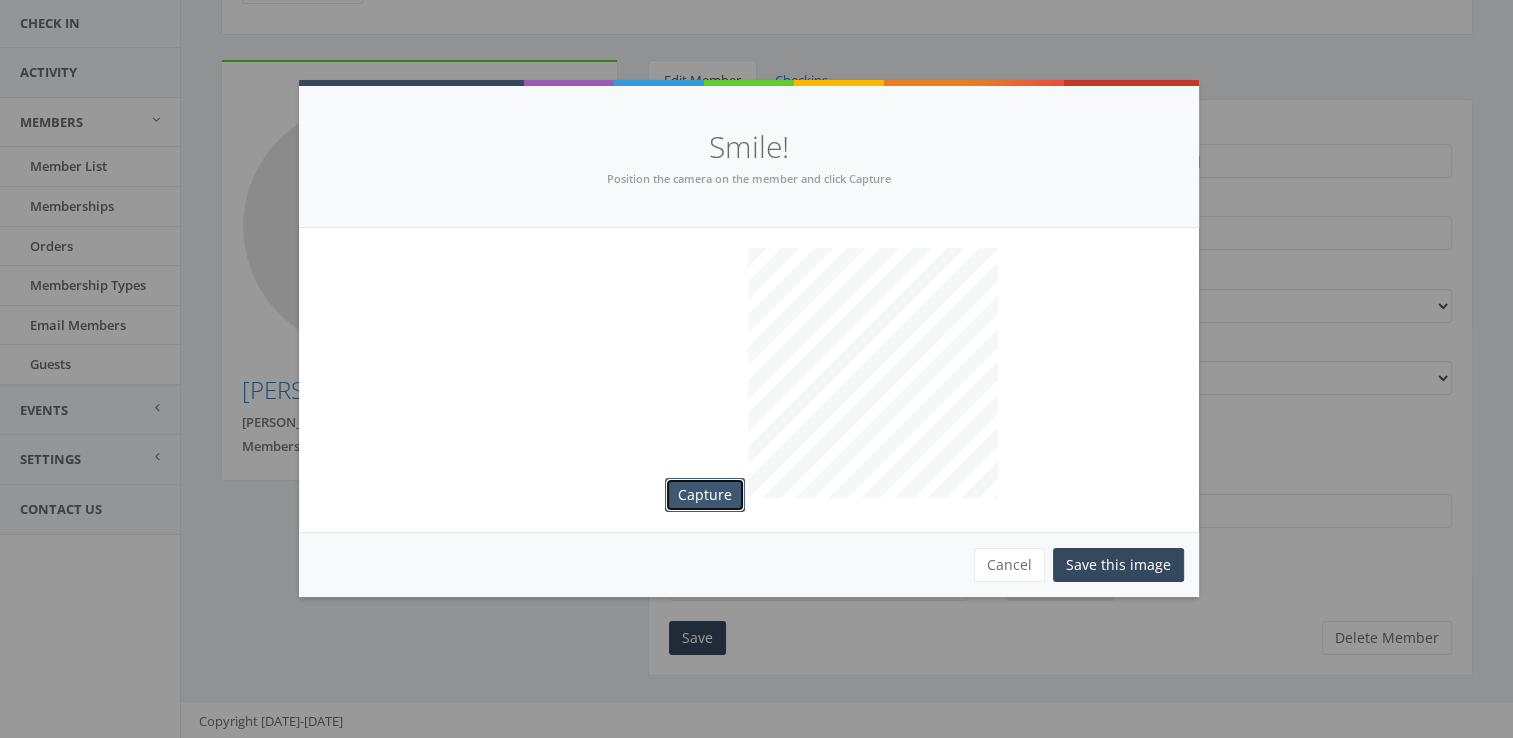 click on "Capture" at bounding box center (705, 495) 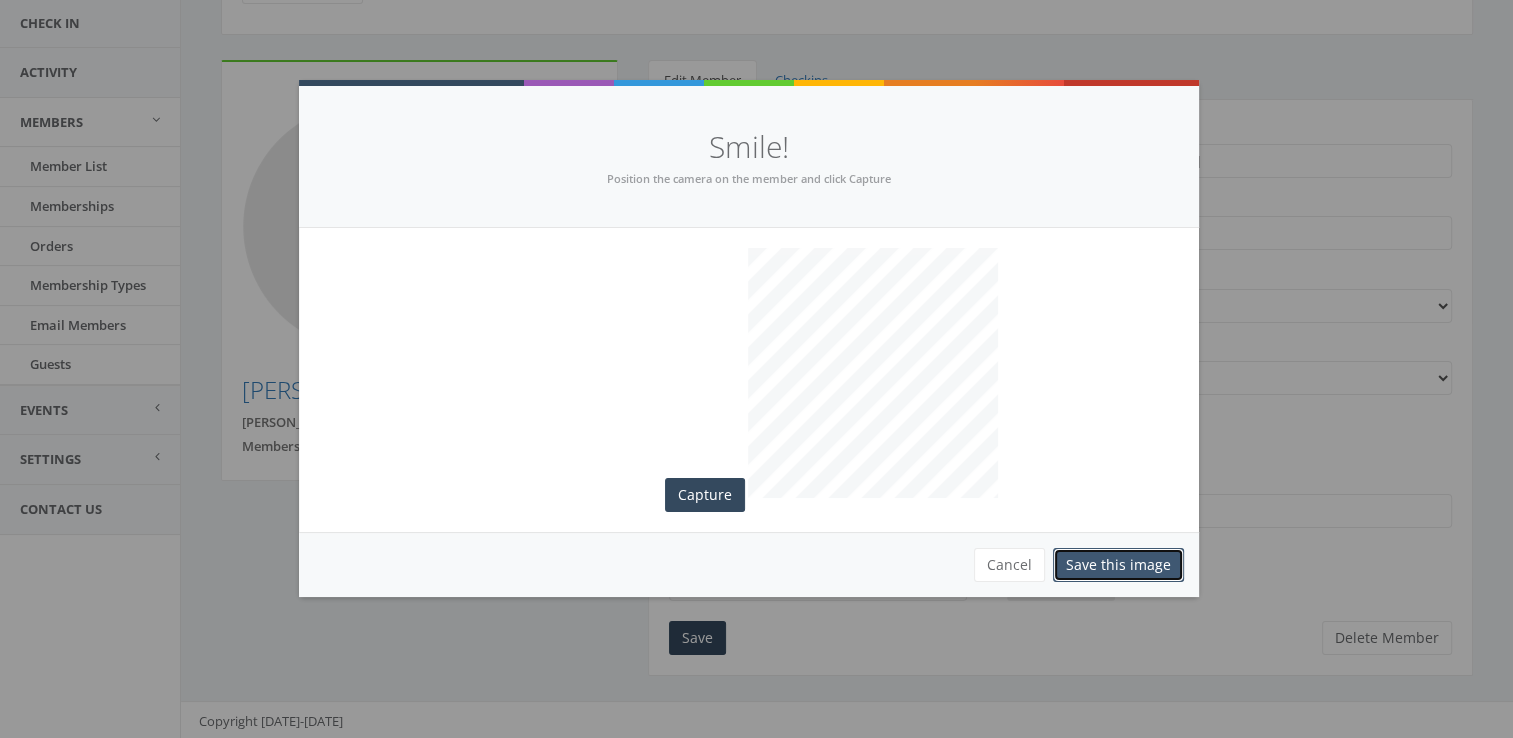 click on "Save this image" at bounding box center (1118, 565) 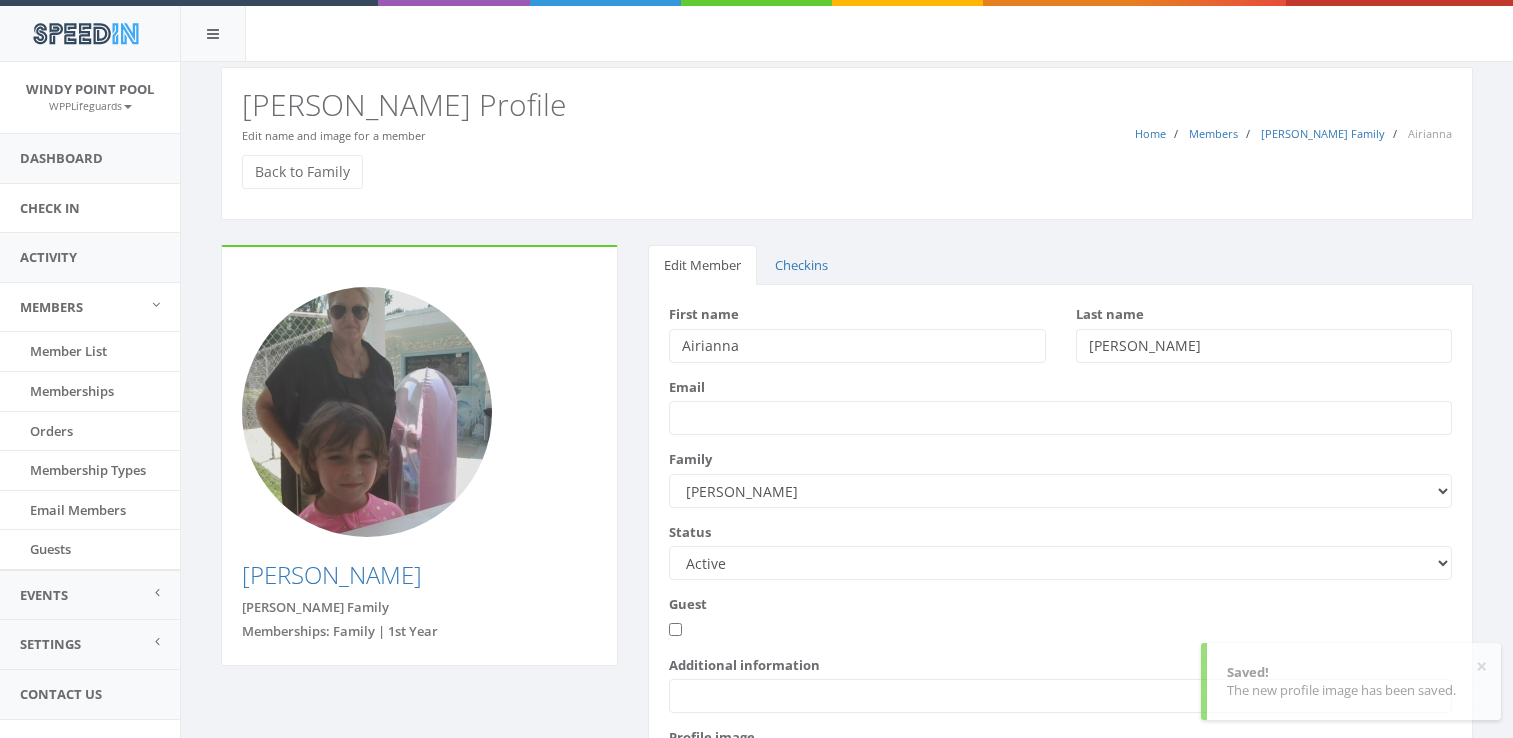 scroll, scrollTop: 170, scrollLeft: 0, axis: vertical 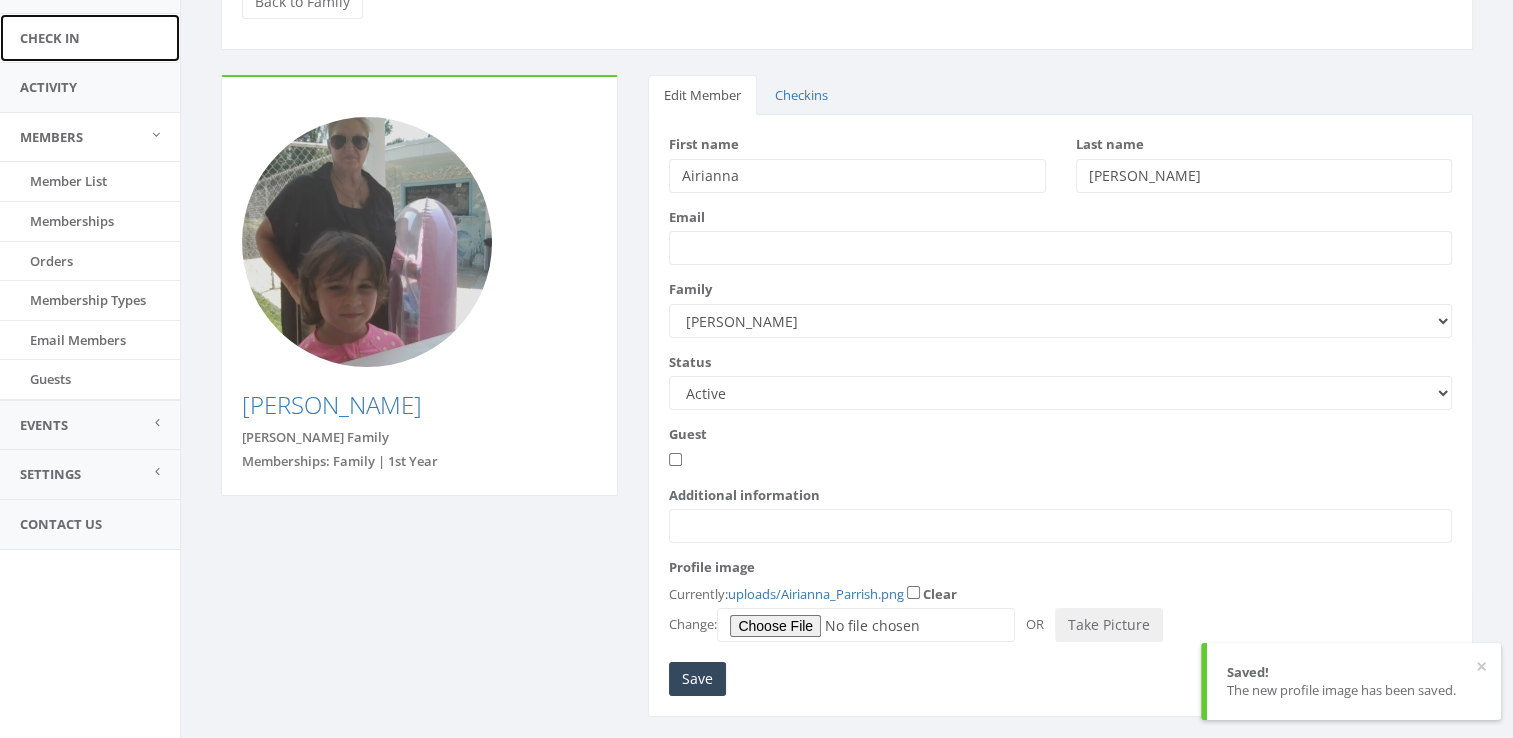 click on "Check In" at bounding box center (90, 38) 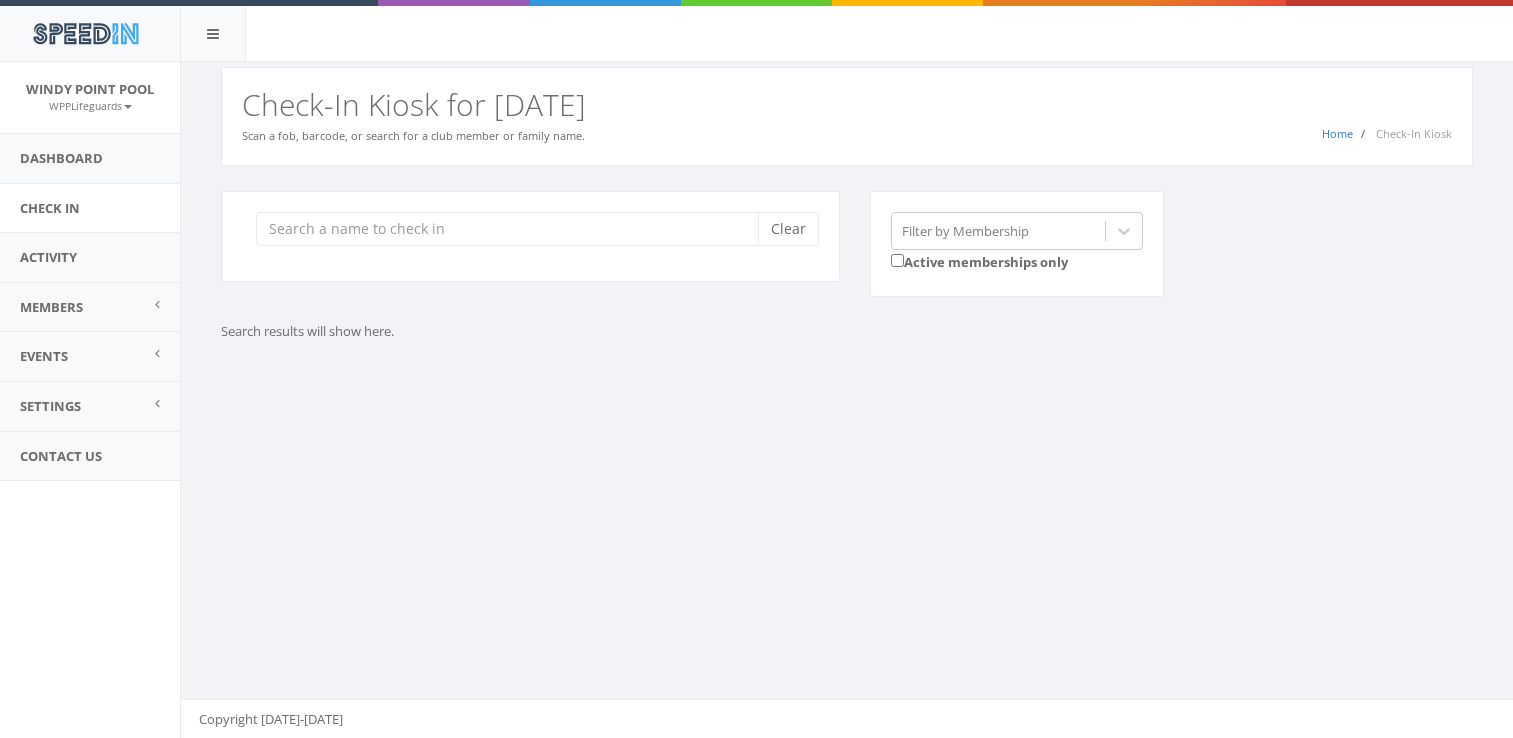 scroll, scrollTop: 0, scrollLeft: 0, axis: both 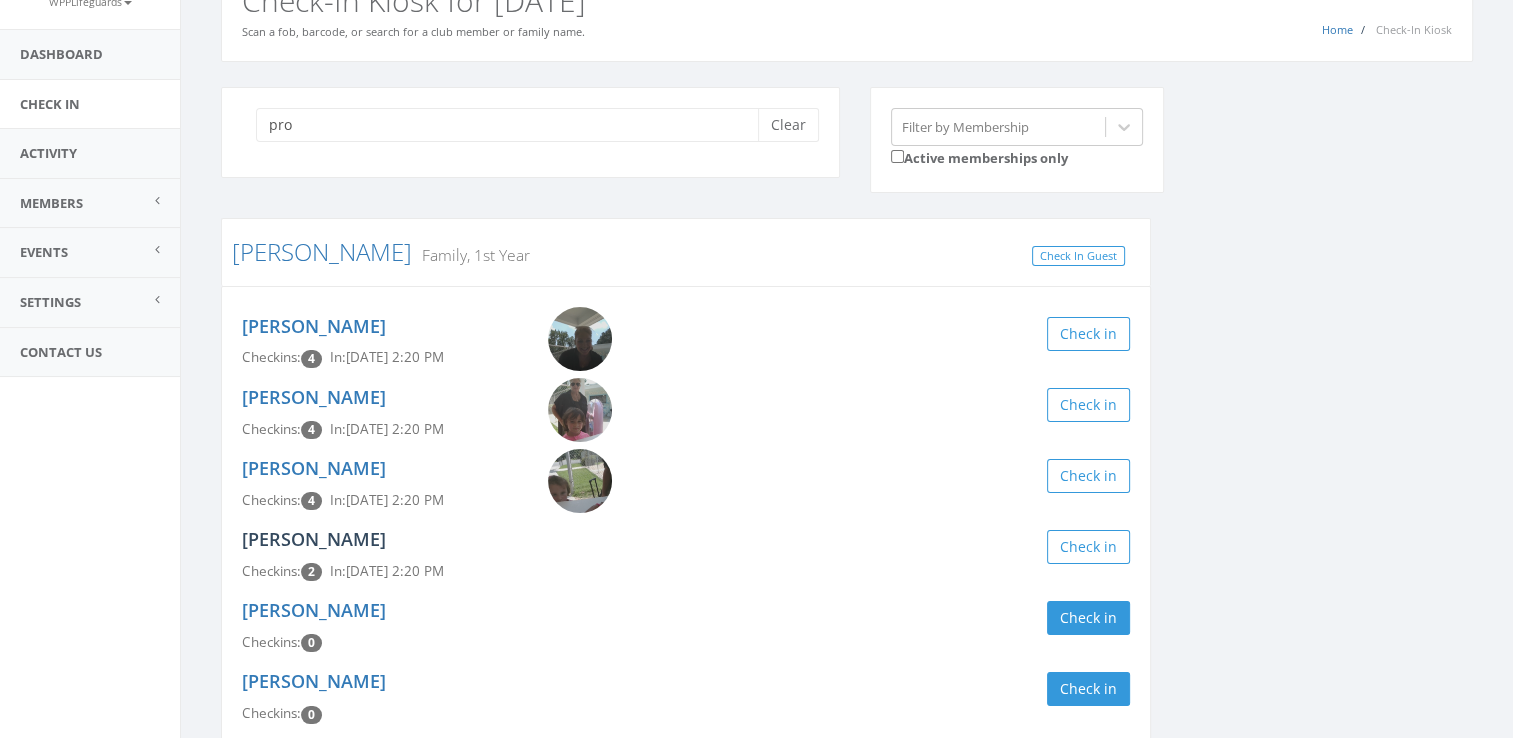 type on "pro" 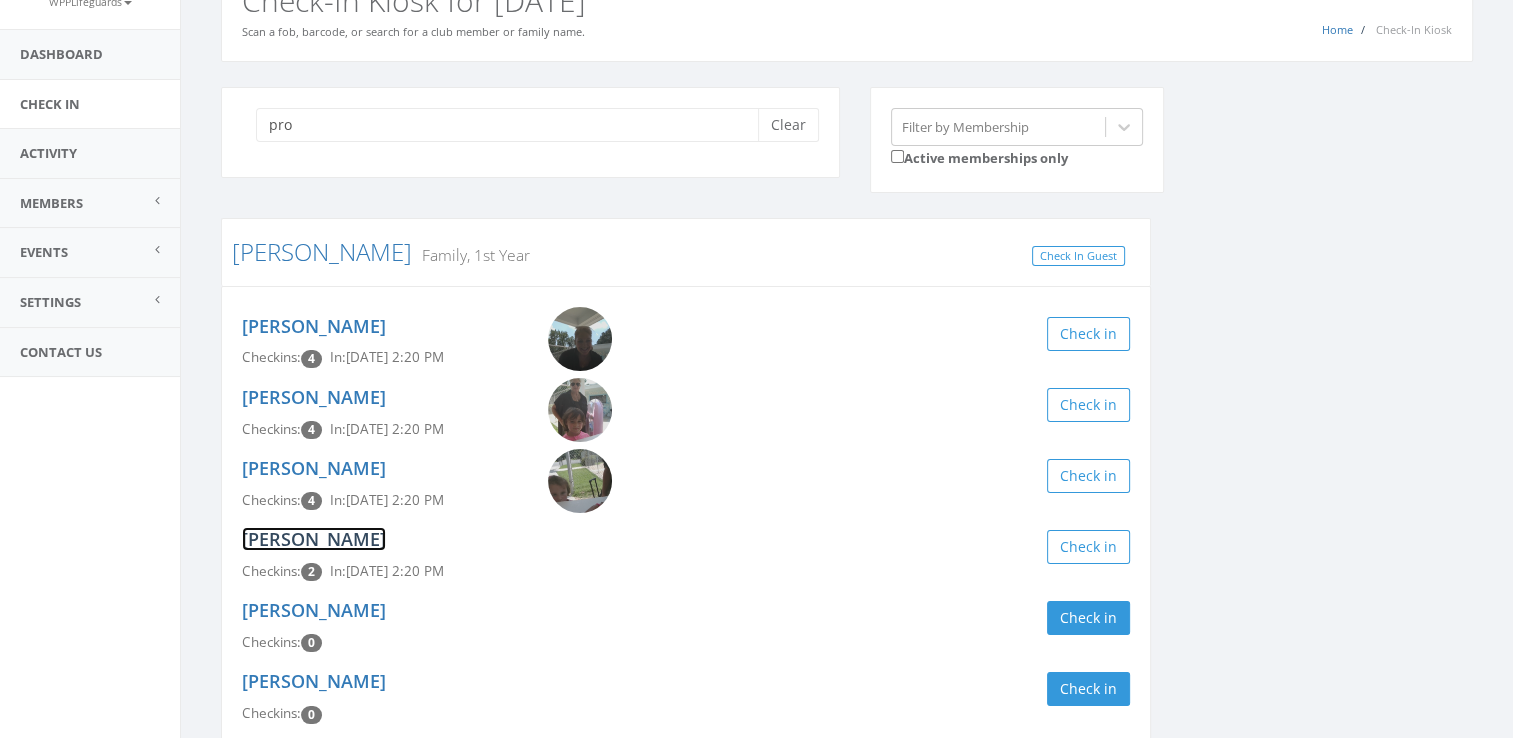 click on "[PERSON_NAME]" at bounding box center (314, 539) 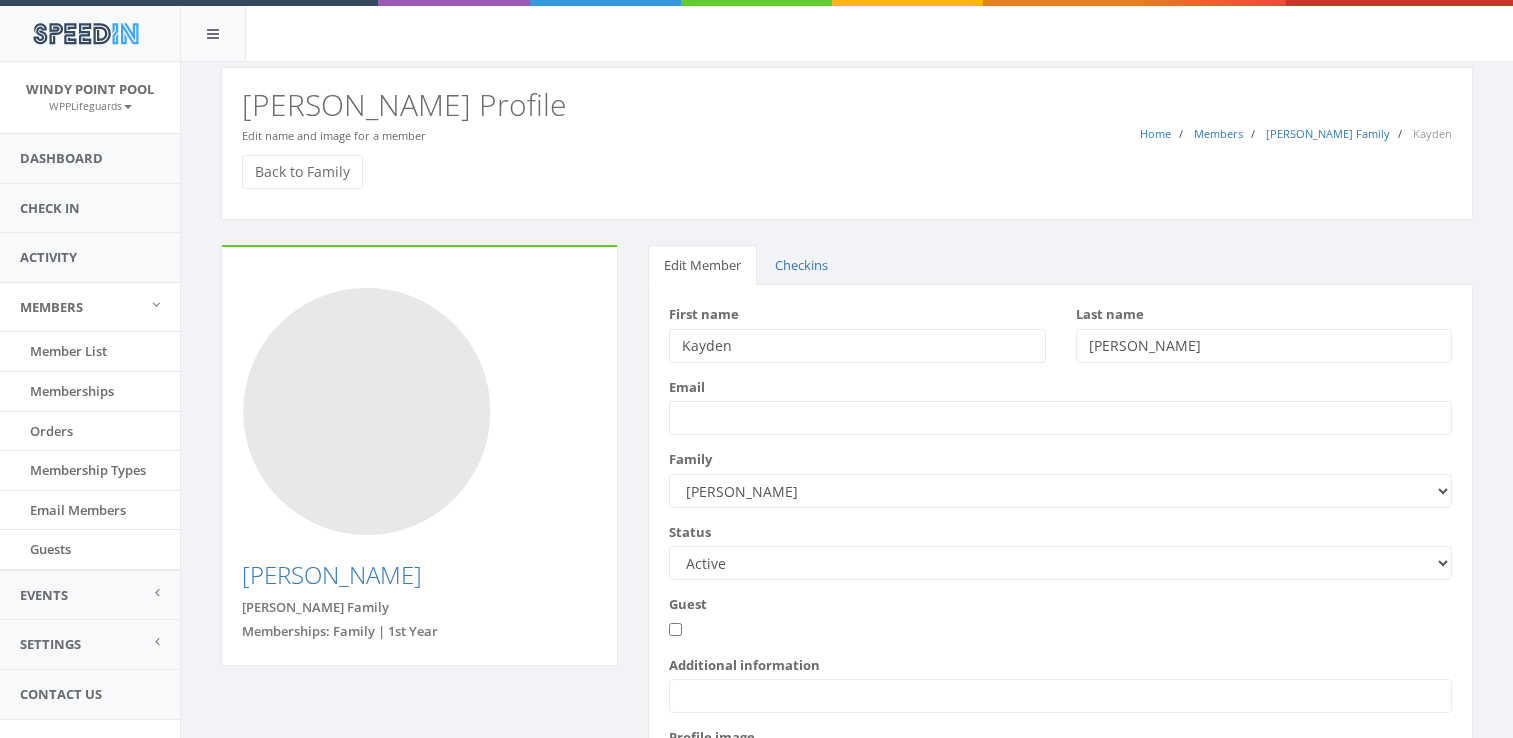 scroll, scrollTop: 0, scrollLeft: 0, axis: both 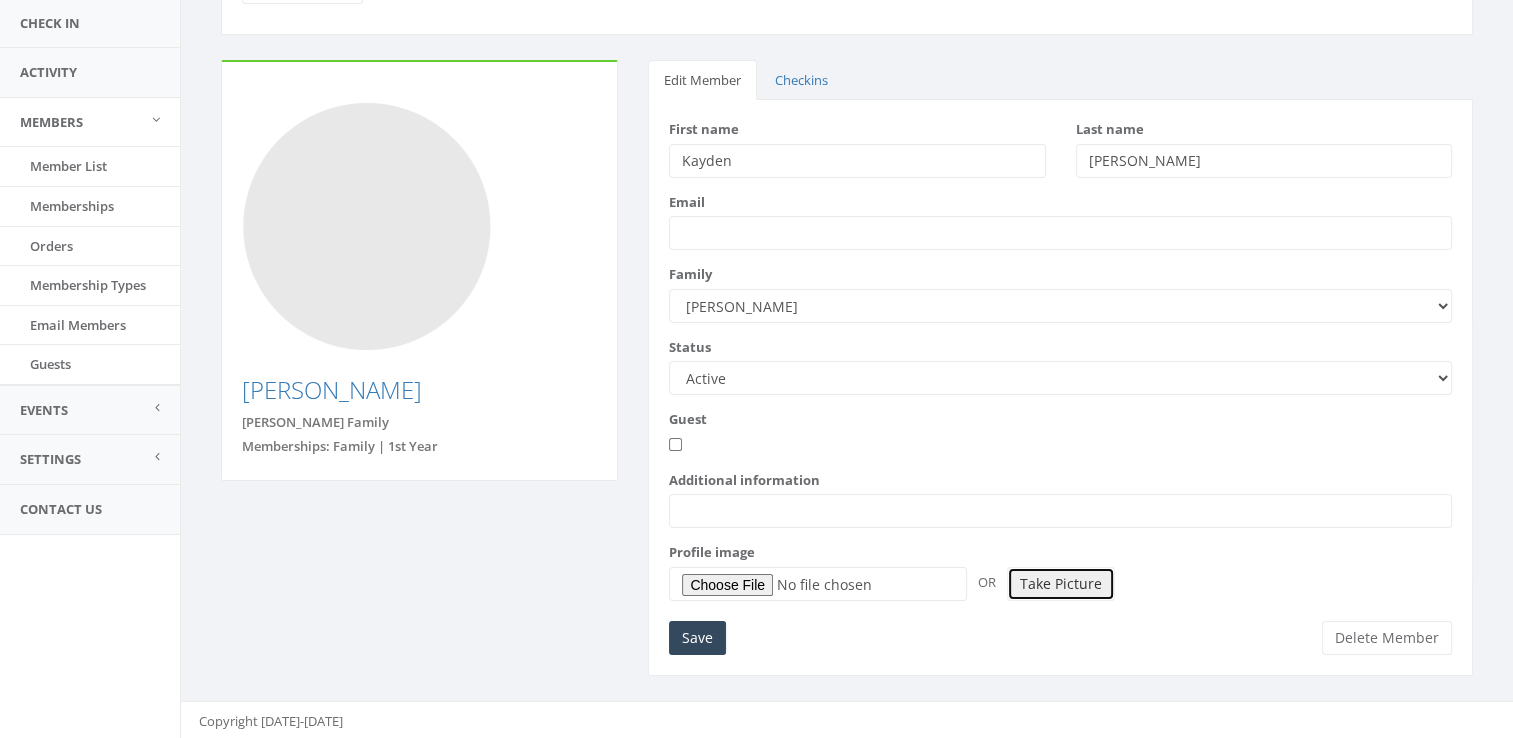 click on "Take Picture" at bounding box center (1061, 584) 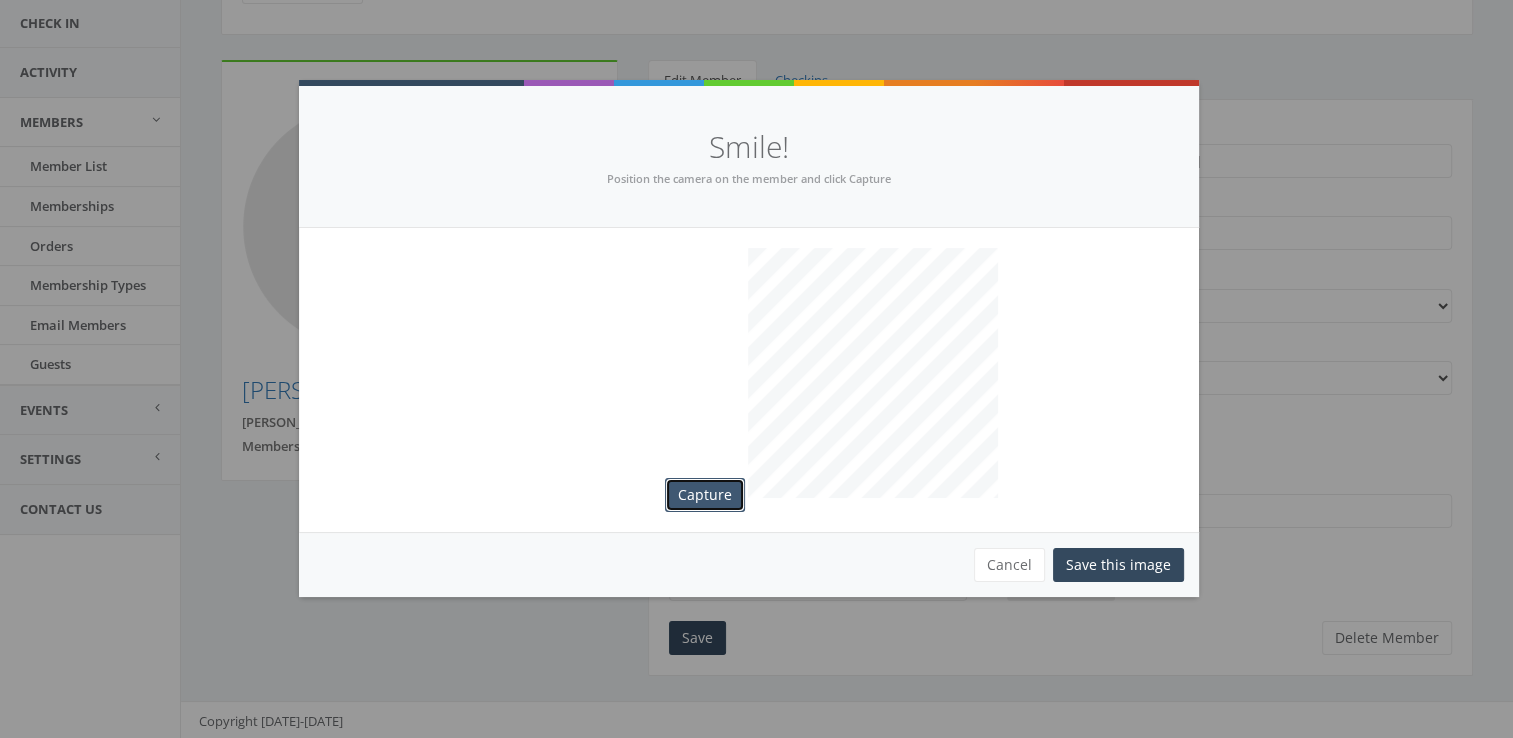 click on "Capture" at bounding box center [705, 495] 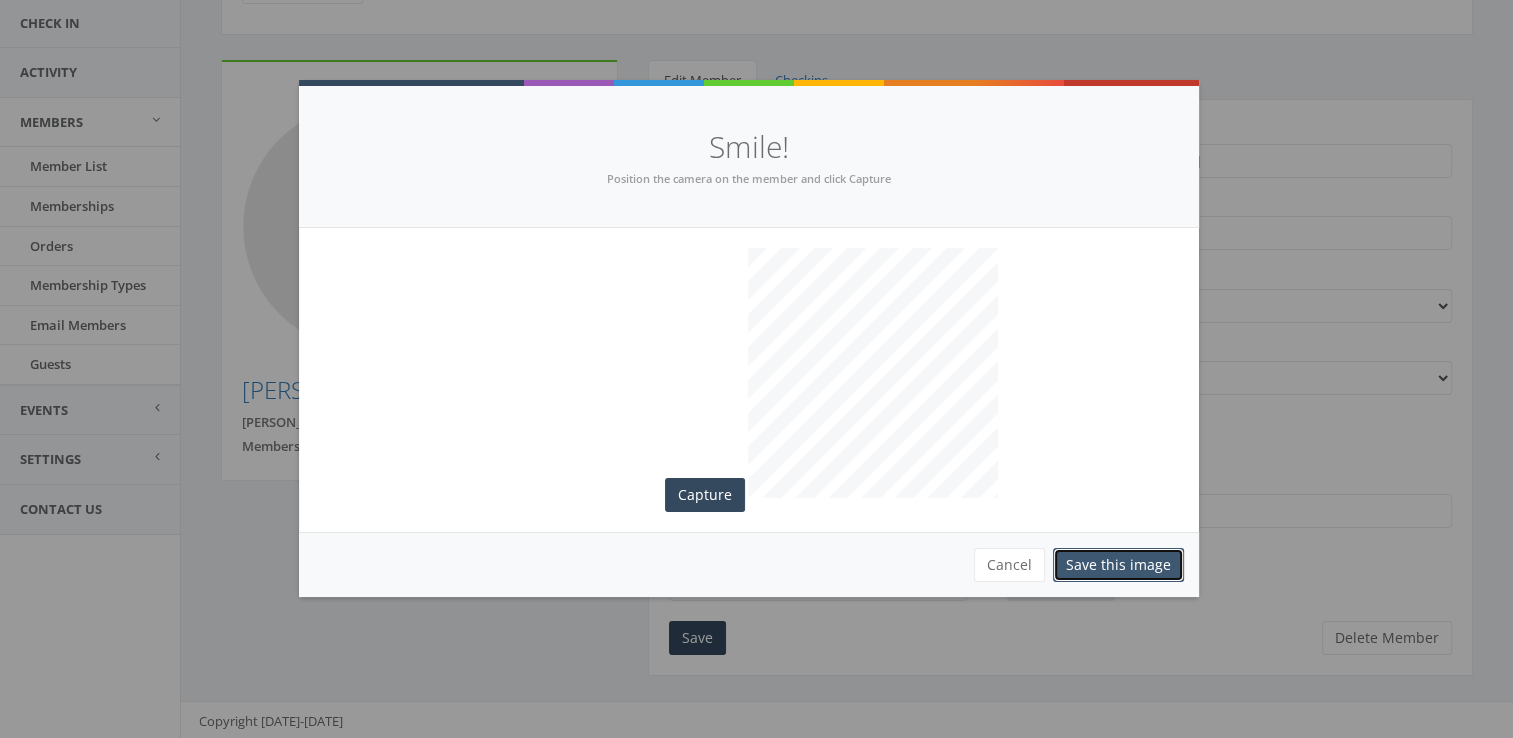 click on "Save this image" at bounding box center [1118, 565] 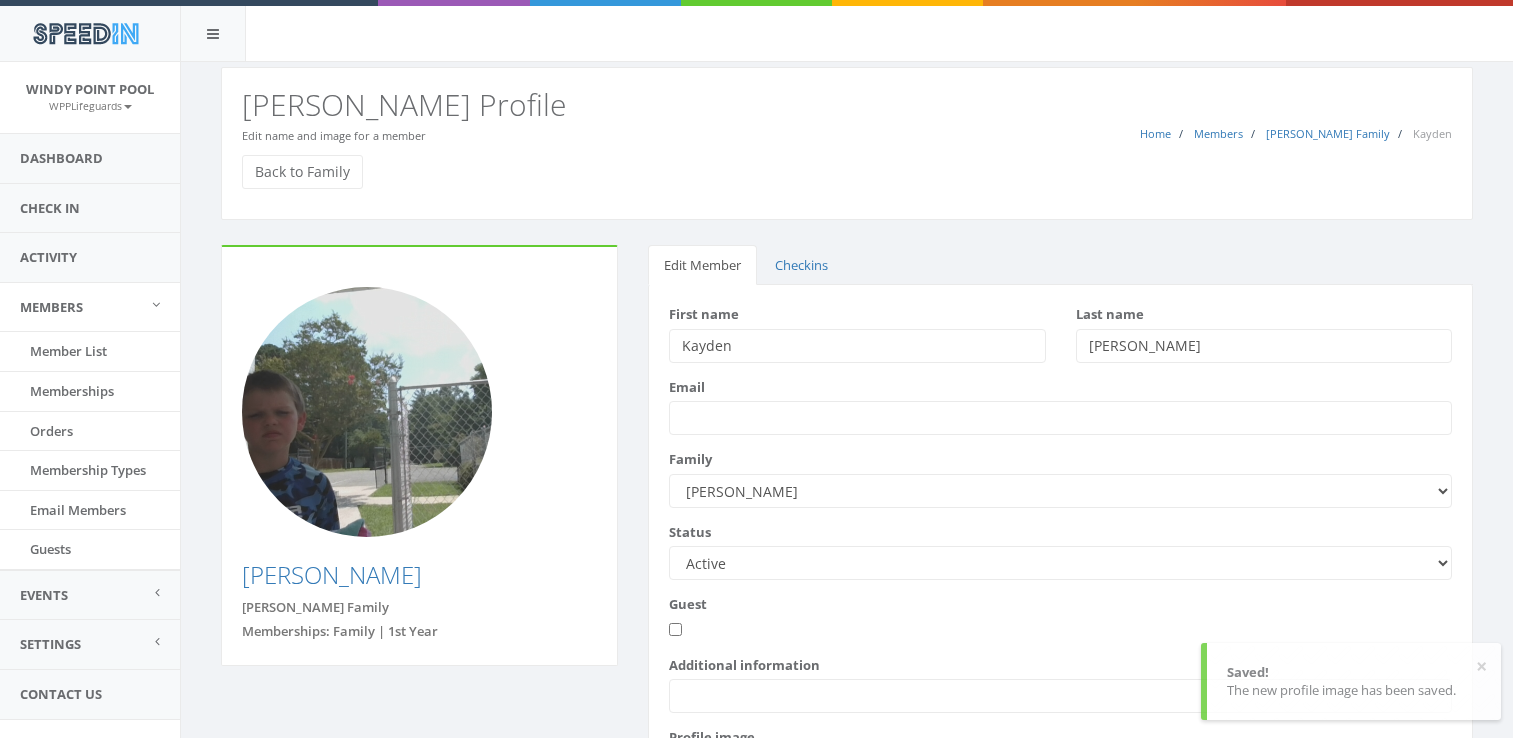scroll, scrollTop: 170, scrollLeft: 0, axis: vertical 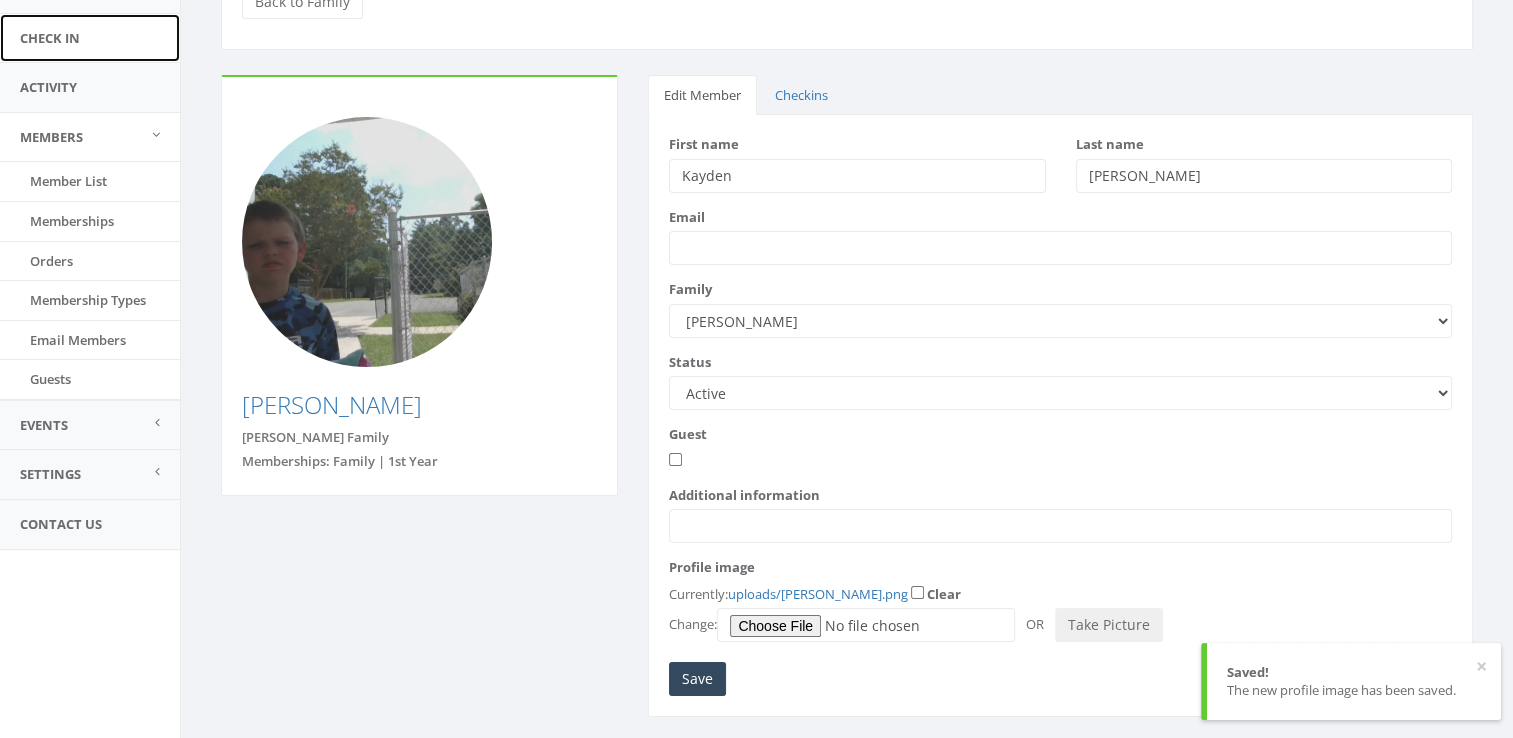 click on "Check In" at bounding box center [90, 38] 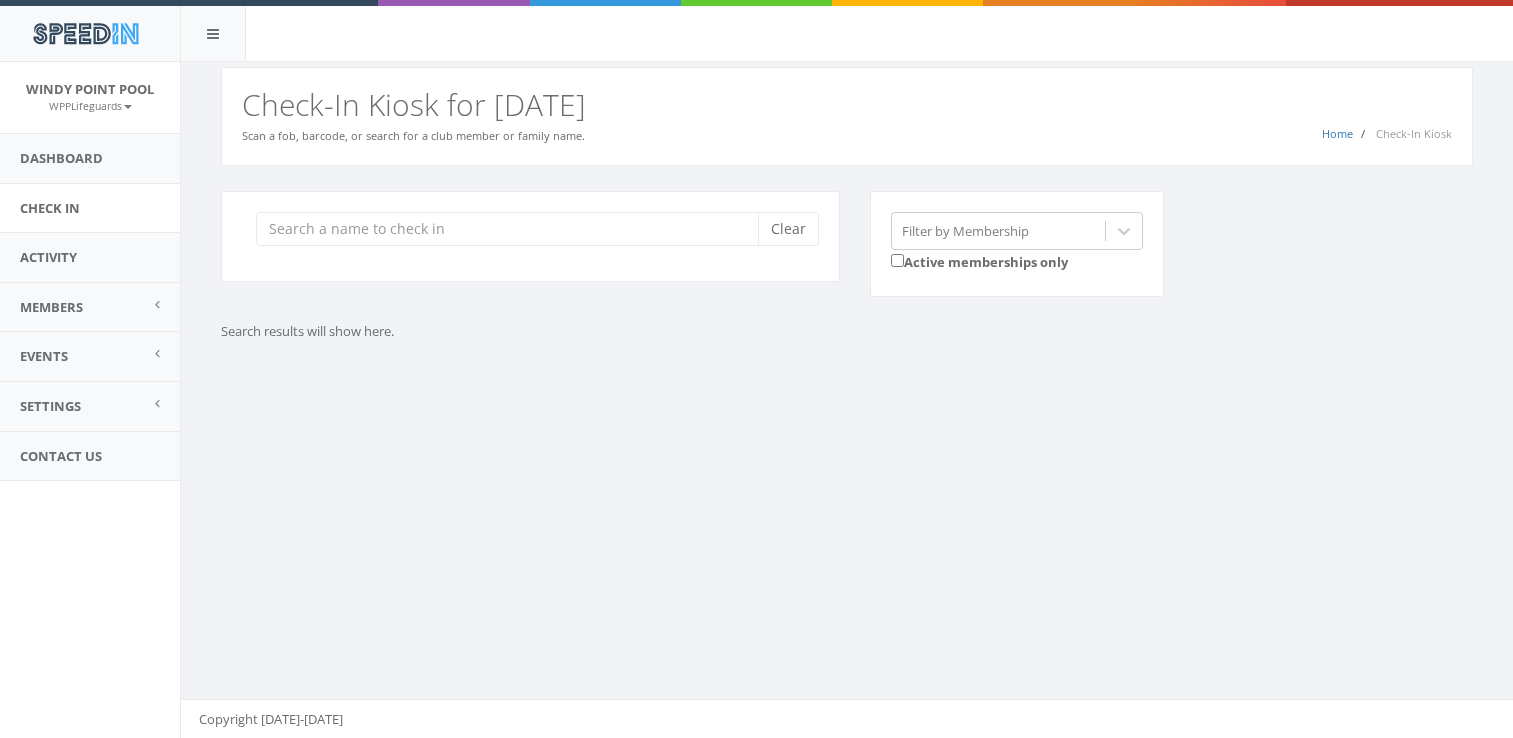 scroll, scrollTop: 0, scrollLeft: 0, axis: both 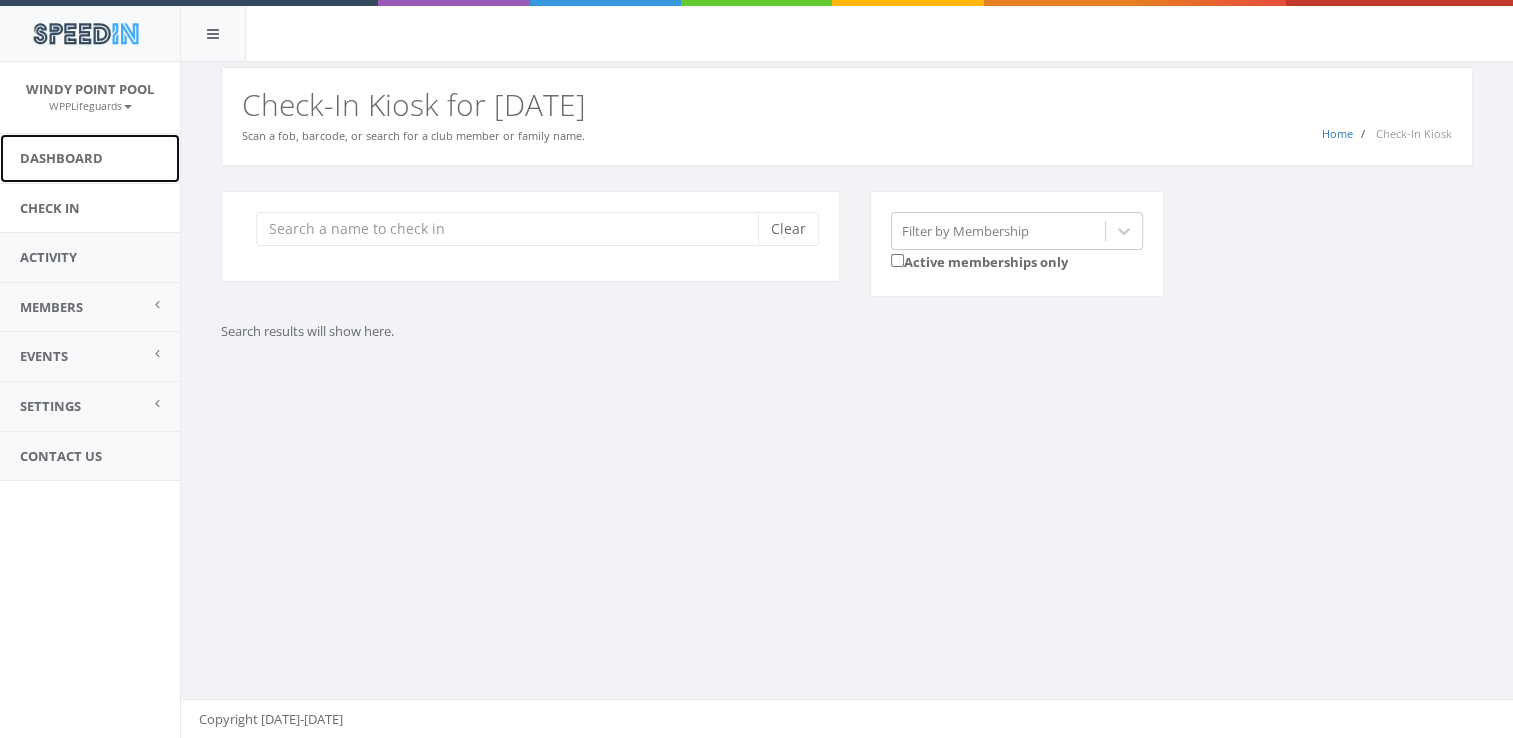 click on "Dashboard" at bounding box center [90, 158] 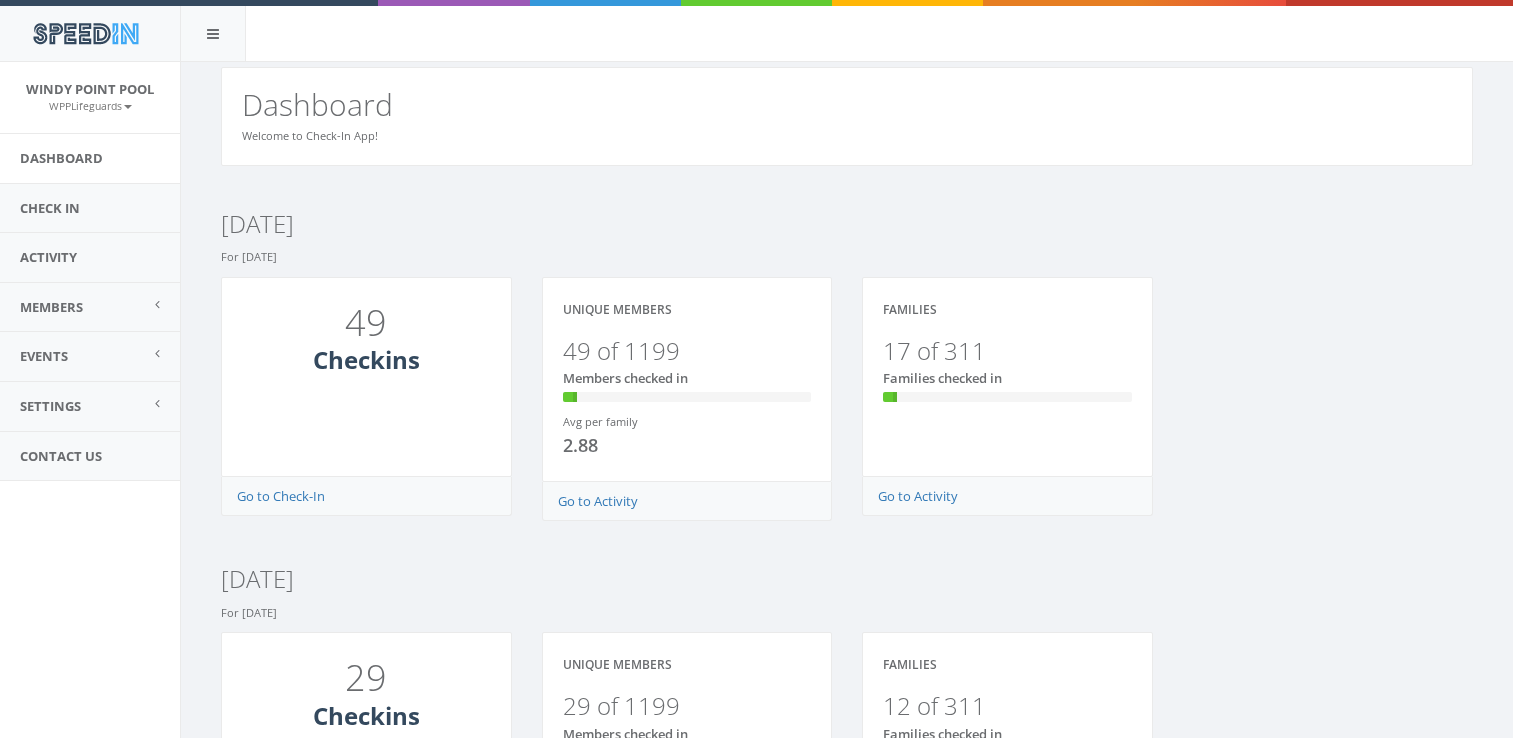 scroll, scrollTop: 0, scrollLeft: 0, axis: both 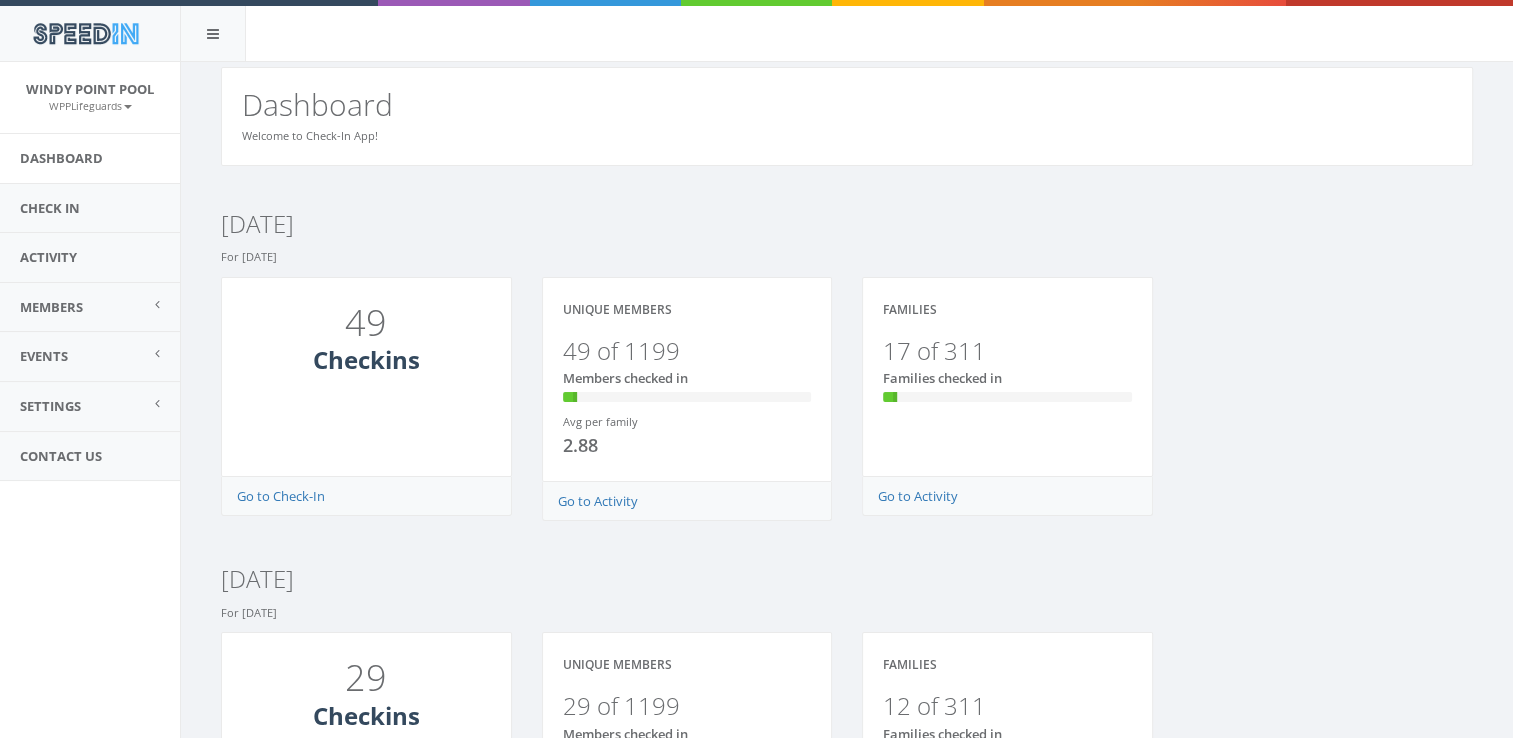 click on "49
Checkins" at bounding box center (366, 377) 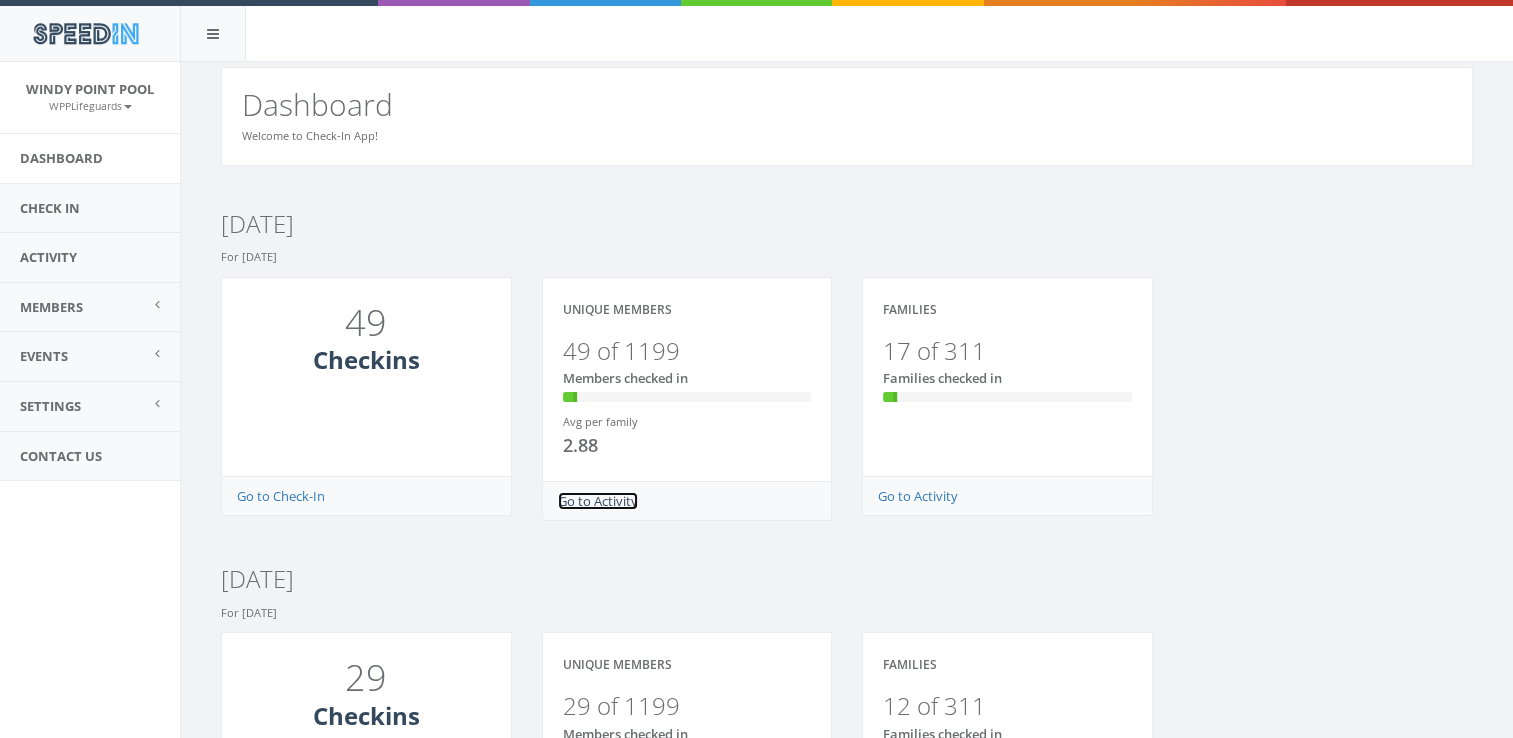 click on "Go to Activity" at bounding box center [598, 501] 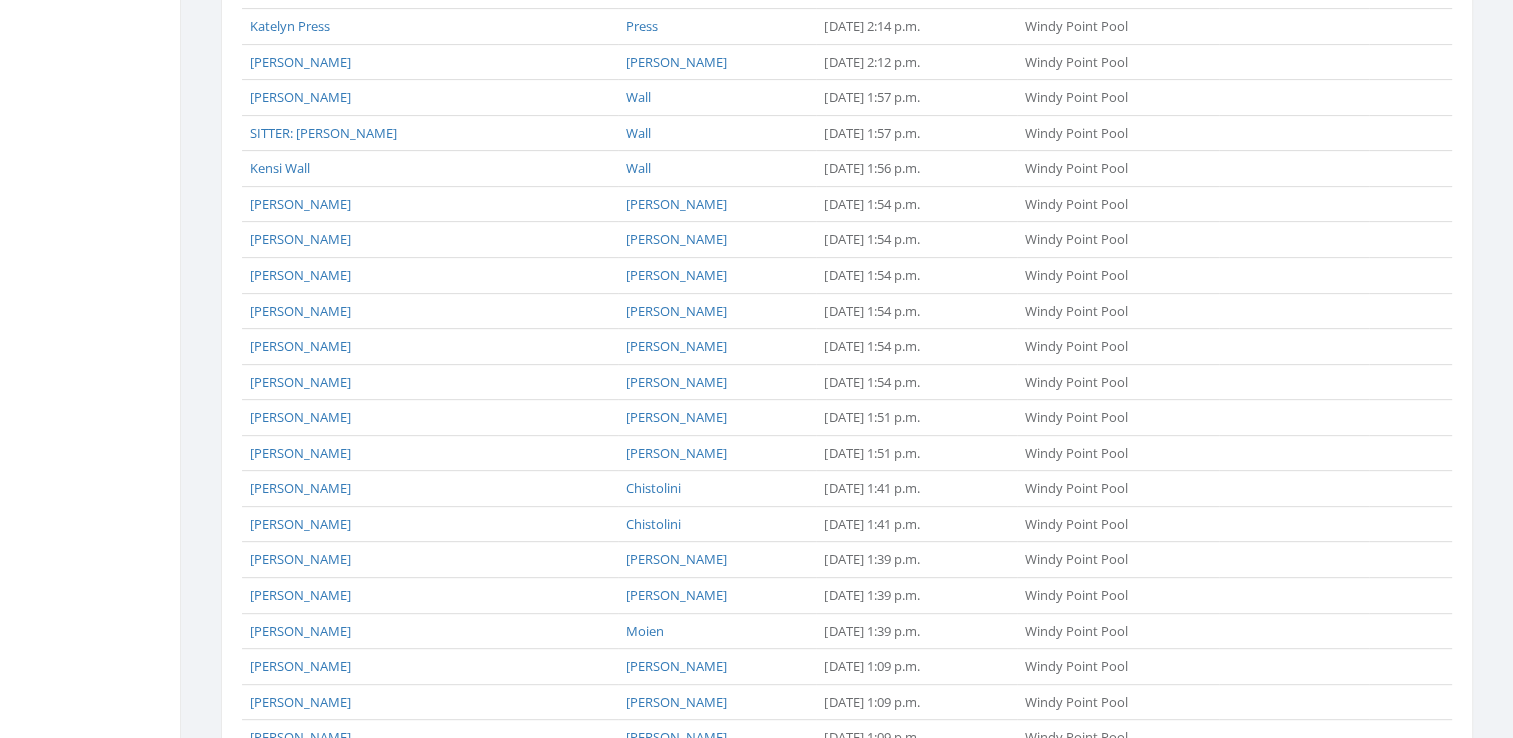 scroll, scrollTop: 723, scrollLeft: 0, axis: vertical 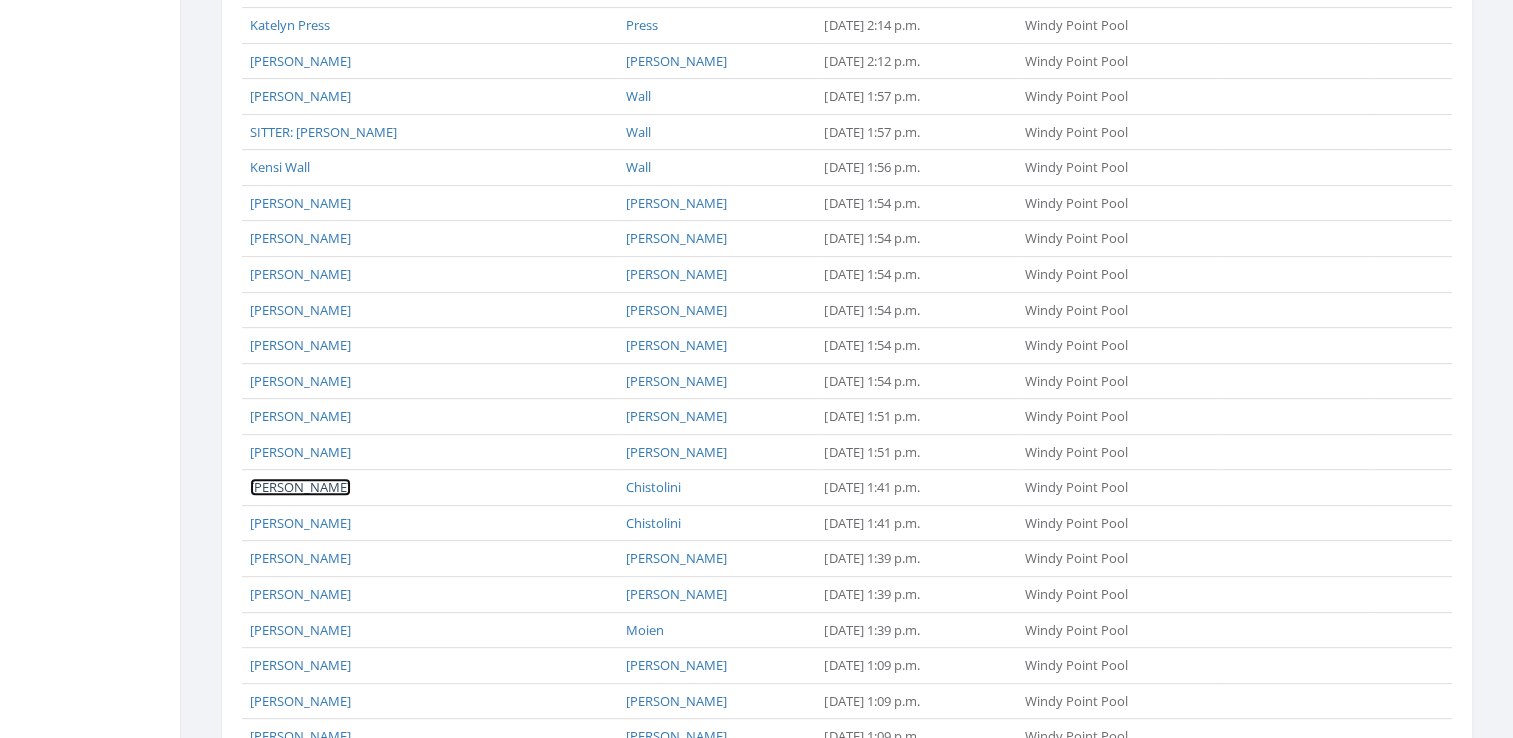 click on "John Chistolini" at bounding box center [300, 487] 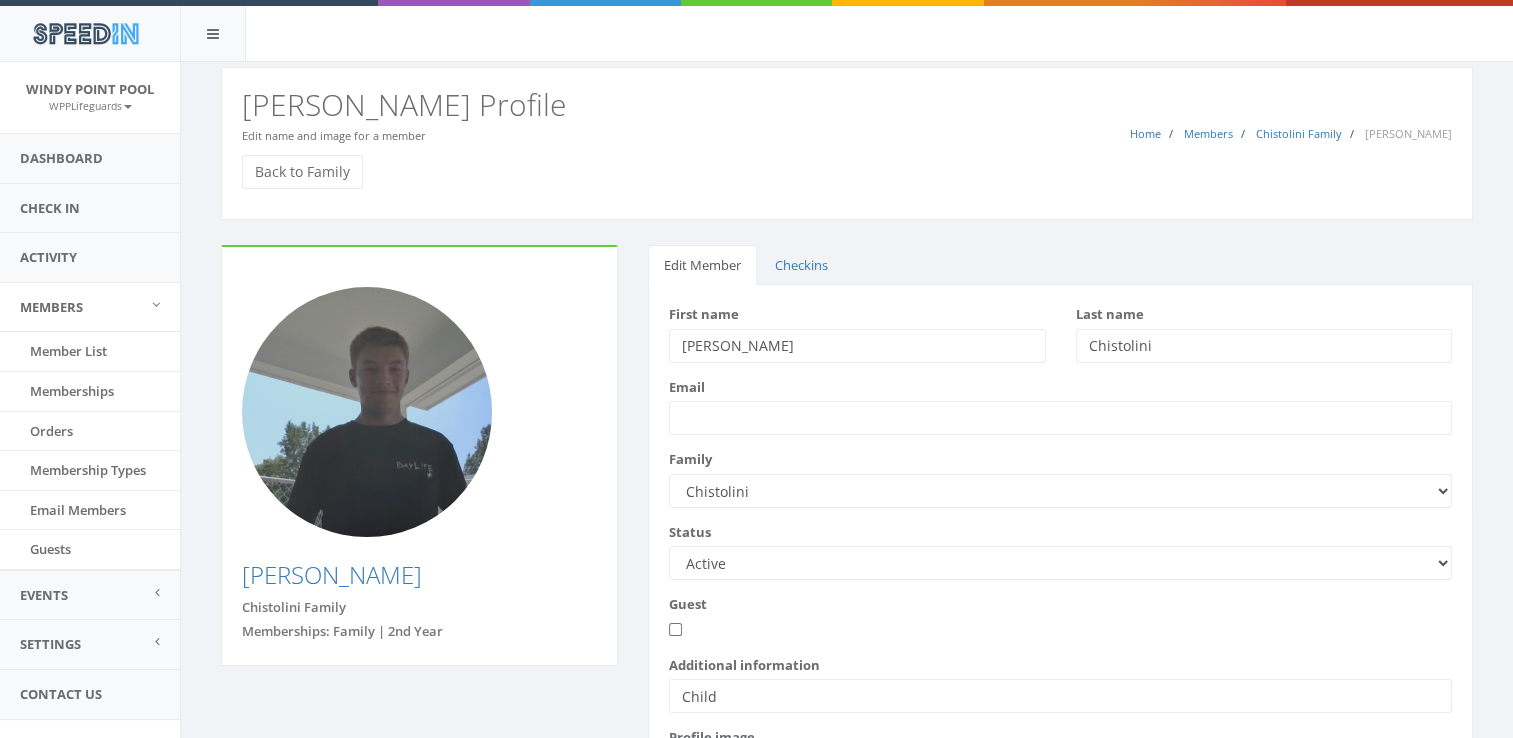 scroll, scrollTop: 0, scrollLeft: 0, axis: both 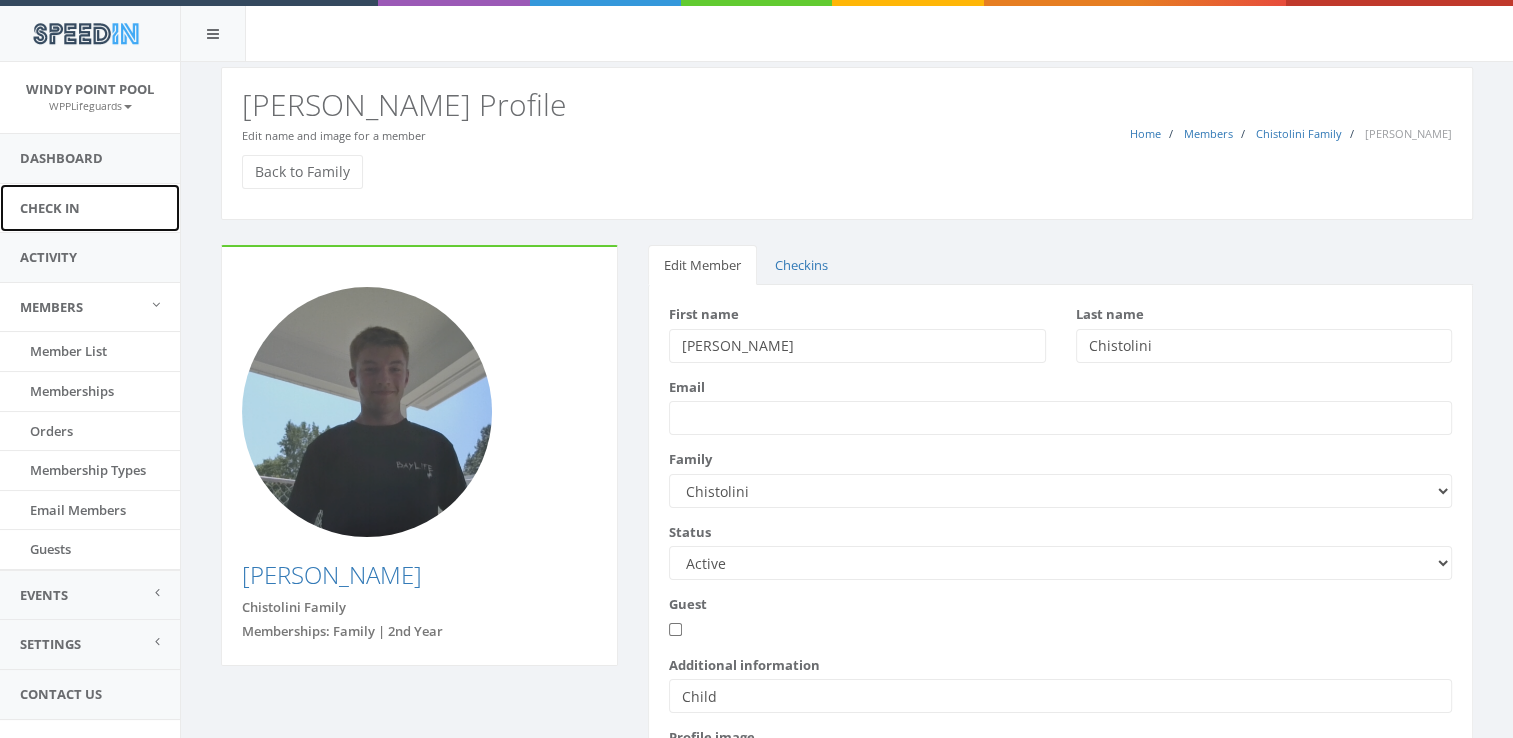 click on "Check In" at bounding box center [90, 208] 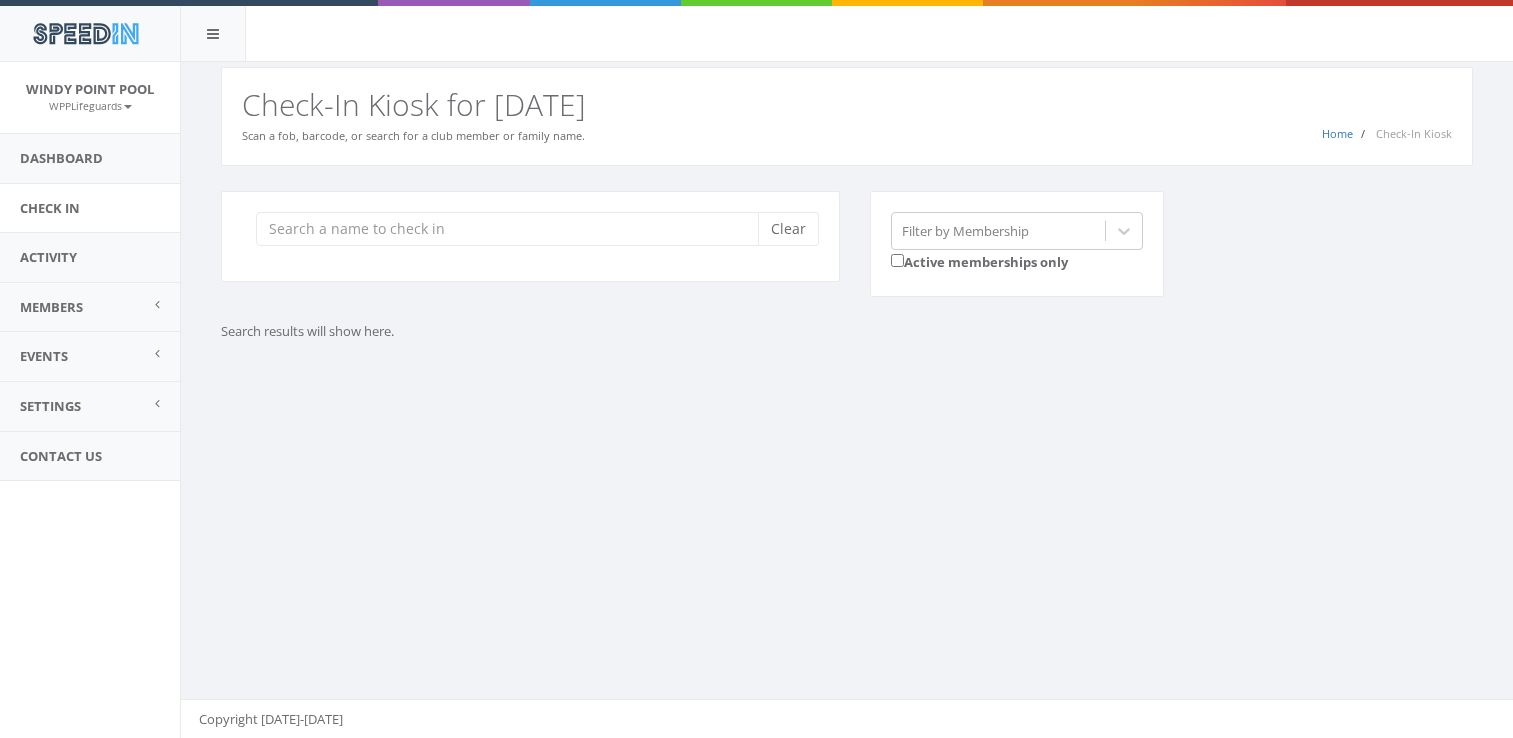 scroll, scrollTop: 0, scrollLeft: 0, axis: both 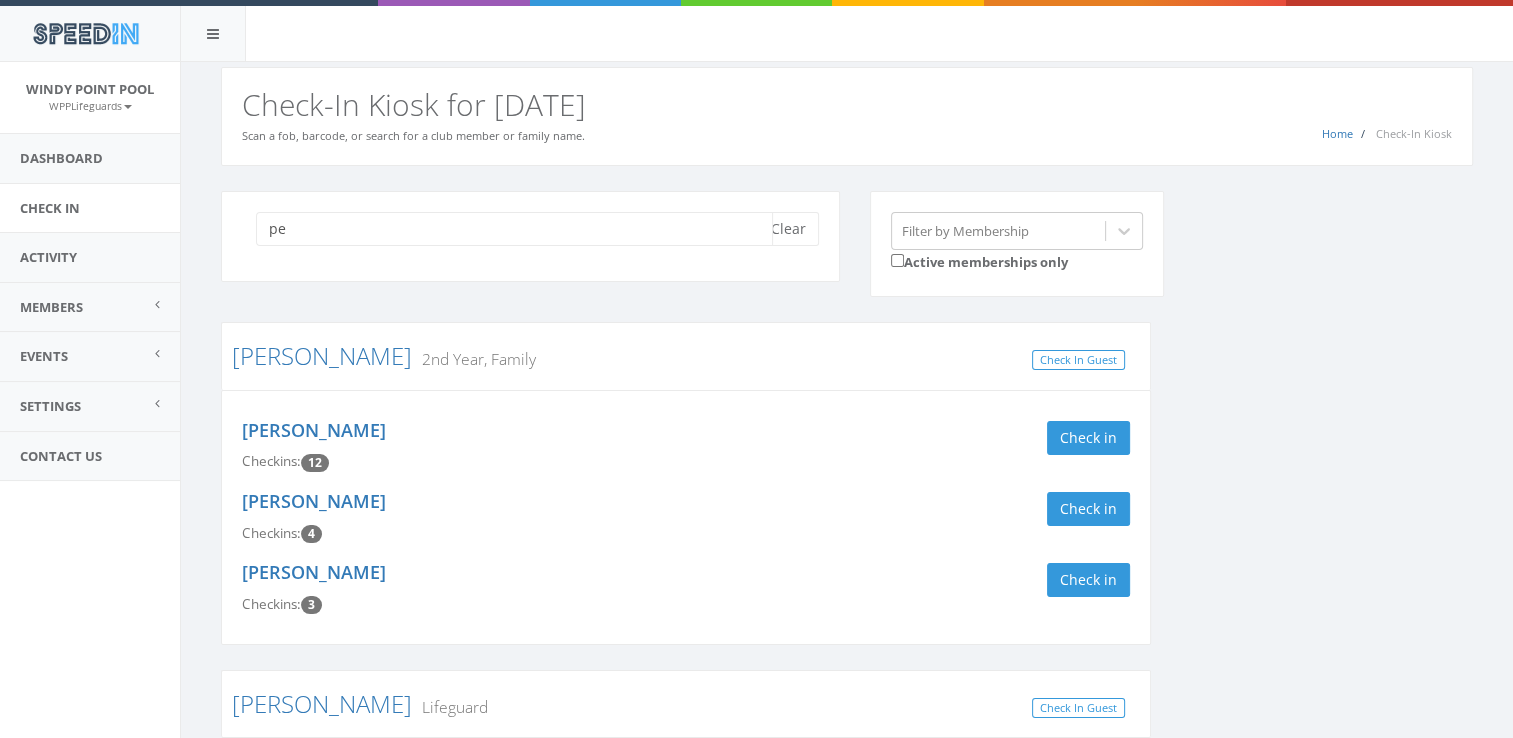 type on "p" 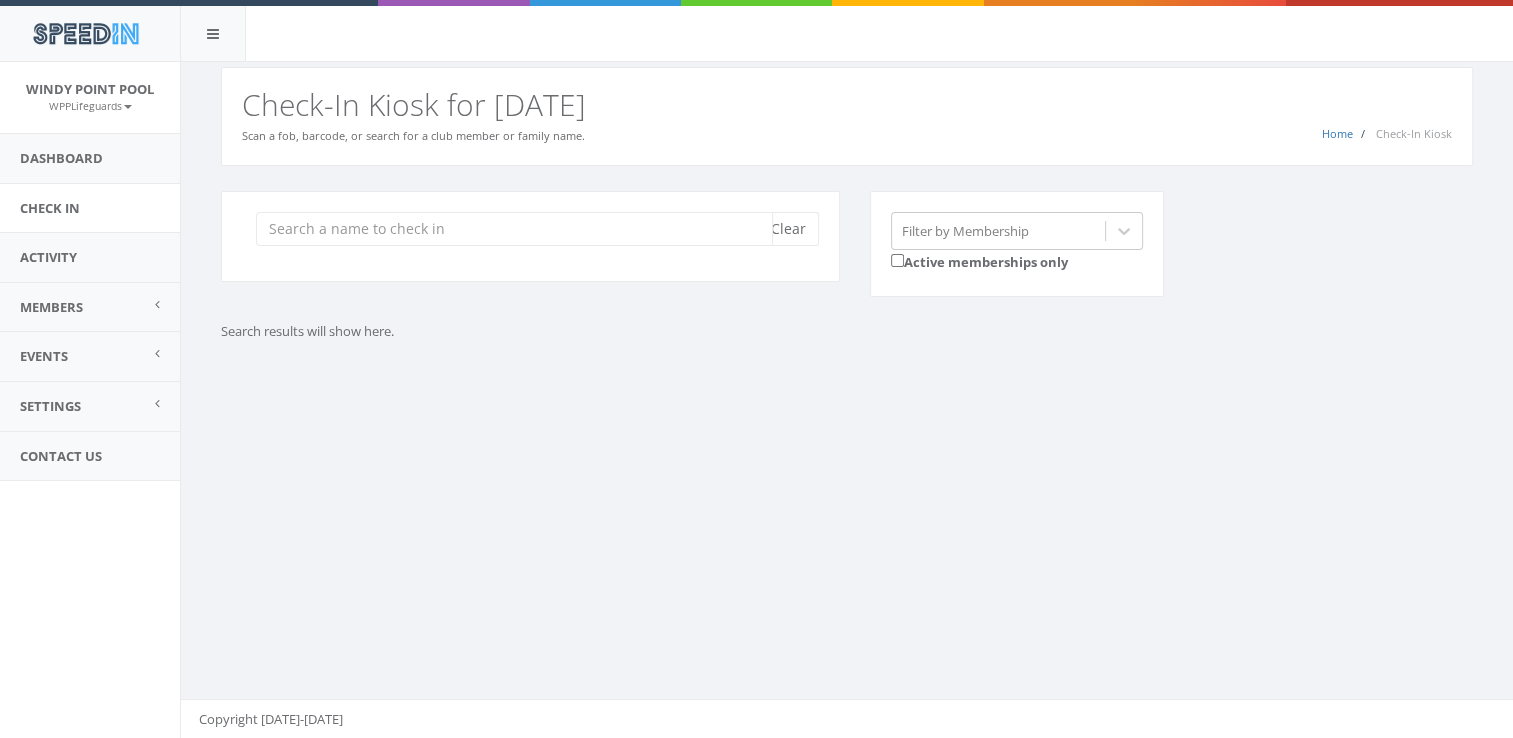 click at bounding box center (514, 229) 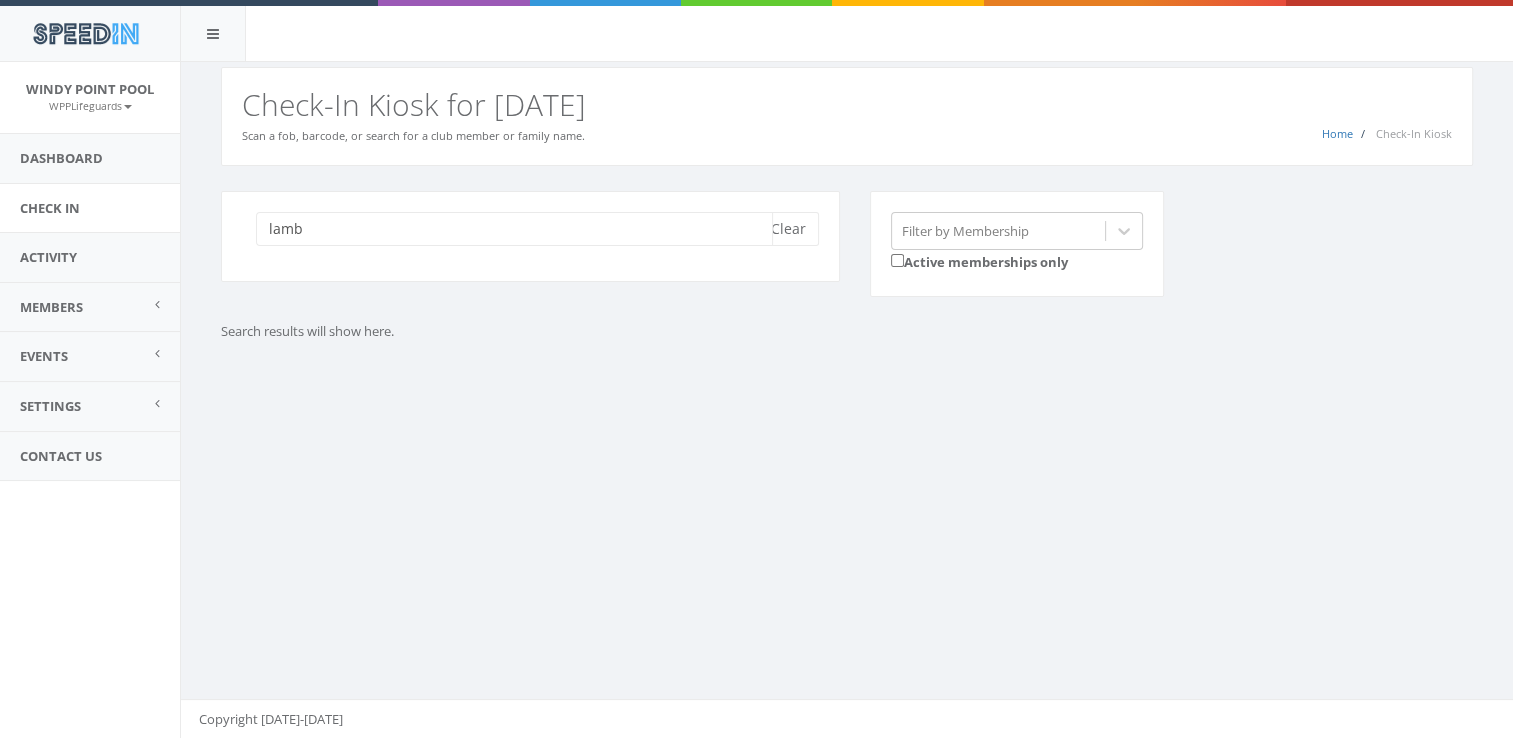 type on "lamb" 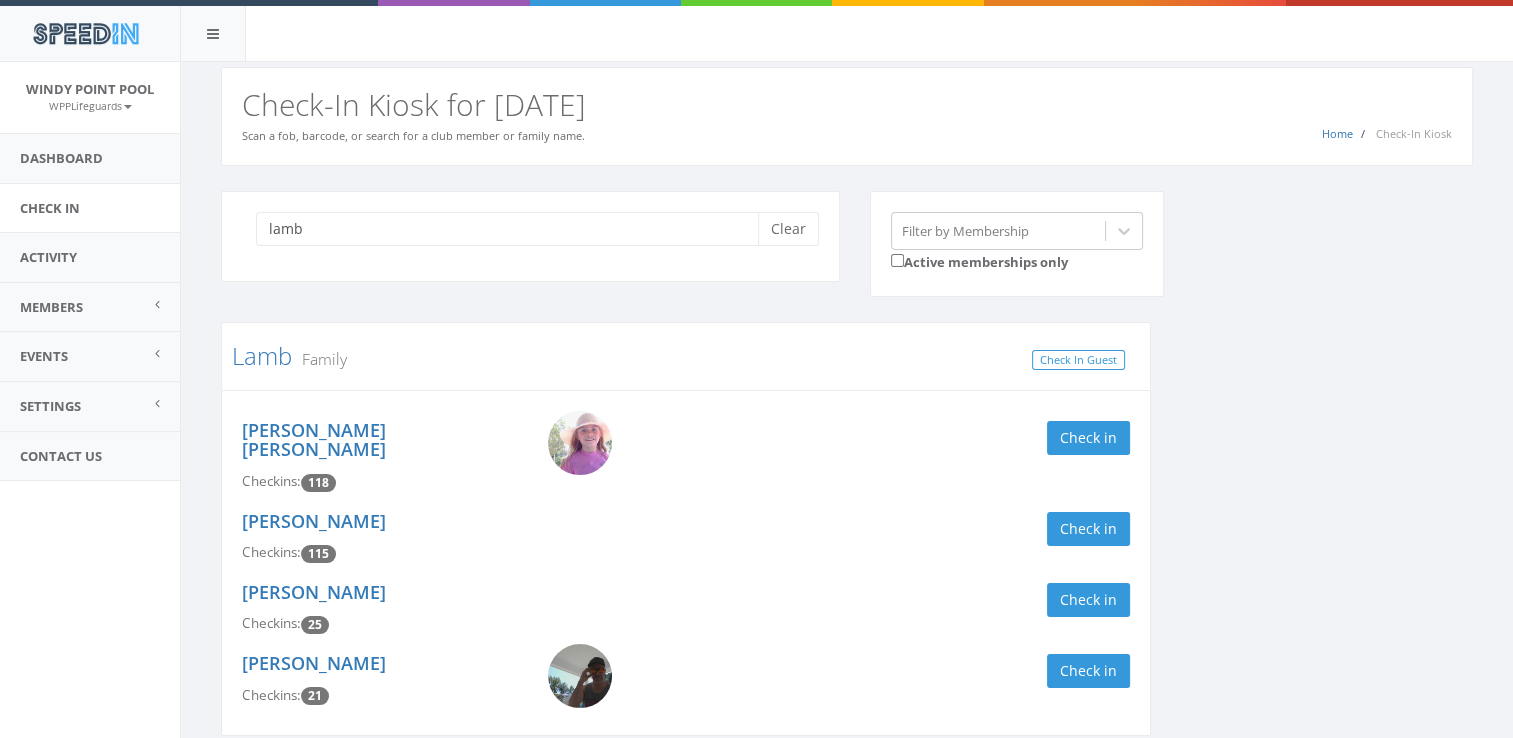 click on "Aaron Lamb Checkins:  21 Check in" at bounding box center (686, 679) 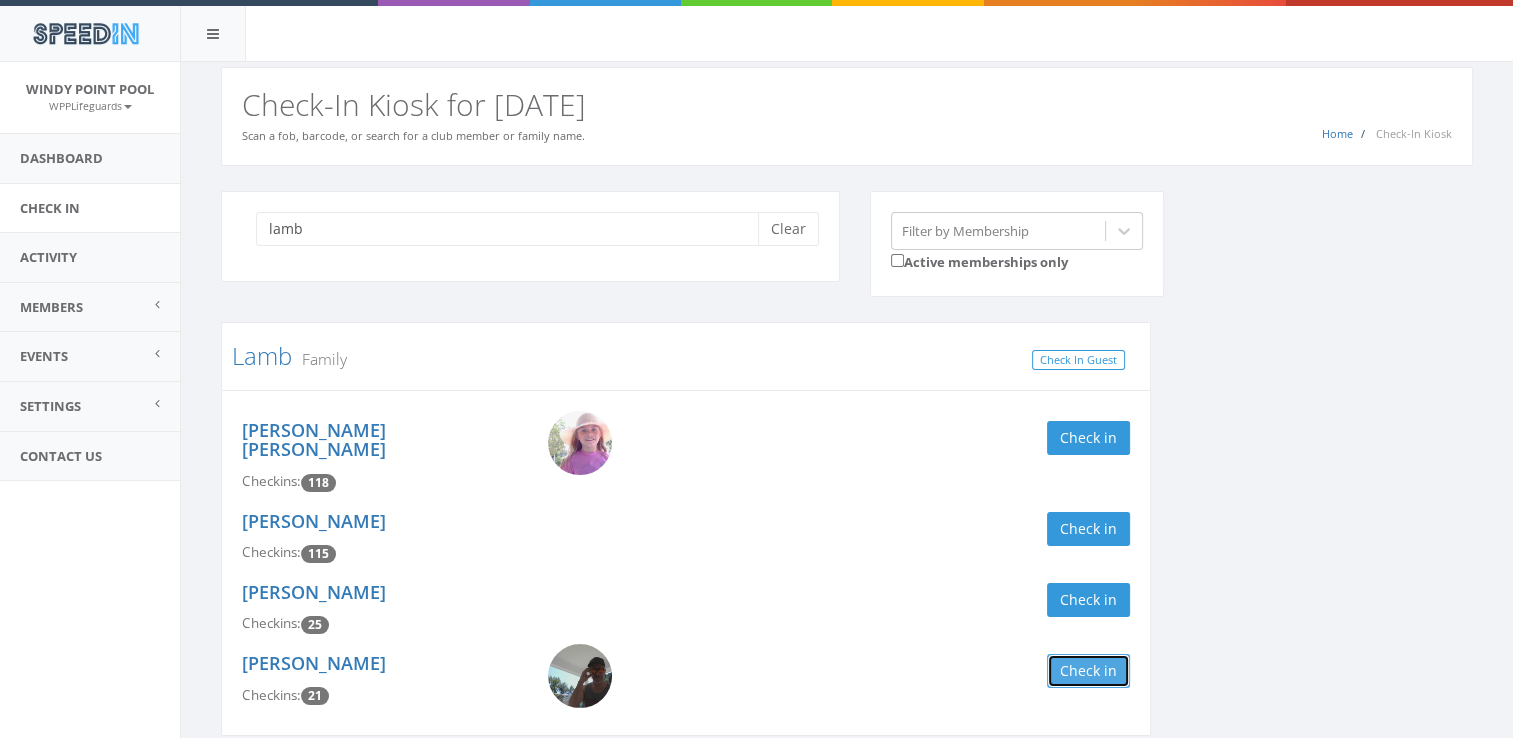 click on "Check in" at bounding box center (1088, 671) 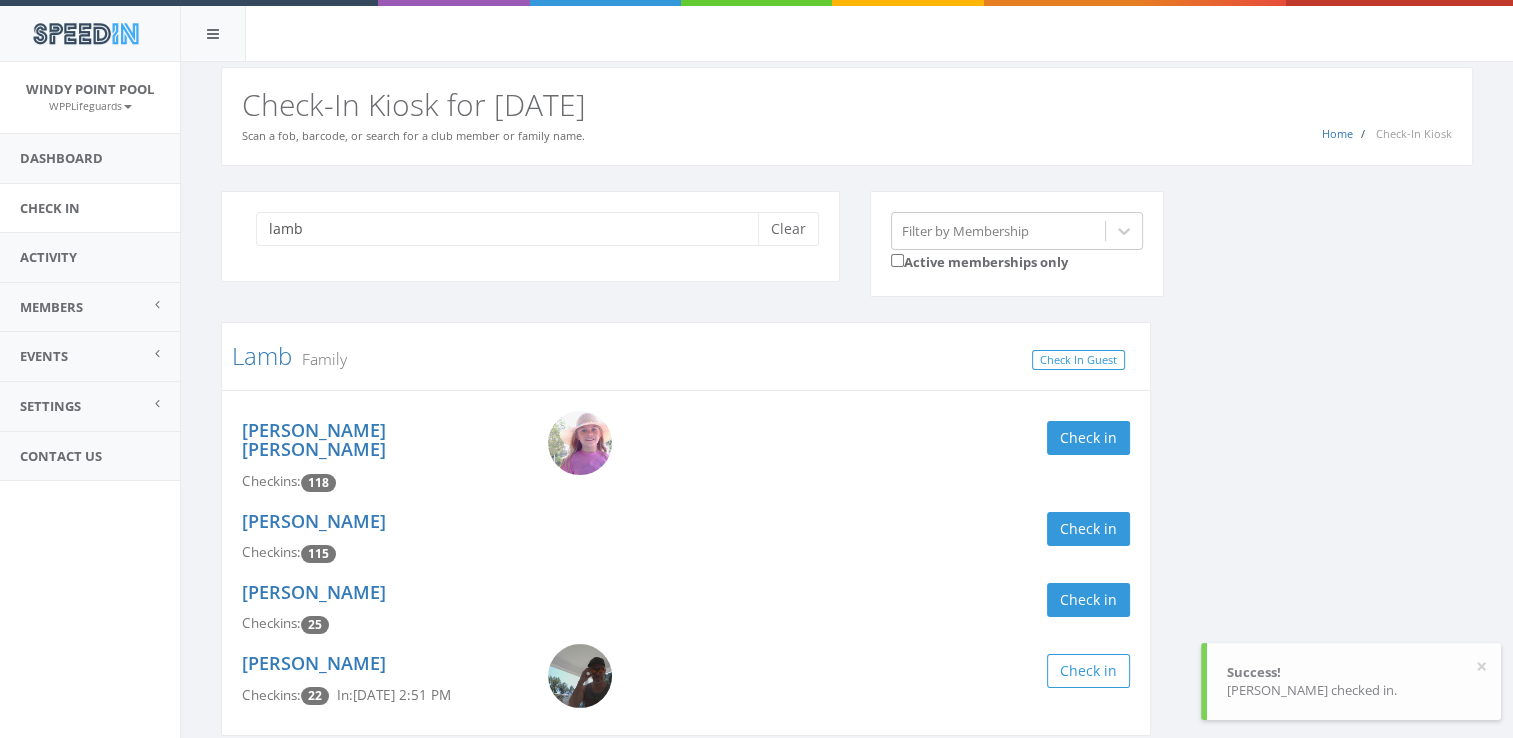 click on "Leo Lamb Checkins:  115 Check in" at bounding box center (686, 537) 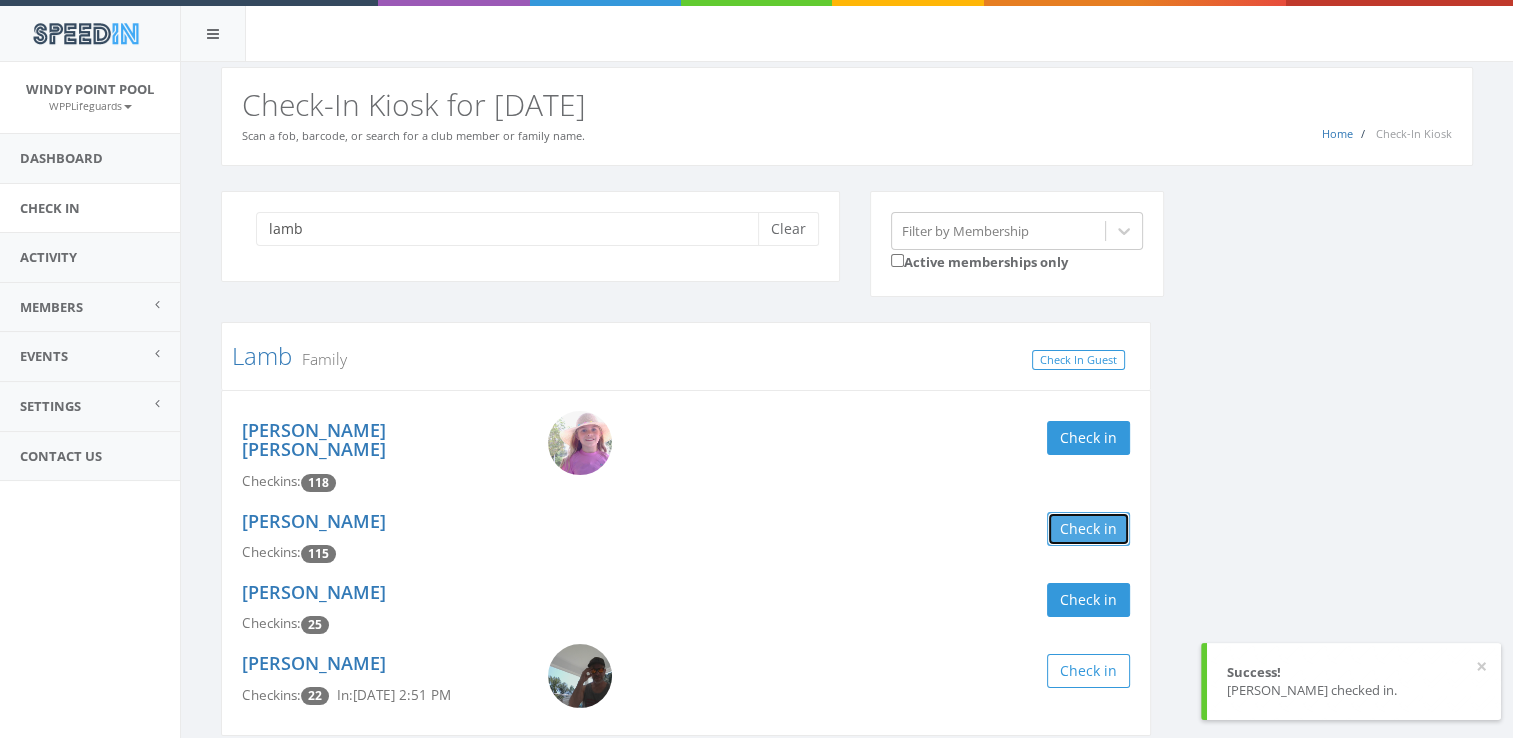 click on "Check in" at bounding box center [1088, 529] 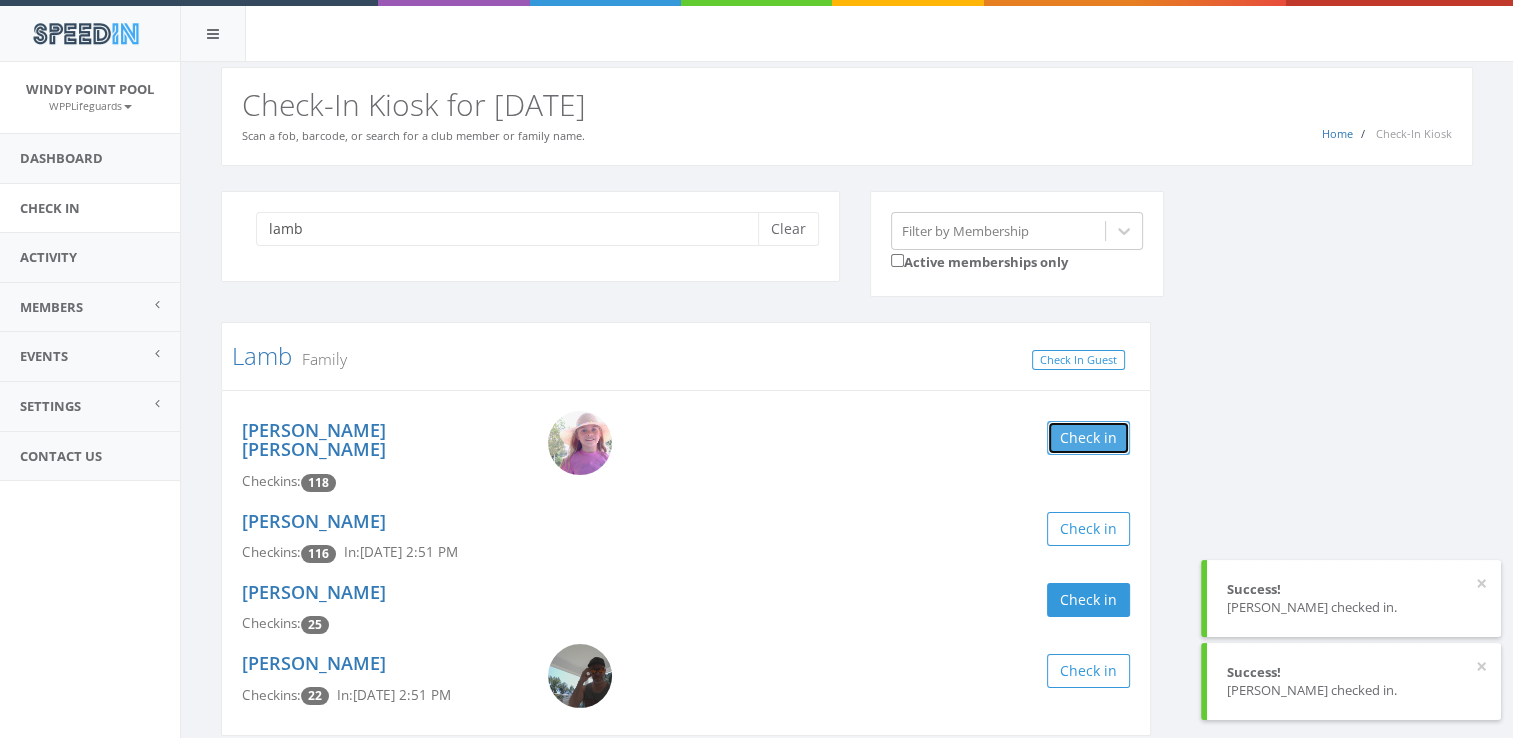 click on "Check in" at bounding box center [1088, 438] 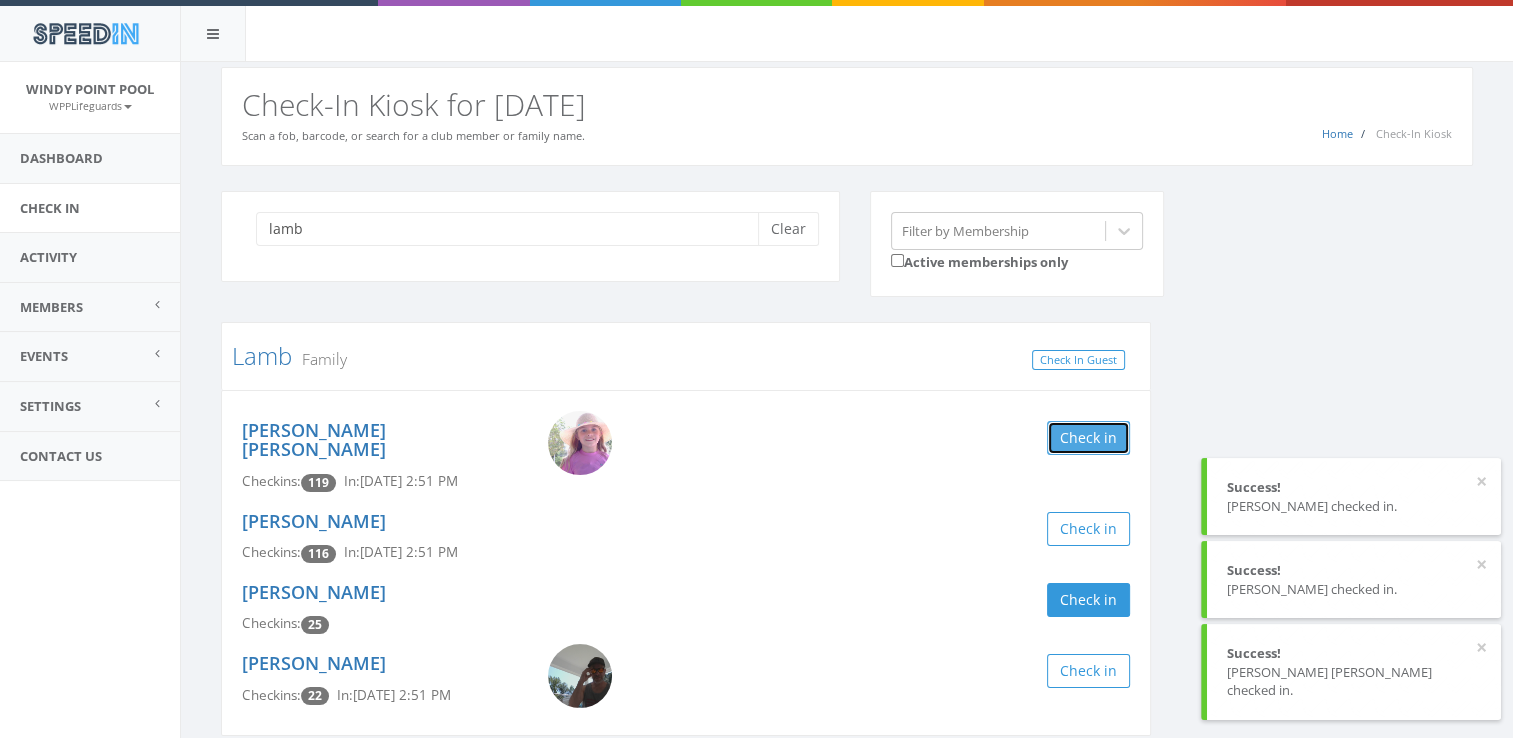 scroll, scrollTop: 42, scrollLeft: 0, axis: vertical 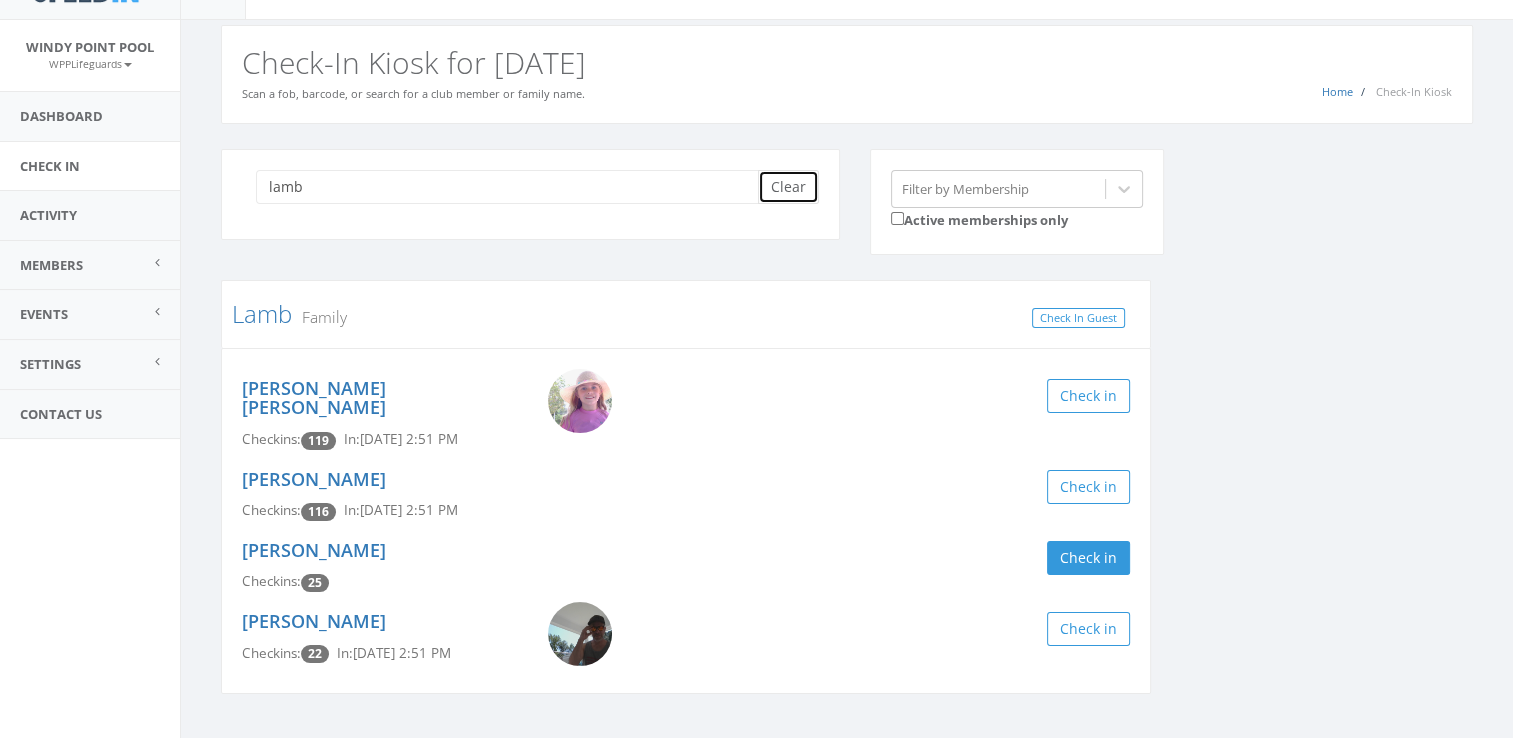 click on "Clear" at bounding box center [788, 187] 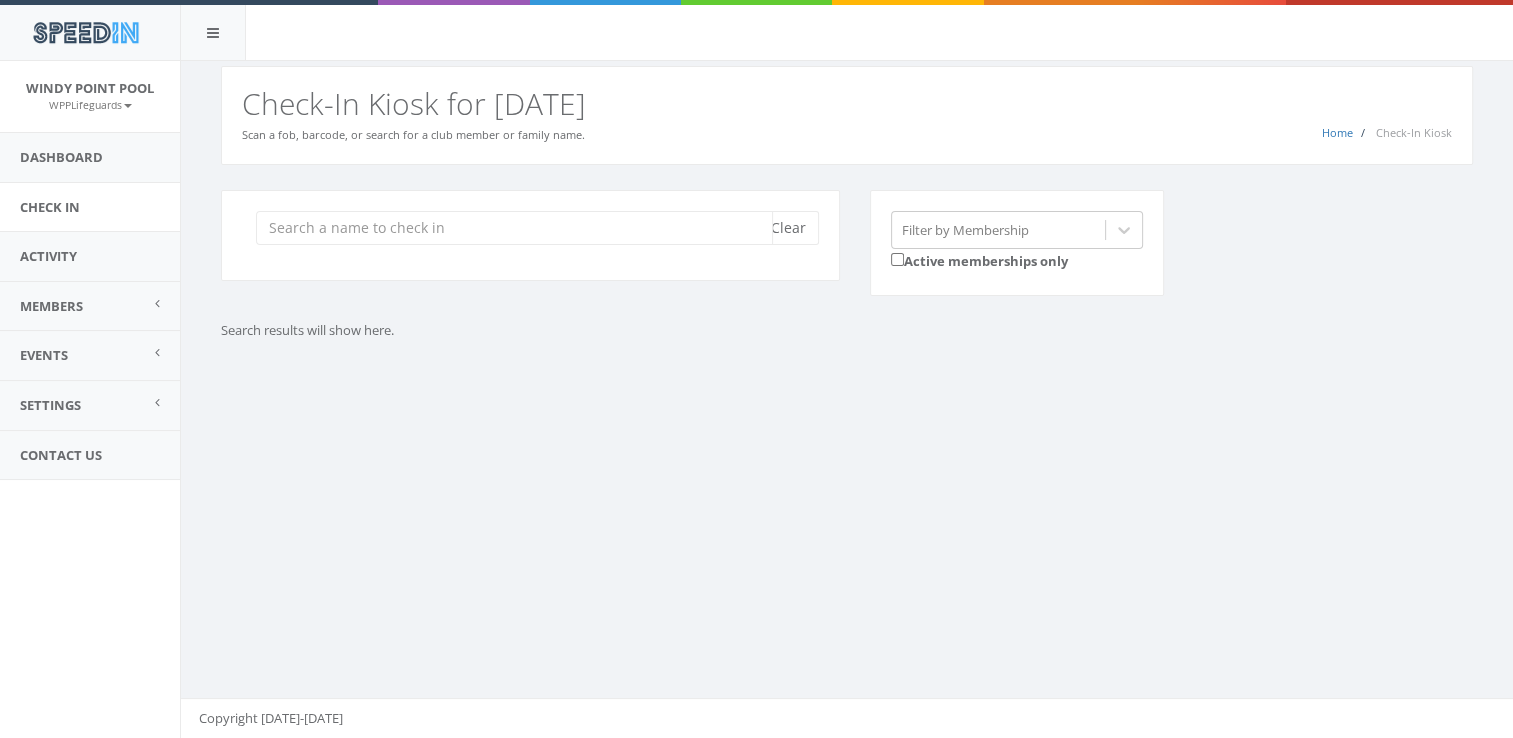 scroll, scrollTop: 0, scrollLeft: 0, axis: both 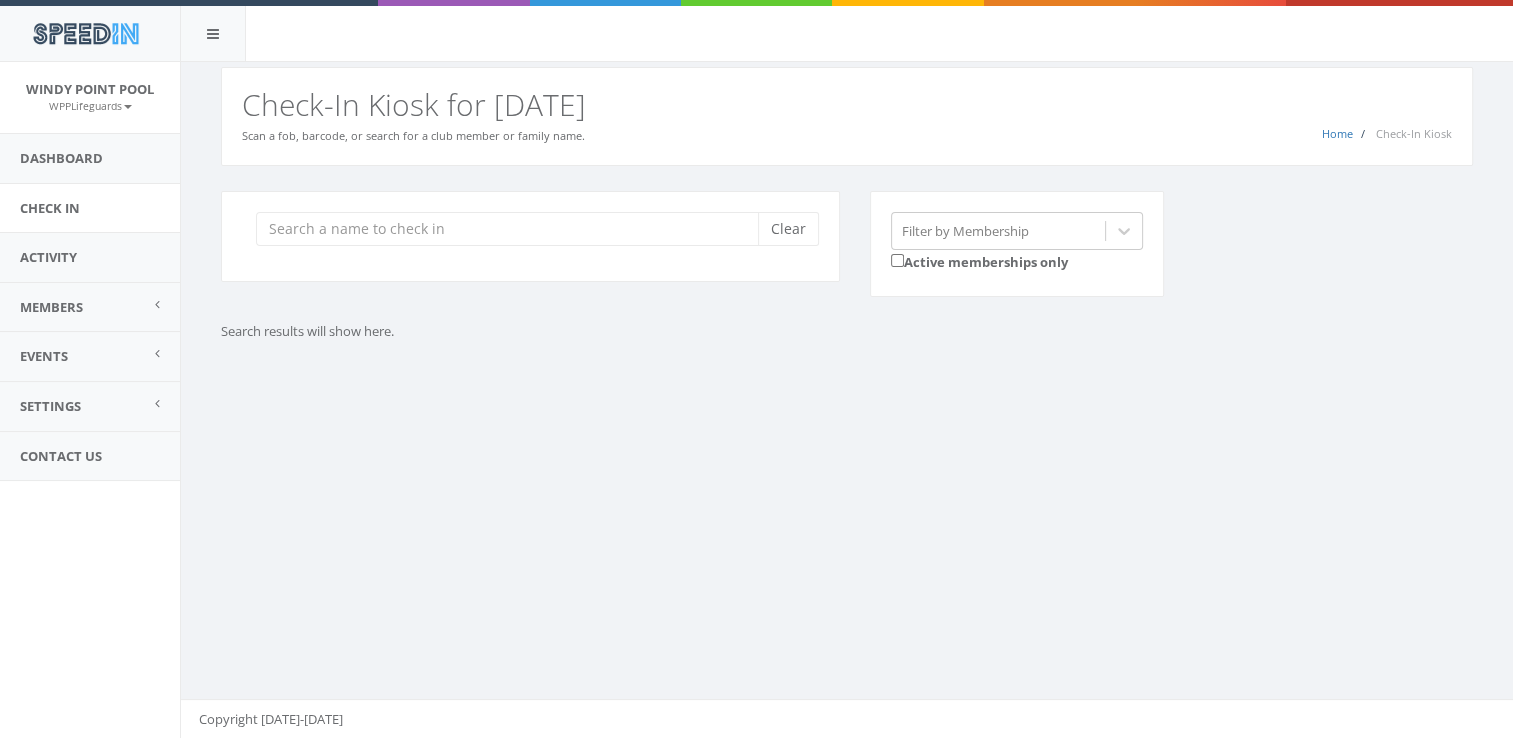 click on "Clear Filter by Membership  Active memberships only Search results will show here." at bounding box center (847, 291) 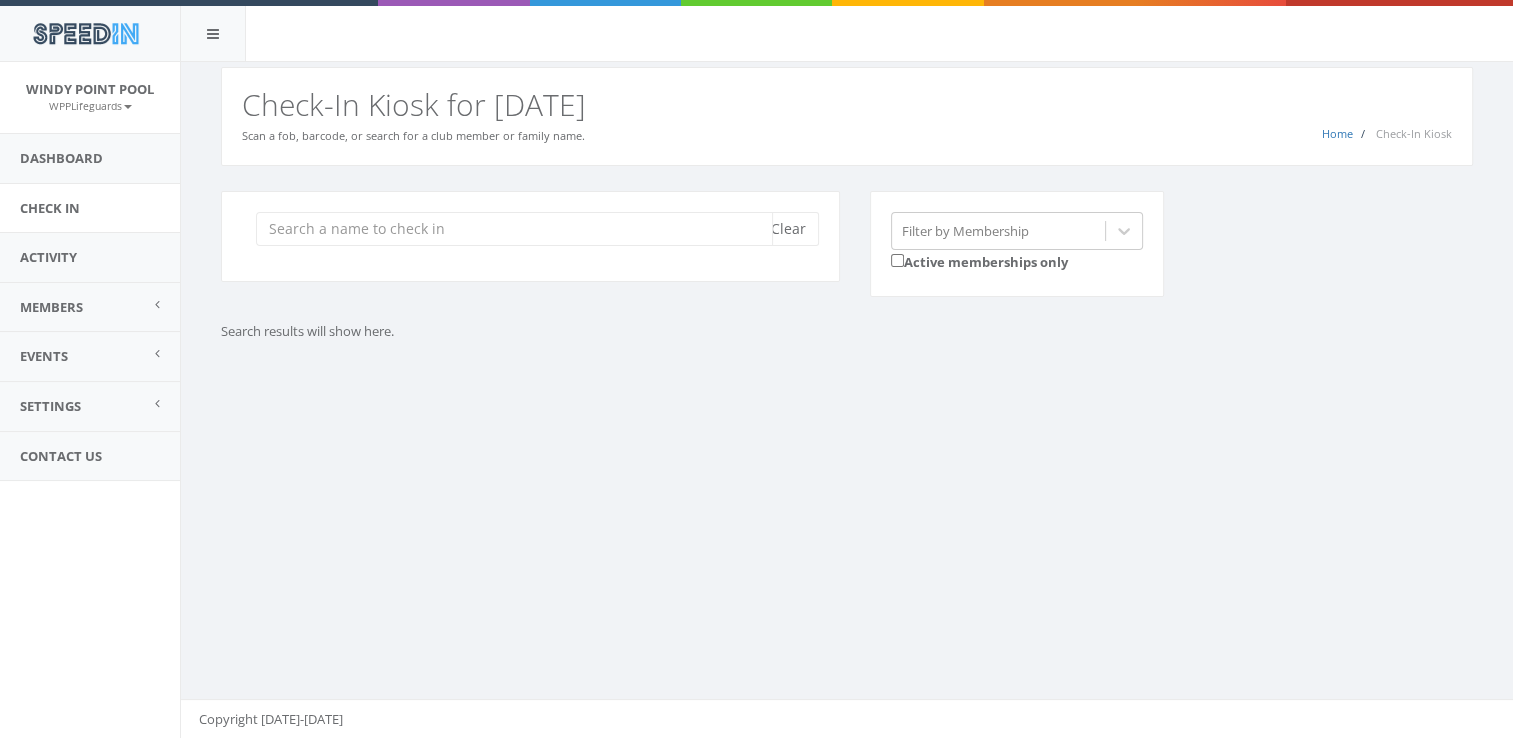 click at bounding box center (514, 229) 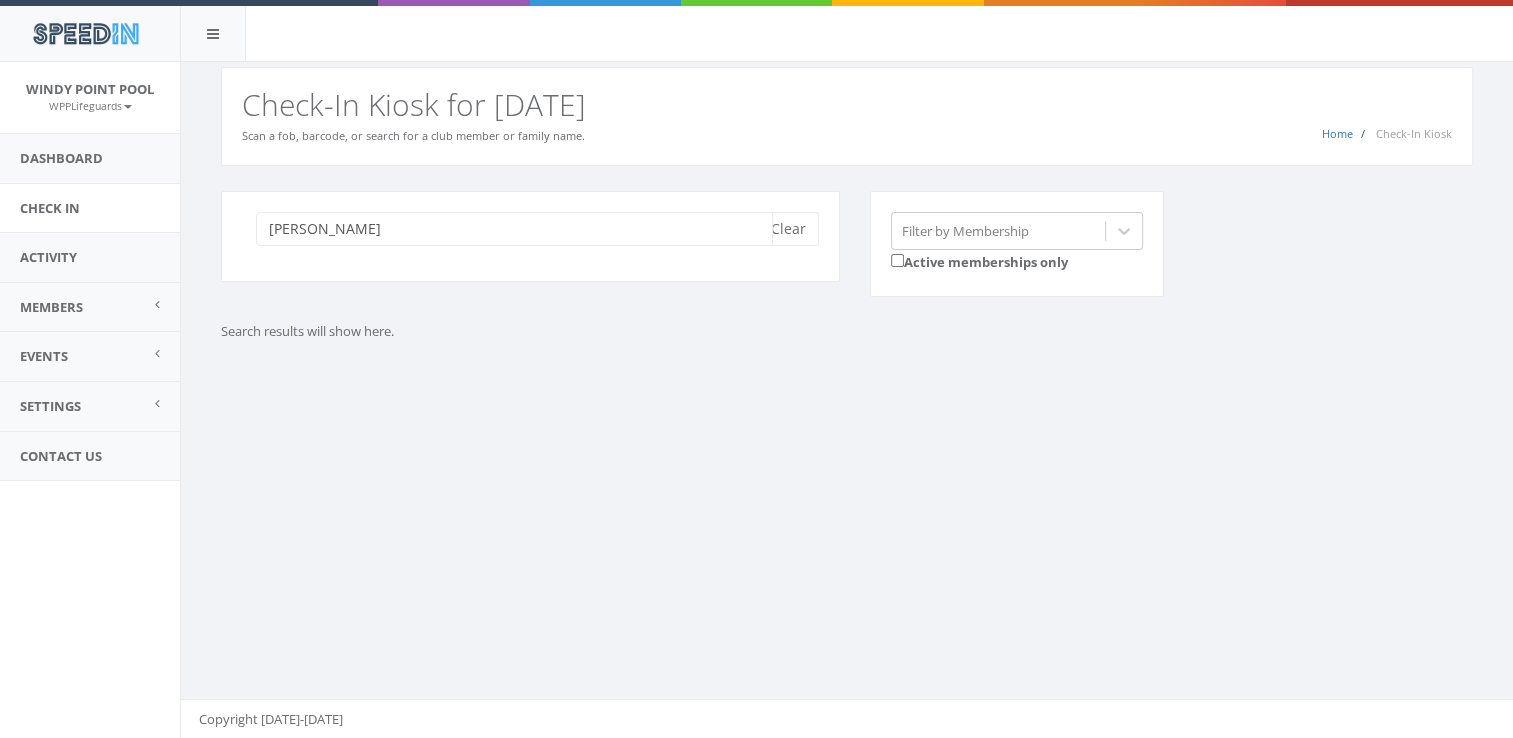 type on "donigan" 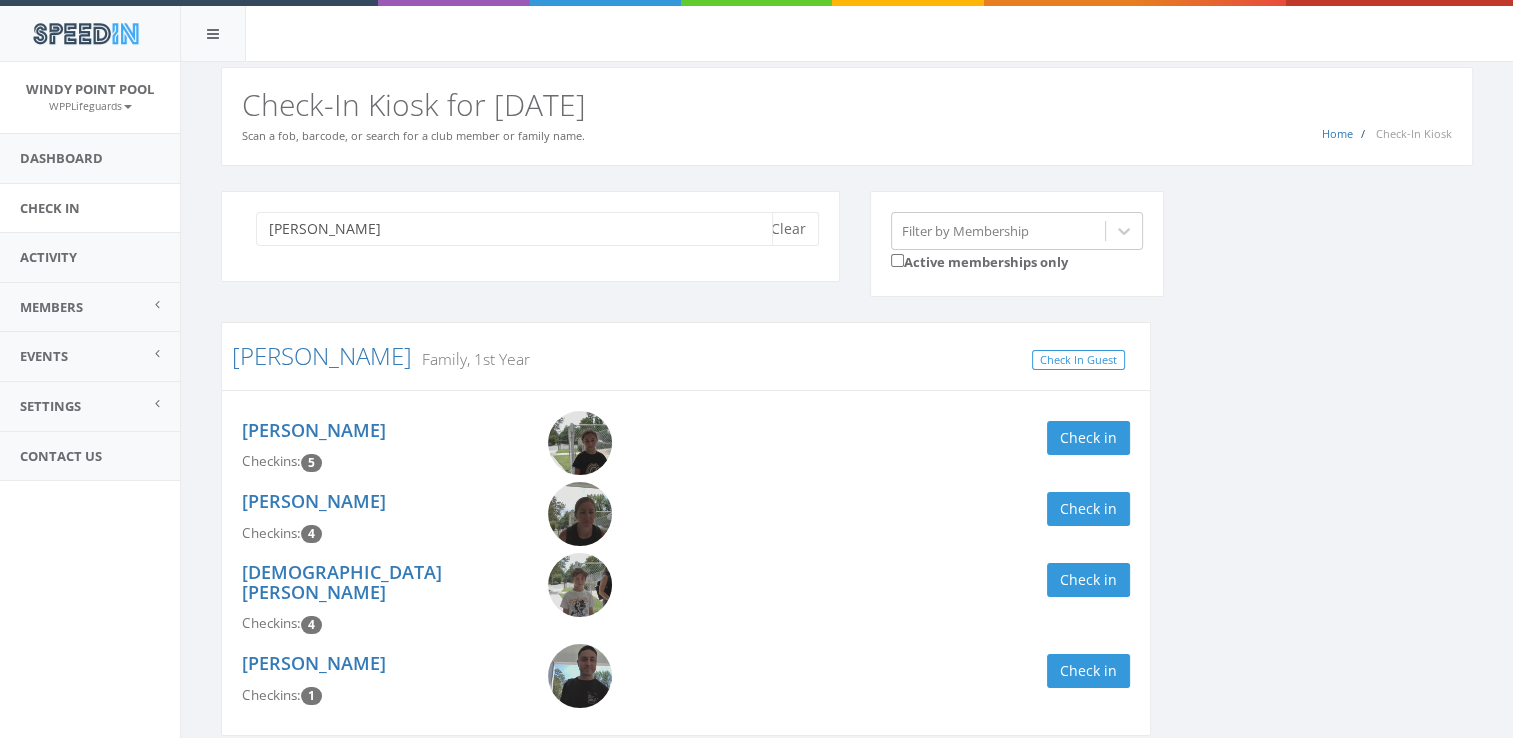 scroll, scrollTop: 67, scrollLeft: 0, axis: vertical 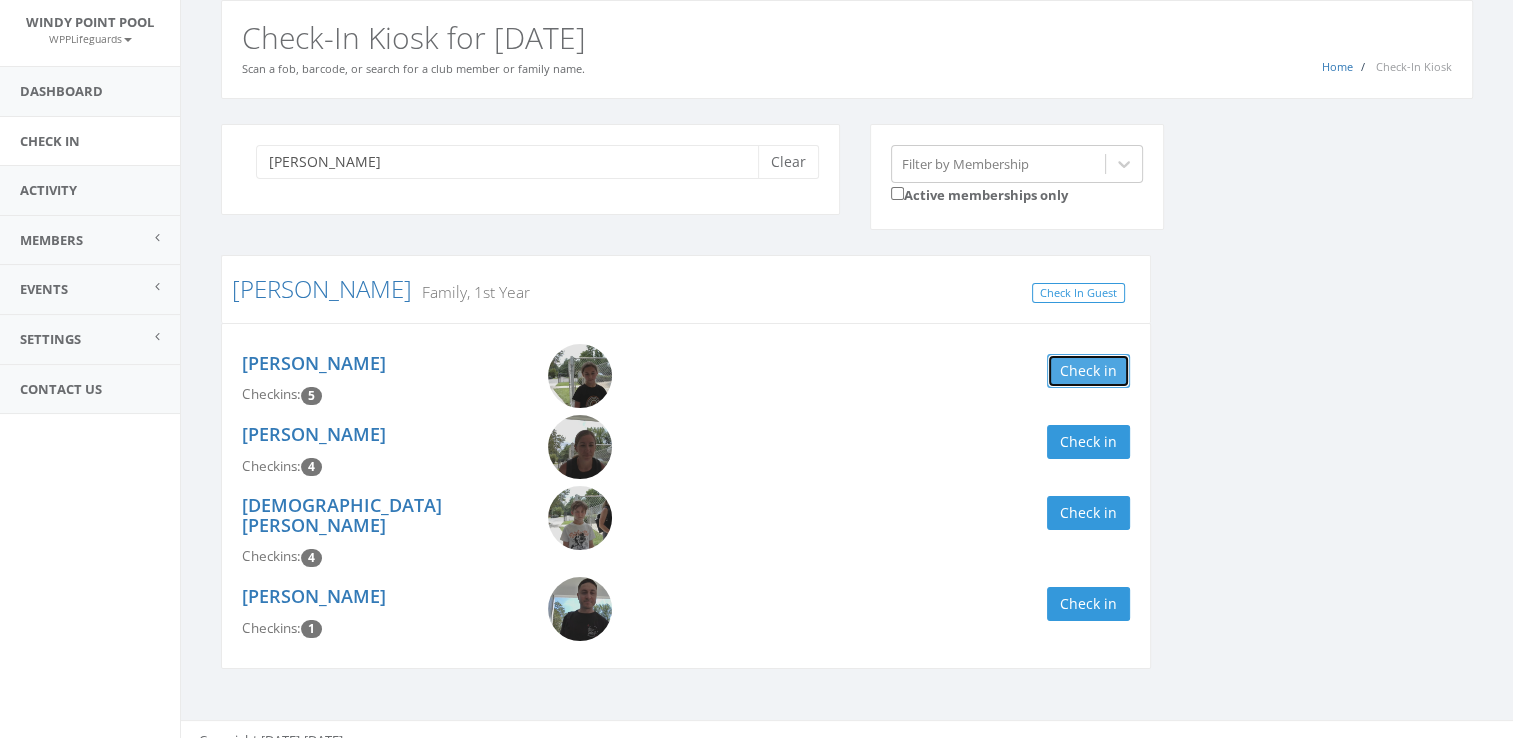 click on "Check in" at bounding box center [1088, 371] 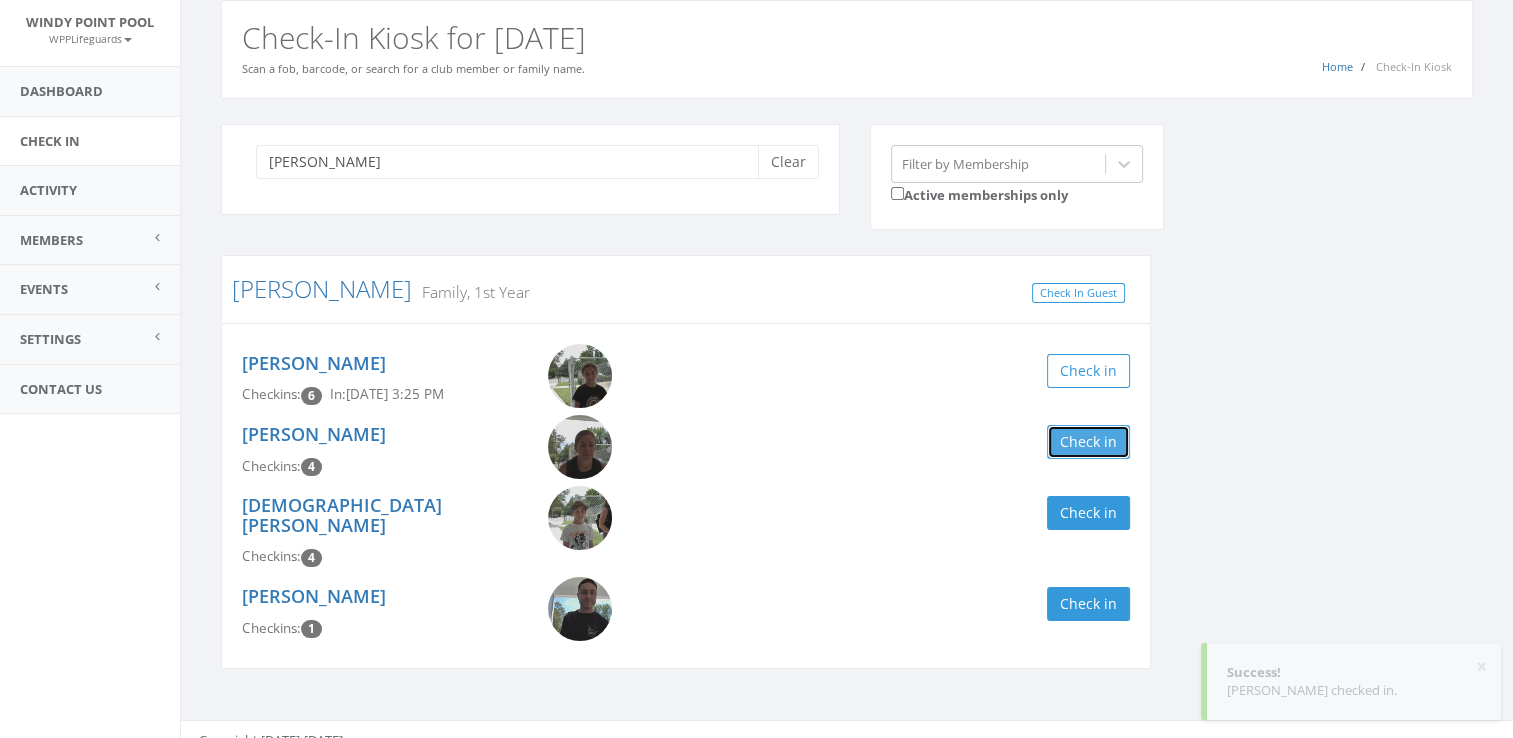 click on "Check in" at bounding box center (1088, 442) 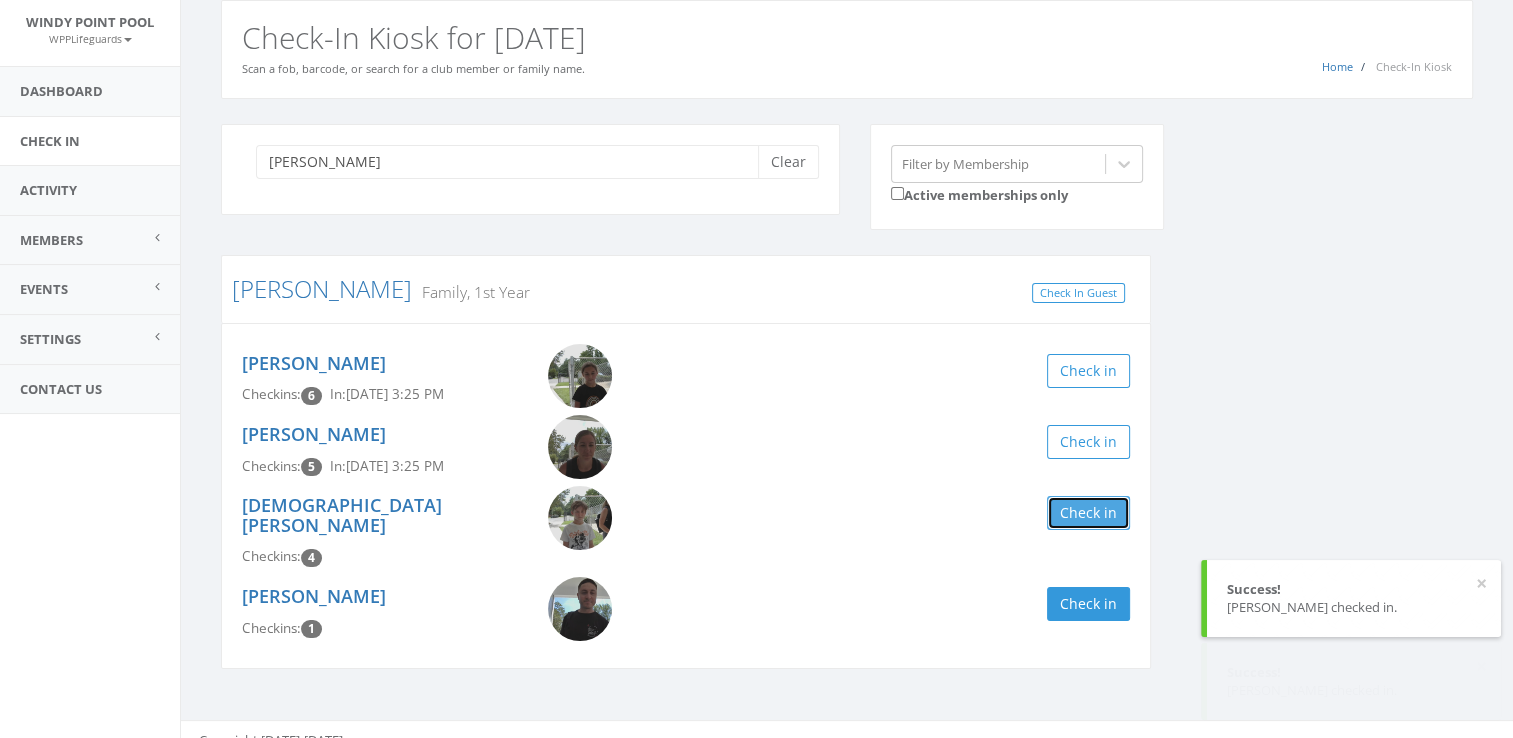 click on "Check in" at bounding box center [1088, 513] 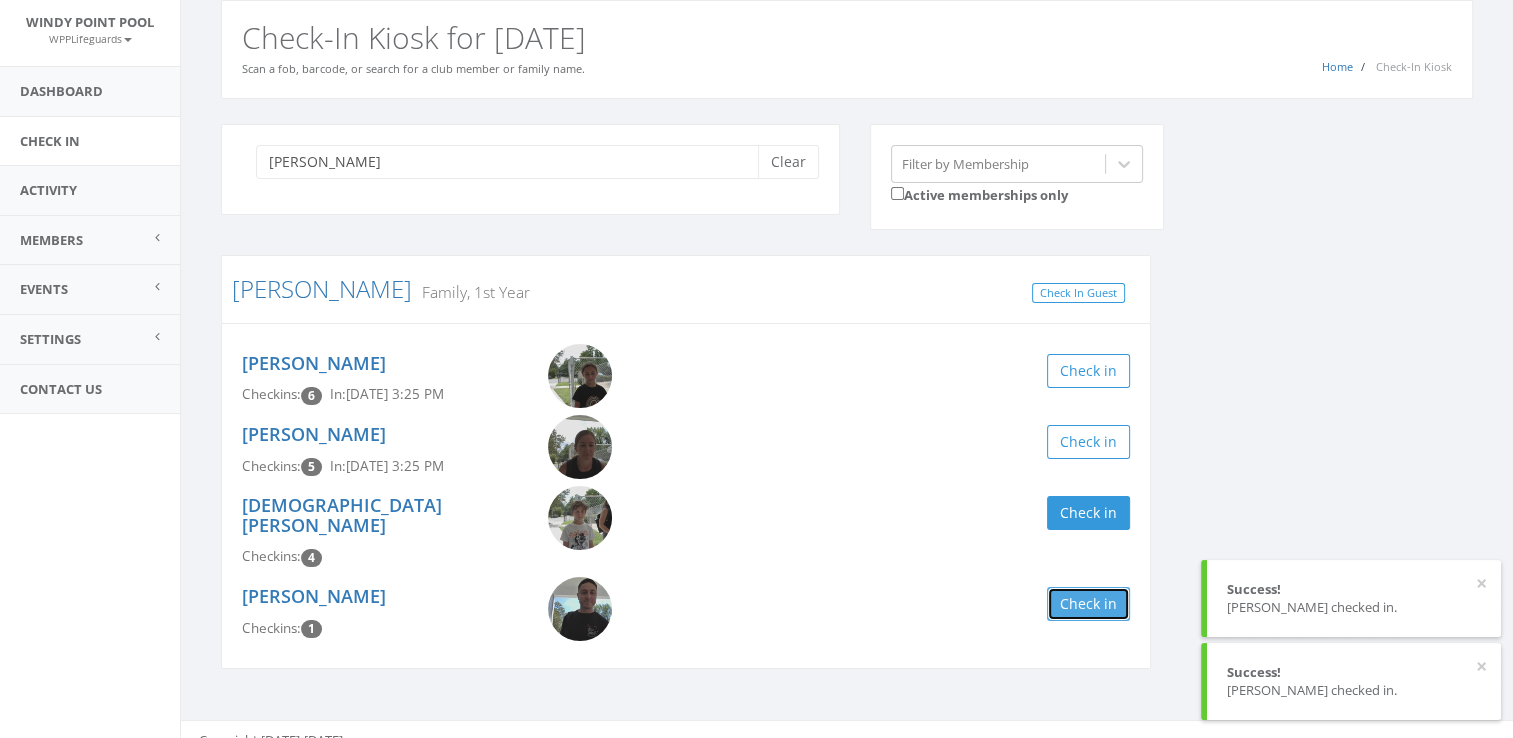 click on "Check in" at bounding box center (1088, 604) 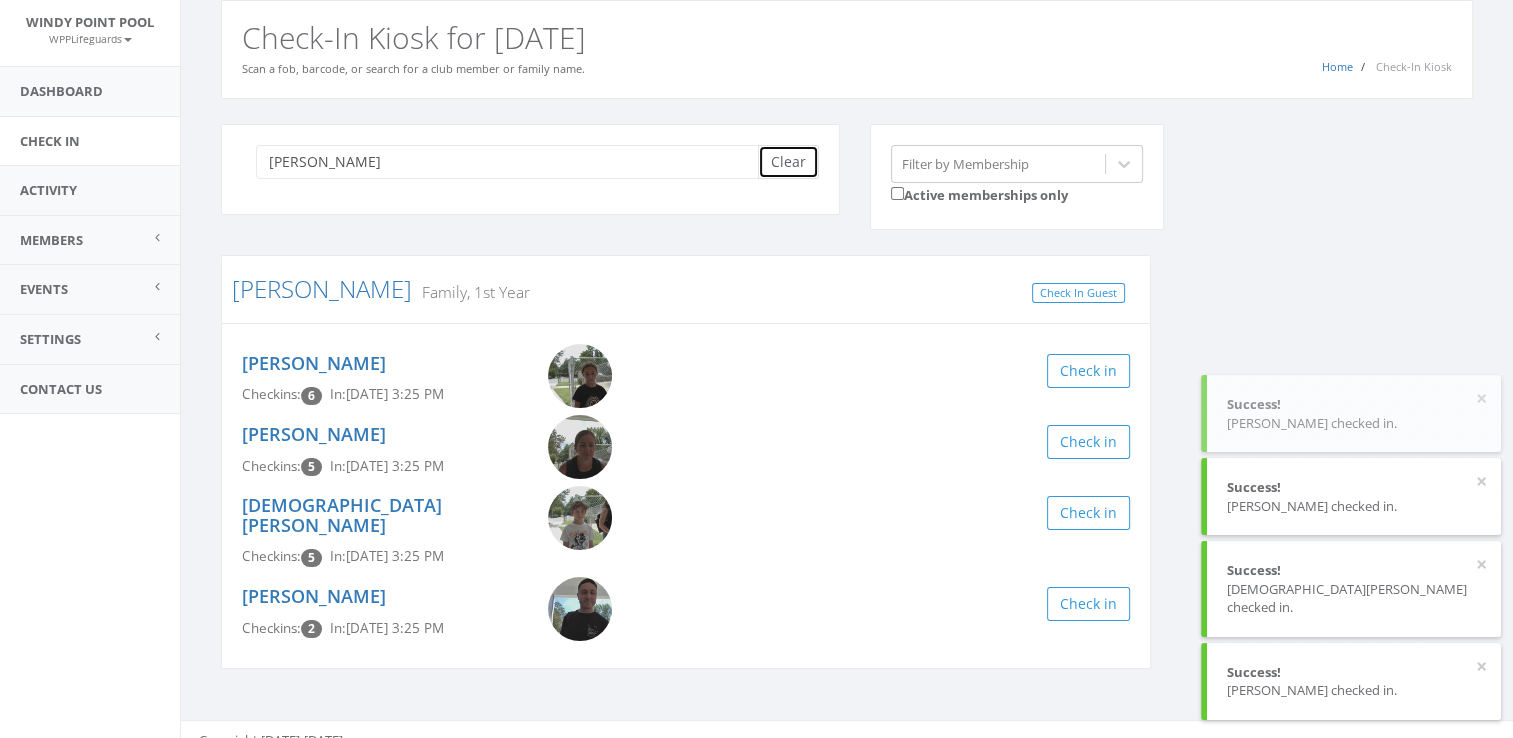 click on "Clear" at bounding box center (788, 162) 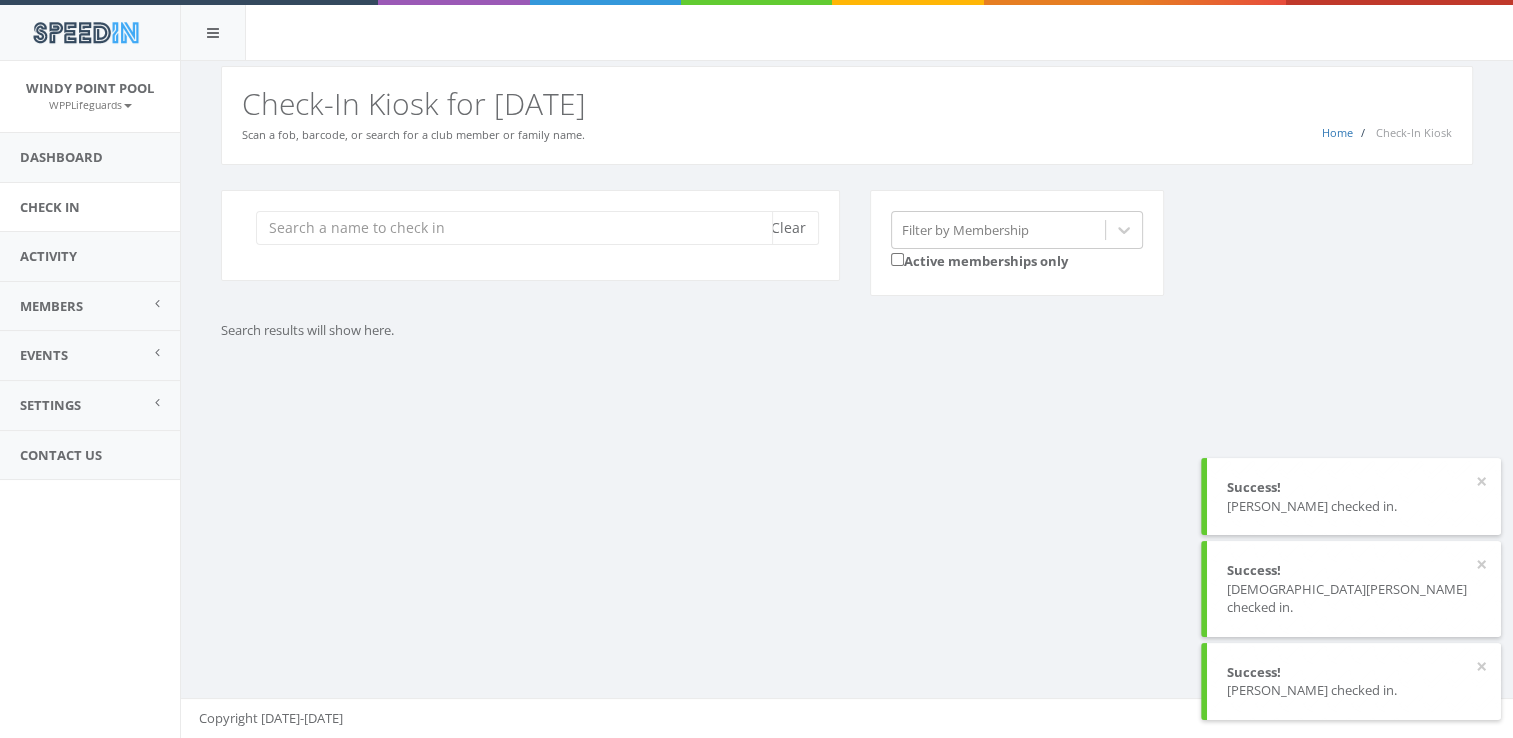 scroll, scrollTop: 0, scrollLeft: 0, axis: both 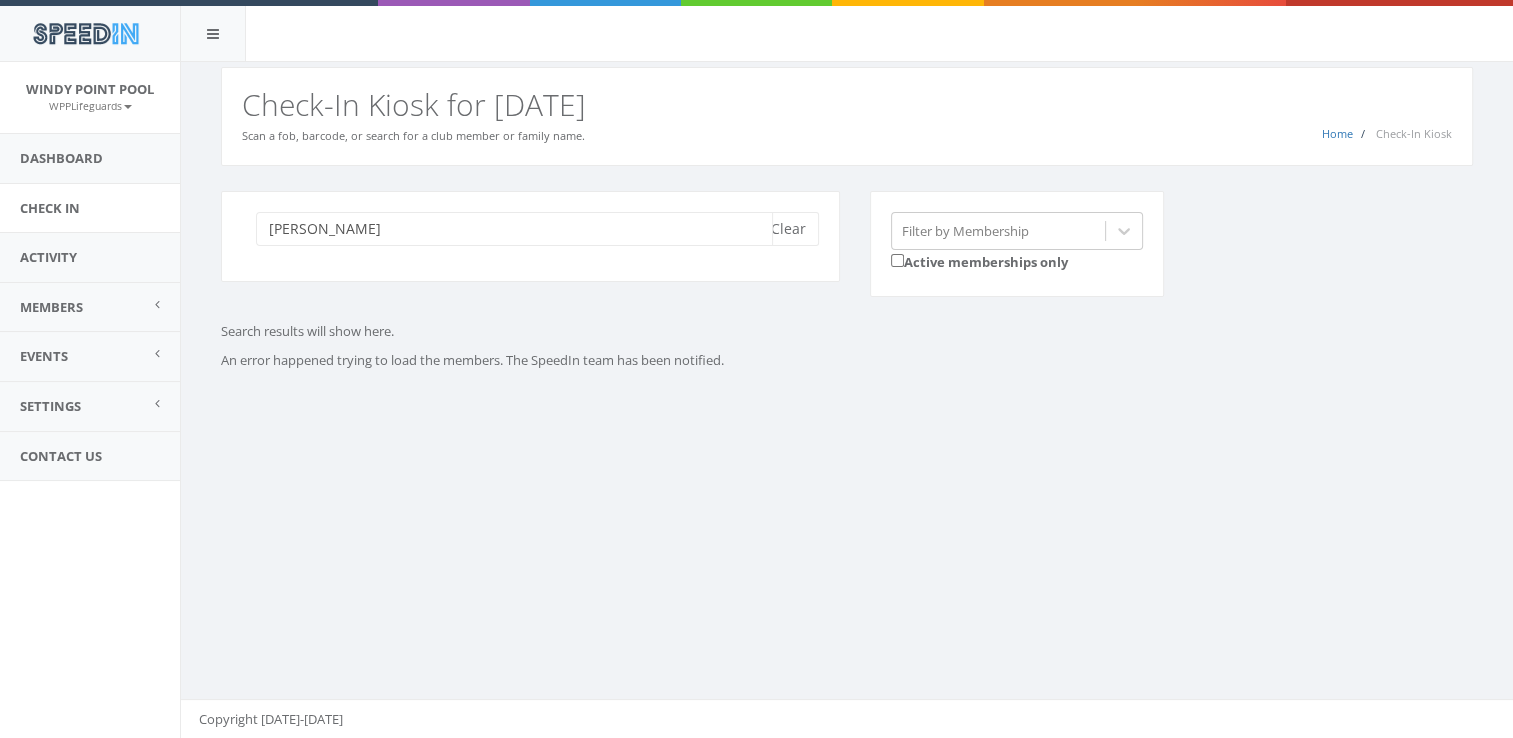 type on "adam blackmon" 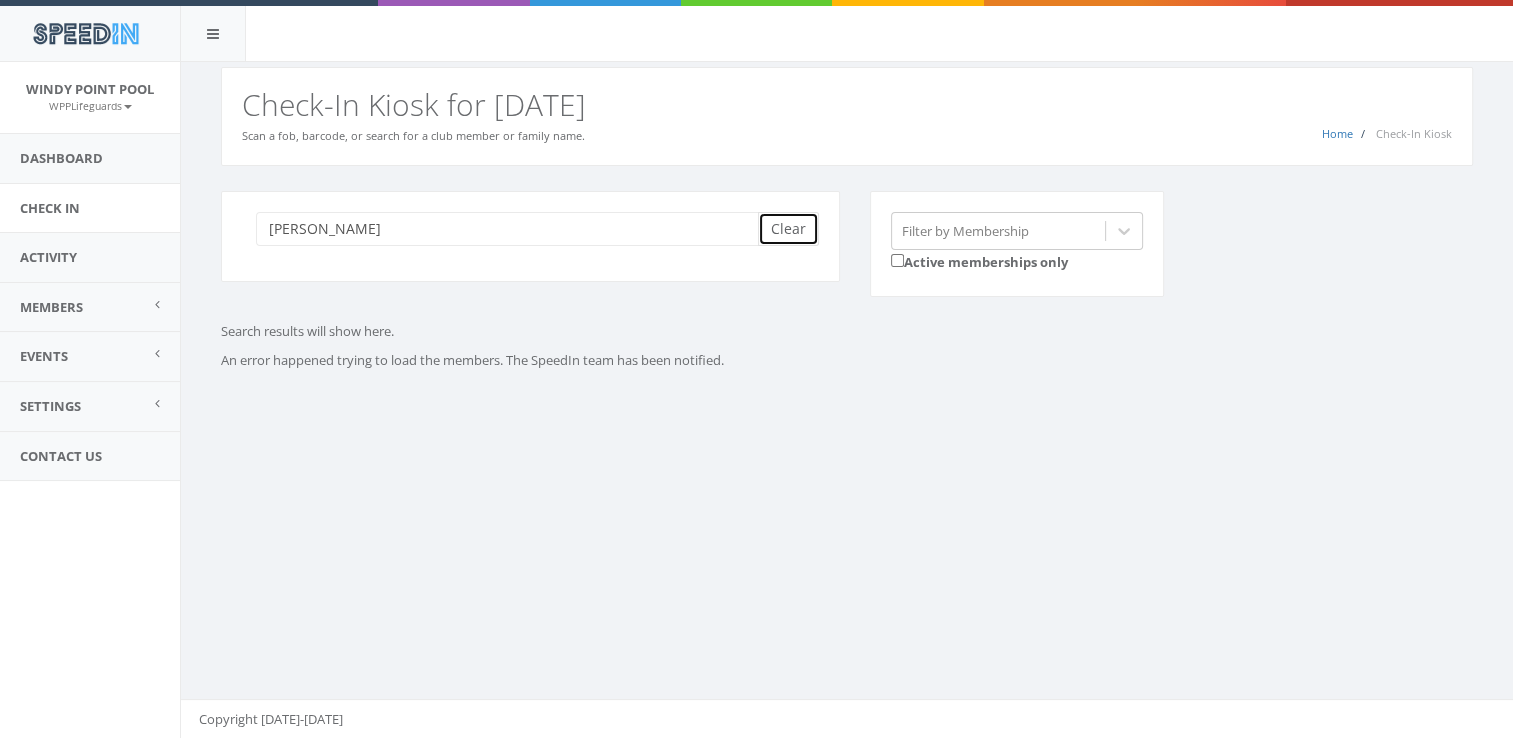 click on "Clear" at bounding box center [788, 229] 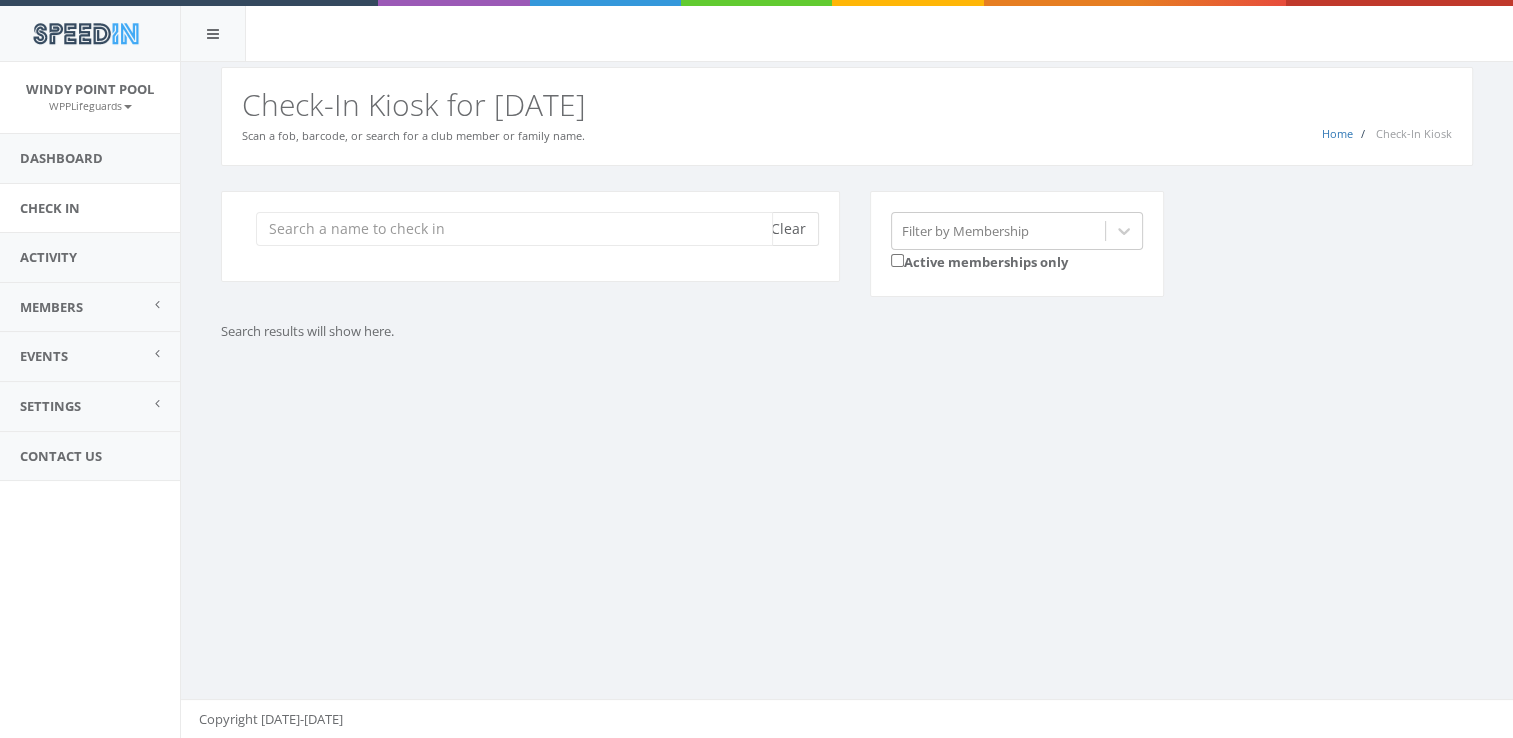 scroll, scrollTop: 0, scrollLeft: 0, axis: both 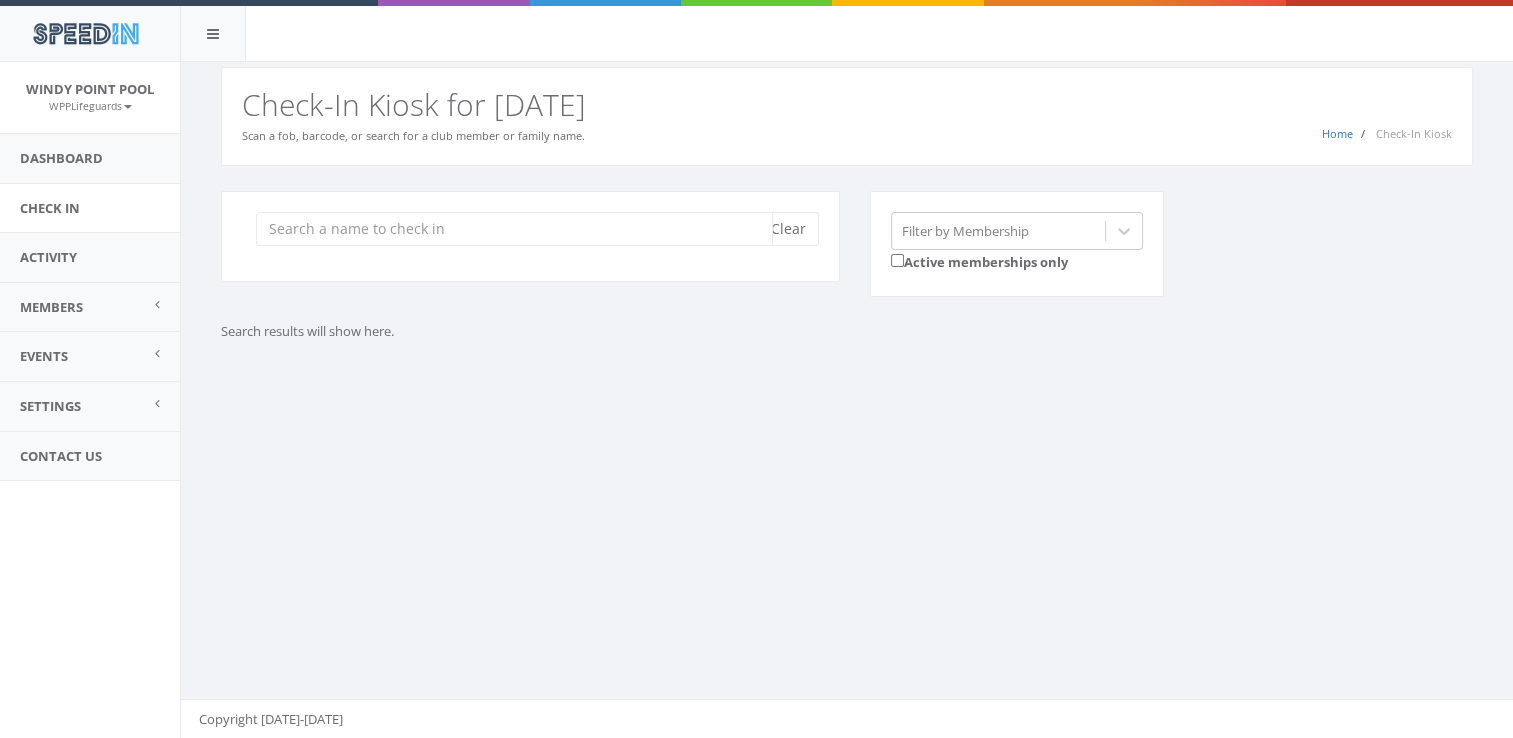 click at bounding box center [514, 229] 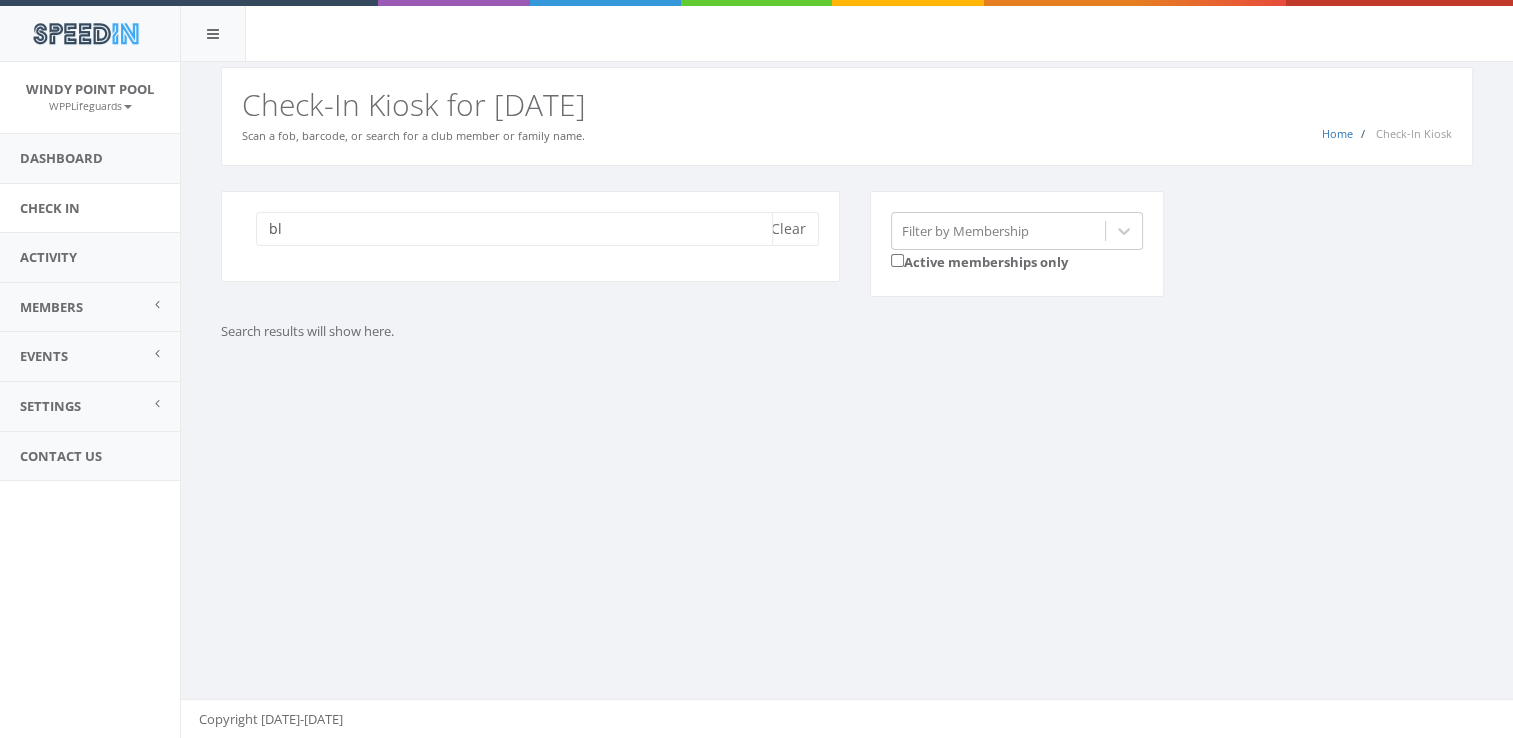 type on "b" 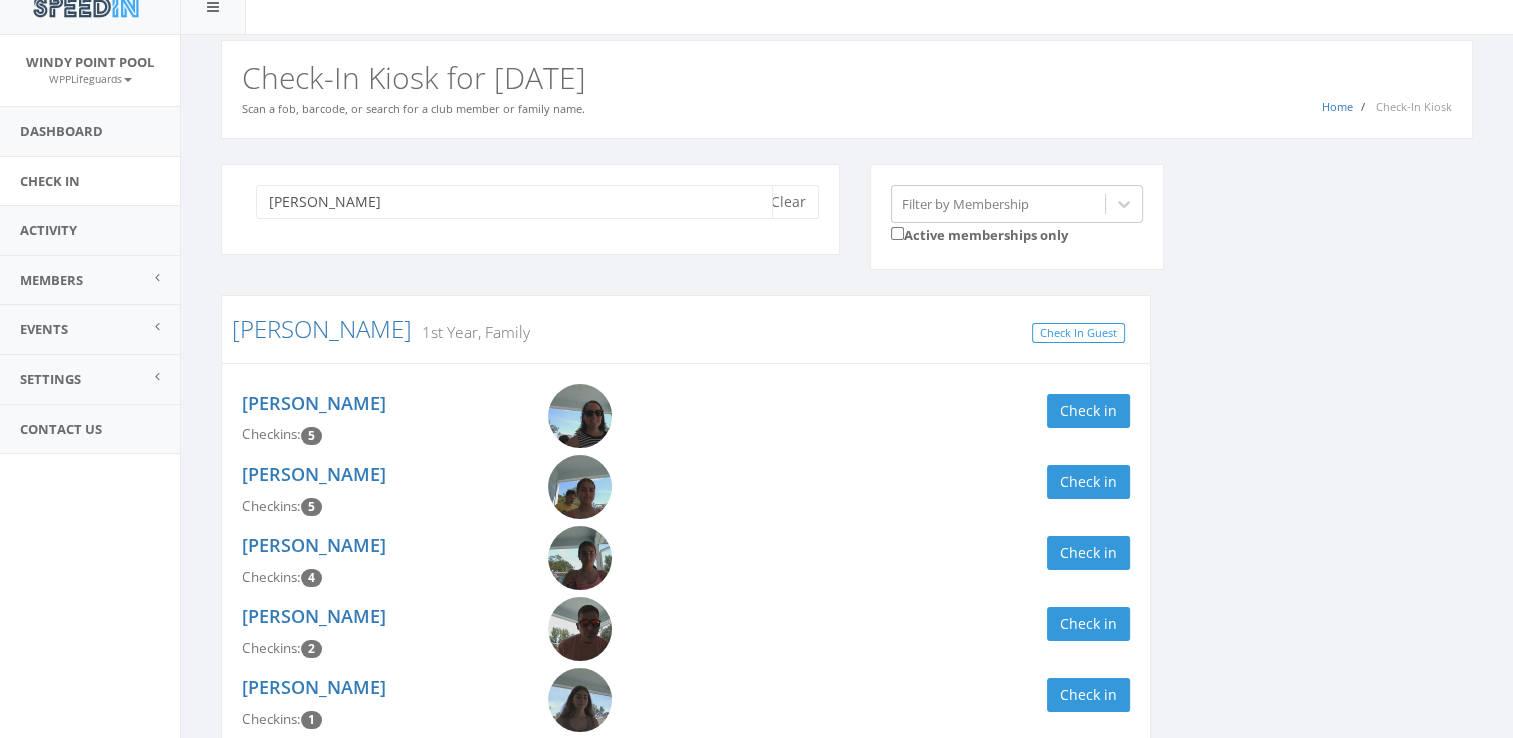 scroll, scrollTop: 123, scrollLeft: 0, axis: vertical 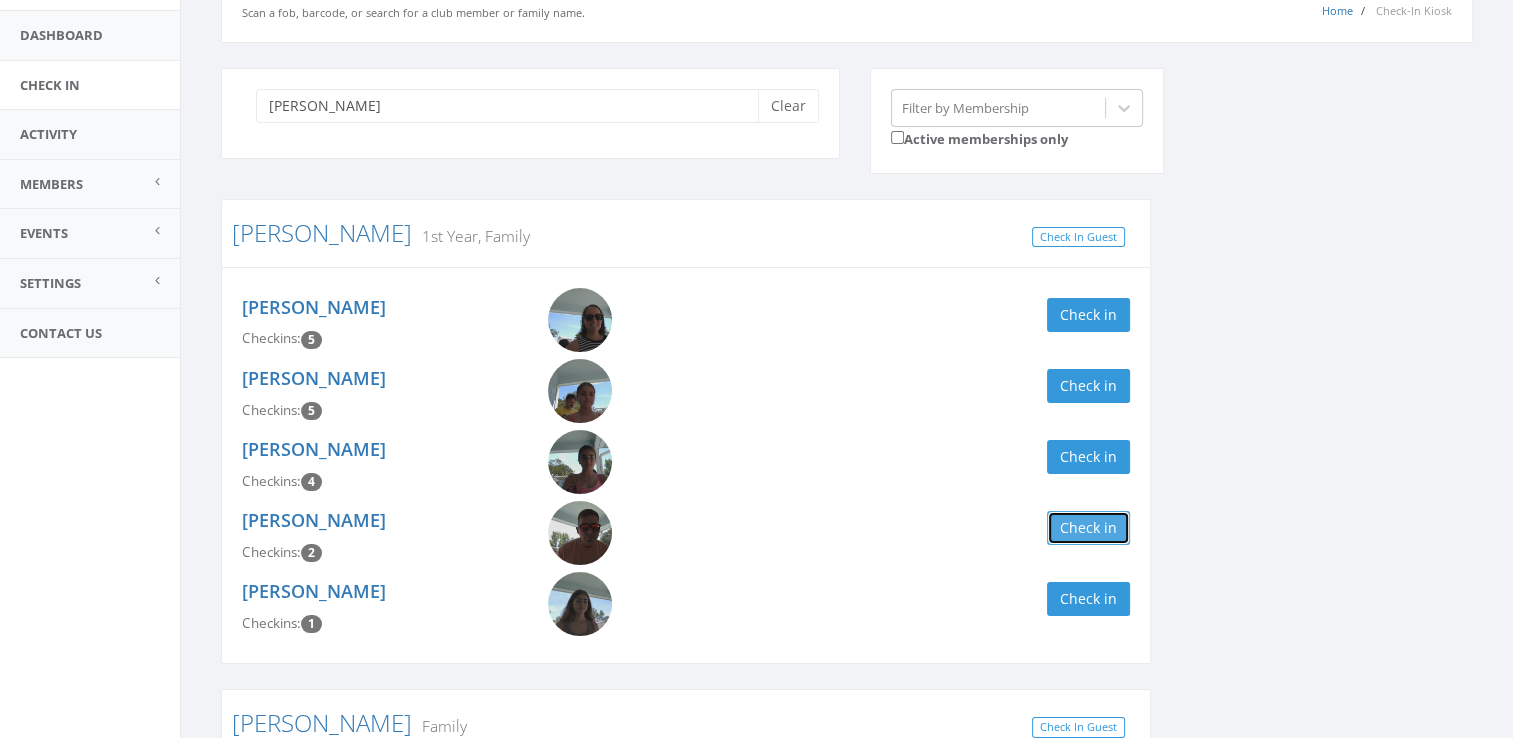 click on "Check in" at bounding box center [1088, 528] 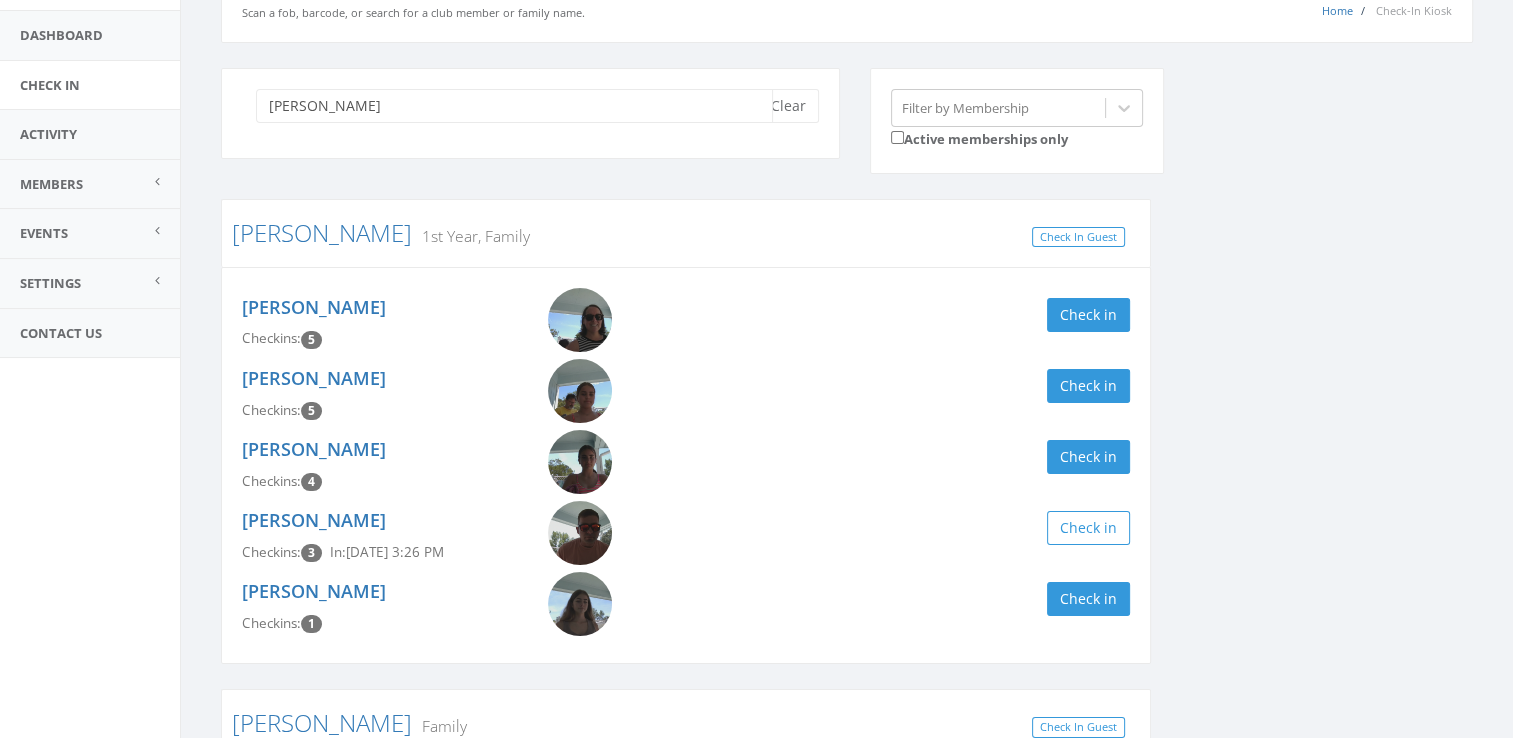 click on "adam" at bounding box center (514, 106) 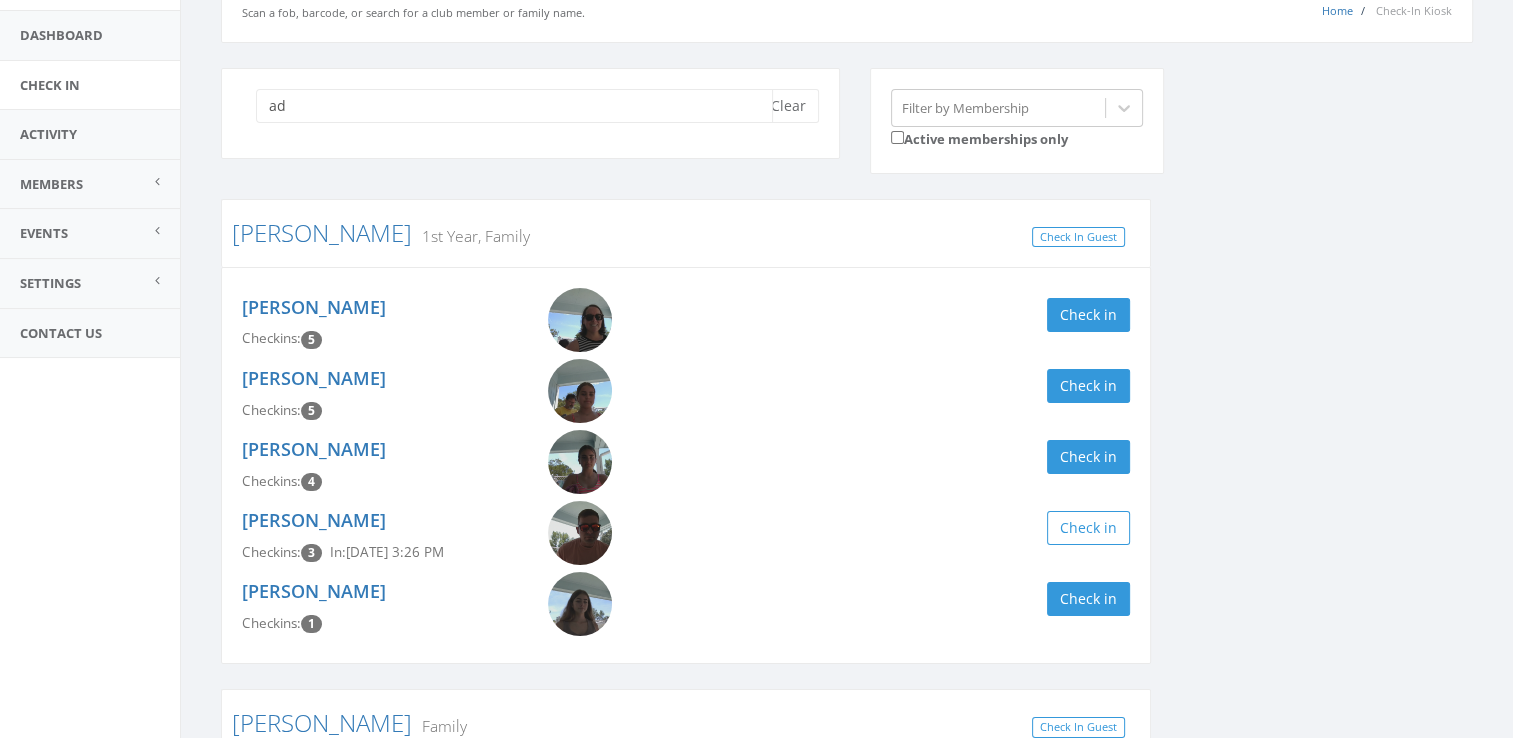 type on "a" 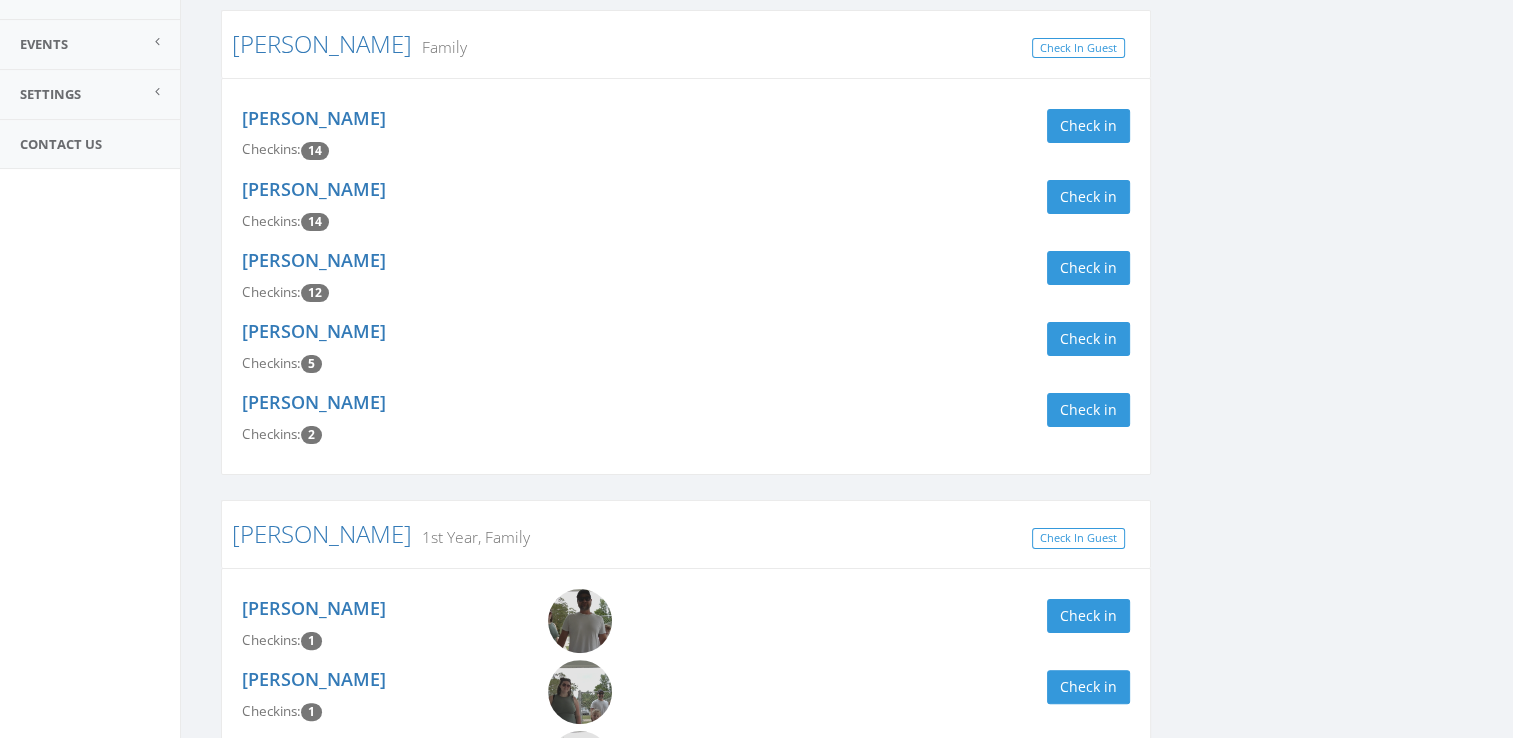 scroll, scrollTop: 324, scrollLeft: 0, axis: vertical 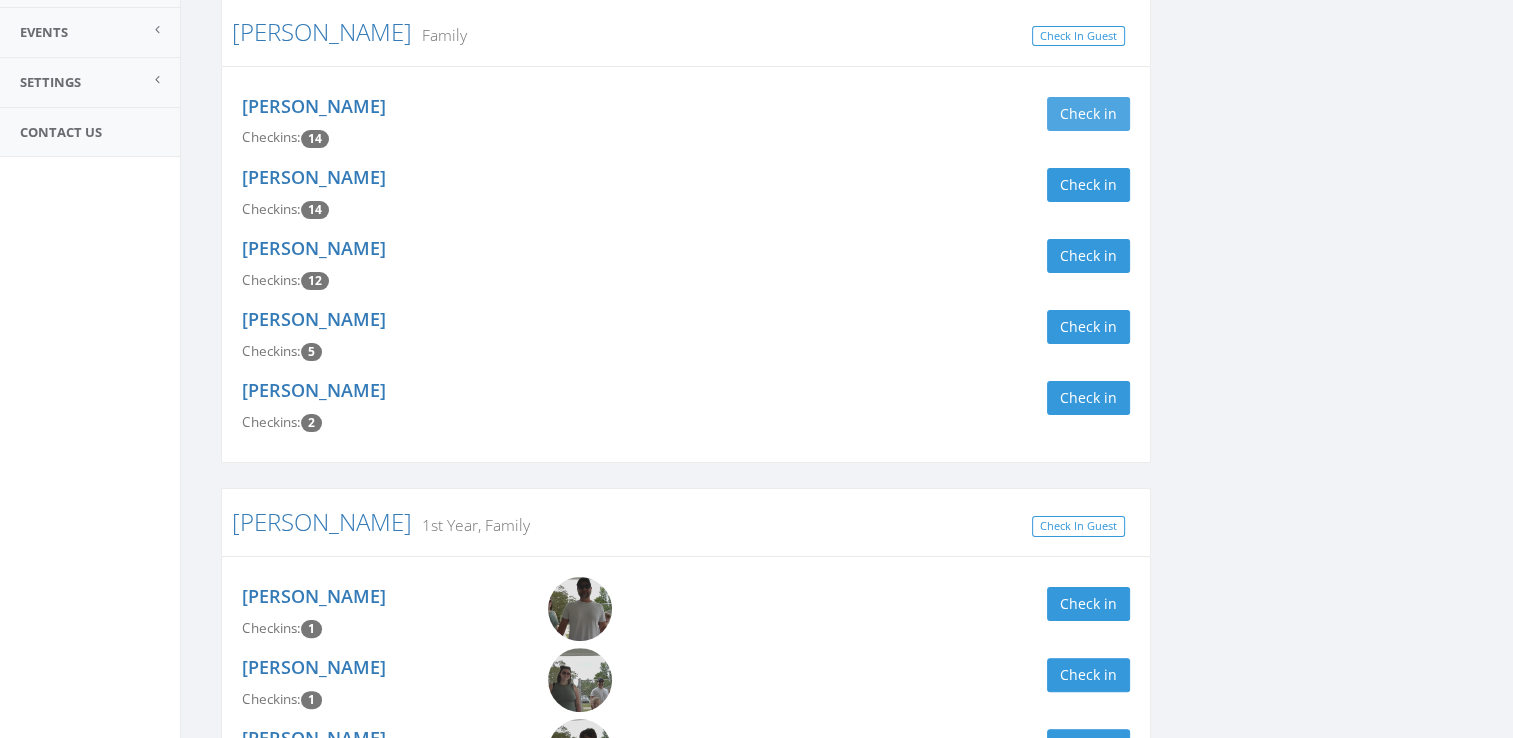 type on "[PERSON_NAME]" 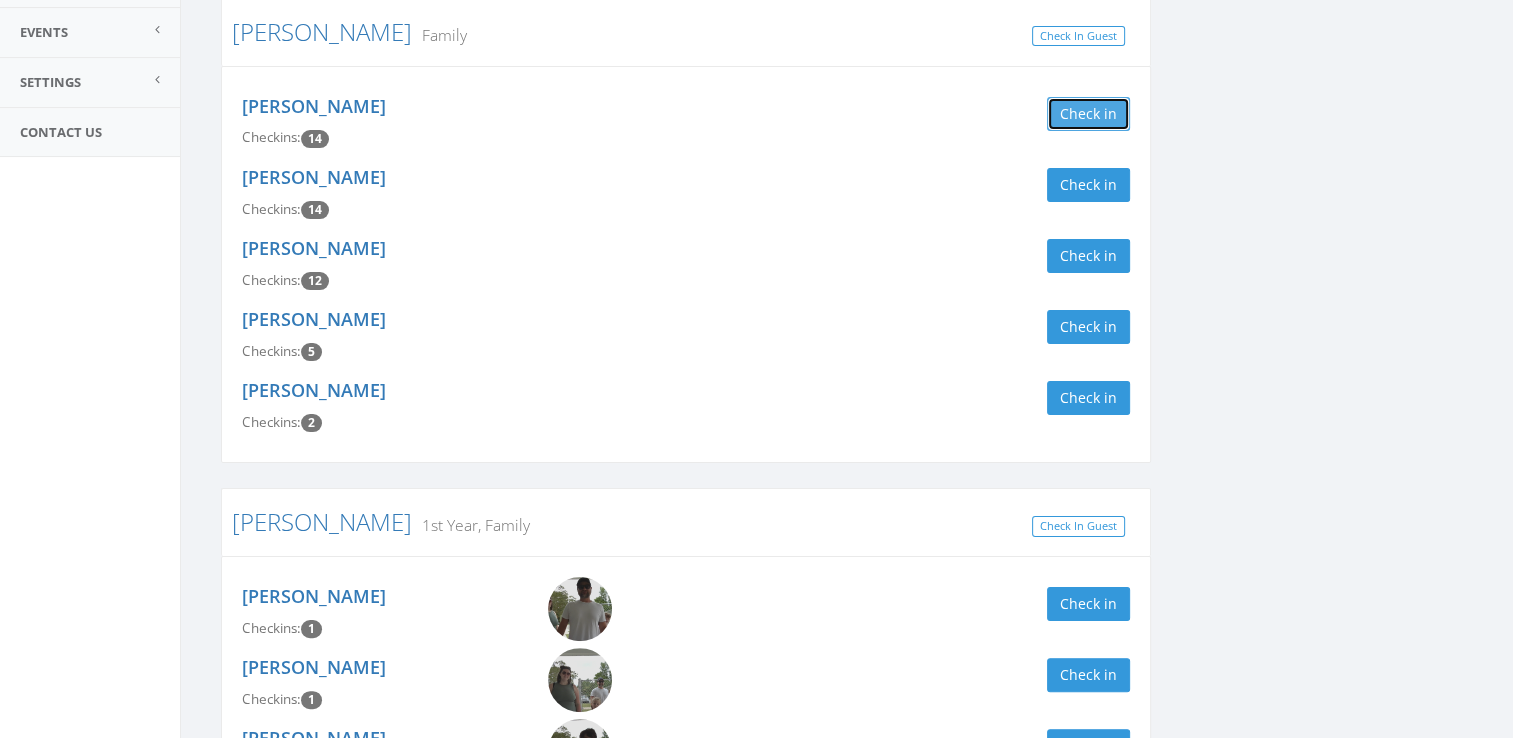 click on "Check in" at bounding box center (1088, 114) 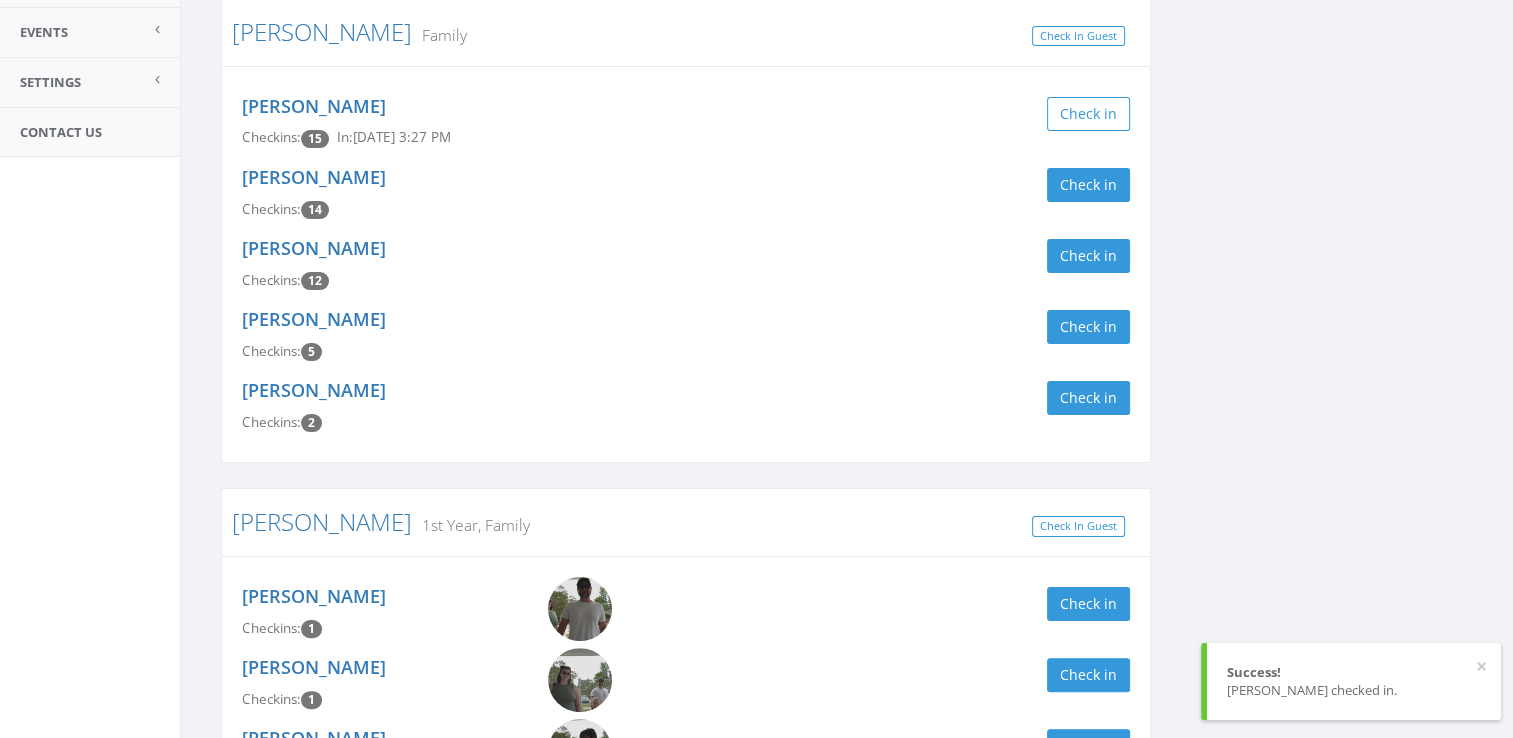 click on "Watkins Clear Filter by Membership  Active memberships only Watkins Family Check In Guest Ellen Watkins Checkins:  15 In:  Jul 8, 3:27 PM Check in Josiah Watkins Checkins:  14 Check in Jennifer Watkins Checkins:  12 Check in Ariana Watkins Checkins:  5 Check in Henry Watkins Checkins:  2 Check in Watkins 1st Year, Family Check In Guest Evan Watkins Checkins:  1 Check in Nicole Watkins Checkins:  1 Check in Trenton Watkins Checkins:  1 Check in Bauer Watkins Checkins:  1 Check in Sutton Watkins Checkins:  1 Check in" at bounding box center (847, 443) 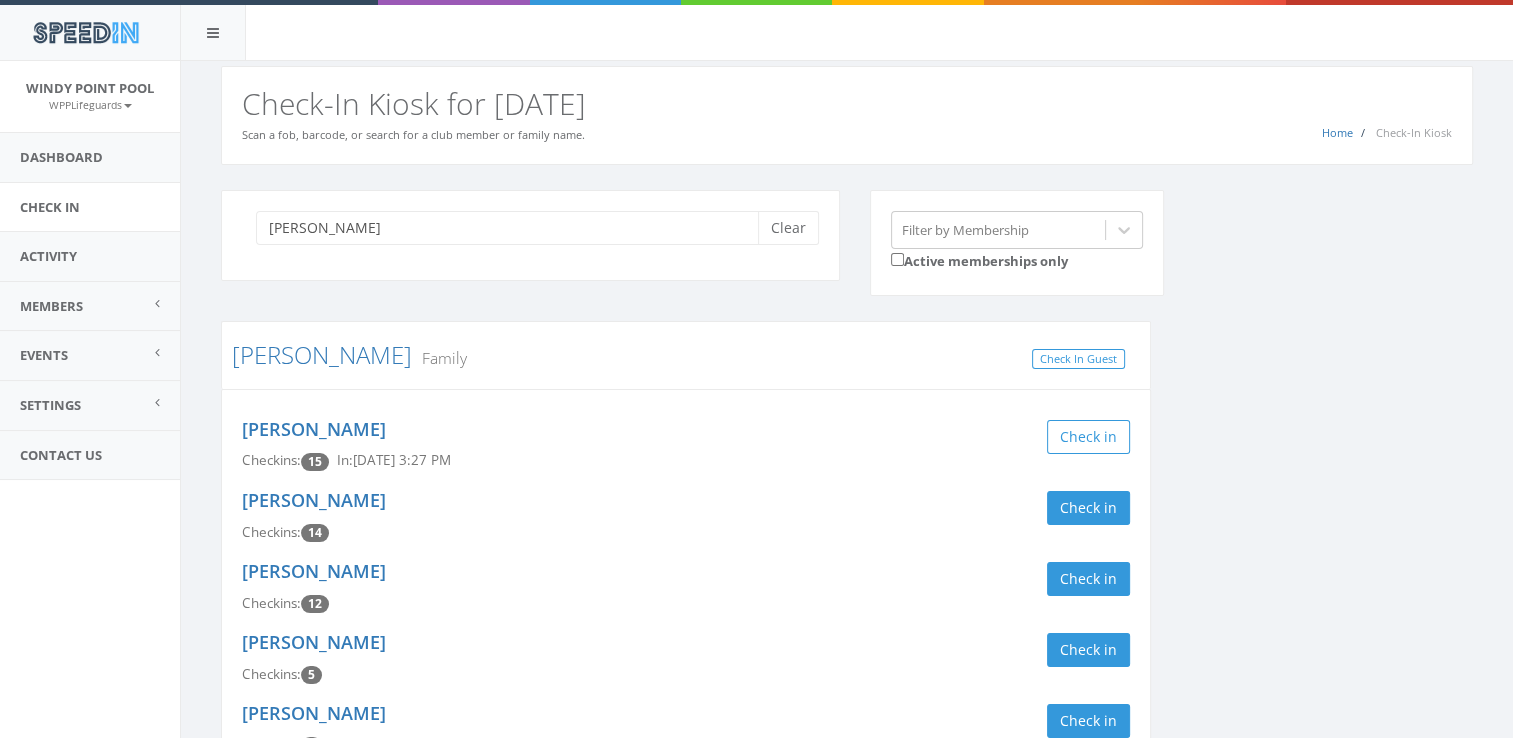 scroll, scrollTop: 0, scrollLeft: 0, axis: both 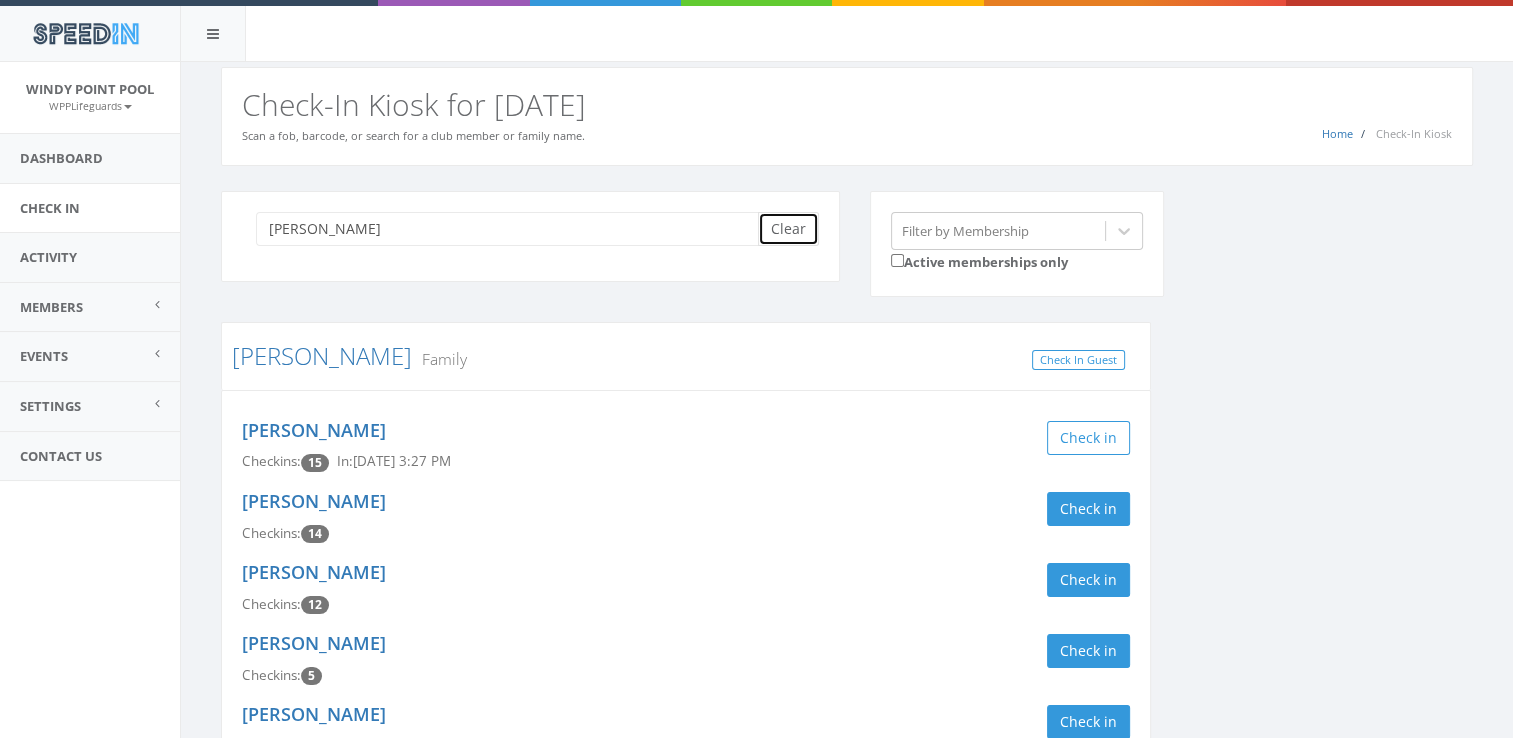click on "Clear" at bounding box center [788, 229] 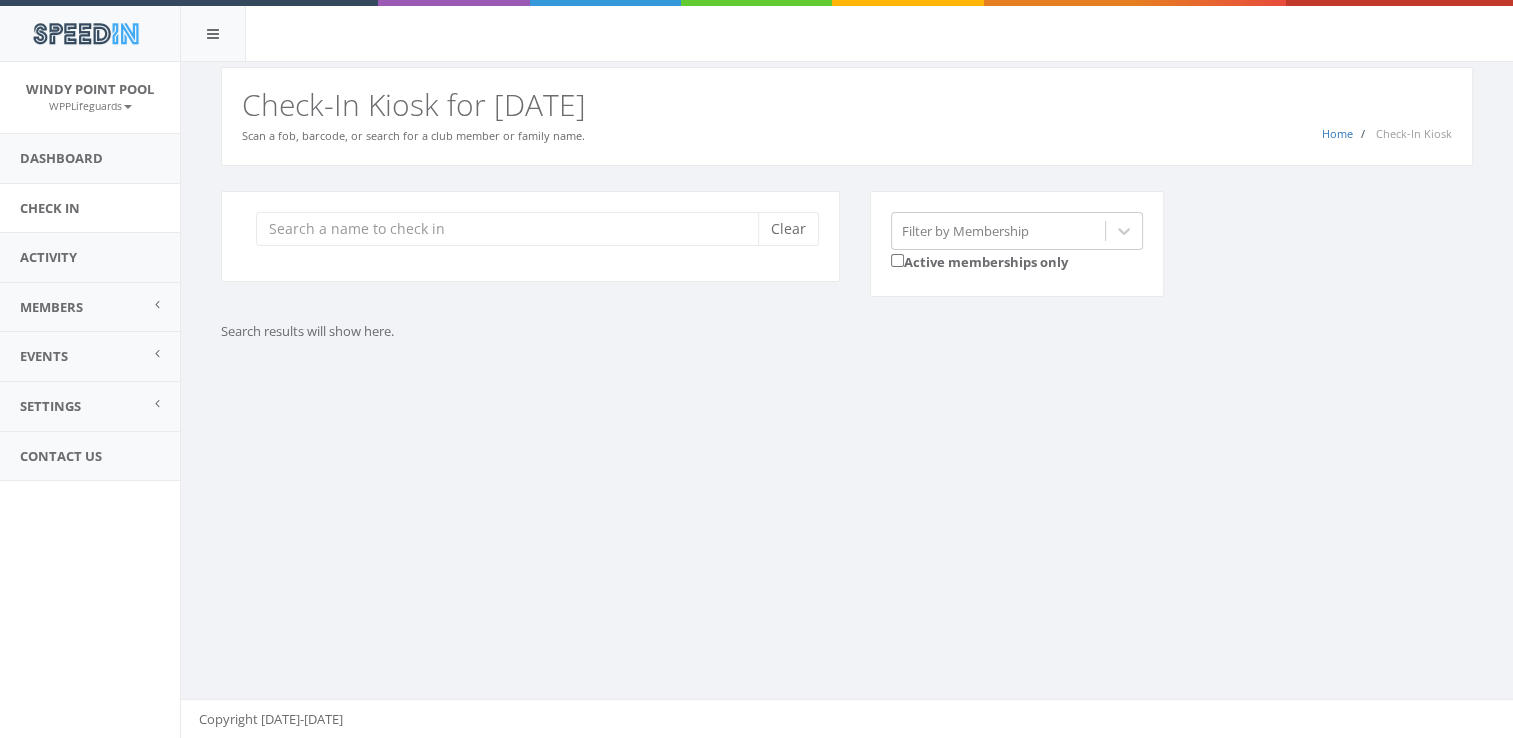 click on "You are using Internet Explorer, which is an old, insecure browser that does not work with this page. Please use another browser like Firefox, Chrome, or Edge.
Home
Check-In Kiosk
Check-In Kiosk for [DATE]
Scan a fob, barcode, or search for a club member or family name.
Clear Filter by Membership  Active memberships only Search results will show here.
Copyright [DATE]-[DATE]" at bounding box center [846, 400] 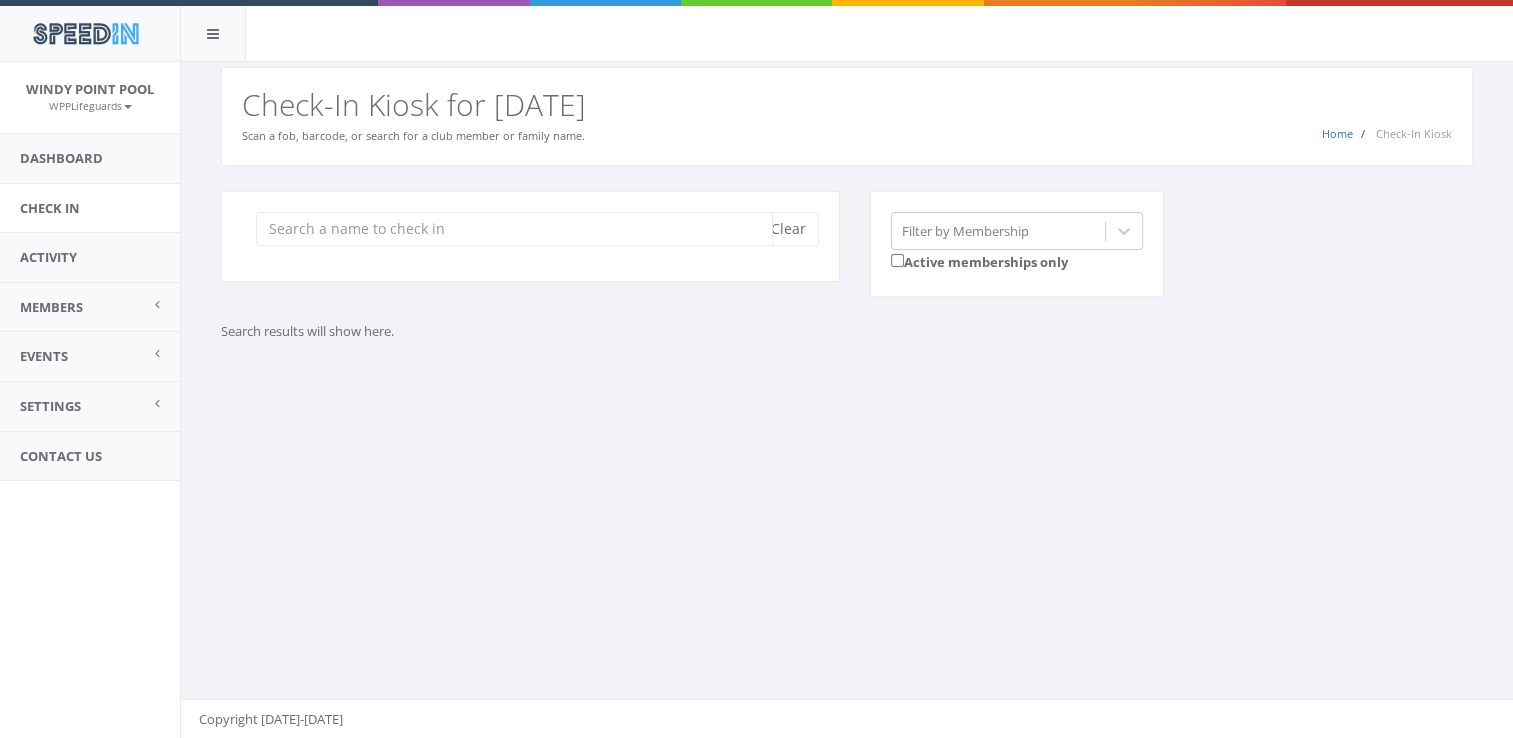 click at bounding box center [514, 229] 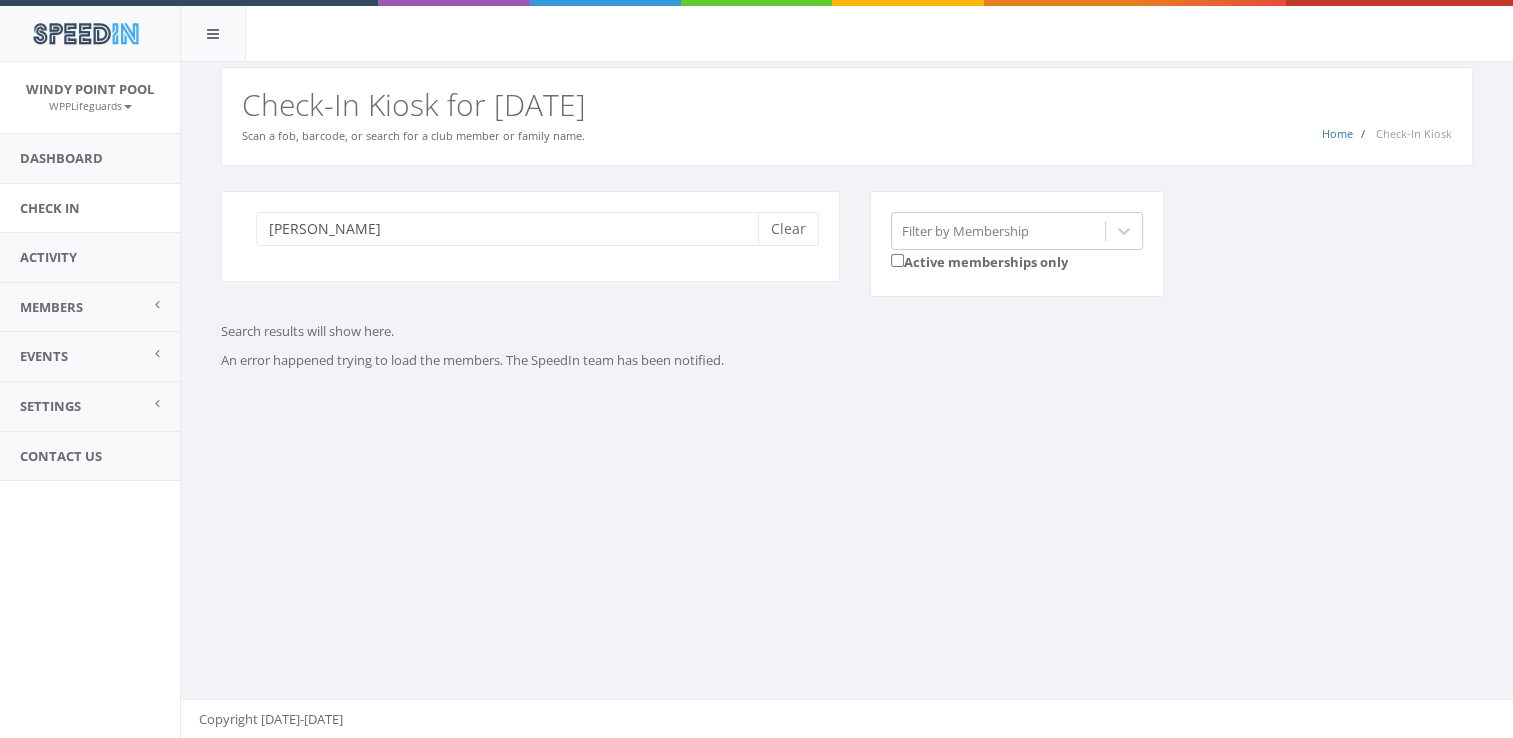 click on "Buzas Clear Filter by Membership  Active memberships only" at bounding box center [854, 257] 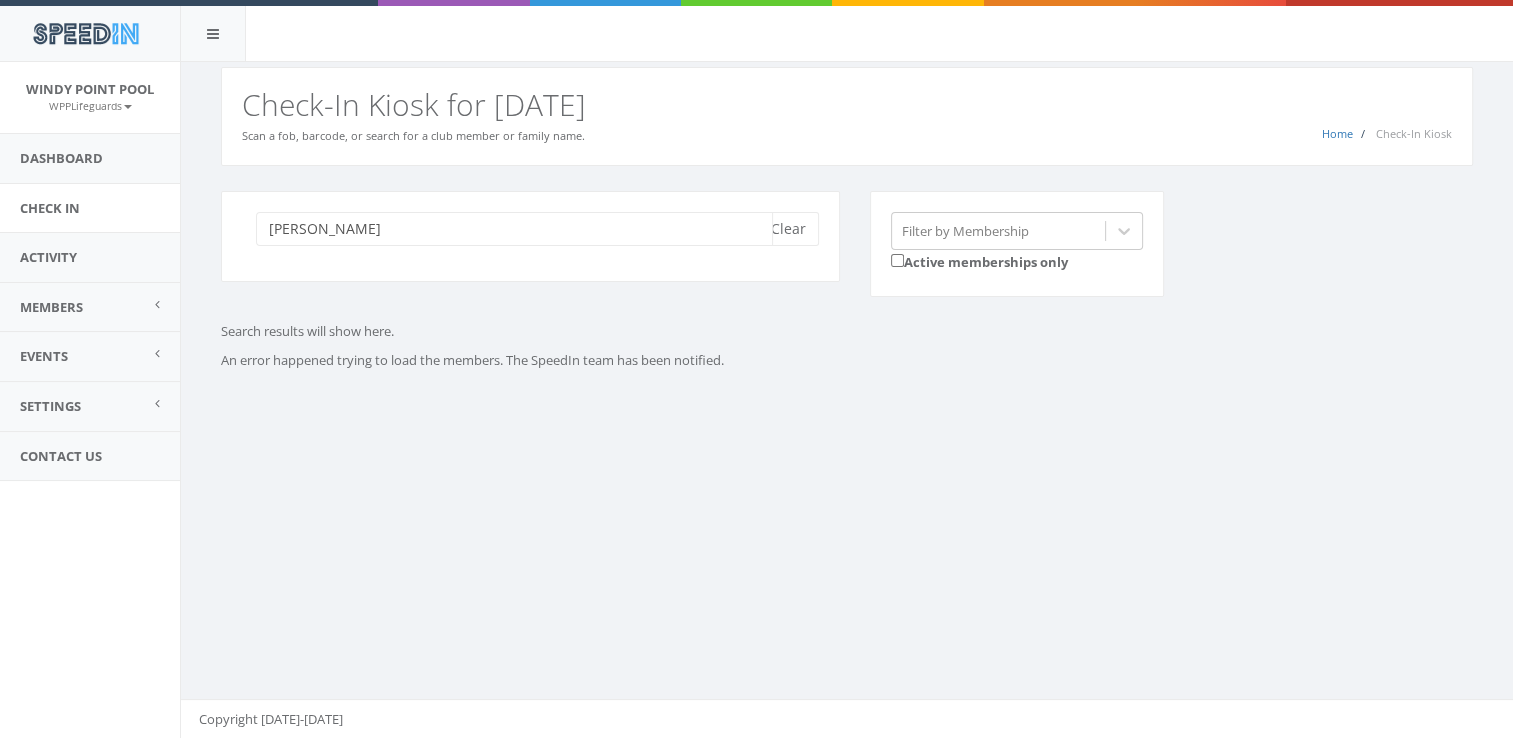 click on "[PERSON_NAME]" at bounding box center (514, 229) 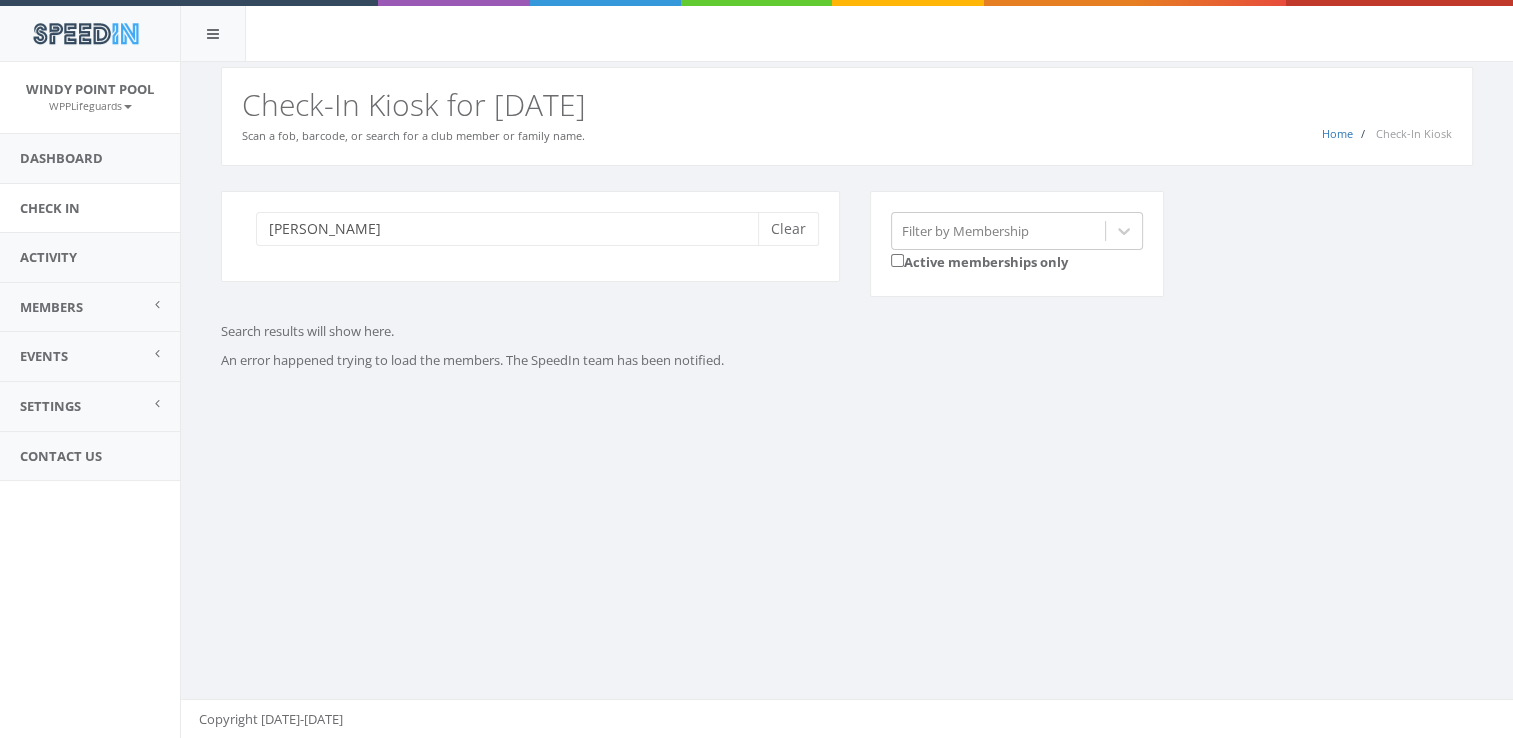 click on "Buzas Clear" at bounding box center [530, 236] 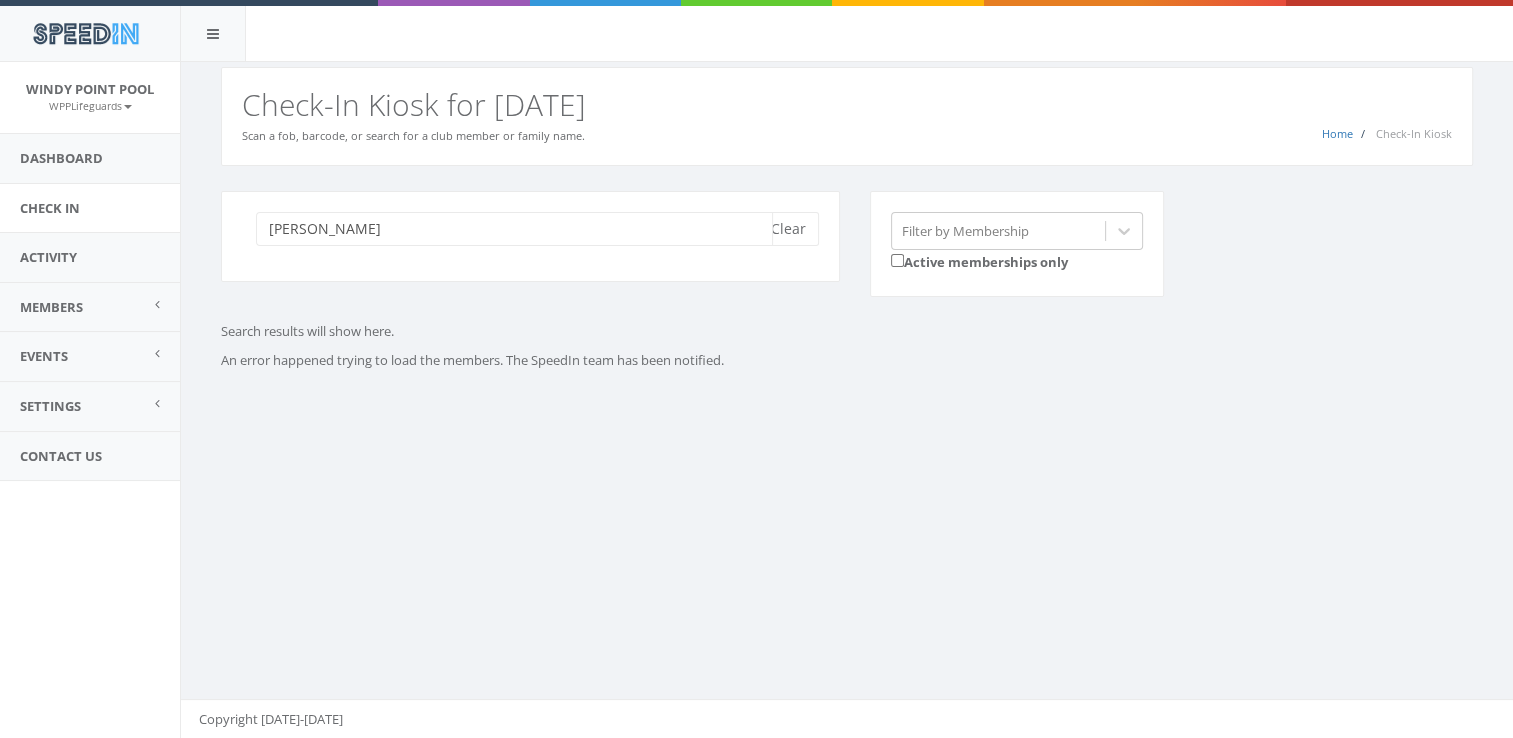 click on "[PERSON_NAME]" at bounding box center (514, 229) 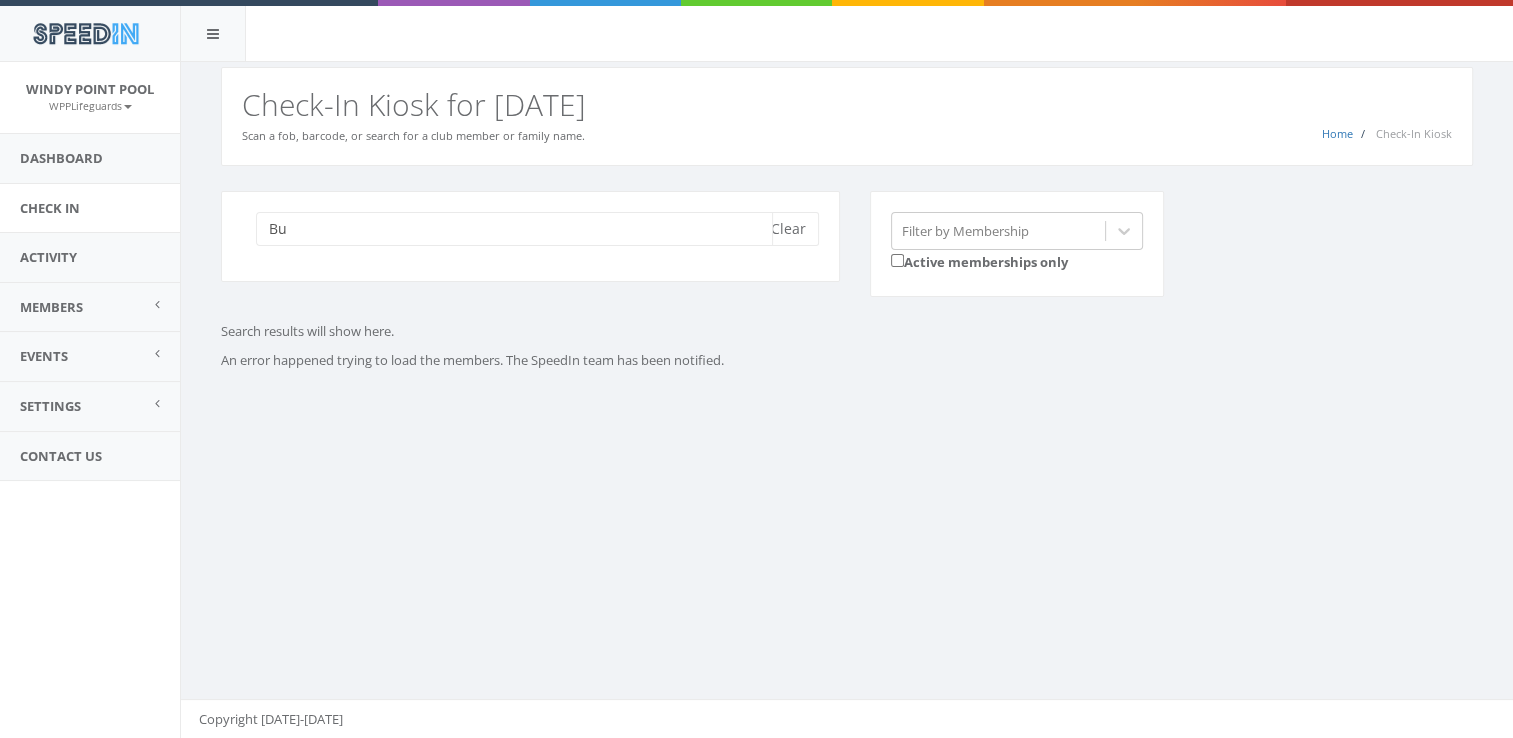 type on "B" 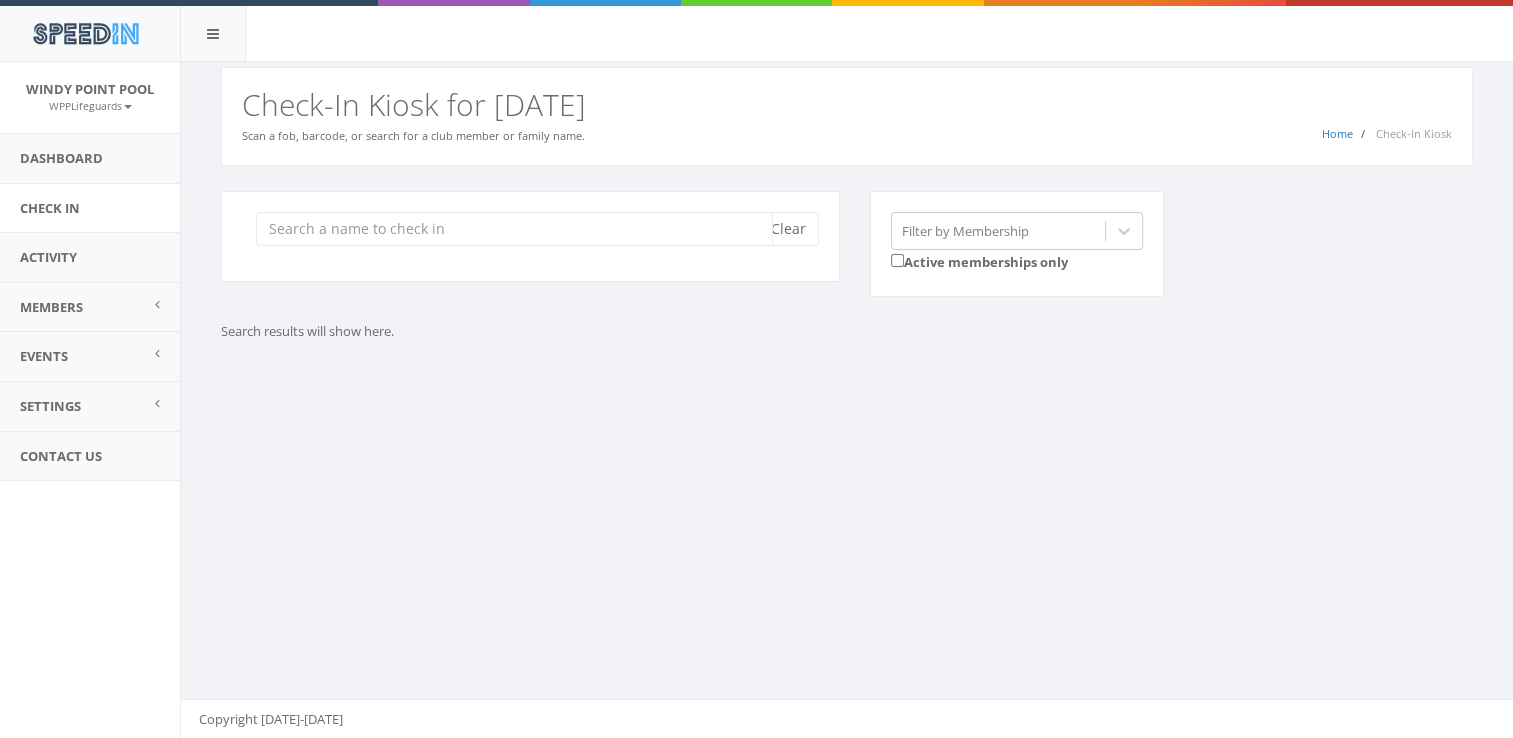 type on "J" 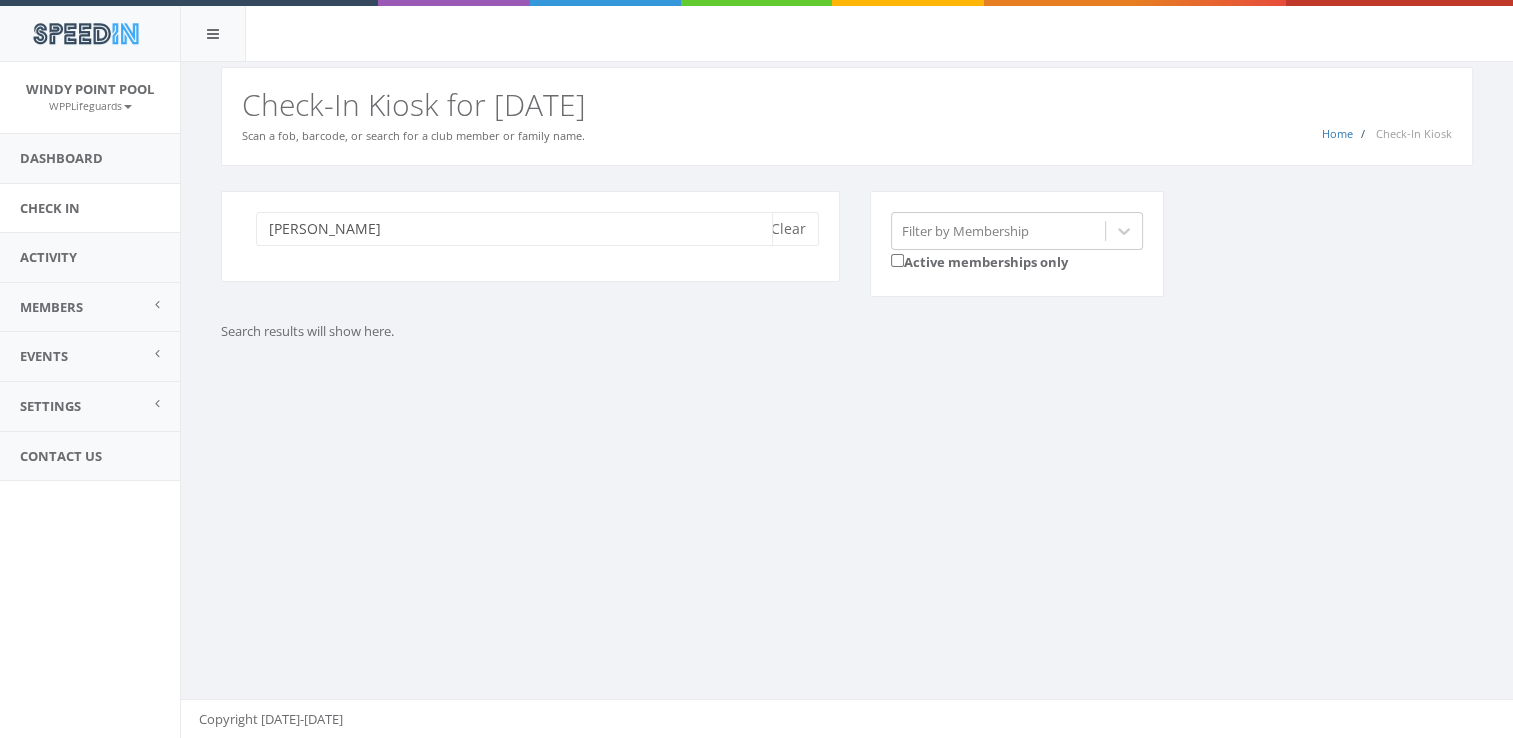 type on "J" 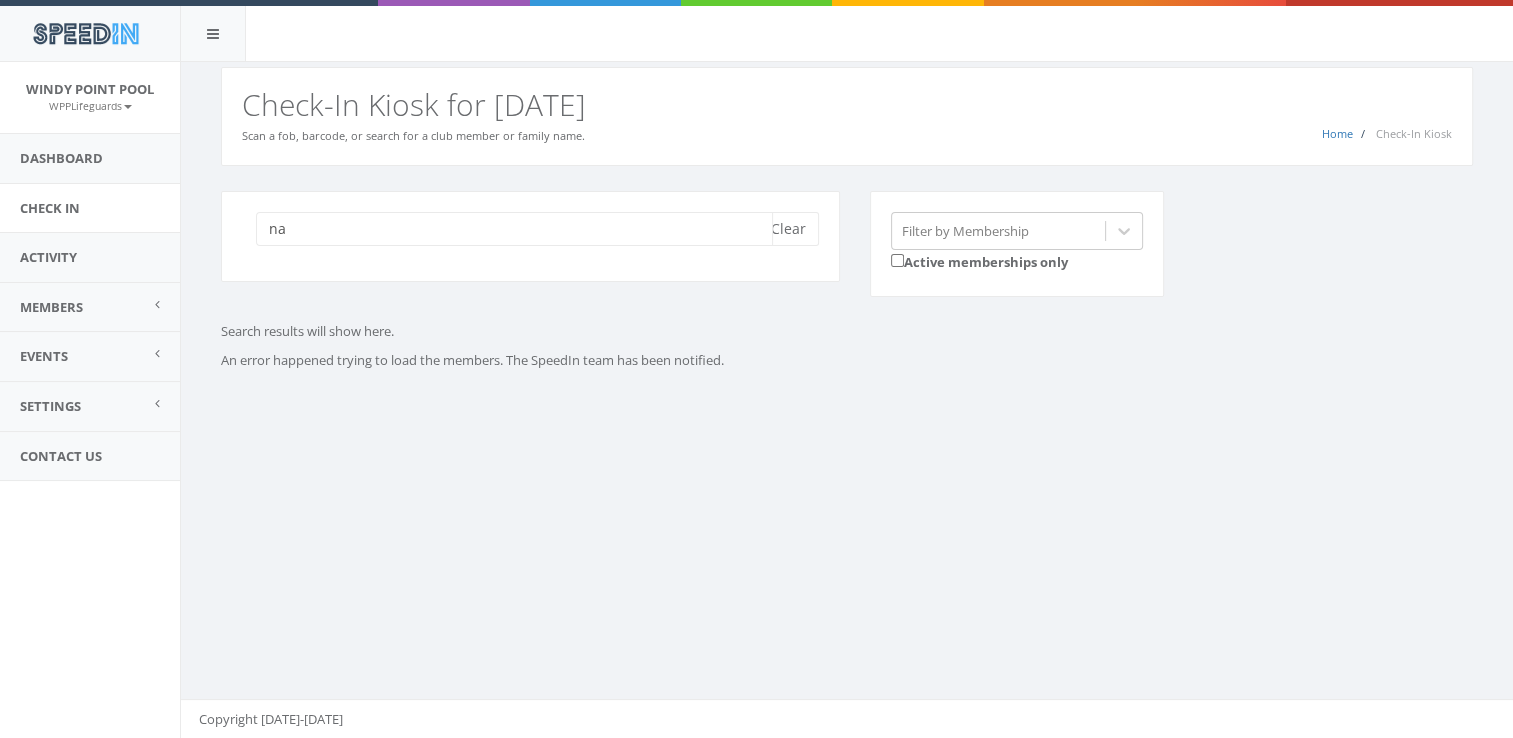 type on "n" 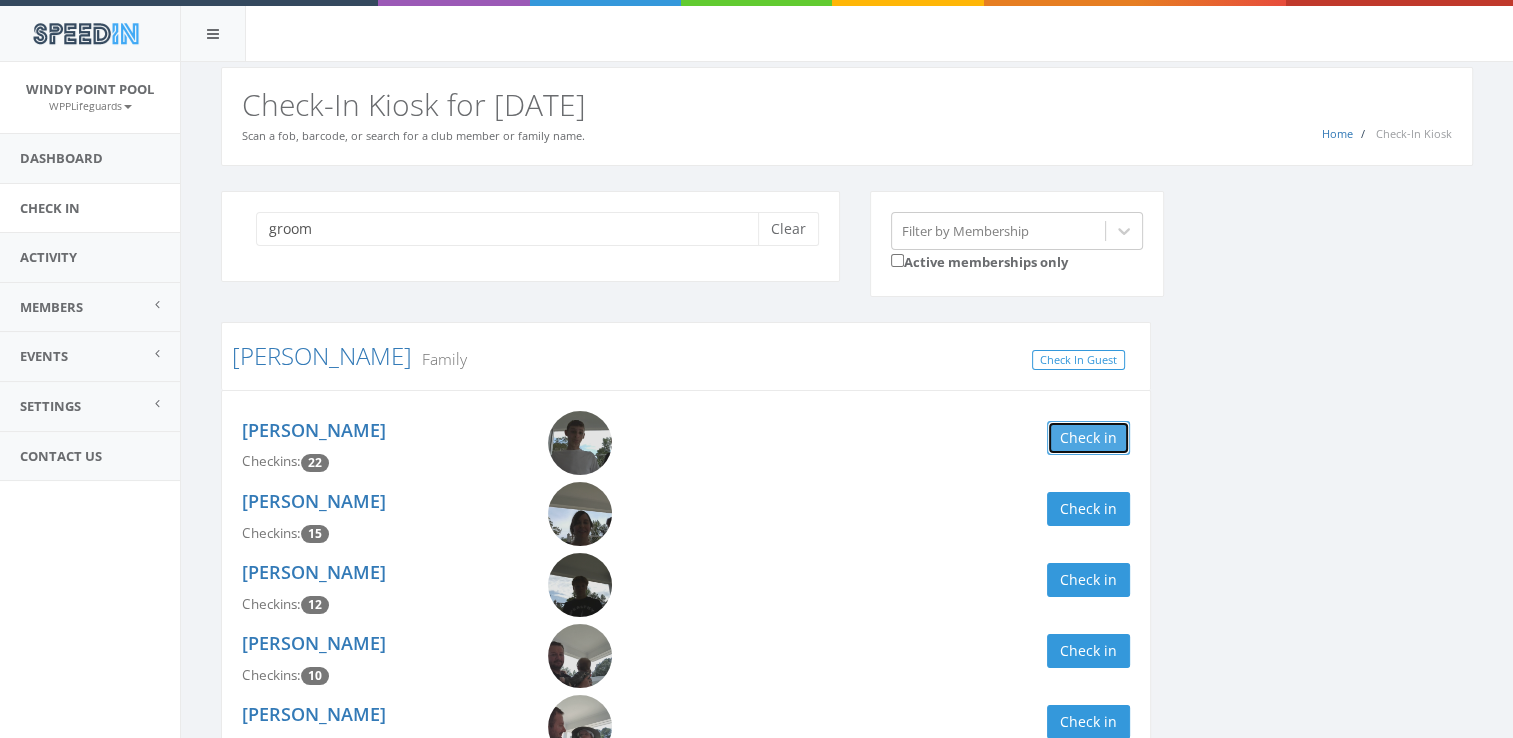 click on "Check in" at bounding box center [1088, 438] 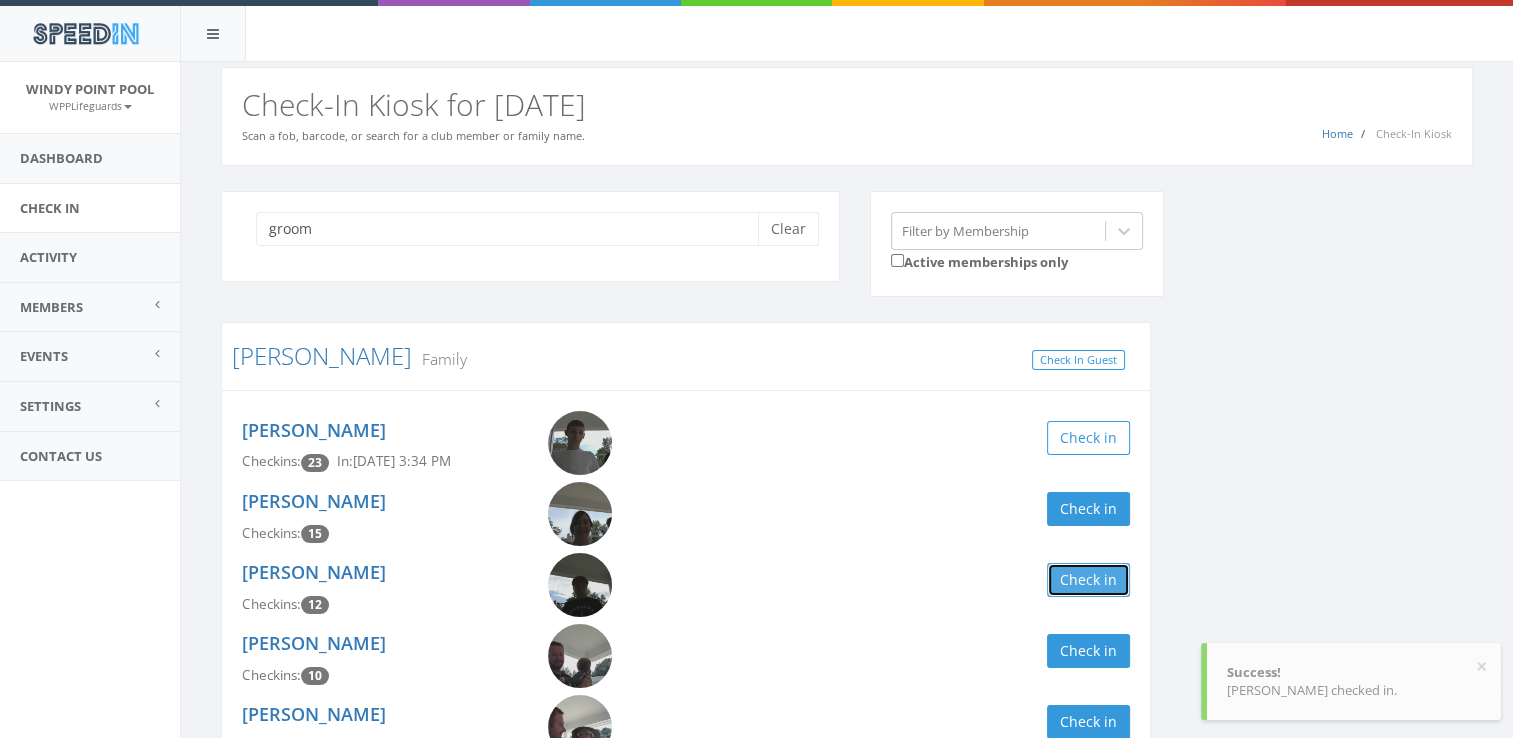 click on "Check in" at bounding box center [1088, 580] 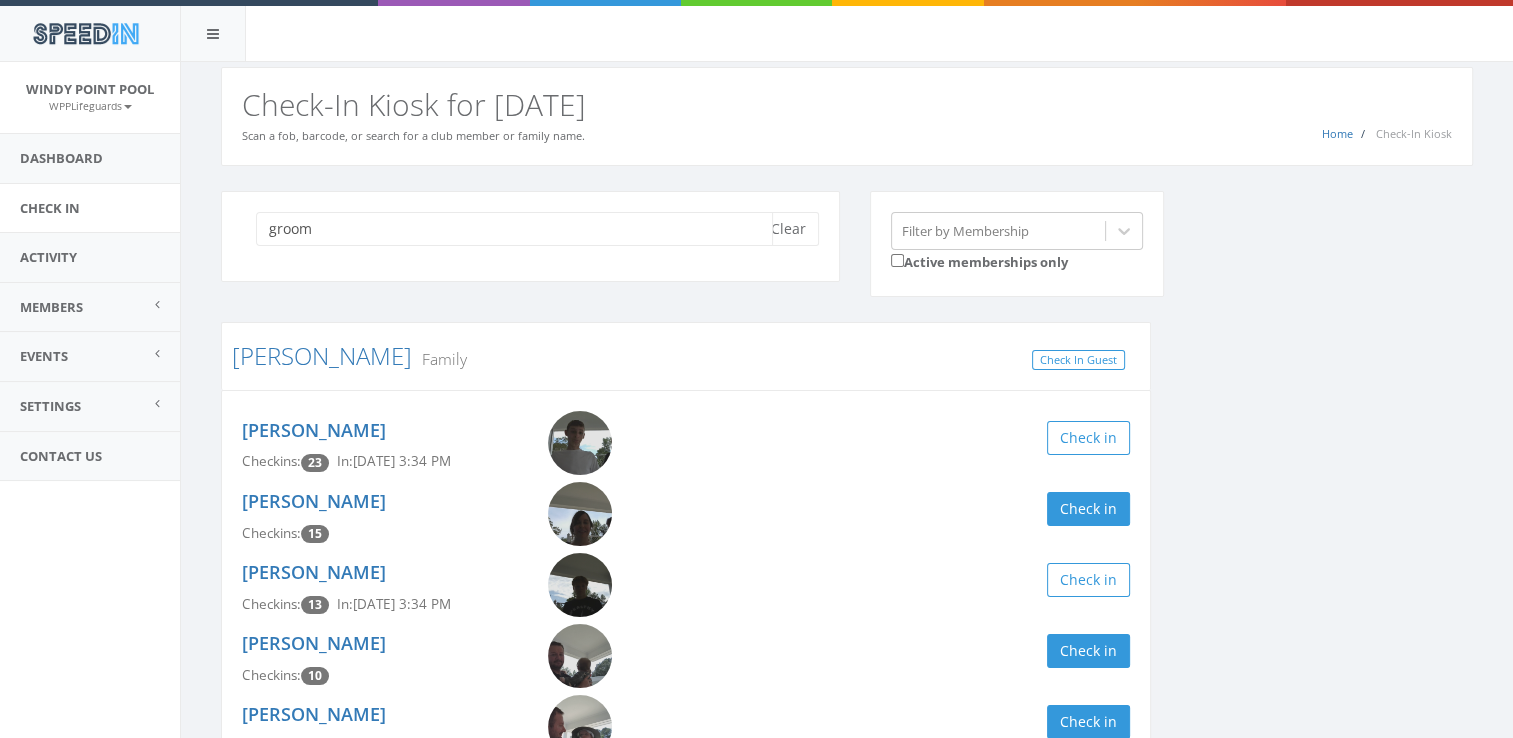 click on "groom" at bounding box center (514, 229) 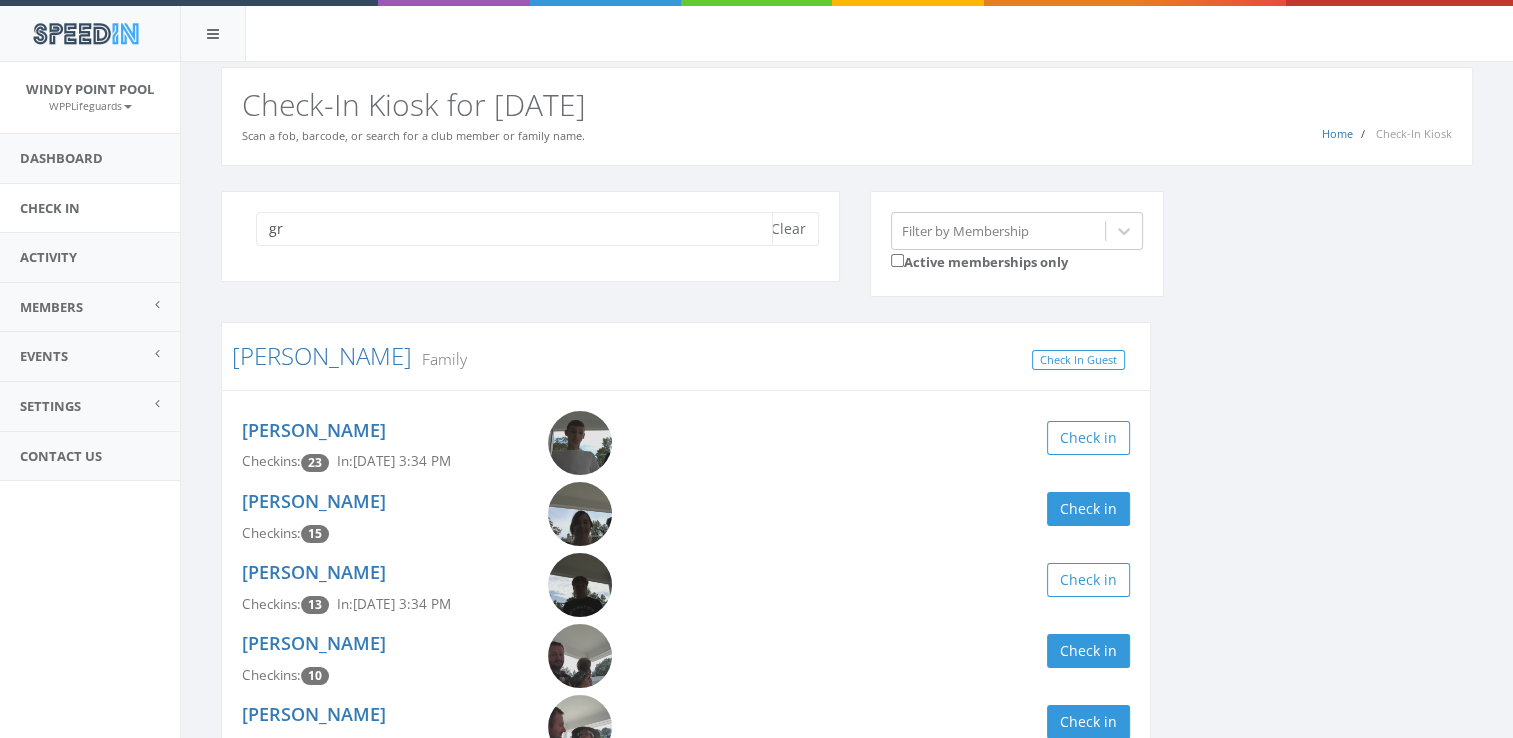 type on "g" 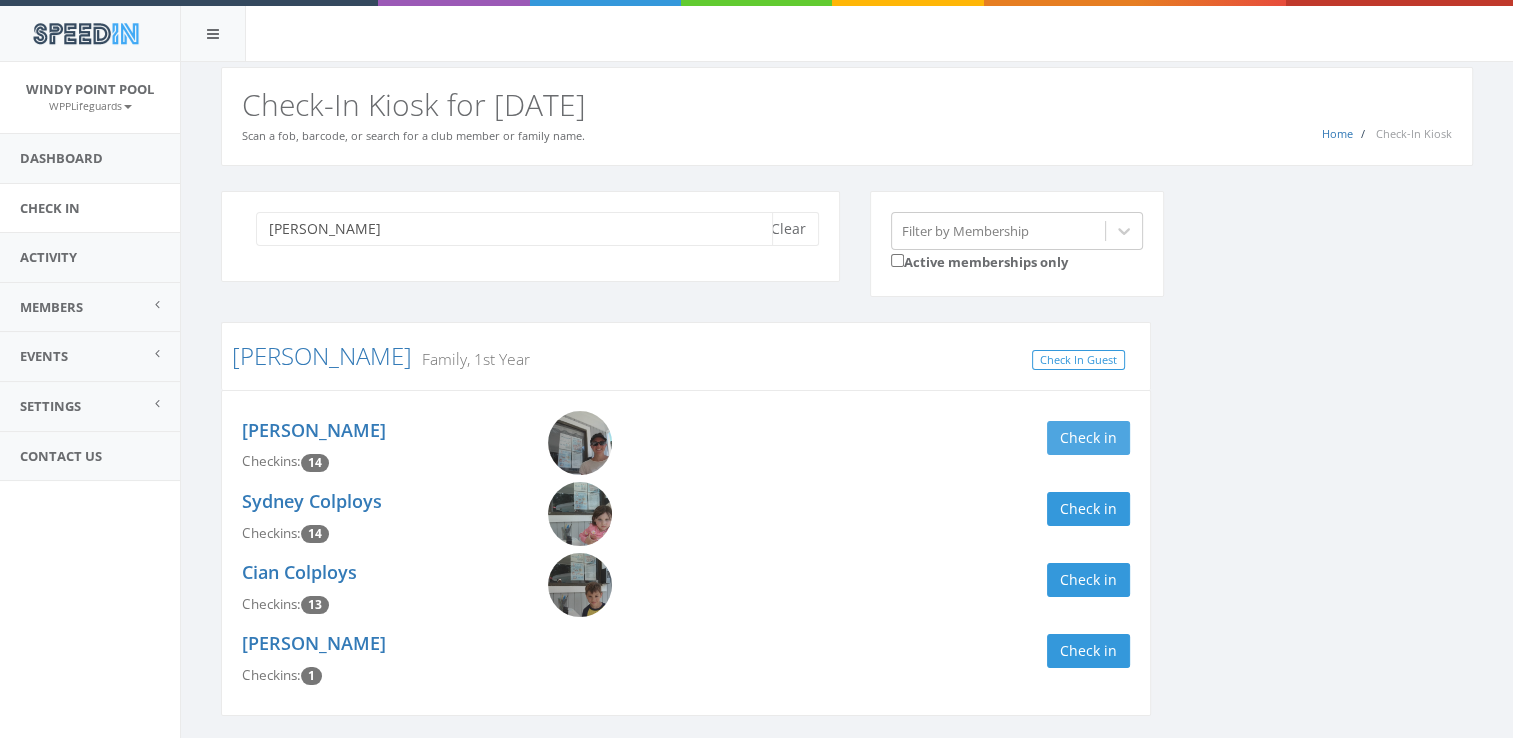 type on "colpoys" 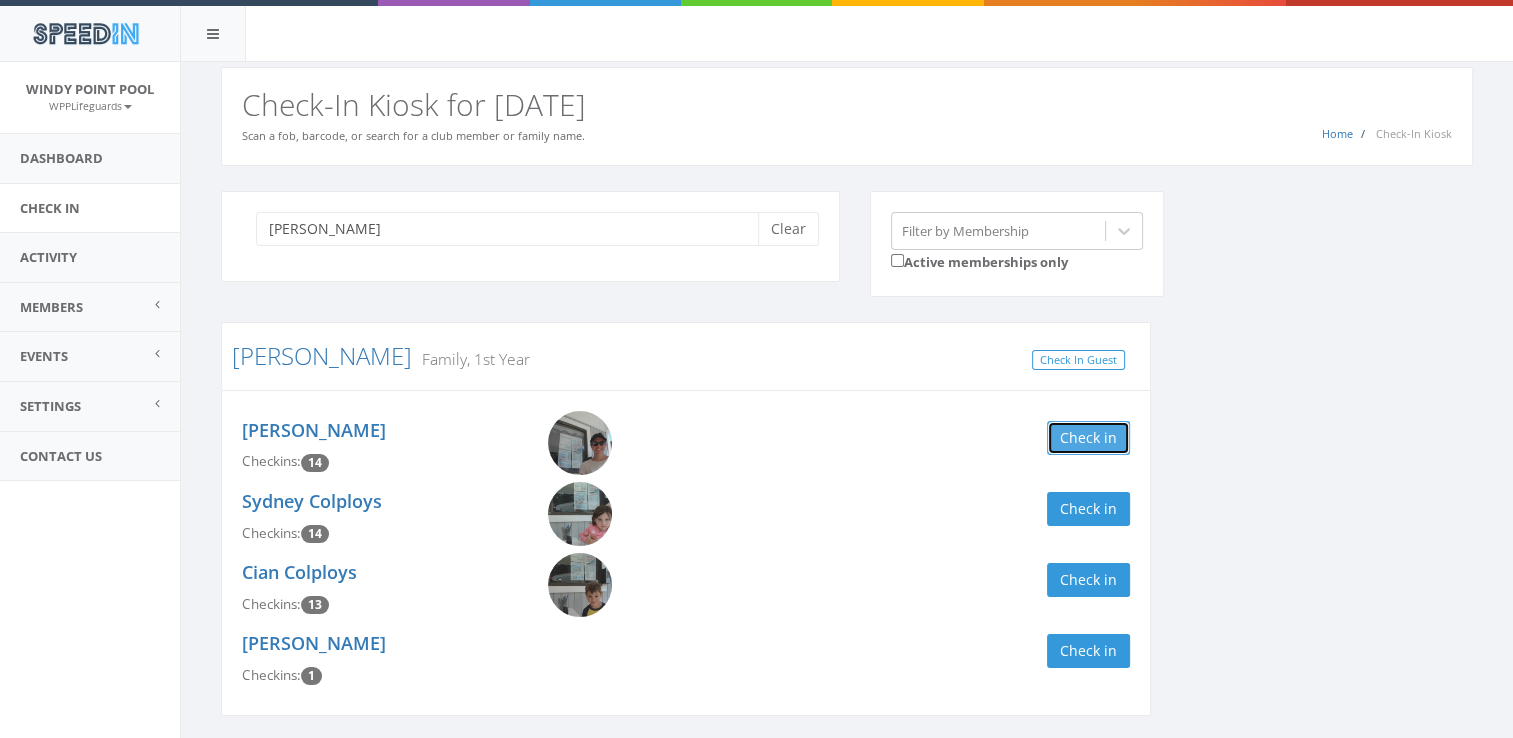 click on "Check in" at bounding box center (1088, 438) 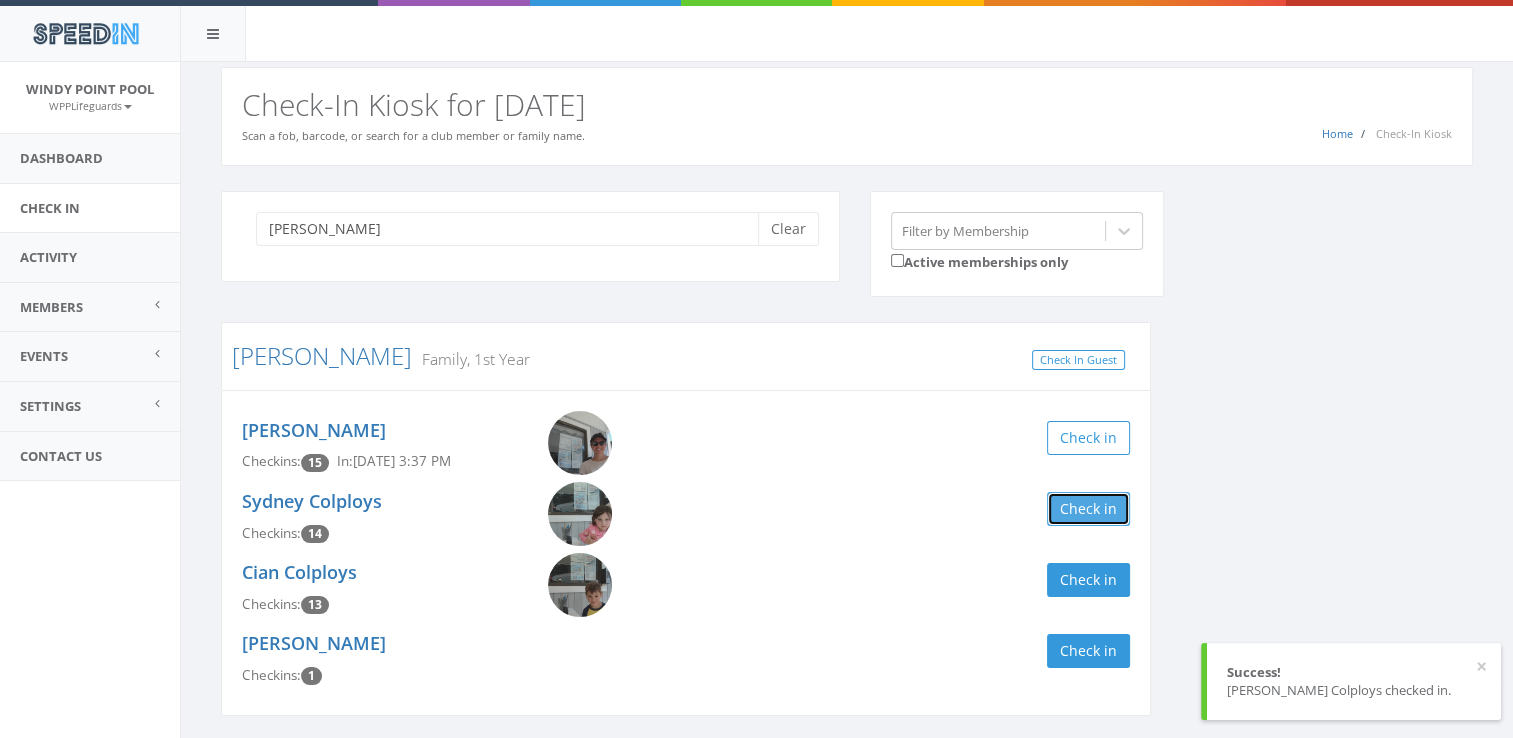 click on "Check in" at bounding box center [1088, 509] 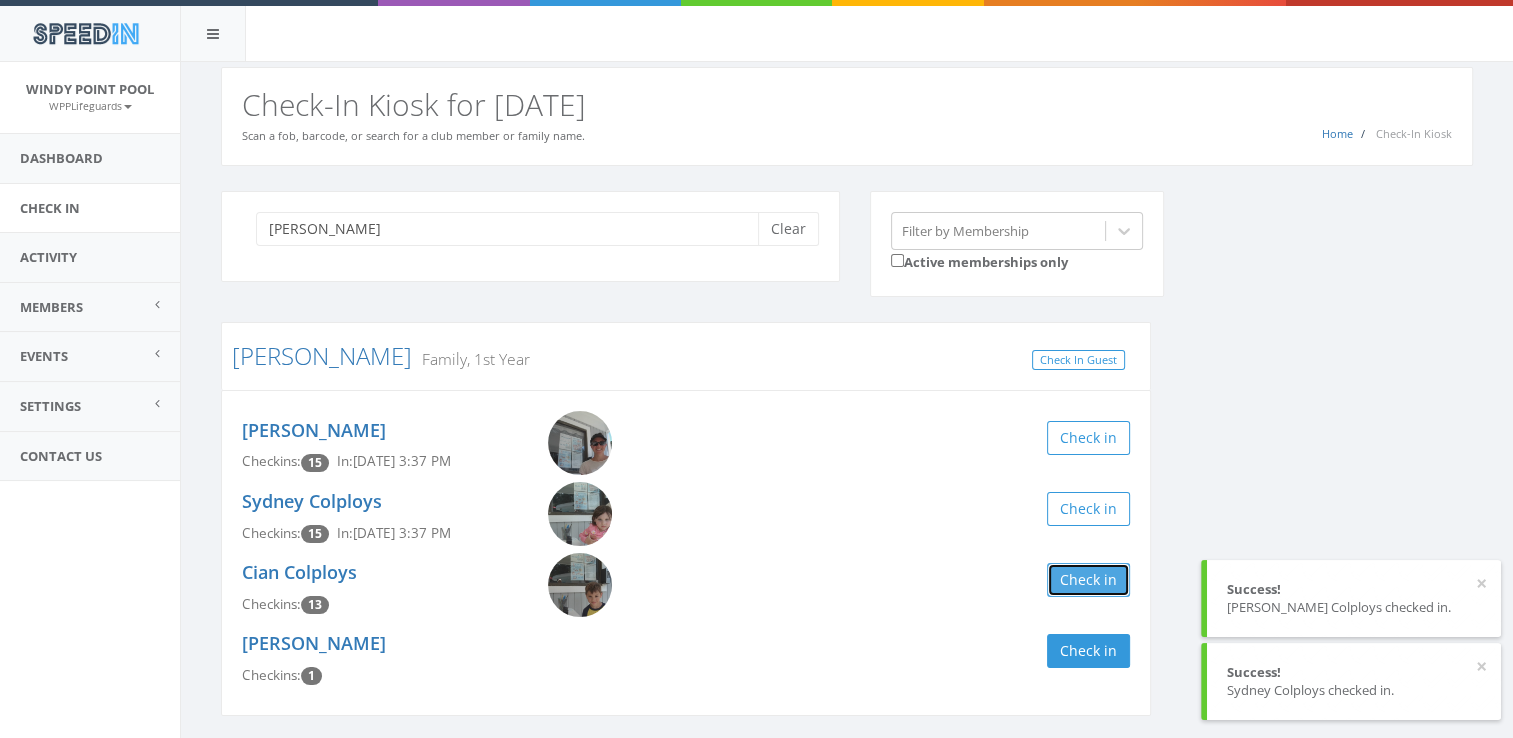 click on "Check in" at bounding box center [1088, 580] 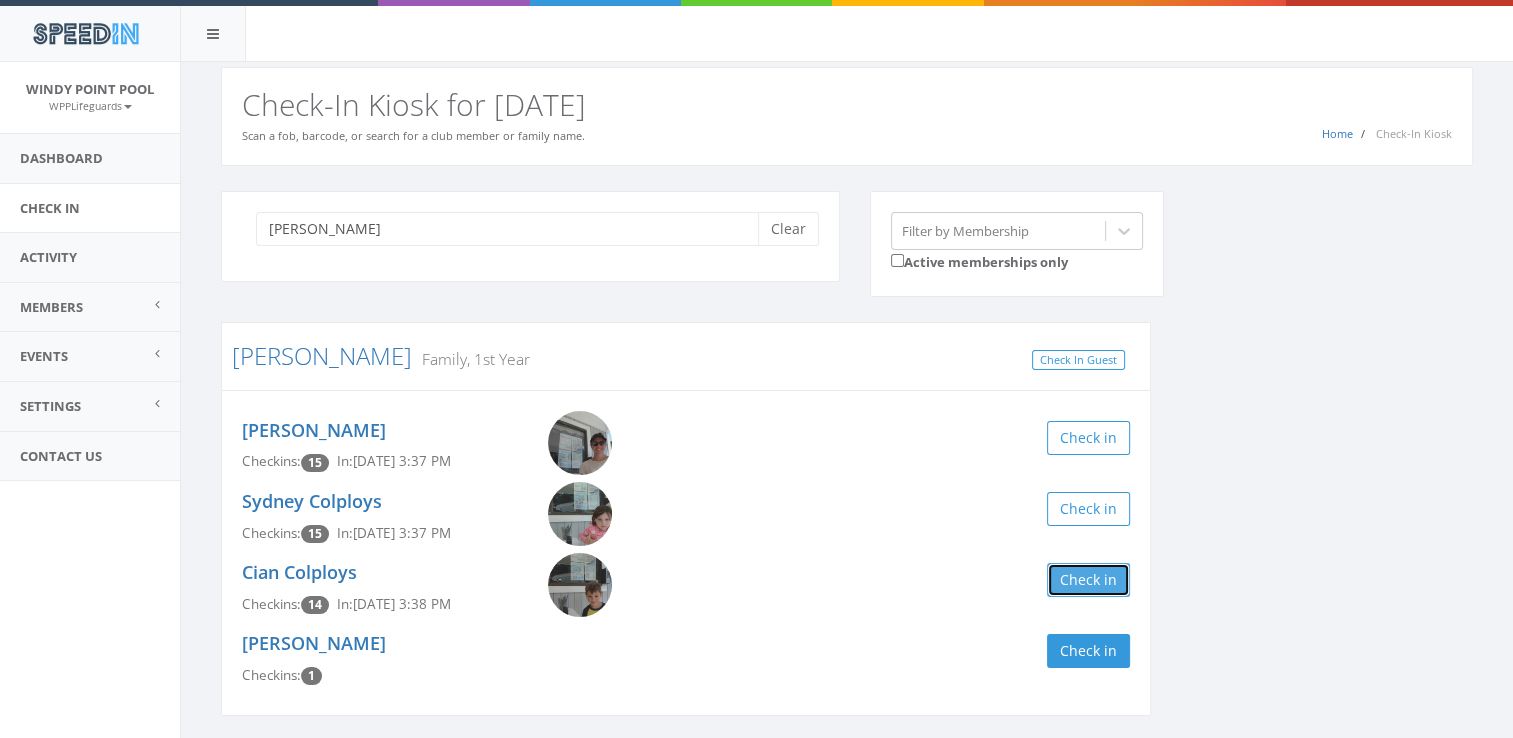 click on "Check in" at bounding box center (1088, 580) 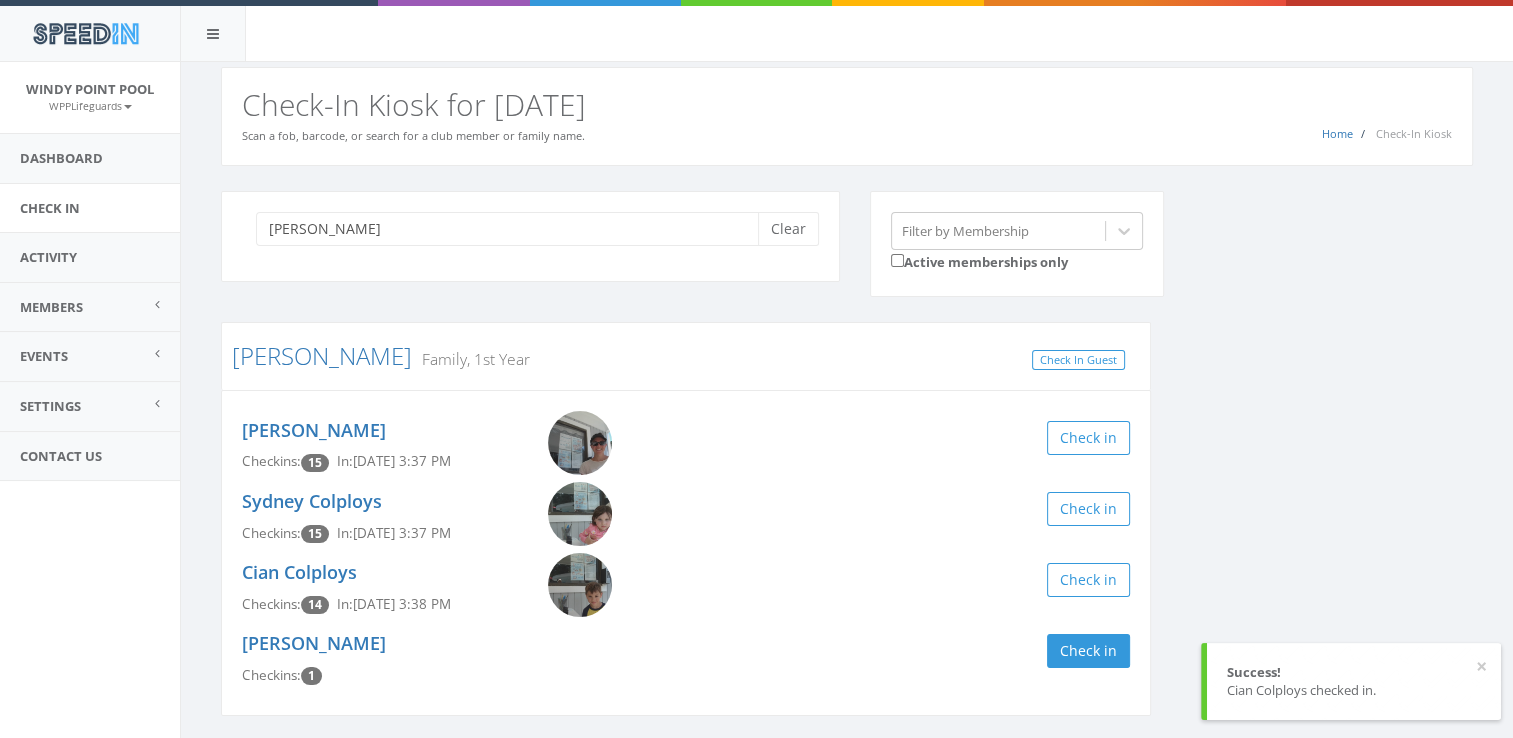 click on "colpoys Clear Filter by Membership  Active memberships only Colpoys Family, 1st Year Check In Guest Jessica Colploys Checkins:  15 In:  Jul 8, 3:37 PM Check in Sydney Colploys Checkins:  15 In:  Jul 8, 3:37 PM Check in Cian Colploys Checkins:  14 In:  Jul 8, 3:38 PM Check in Kenneth Colploys Checkins:  1 Check in" at bounding box center [847, 466] 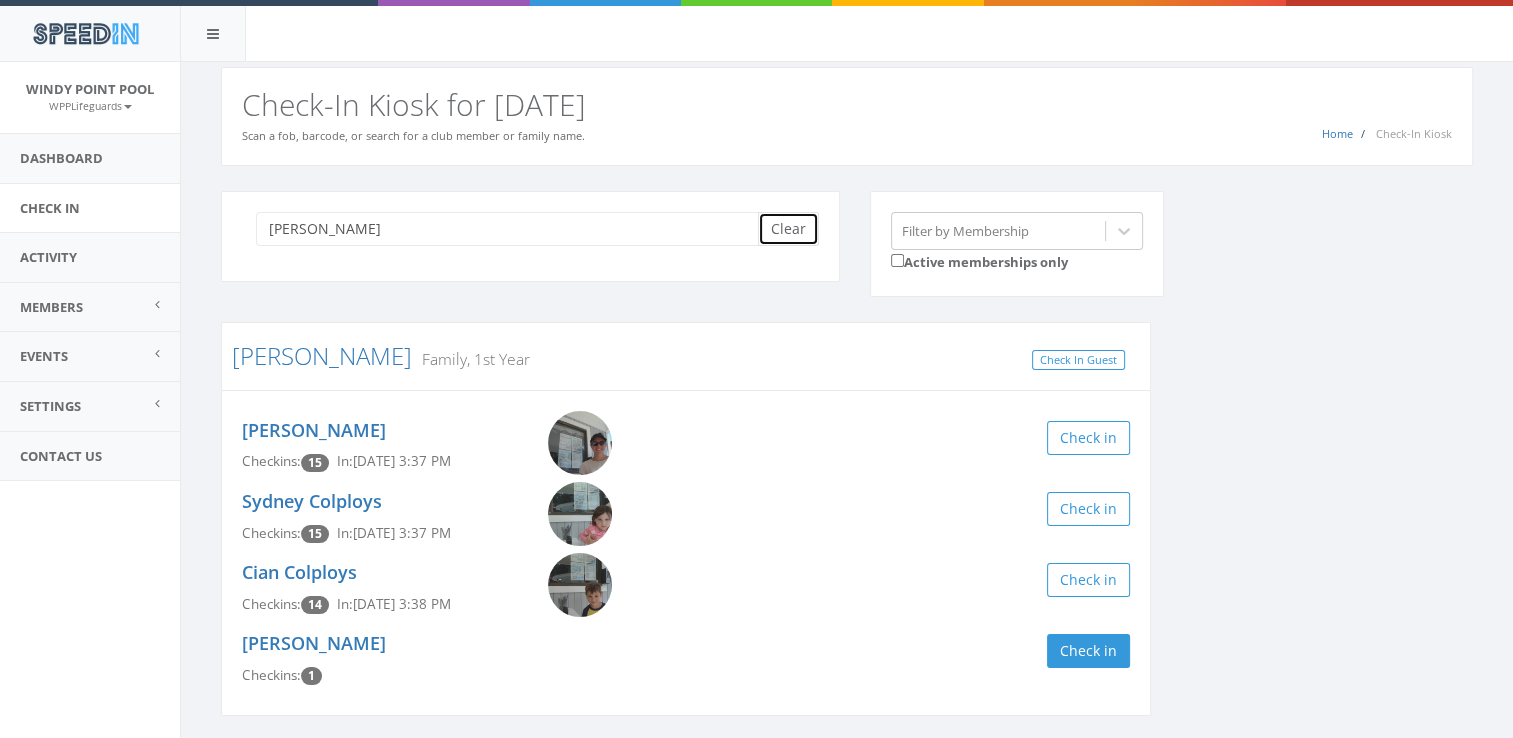 click on "Clear" at bounding box center (788, 229) 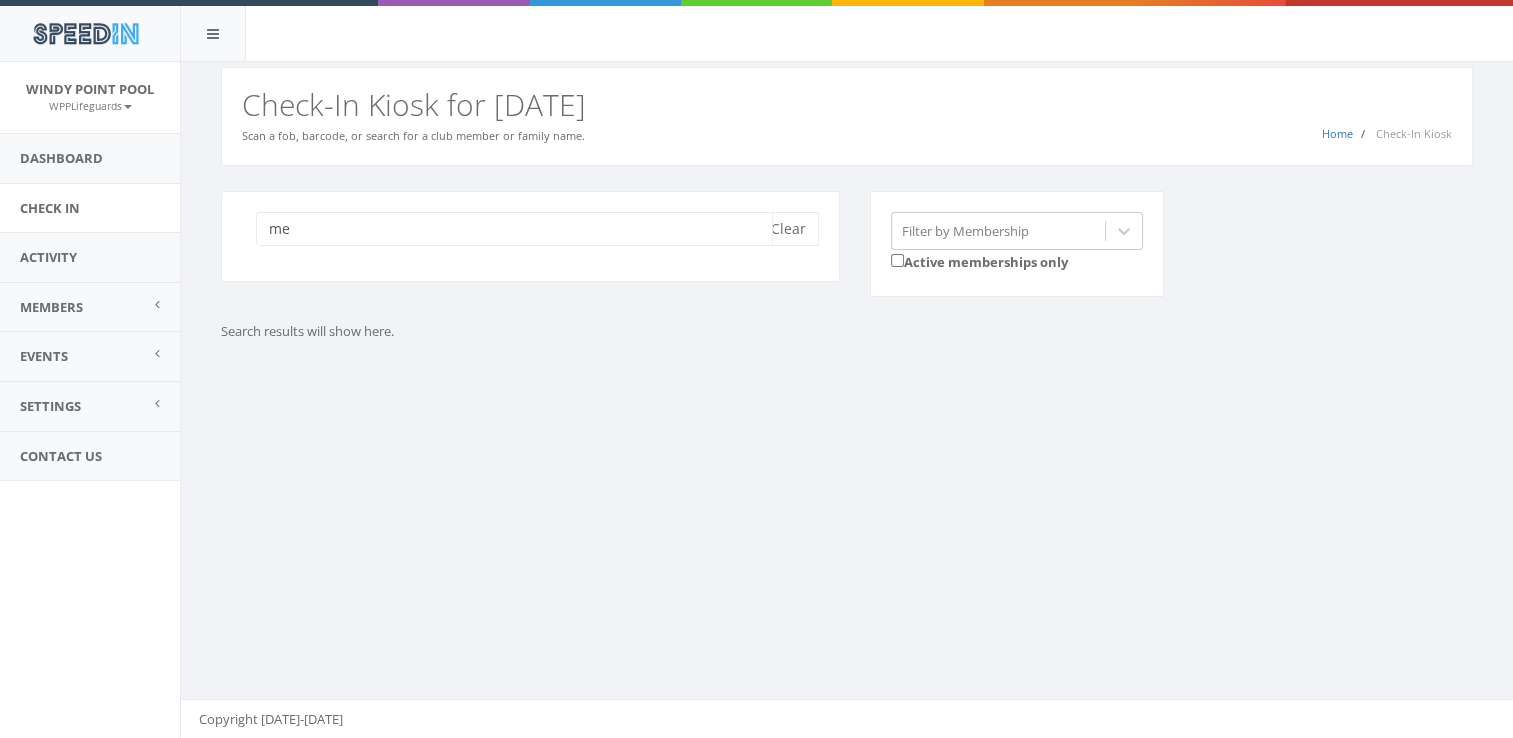 type on "m" 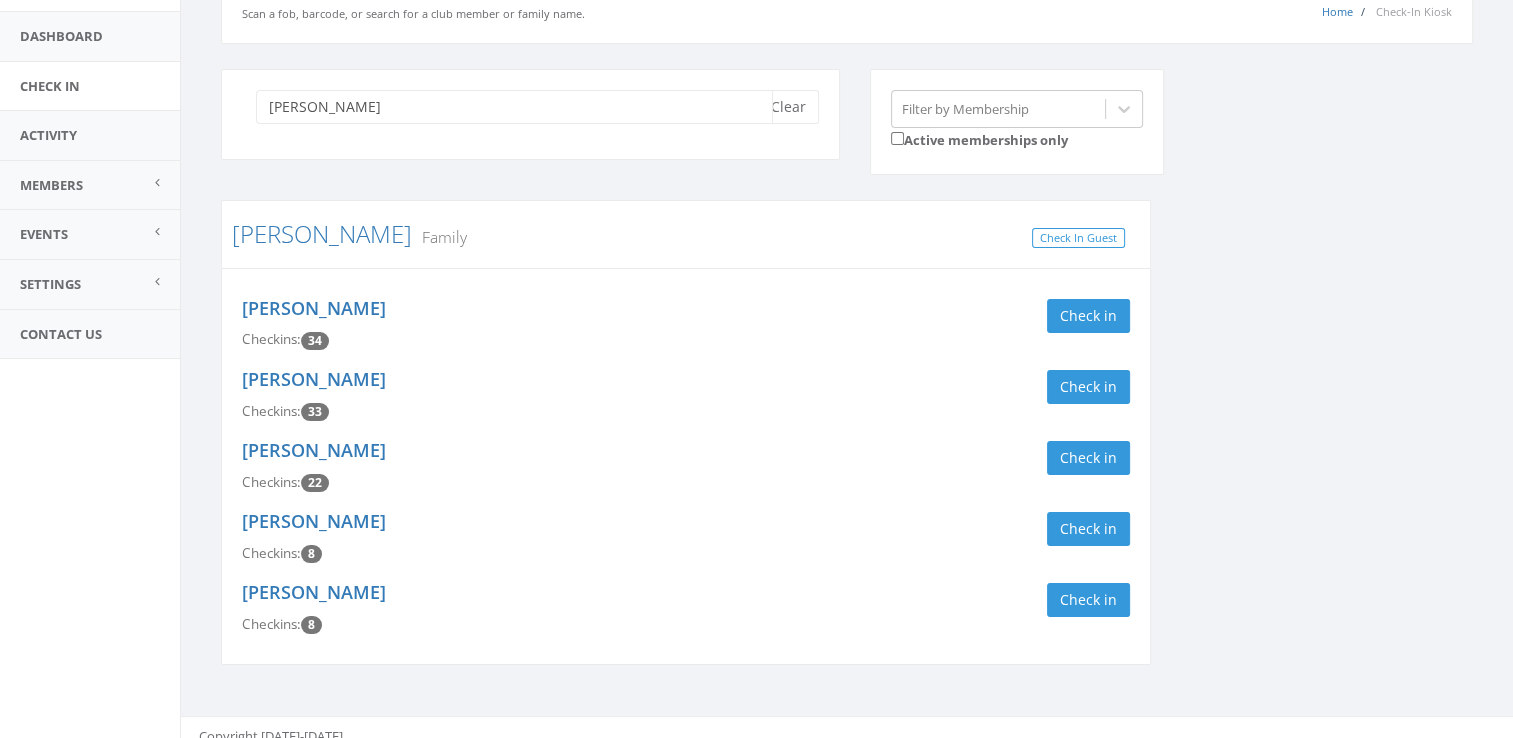 scroll, scrollTop: 124, scrollLeft: 0, axis: vertical 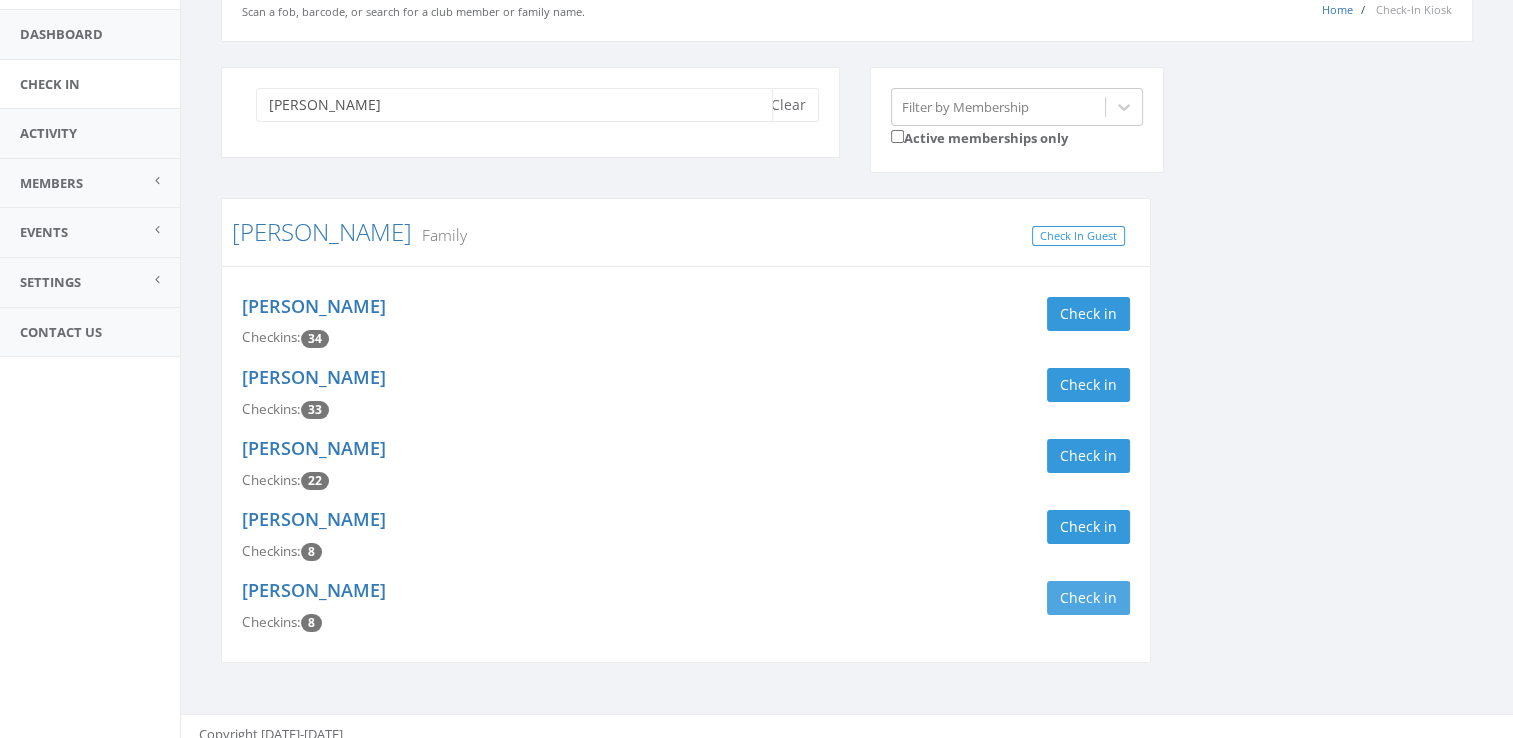 type on "mello" 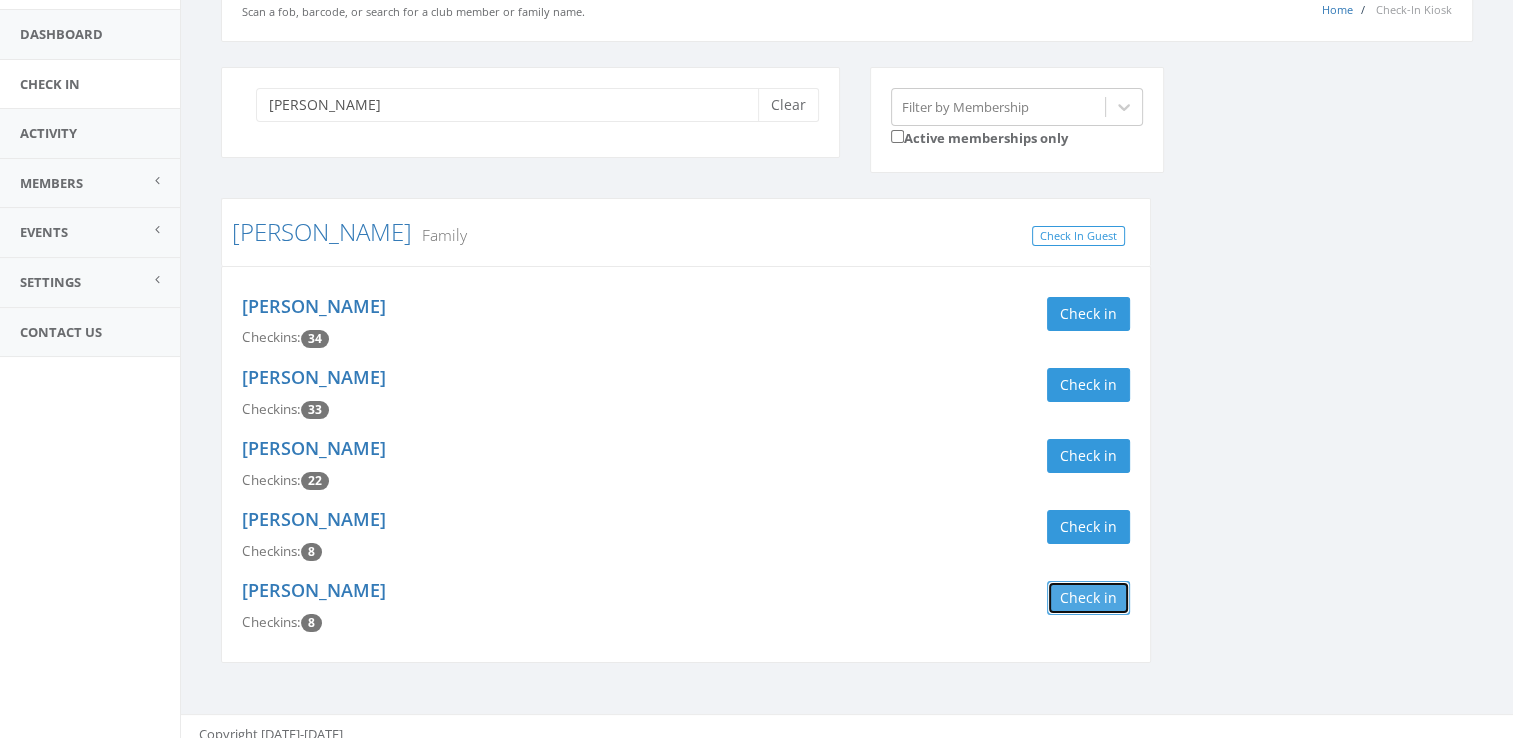 click on "Check in" at bounding box center (1088, 598) 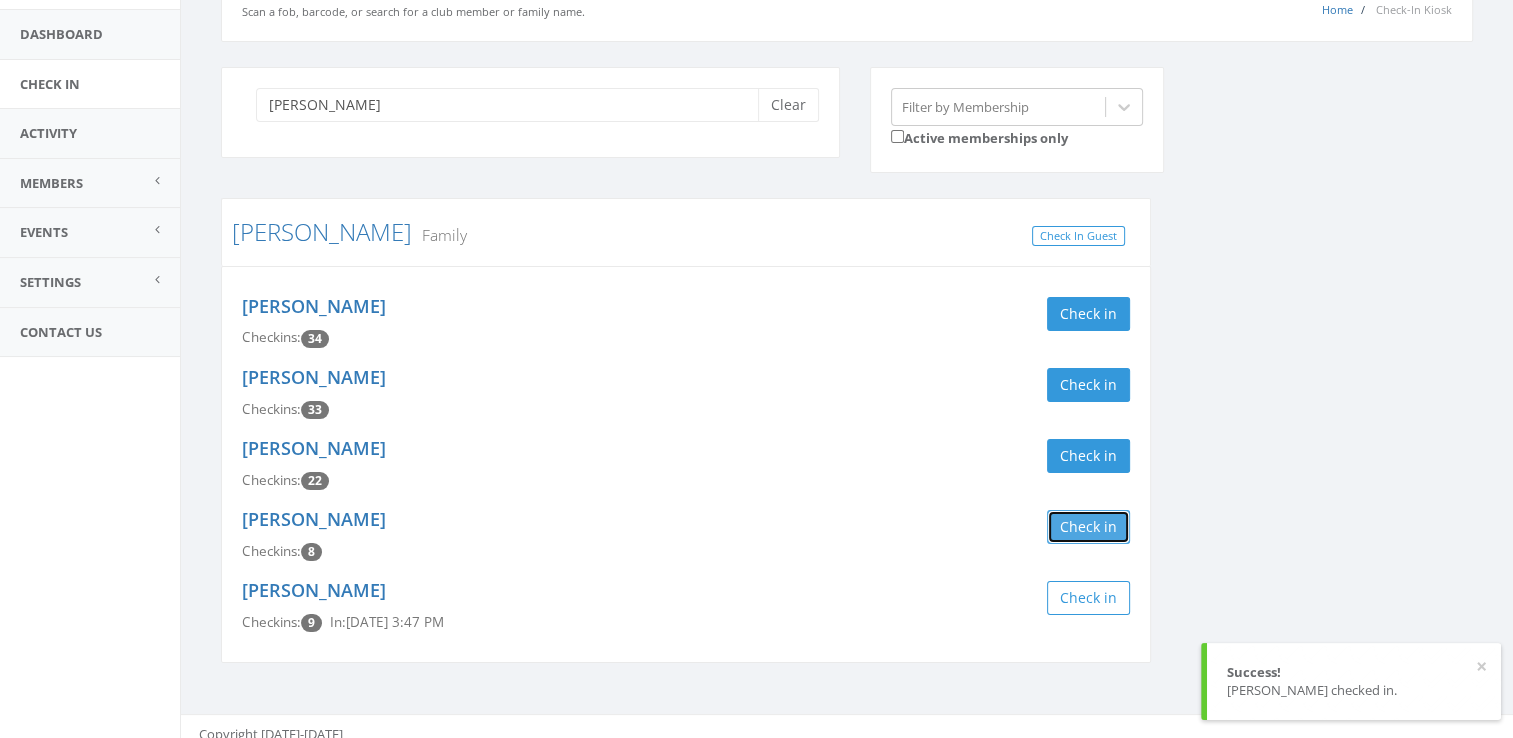 click on "Check in" at bounding box center [1088, 527] 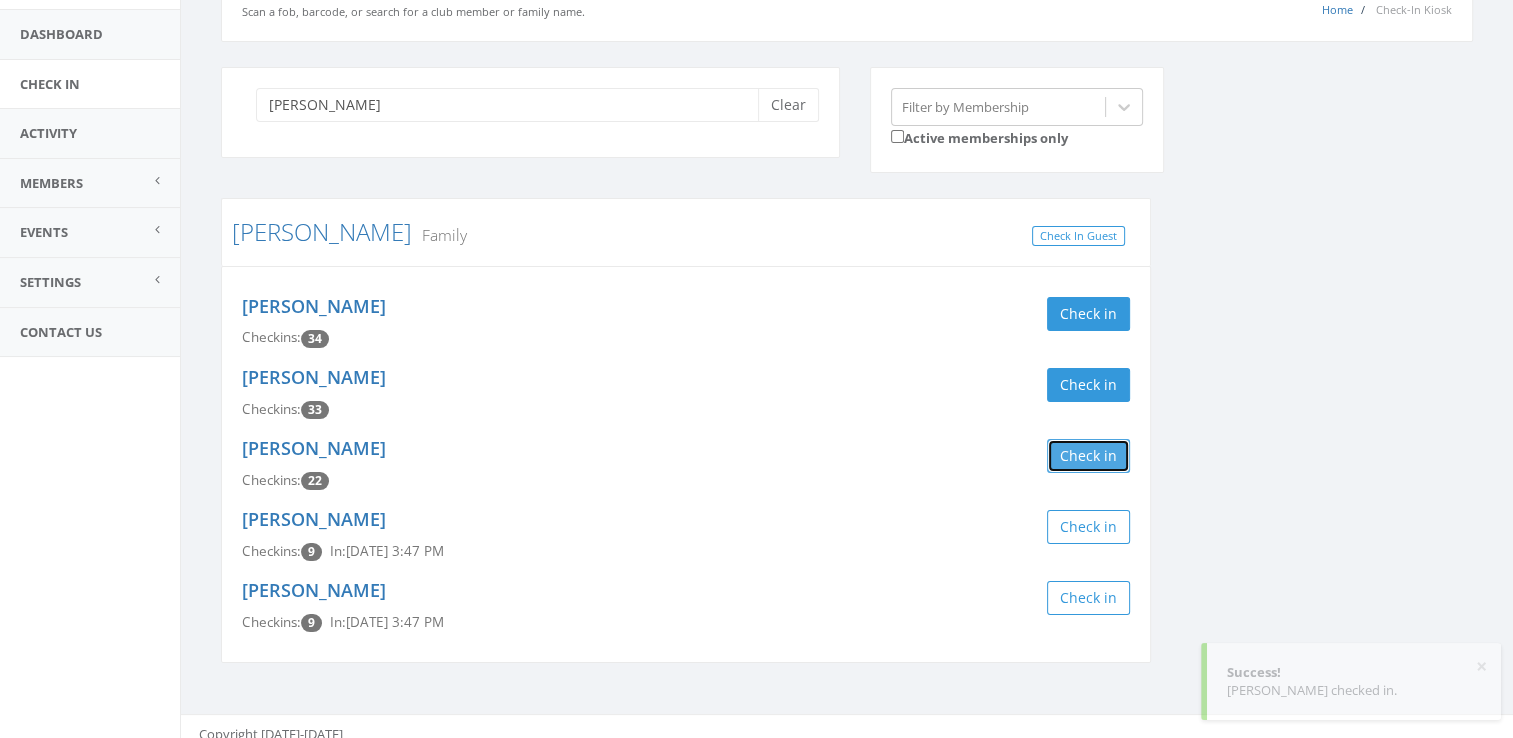 click on "Check in" at bounding box center (1088, 456) 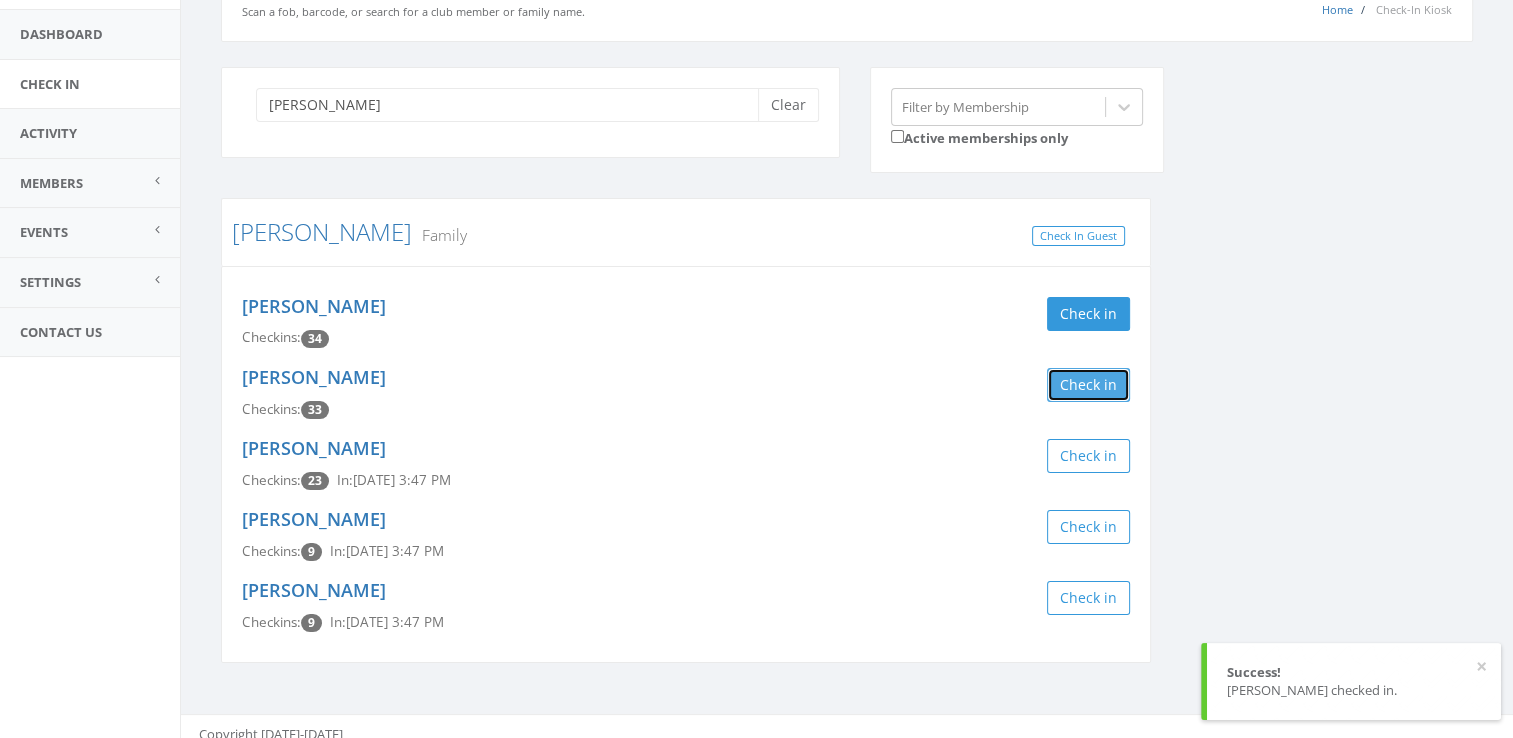 click on "Check in" at bounding box center [1088, 385] 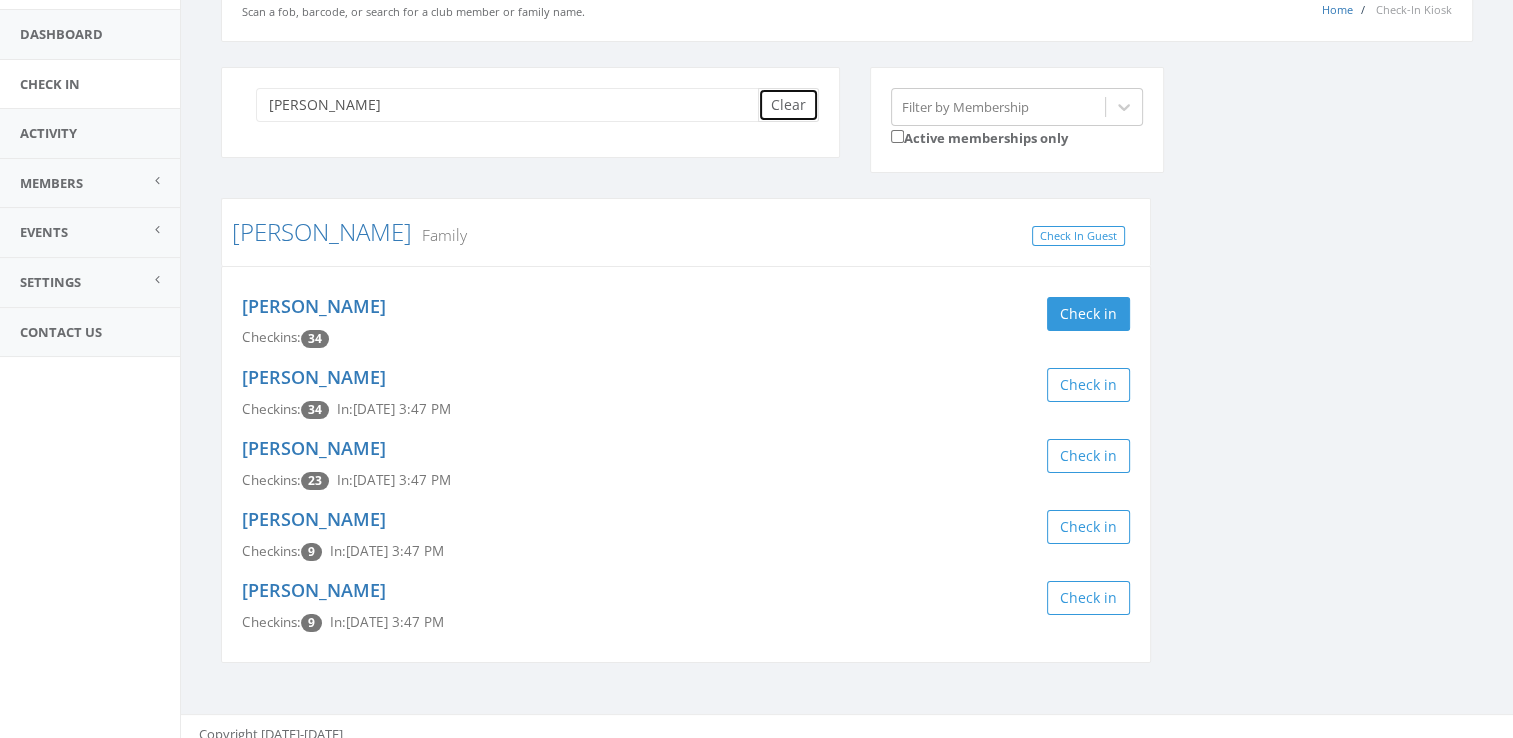 click on "Clear" at bounding box center (788, 105) 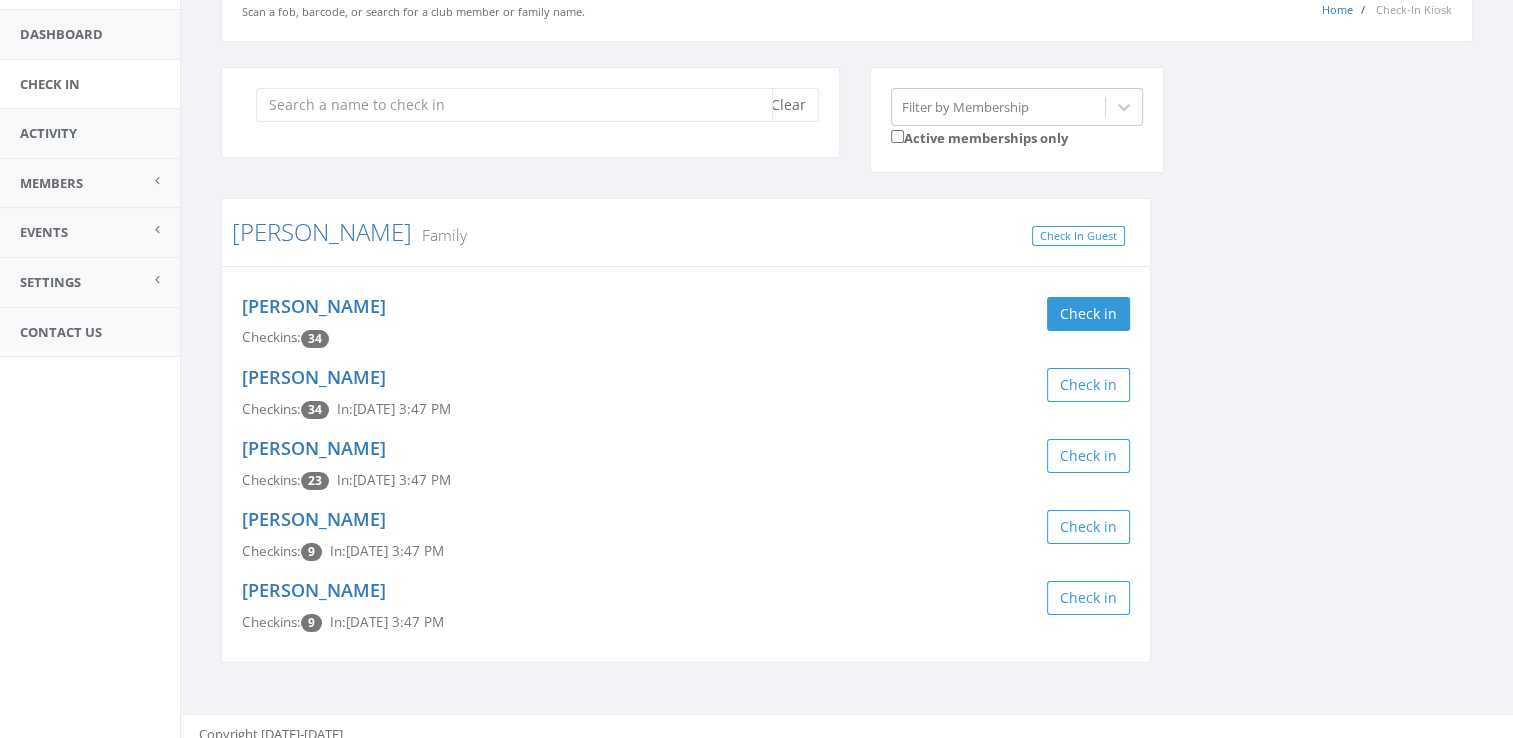 scroll, scrollTop: 0, scrollLeft: 0, axis: both 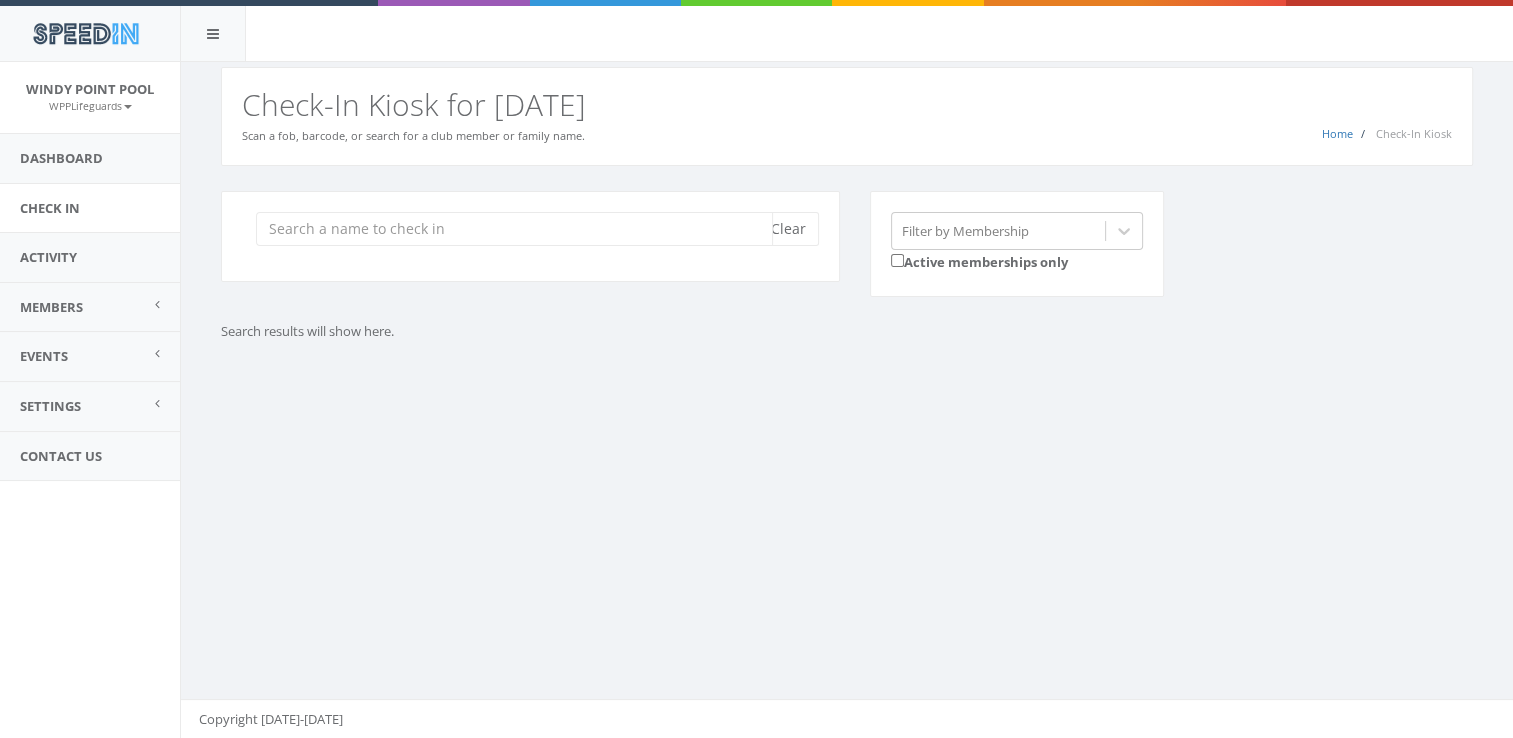 click at bounding box center (514, 229) 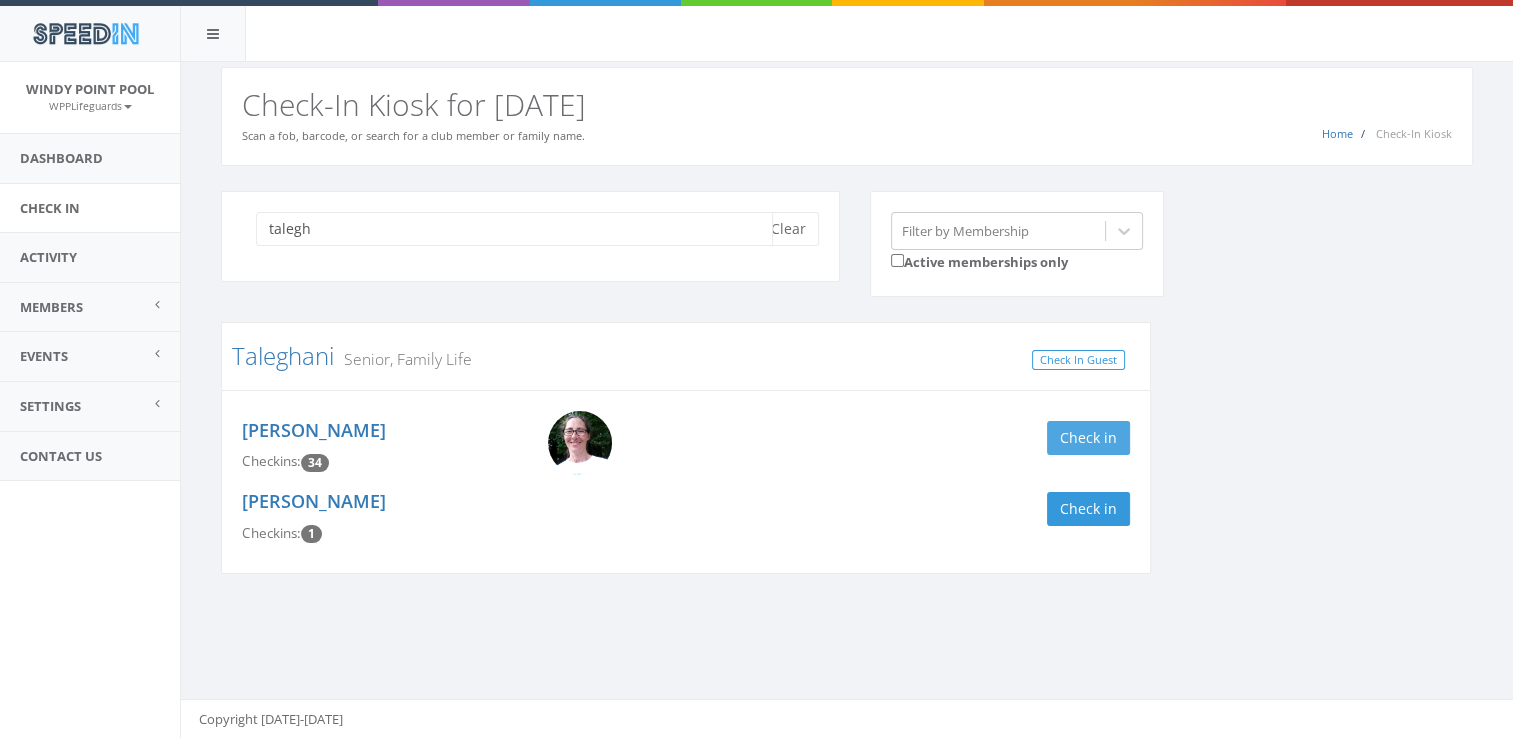 type on "talegh" 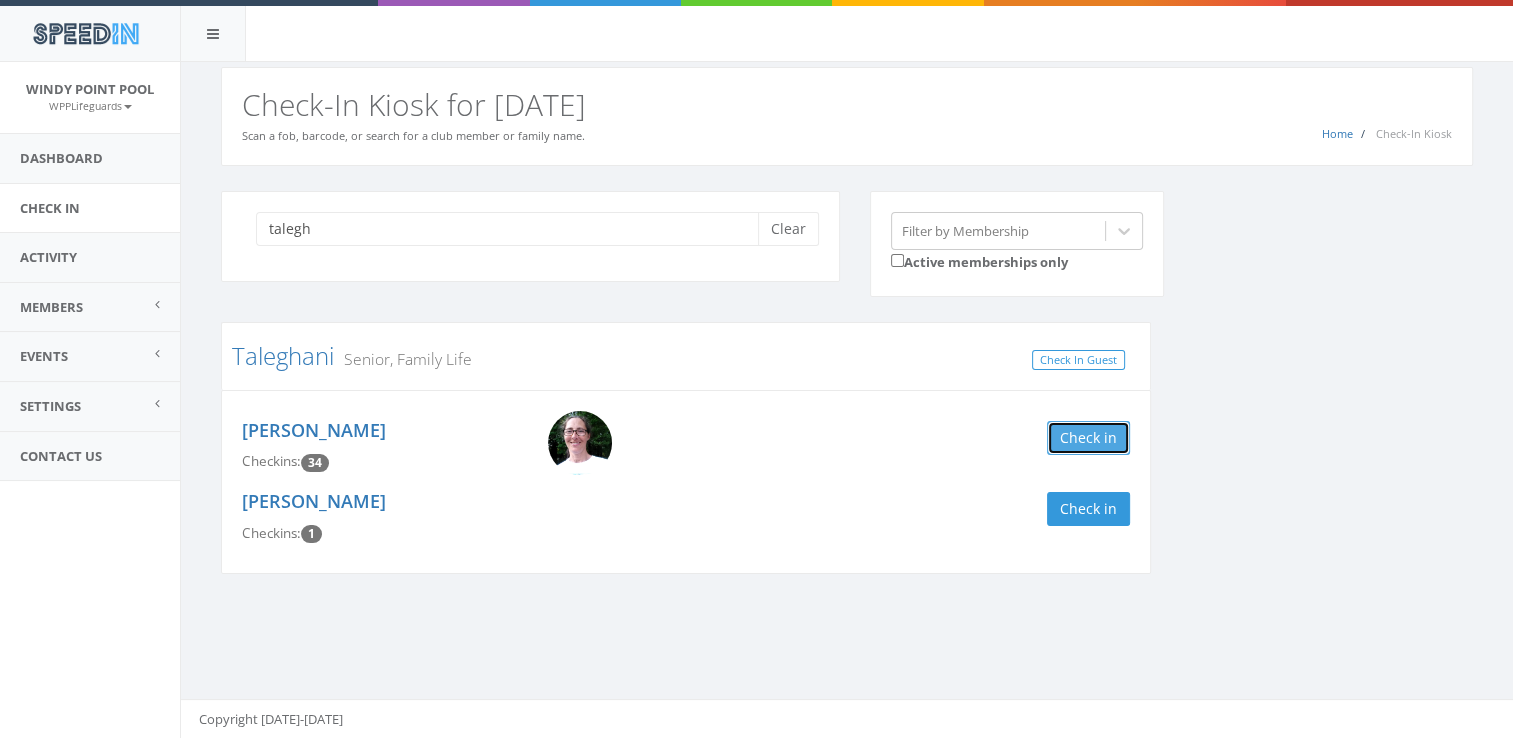click on "Check in" at bounding box center [1088, 438] 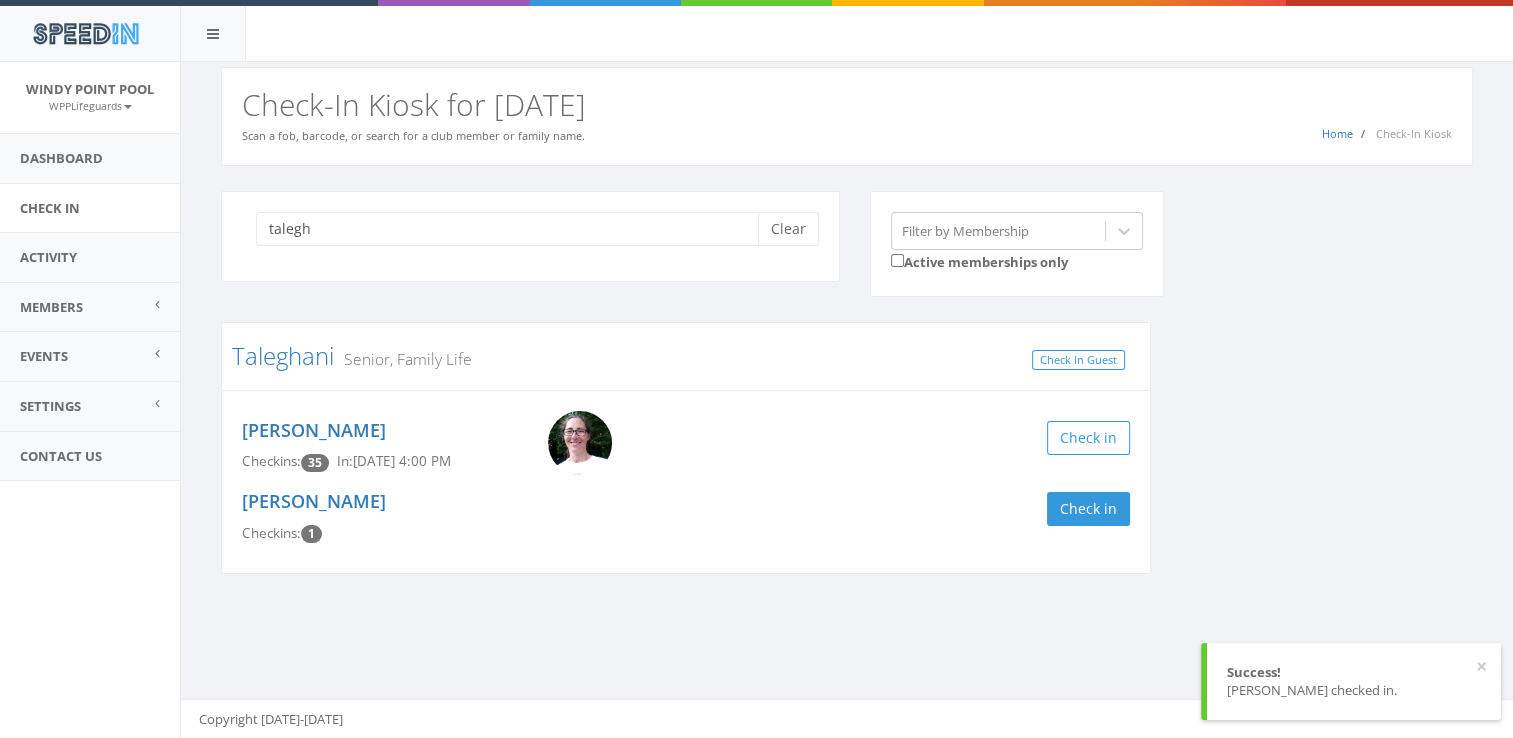 click on "talegh Clear Filter by Membership  Active memberships only Taleghani Senior, Family Life Check In Guest Christine Taleghani Checkins:  35 In:  Jul 8, 4:00 PM Check in Barmac Taleghani Checkins:  1 Check in" at bounding box center [847, 395] 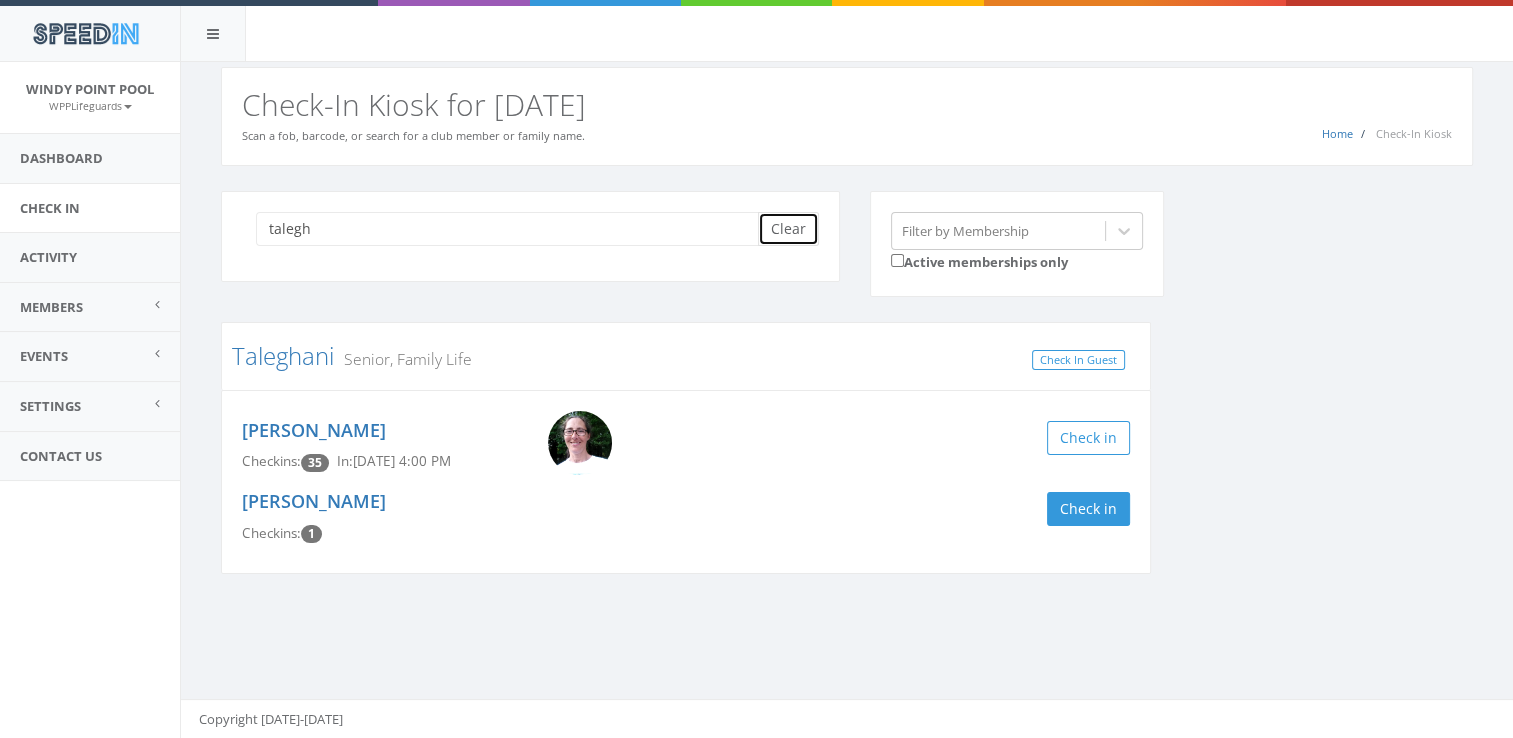 click on "Clear" at bounding box center (788, 229) 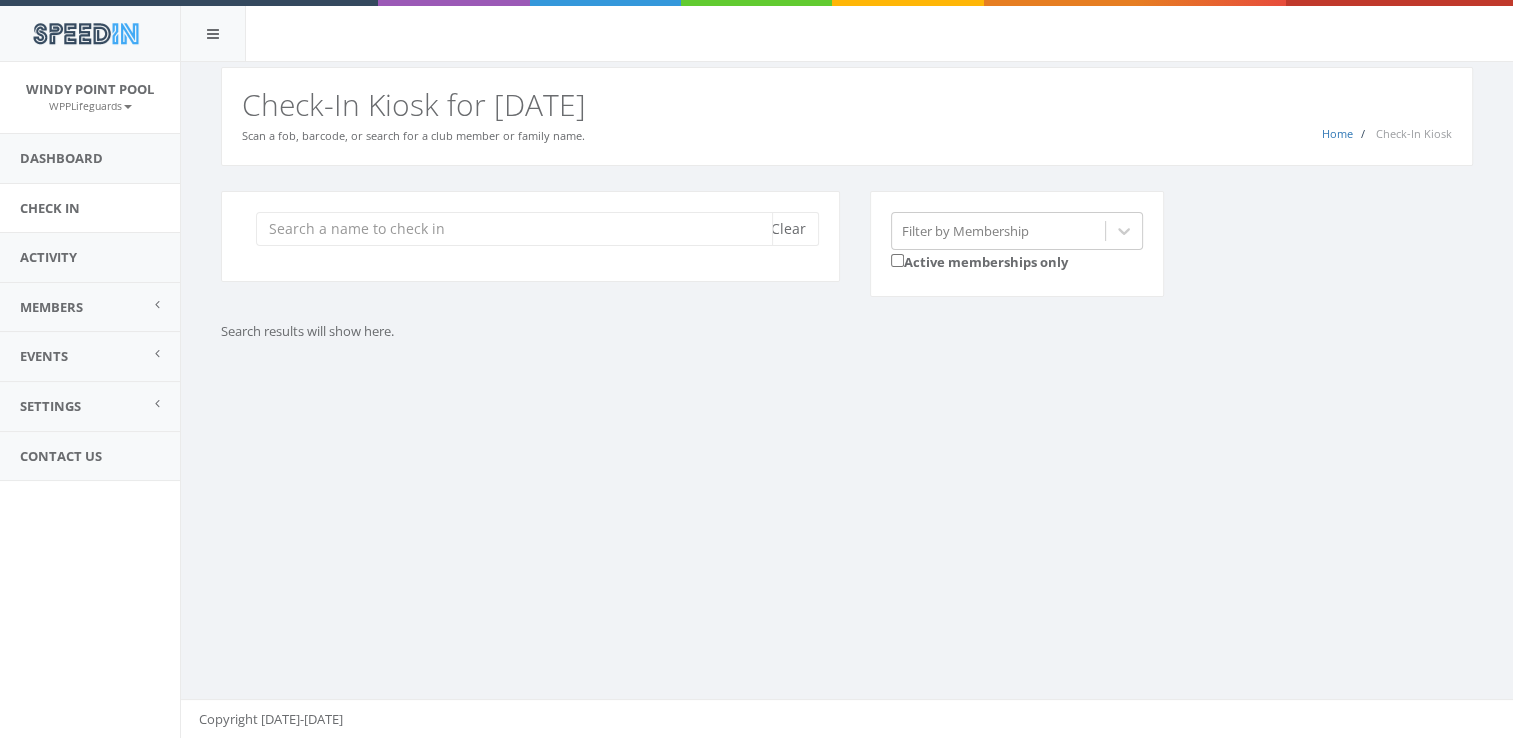 click at bounding box center (514, 229) 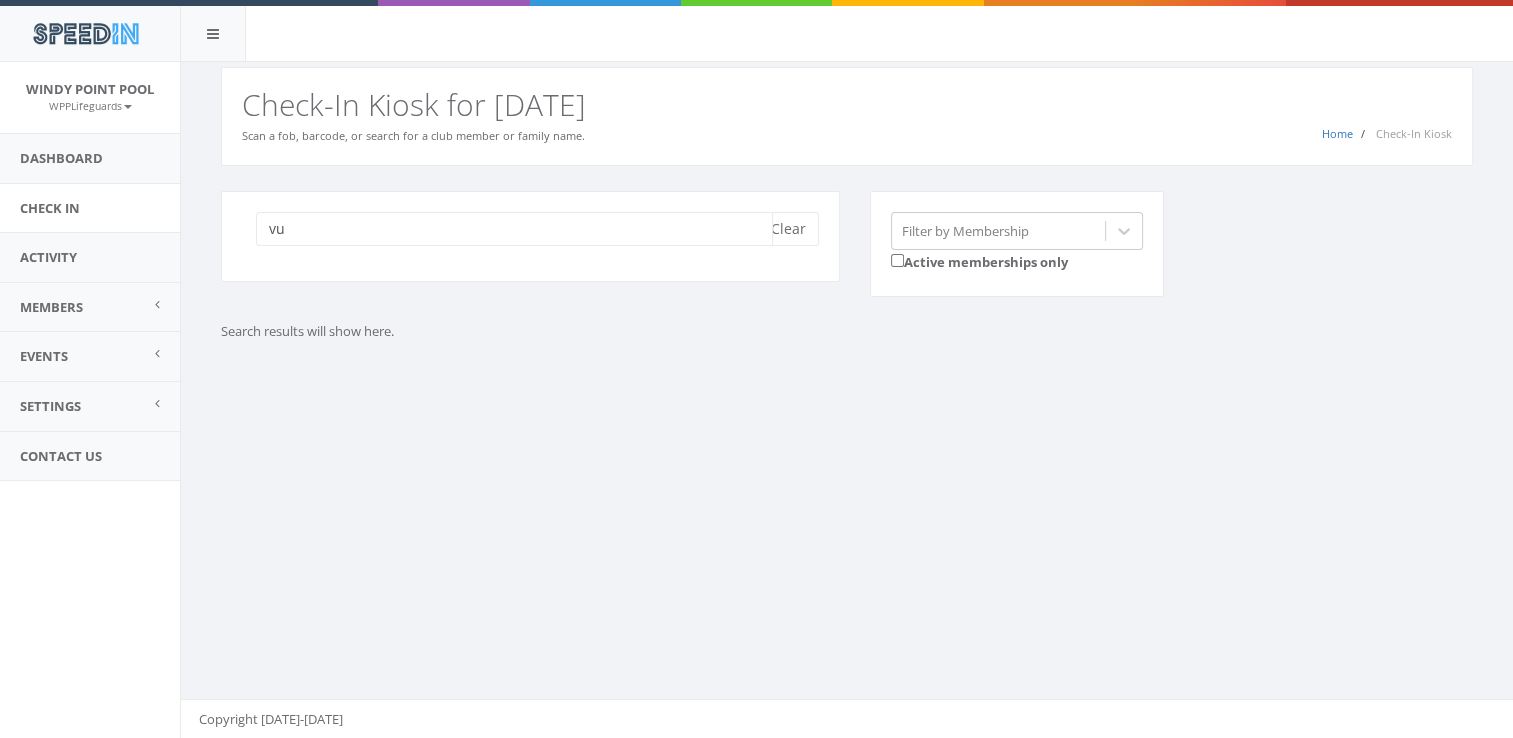 type on "v" 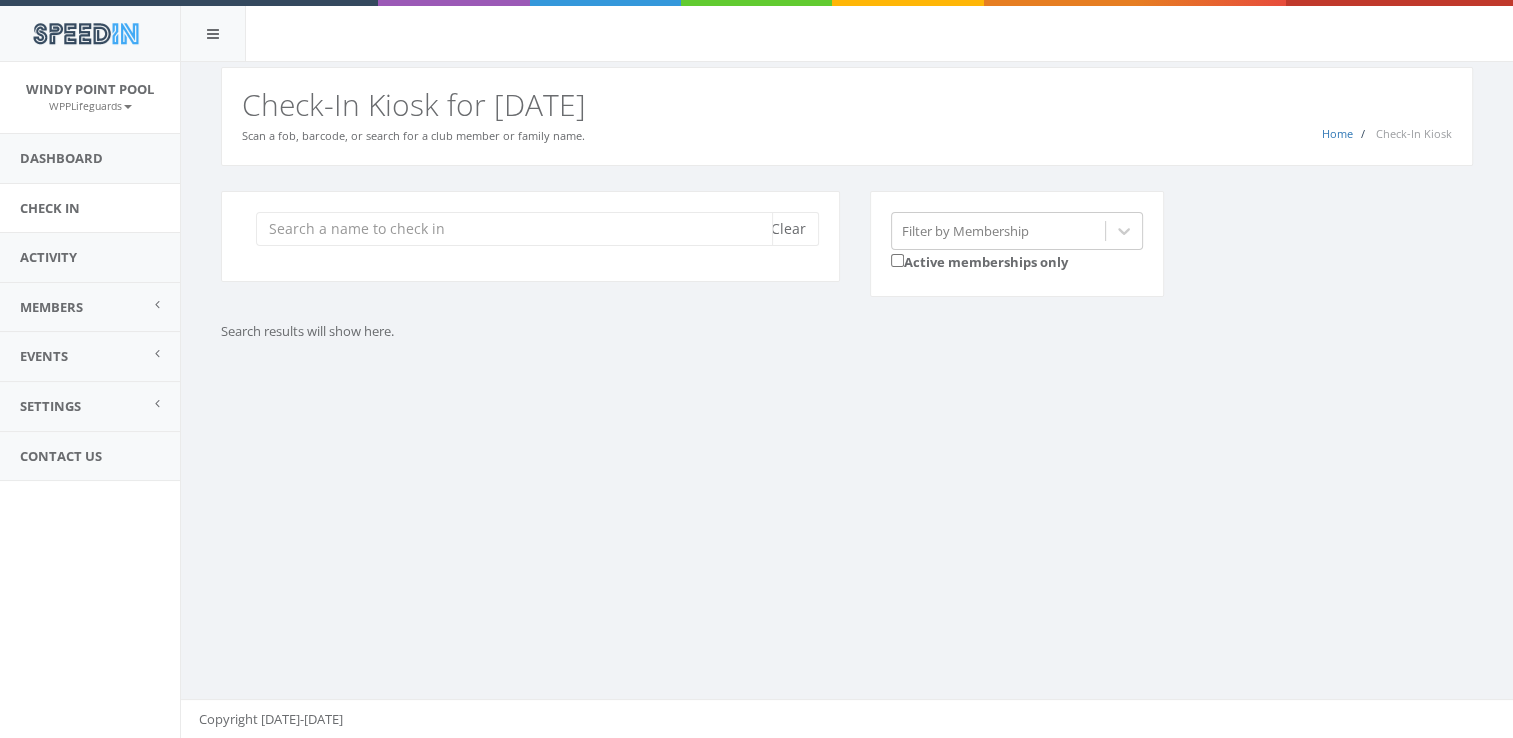 click at bounding box center (514, 229) 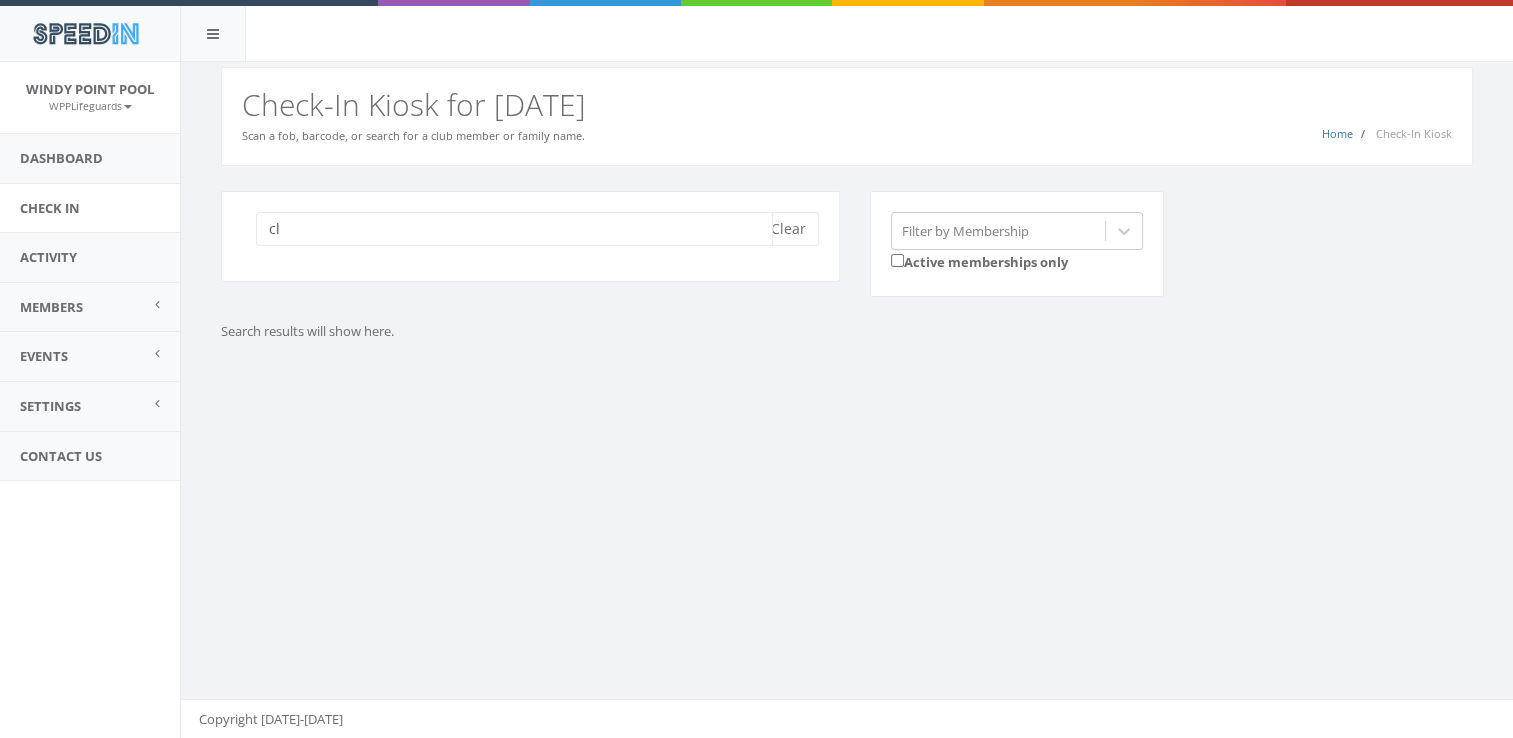 type on "c" 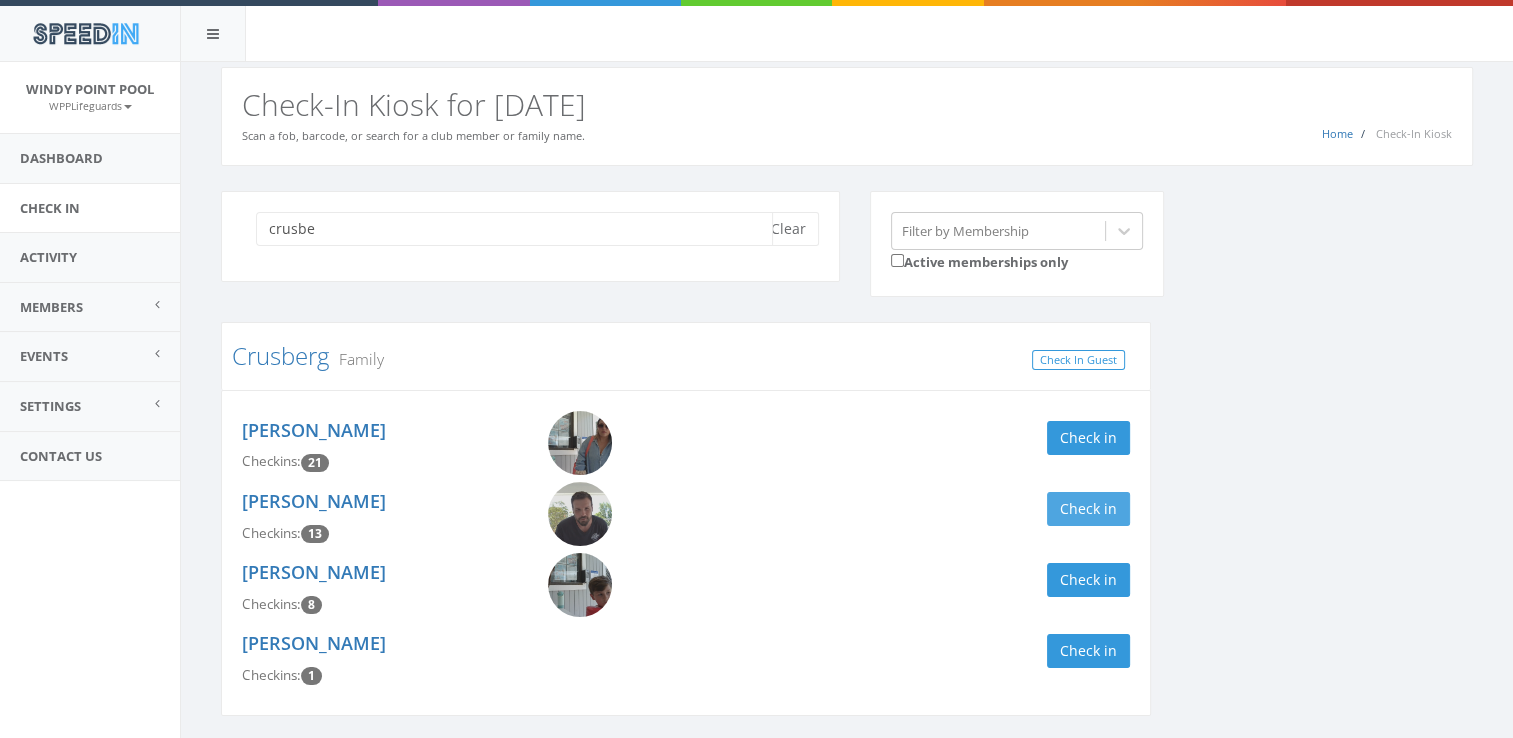 type on "crusbe" 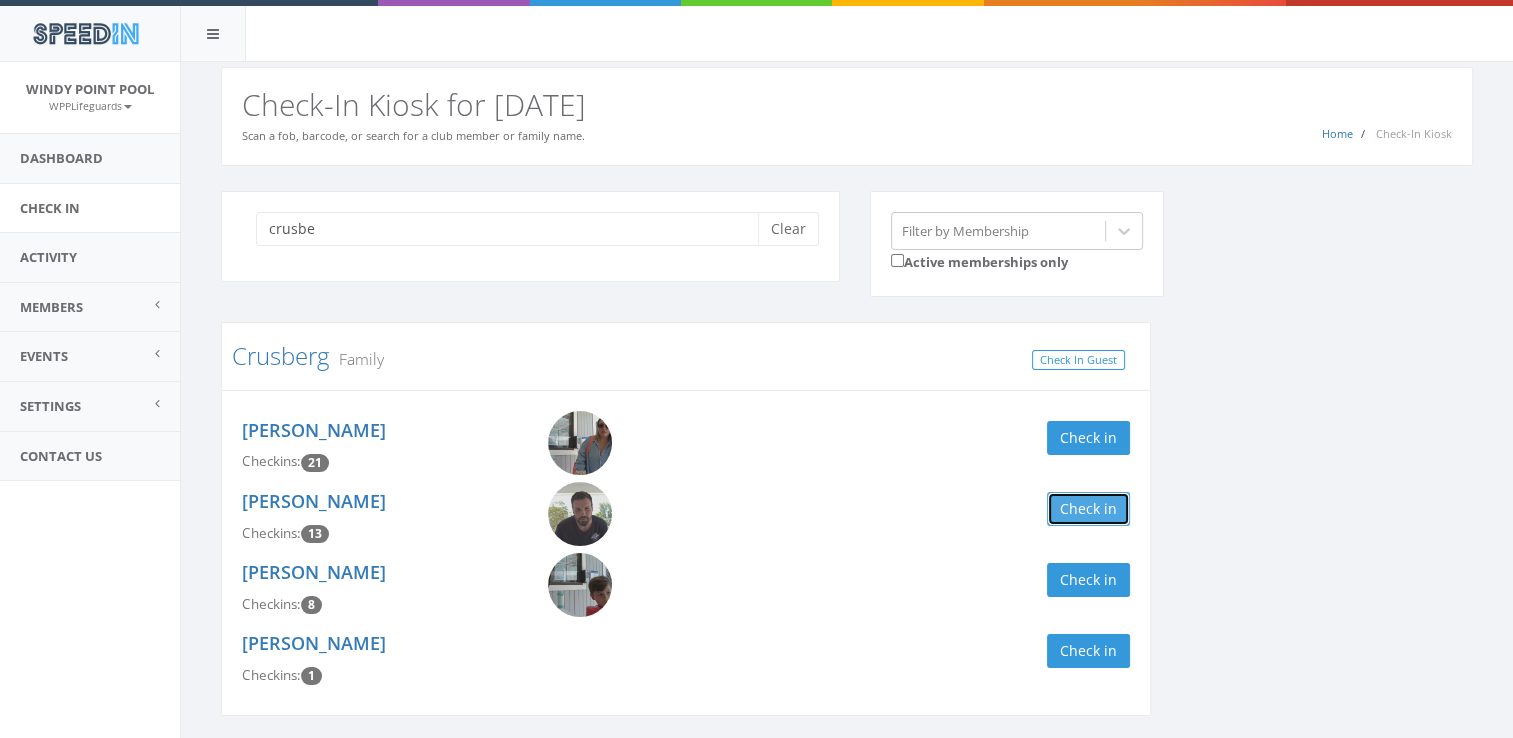 click on "Check in" at bounding box center [1088, 509] 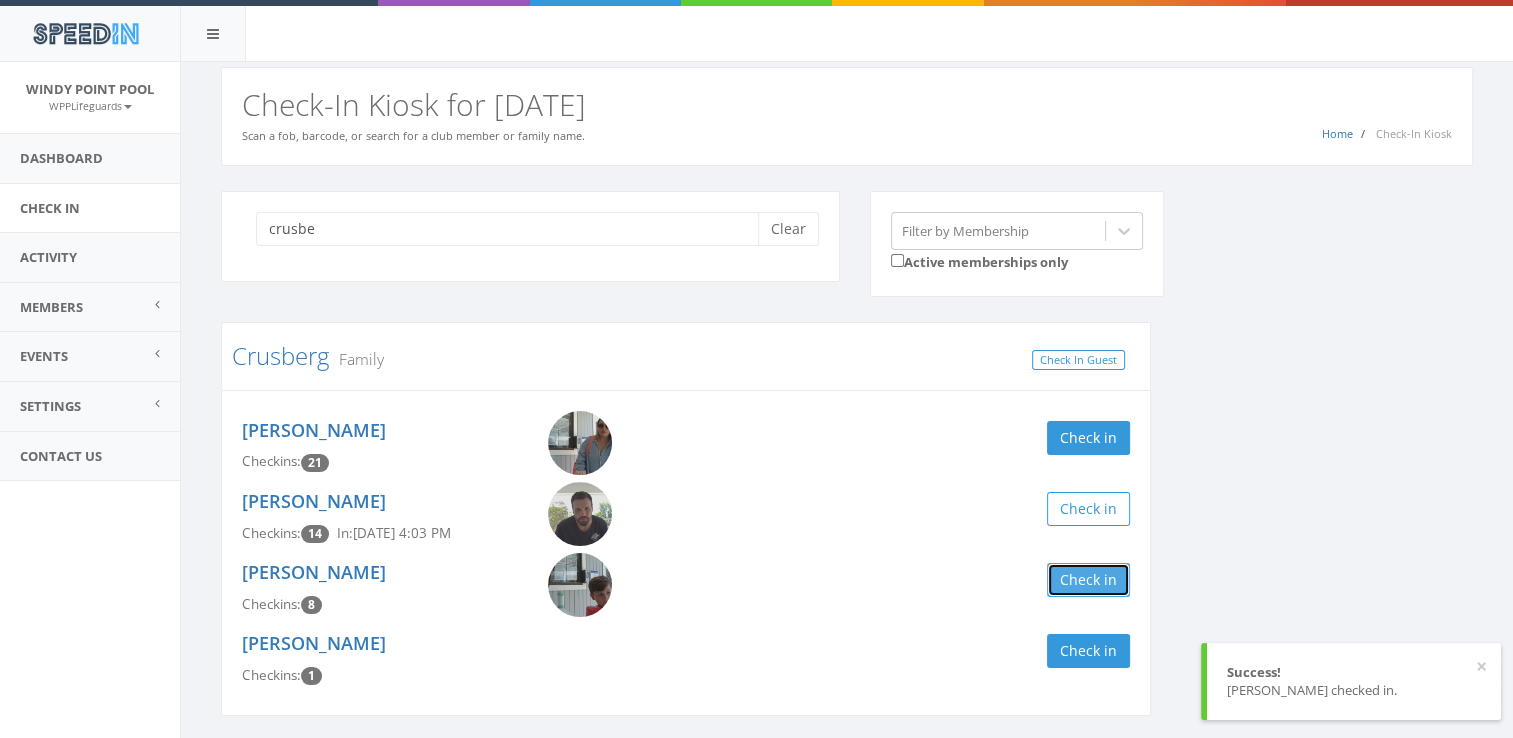 click on "Check in" at bounding box center [1088, 580] 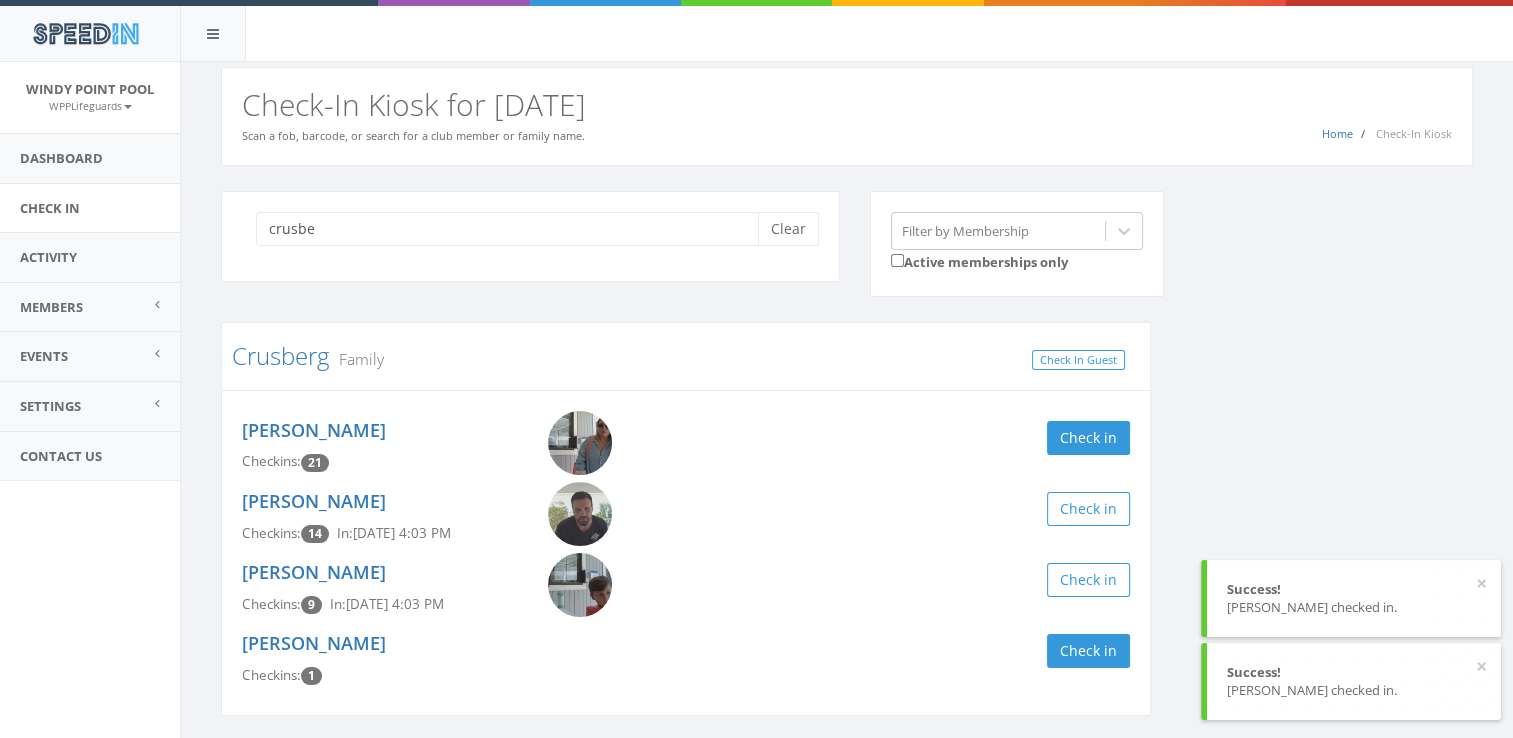 click on "crusbe Clear Filter by Membership  Active memberships only Crusberg Family Check In Guest Emily Crusberg Checkins:  21 Check in Clinton Crusberg Checkins:  14 In:  Jul 8, 4:03 PM Check in Keith Crusberg Checkins:  9 In:  Jul 8, 4:03 PM Check in Ruby Crusberg Checkins:  1 Check in" at bounding box center (847, 466) 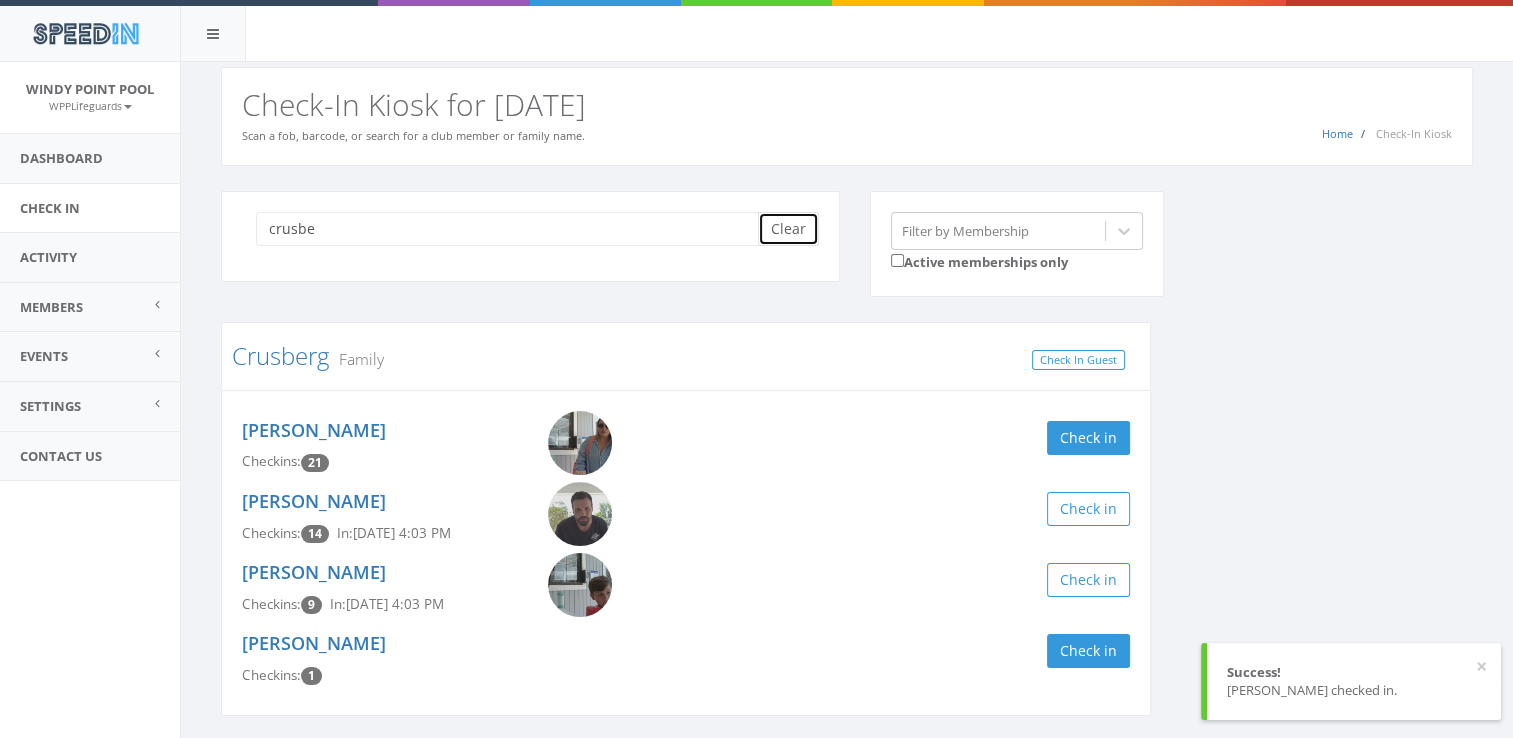 click on "Clear" at bounding box center (788, 229) 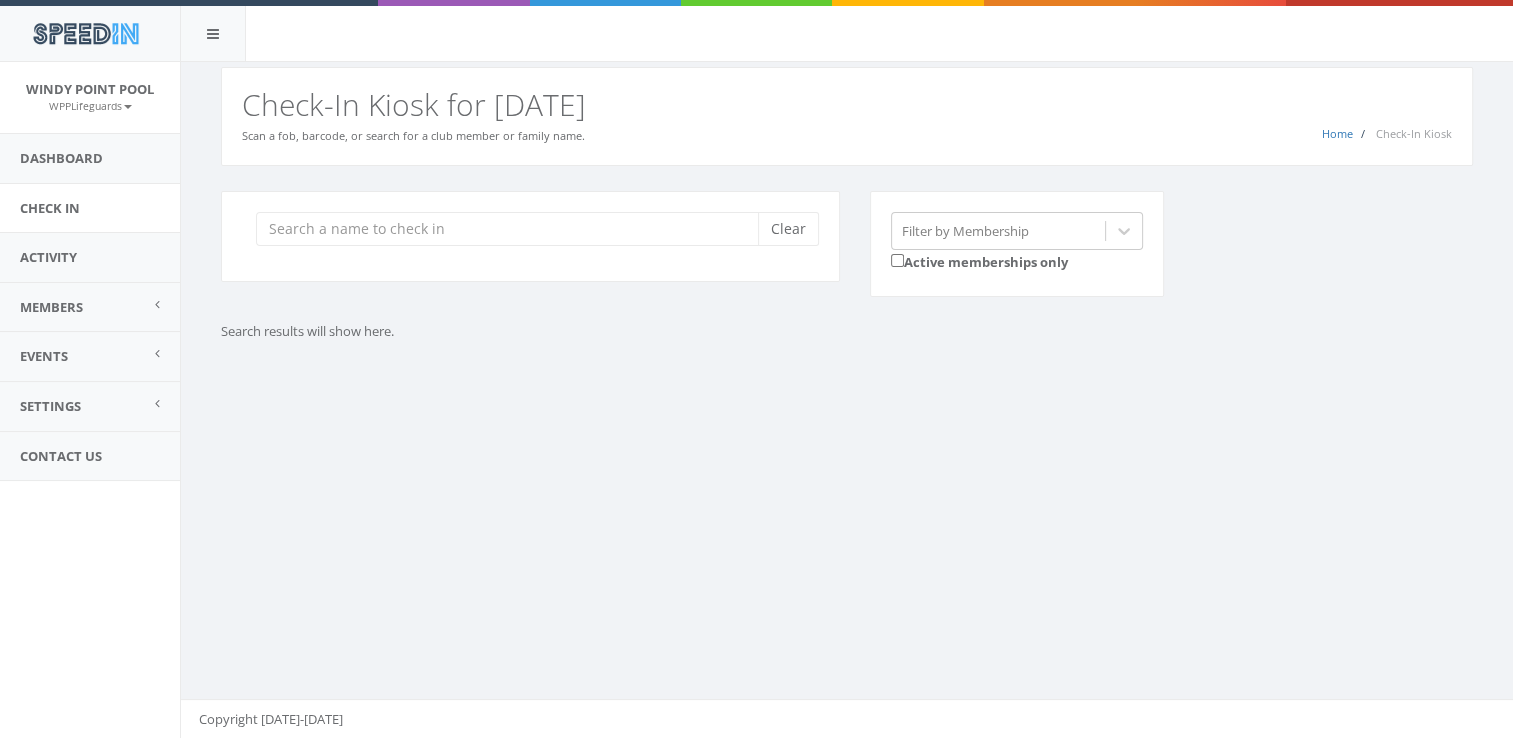 click on "Clear Filter by Membership  Active memberships only Search results will show here." at bounding box center [847, 291] 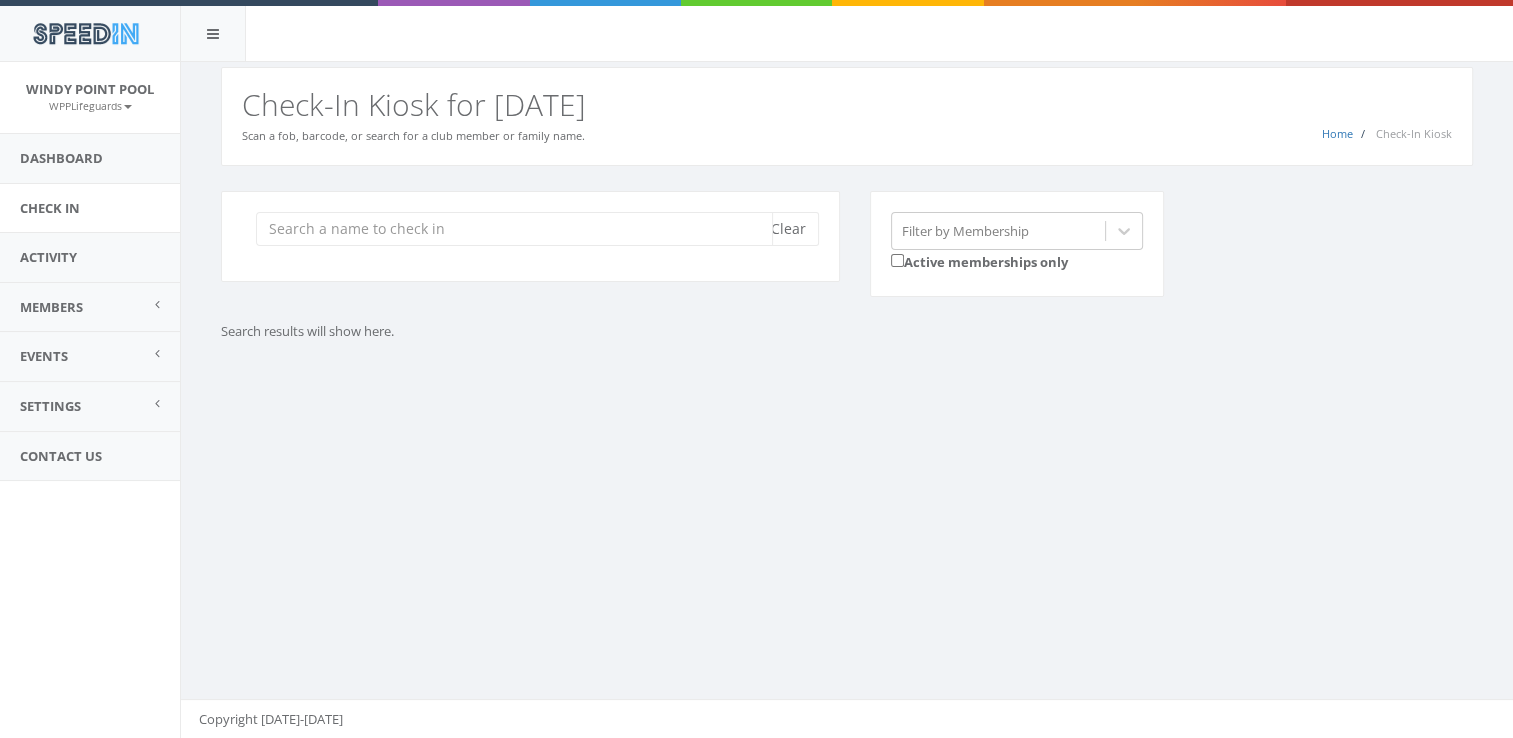 click at bounding box center [514, 229] 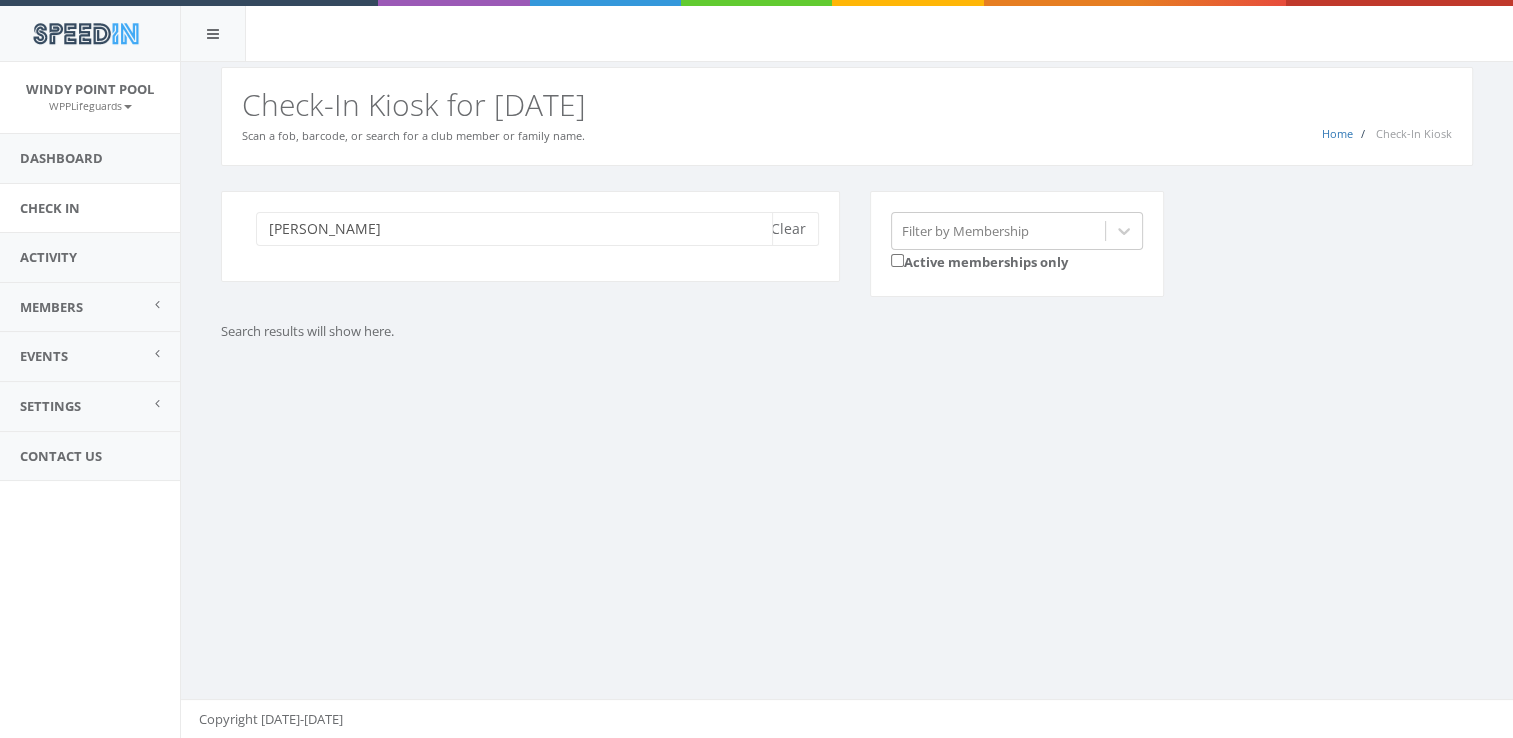 type on "crites" 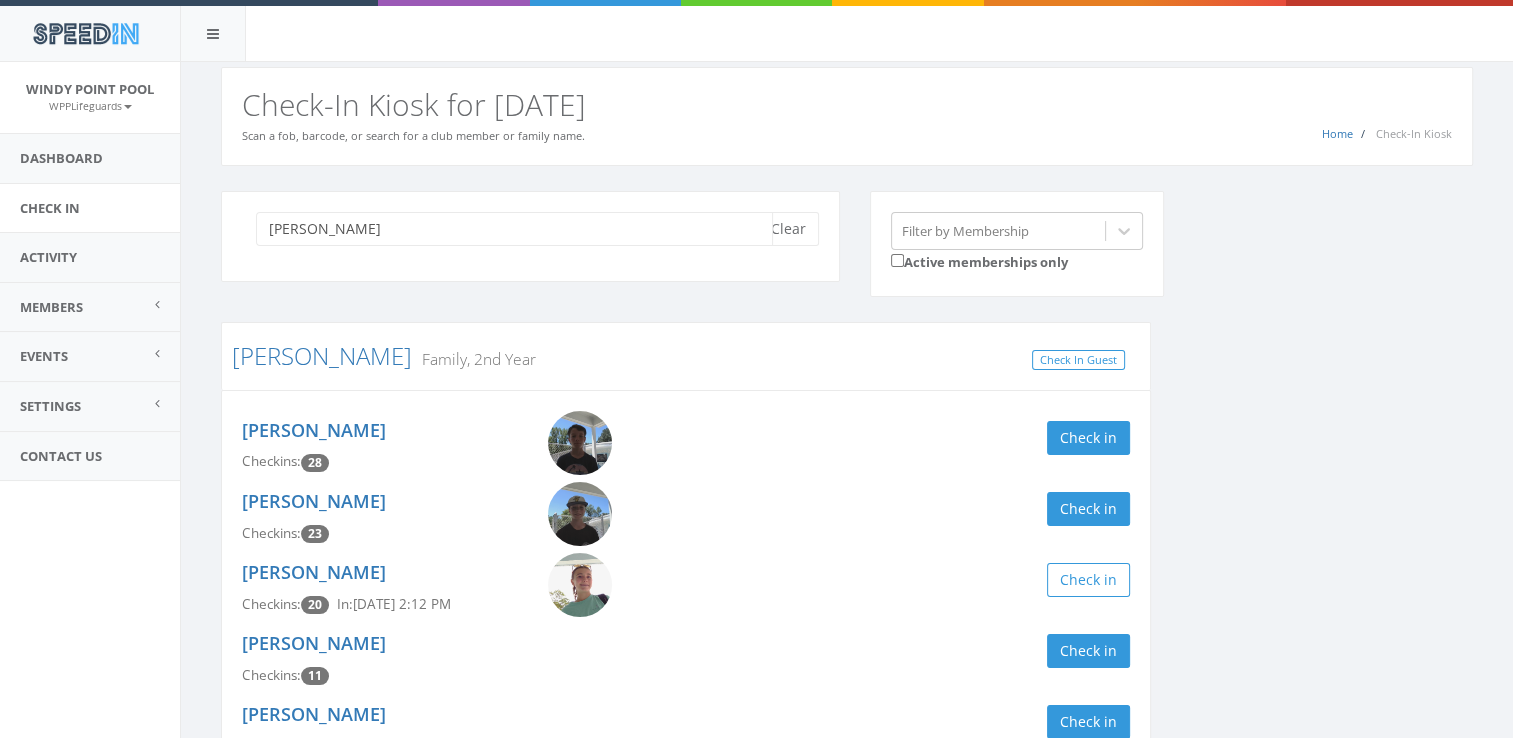 scroll, scrollTop: 38, scrollLeft: 0, axis: vertical 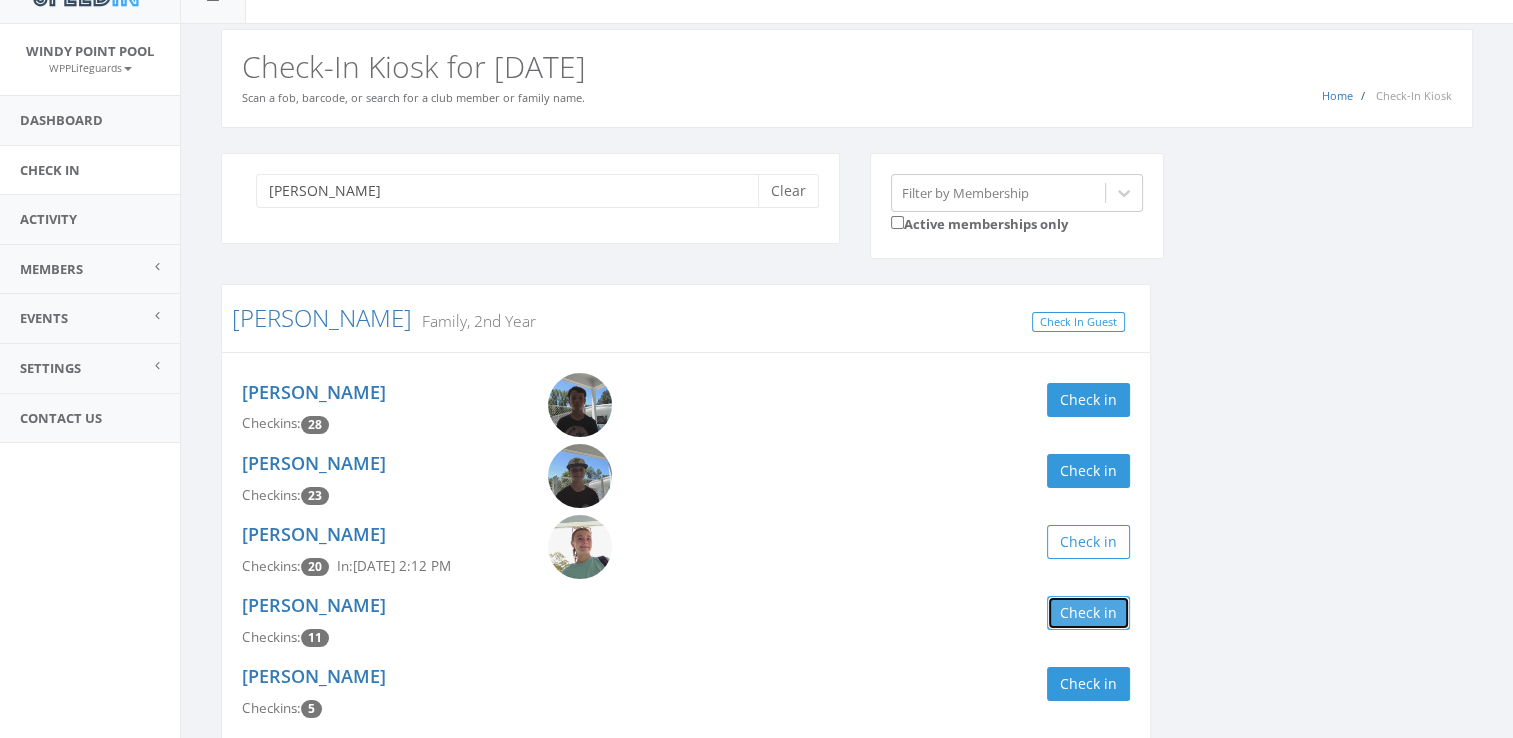 click on "Check in" at bounding box center (1088, 613) 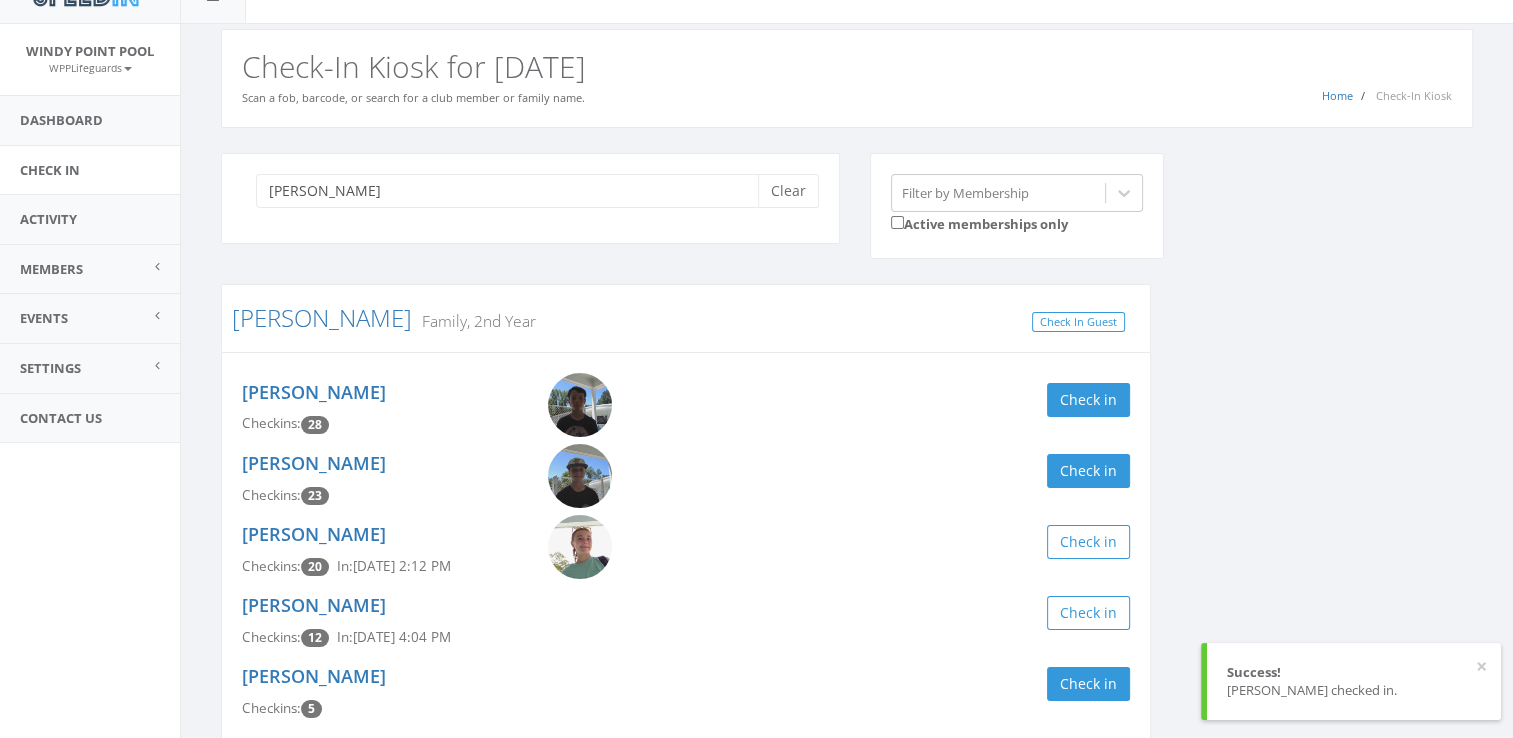 click on "crites Clear Filter by Membership  Active memberships only Crites Family, 2nd Year Check In Guest Kendall Crites Checkins:  28 Check in Kaleb Crites Checkins:  23 Check in Makayla Crites Checkins:  20 In:  Jul 8, 2:12 PM Check in Jessica Crites Checkins:  12 In:  Jul 8, 4:04 PM Check in Ryan Crites Checkins:  5 Check in Ron Crites Checkins:  5 Check in" at bounding box center (847, 499) 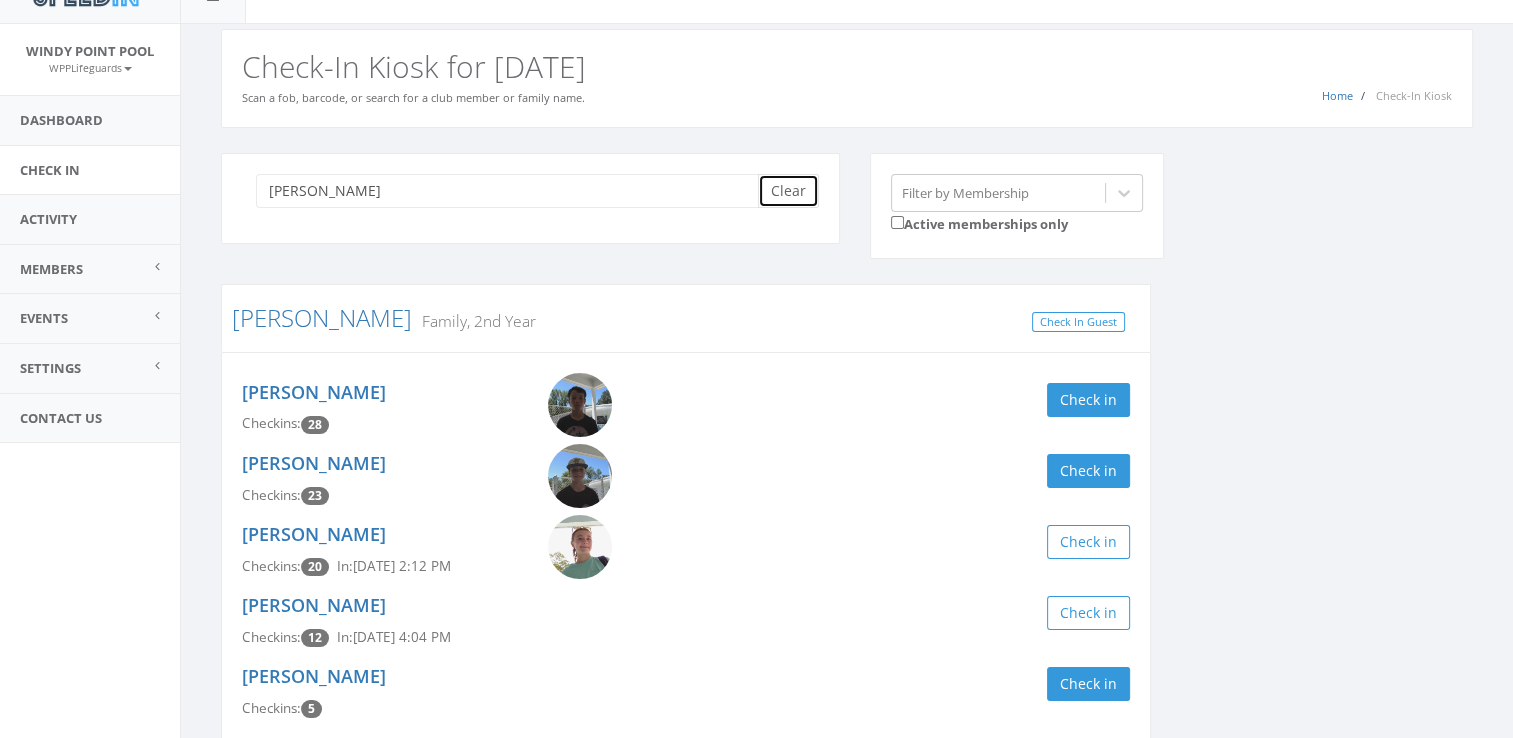 click on "Clear" at bounding box center [788, 191] 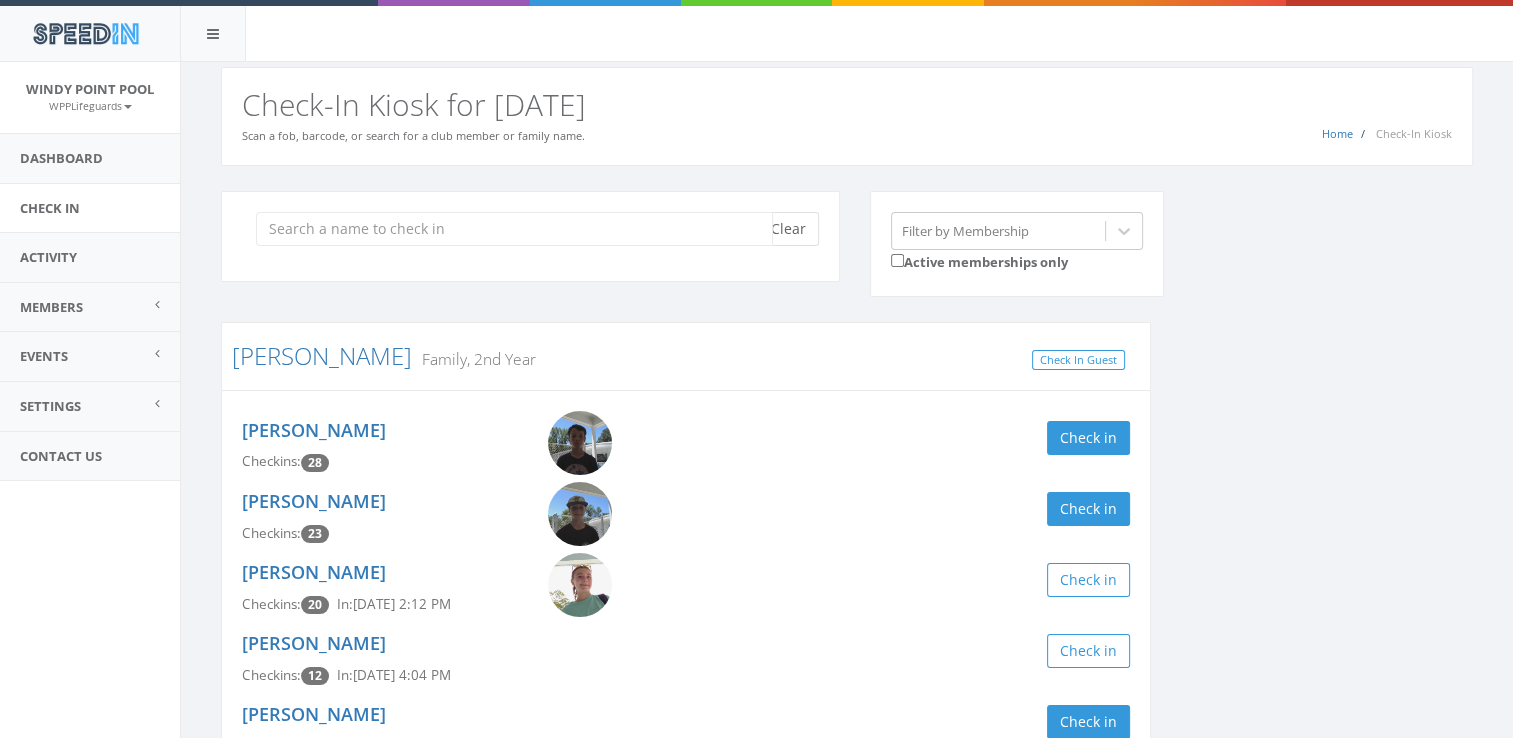 scroll, scrollTop: 0, scrollLeft: 0, axis: both 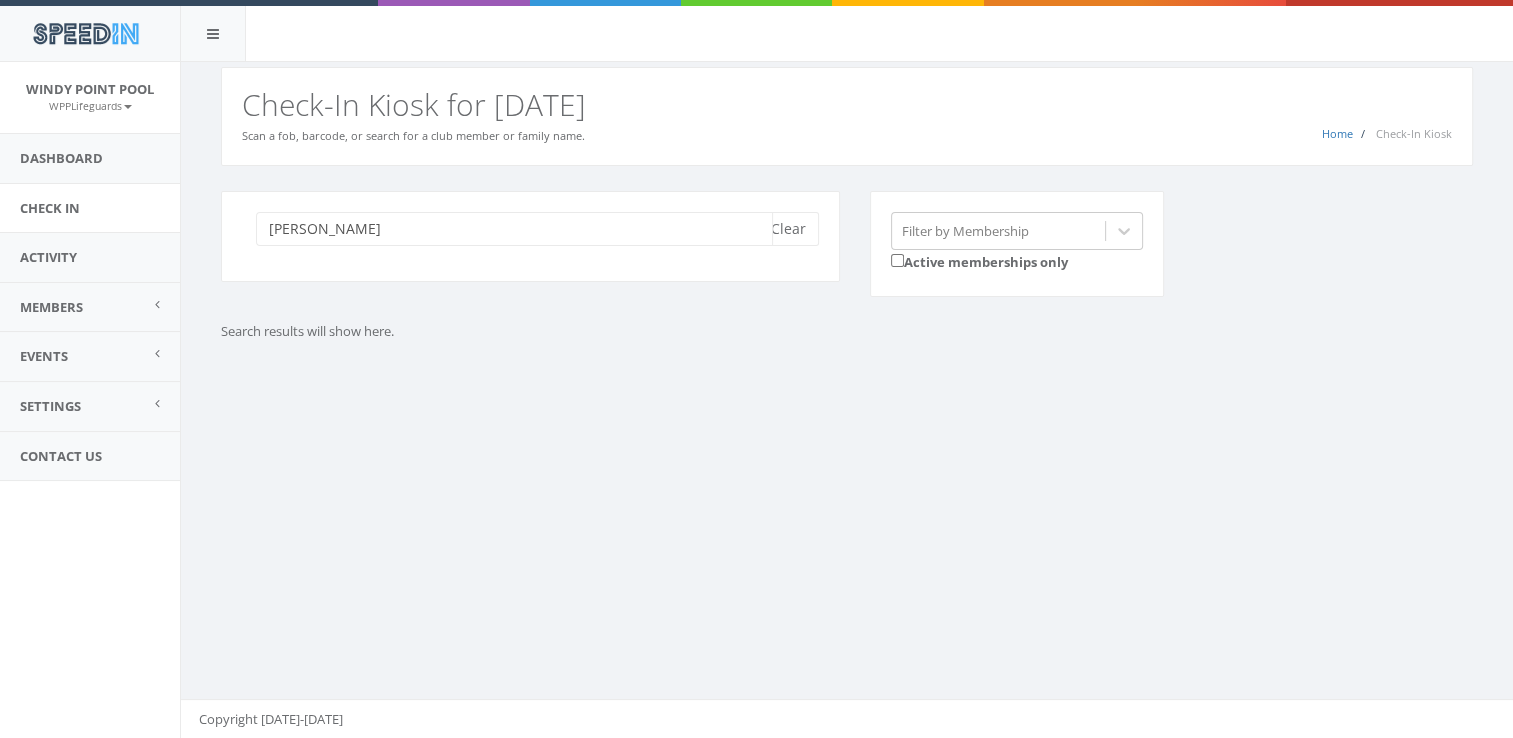 type on "holloway" 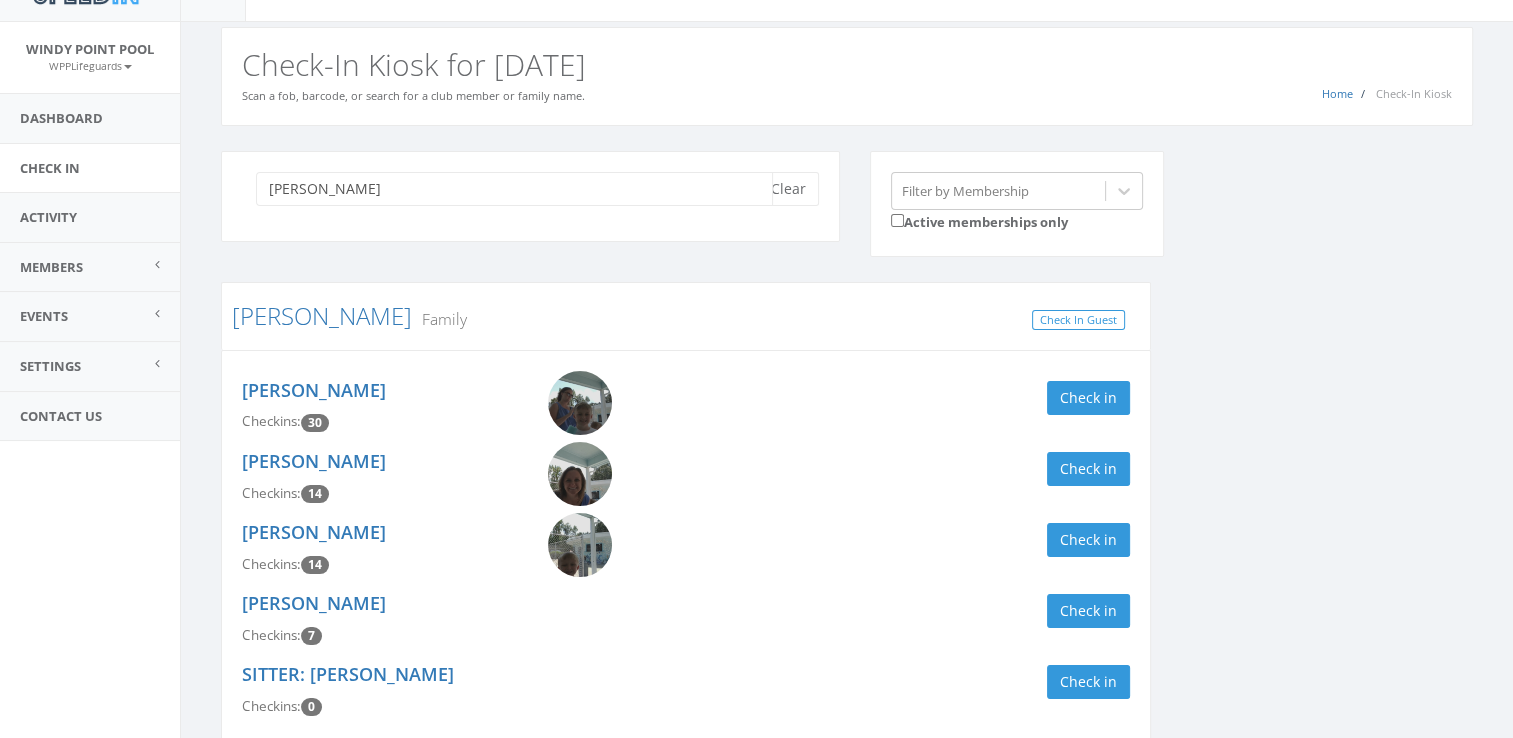 scroll, scrollTop: 138, scrollLeft: 0, axis: vertical 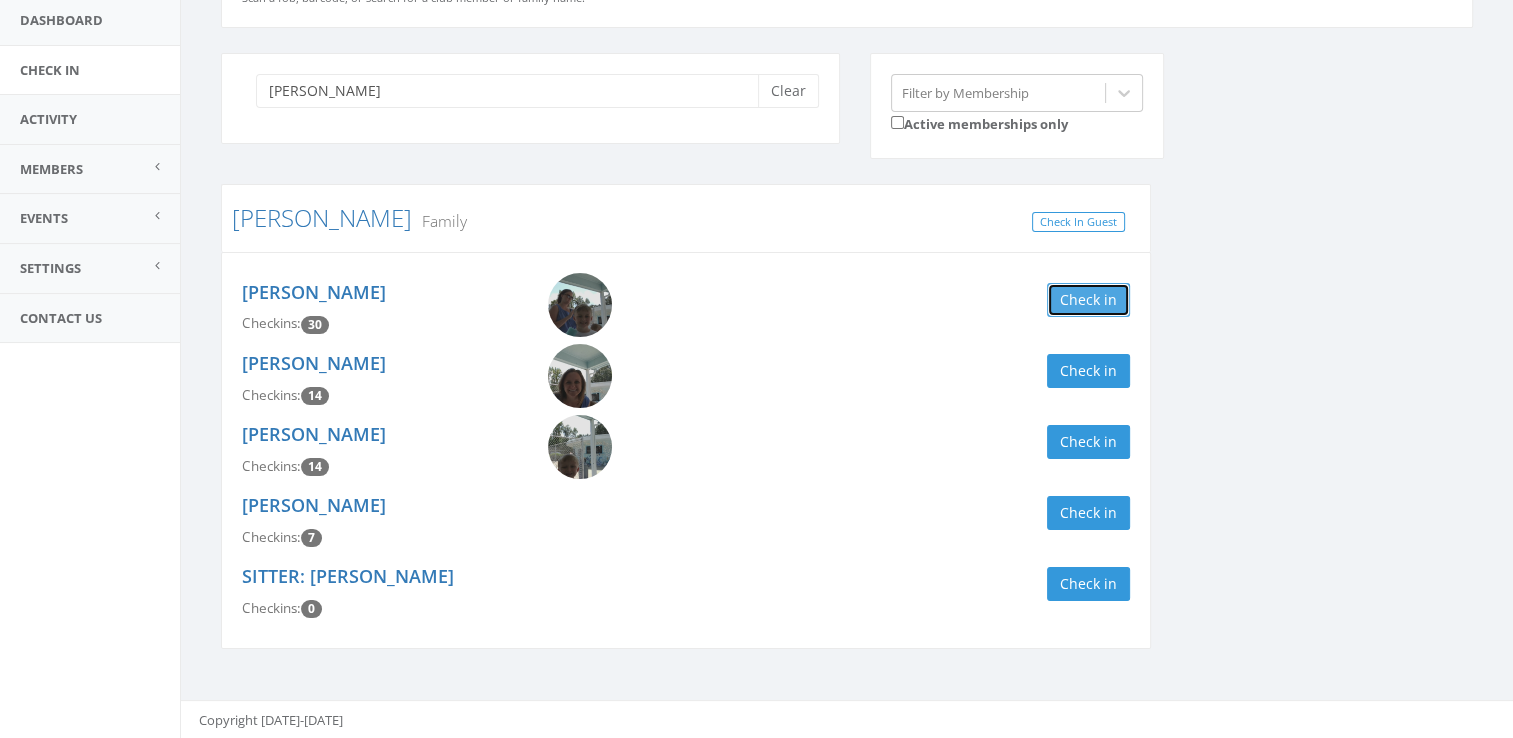 click on "Check in" at bounding box center (1088, 300) 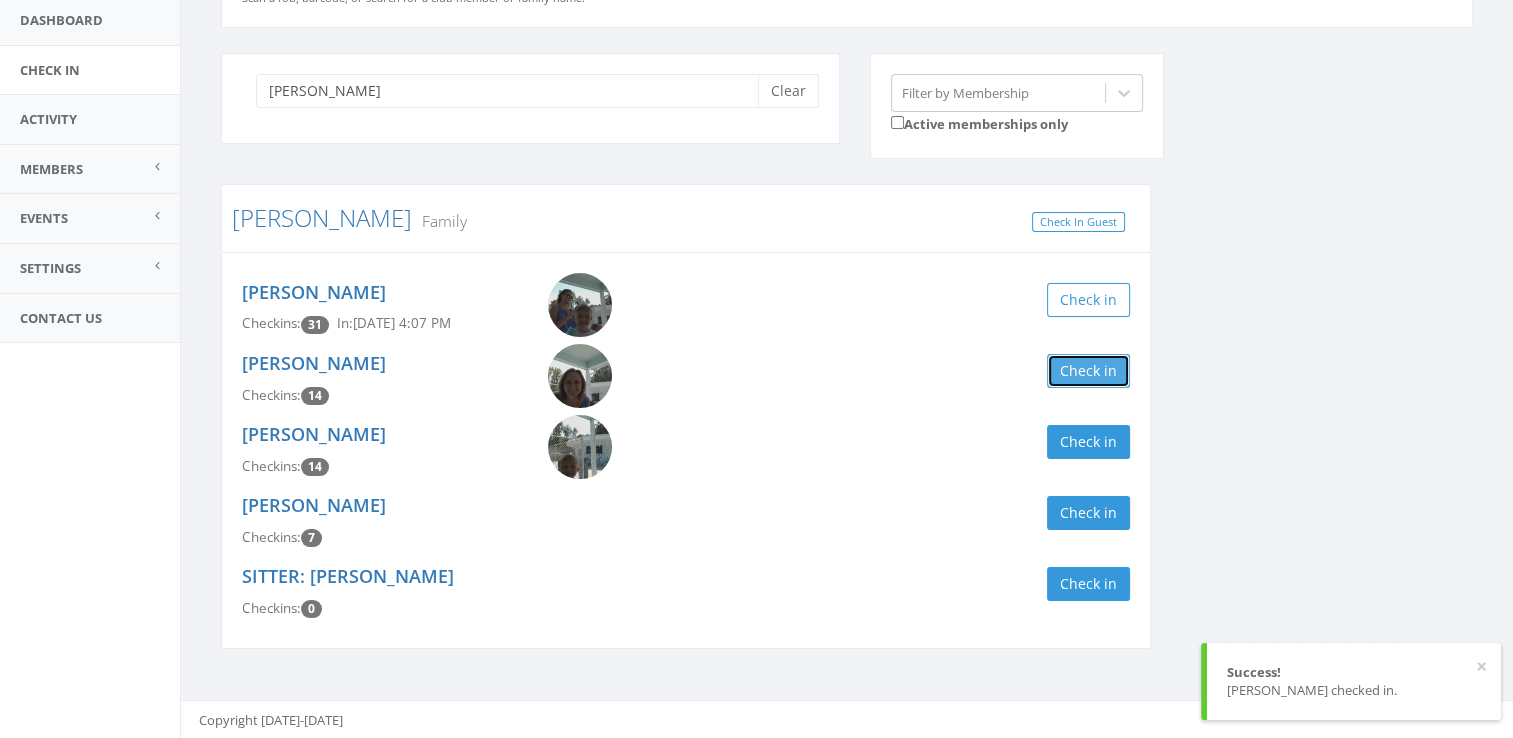 click on "Check in" at bounding box center (1088, 371) 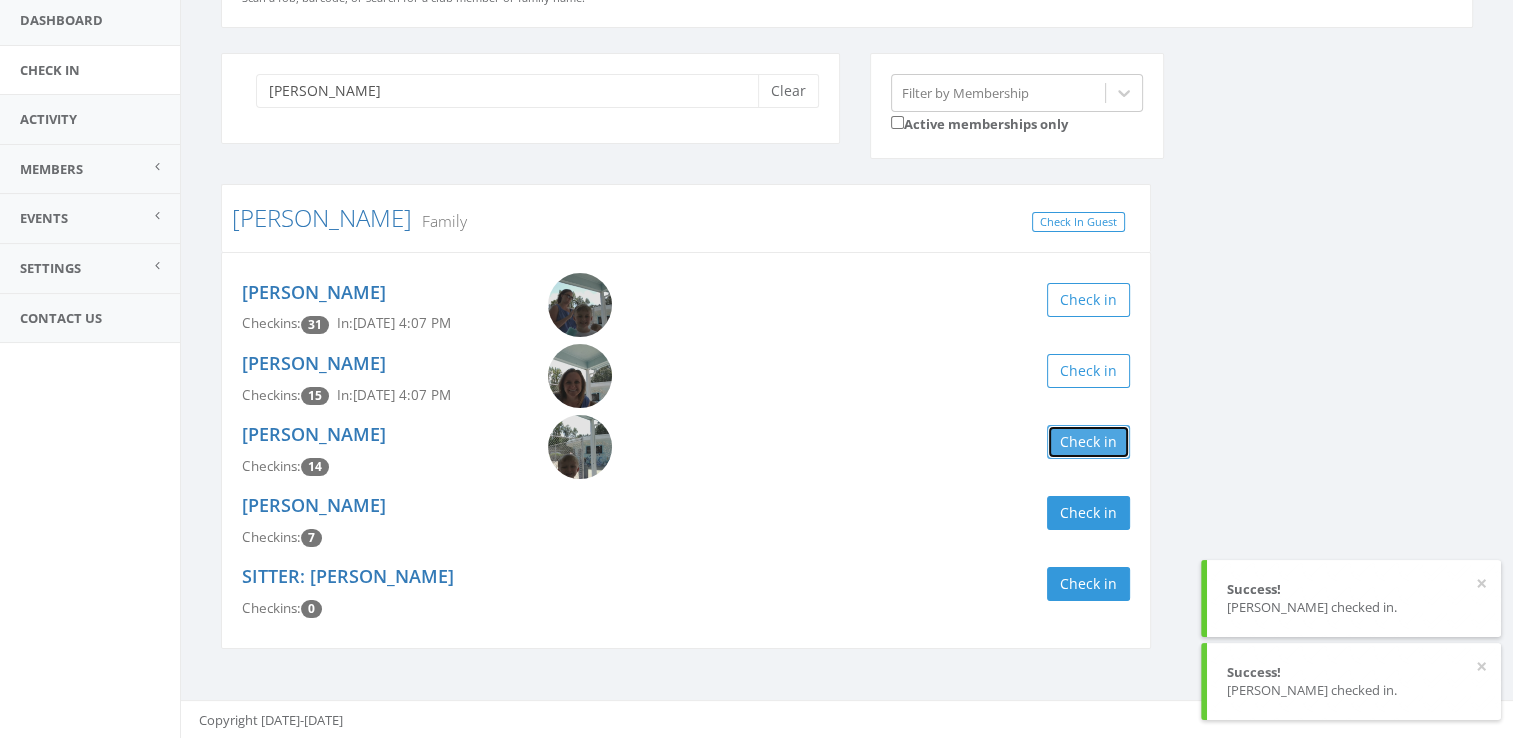 click on "Check in" at bounding box center (1088, 442) 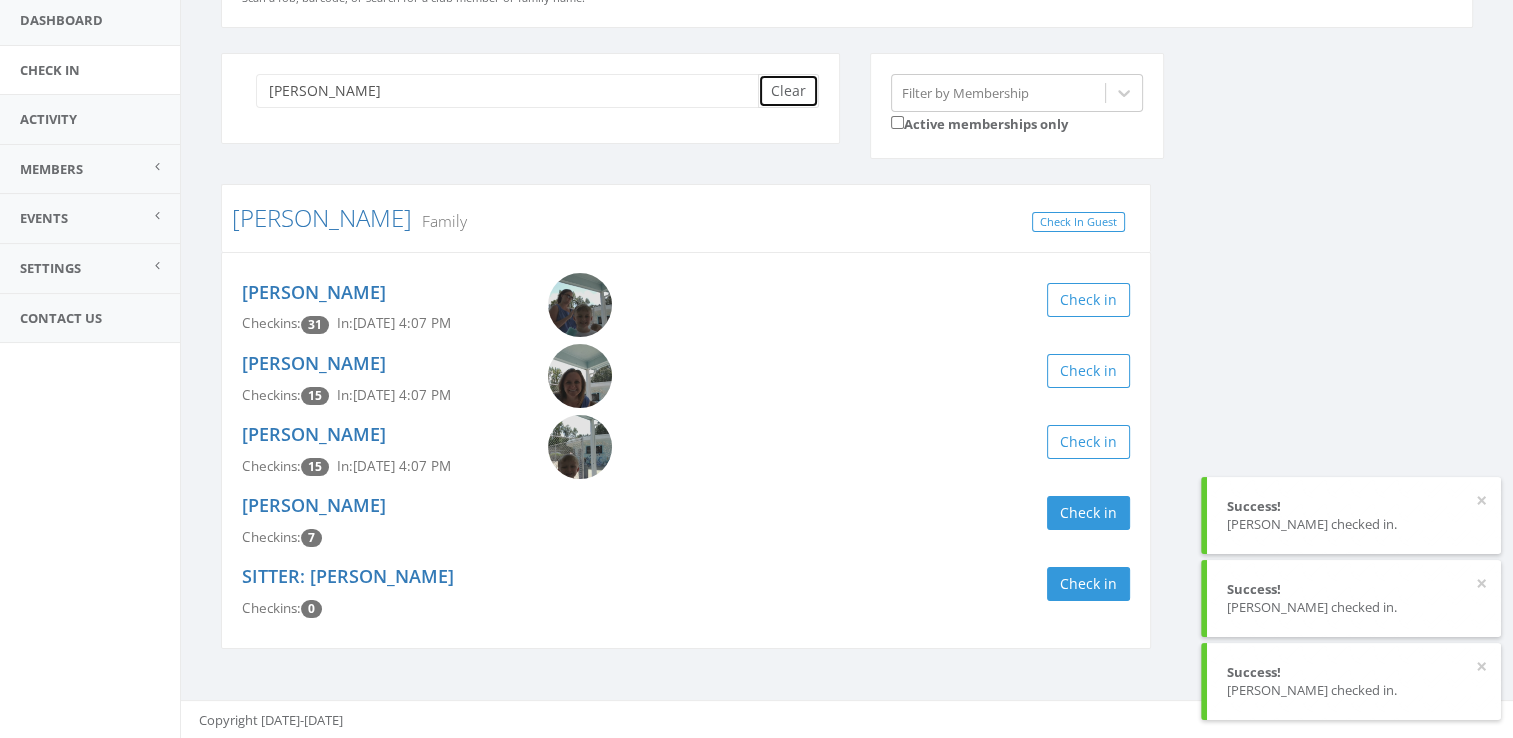 click on "Clear" at bounding box center (788, 91) 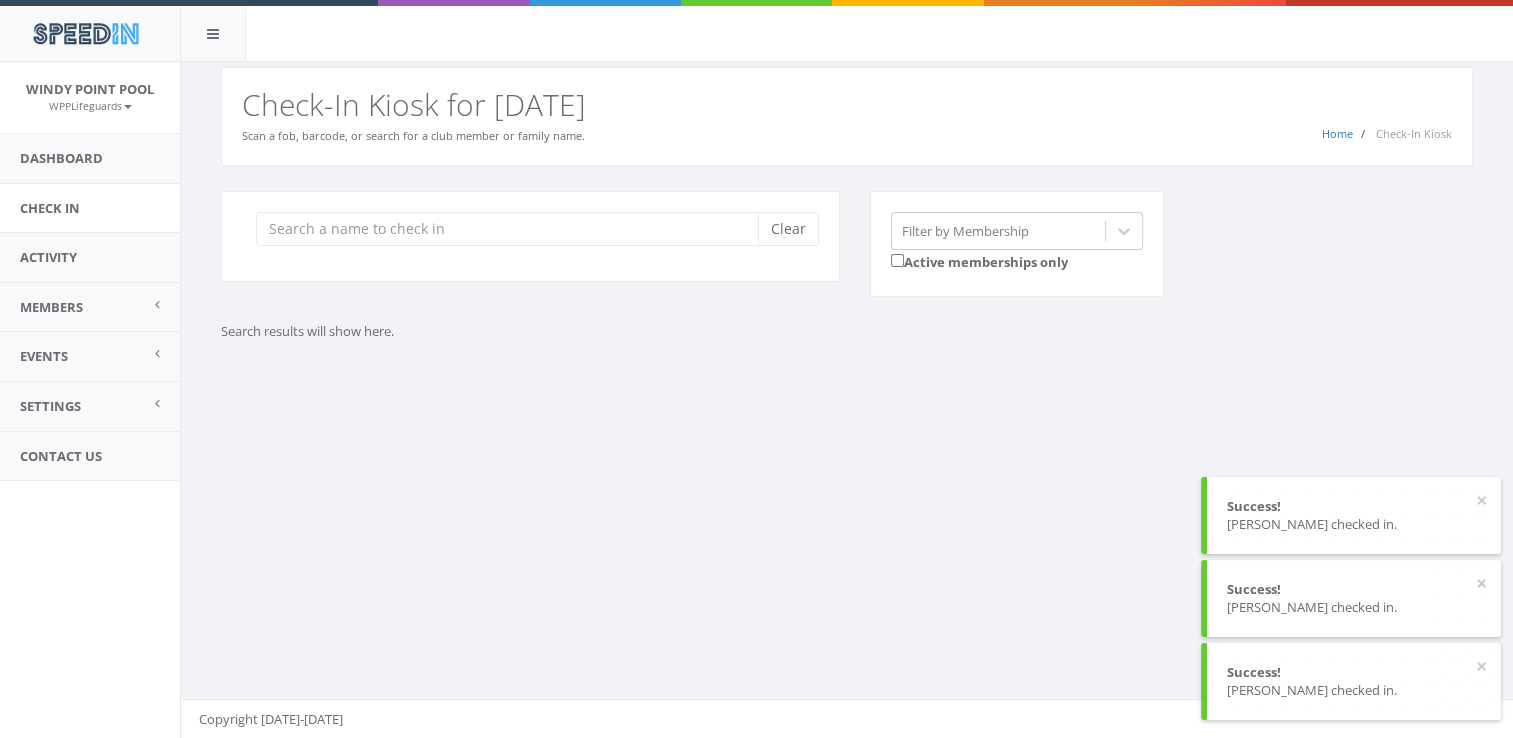 scroll, scrollTop: 0, scrollLeft: 0, axis: both 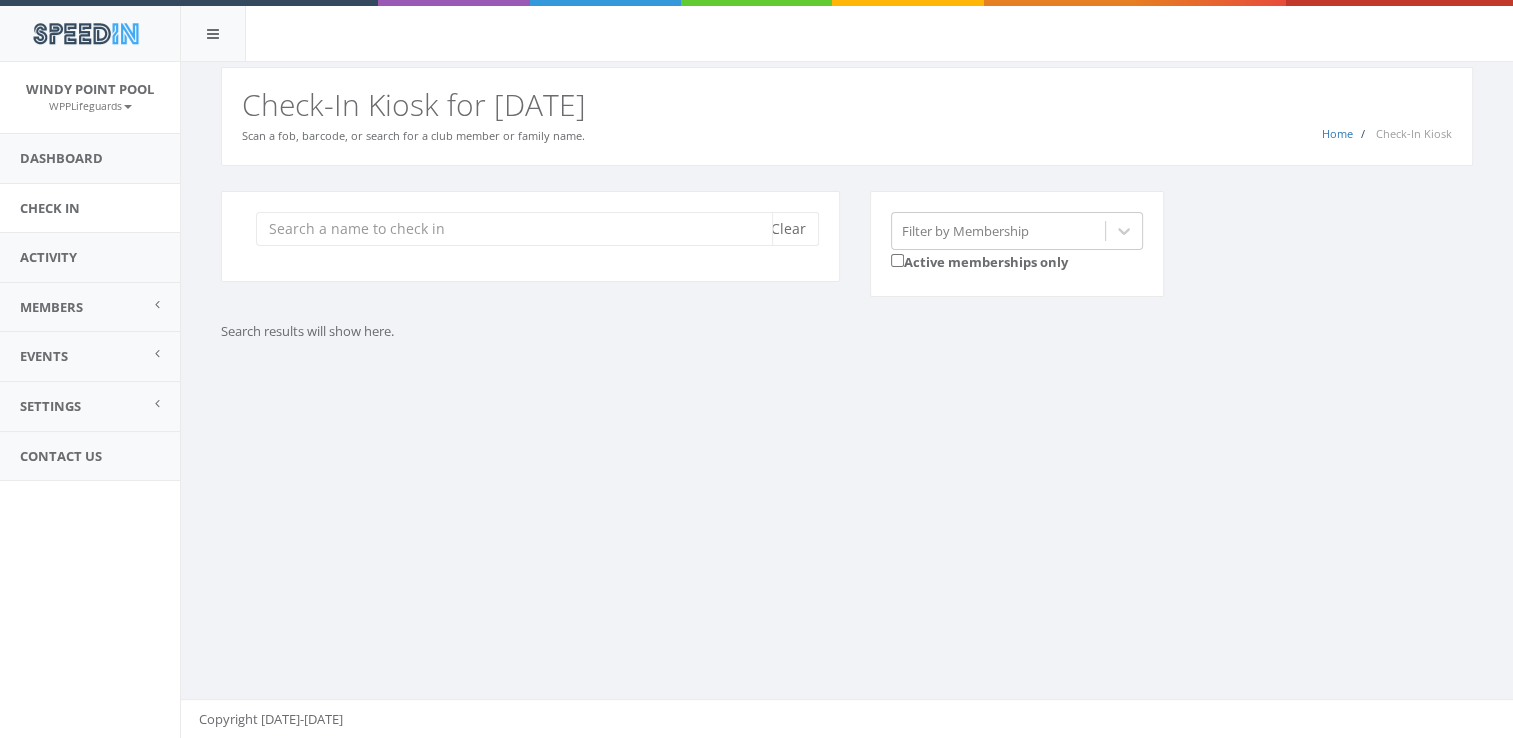 click at bounding box center (514, 229) 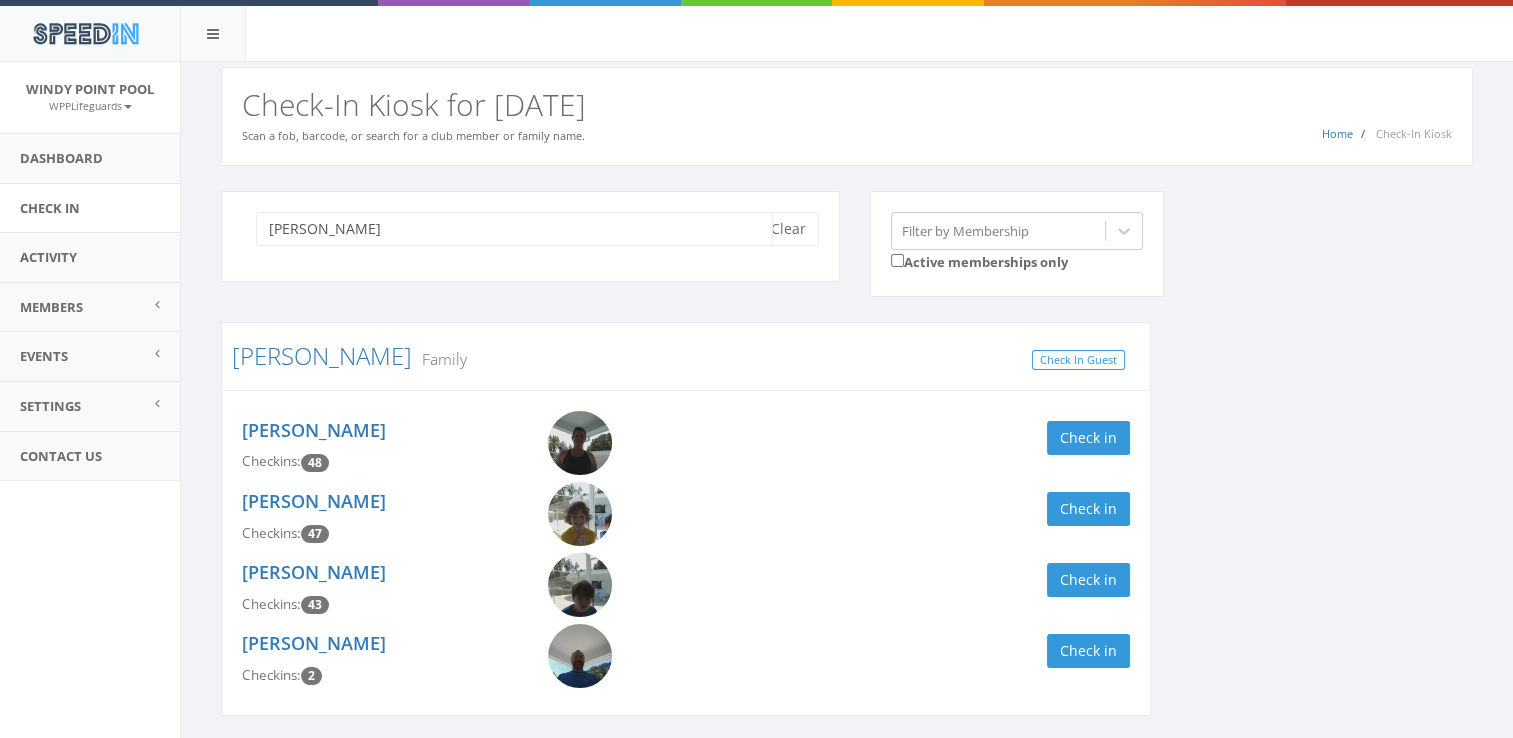 type on "yarbrough" 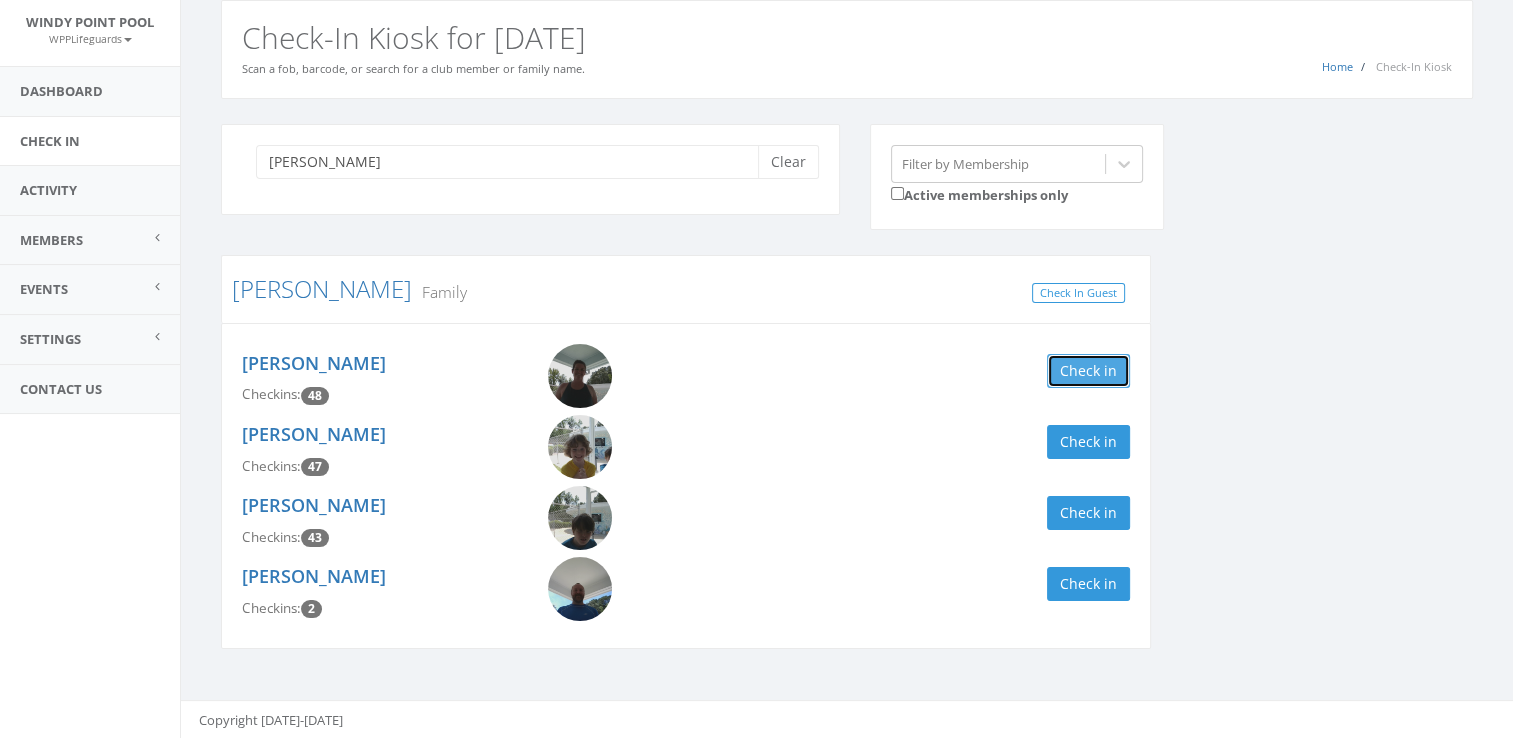 click on "Check in" at bounding box center [1088, 371] 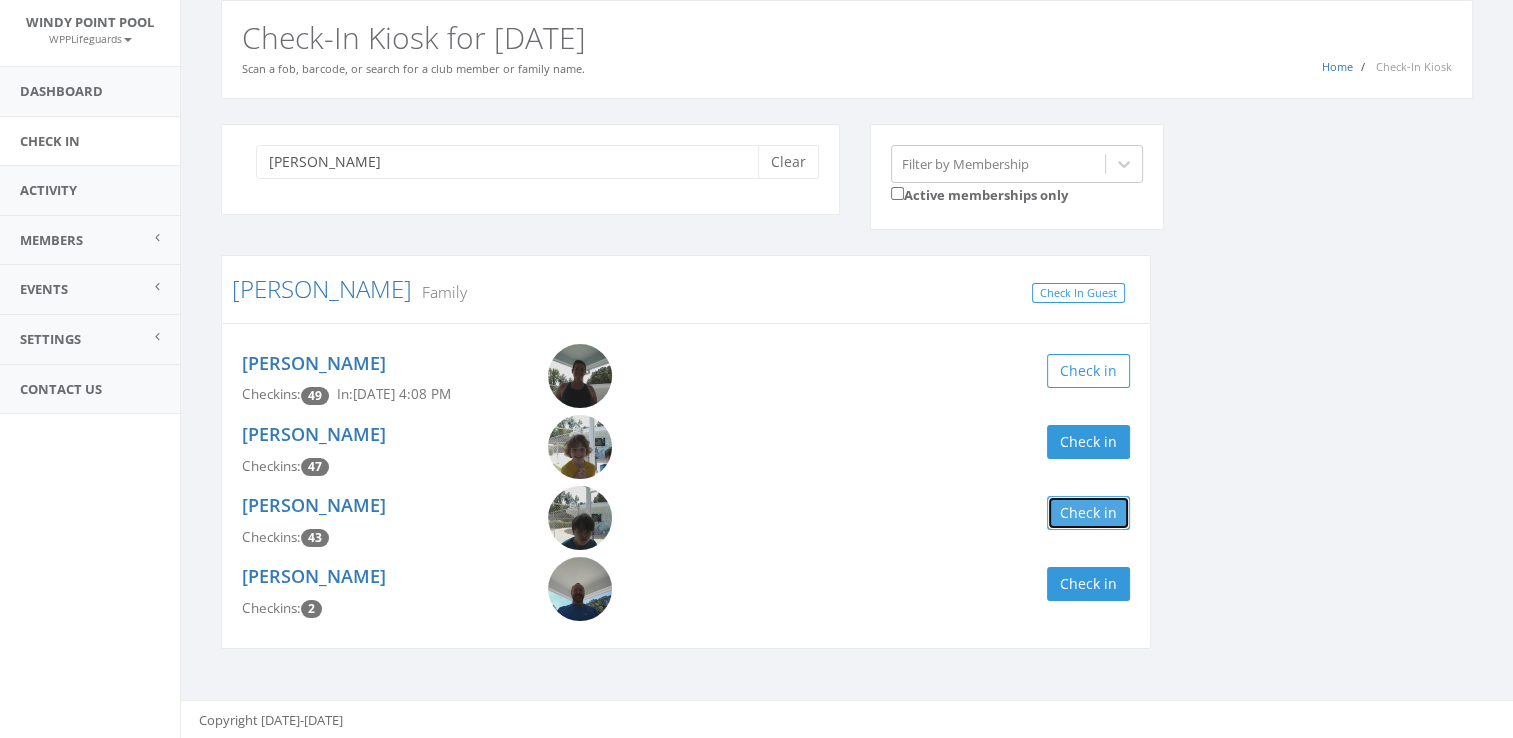 click on "Check in" at bounding box center (1088, 513) 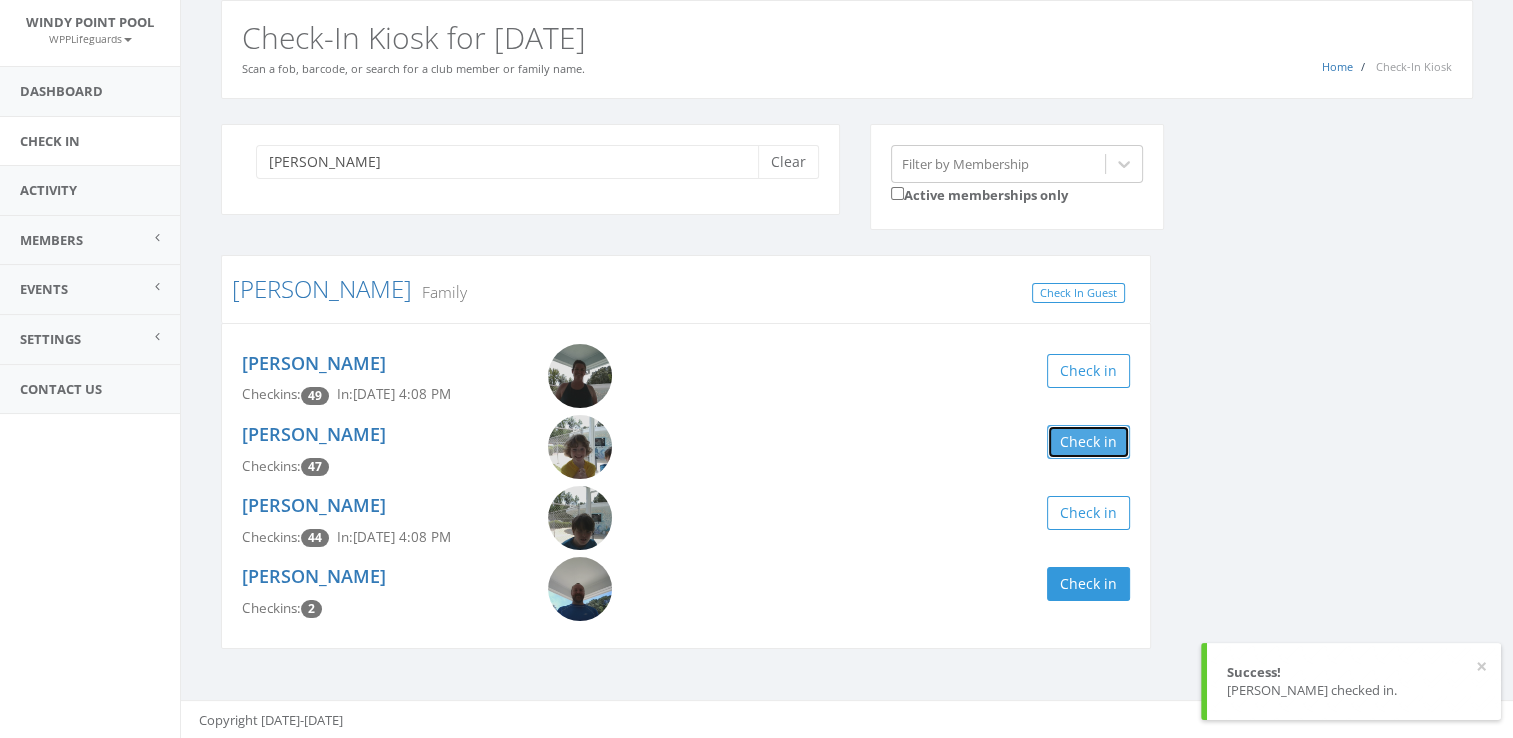 click on "Check in" at bounding box center [1088, 442] 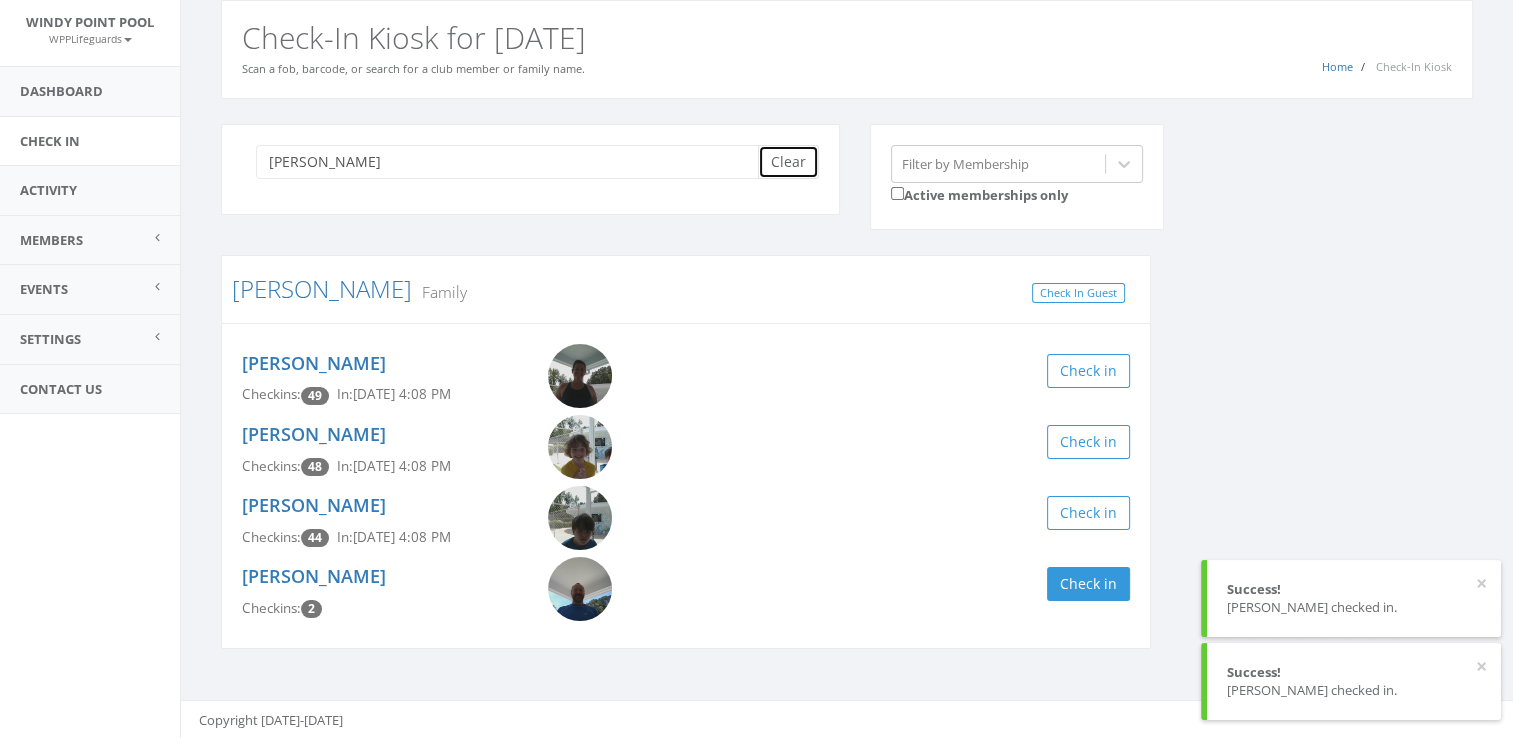 click on "Clear" at bounding box center [788, 162] 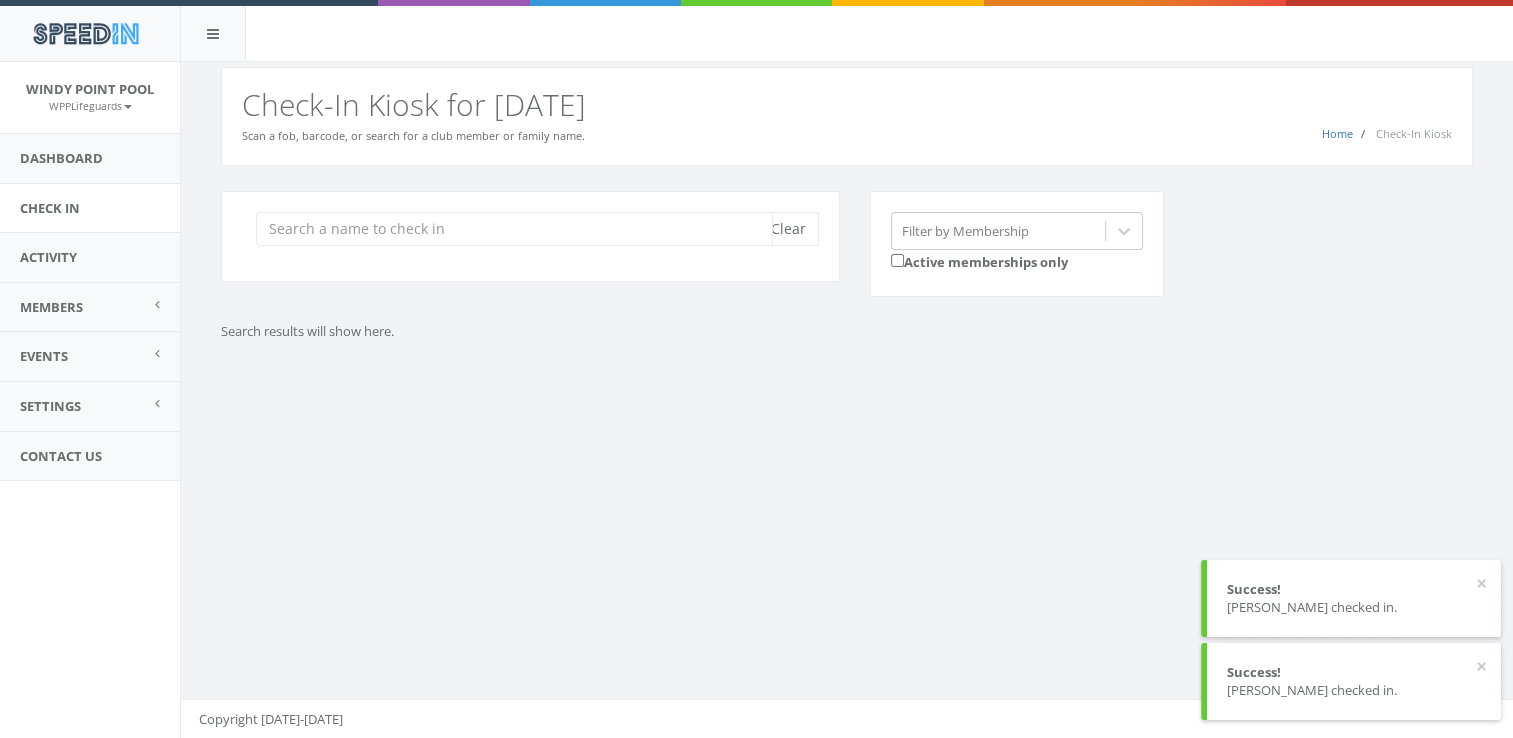 scroll, scrollTop: 0, scrollLeft: 0, axis: both 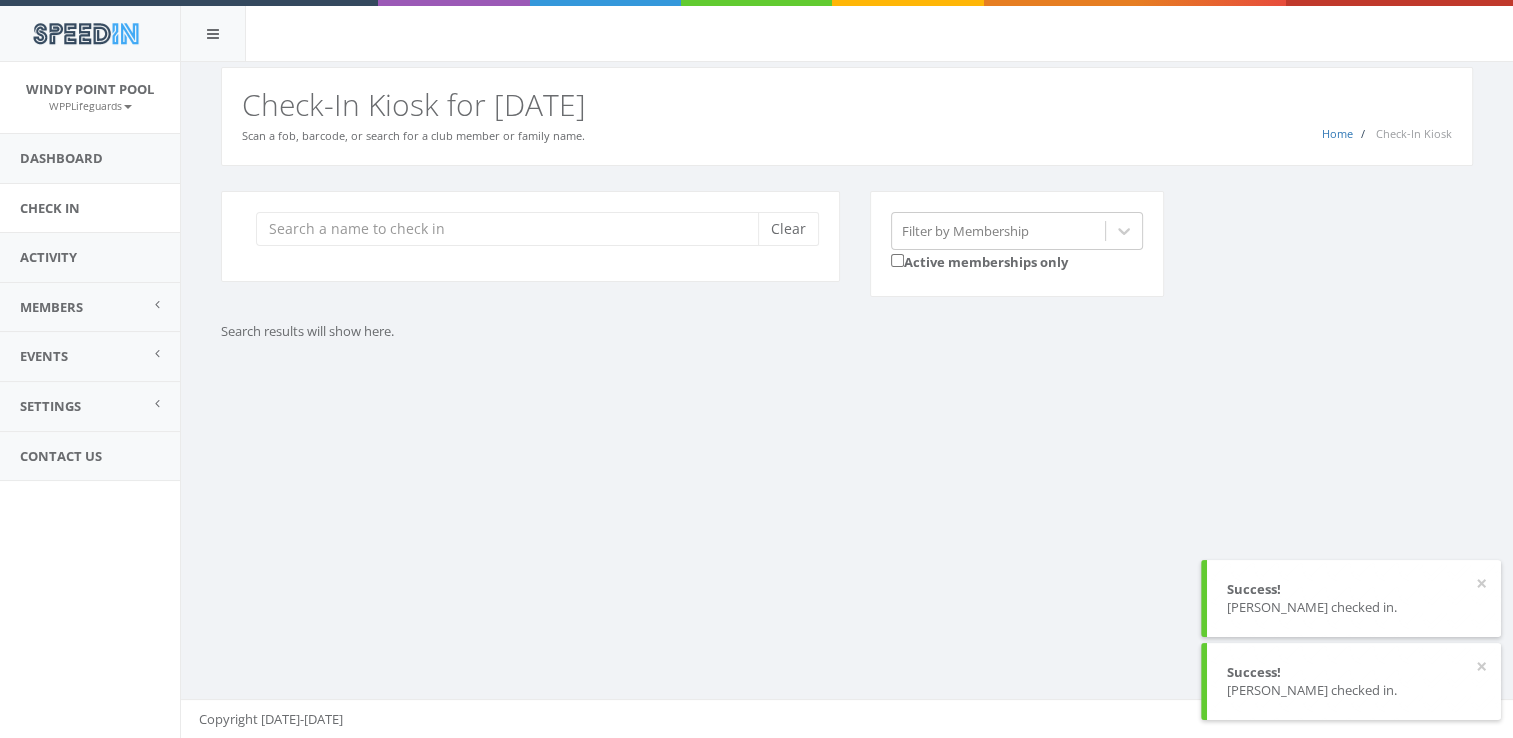 click on "You are using Internet Explorer, which is an old, insecure browser that does not work with this page. Please use another browser like Firefox, Chrome, or Edge.
Home
Check-In Kiosk
Check-In Kiosk for [DATE]
Scan a fob, barcode, or search for a club member or family name.
Clear Filter by Membership  Active memberships only Search results will show here.
Copyright [DATE]-[DATE]" at bounding box center [846, 400] 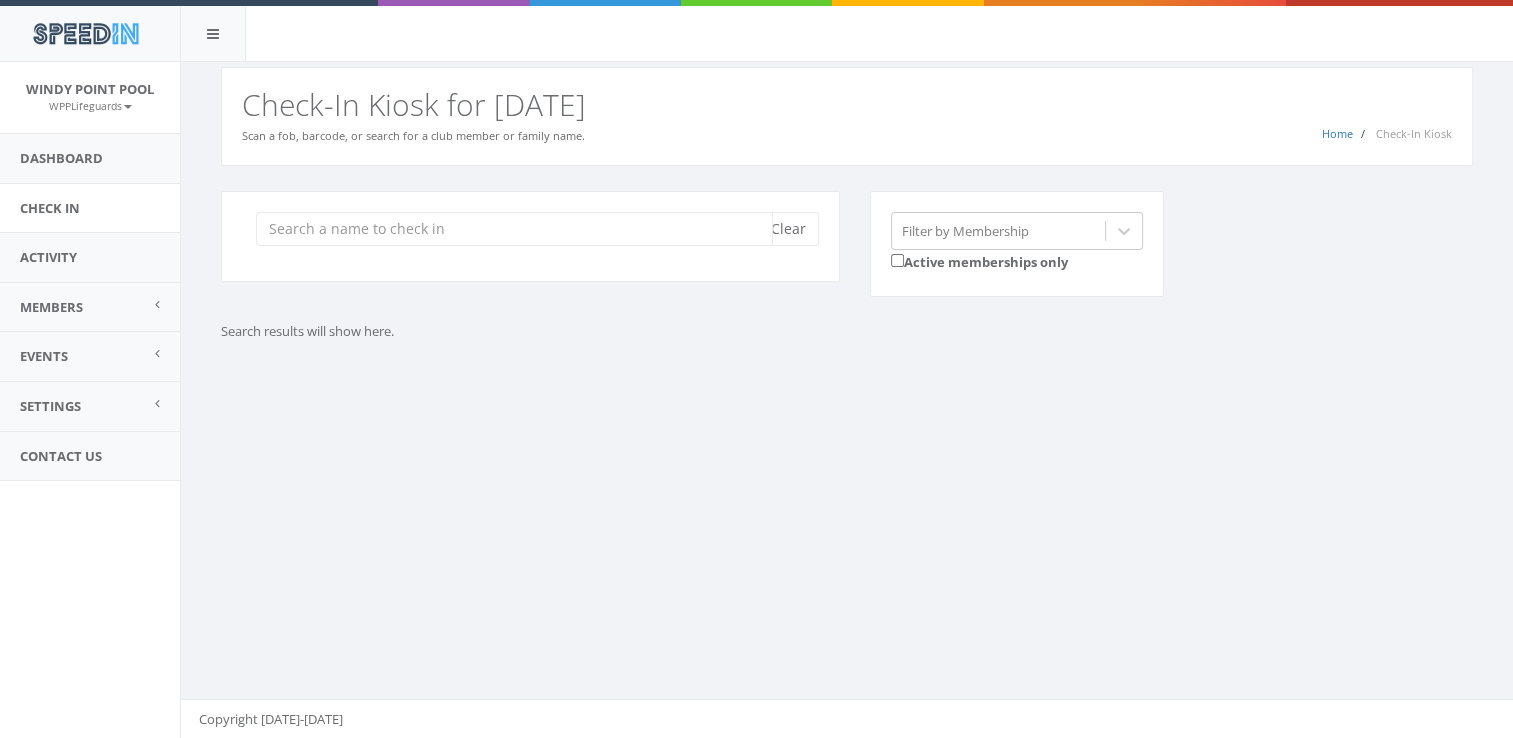 click at bounding box center (514, 229) 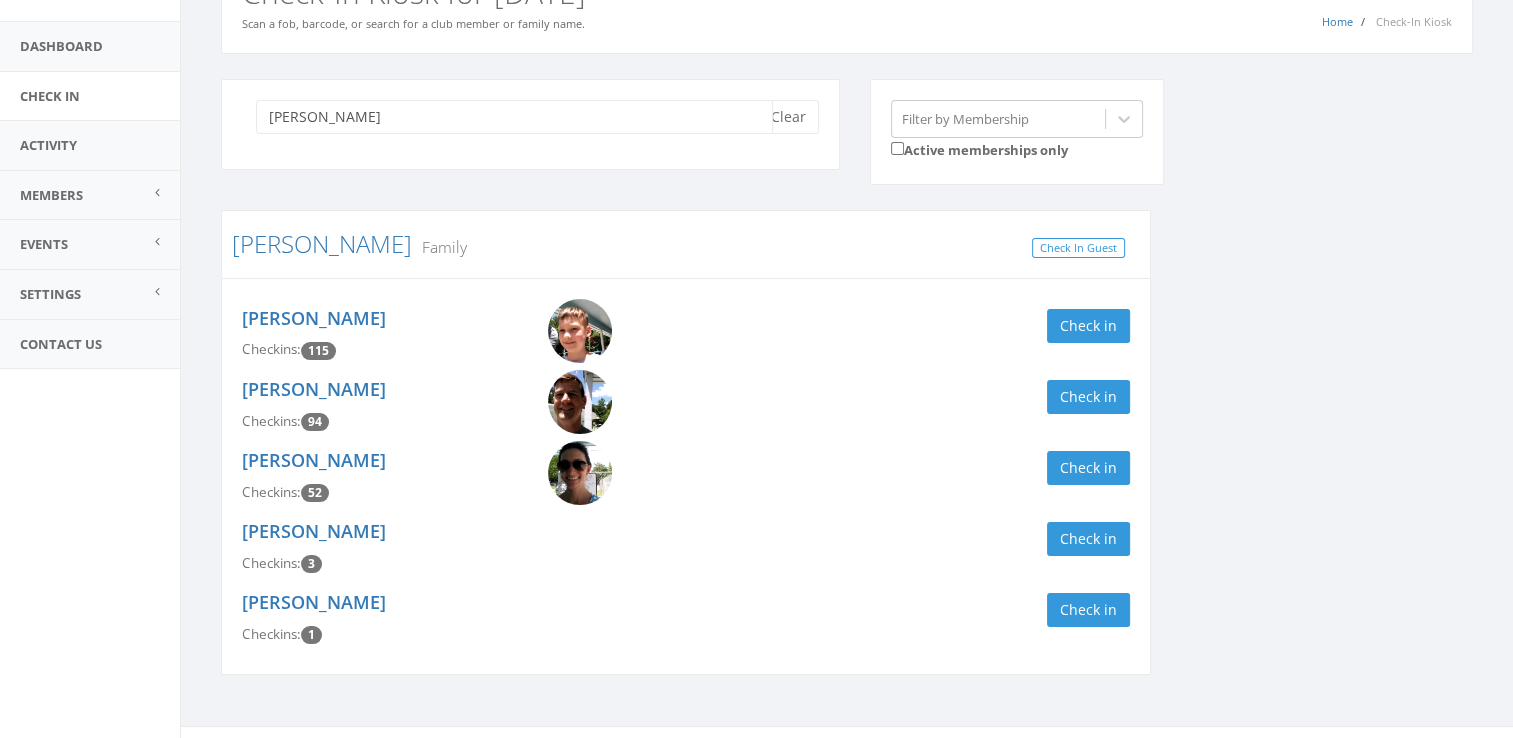 scroll, scrollTop: 138, scrollLeft: 0, axis: vertical 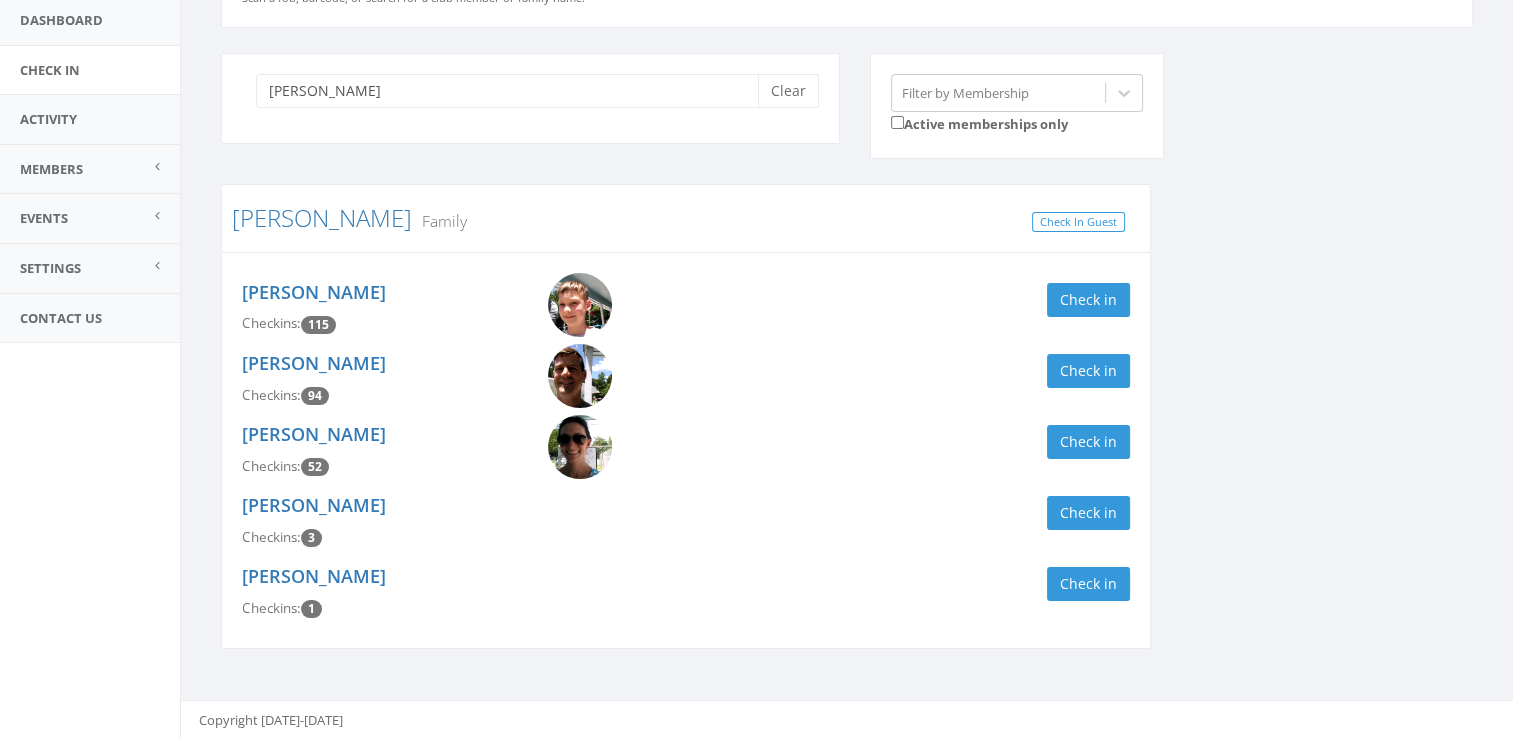drag, startPoint x: 311, startPoint y: 113, endPoint x: 272, endPoint y: 90, distance: 45.276924 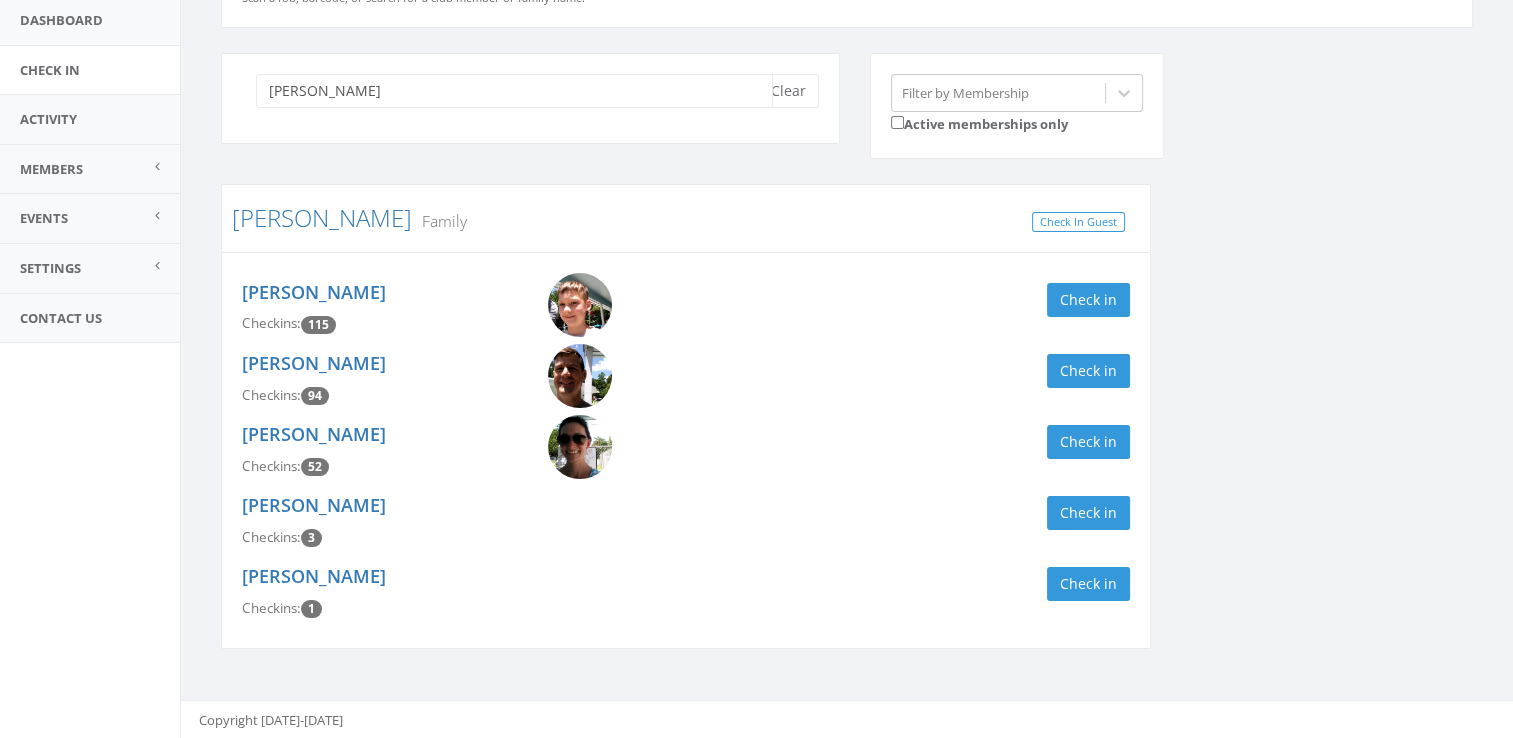drag, startPoint x: 239, startPoint y: 86, endPoint x: 177, endPoint y: 85, distance: 62.008064 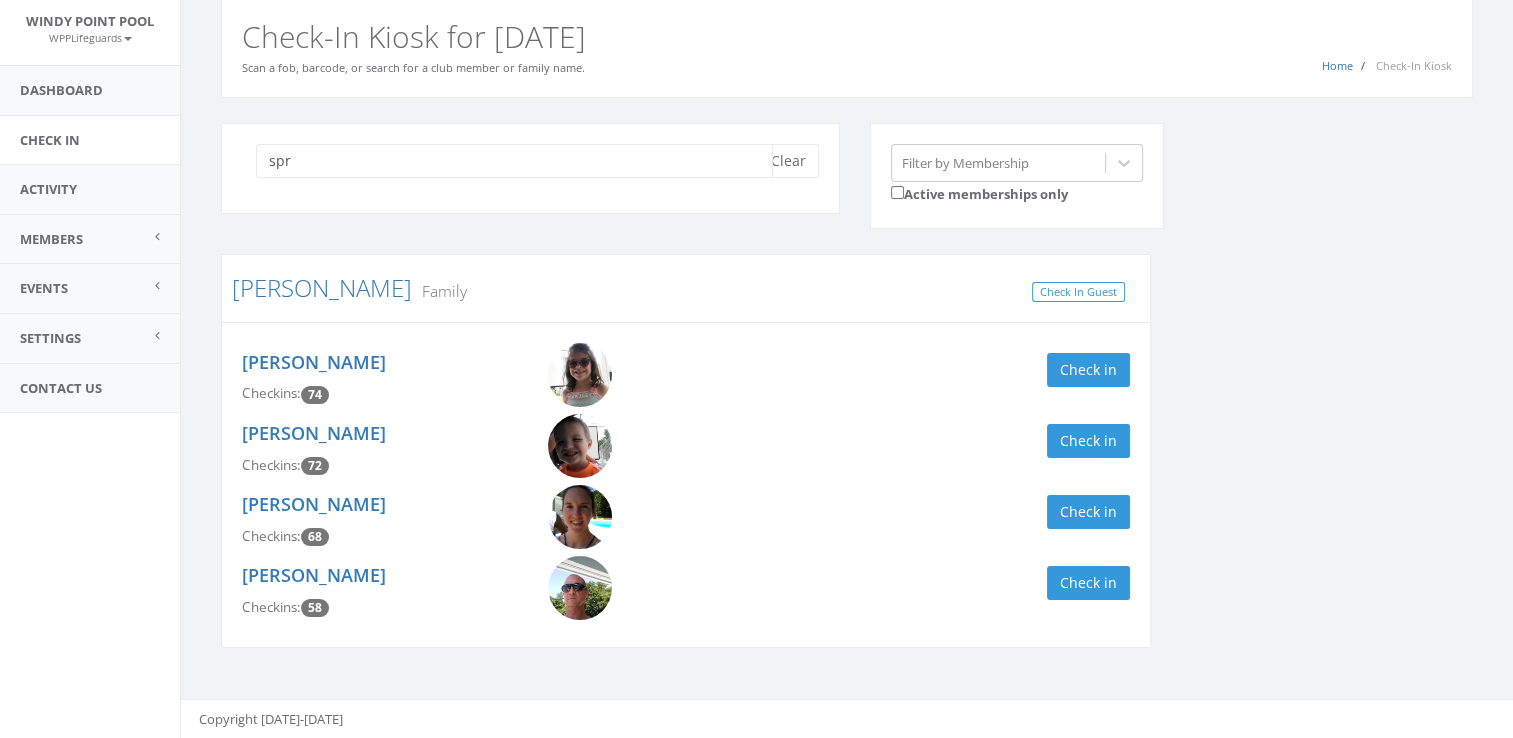 scroll, scrollTop: 67, scrollLeft: 0, axis: vertical 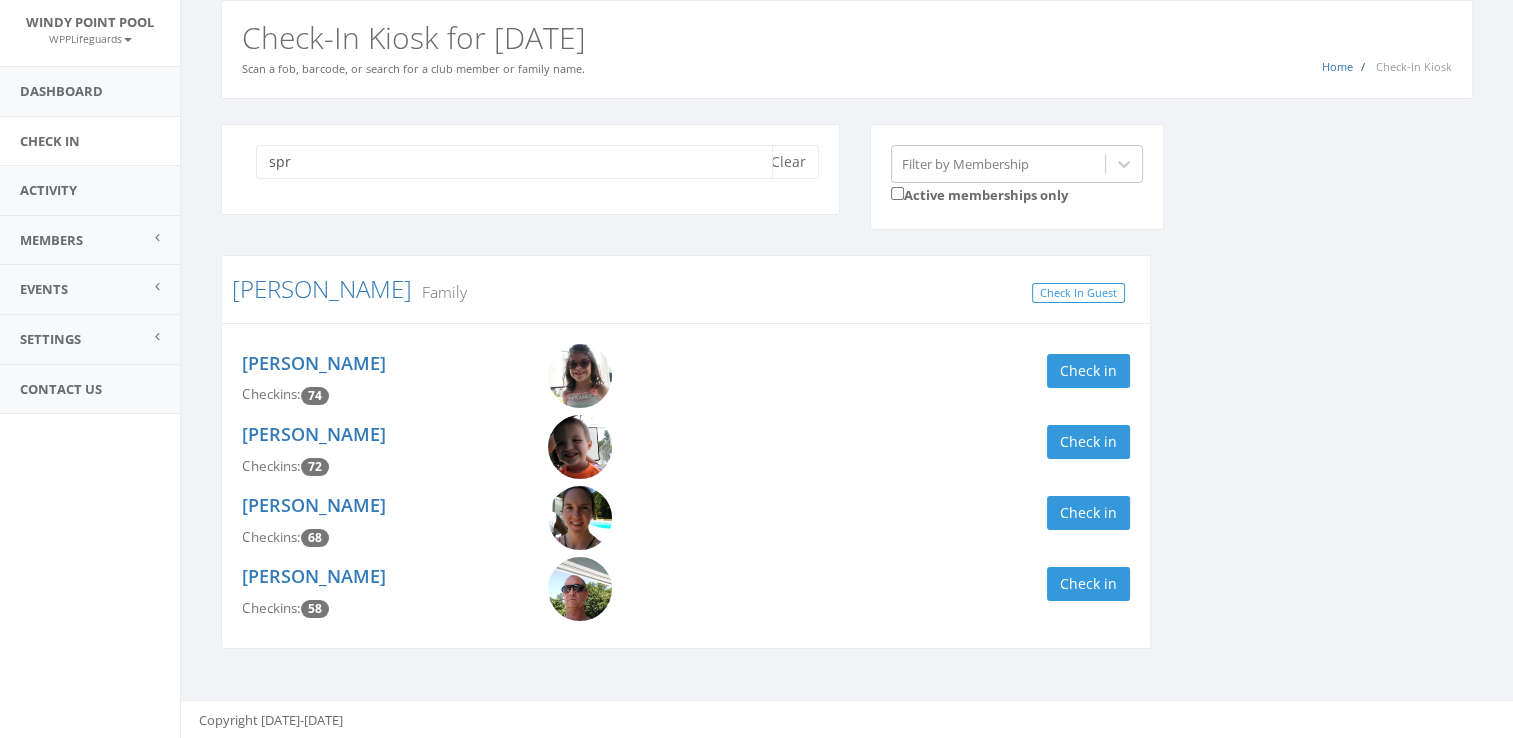 type on "spr" 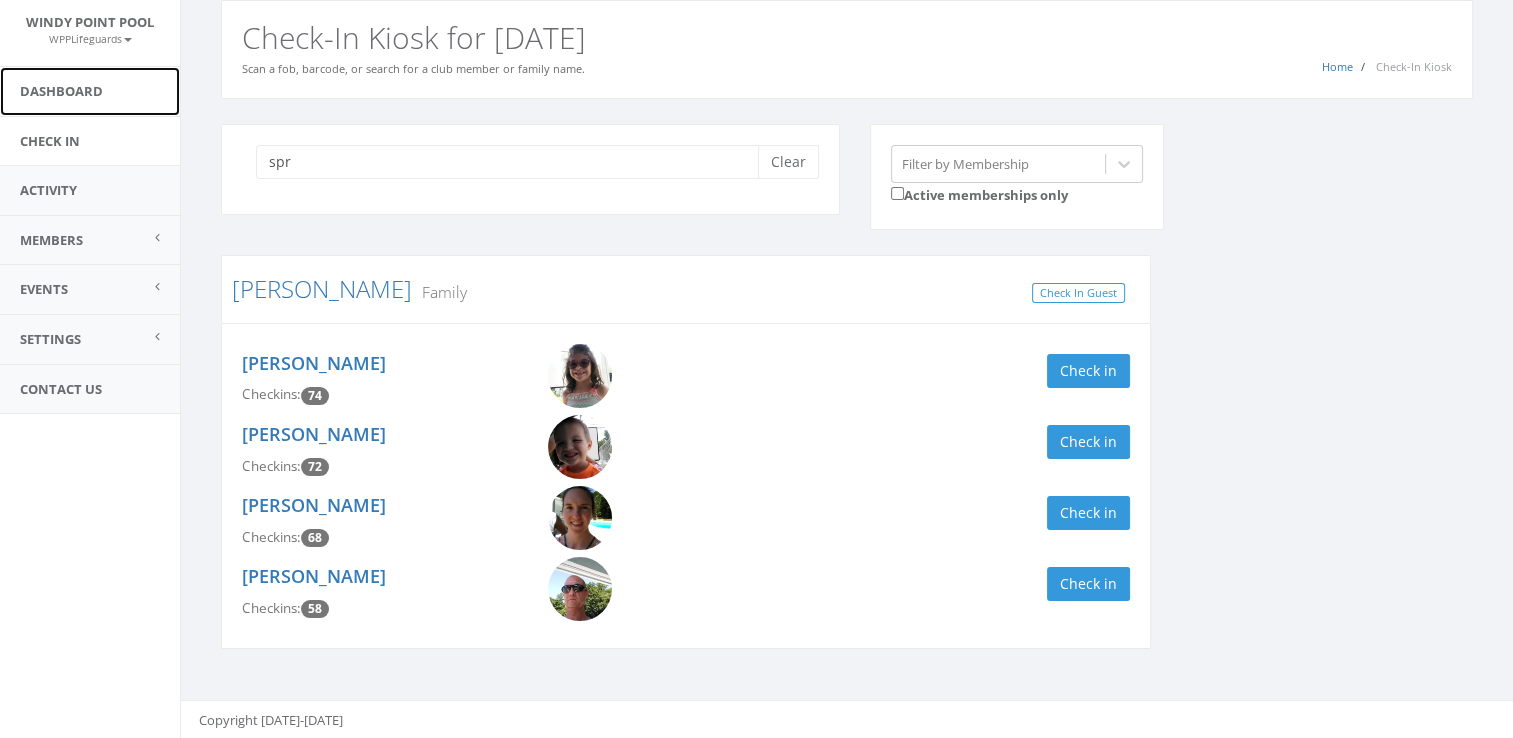 click on "Dashboard" at bounding box center [90, 91] 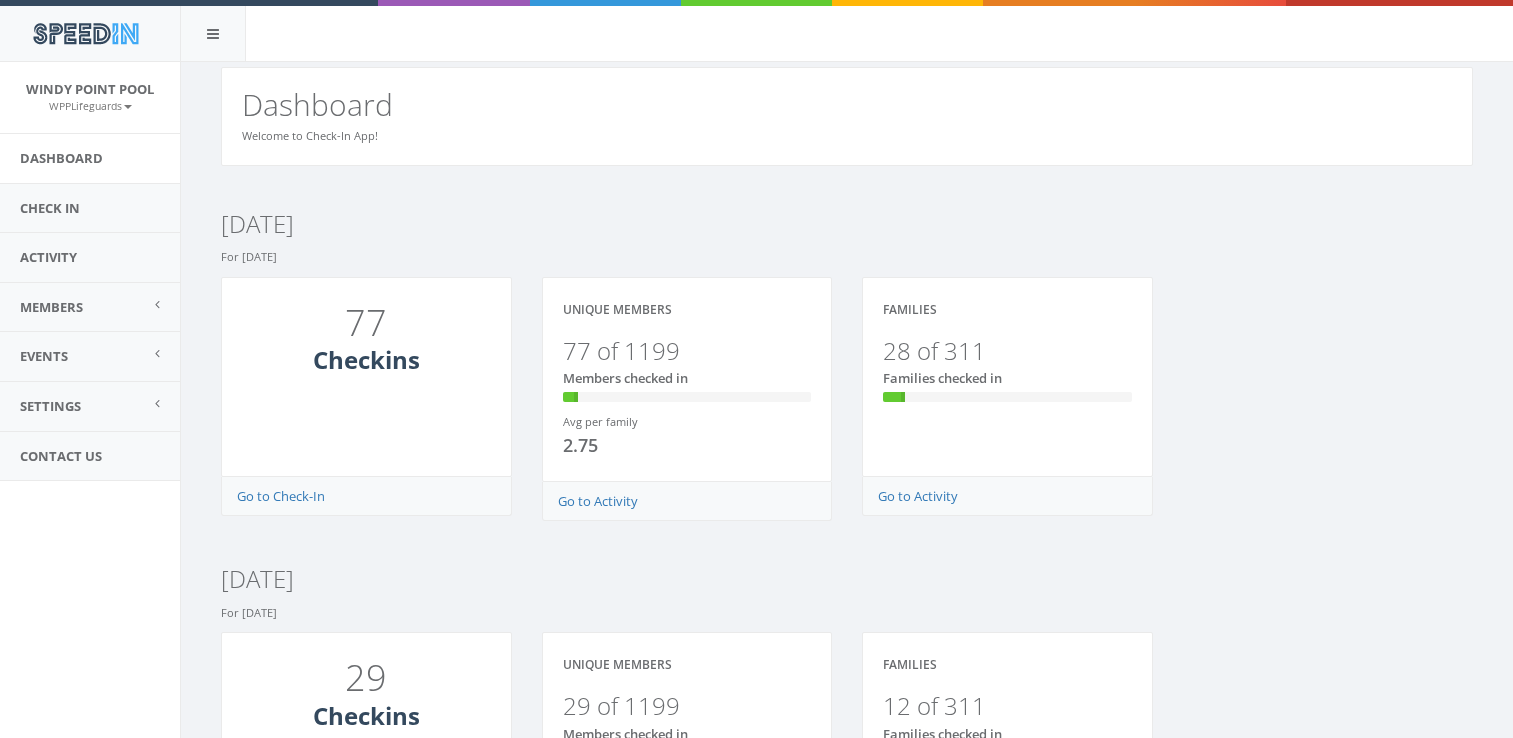 scroll, scrollTop: 0, scrollLeft: 0, axis: both 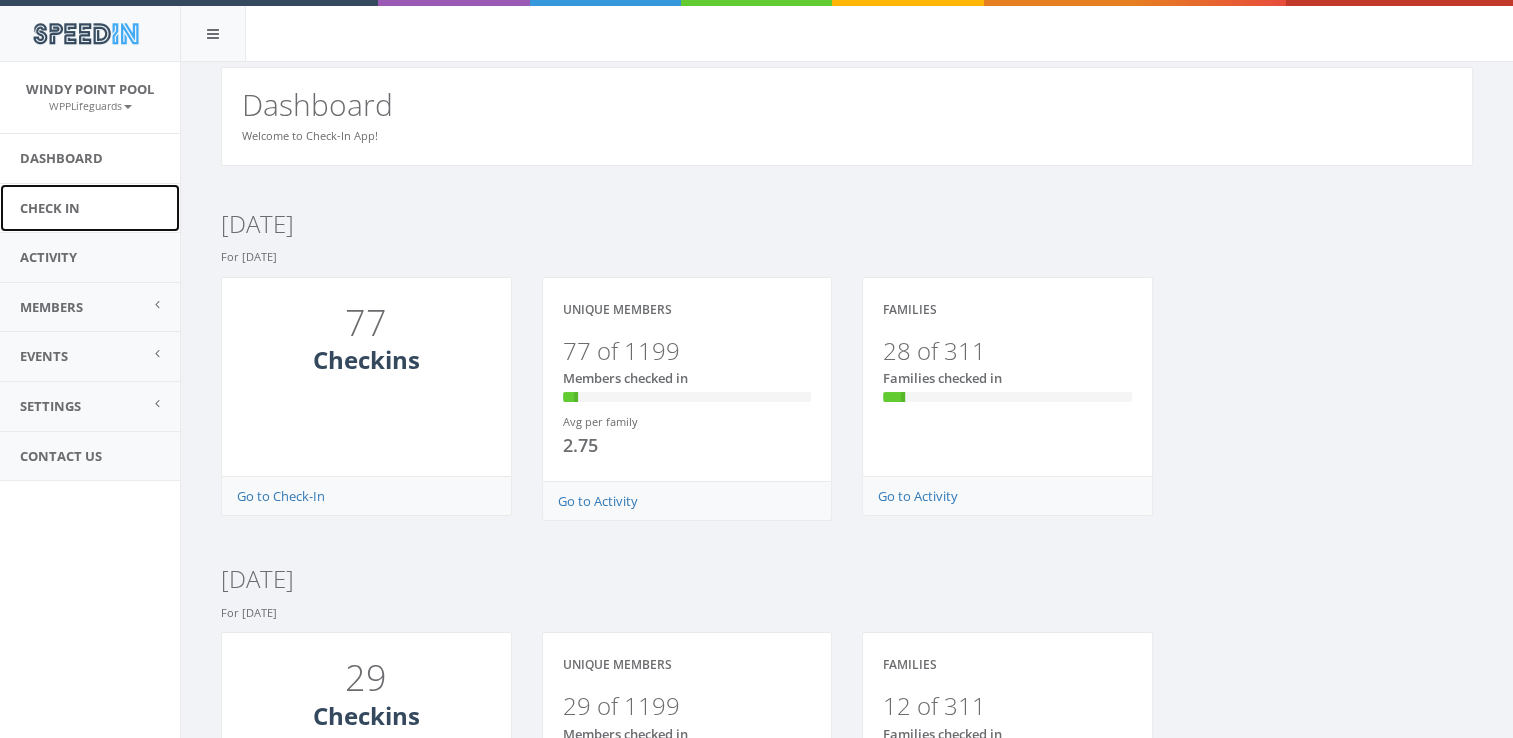 click on "Check In" at bounding box center [90, 208] 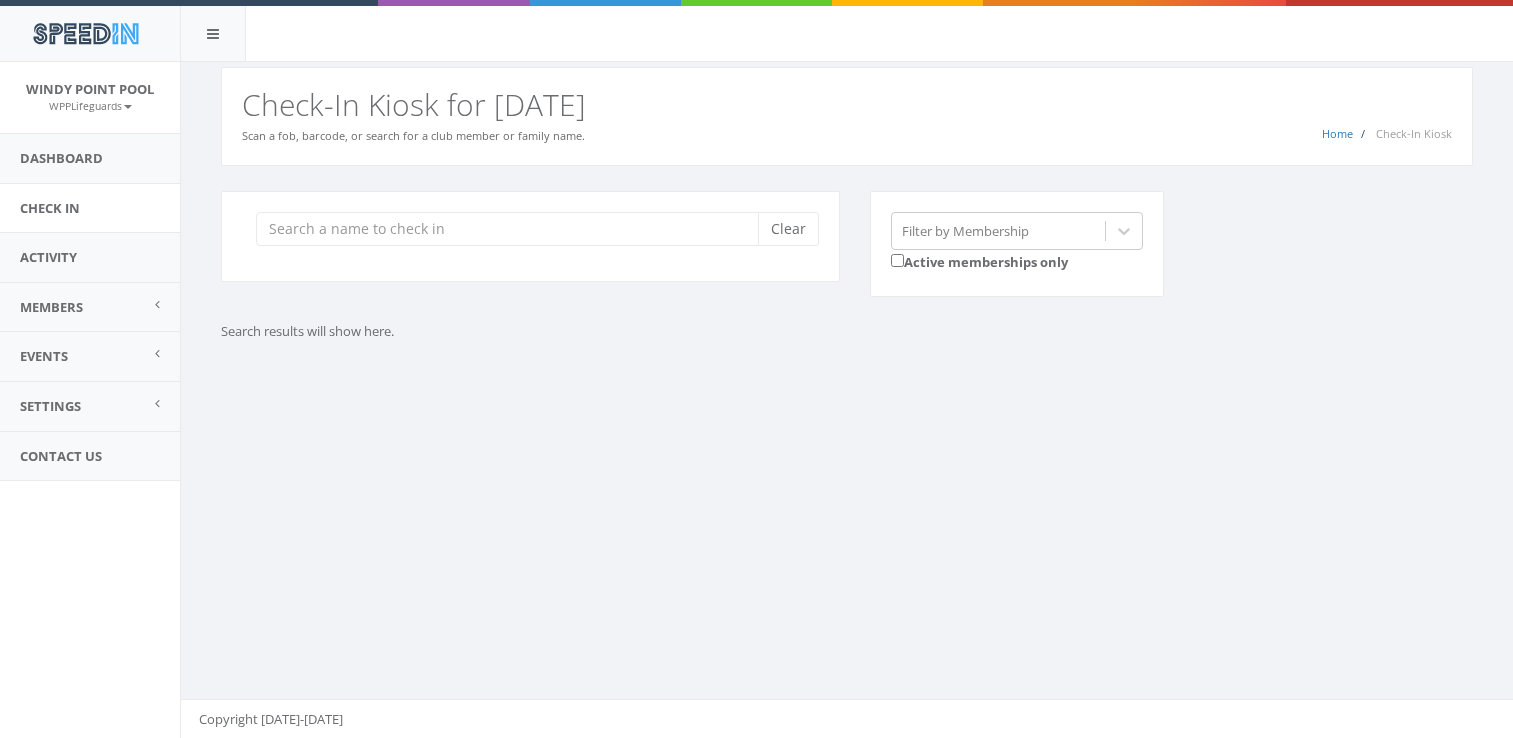 scroll, scrollTop: 0, scrollLeft: 0, axis: both 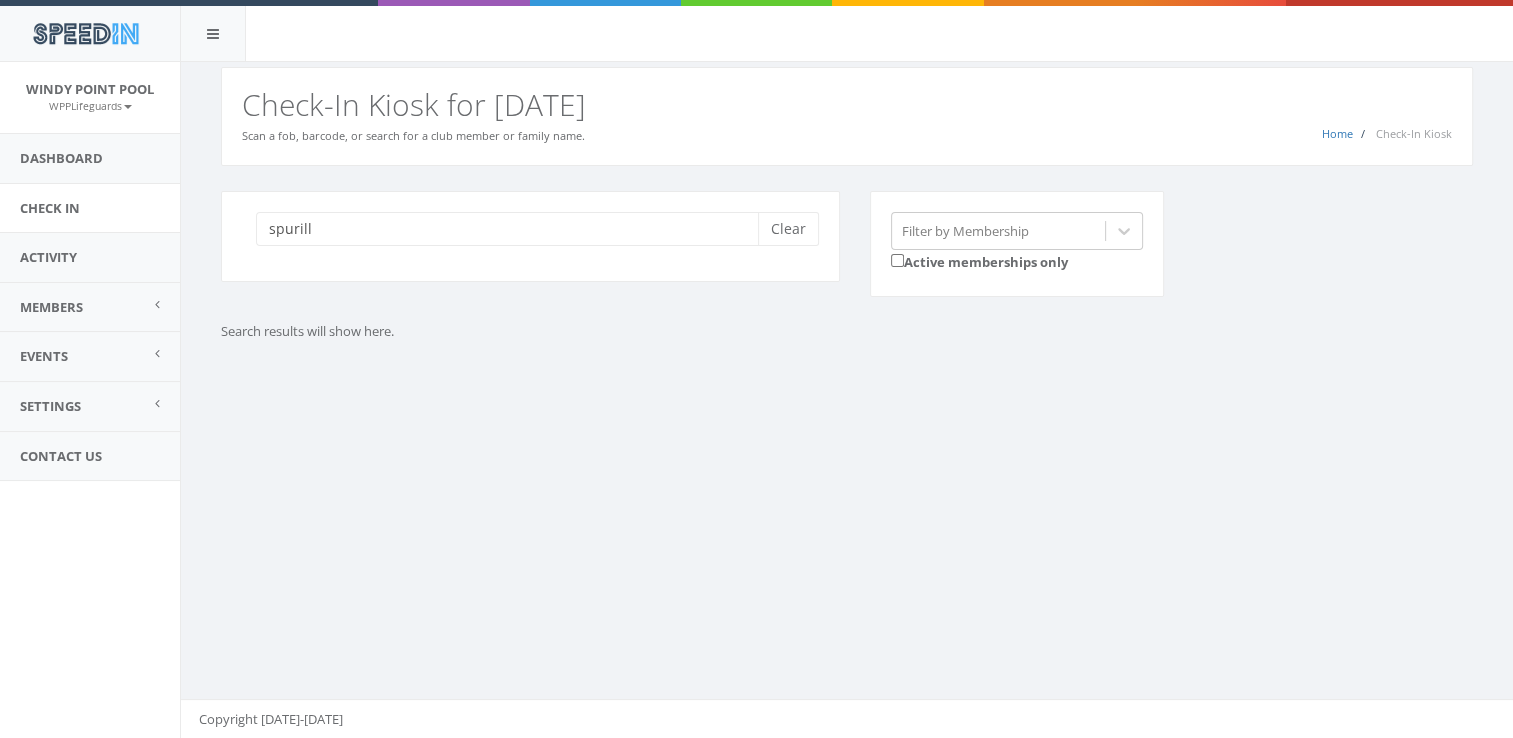 click on "spurill Clear Filter by Membership  Active memberships only Search results will show here." at bounding box center (847, 291) 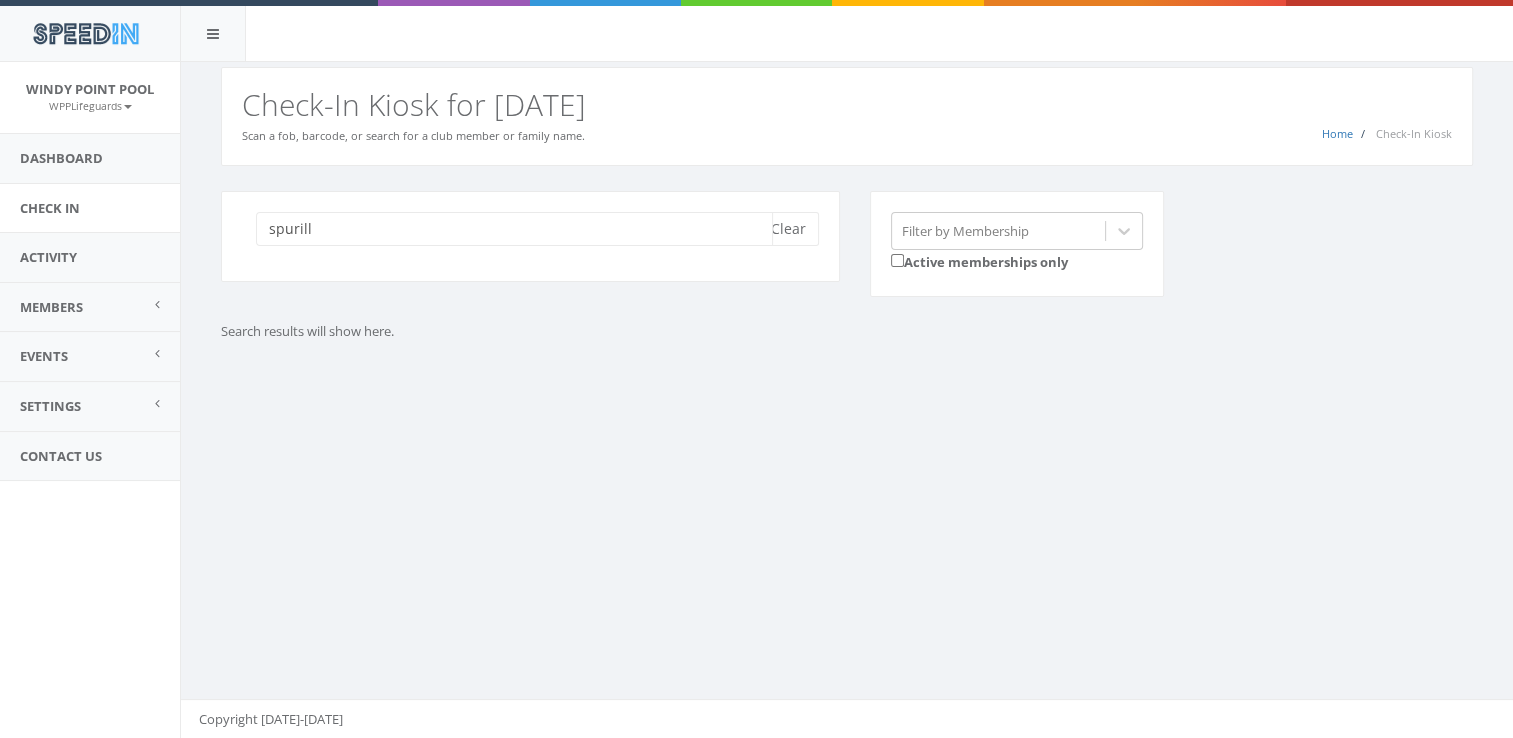click on "spurill" at bounding box center [514, 229] 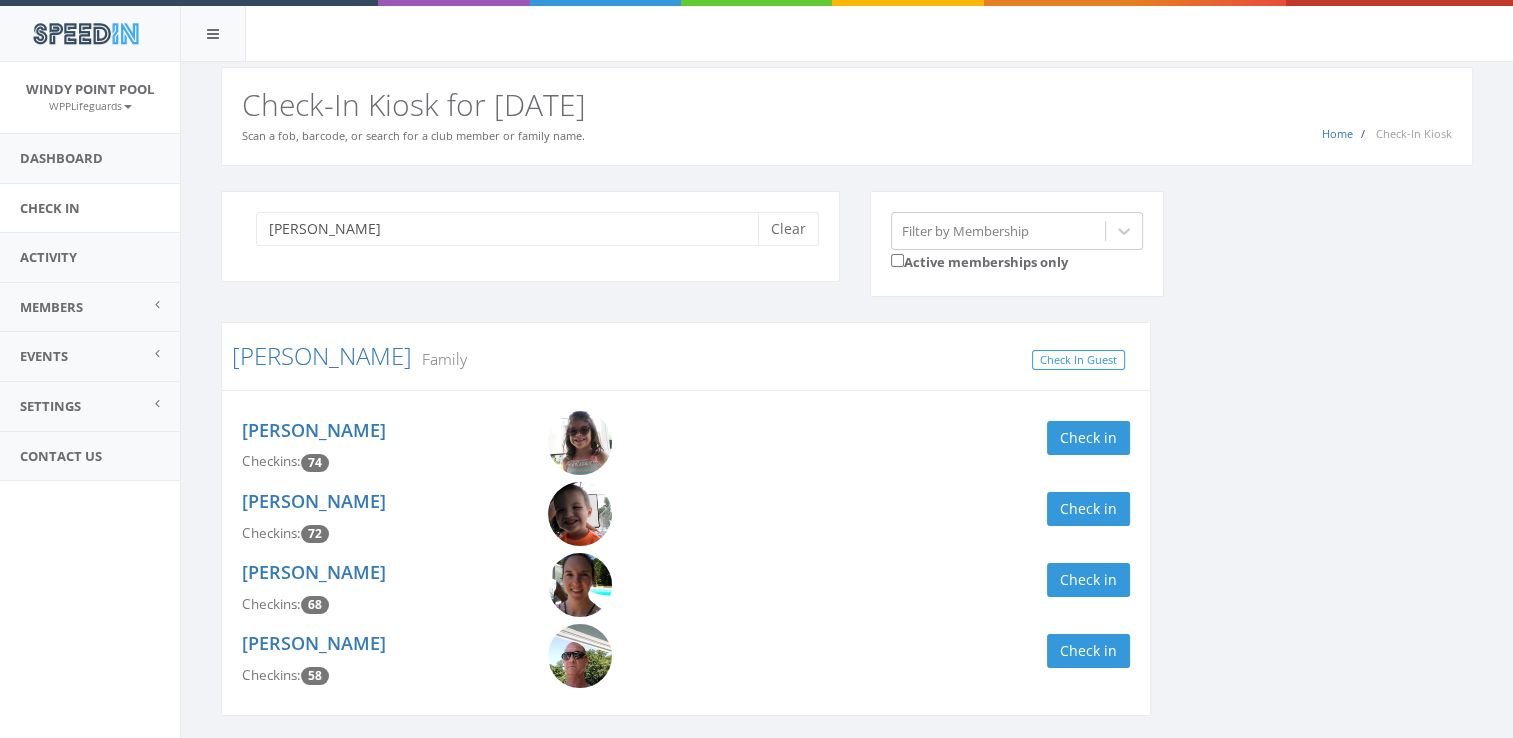 click on "[PERSON_NAME] Clear" at bounding box center [530, 236] 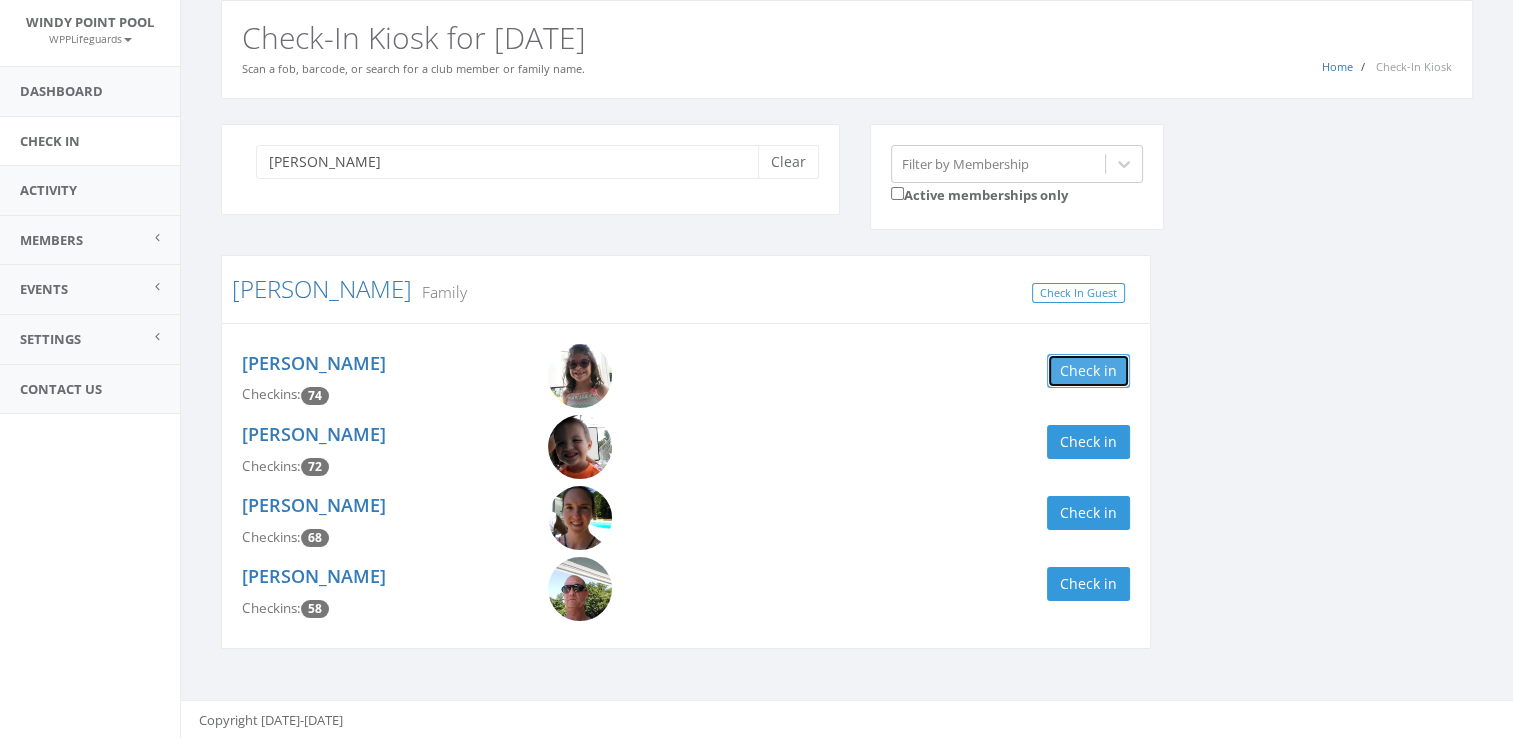click on "Check in" at bounding box center (1088, 371) 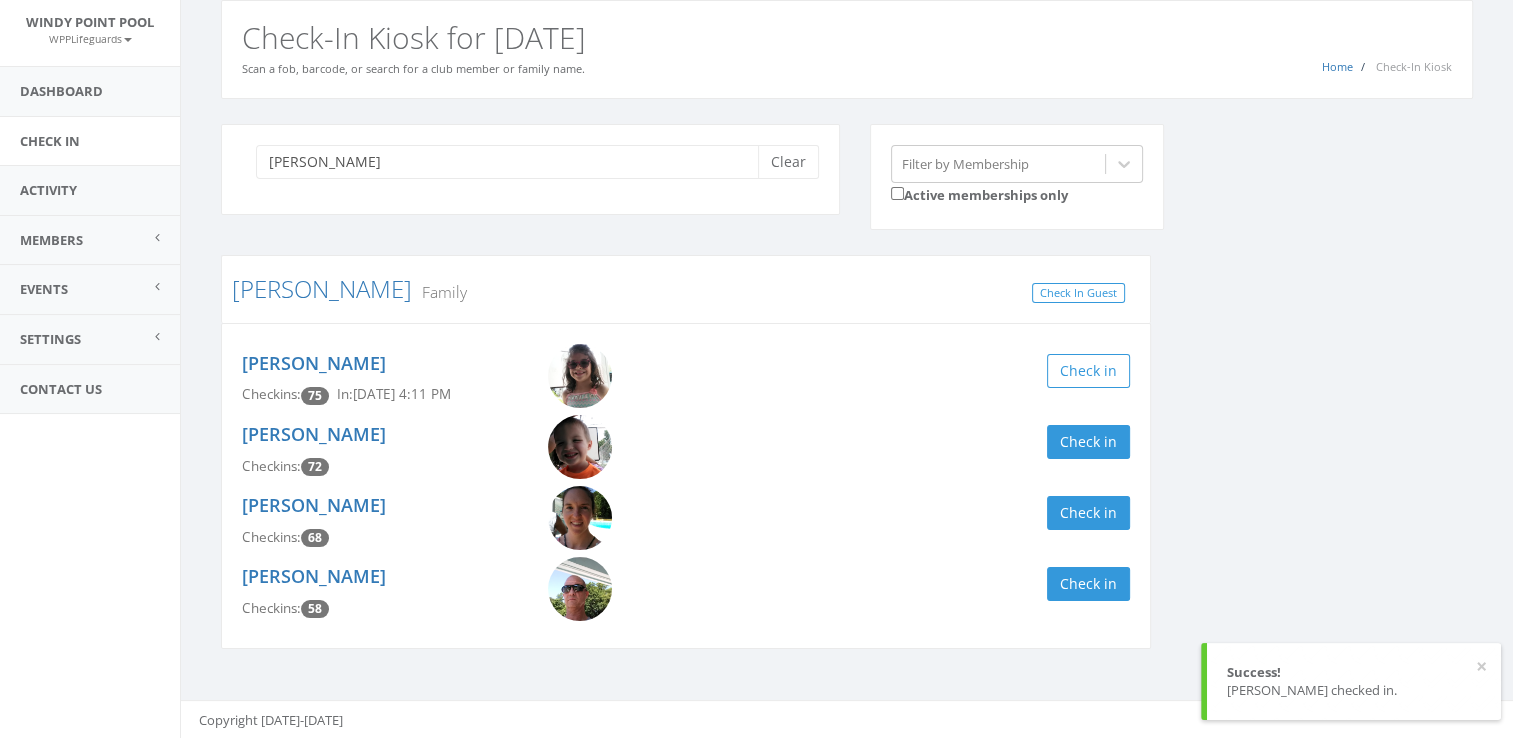 click on "[PERSON_NAME] Checkins:  72 Check in" at bounding box center [686, 450] 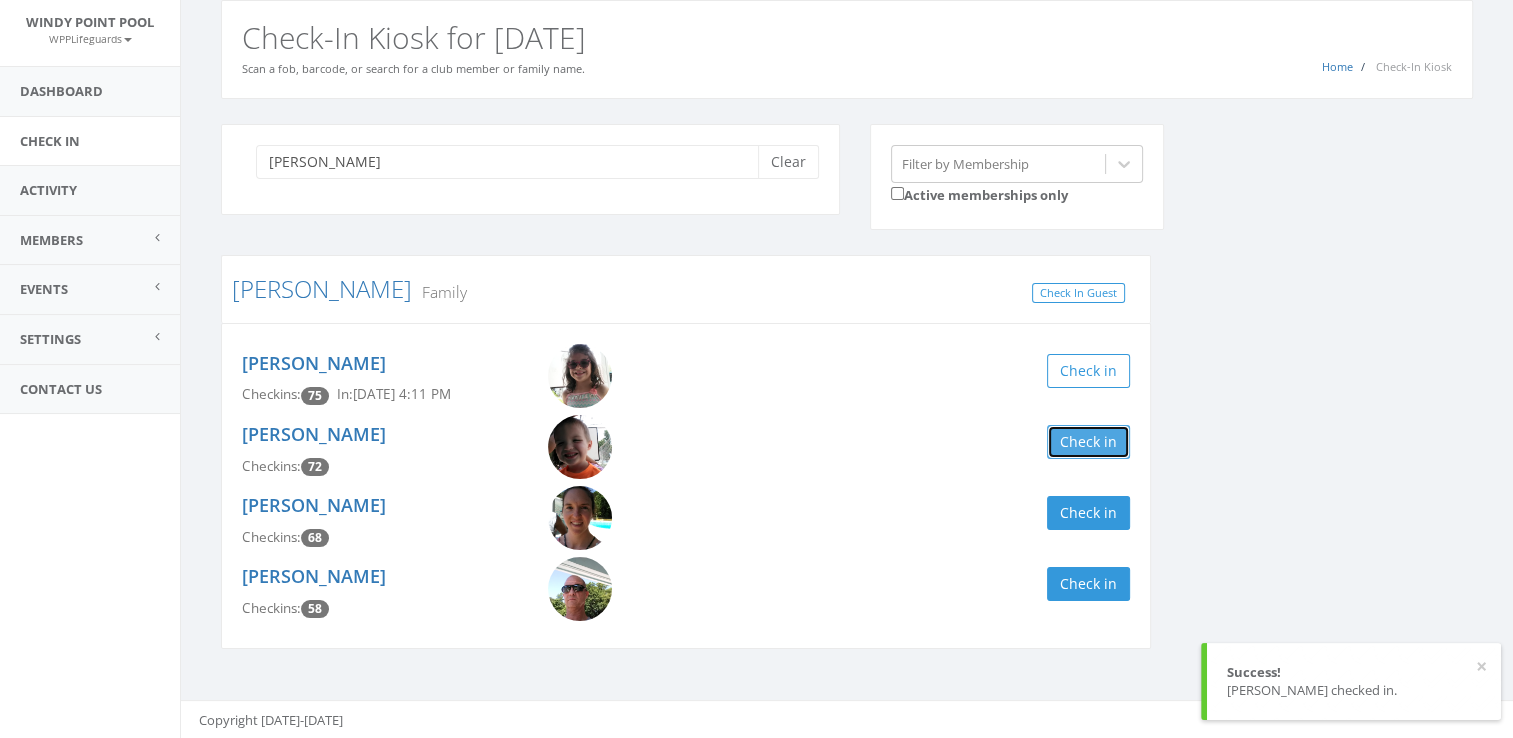 click on "Check in" at bounding box center (1088, 442) 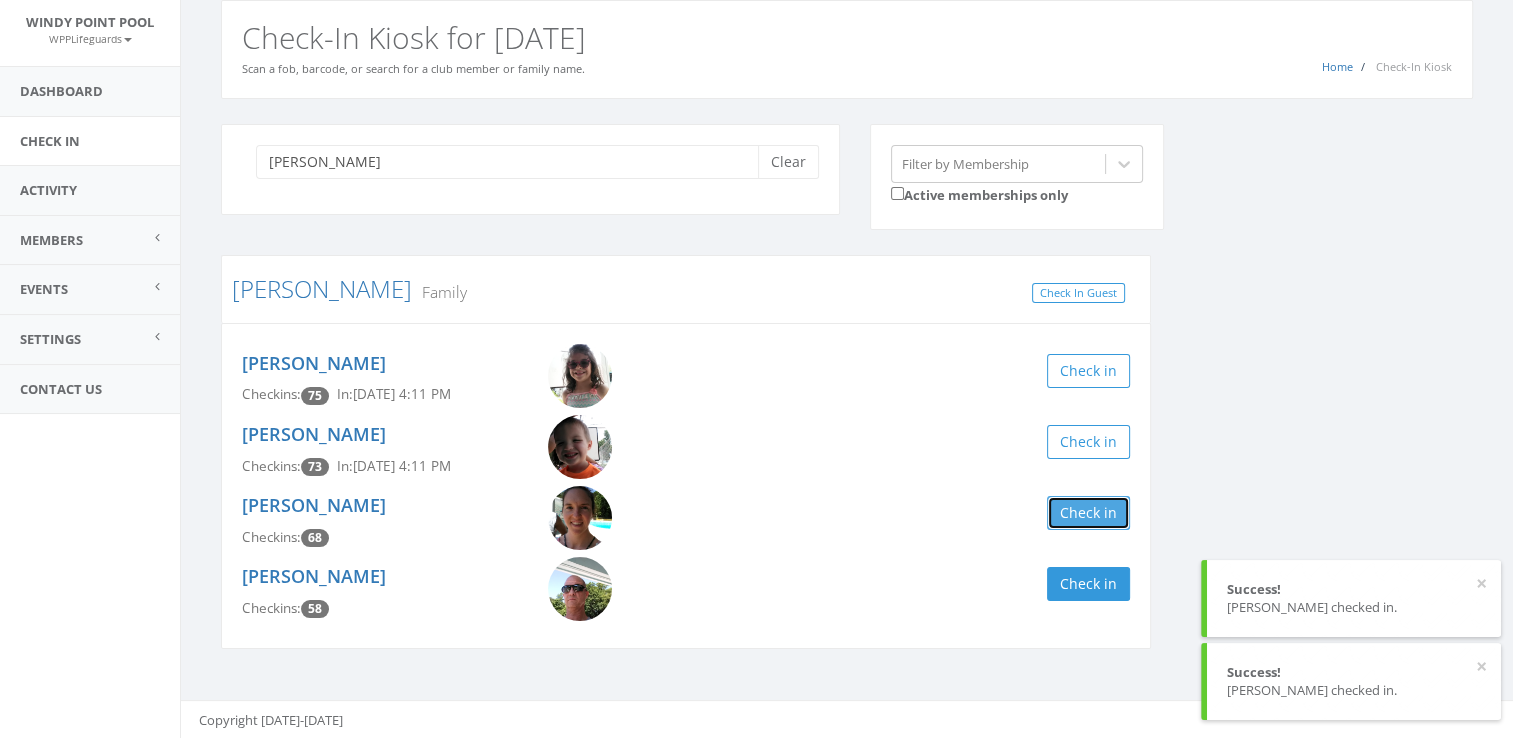 click on "Check in" at bounding box center (1088, 513) 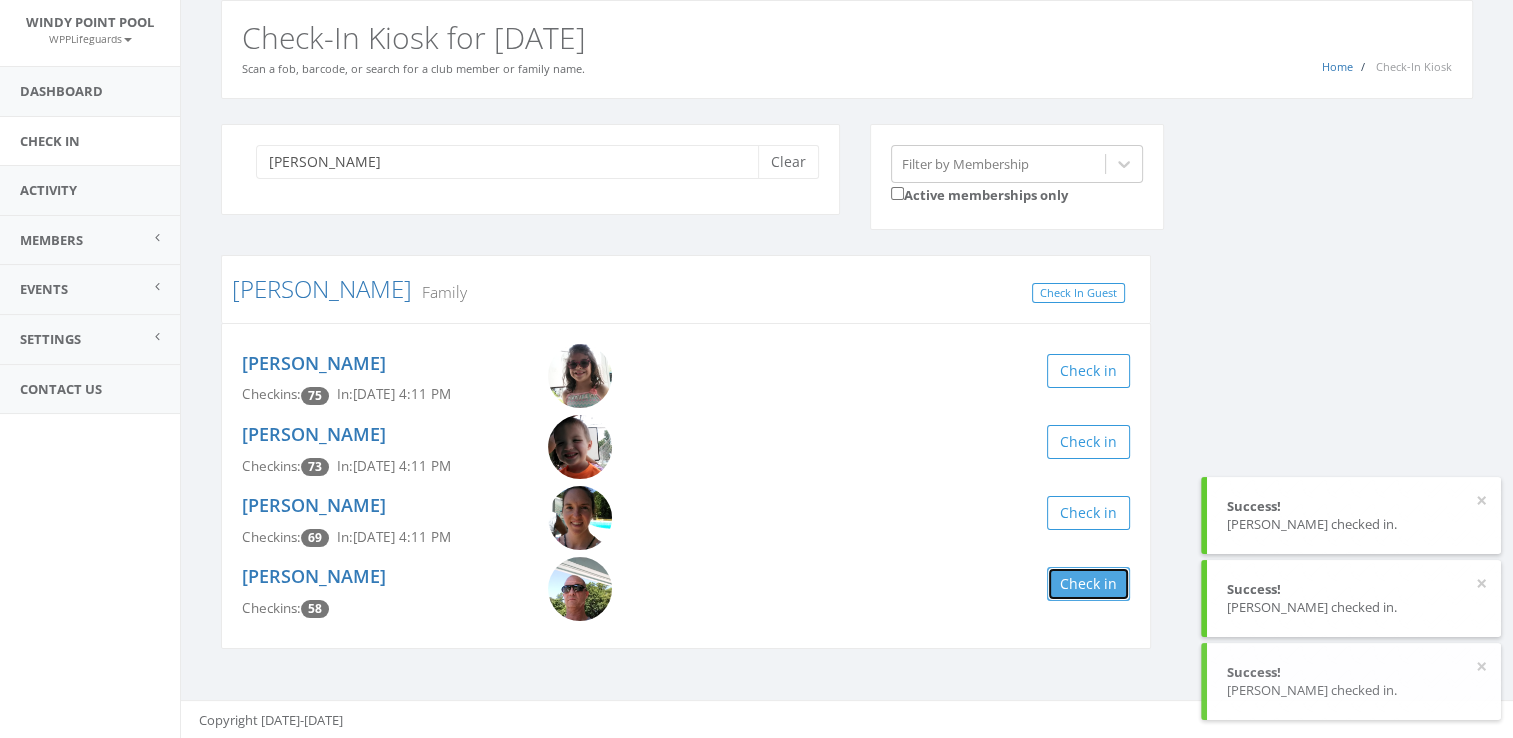 click on "Check in" at bounding box center (1088, 584) 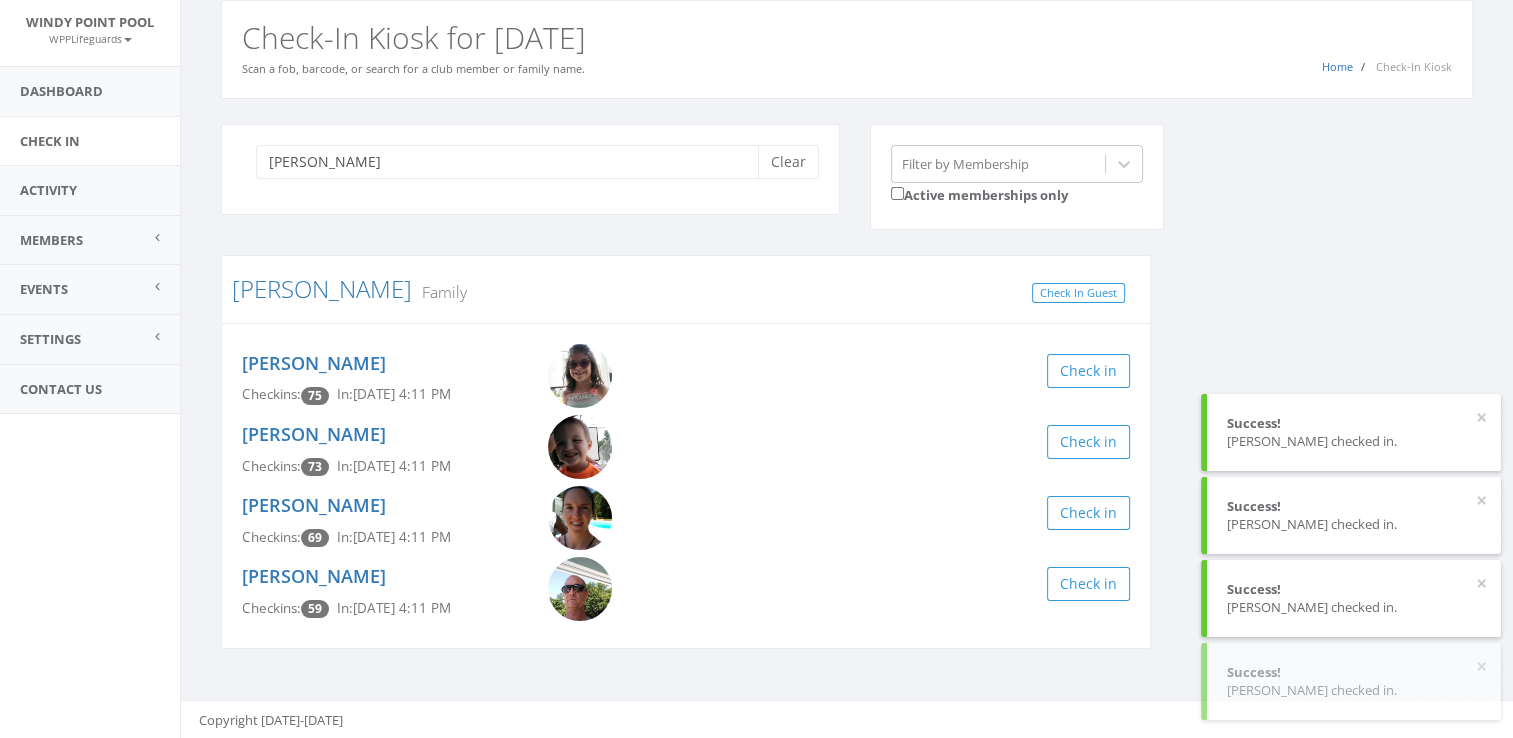 click on "Success!" at bounding box center (1354, 423) 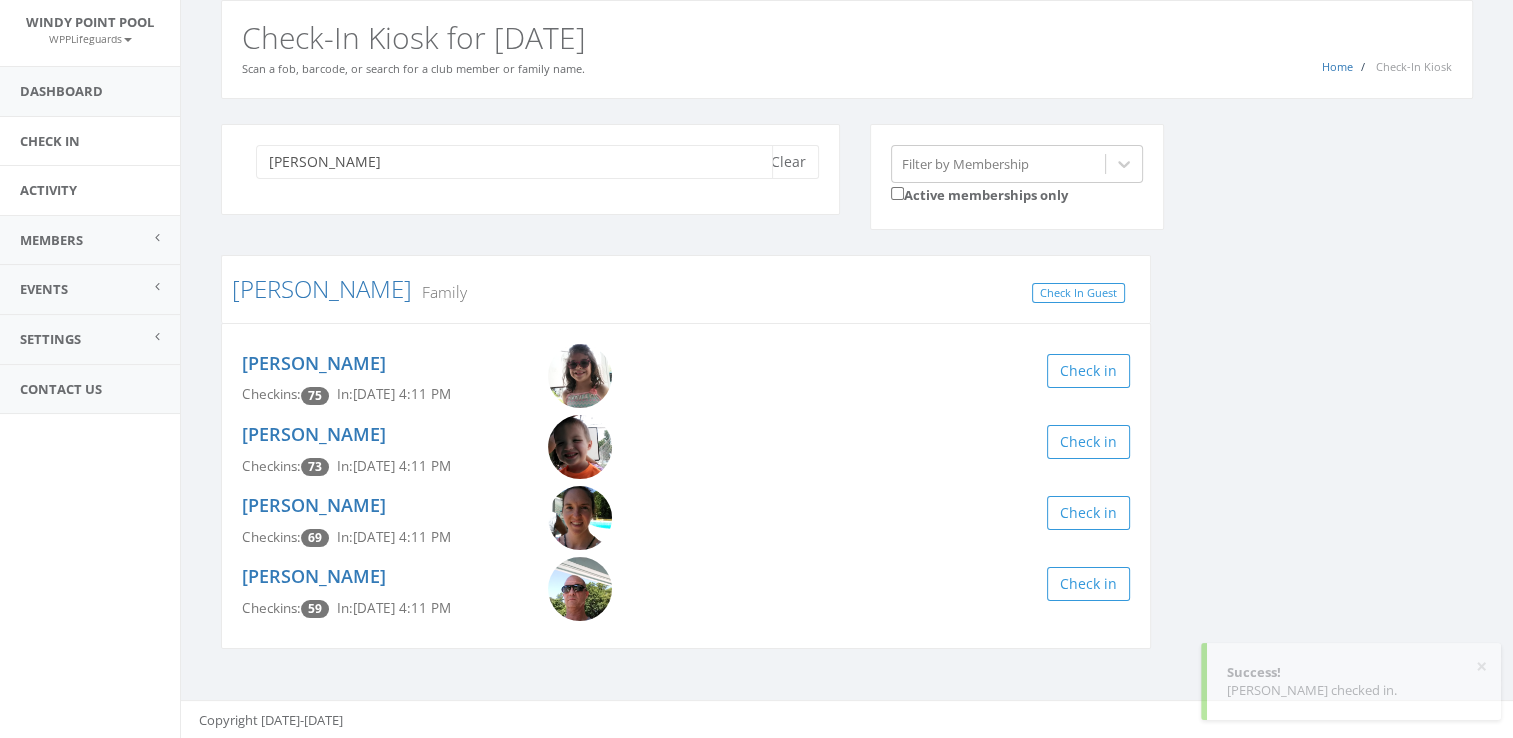 drag, startPoint x: 366, startPoint y: 158, endPoint x: 137, endPoint y: 165, distance: 229.10696 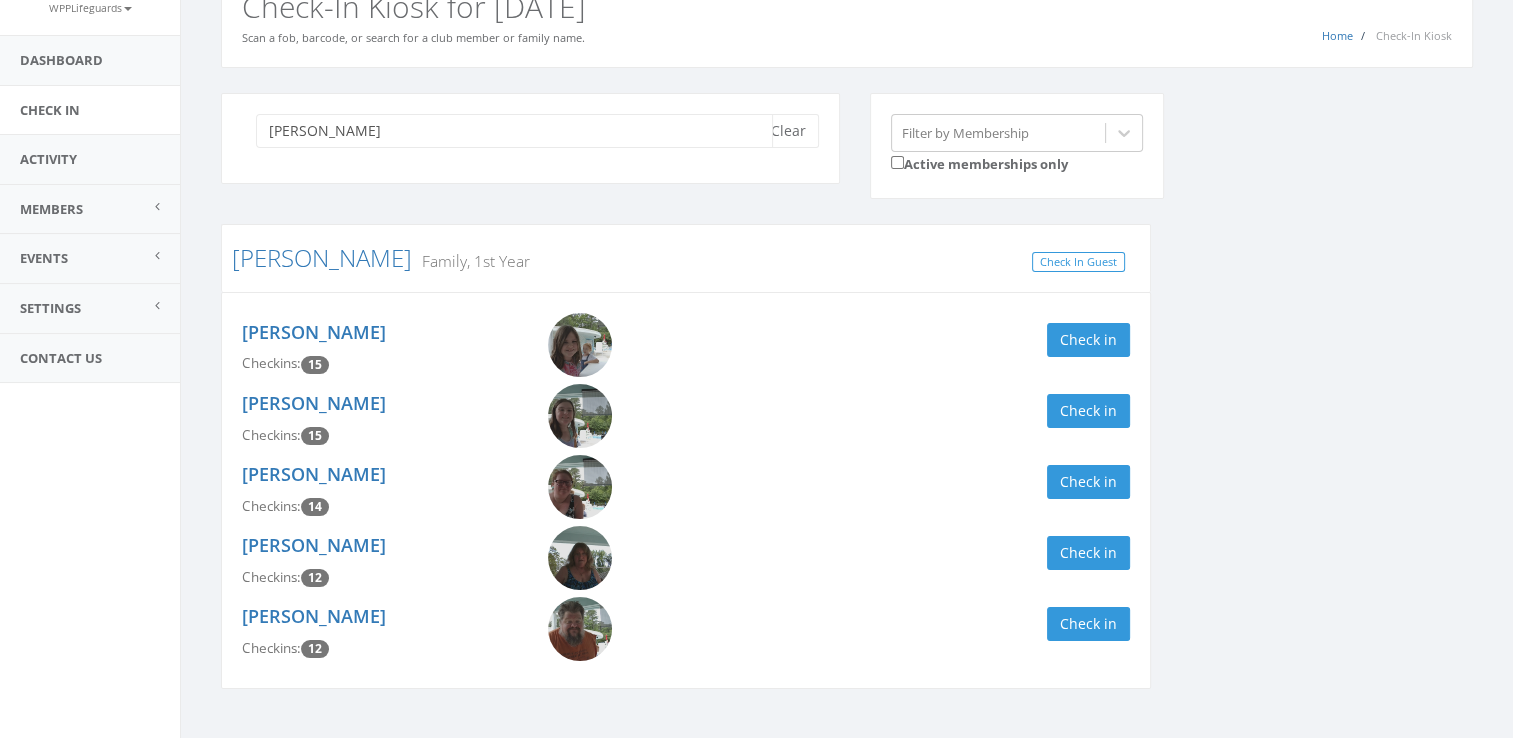 scroll, scrollTop: 138, scrollLeft: 0, axis: vertical 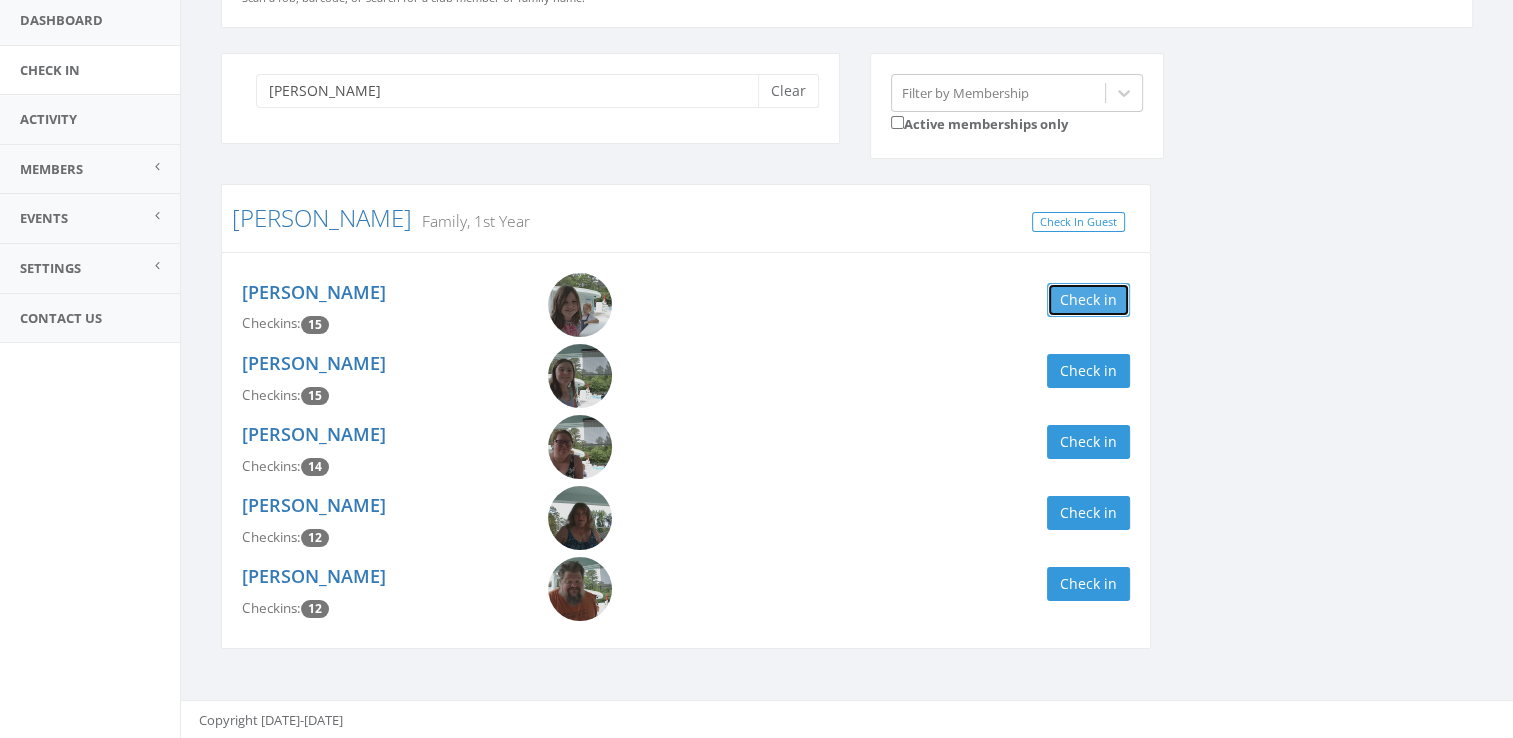 drag, startPoint x: 1084, startPoint y: 378, endPoint x: 1061, endPoint y: 294, distance: 87.0919 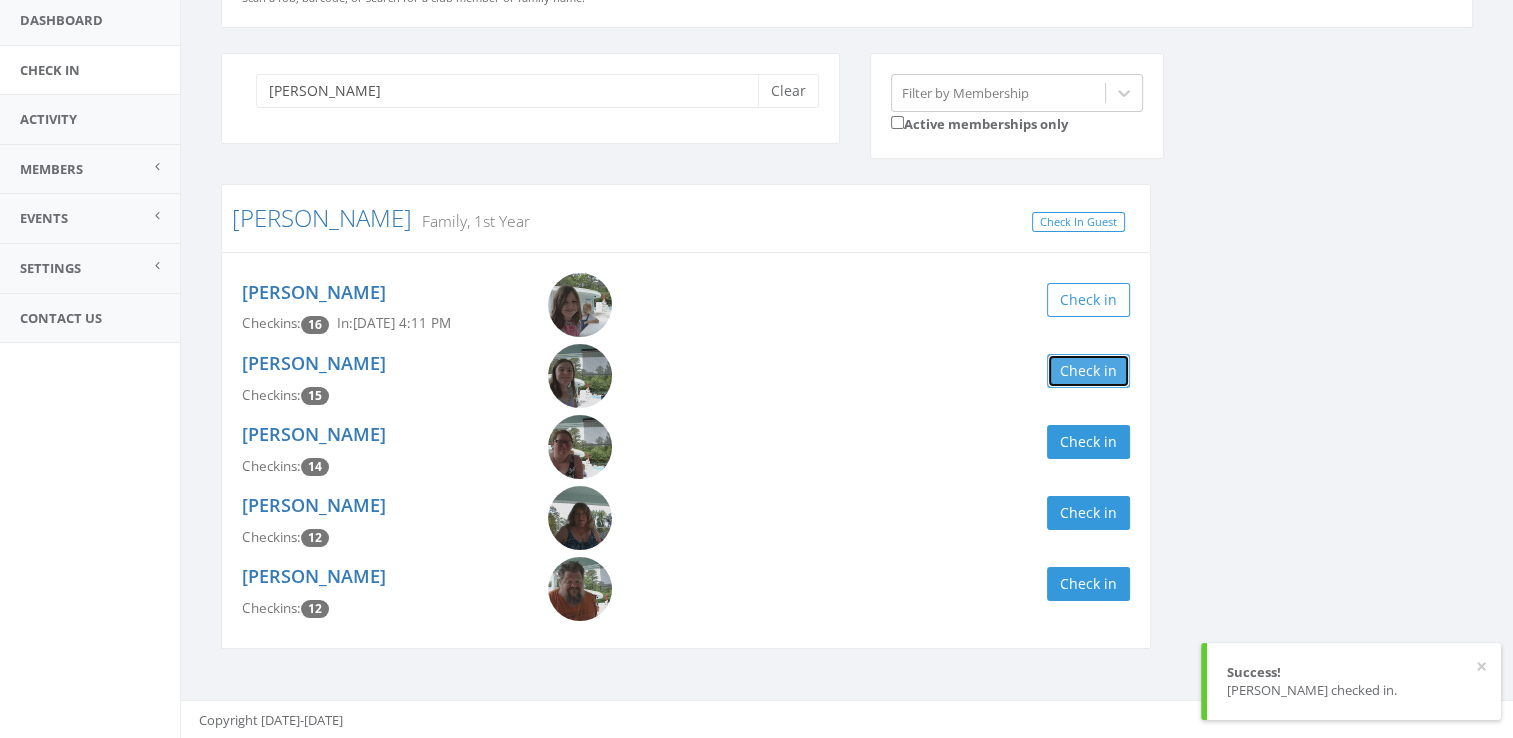 click on "Check in" at bounding box center (1088, 371) 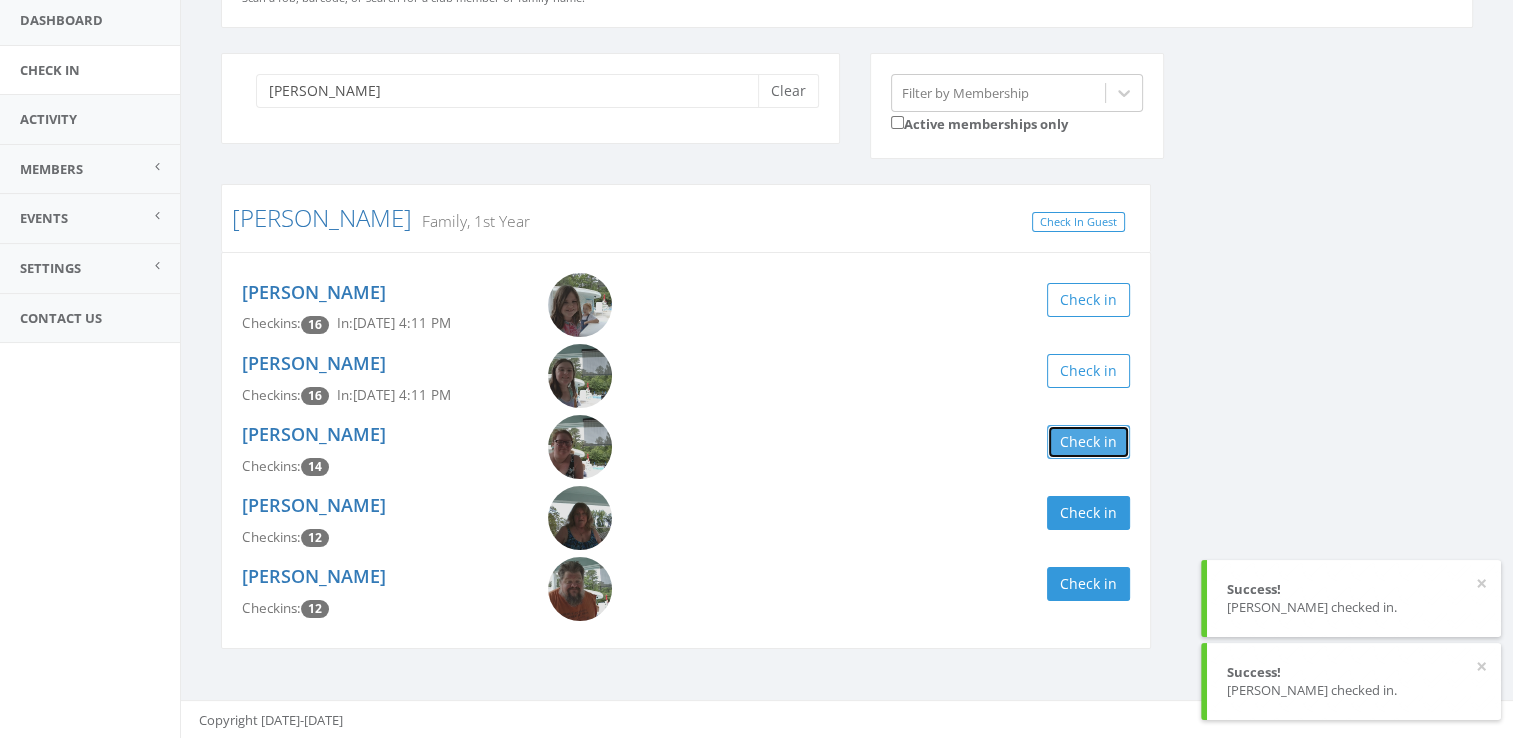 click on "Check in" at bounding box center (1088, 442) 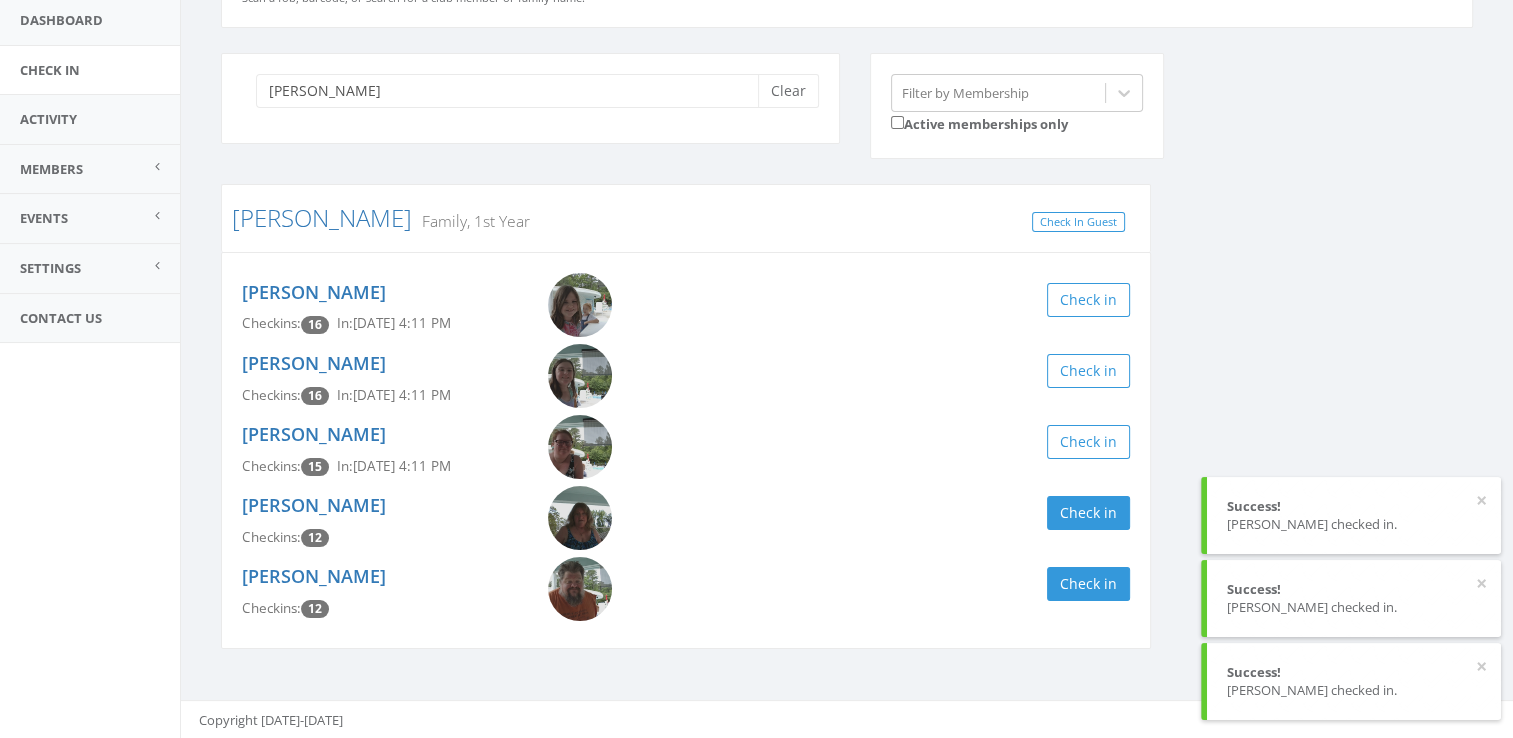 click on "[PERSON_NAME] Clear Filter by Membership  Active memberships only [PERSON_NAME] Family, 1st Year Check In Guest [PERSON_NAME] Checkins:  16 In:  [DATE] 4:11 PM Check in [PERSON_NAME] Checkins:  16 In:  [DATE] 4:11 PM Check in [PERSON_NAME] Checkins:  15 In:  [DATE] 4:11 PM Check in [PERSON_NAME] Checkins:  12 Check in [PERSON_NAME] Checkins:  12 Check in" at bounding box center (847, 364) 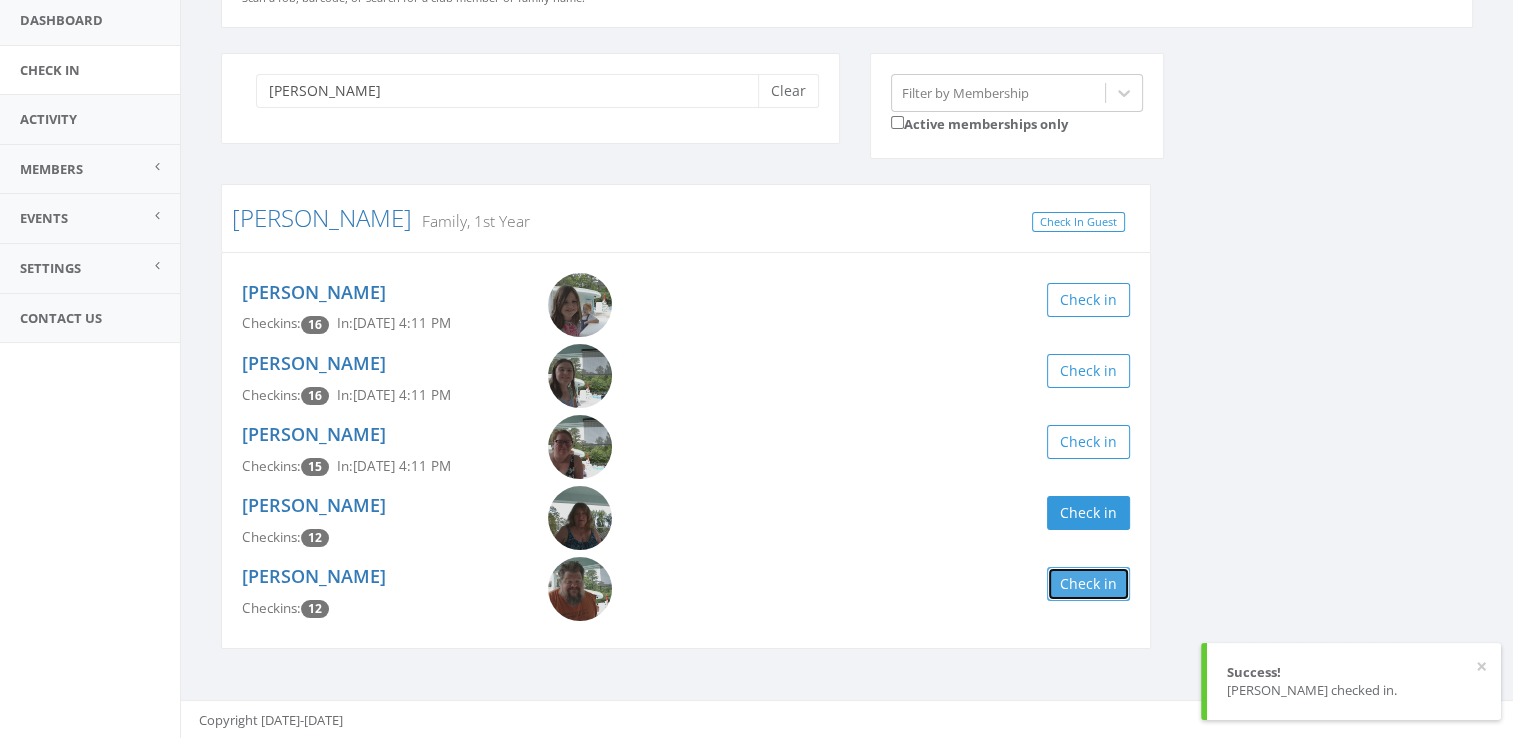 click on "Check in" at bounding box center (1088, 584) 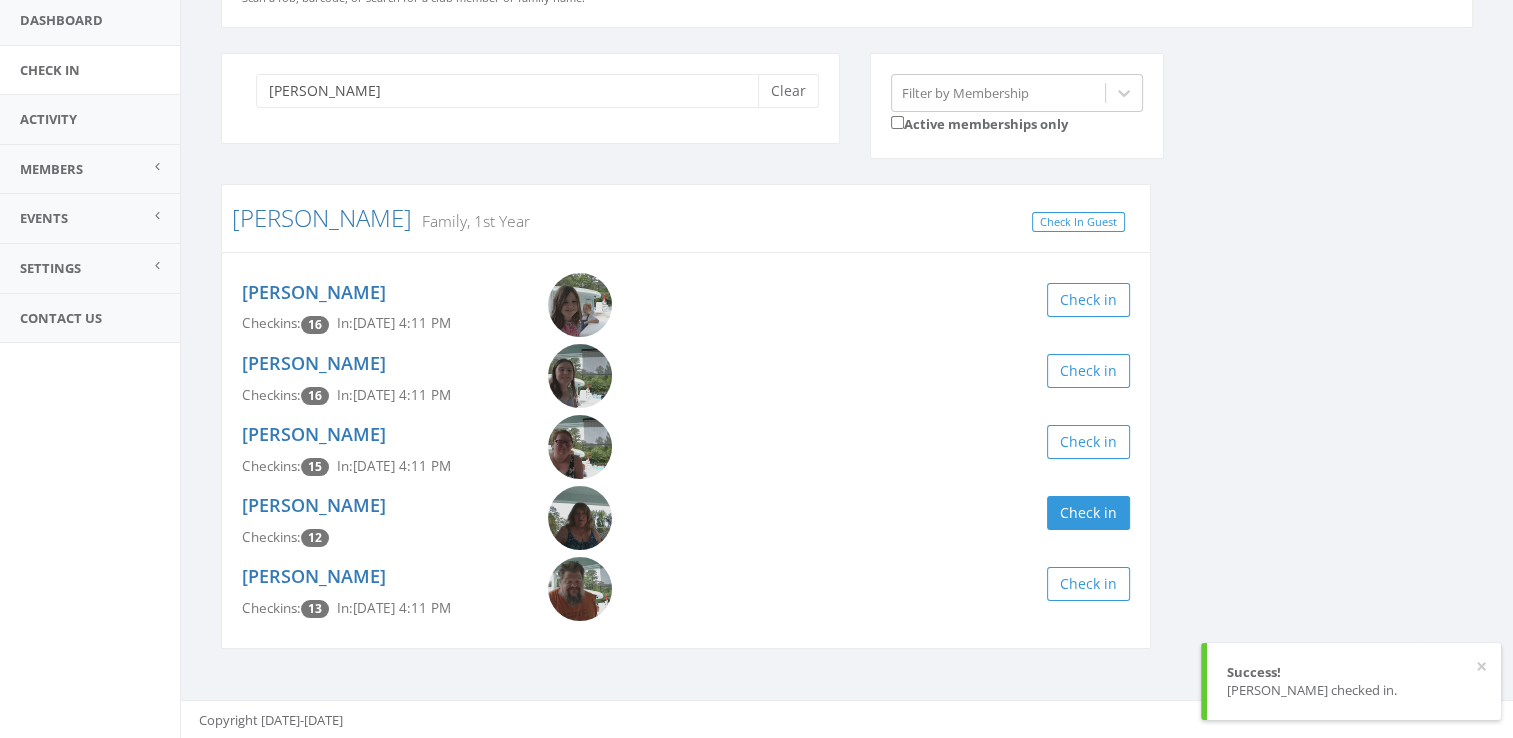 click on "[PERSON_NAME] Clear Filter by Membership  Active memberships only [PERSON_NAME] Family, 1st Year Check In Guest [PERSON_NAME] Checkins:  16 In:  [DATE] 4:11 PM Check in [PERSON_NAME] Checkins:  16 In:  [DATE] 4:11 PM Check in [PERSON_NAME] Checkins:  15 In:  [DATE] 4:11 PM Check in [PERSON_NAME] Checkins:  12 Check in [PERSON_NAME] Checkins:  13 In:  [DATE] 4:11 PM Check in" at bounding box center (847, 364) 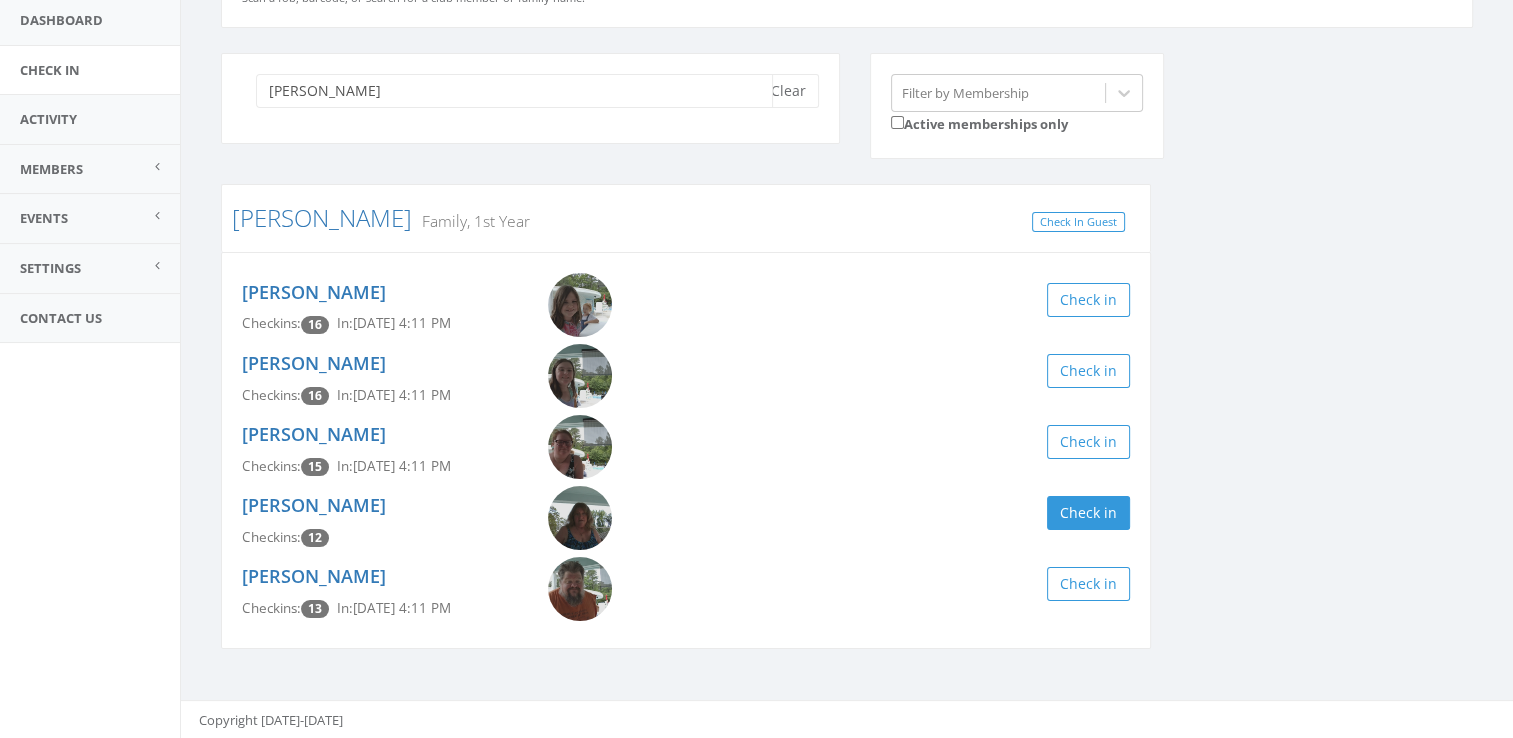 click on "[PERSON_NAME]" at bounding box center (514, 91) 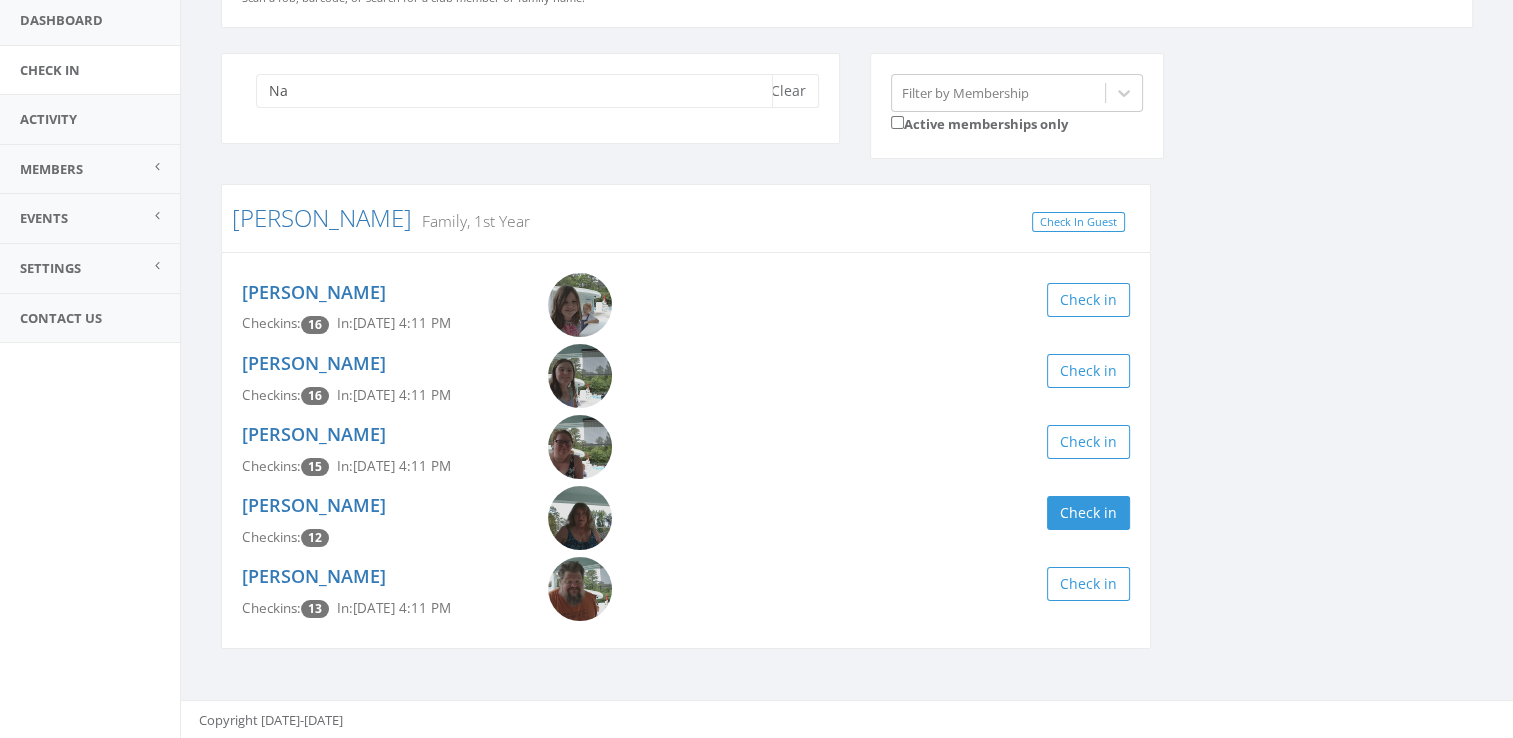 type on "N" 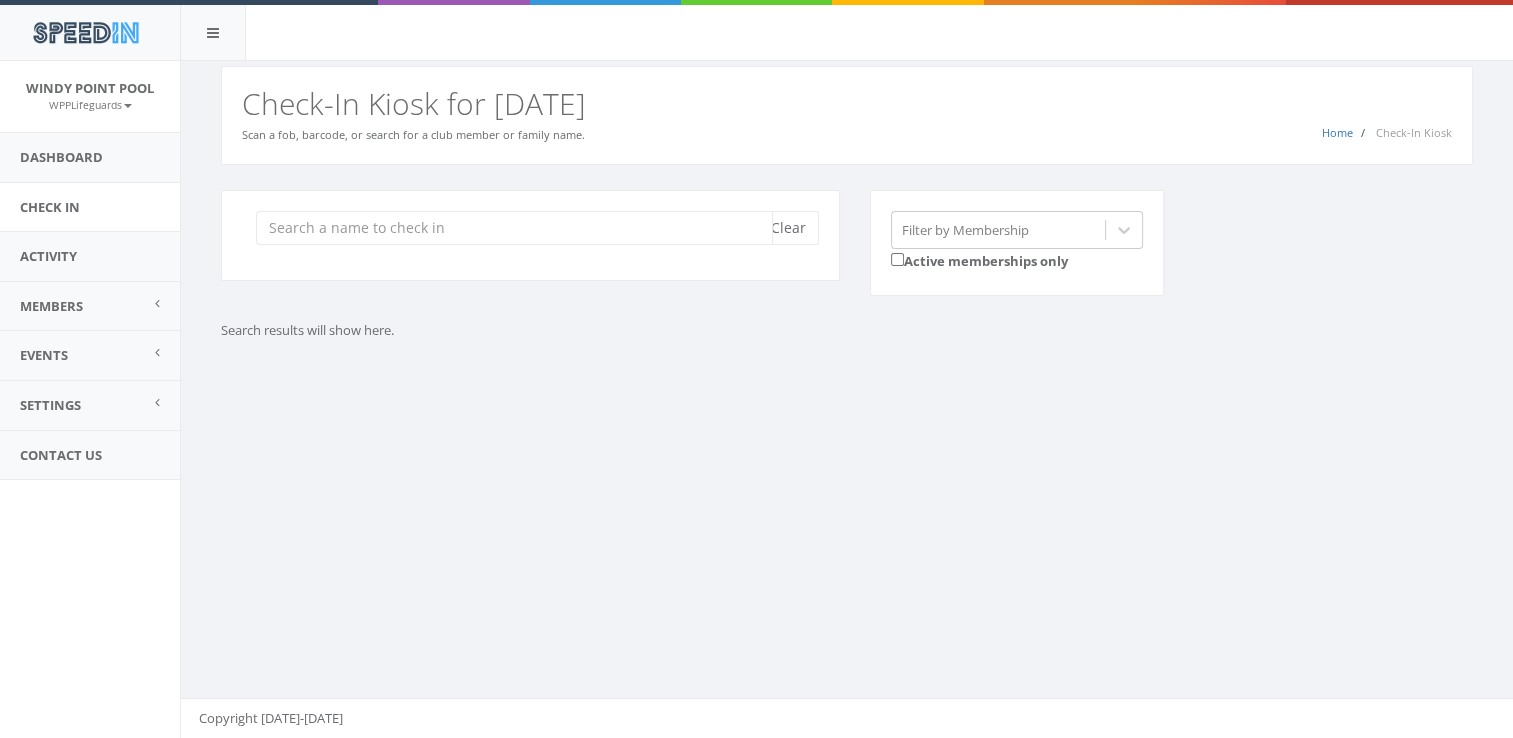 scroll, scrollTop: 0, scrollLeft: 0, axis: both 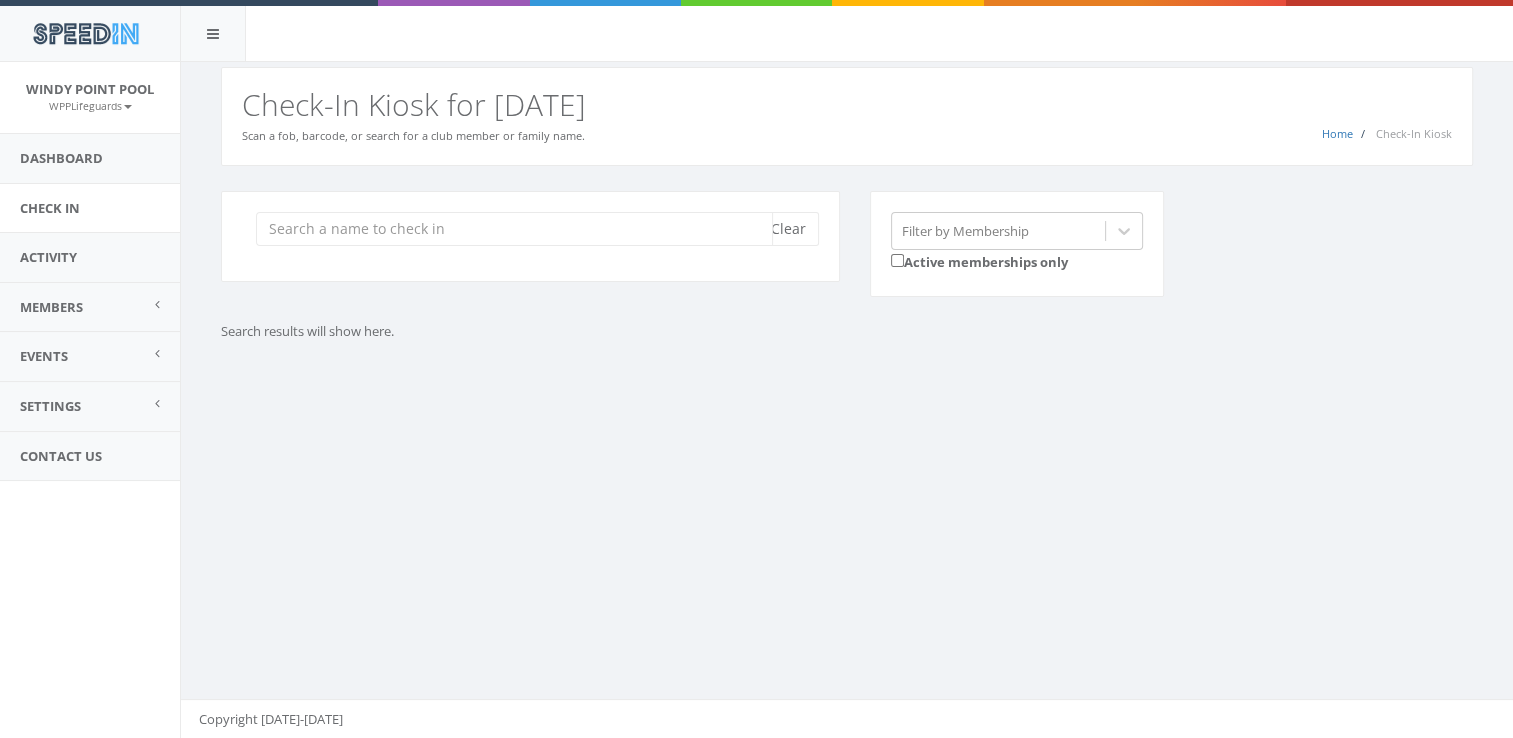 click at bounding box center (514, 229) 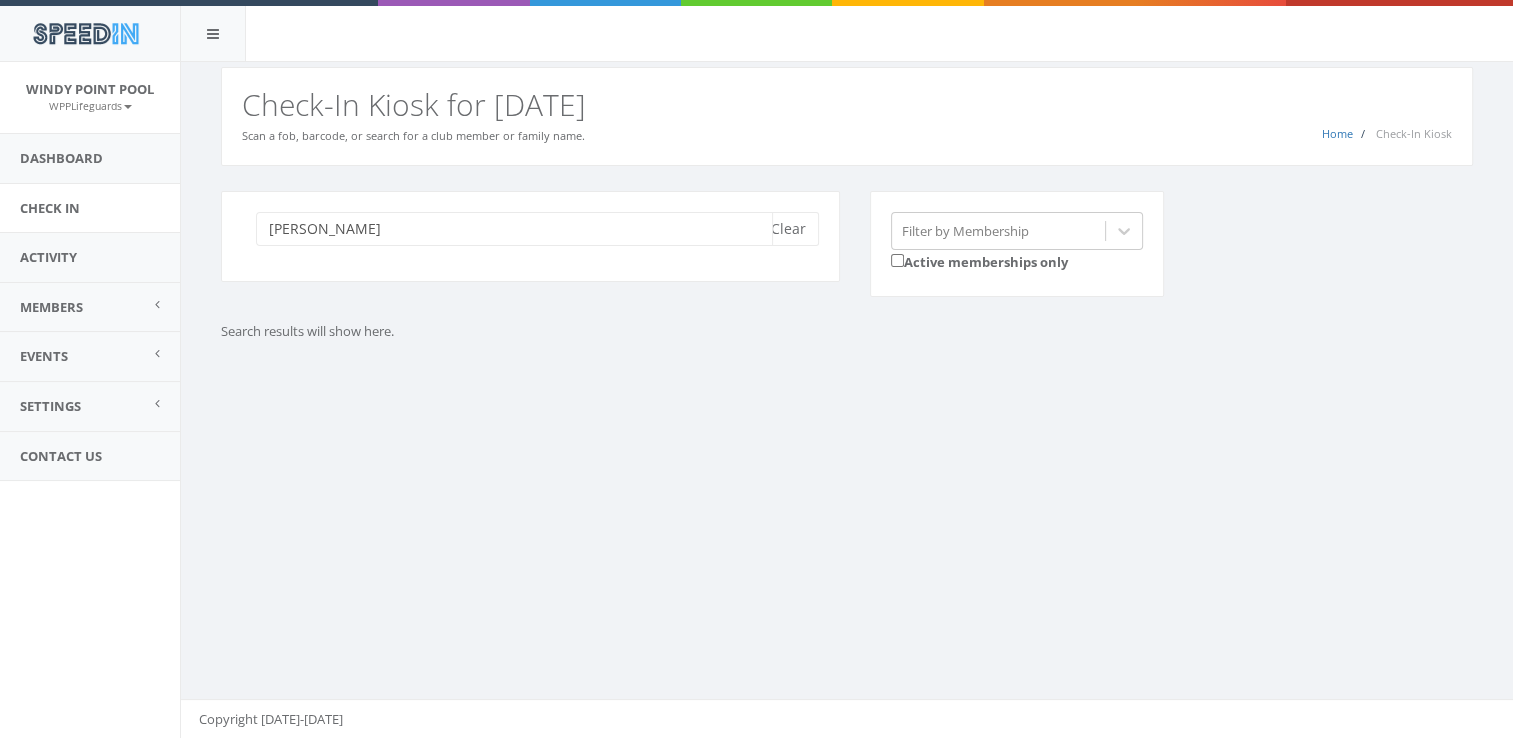 type on "[PERSON_NAME]" 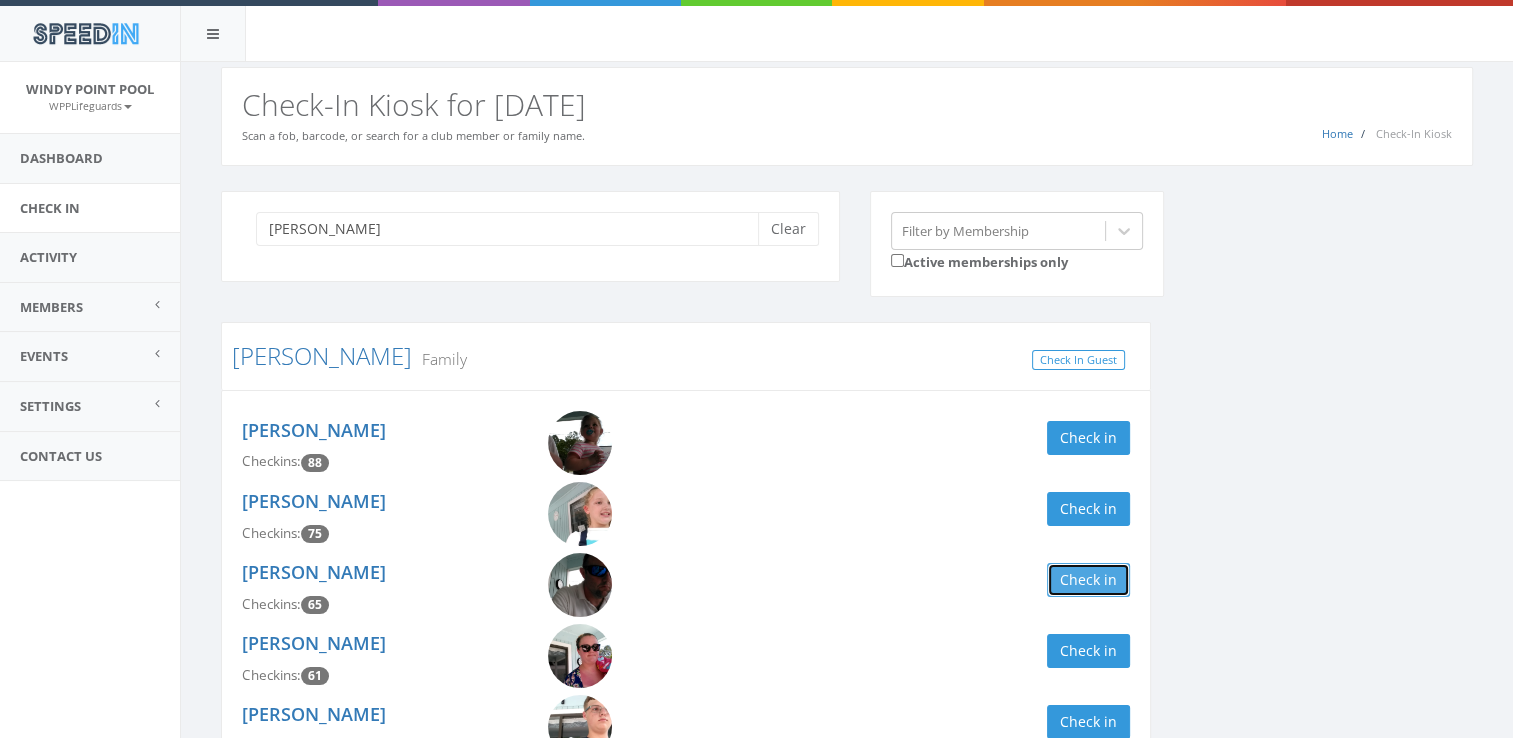click on "Check in" at bounding box center (1088, 580) 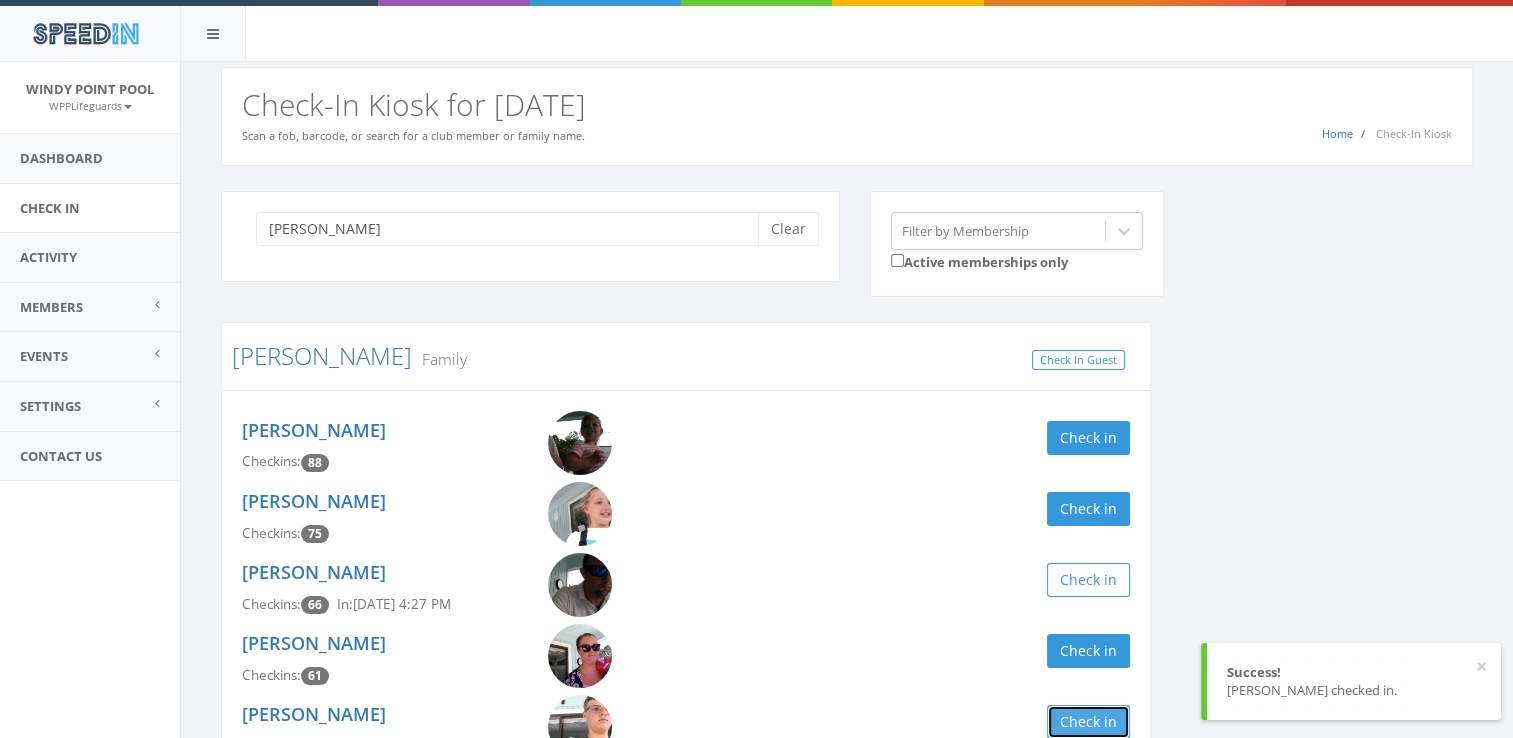 click on "Check in" at bounding box center [1088, 722] 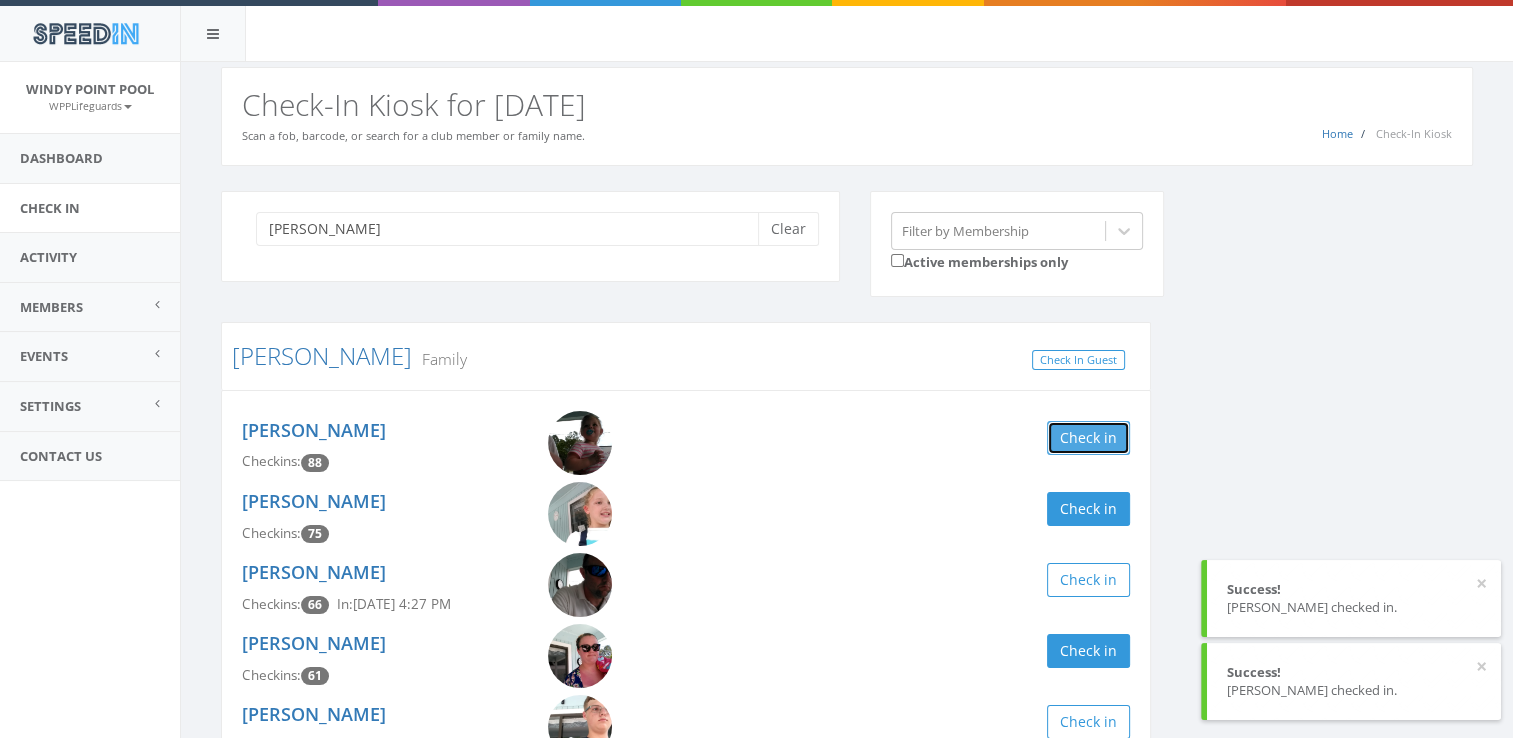 click on "Check in" at bounding box center (1088, 438) 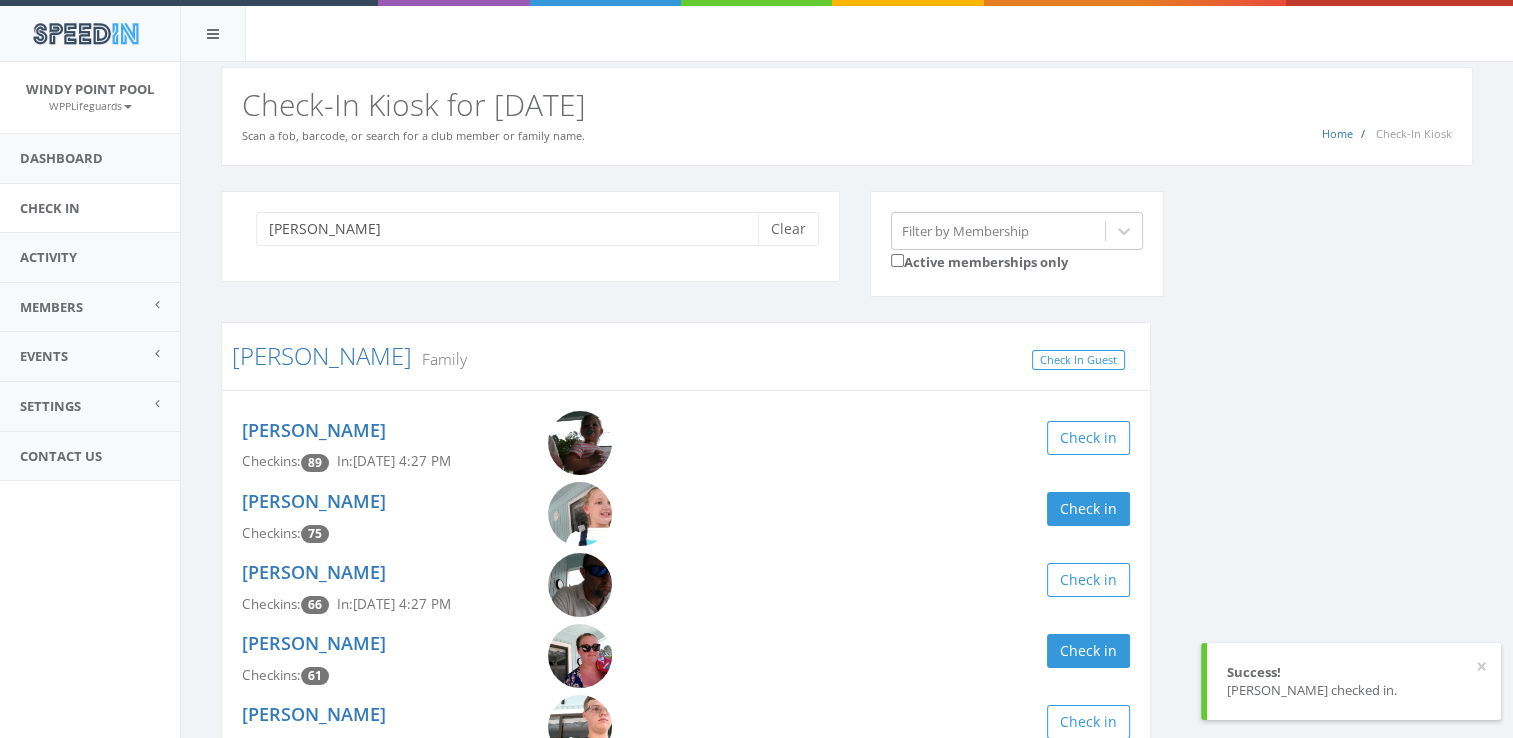 click on "[PERSON_NAME] Clear" at bounding box center (530, 236) 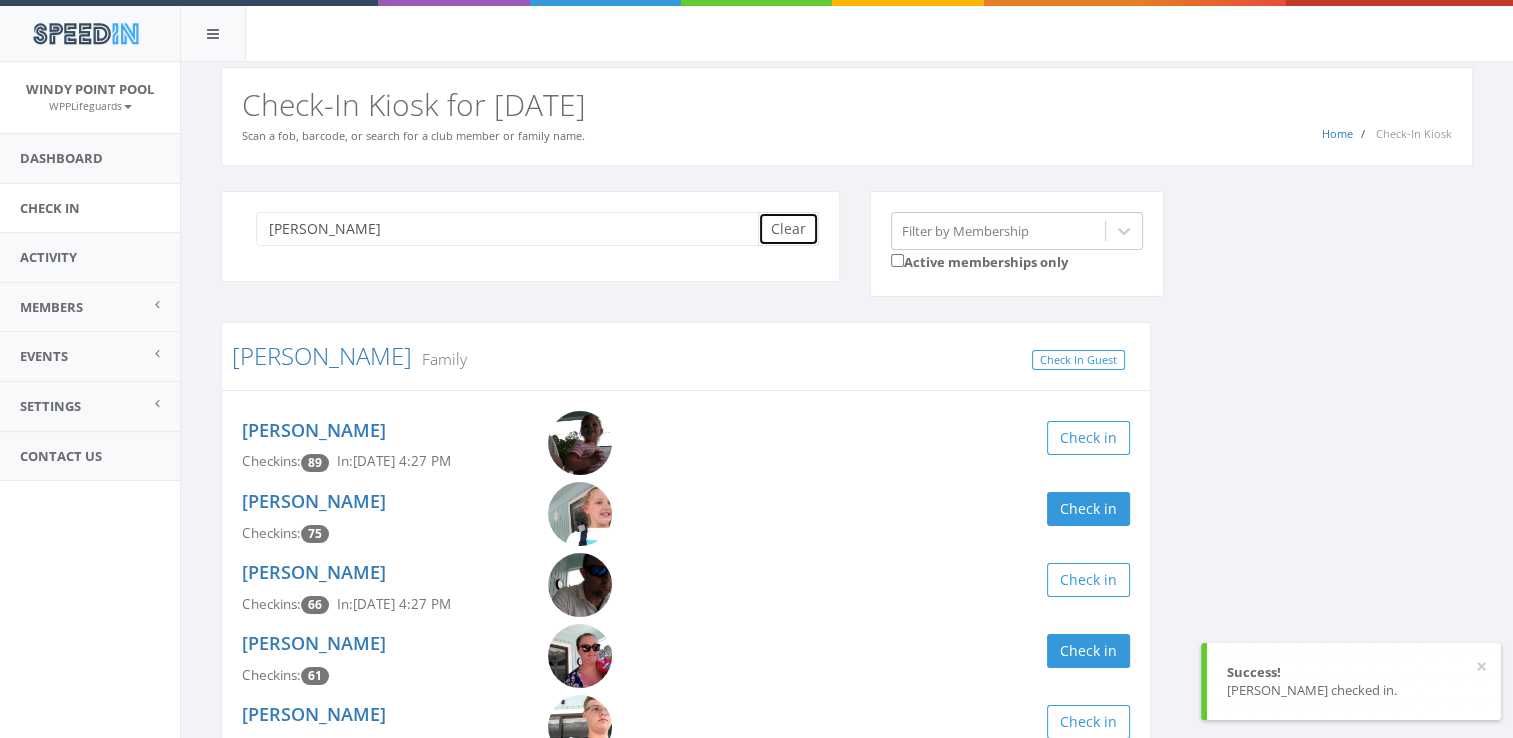 click on "Clear" at bounding box center (788, 229) 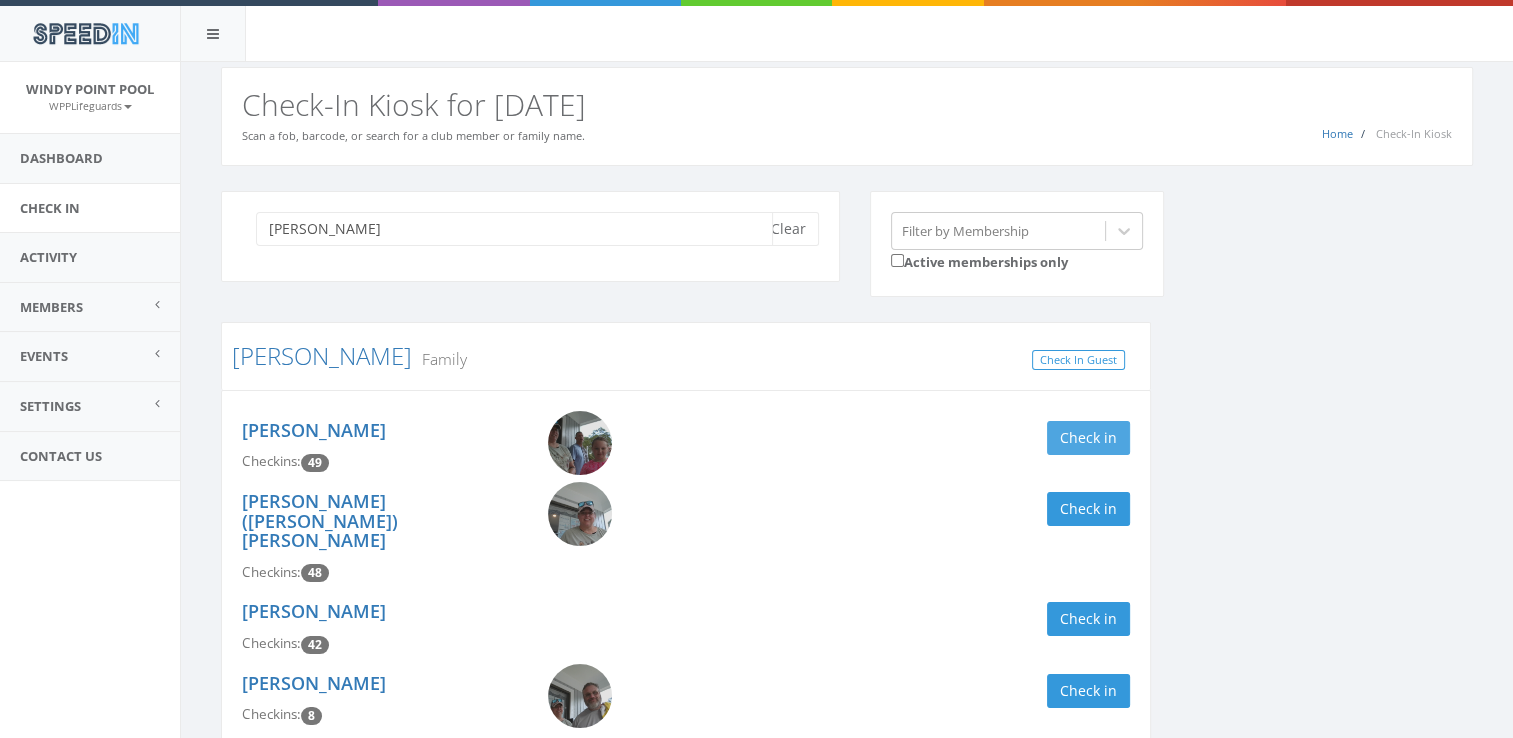 type on "[PERSON_NAME]" 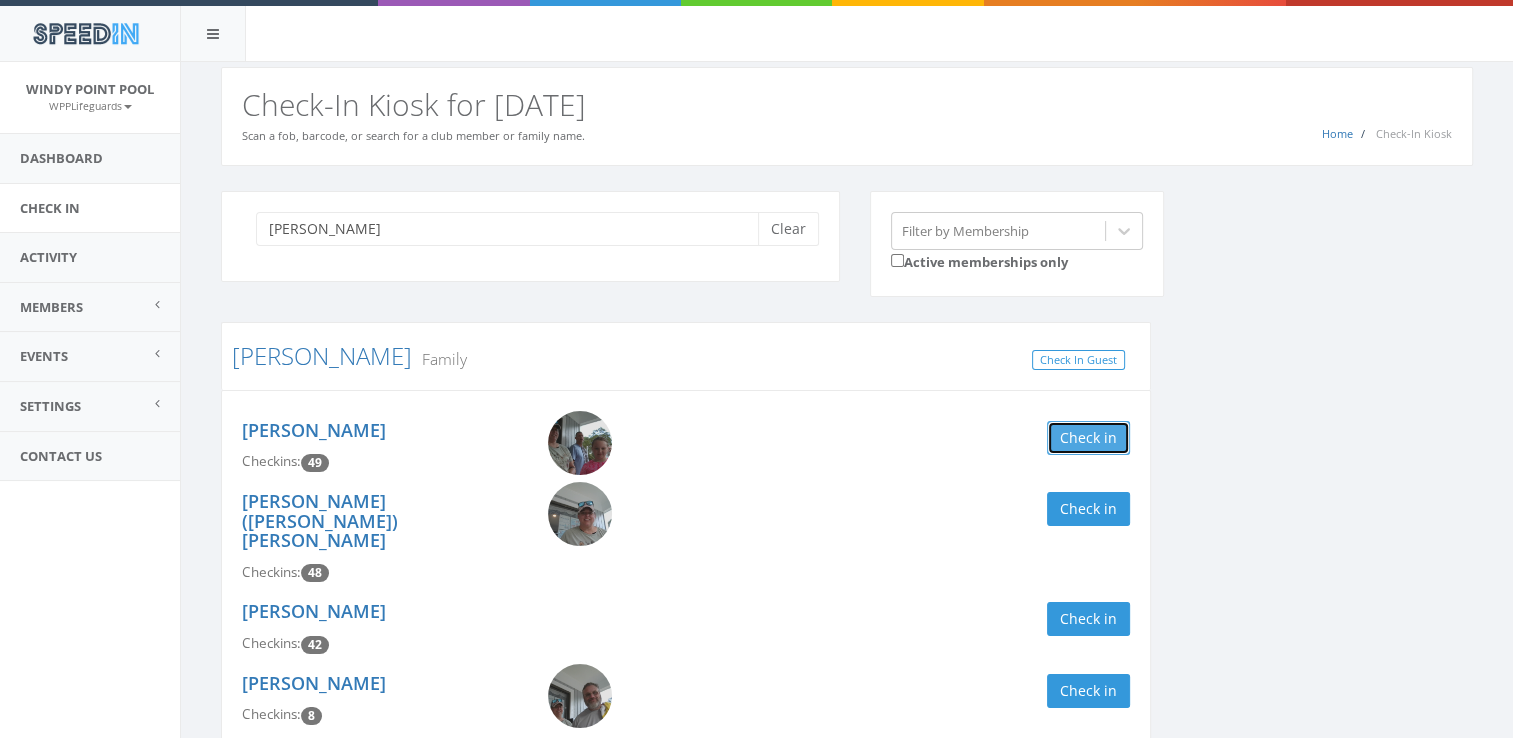 click on "Check in" at bounding box center [1088, 438] 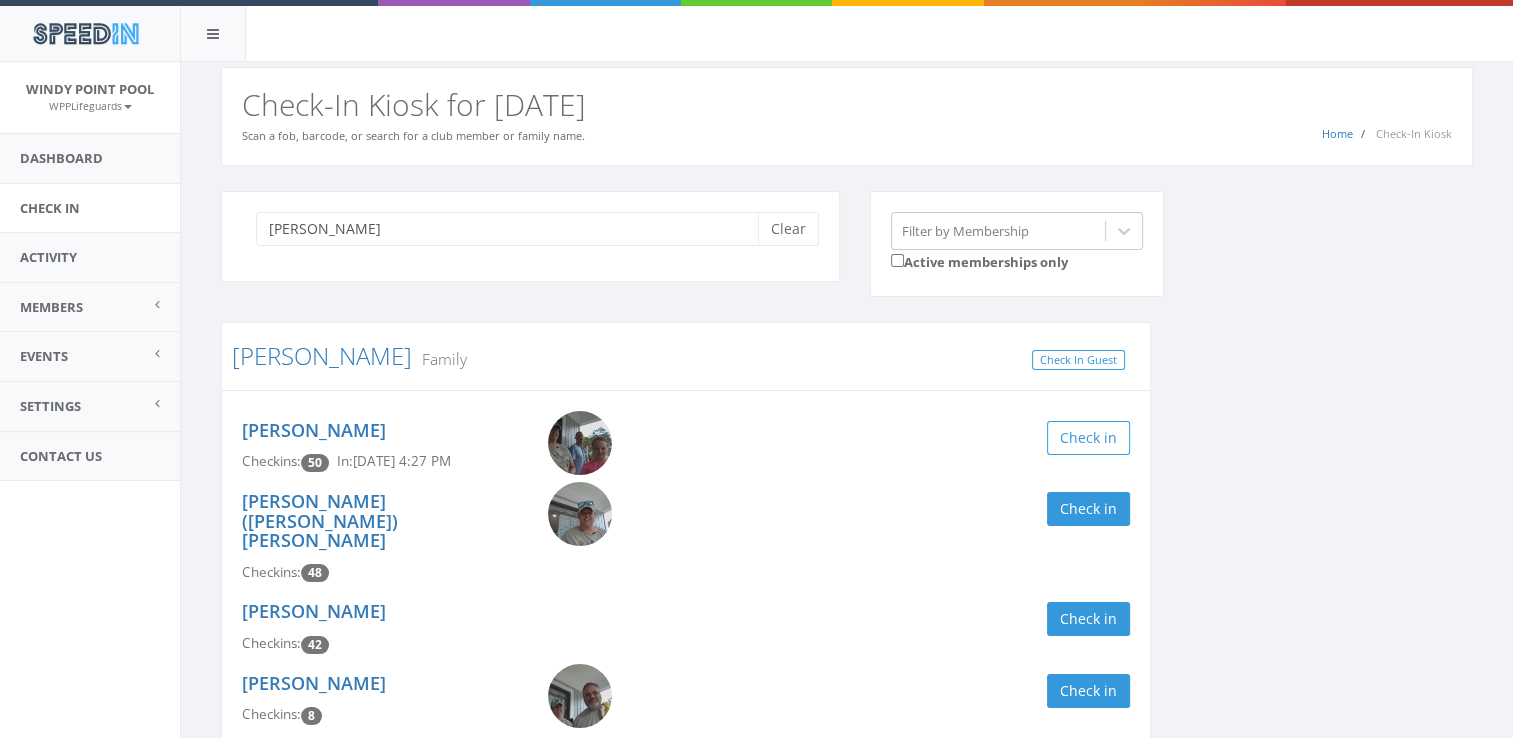 click on "[PERSON_NAME] Clear Filter by Membership  Active memberships only [PERSON_NAME] Family Check In Guest [PERSON_NAME] Checkins:  50 In:  [DATE] 4:27 PM Check in [PERSON_NAME] ([PERSON_NAME]) [PERSON_NAME] Checkins:  48 Check in [PERSON_NAME] Checkins:  42 Check in [PERSON_NAME] Checkins:  8 Check in" at bounding box center (847, 486) 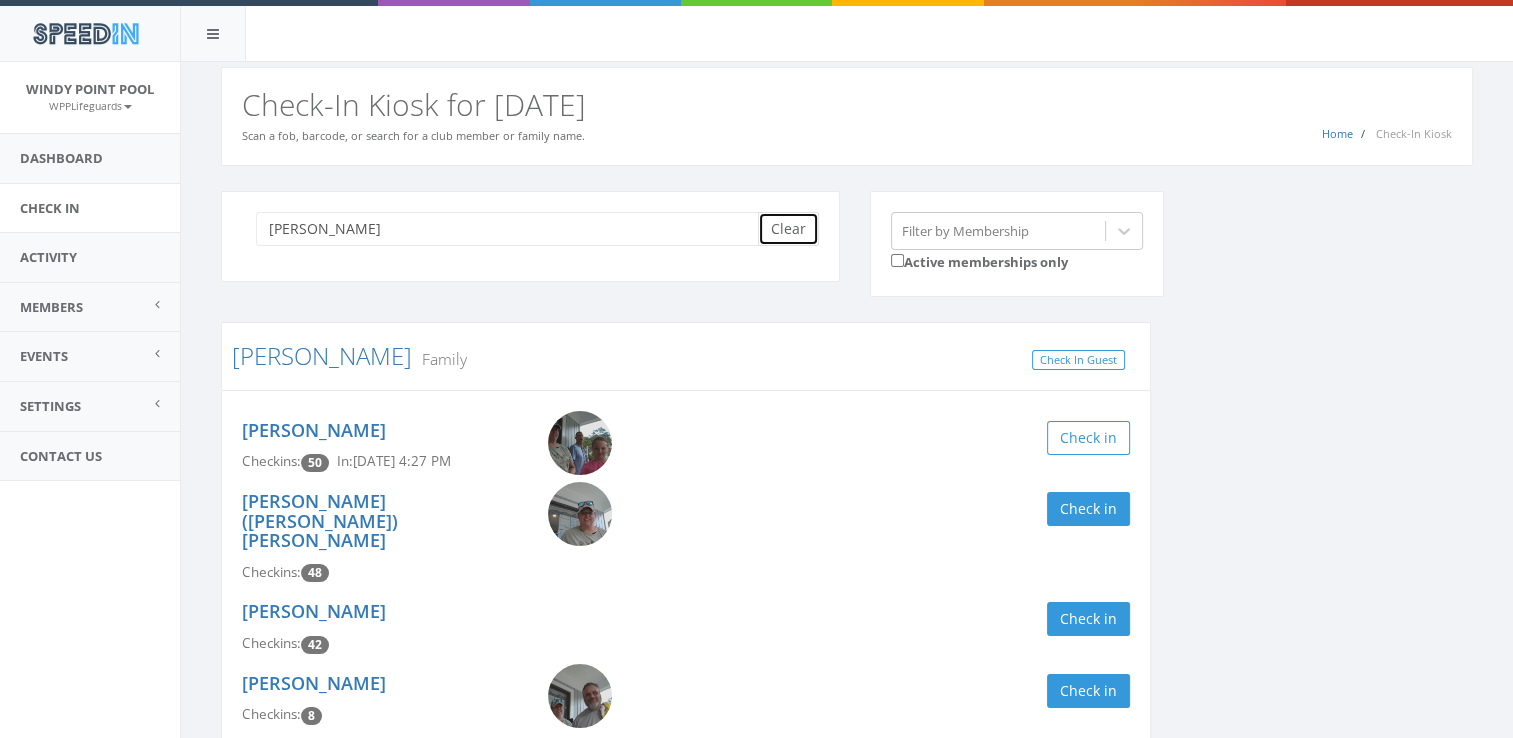 click on "Clear" at bounding box center [788, 229] 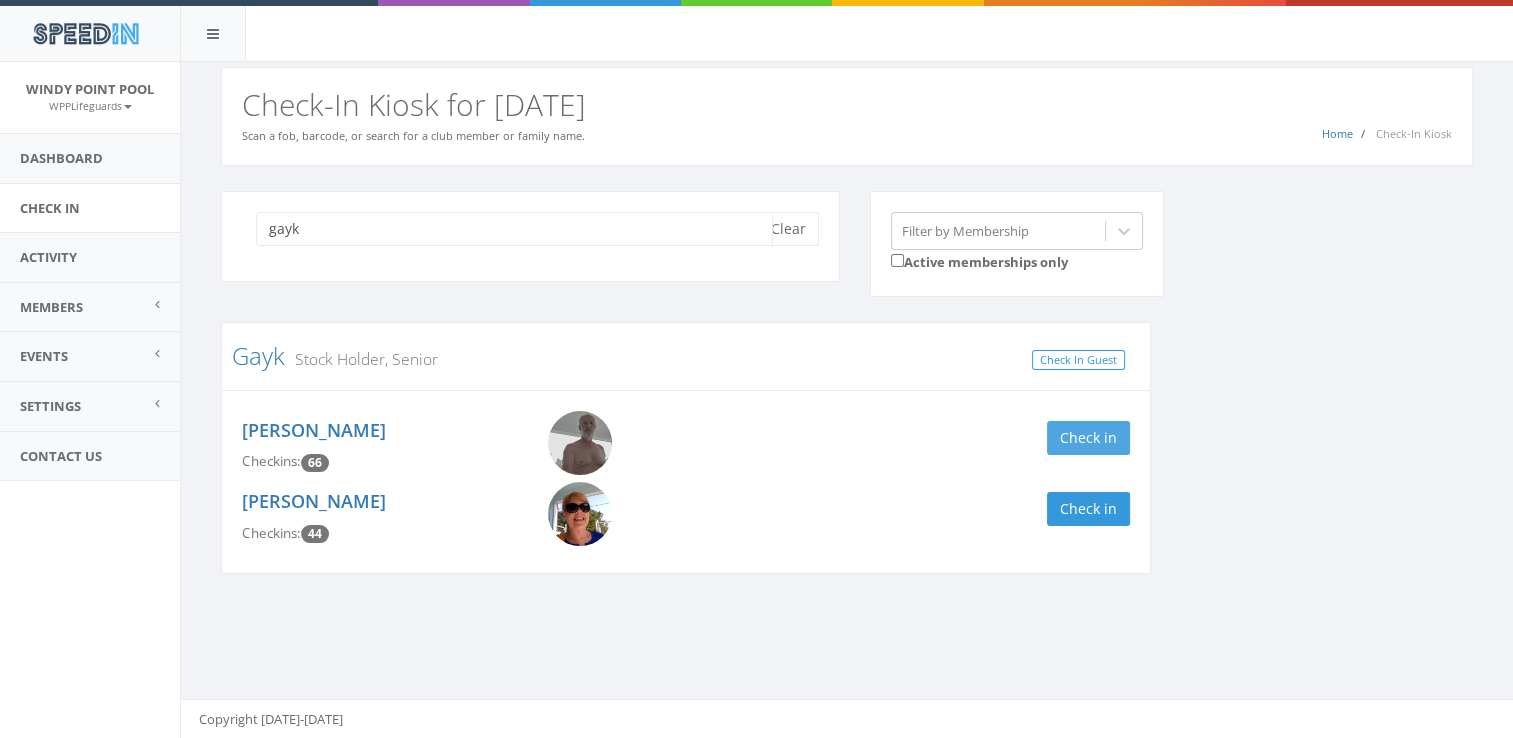type on "gayk" 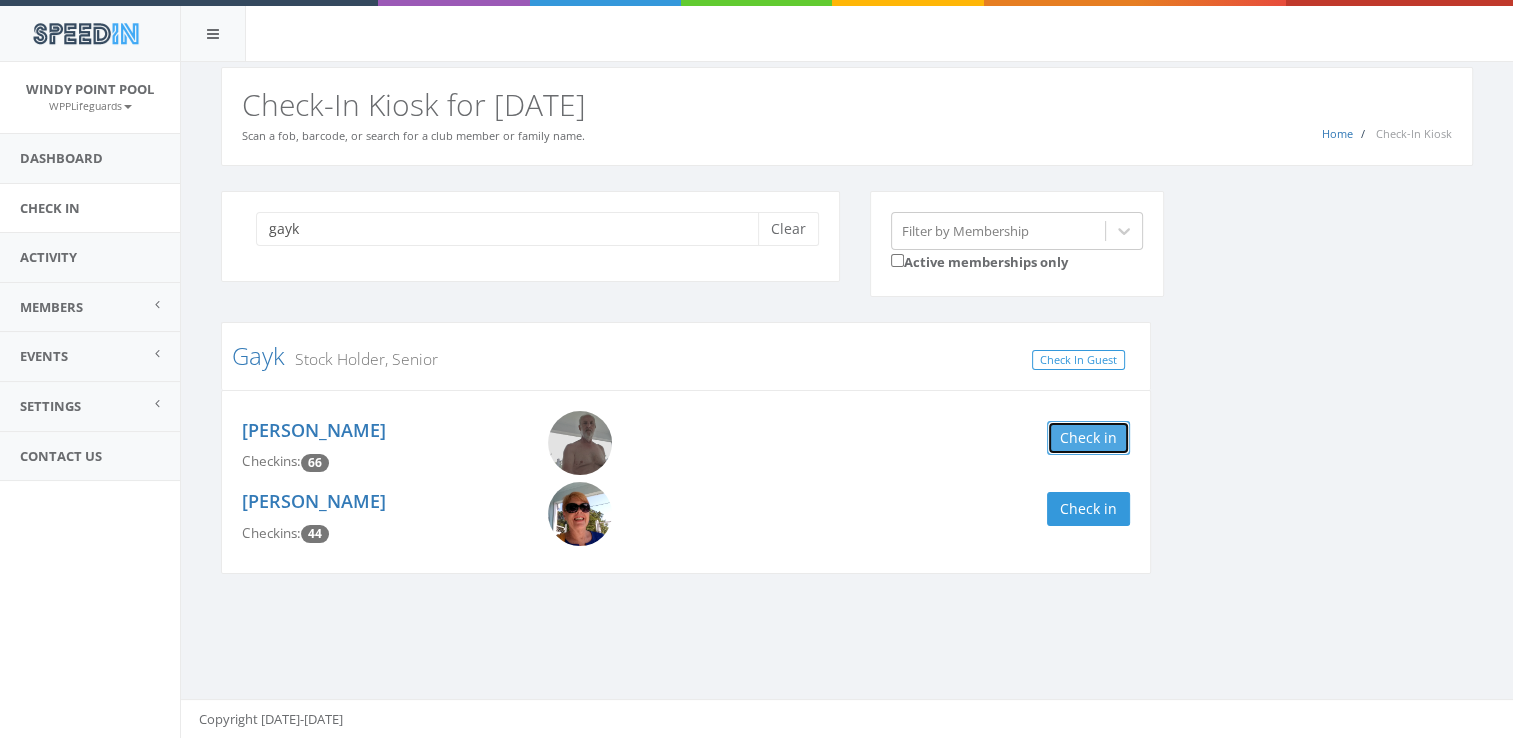 click on "Check in" at bounding box center (1088, 438) 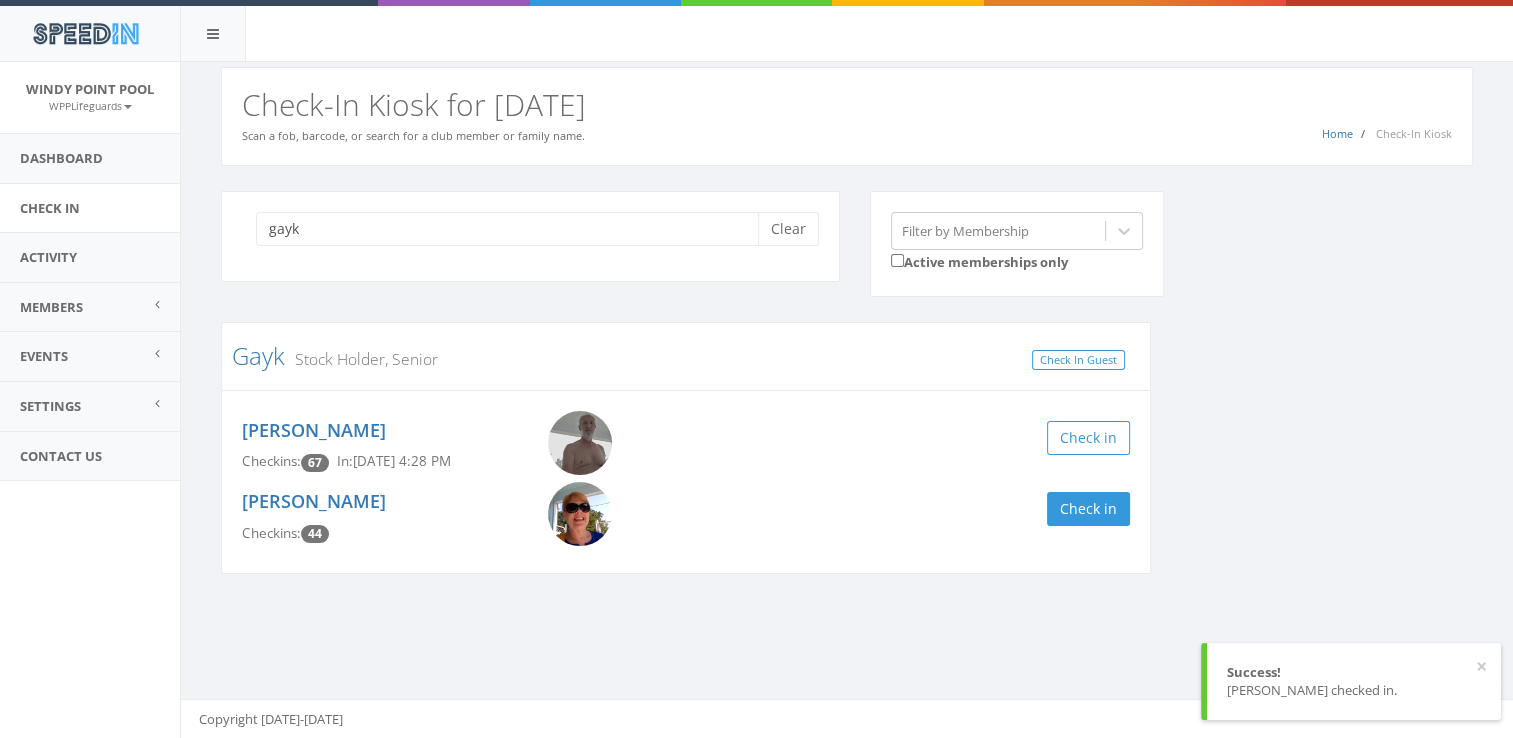 click on "gayk Clear Filter by Membership  Active memberships only Gayk Stock Holder, Senior Check In Guest [PERSON_NAME] Checkins:  67 In:  [DATE] 4:28 PM Check in [PERSON_NAME] Checkins:  44 Check in" at bounding box center [847, 395] 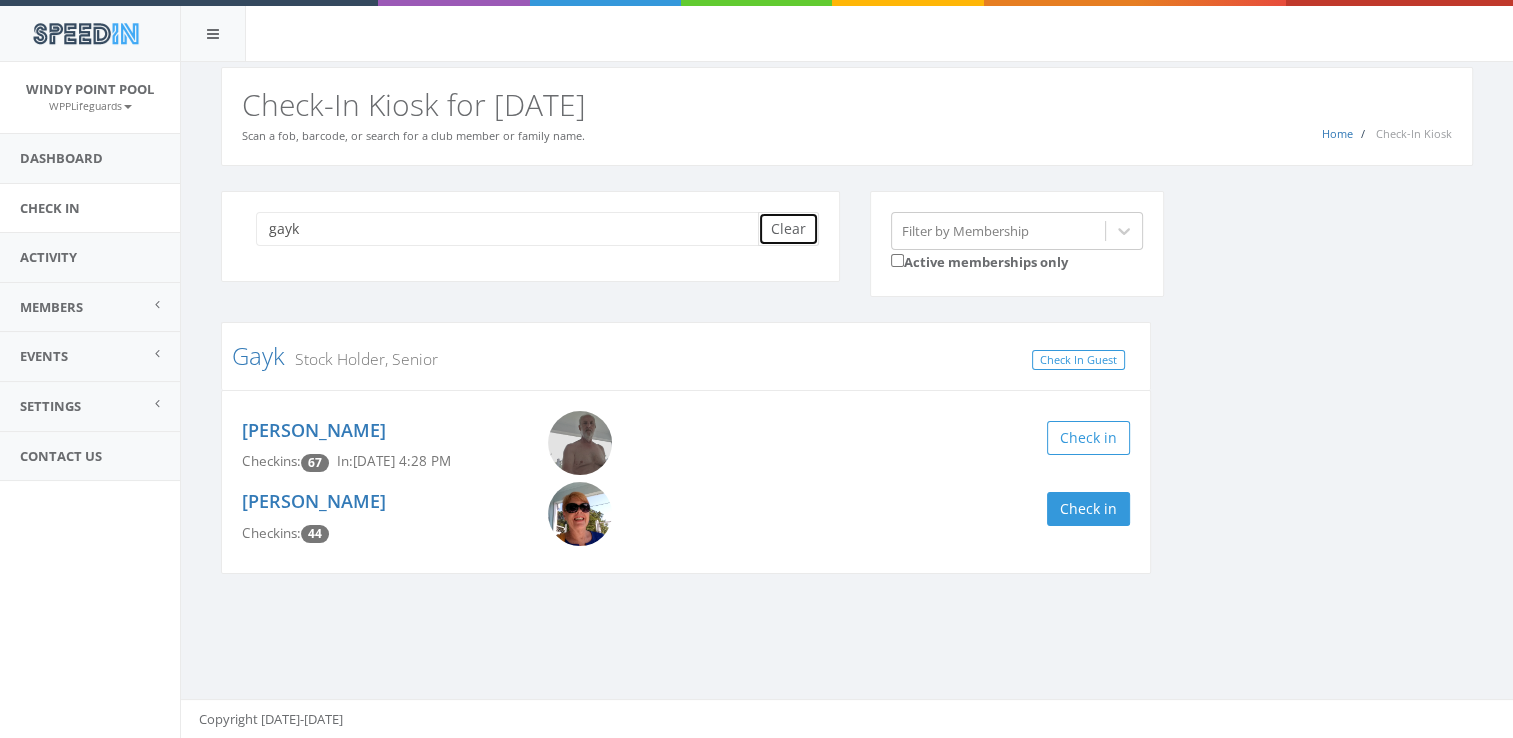 click on "Clear" at bounding box center [788, 229] 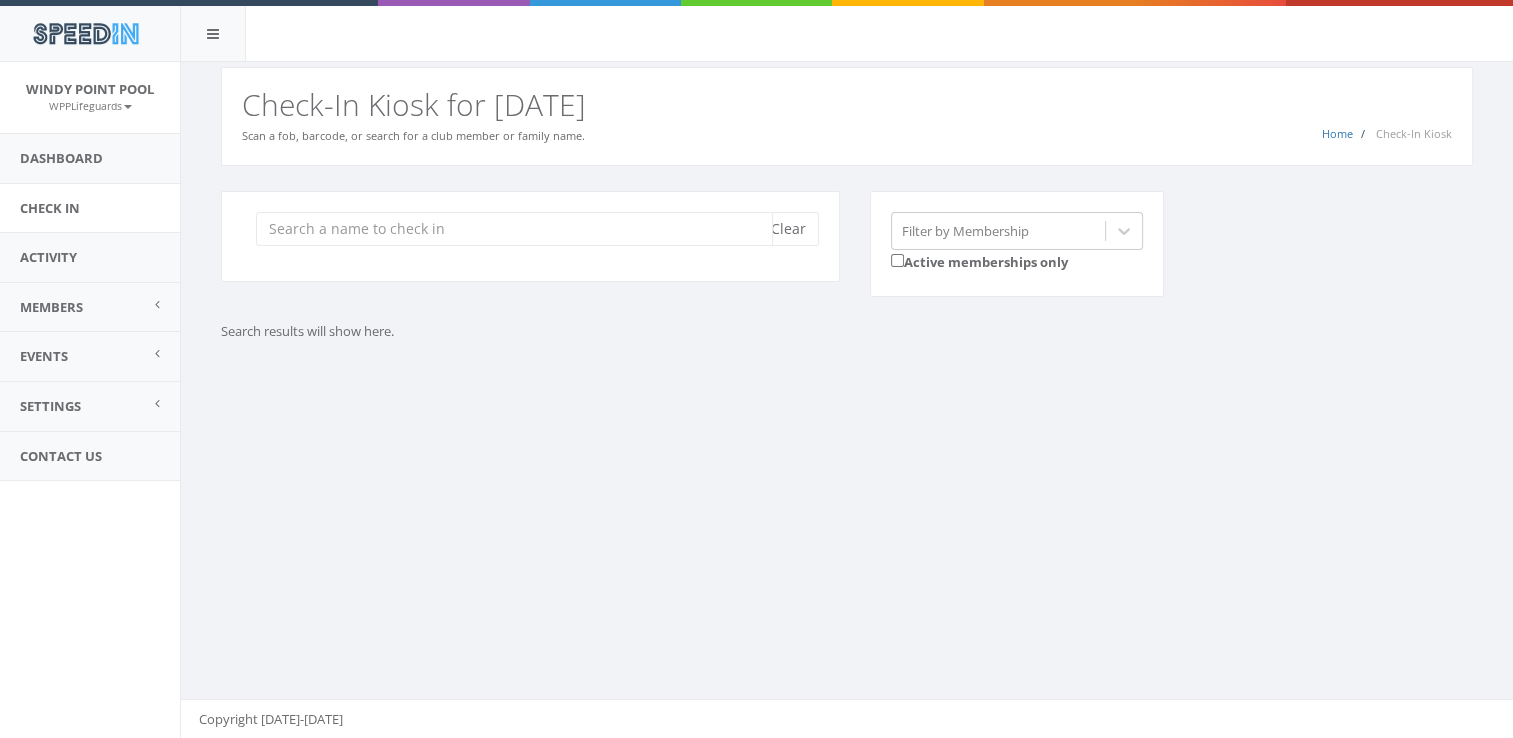 click at bounding box center [514, 229] 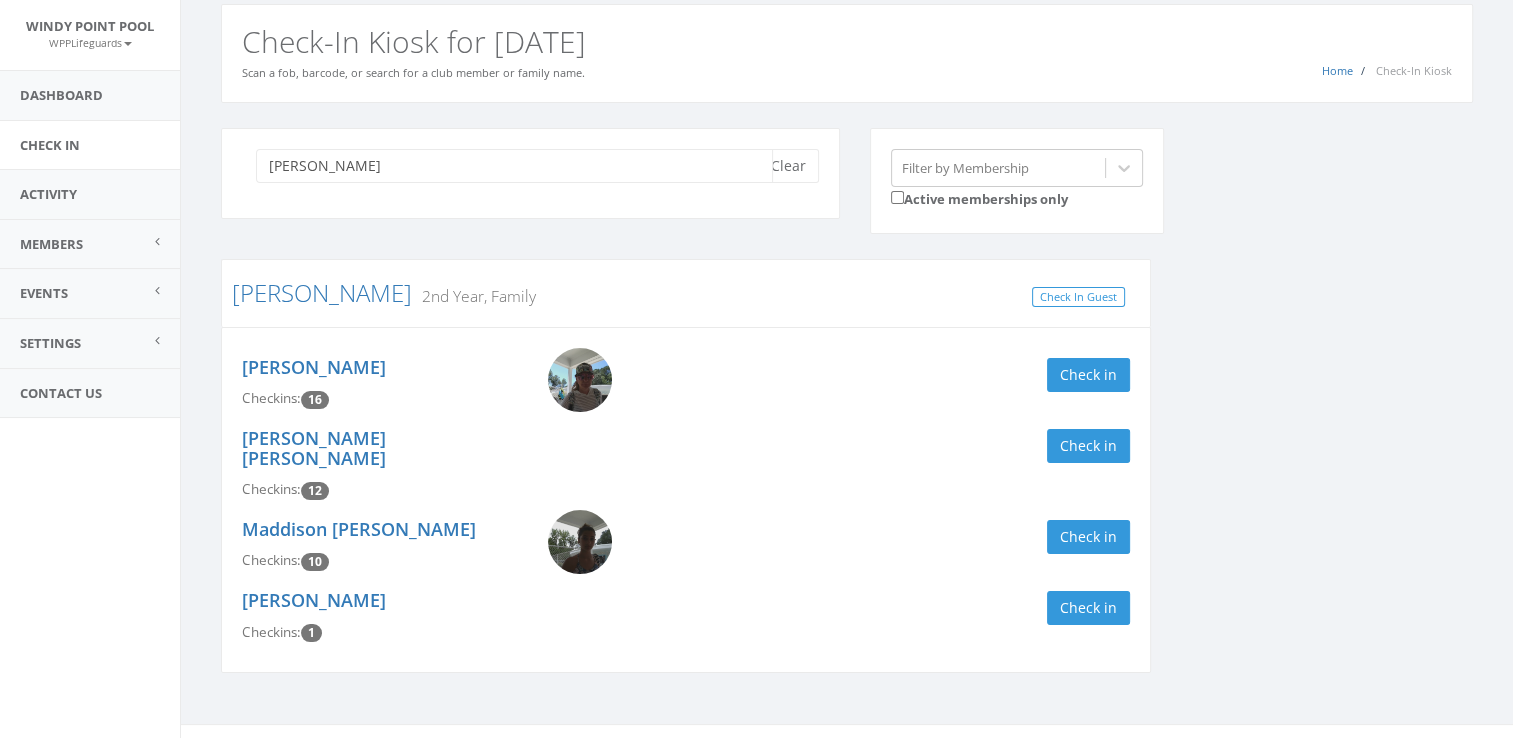 scroll, scrollTop: 67, scrollLeft: 0, axis: vertical 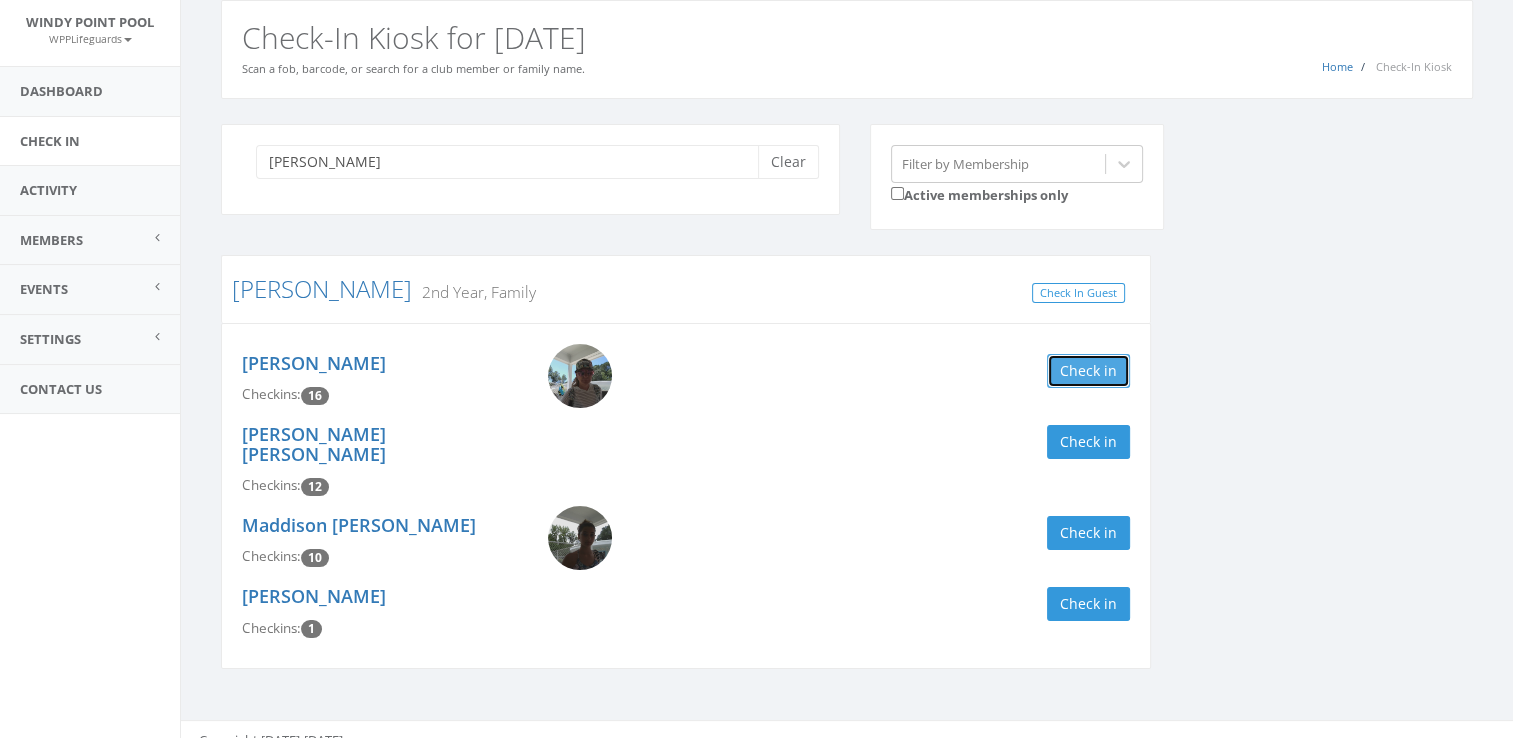 click on "Check in" at bounding box center (1088, 371) 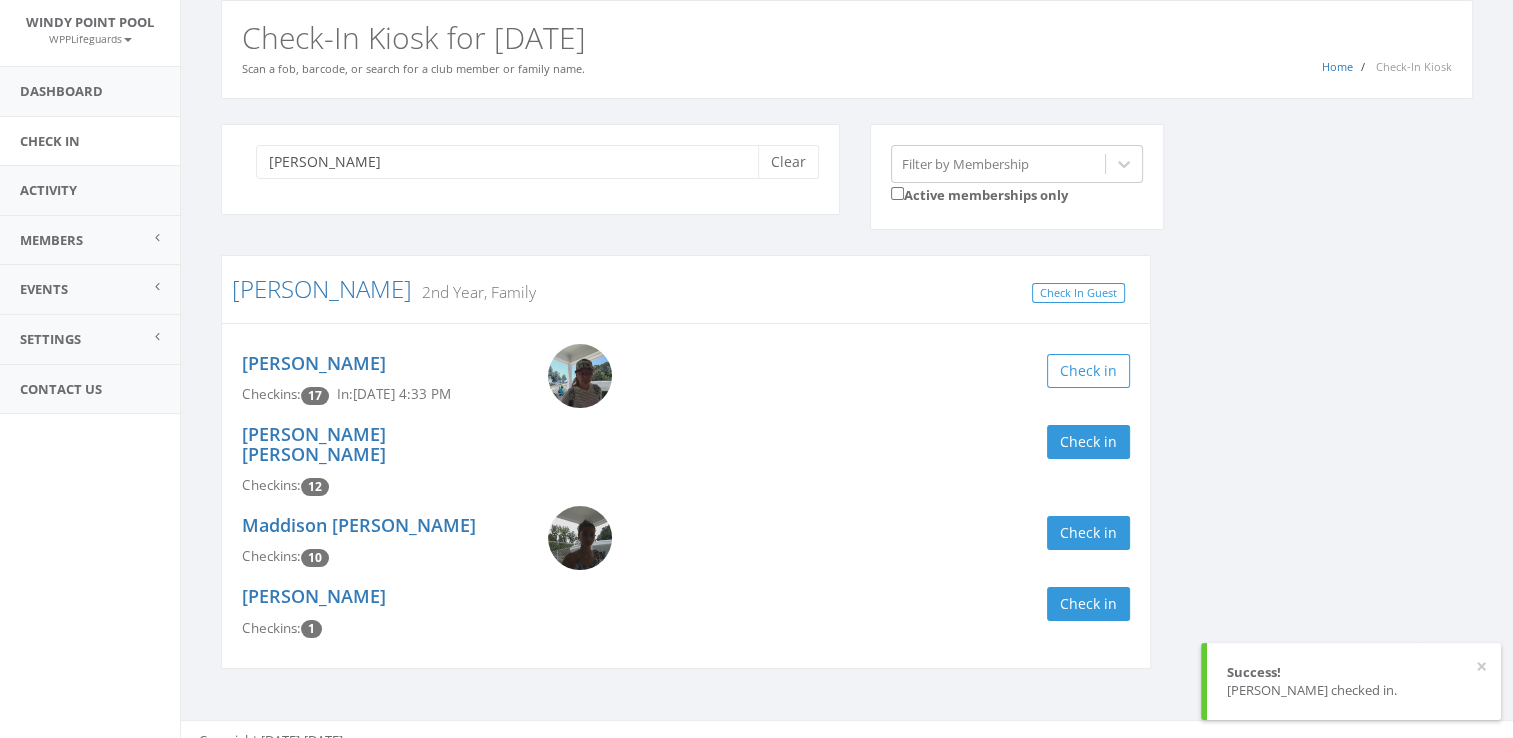 click on "[PERSON_NAME] Clear Filter by Membership  Active memberships only [PERSON_NAME] 2nd Year, Family Check In Guest [PERSON_NAME] Checkins:  17 In:  [DATE] 4:33 PM Check in [PERSON_NAME] [PERSON_NAME] Checkins:  12 Check in Maddison [PERSON_NAME] Checkins:  10 Check in [PERSON_NAME] Checkins:  1 Check in" at bounding box center (847, 409) 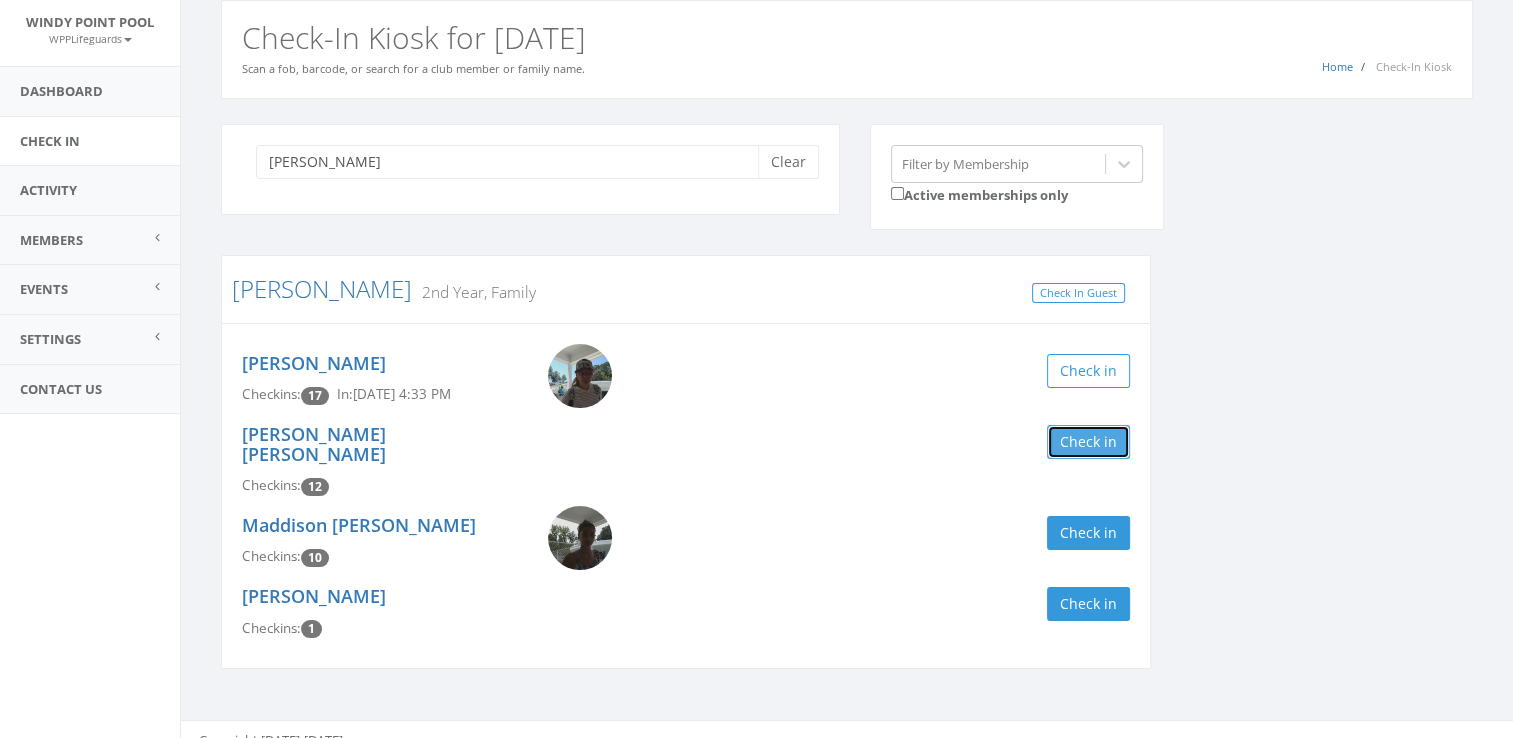 click on "Check in" at bounding box center (1088, 442) 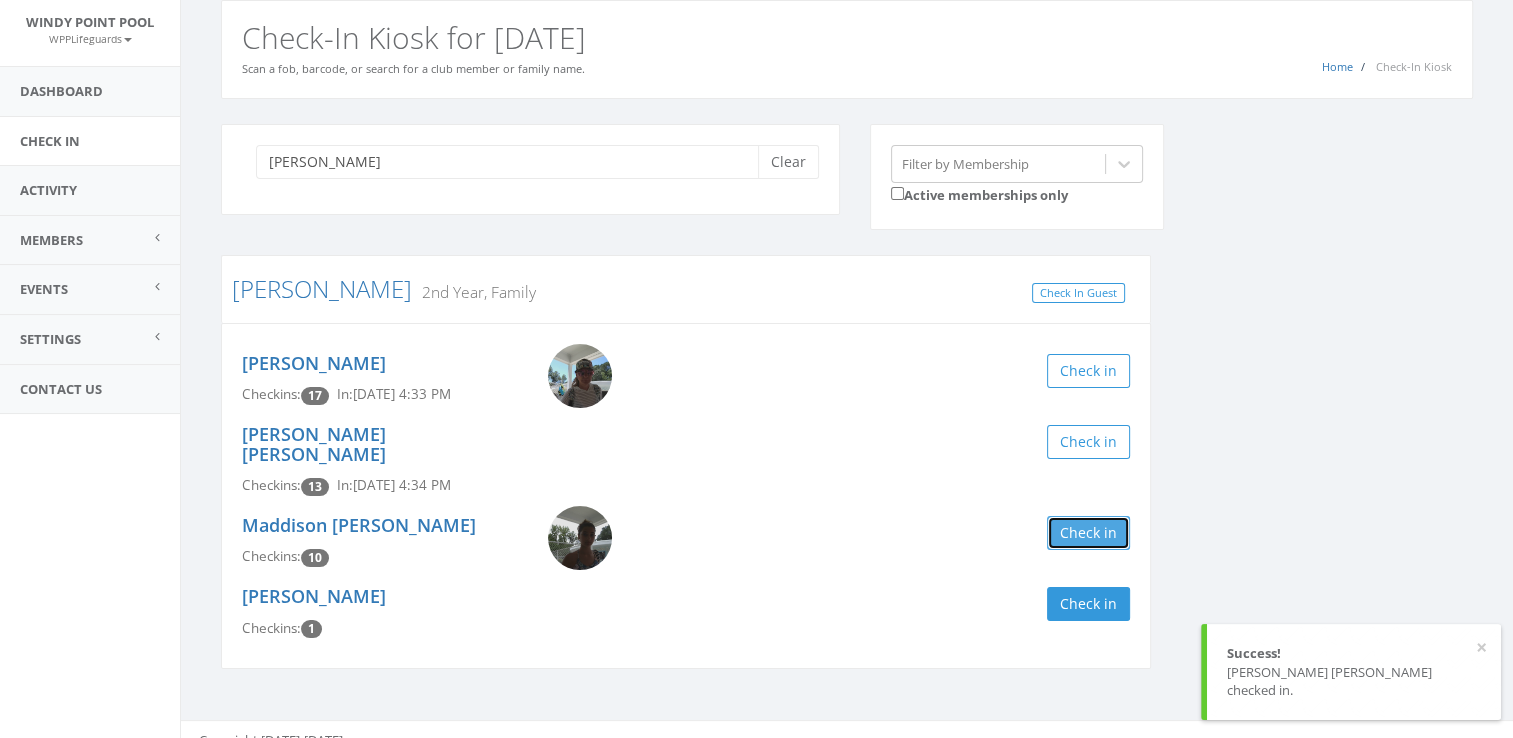 click on "Check in" at bounding box center [1088, 533] 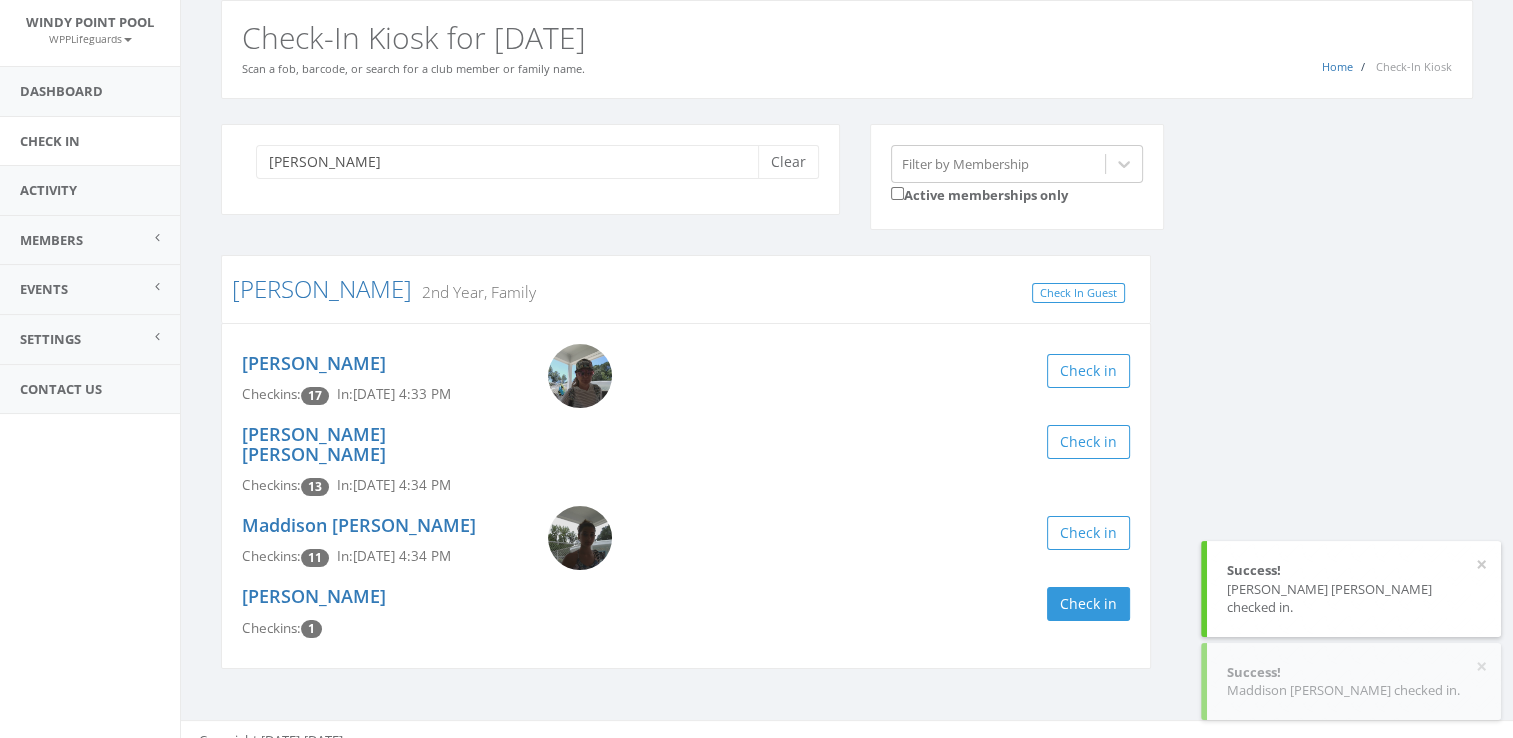 click on "[PERSON_NAME] Clear Filter by Membership  Active memberships only [PERSON_NAME] 2nd Year, Family Check In Guest [PERSON_NAME] Checkins:  17 In:  [DATE] 4:33 PM Check in [PERSON_NAME] [PERSON_NAME] Checkins:  13 In:  [DATE] 4:34 PM Check in Maddison [PERSON_NAME] Checkins:  11 In:  [DATE] 4:34 PM Check in [PERSON_NAME] Checkins:  1 Check in" at bounding box center (847, 409) 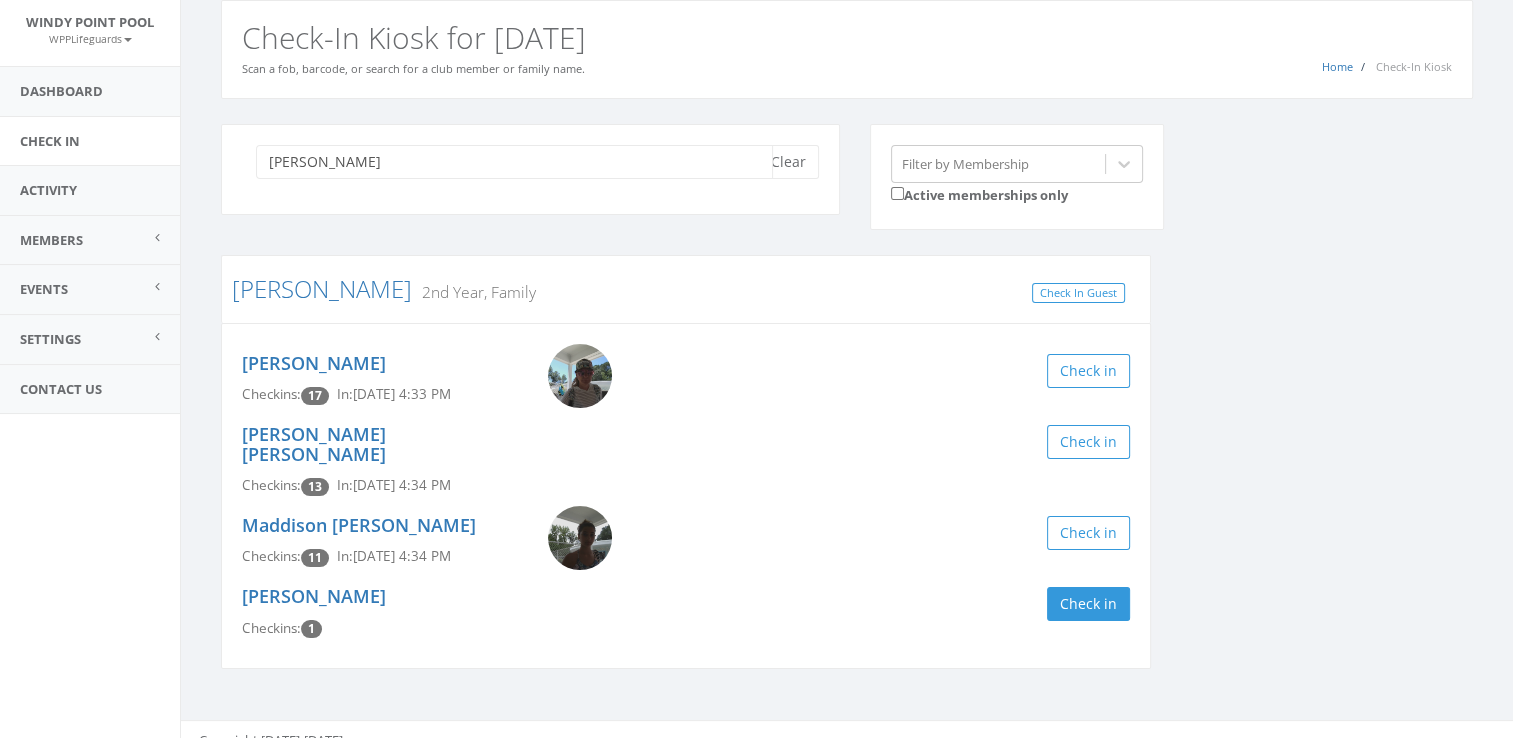 click on "[PERSON_NAME]" at bounding box center [514, 162] 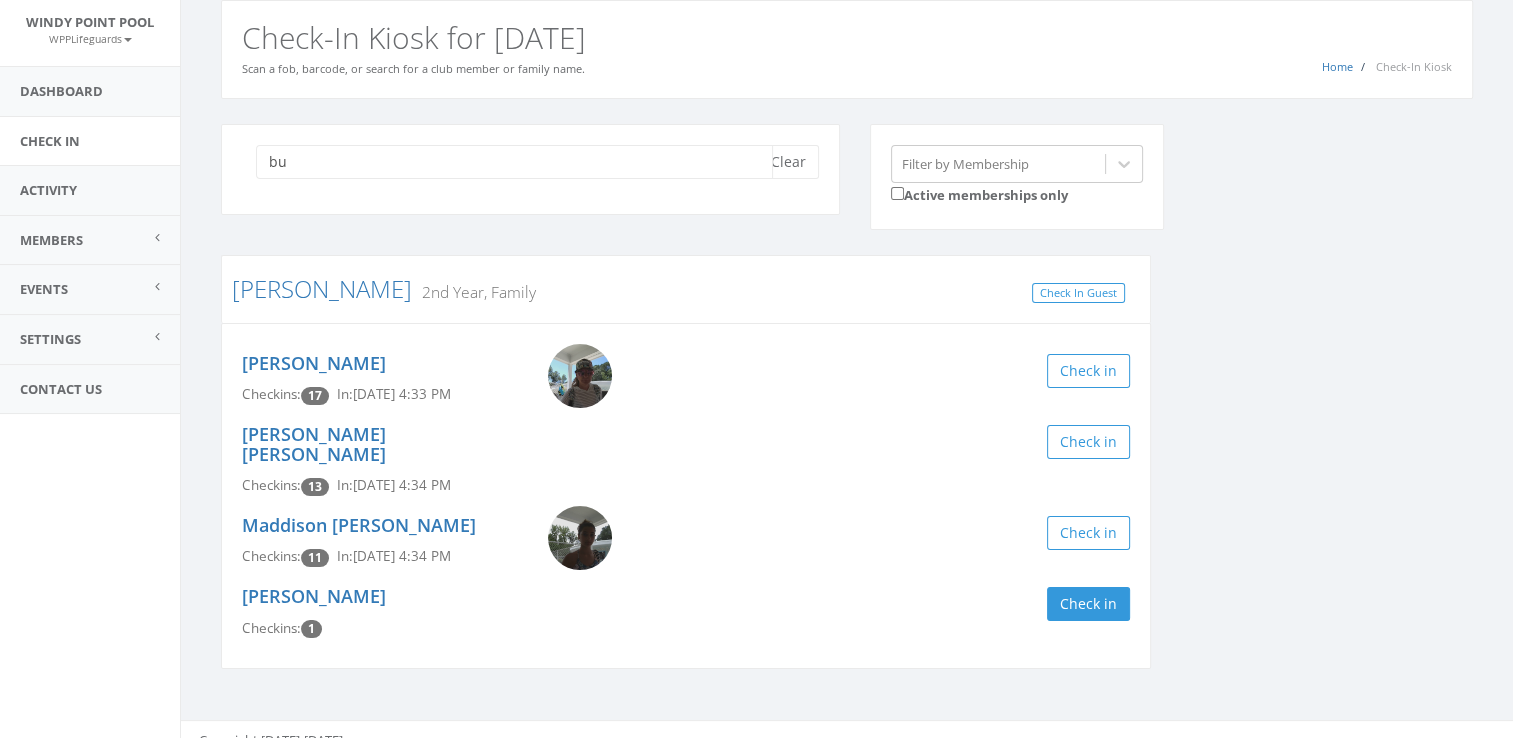 type on "b" 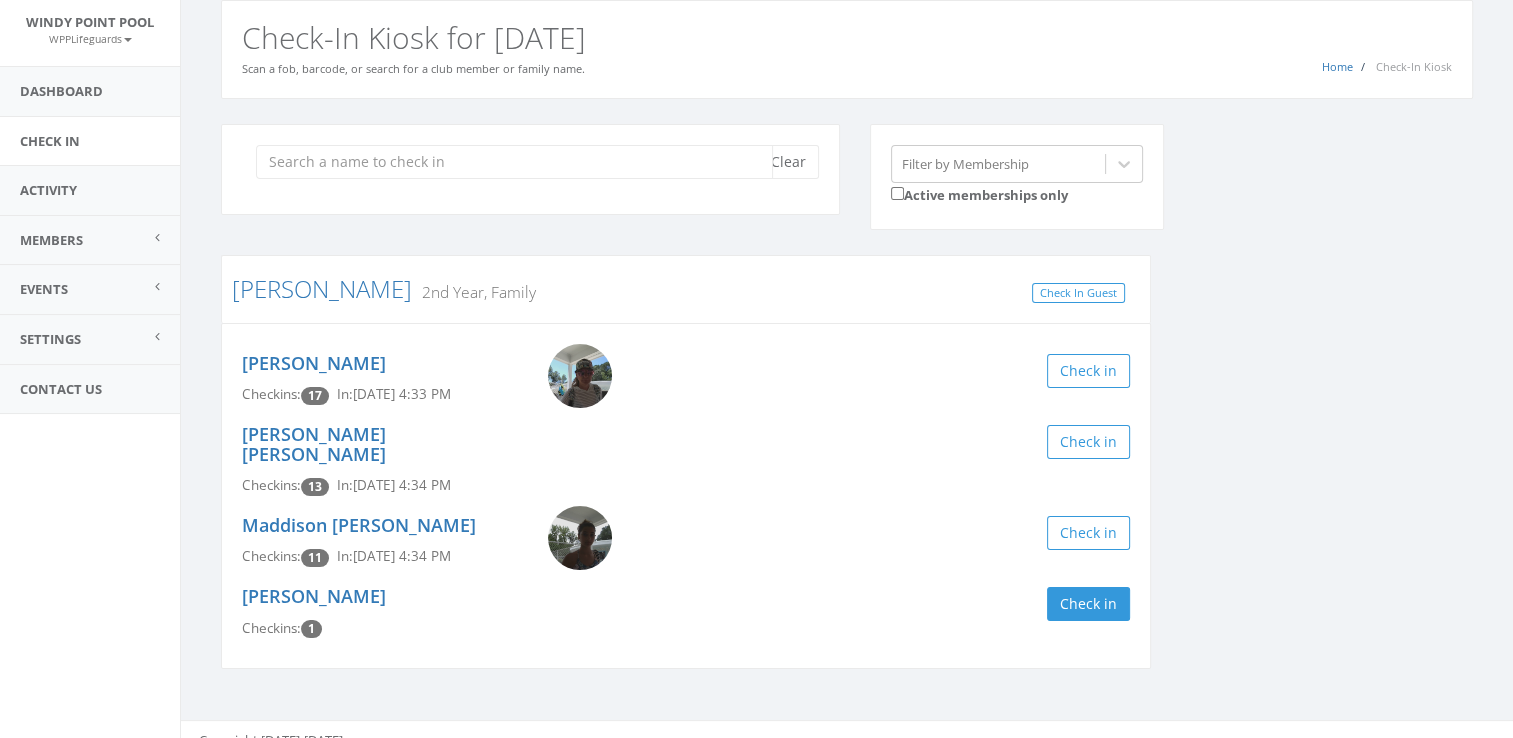 type on "a" 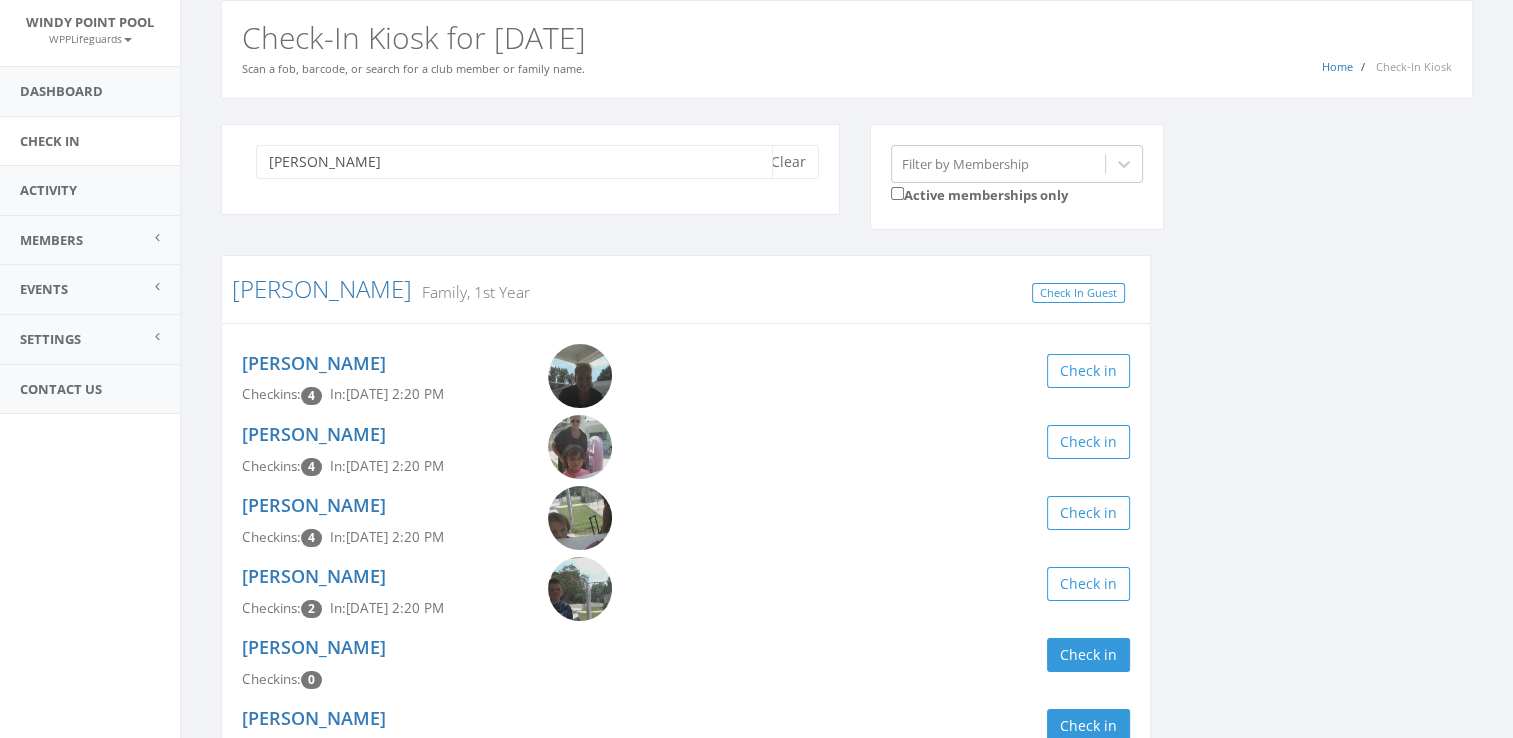 type on "[PERSON_NAME]" 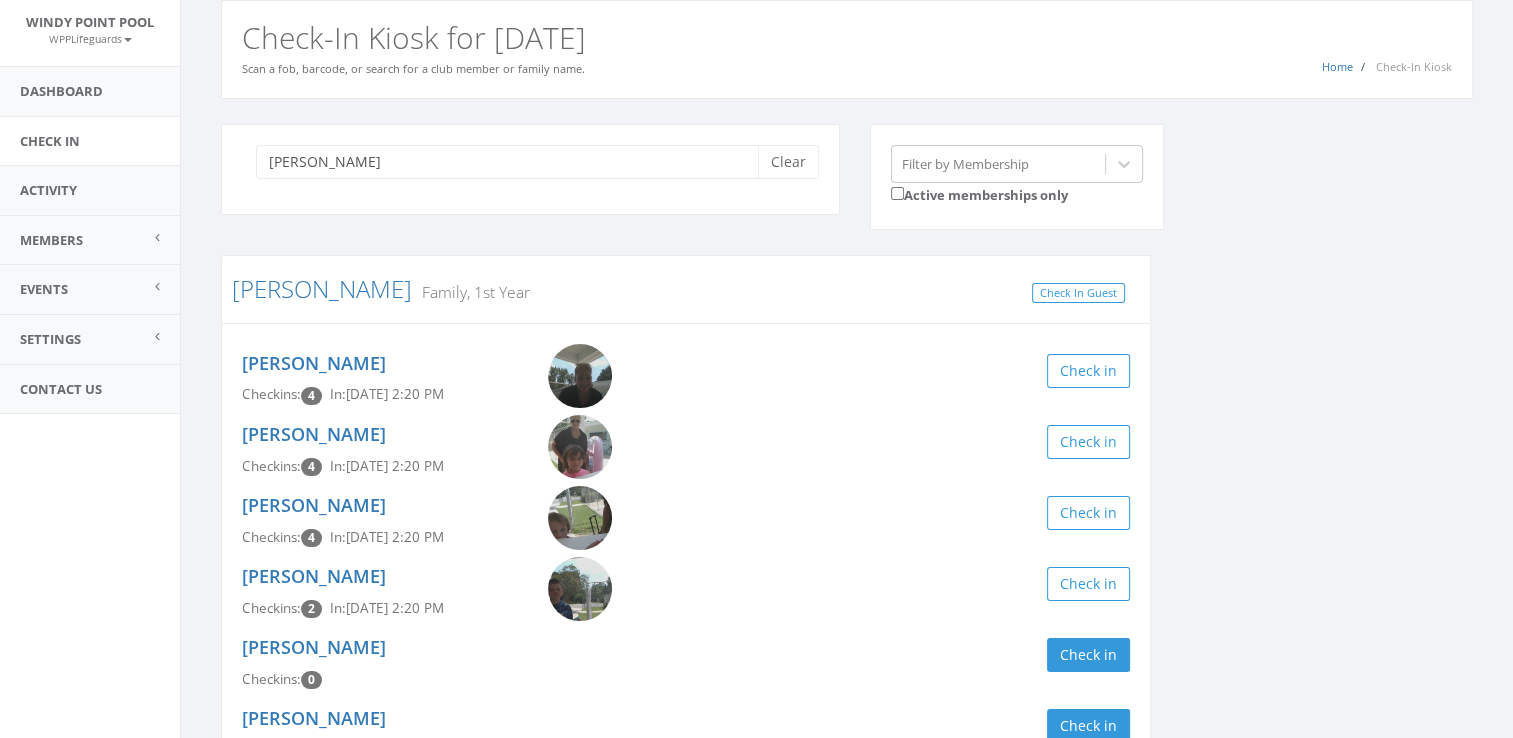 click on "[PERSON_NAME] Clear" at bounding box center (530, 182) 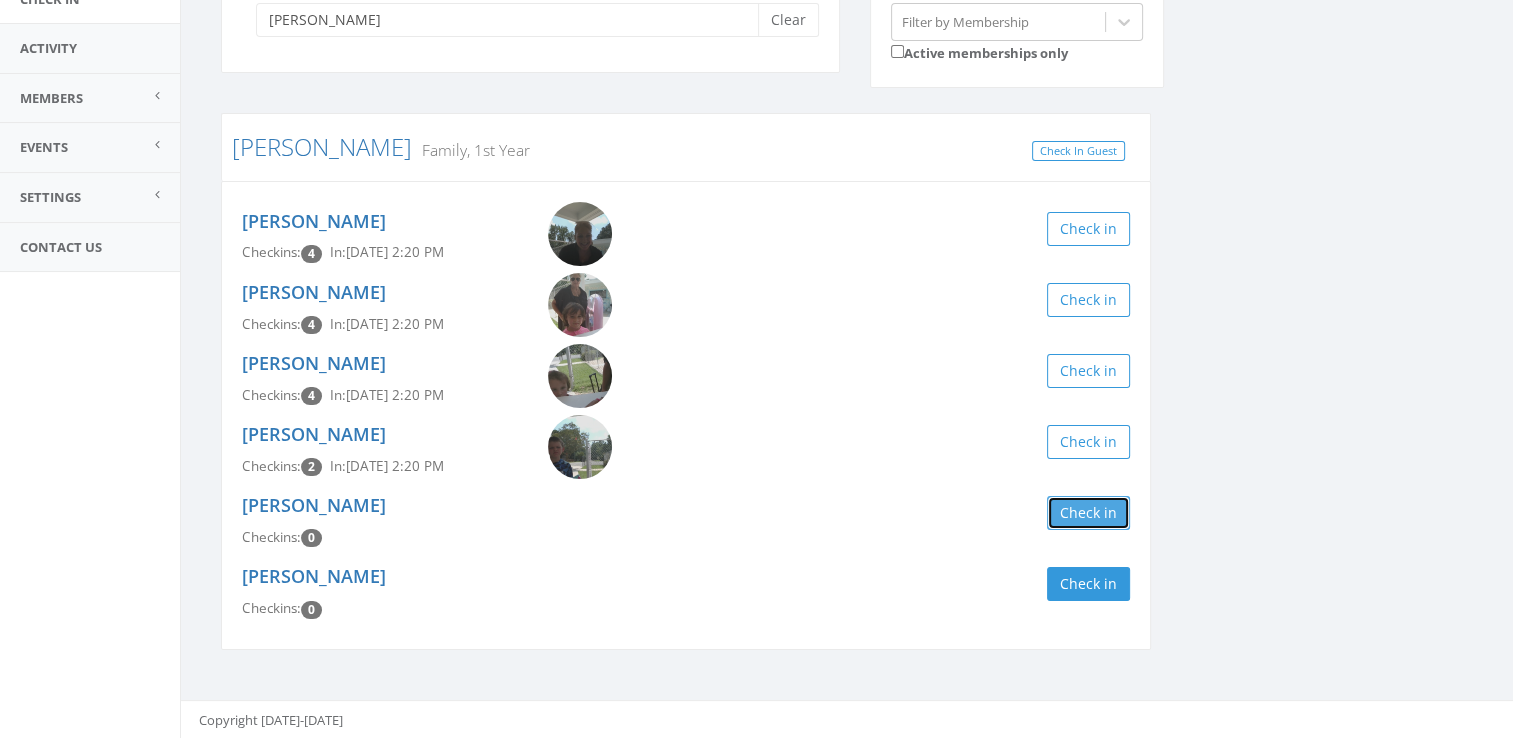 click on "Check in" at bounding box center (1088, 513) 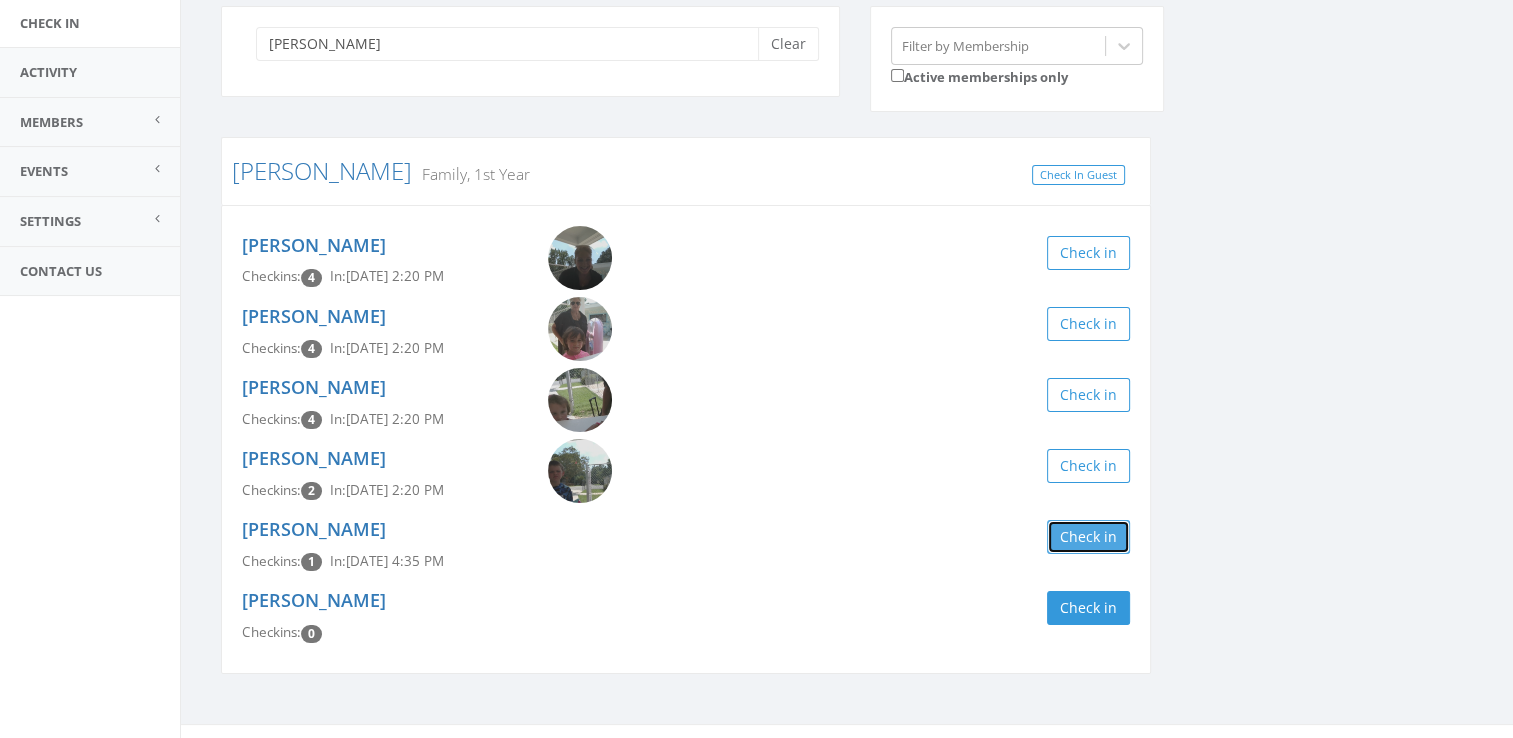 scroll, scrollTop: 169, scrollLeft: 0, axis: vertical 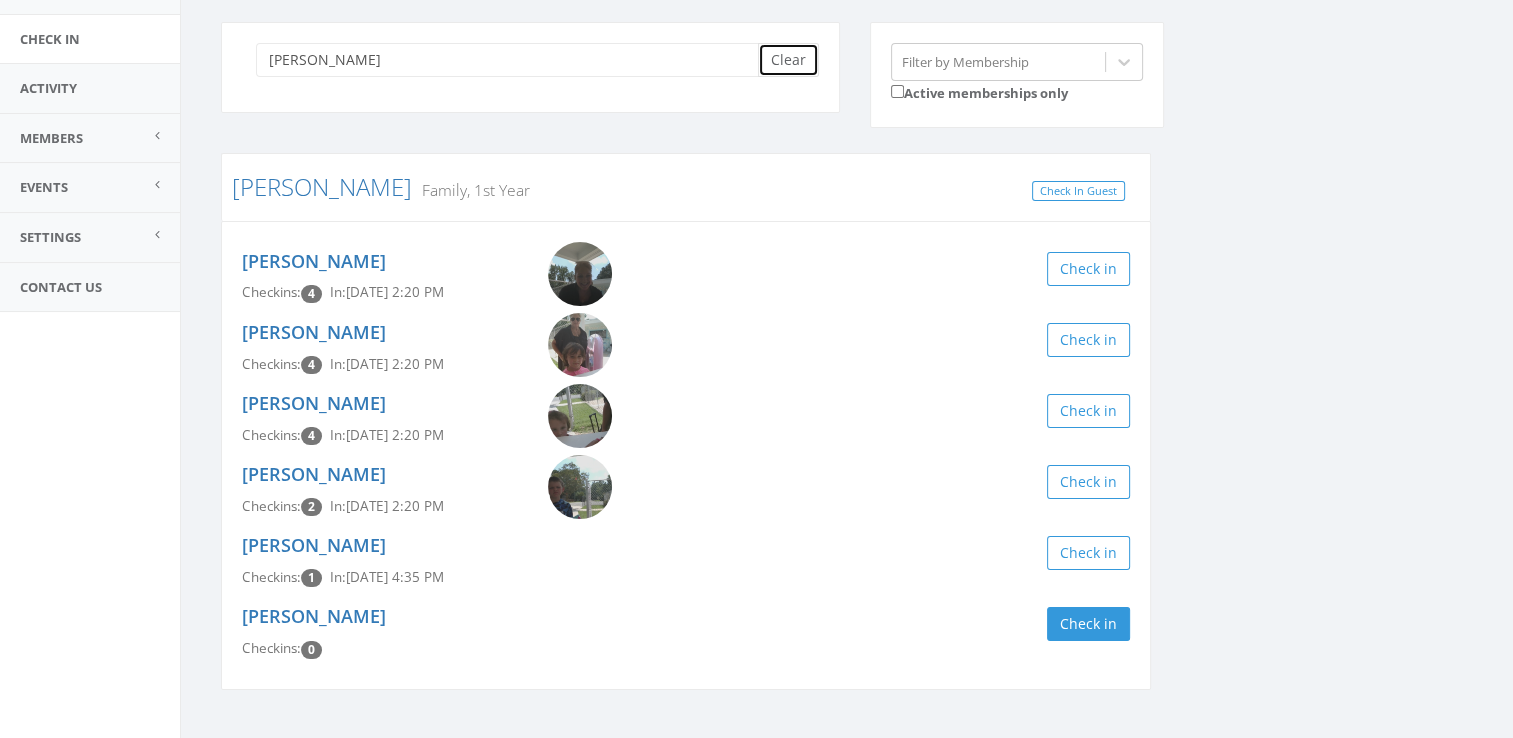 click on "Clear" at bounding box center [788, 60] 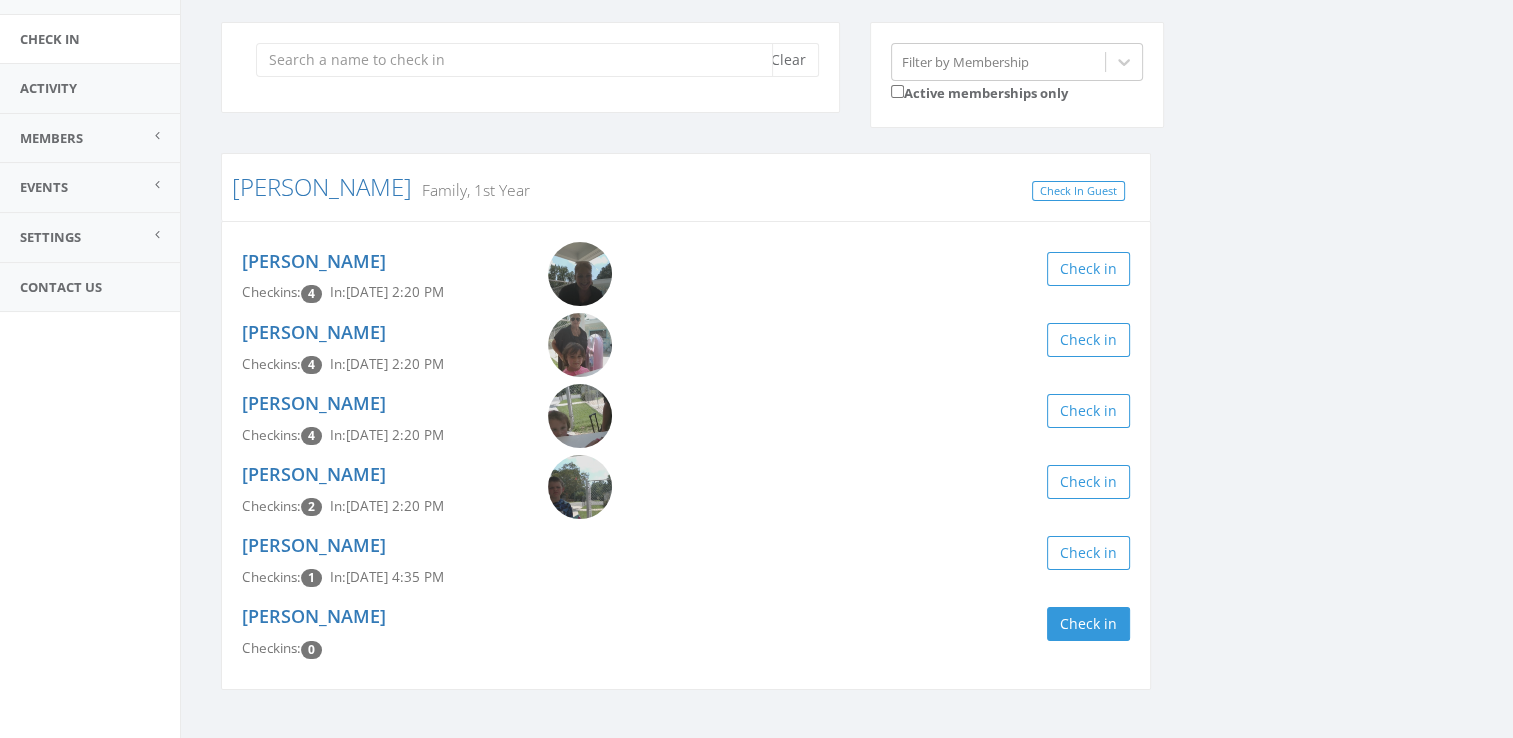 scroll, scrollTop: 0, scrollLeft: 0, axis: both 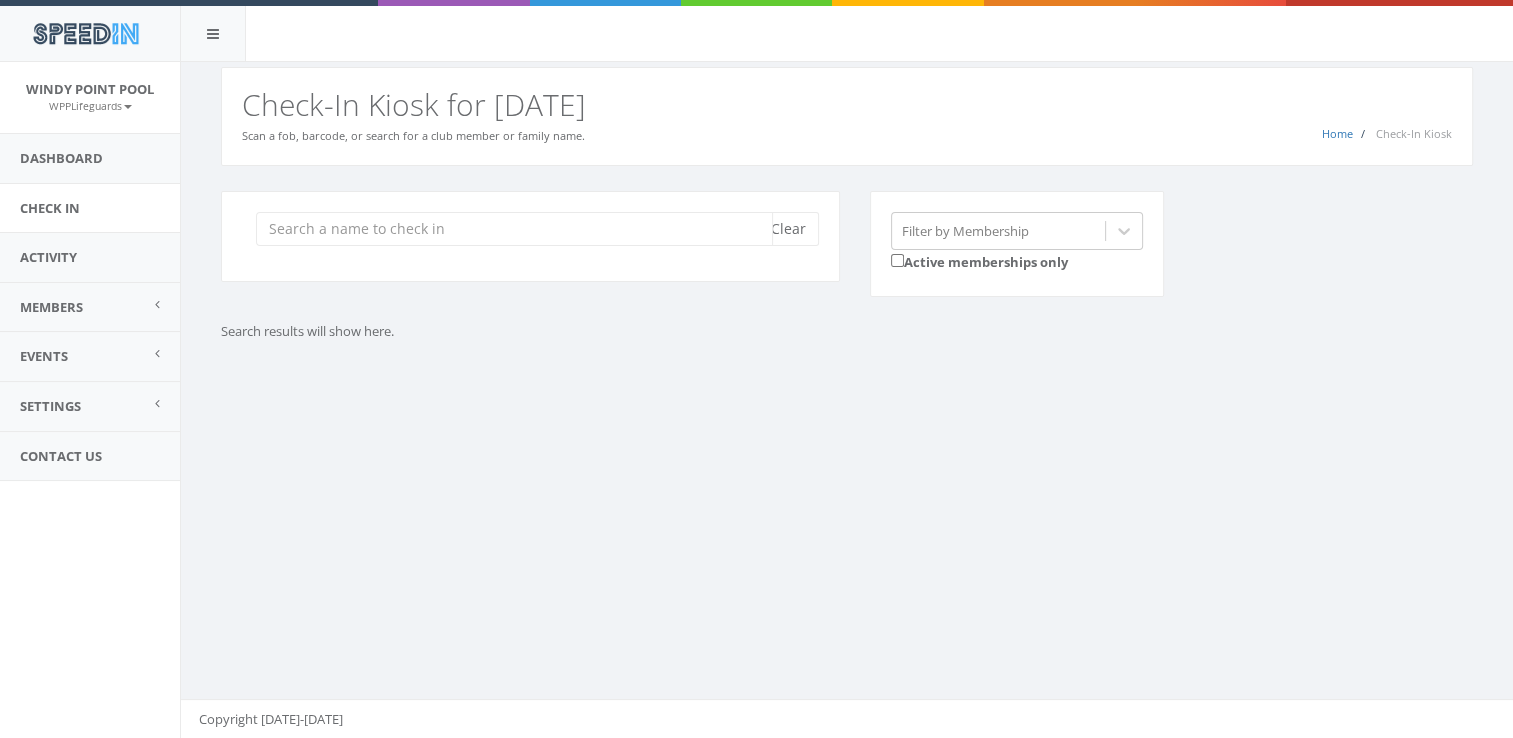 click at bounding box center [514, 229] 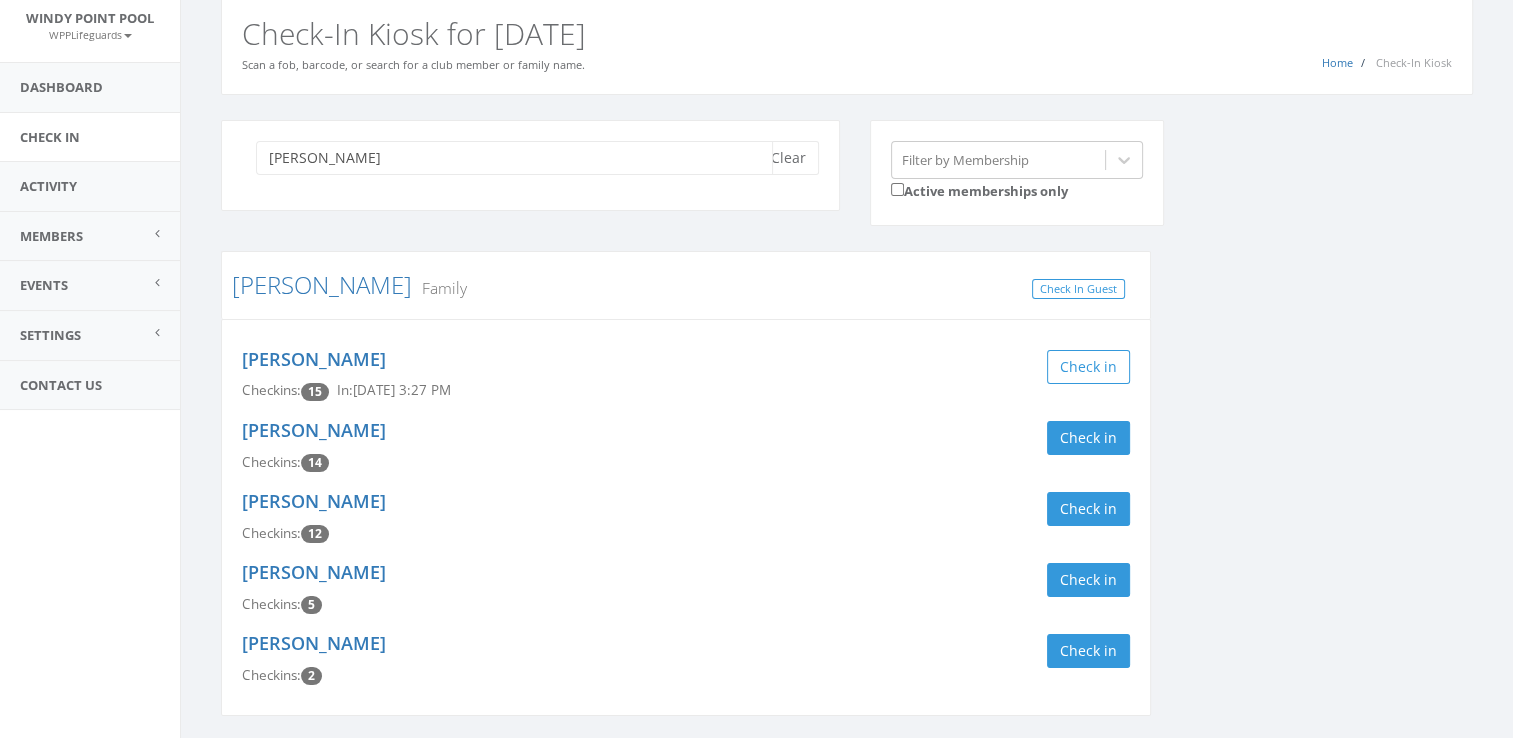 scroll, scrollTop: 84, scrollLeft: 0, axis: vertical 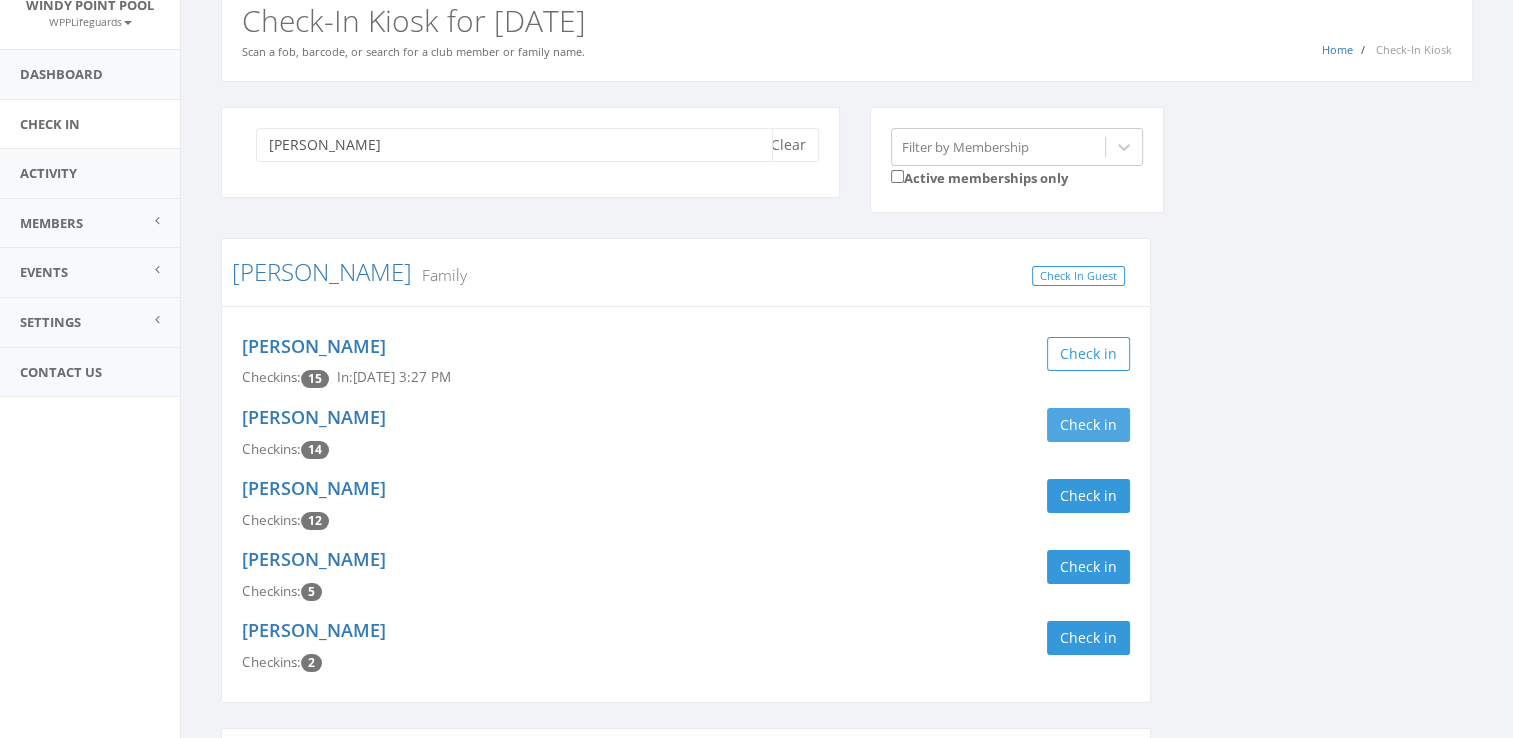 type on "[PERSON_NAME]" 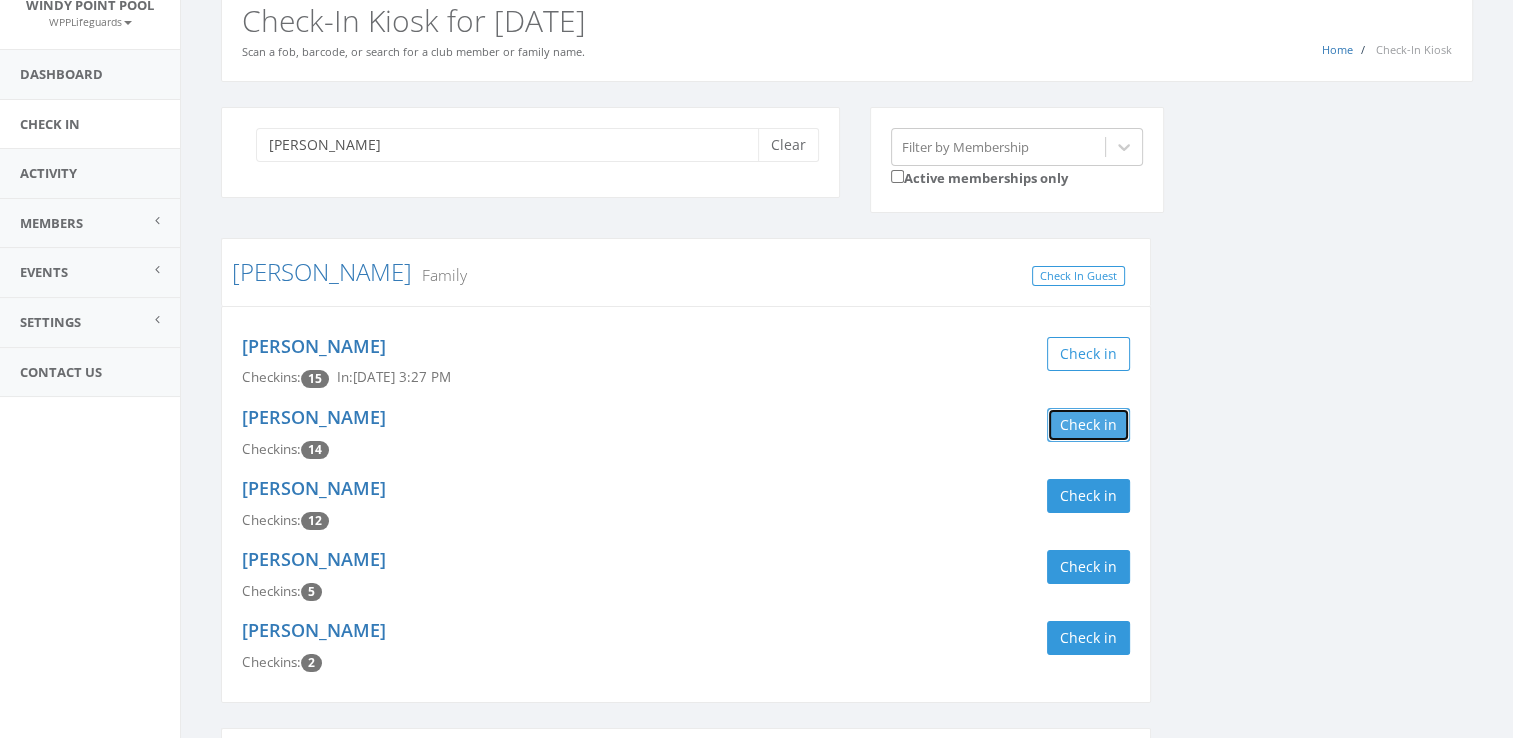 click on "Check in" at bounding box center [1088, 425] 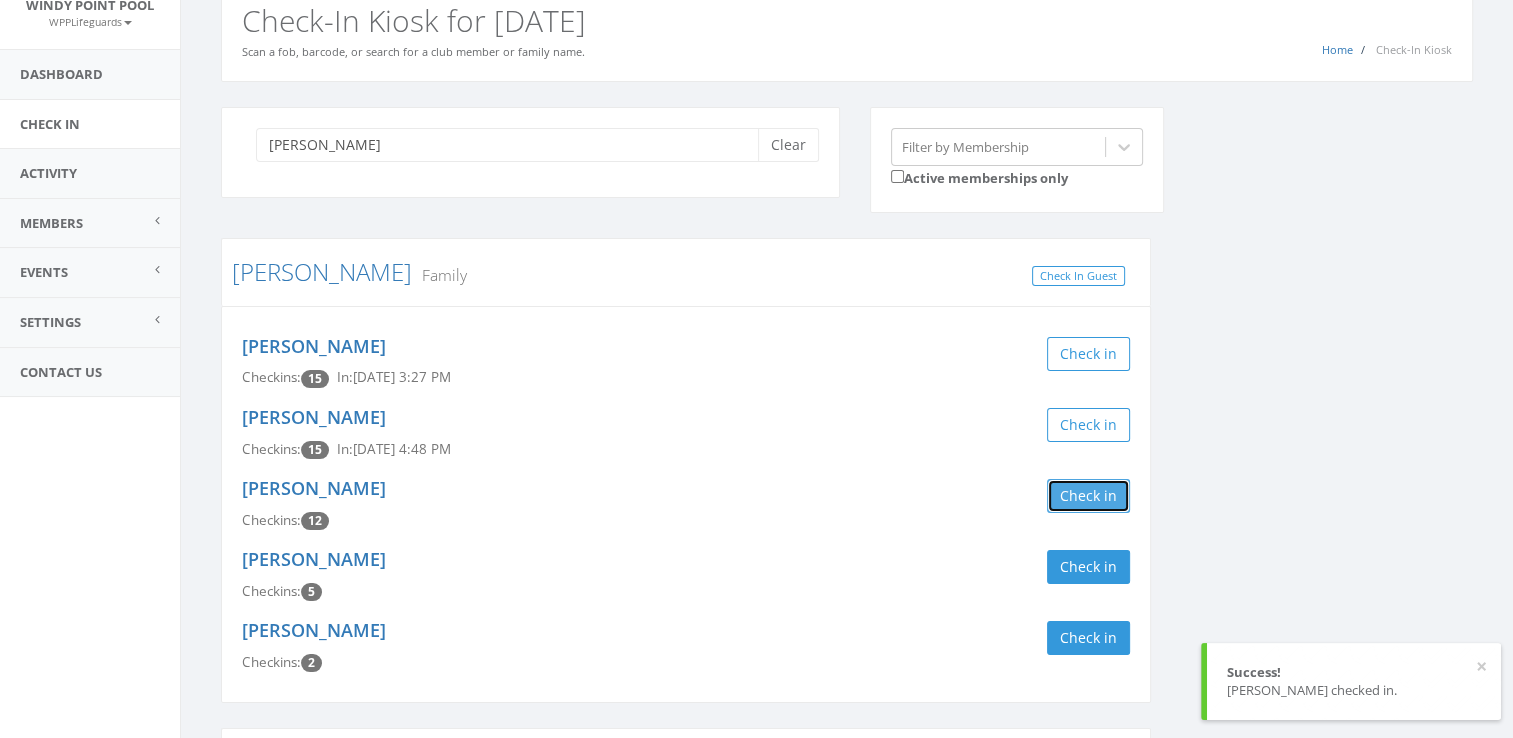 click on "Check in" at bounding box center (1088, 496) 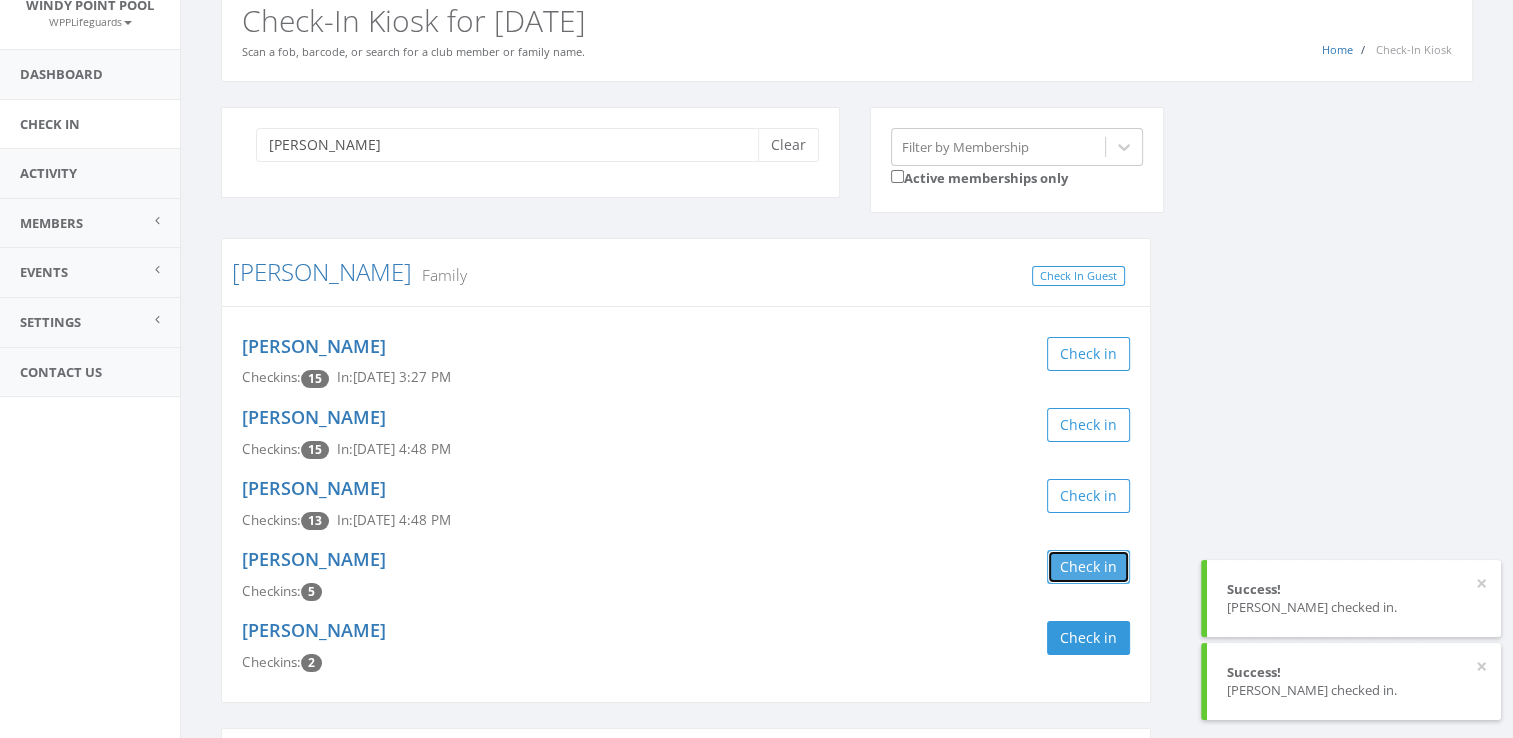 click on "Check in" at bounding box center [1088, 567] 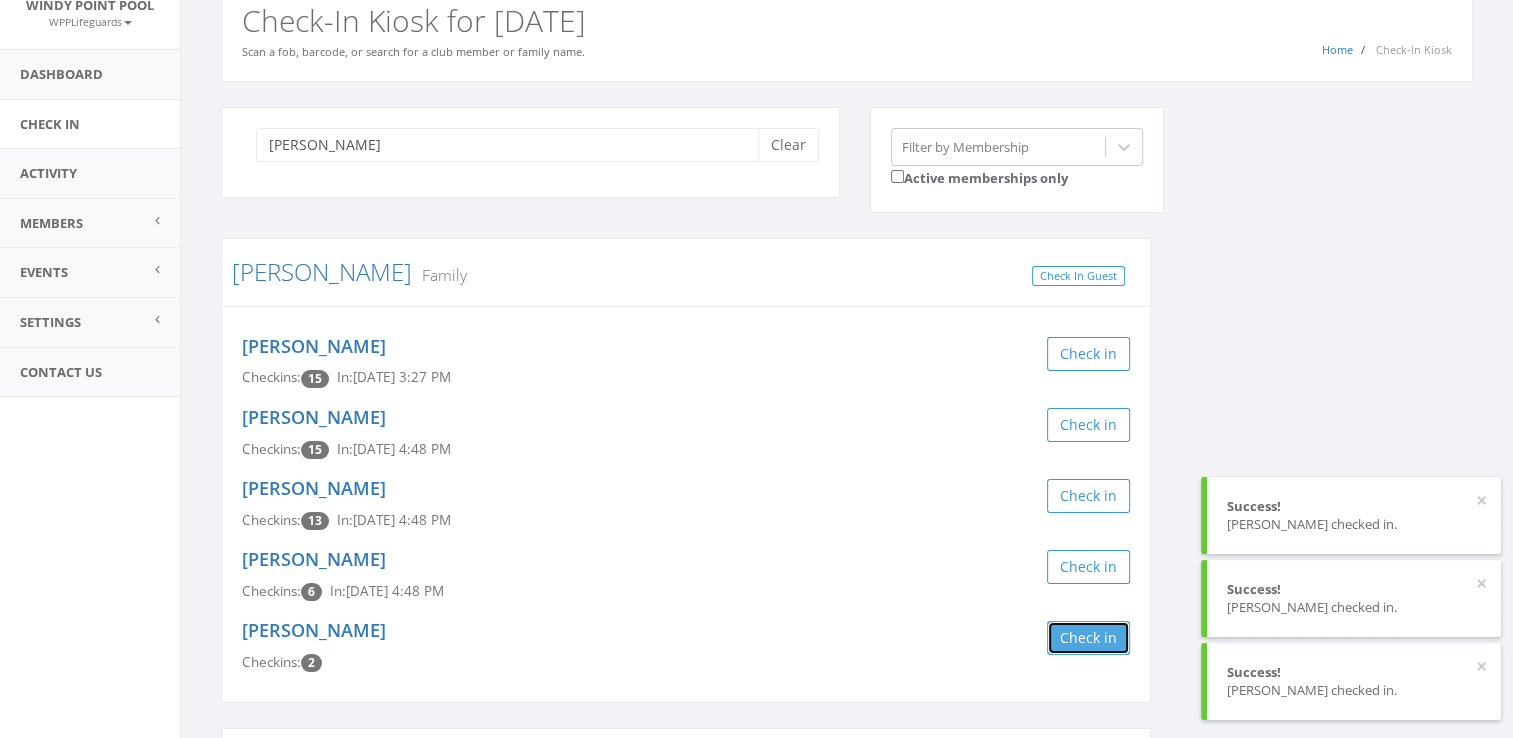 drag, startPoint x: 1080, startPoint y: 629, endPoint x: 1084, endPoint y: 645, distance: 16.492422 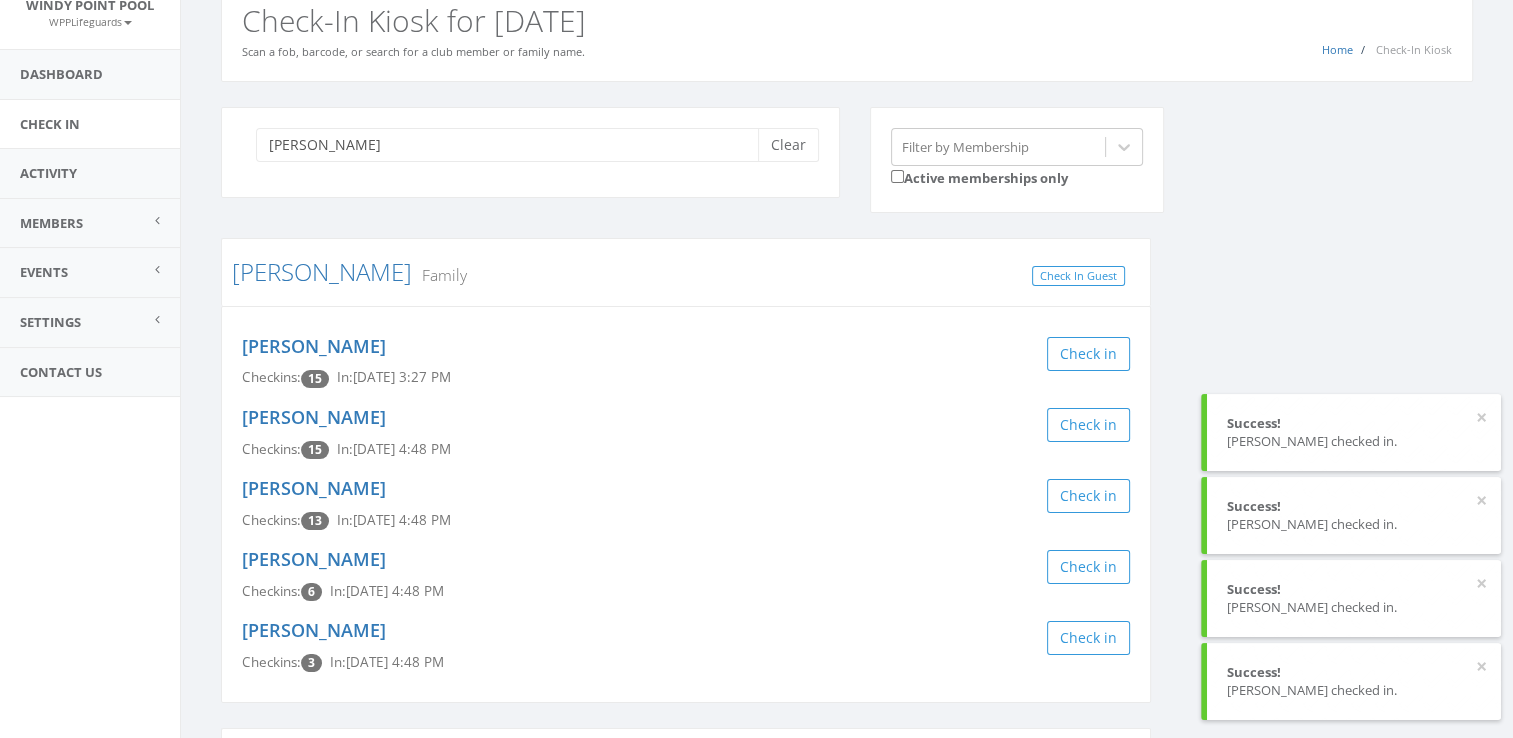 click on "[PERSON_NAME] Clear Filter by Membership  Active memberships only [PERSON_NAME] Family Check In Guest [PERSON_NAME] Checkins:  15 In:  [DATE] 3:27 PM Check in [PERSON_NAME] Checkins:  15 In:  [DATE] 4:48 PM Check in [PERSON_NAME] Checkins:  13 In:  [DATE] 4:48 PM Check in [PERSON_NAME] Checkins:  6 In:  [DATE] 4:48 PM Check in [PERSON_NAME] Checkins:  3 In:  [DATE] 4:48 PM Check in [PERSON_NAME] 1st Year, Family Check In Guest [PERSON_NAME] Checkins:  1 Check in [PERSON_NAME] Checkins:  1 Check in [GEOGRAPHIC_DATA][PERSON_NAME] Checkins:  1 Check in [PERSON_NAME] [PERSON_NAME] Checkins:  1 Check in [PERSON_NAME] [PERSON_NAME] Checkins:  1 Check in" at bounding box center [847, 683] 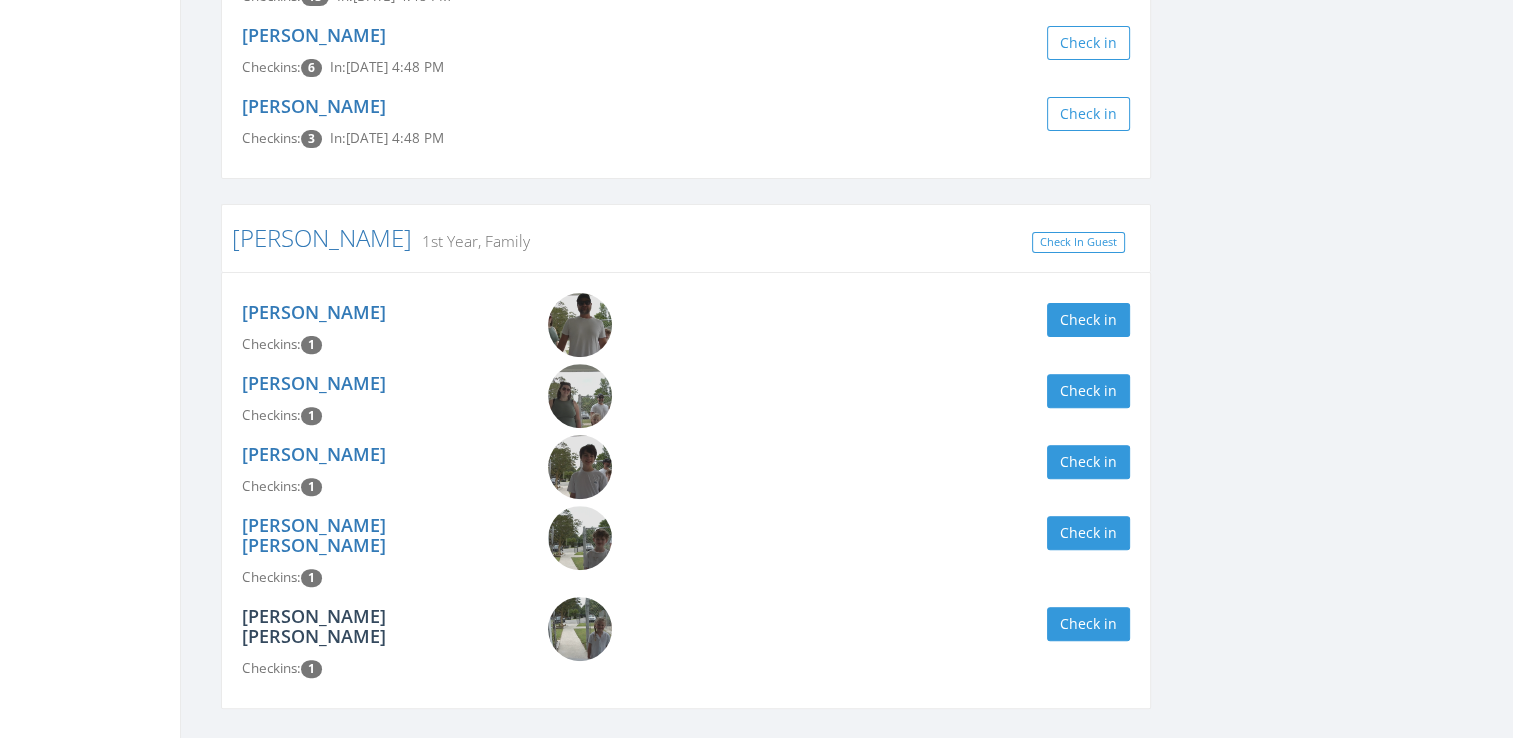 scroll, scrollTop: 624, scrollLeft: 0, axis: vertical 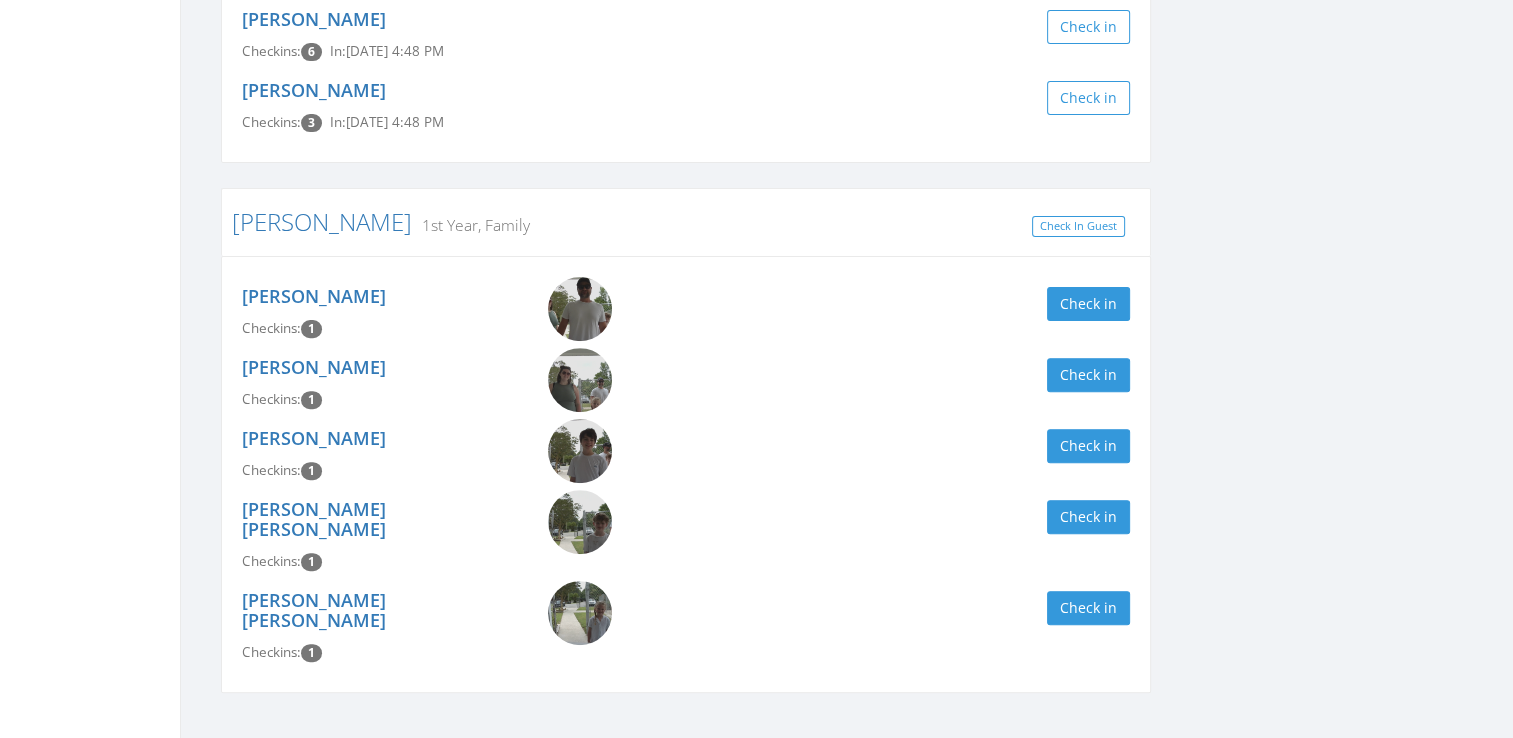 click at bounding box center (580, 309) 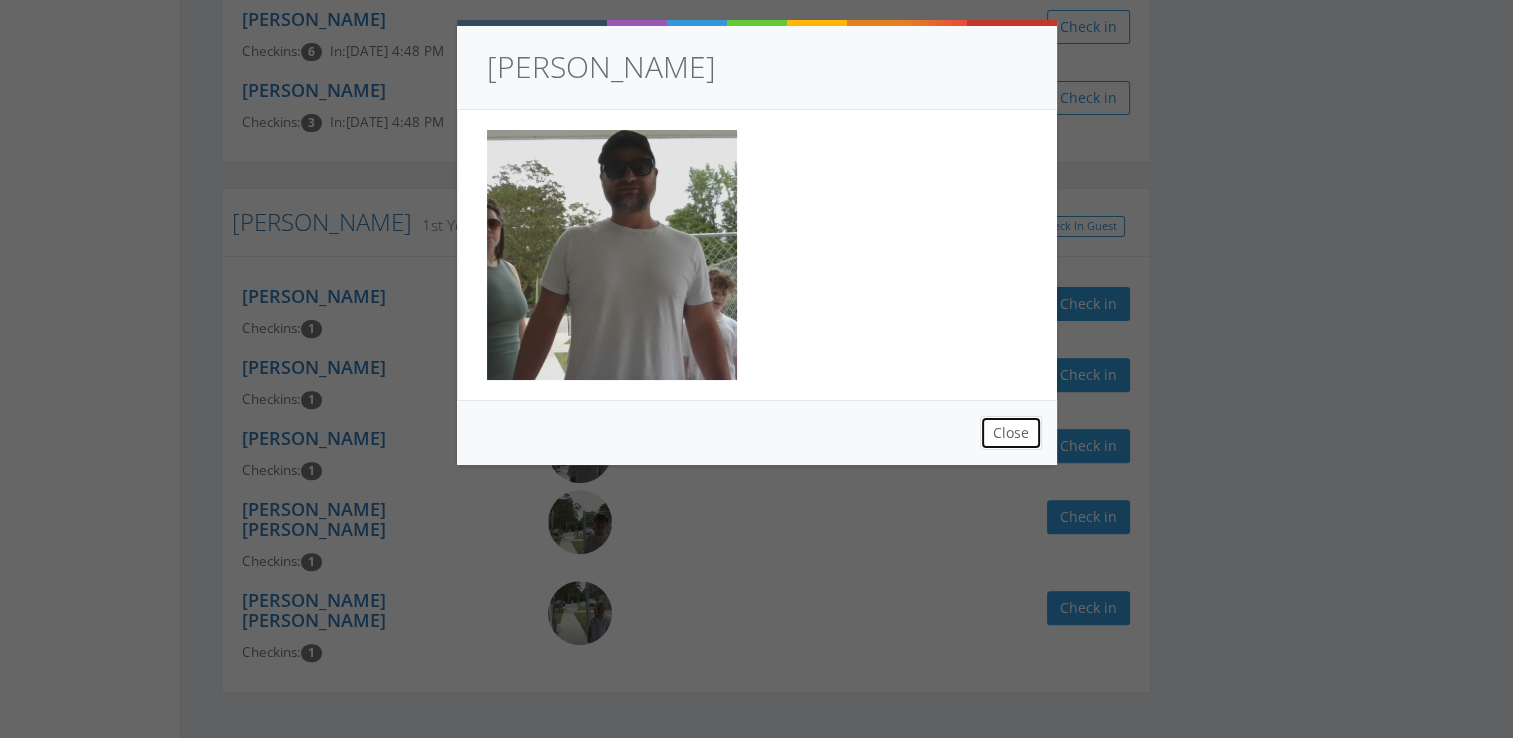 click on "Close" at bounding box center (1011, 433) 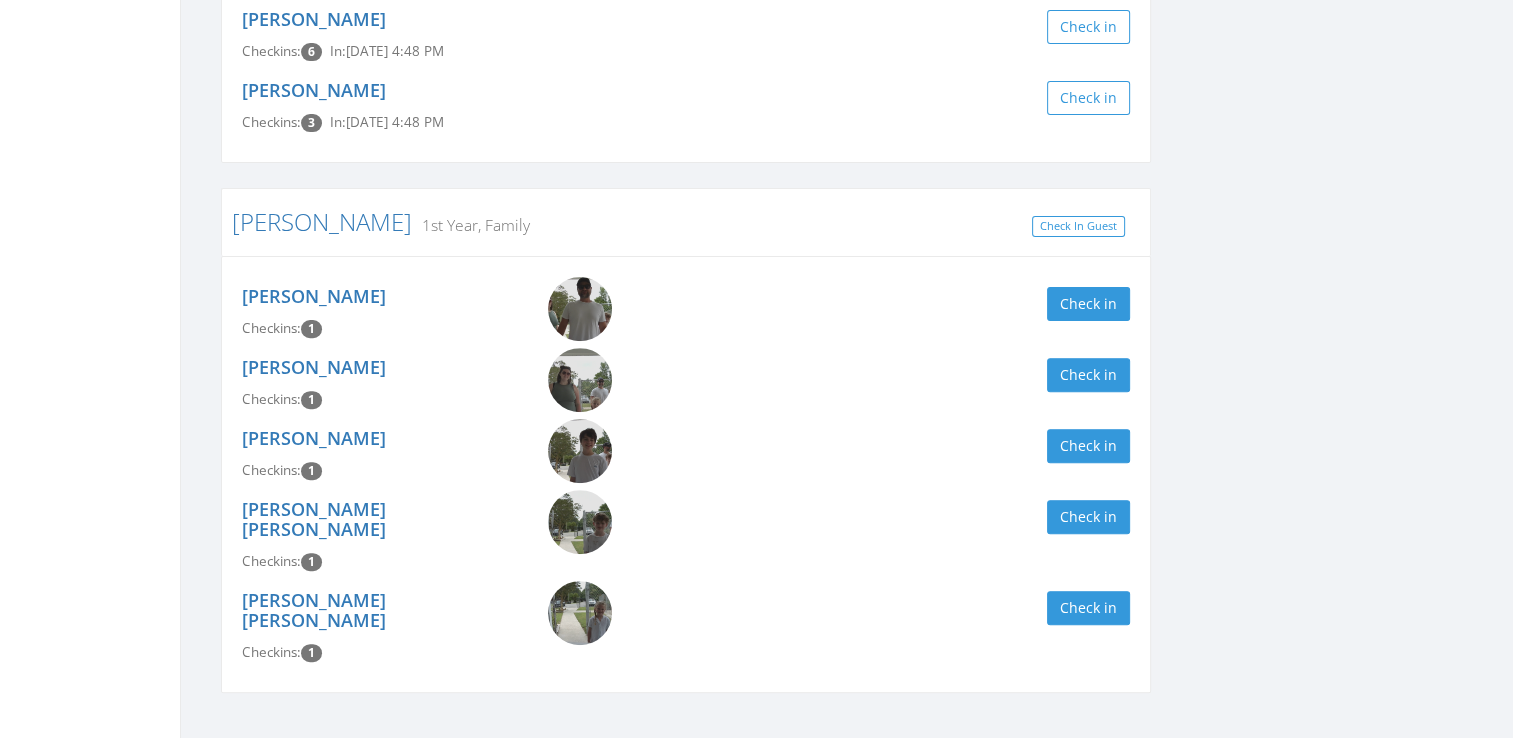 click at bounding box center (580, 522) 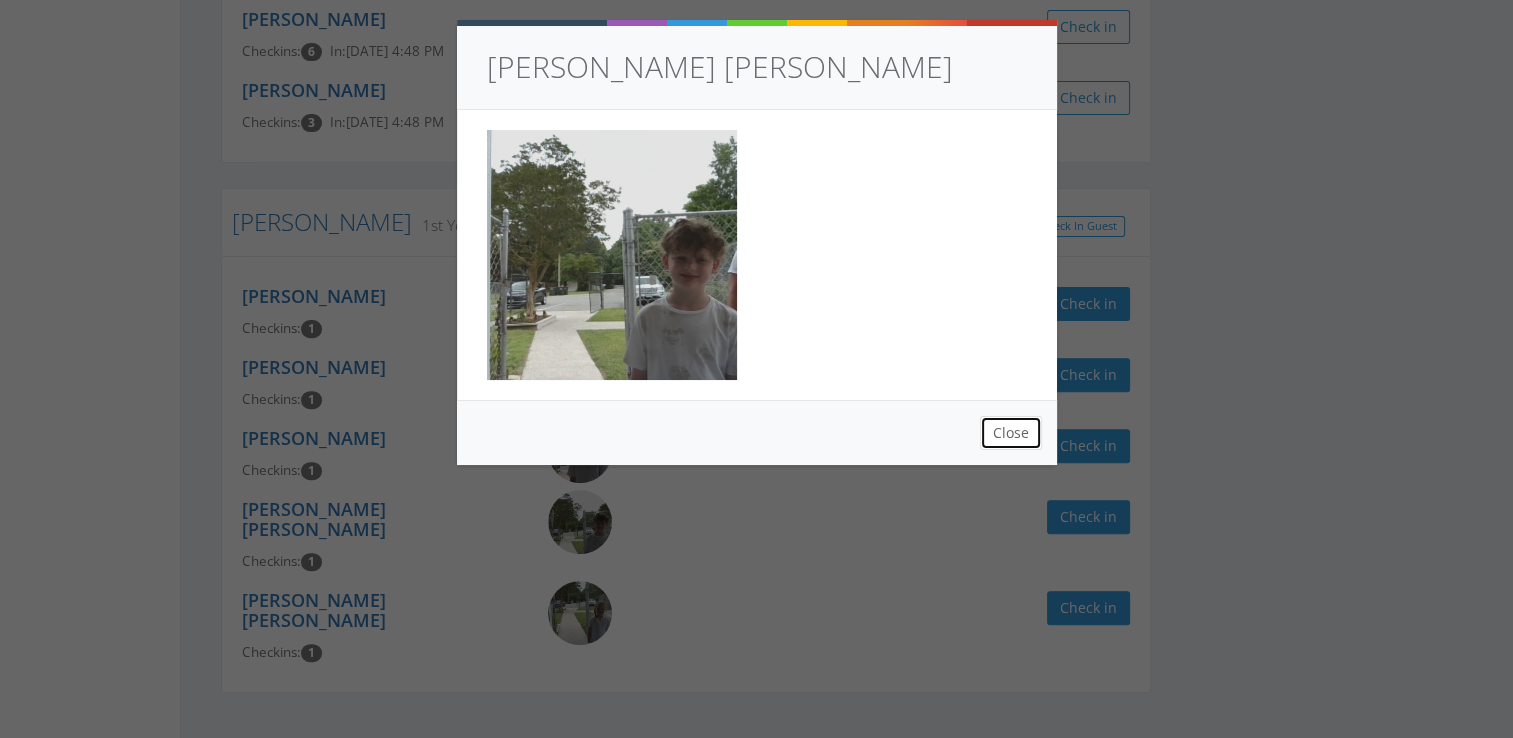 click on "Close" at bounding box center (1011, 433) 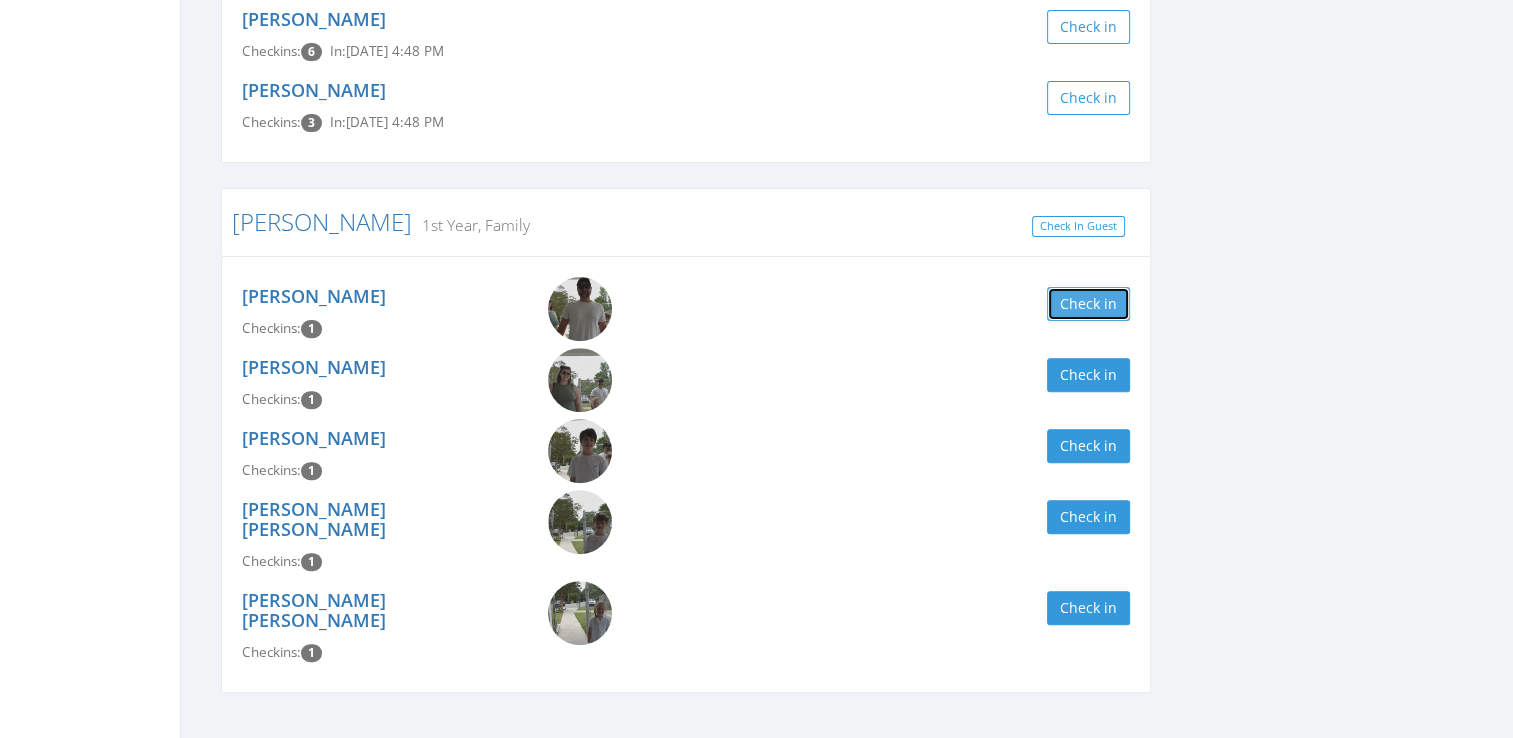 click on "Check in" at bounding box center [1088, 304] 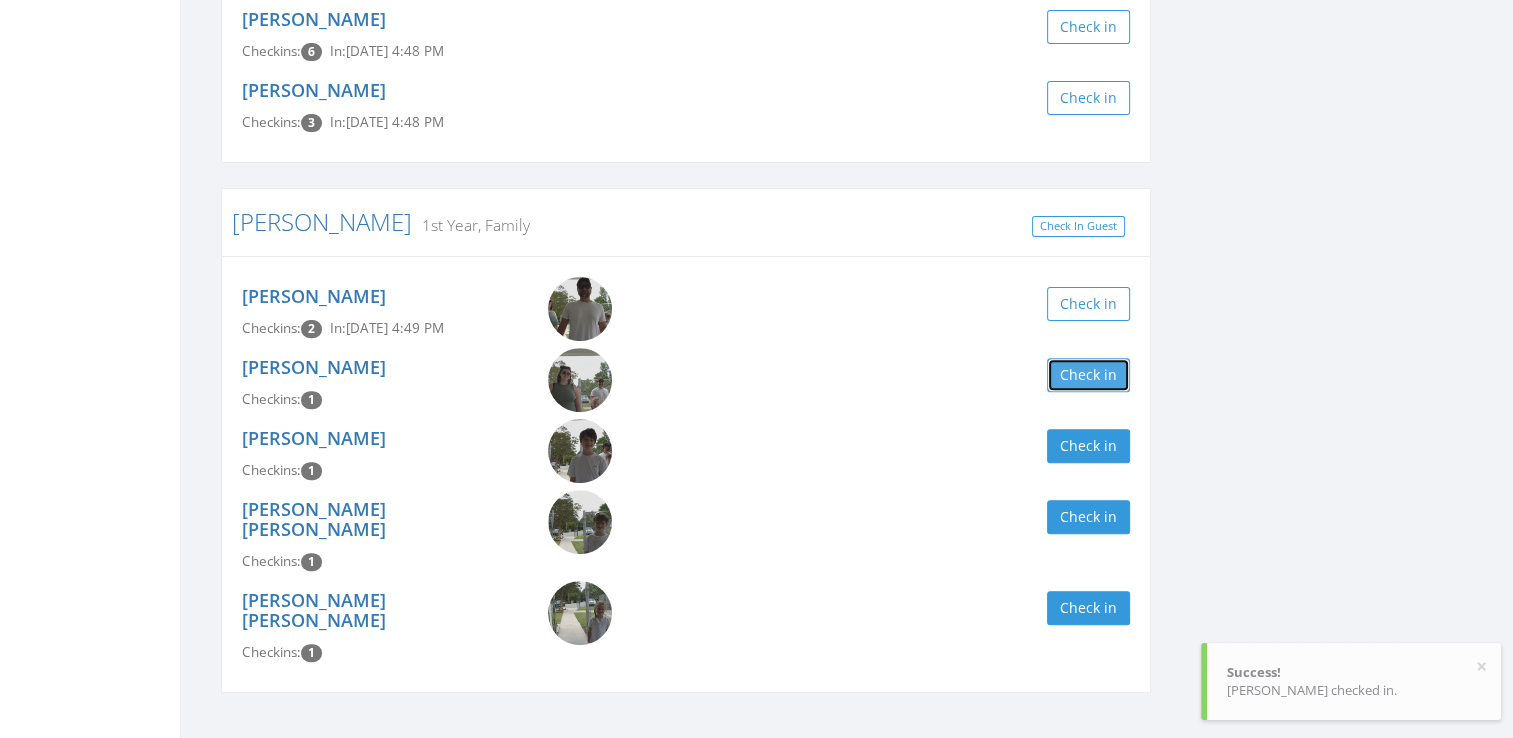 click on "Check in" at bounding box center [1088, 375] 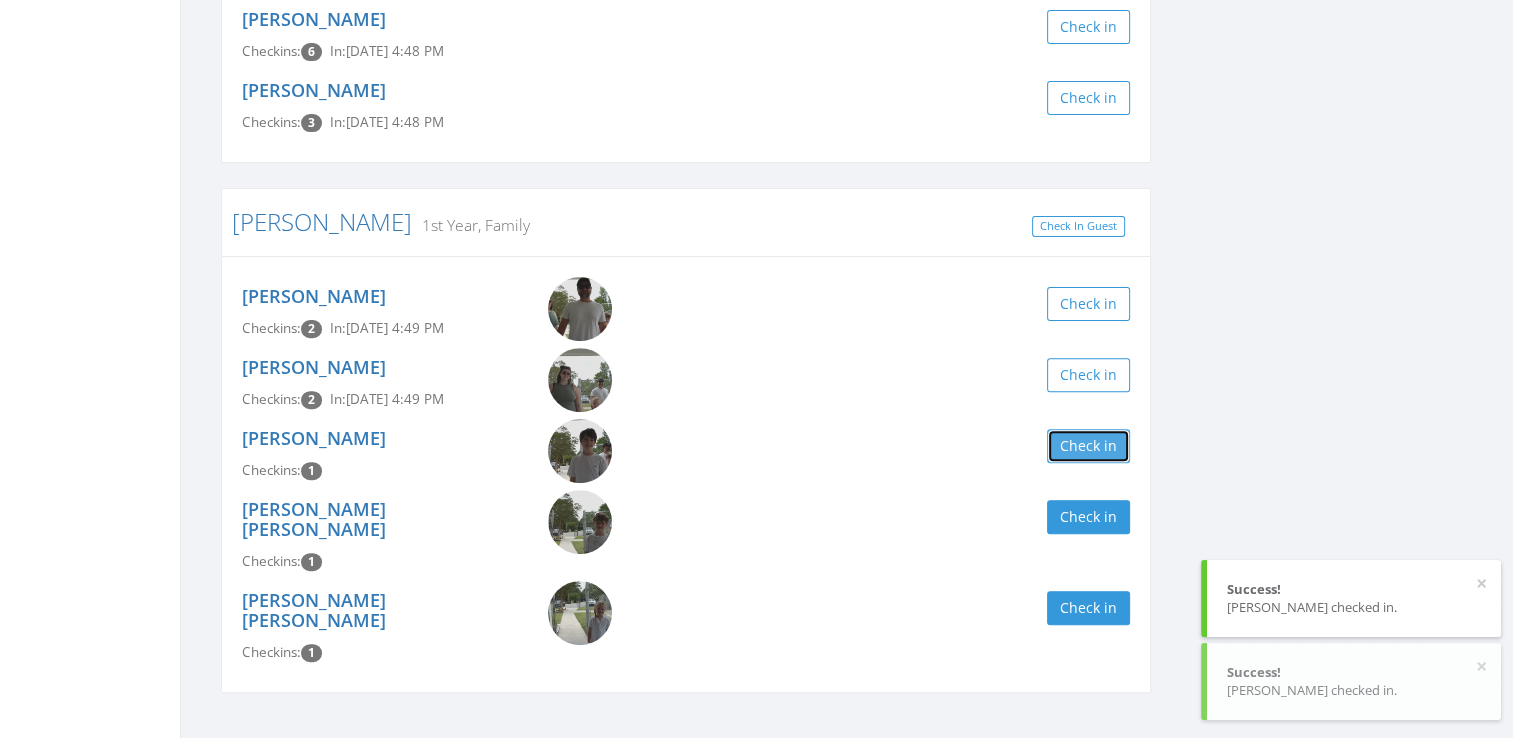 click on "Check in" at bounding box center (1088, 446) 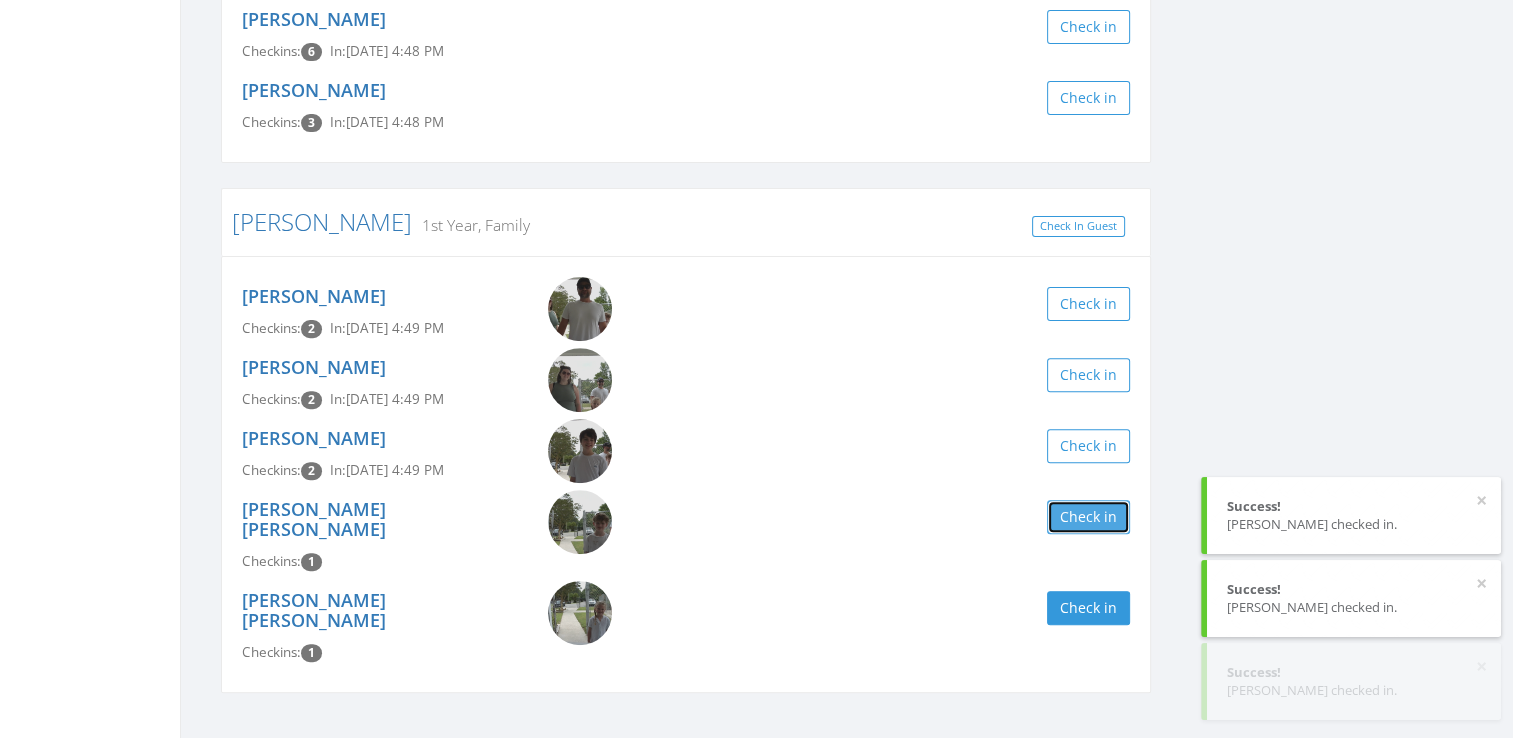 click on "Check in" at bounding box center (1088, 517) 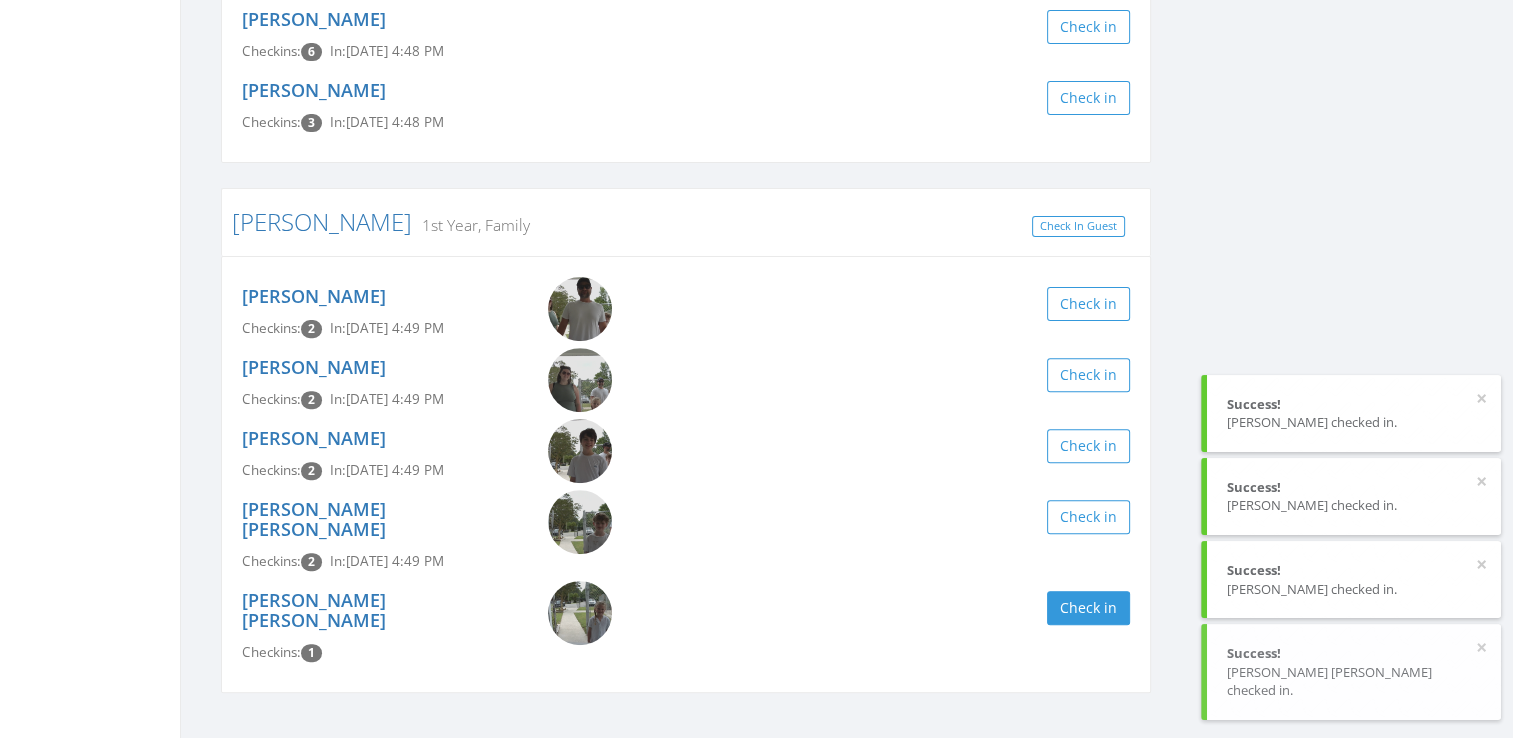 click on "[PERSON_NAME] [PERSON_NAME] Checkins:  1 Check in" at bounding box center (686, 626) 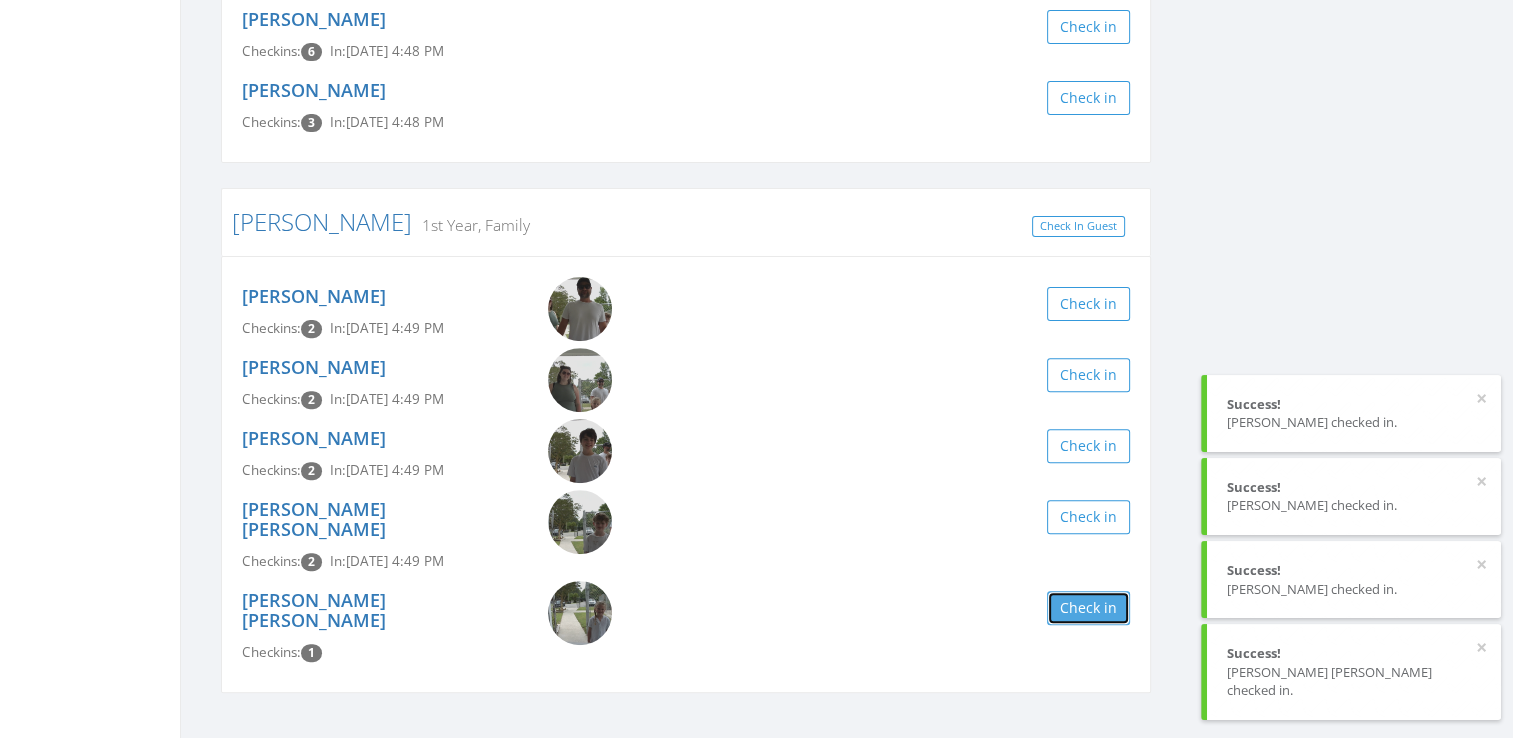 click on "Check in" at bounding box center (1088, 608) 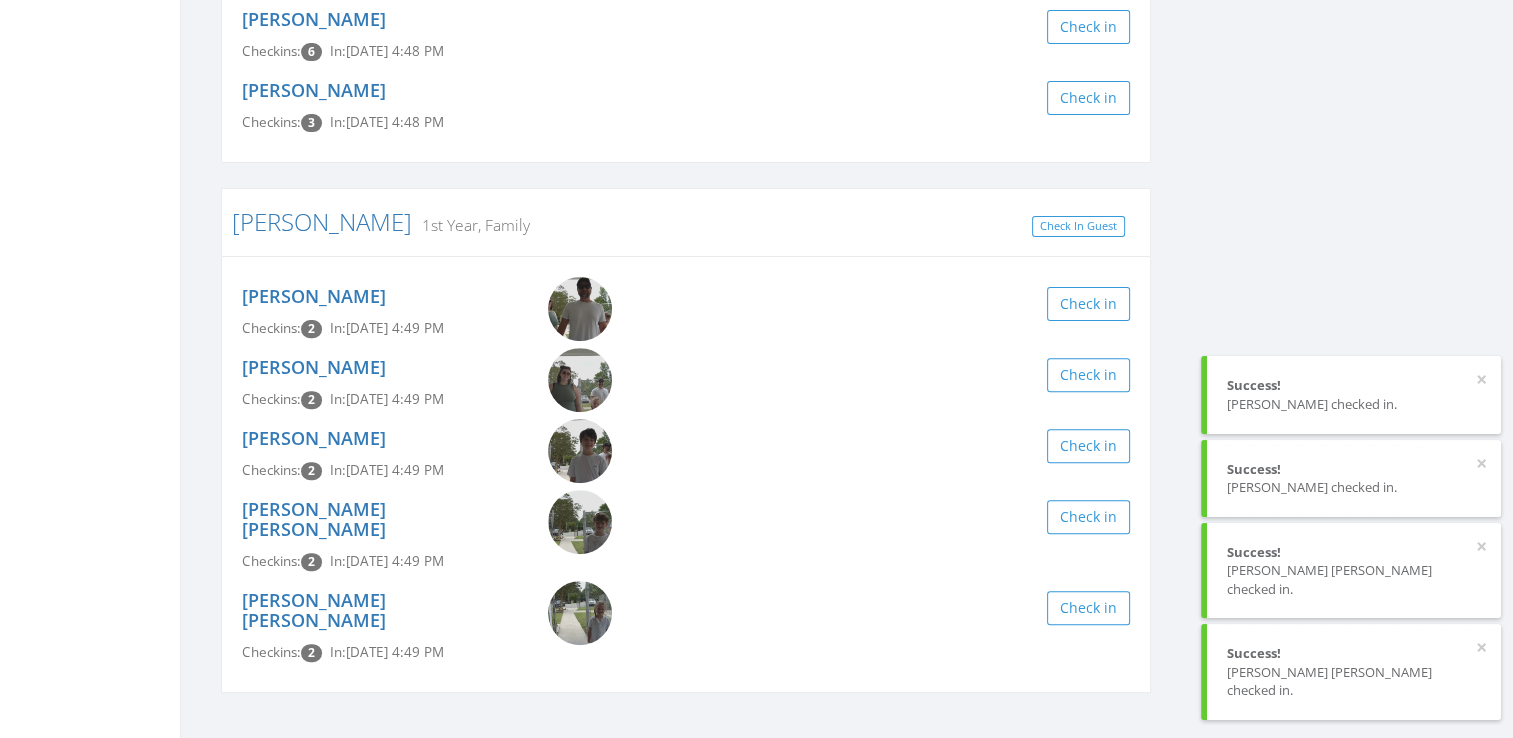 click on "[PERSON_NAME] Clear Filter by Membership  Active memberships only [PERSON_NAME] Family Check In Guest [PERSON_NAME] Checkins:  15 In:  [DATE] 3:27 PM Check in [PERSON_NAME] Checkins:  15 In:  [DATE] 4:48 PM Check in [PERSON_NAME] Checkins:  13 In:  [DATE] 4:48 PM Check in [PERSON_NAME] Checkins:  6 In:  [DATE] 4:48 PM Check in [PERSON_NAME] Checkins:  3 In:  [DATE] 4:48 PM Check in [PERSON_NAME] 1st Year, Family Check In Guest [PERSON_NAME] Checkins:  2 In:  [DATE] 4:49 PM Check in [PERSON_NAME] Checkins:  2 In:  [DATE] 4:49 PM Check in [GEOGRAPHIC_DATA][PERSON_NAME] Checkins:  2 In:  [DATE] 4:49 PM Check in [PERSON_NAME] [PERSON_NAME] Checkins:  2 In:  [DATE] 4:49 PM Check in [GEOGRAPHIC_DATA] [PERSON_NAME] Checkins:  2 In:  [DATE] 4:49 PM Check in" at bounding box center (847, 143) 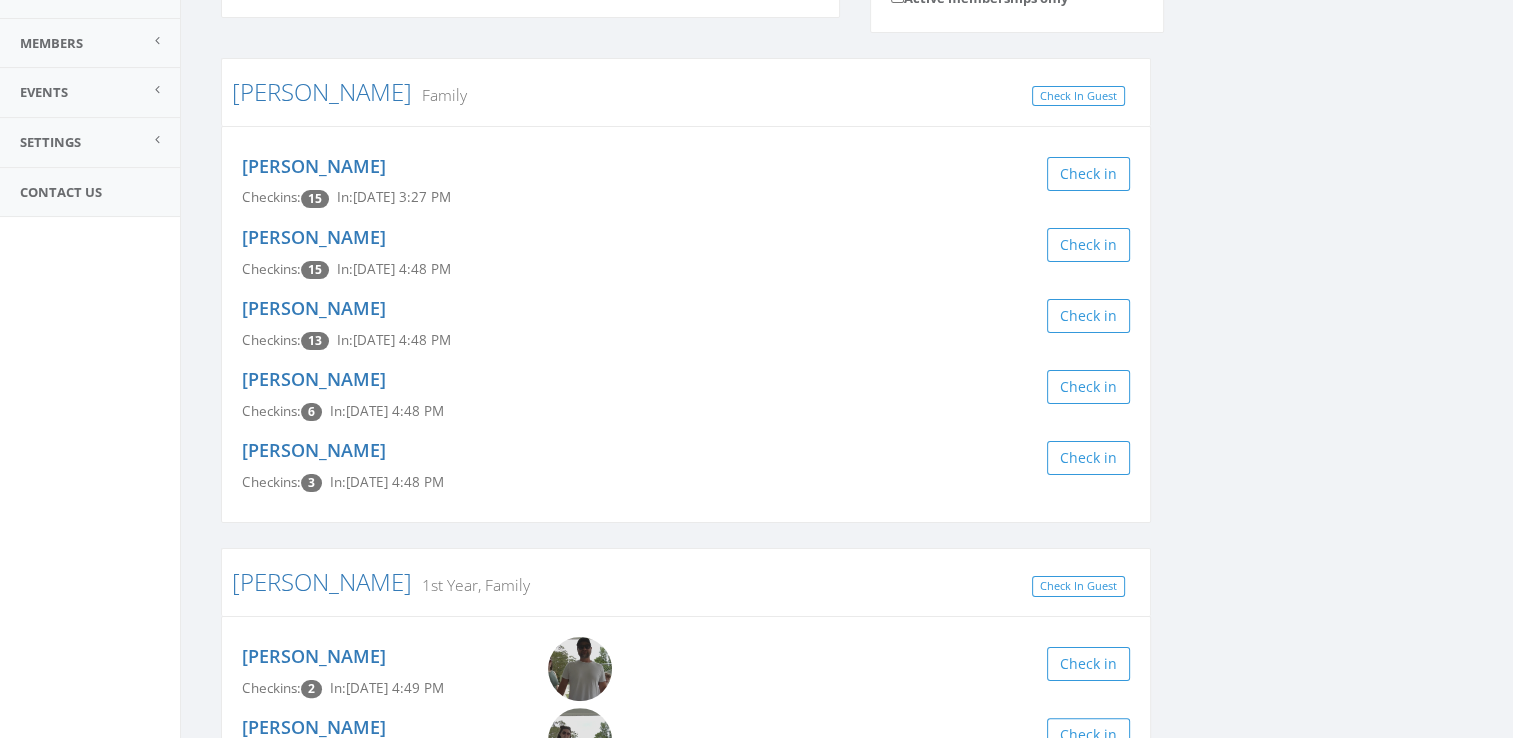 scroll, scrollTop: 0, scrollLeft: 0, axis: both 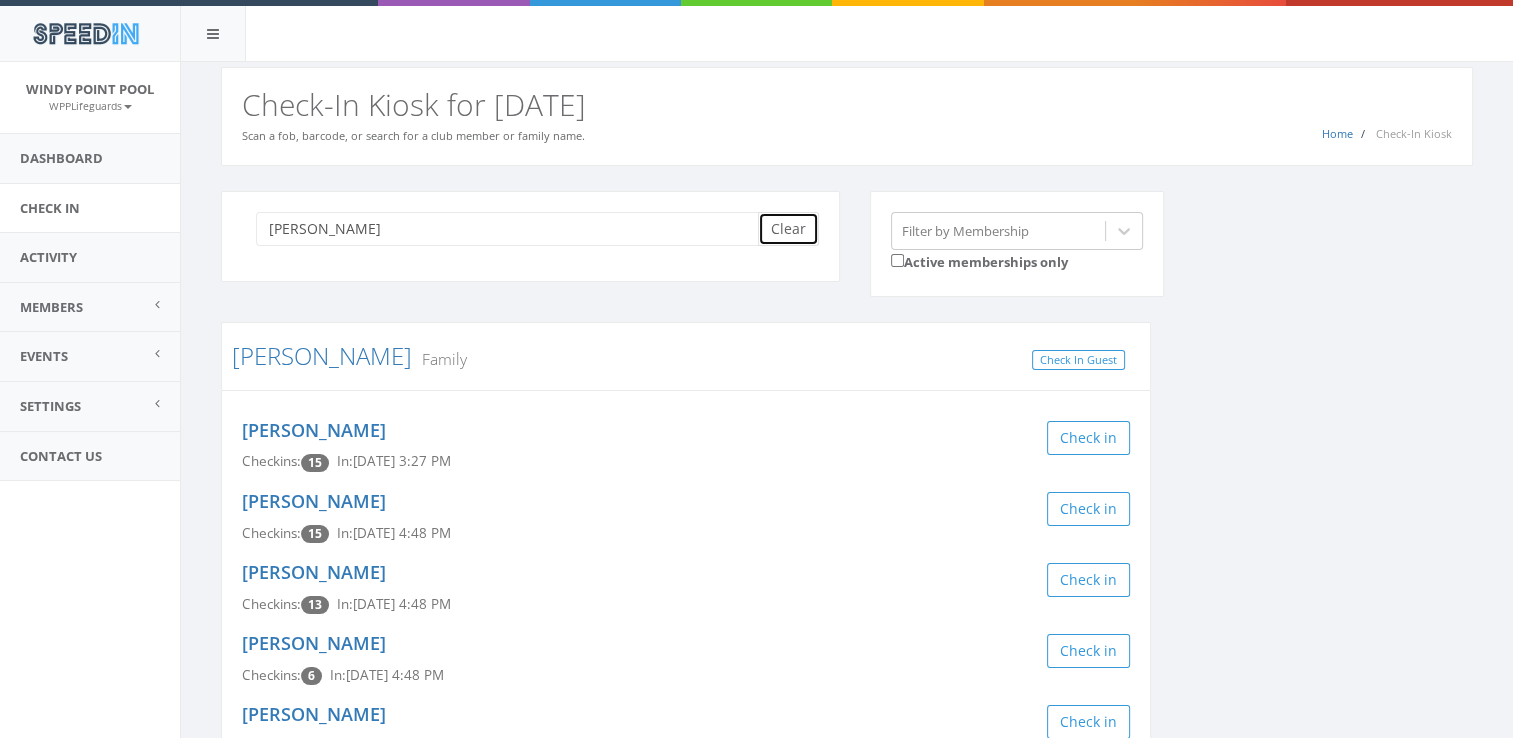drag, startPoint x: 786, startPoint y: 218, endPoint x: 852, endPoint y: 200, distance: 68.41052 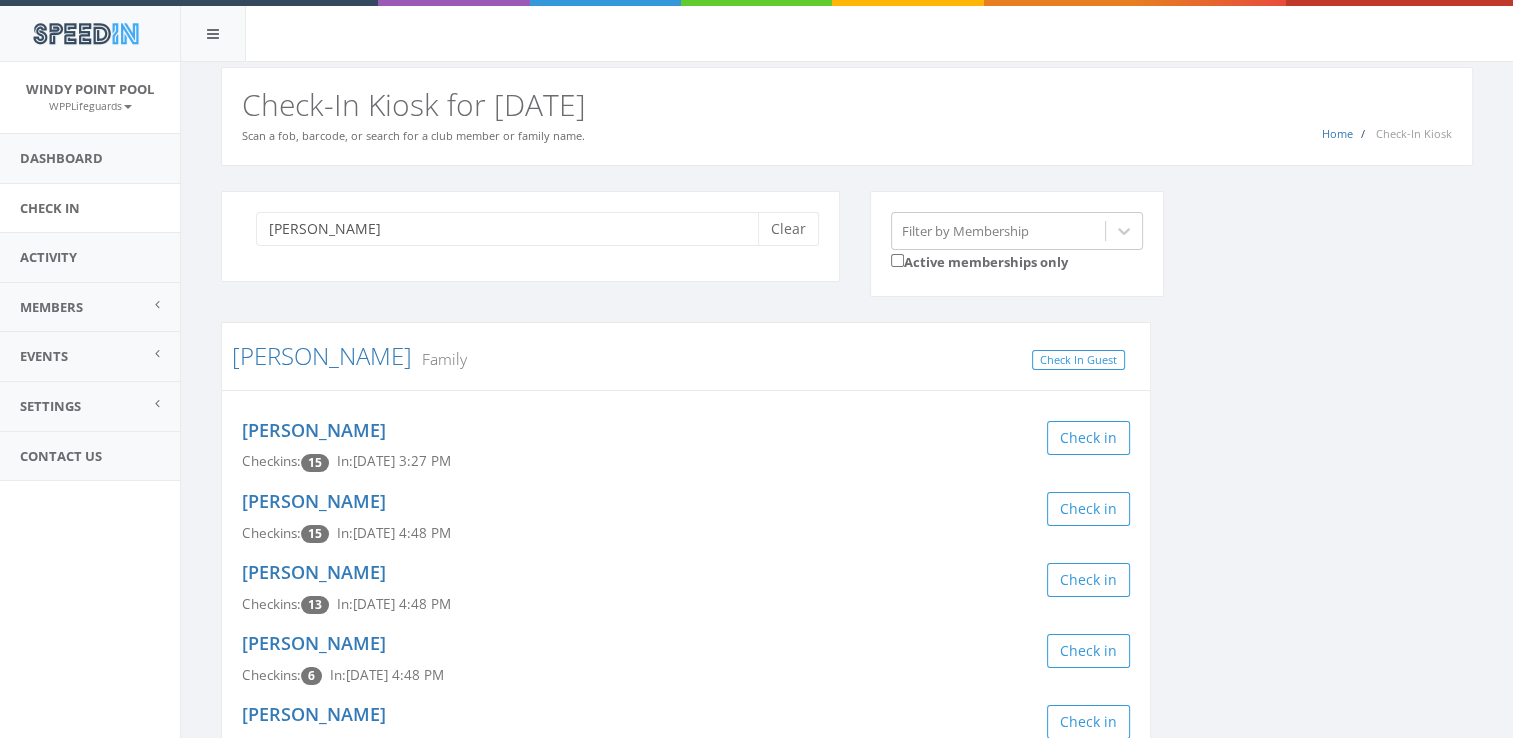 click on "[PERSON_NAME] Clear" at bounding box center [530, 236] 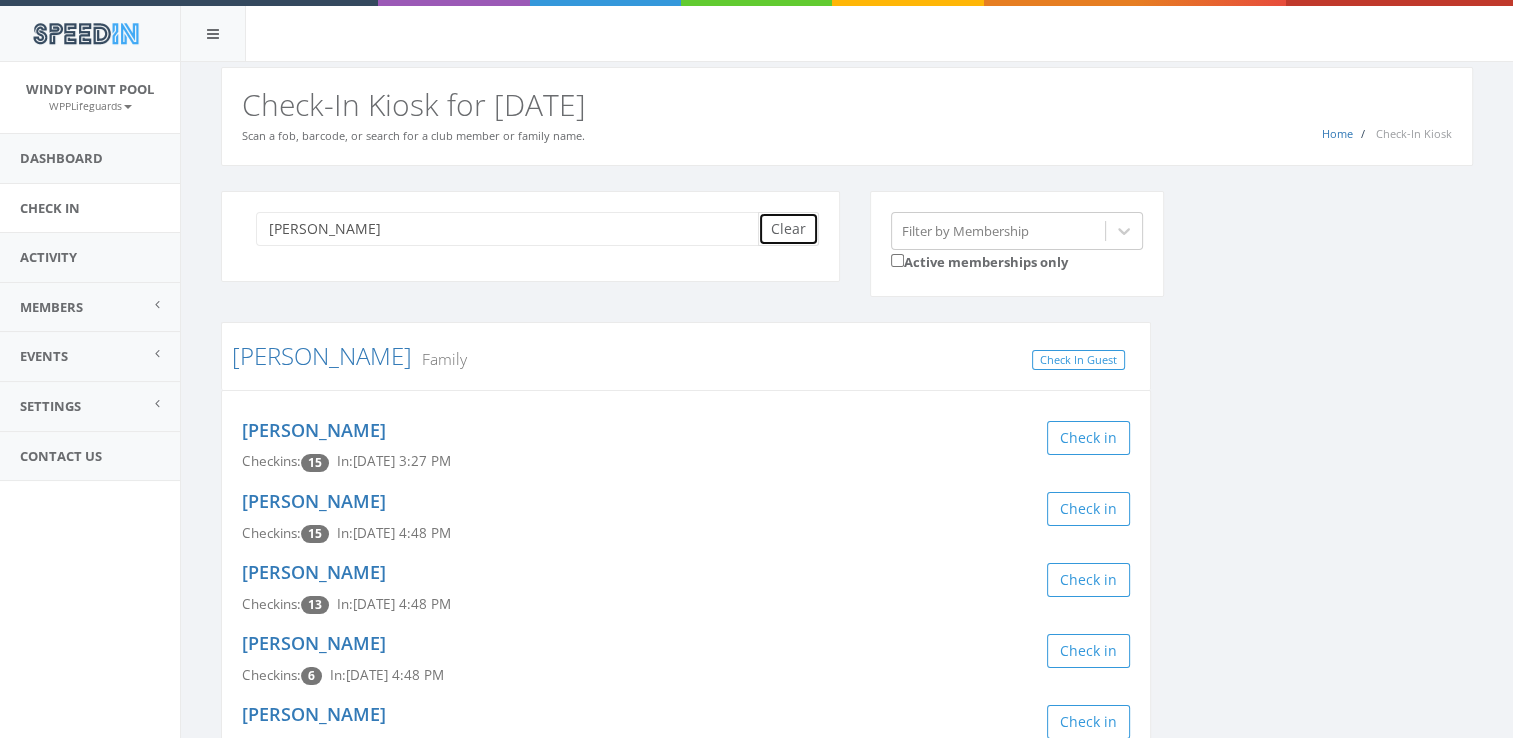 click on "Clear" at bounding box center [788, 229] 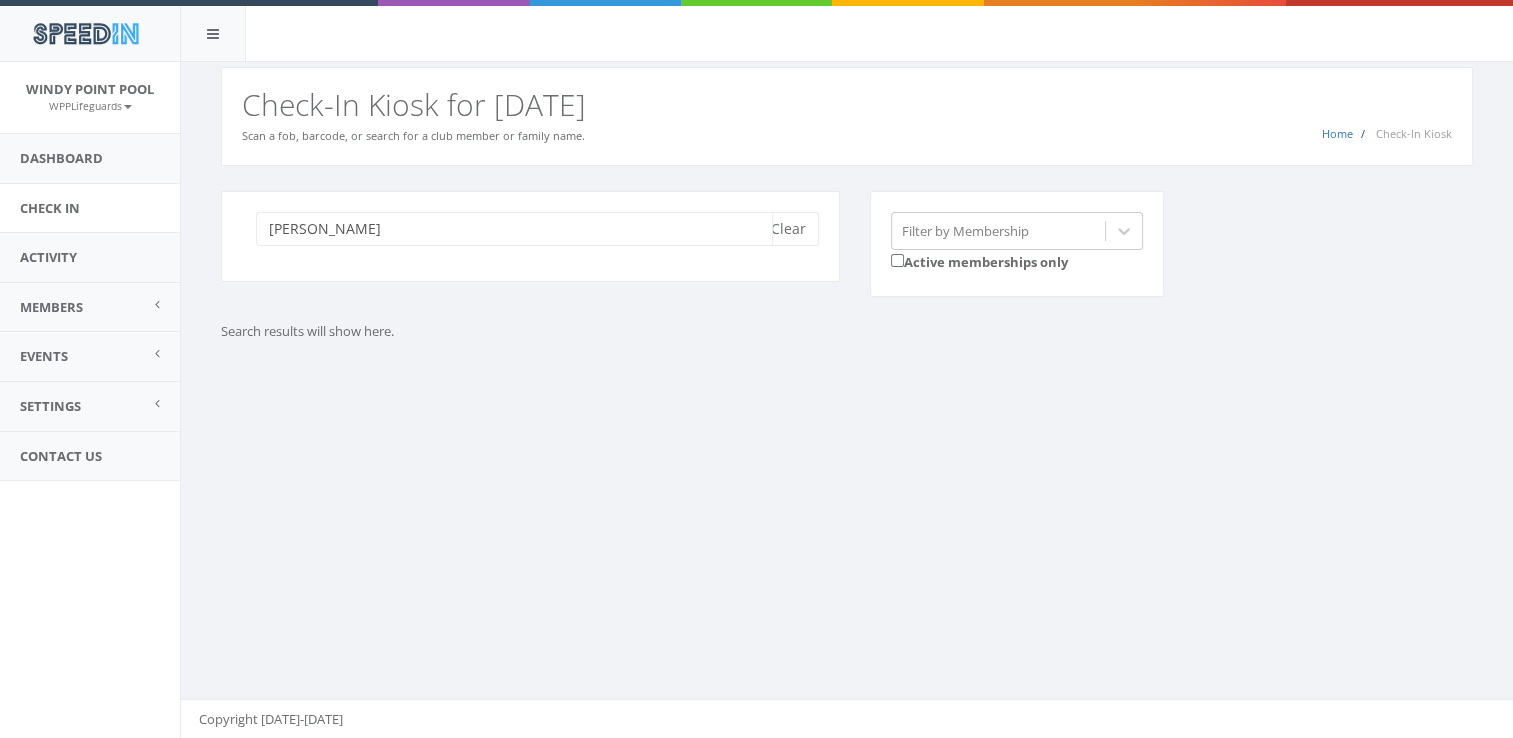 type on "[PERSON_NAME]" 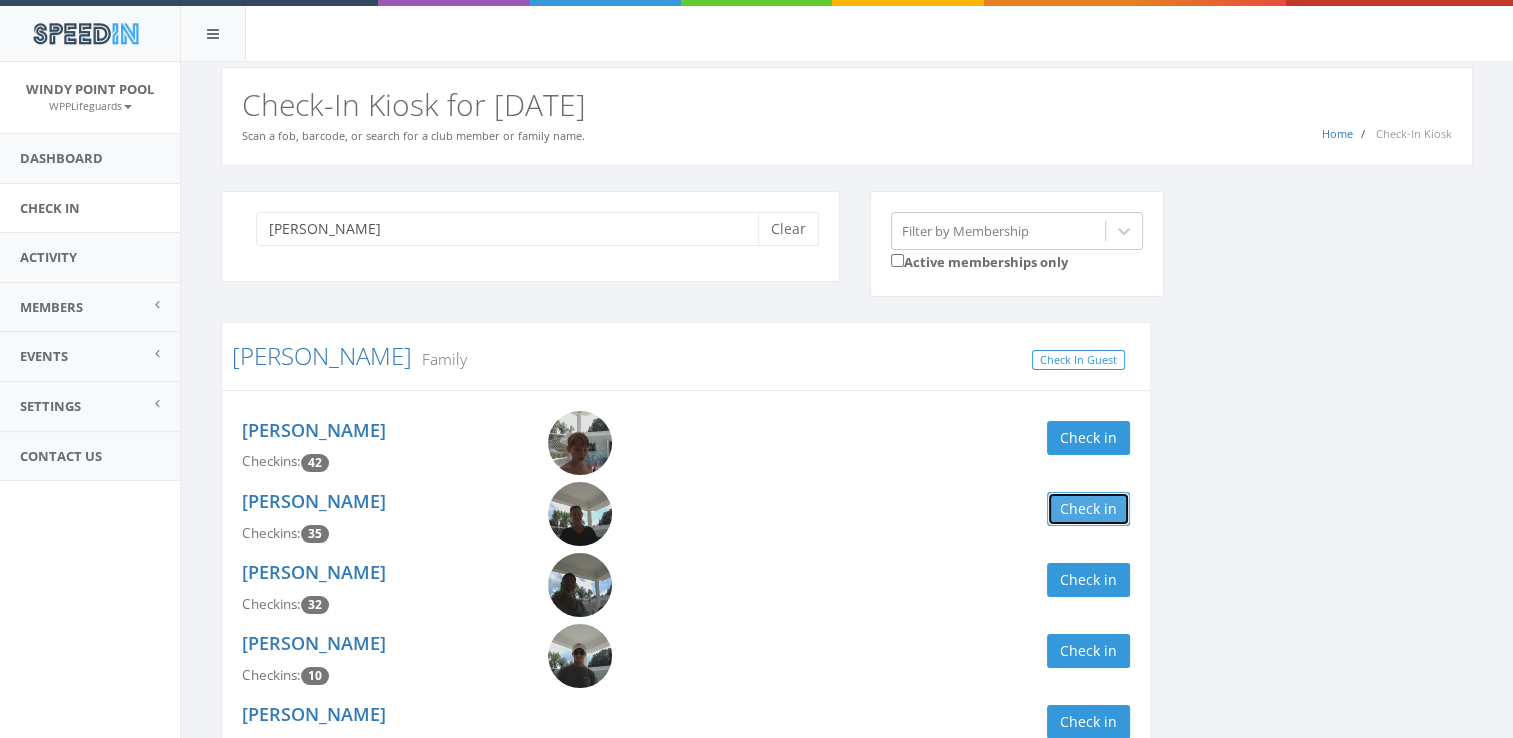click on "Check in" at bounding box center (1088, 509) 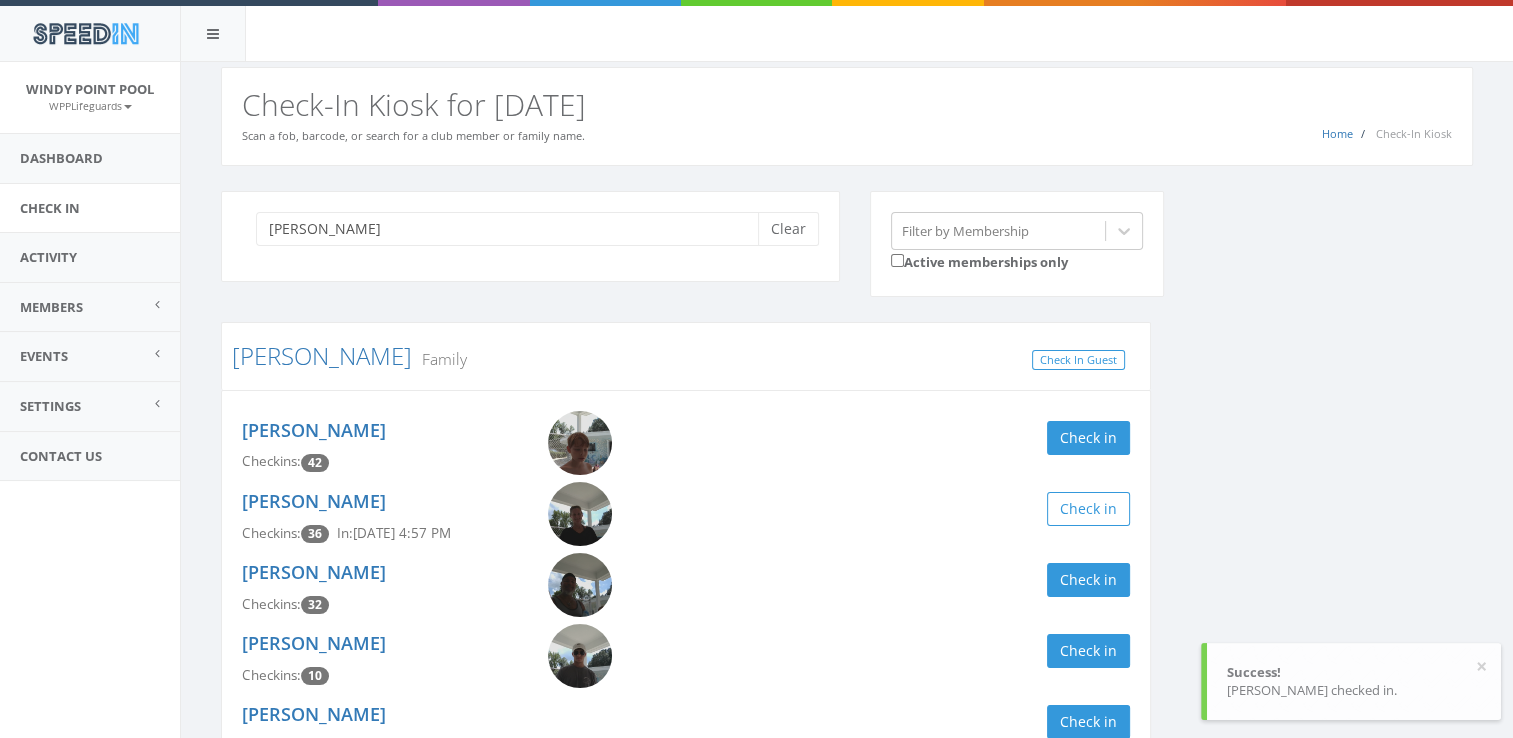 click on "[PERSON_NAME] Checkins:  42 Check in" at bounding box center [686, 446] 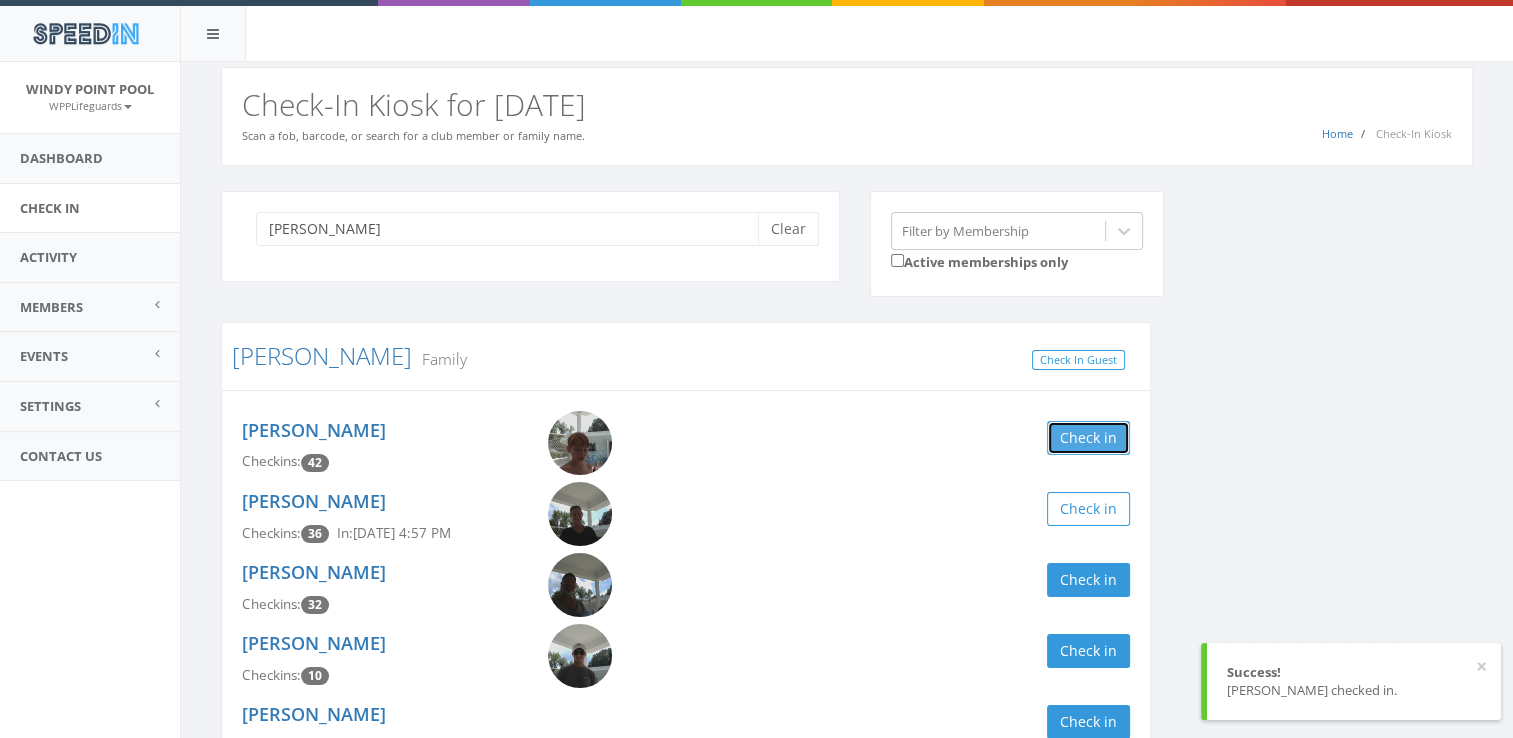 click on "Check in" at bounding box center [1088, 438] 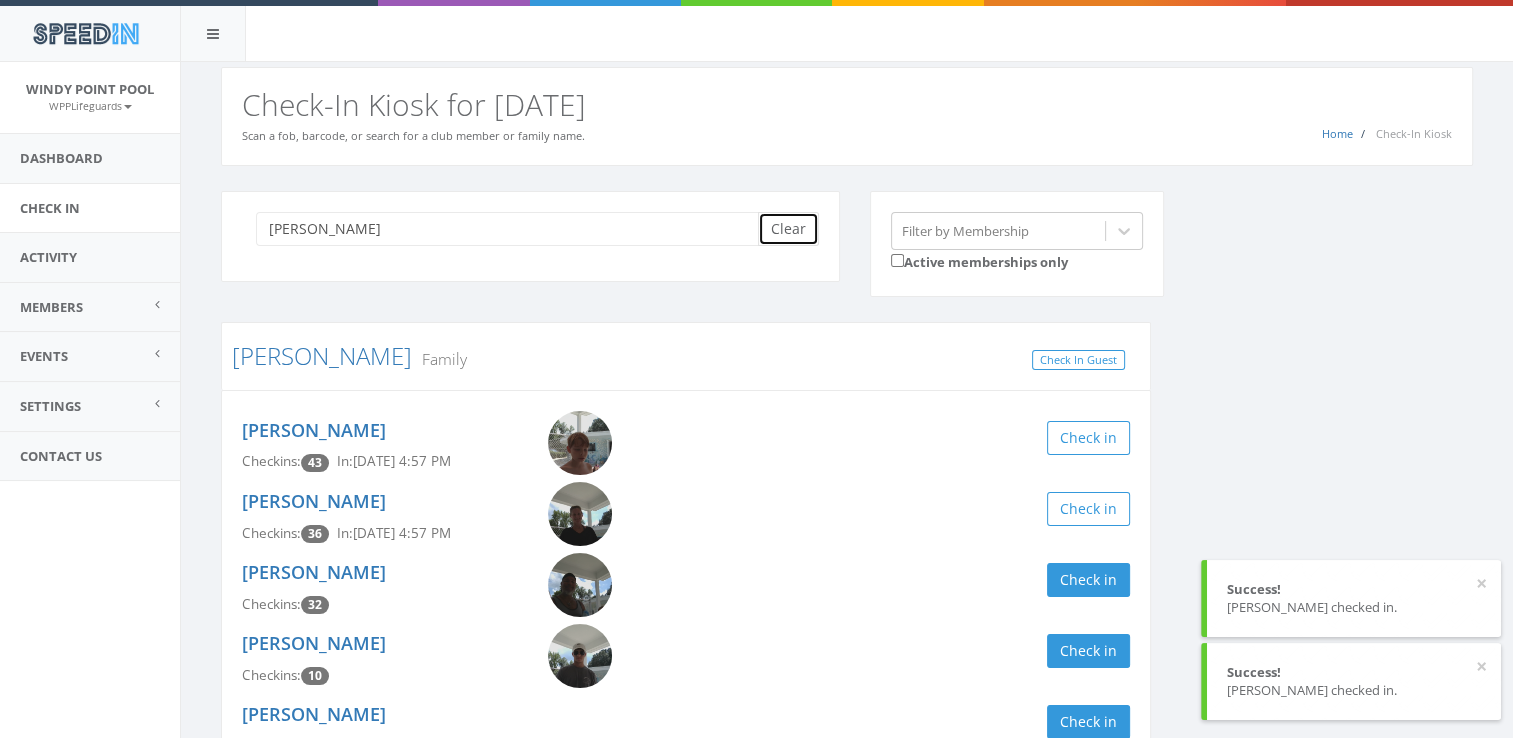 click on "Clear" at bounding box center [788, 229] 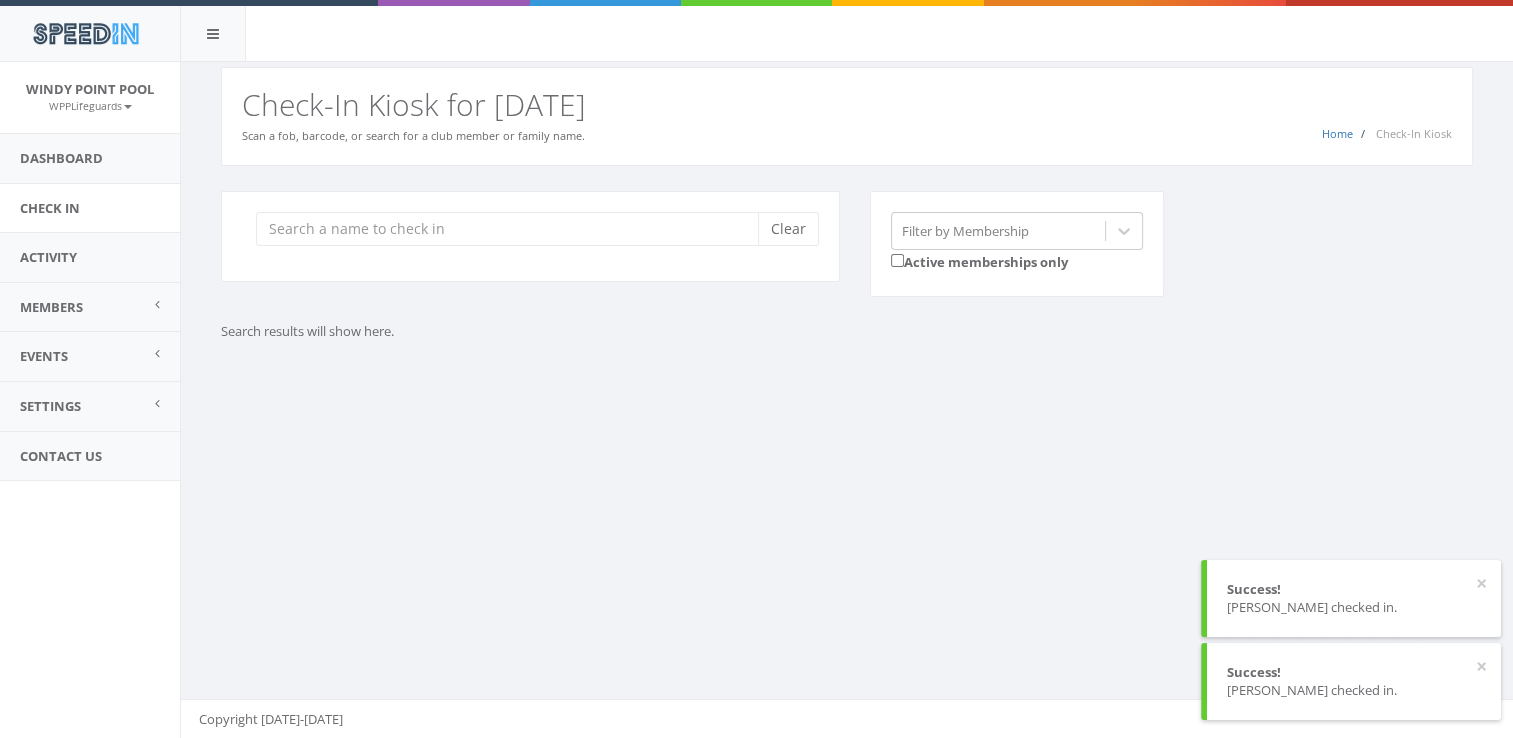 click on "You are using Internet Explorer, which is an old, insecure browser that does not work with this page. Please use another browser like Firefox, Chrome, or Edge.
Home
Check-In Kiosk
Check-In Kiosk for [DATE]
Scan a fob, barcode, or search for a club member or family name.
Clear Filter by Membership  Active memberships only Search results will show here.
Copyright [DATE]-[DATE]" at bounding box center [846, 400] 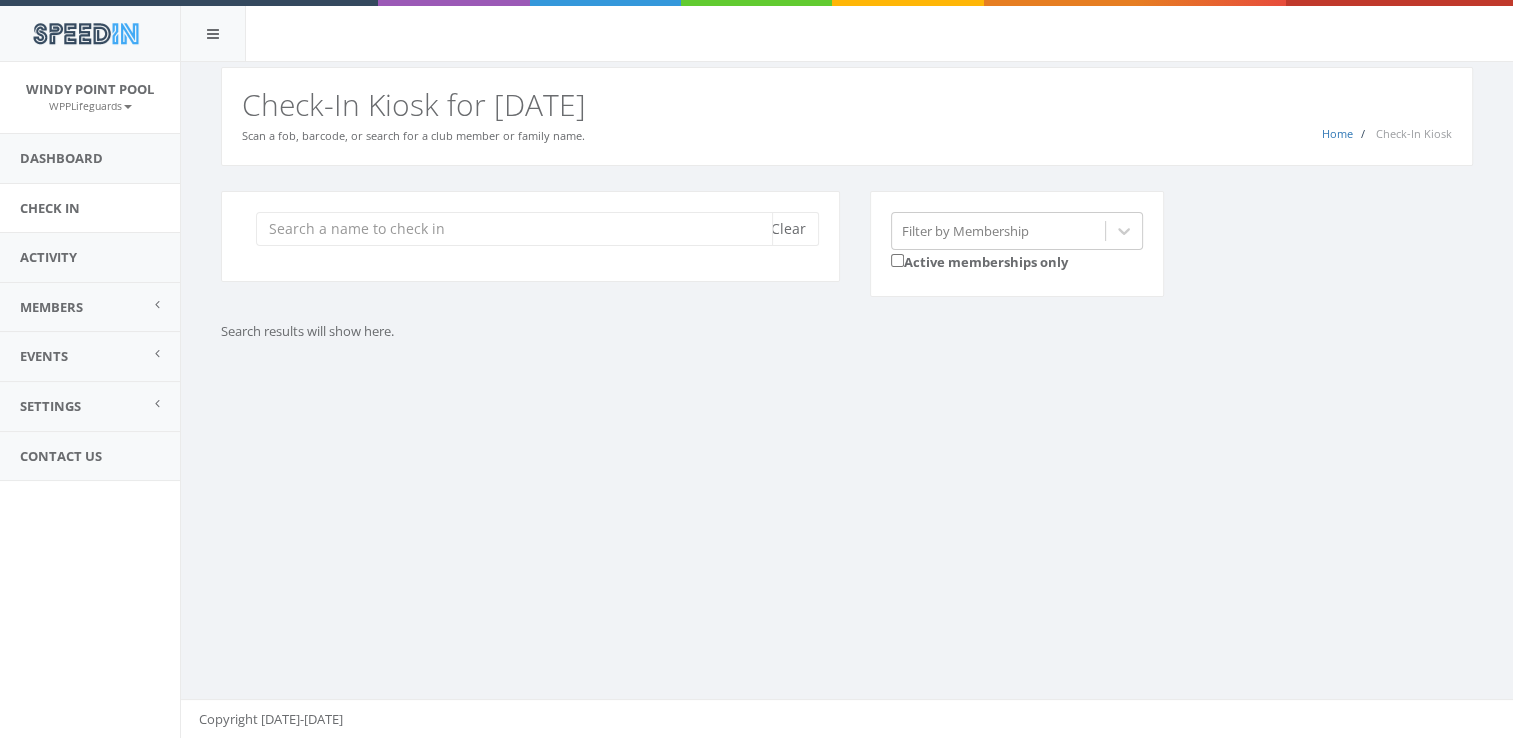 click at bounding box center [514, 229] 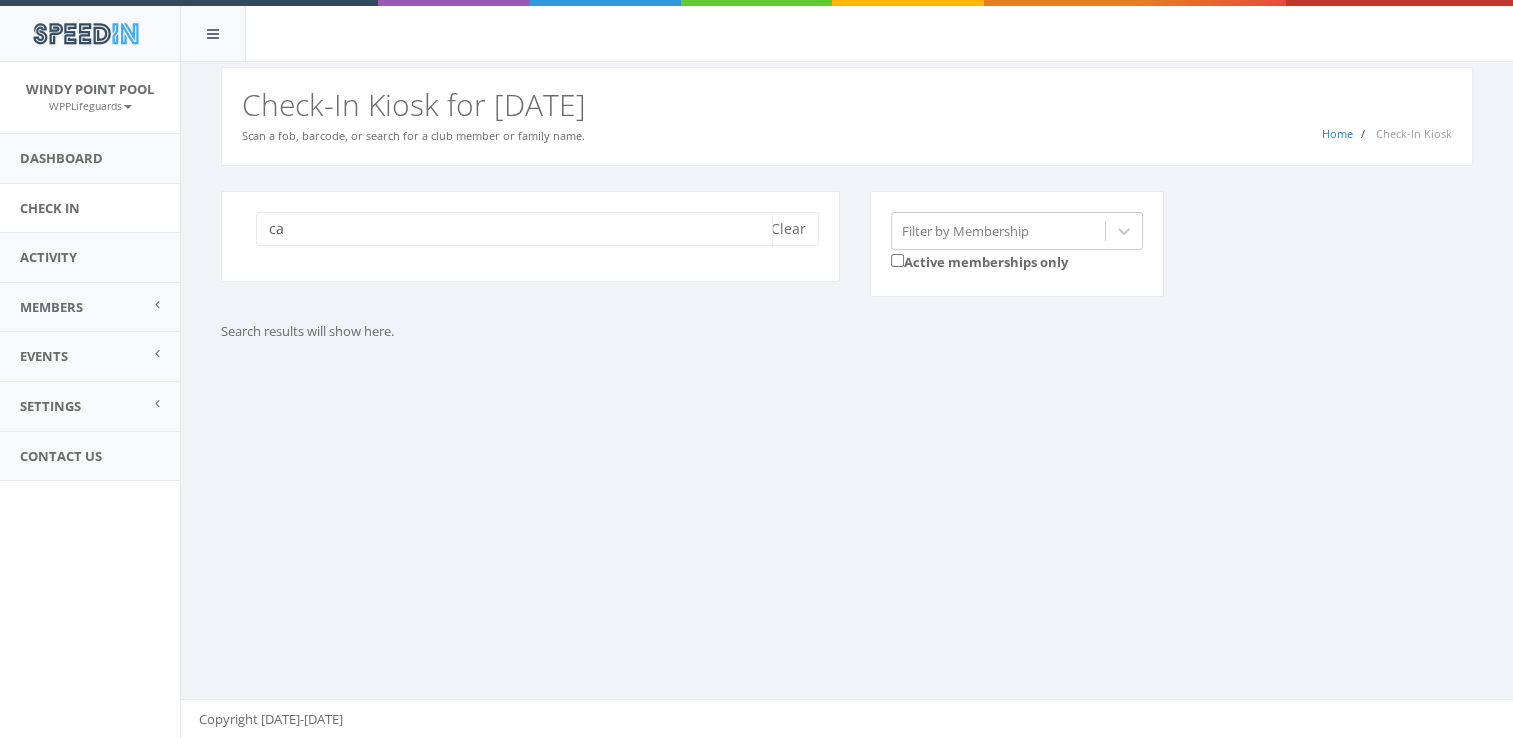 type on "c" 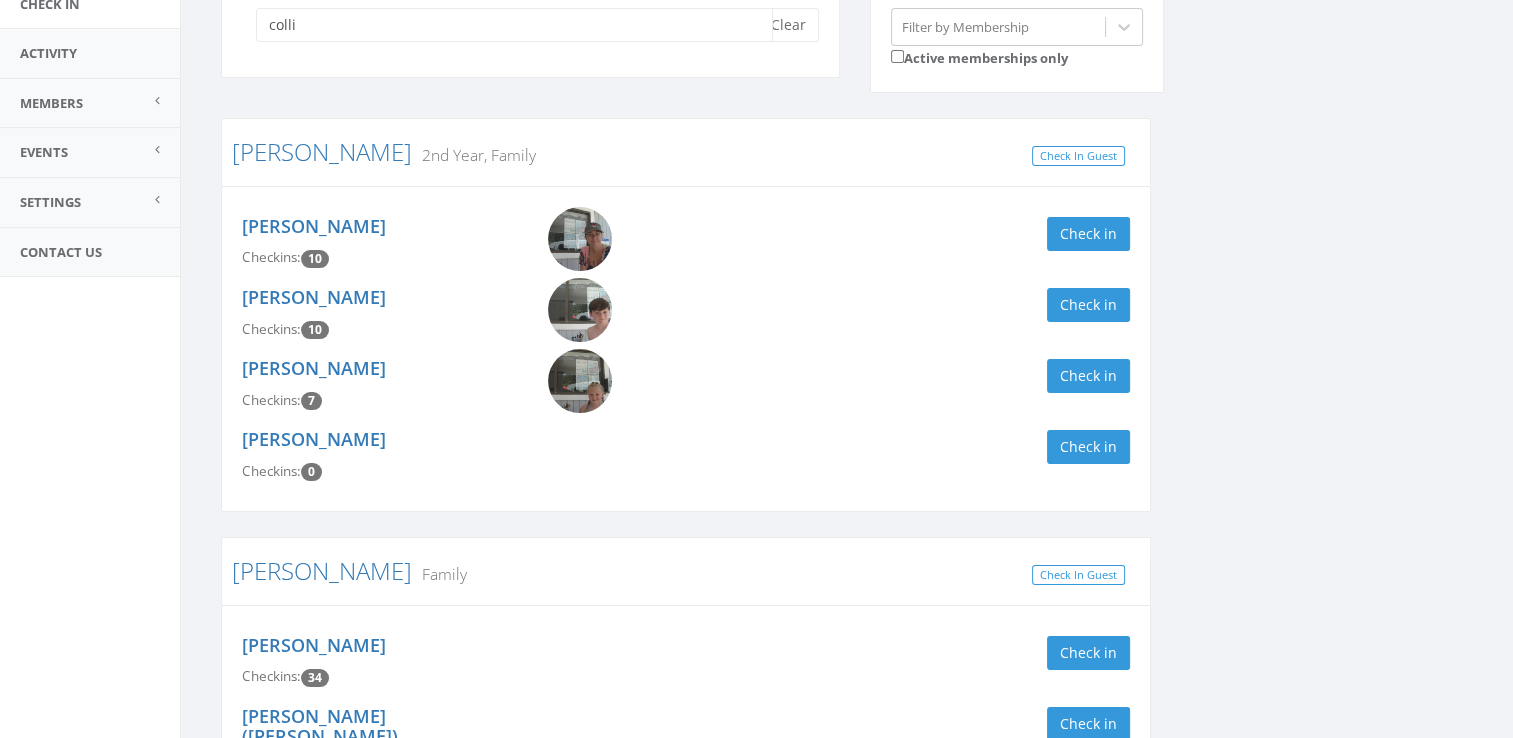 scroll, scrollTop: 221, scrollLeft: 0, axis: vertical 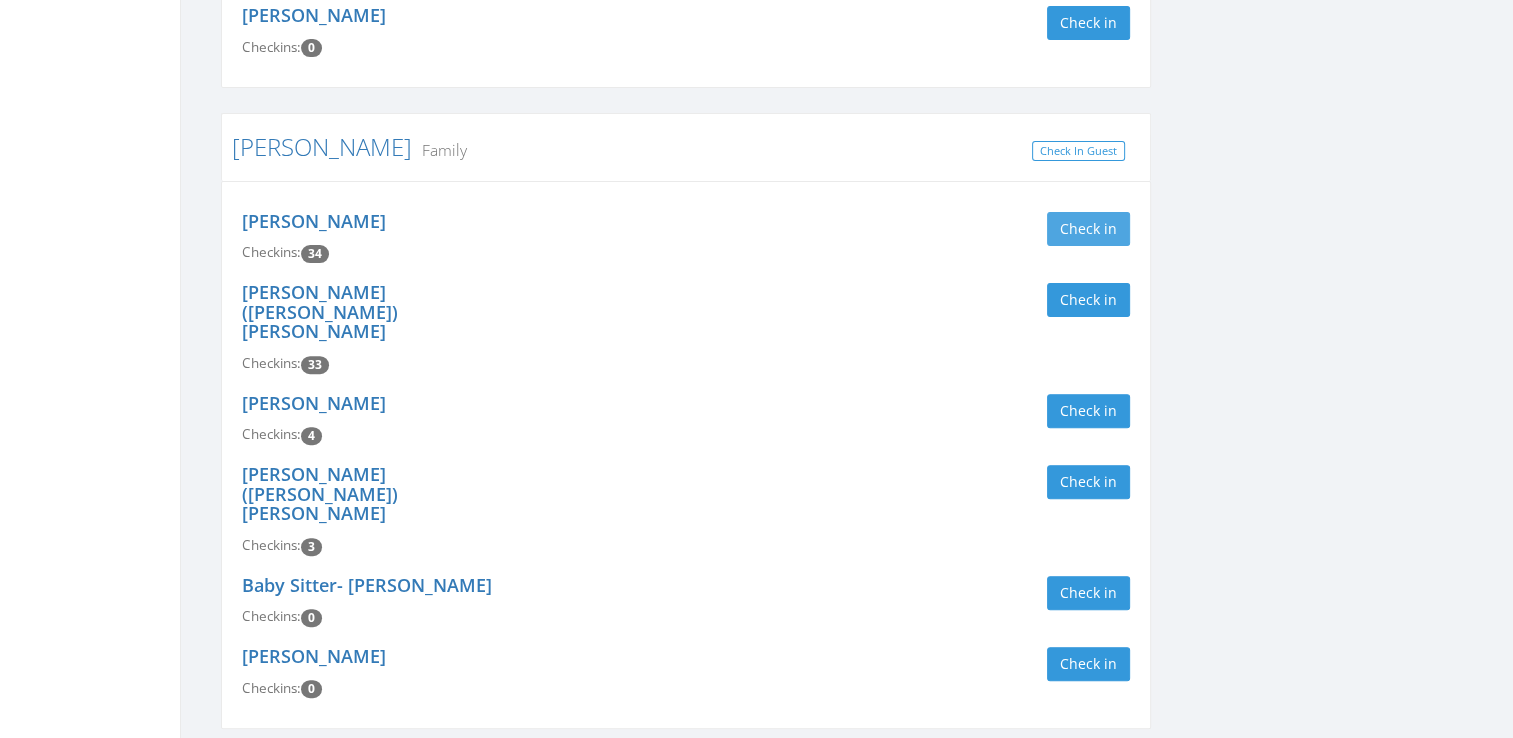 type on "colli" 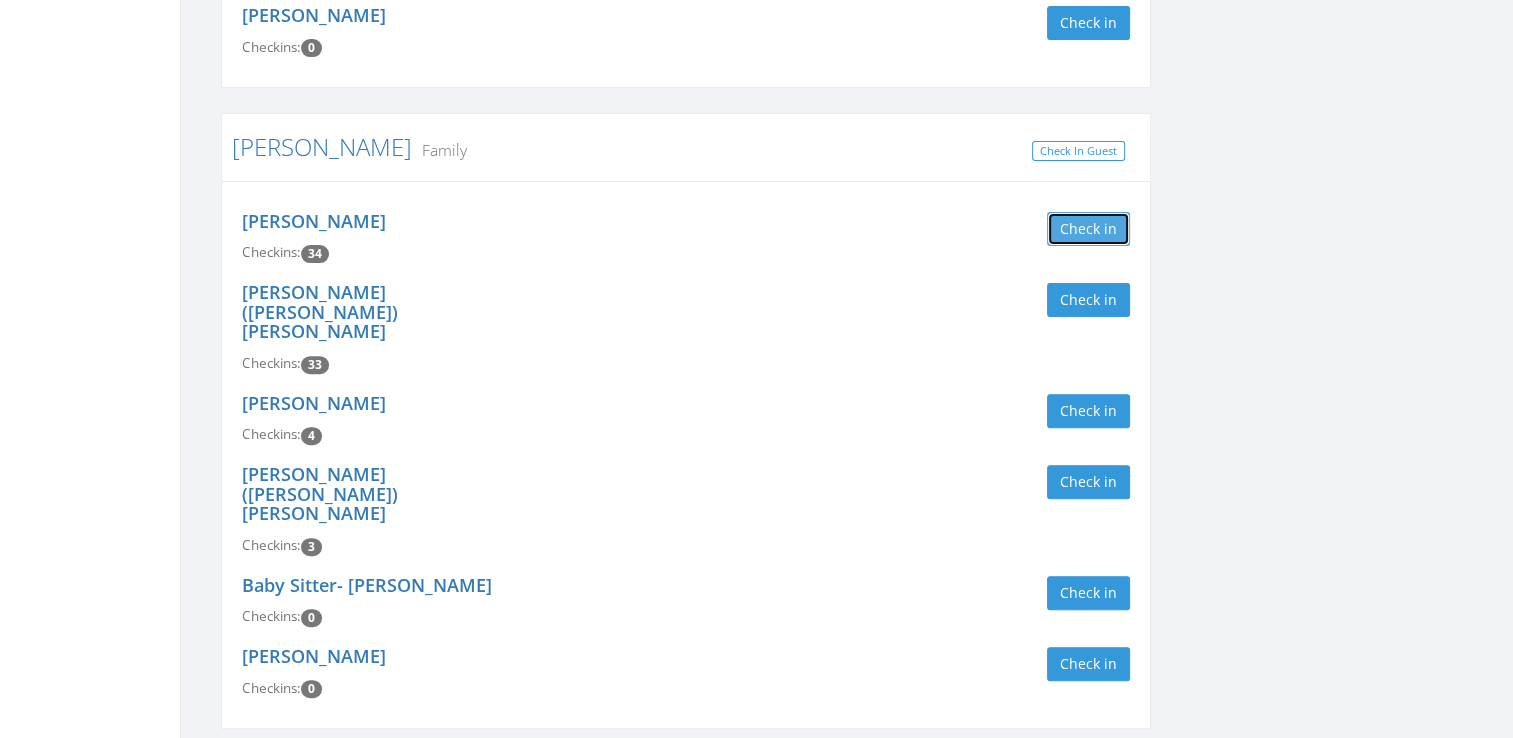 click on "Check in" at bounding box center (1088, 229) 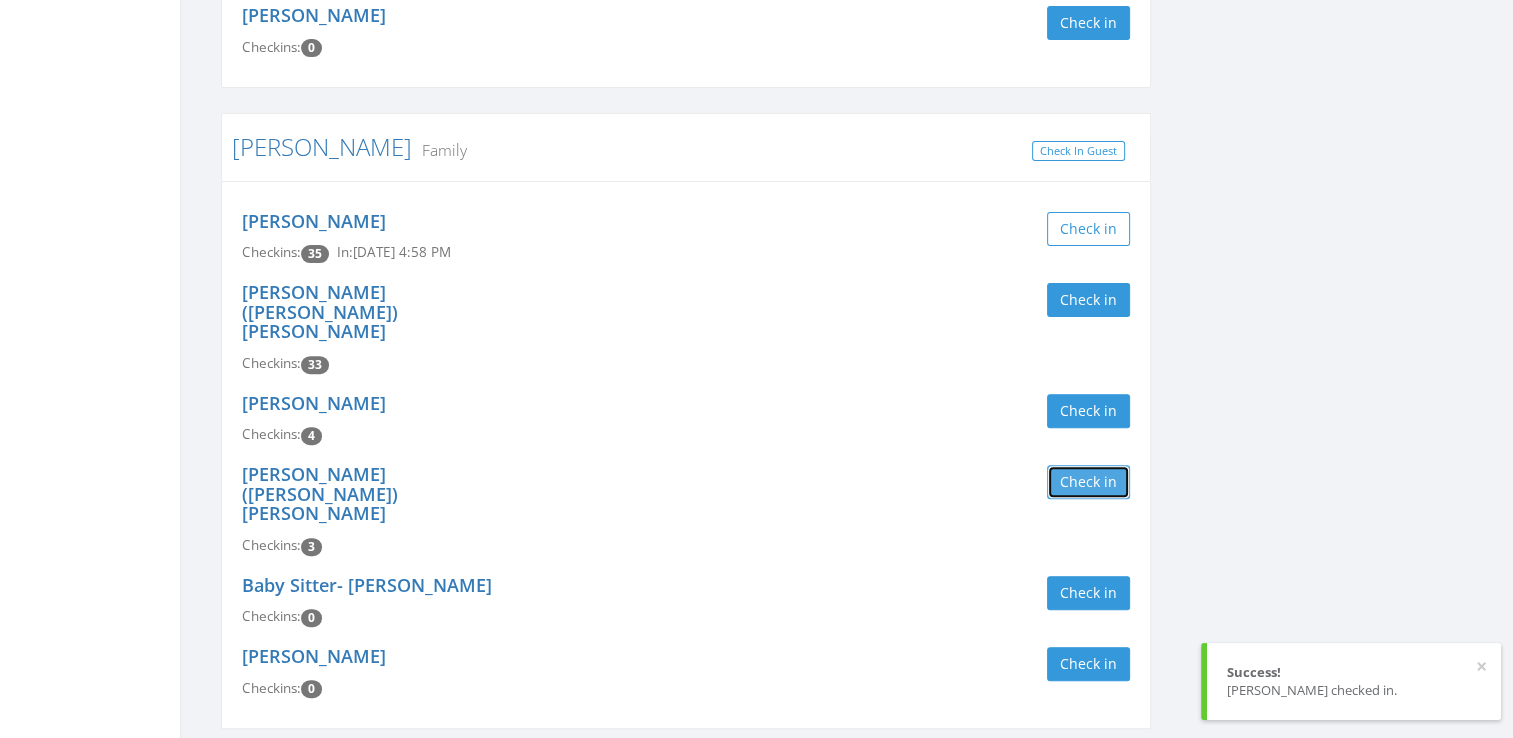 click on "Check in" at bounding box center (1088, 482) 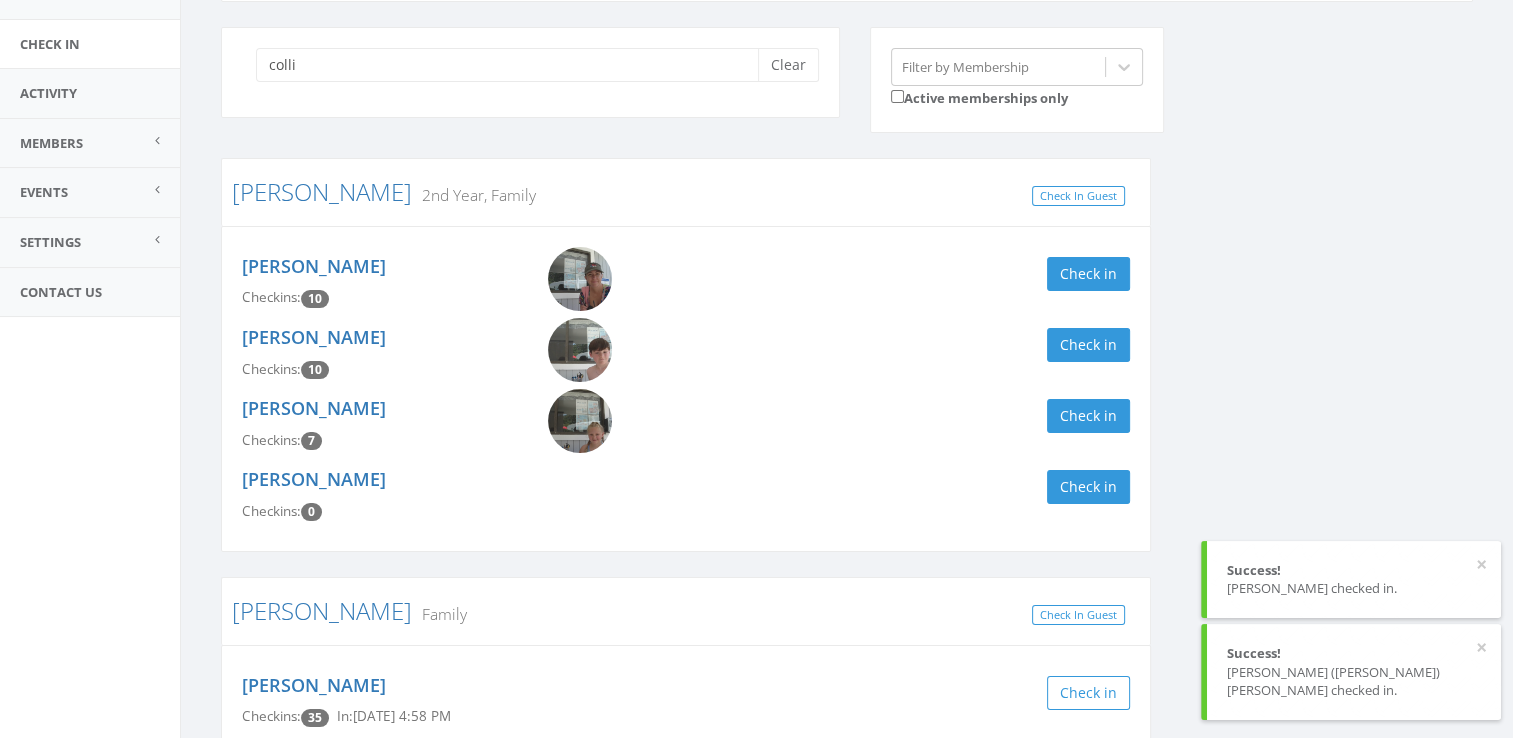 scroll, scrollTop: 0, scrollLeft: 0, axis: both 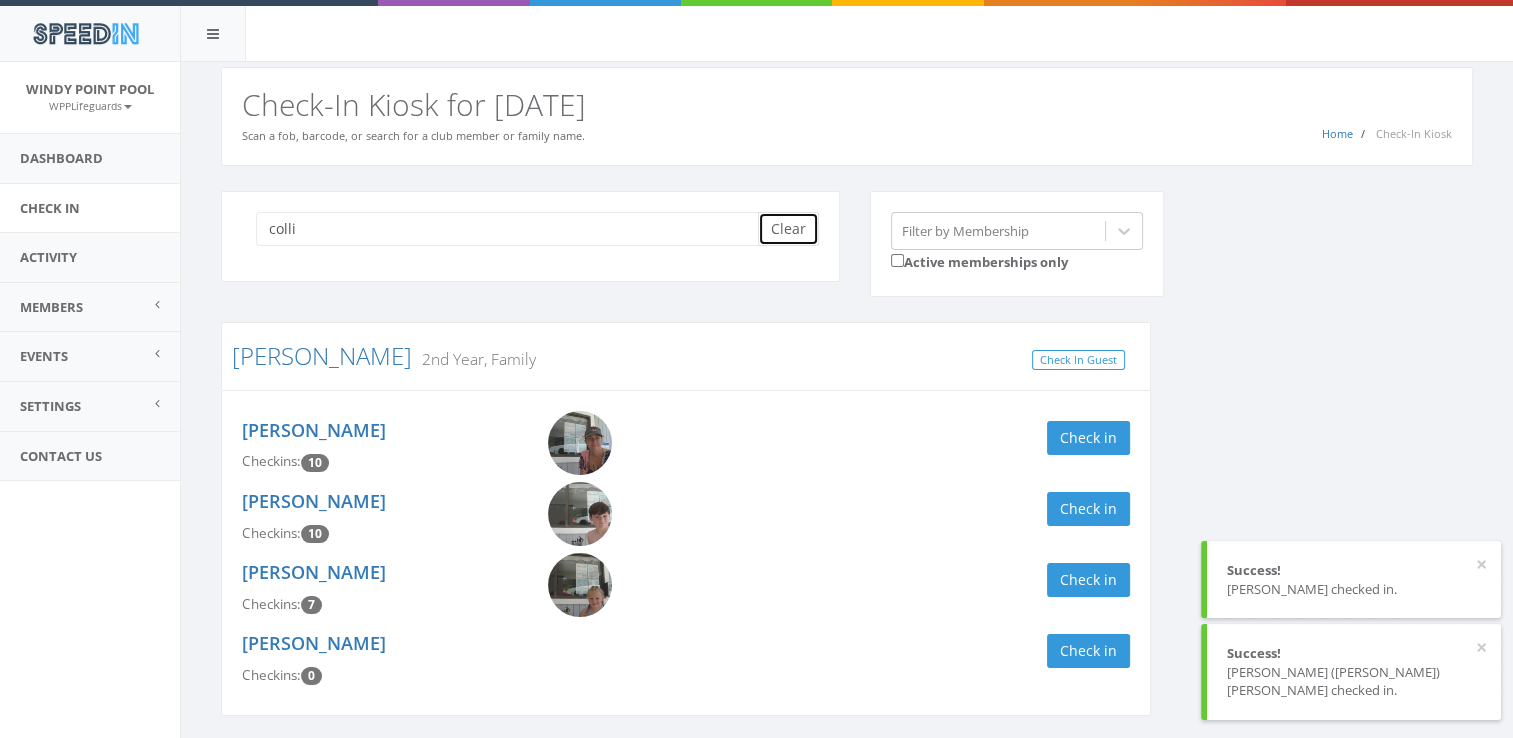 click on "Clear" at bounding box center (788, 229) 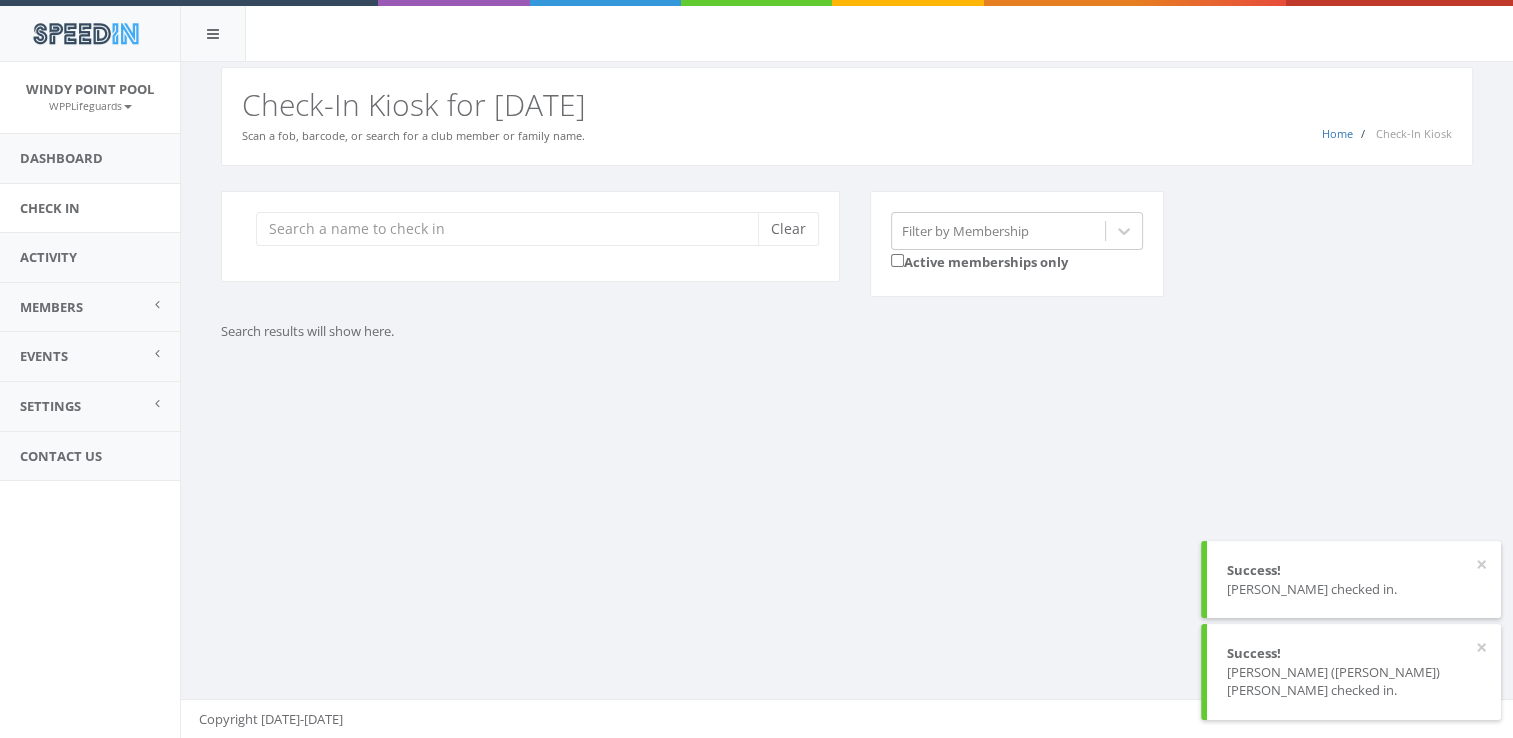 click on "Clear Filter by Membership  Active memberships only Search results will show here." at bounding box center (847, 291) 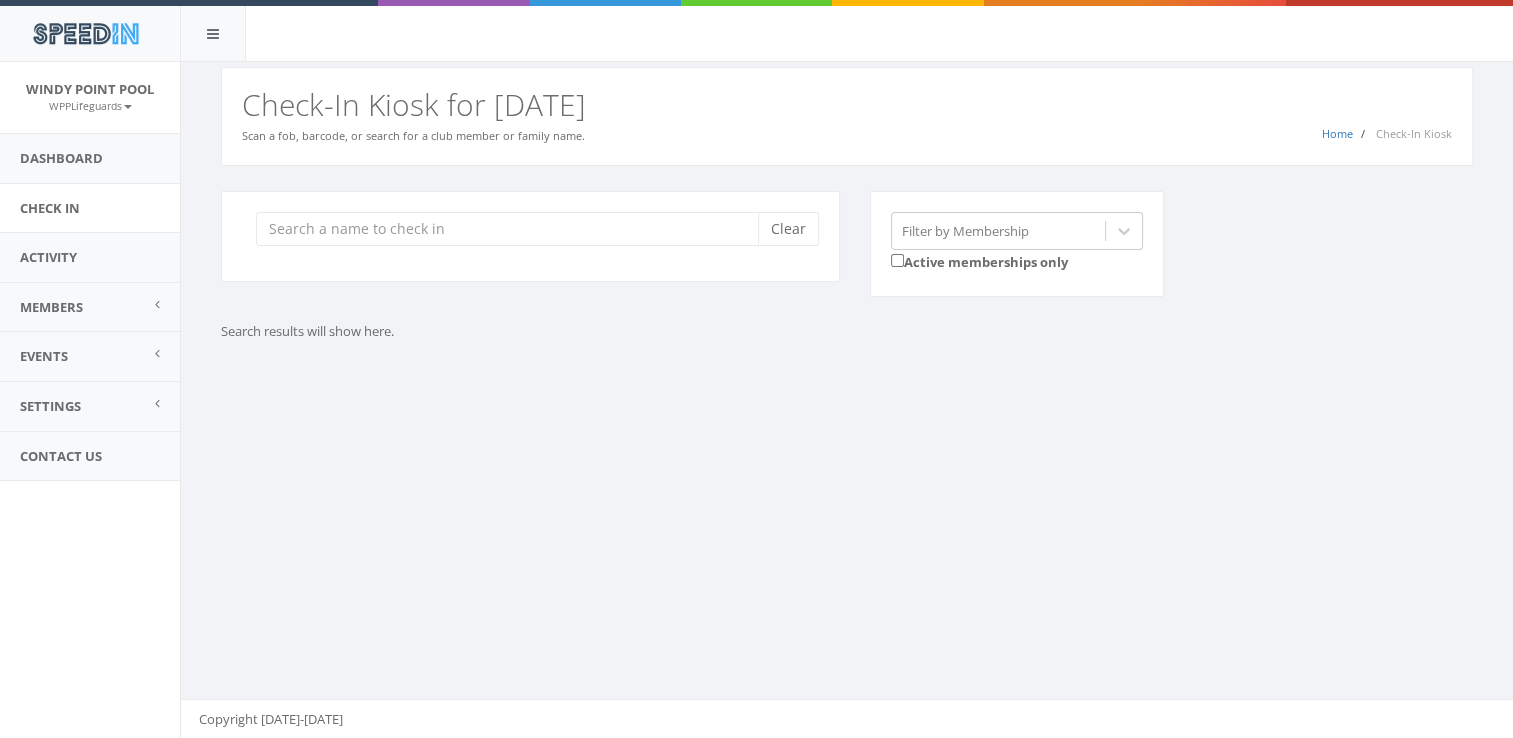 click on "Clear" at bounding box center [530, 236] 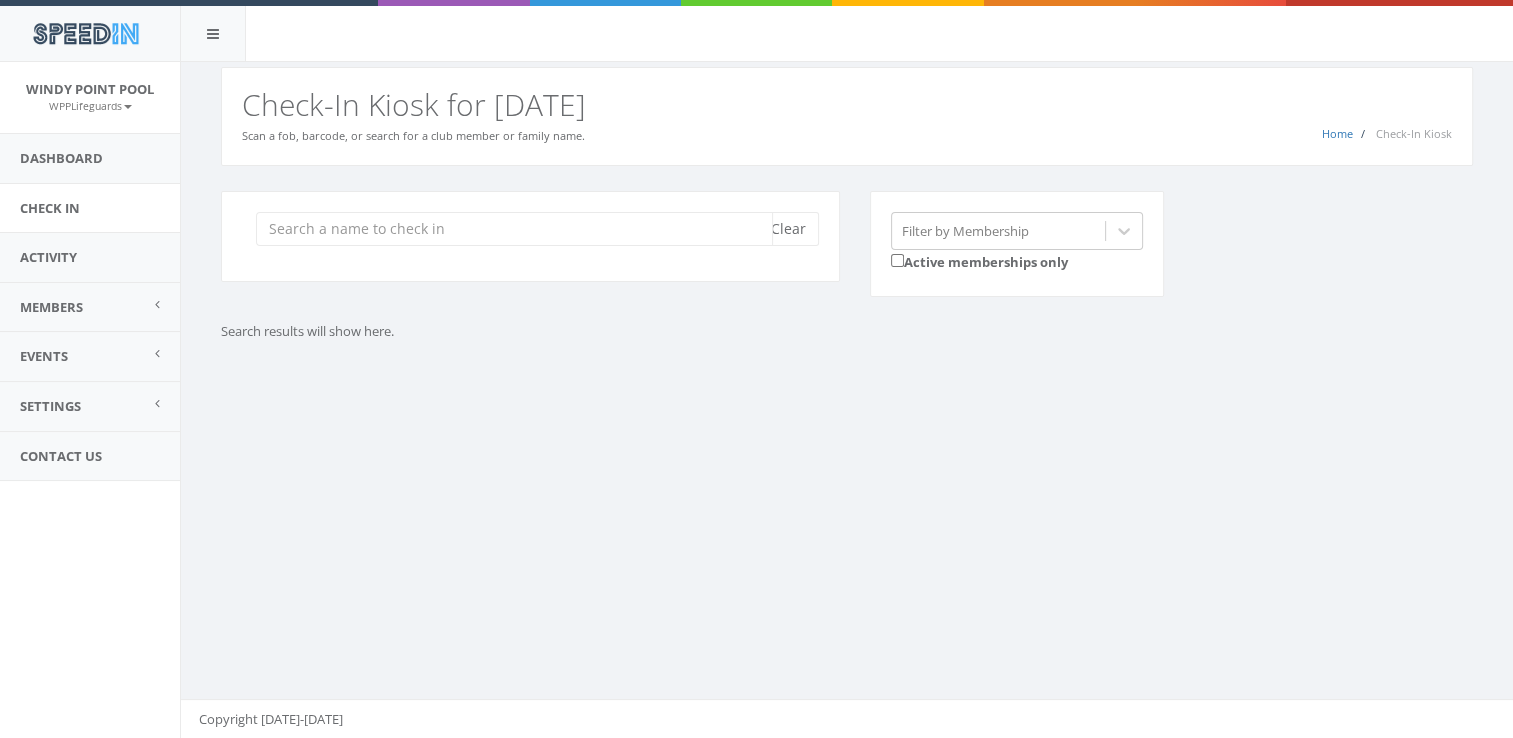 click at bounding box center (514, 229) 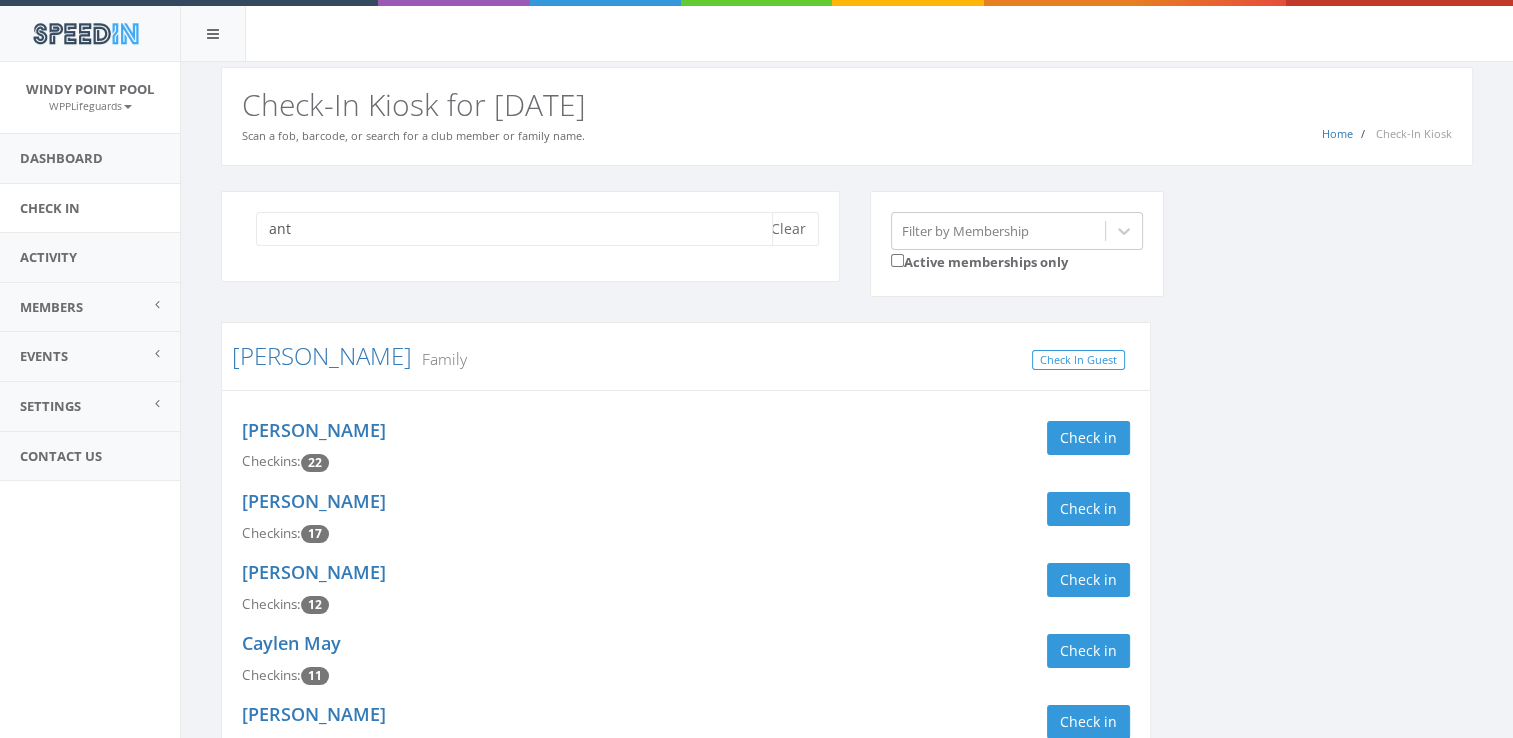 click on "ant" at bounding box center (514, 229) 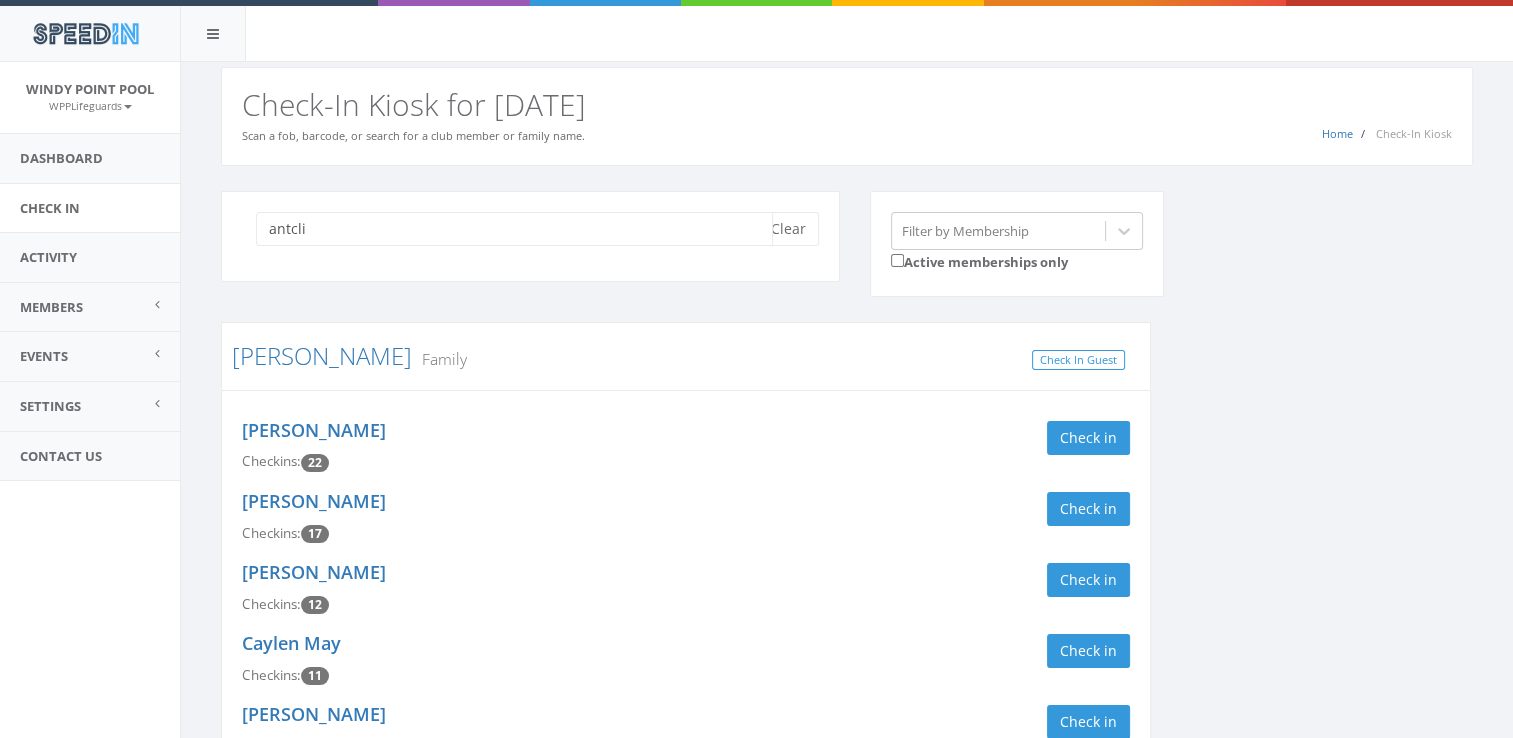 type on "antcli" 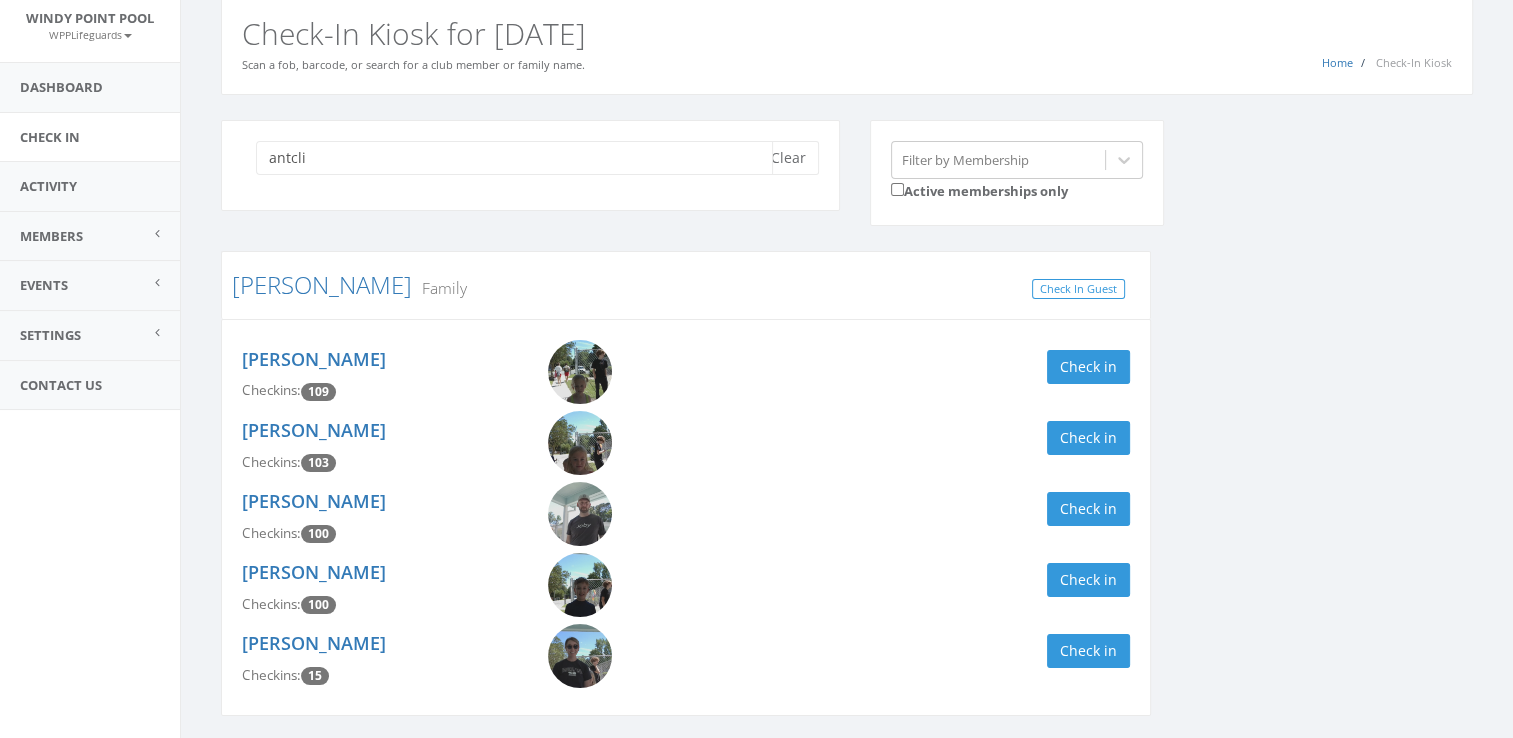 scroll, scrollTop: 74, scrollLeft: 0, axis: vertical 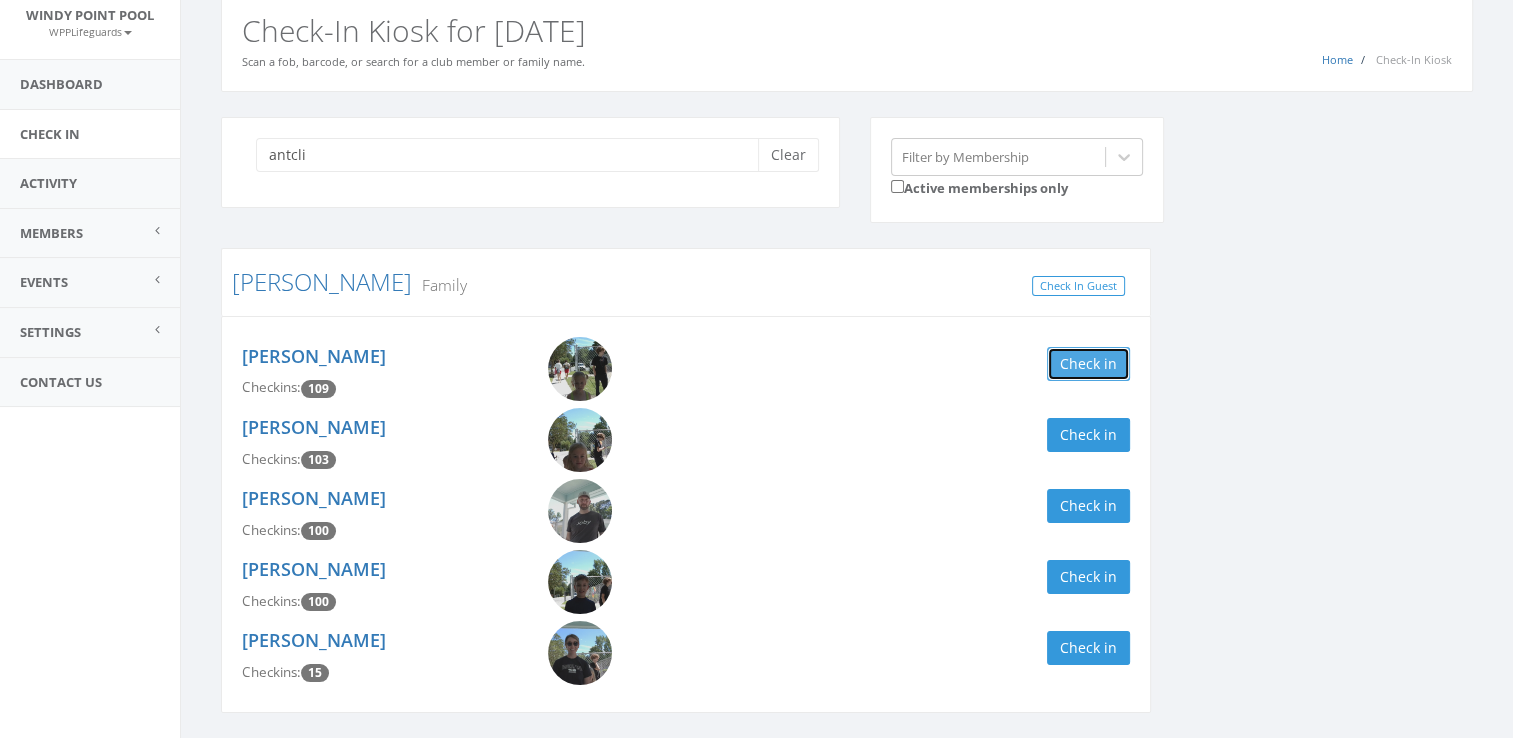 click on "Check in" at bounding box center [1088, 364] 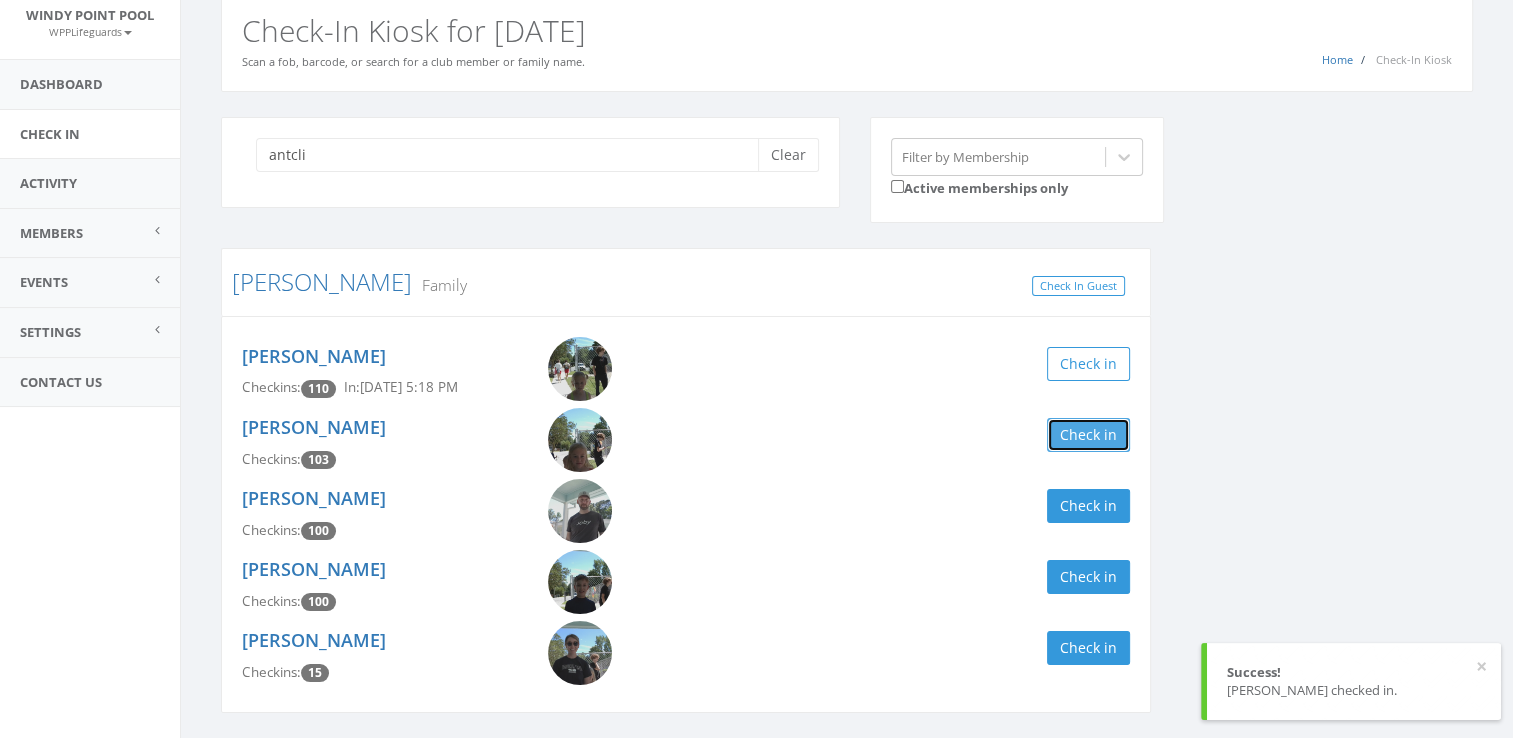click on "Check in" at bounding box center [1088, 435] 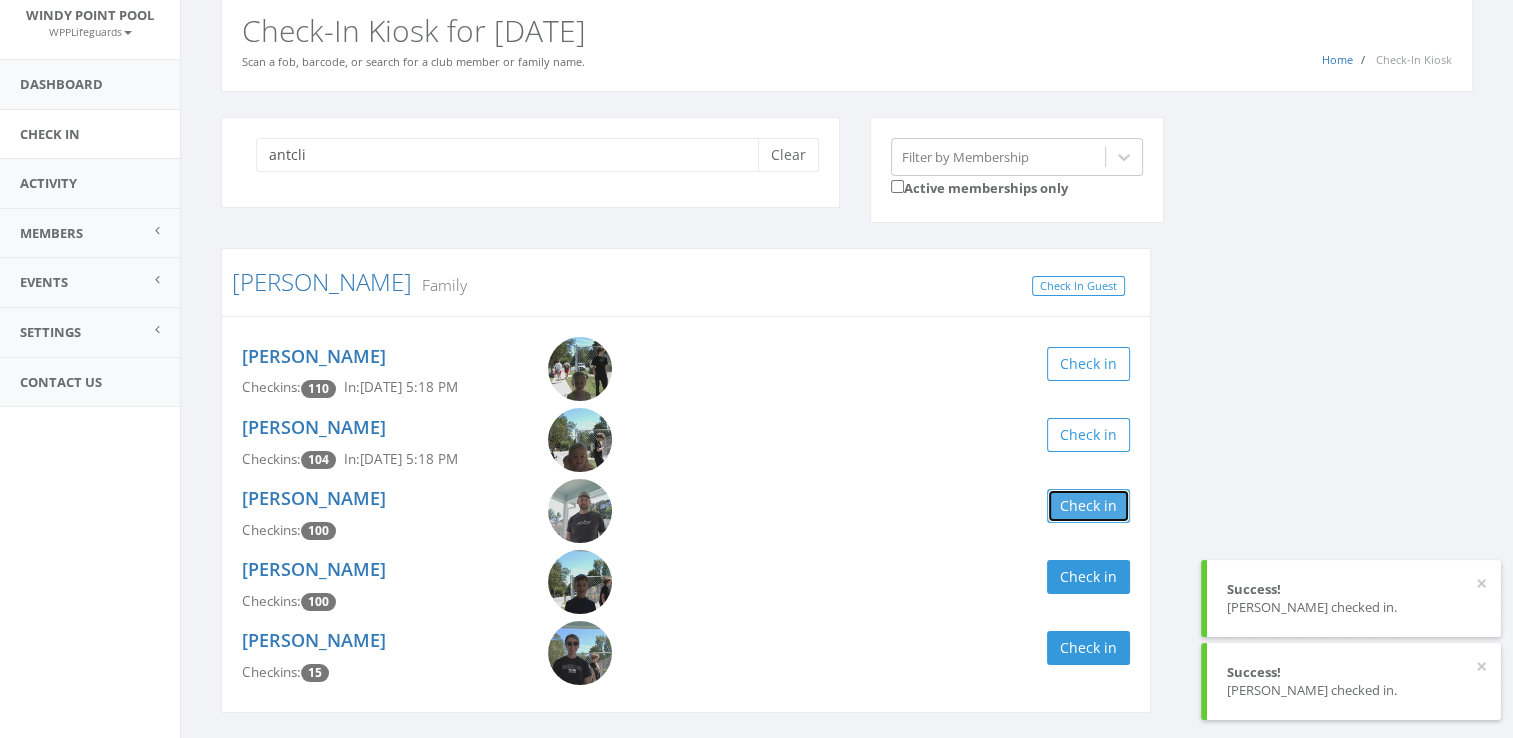 click on "Check in" at bounding box center (1088, 506) 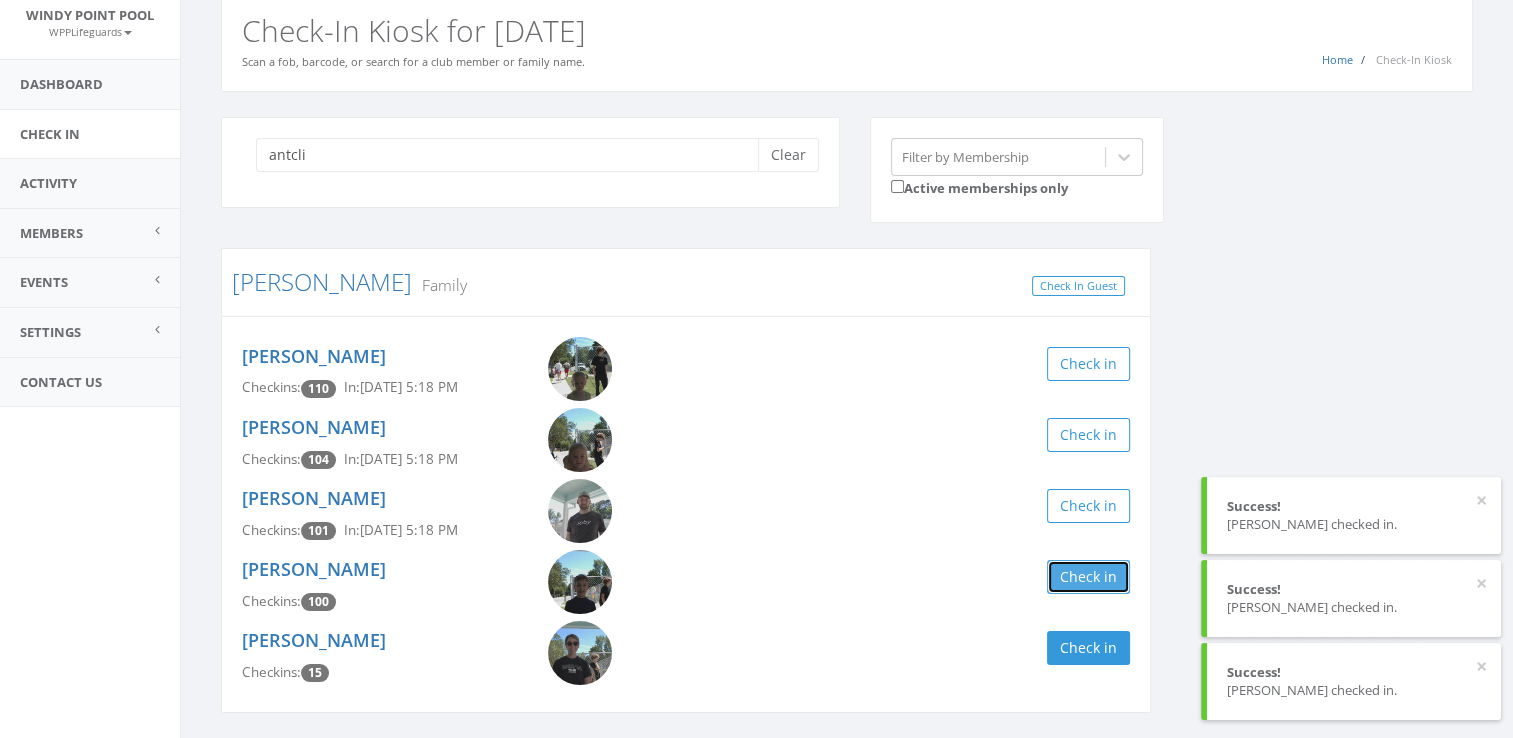 click on "Check in" at bounding box center [1088, 577] 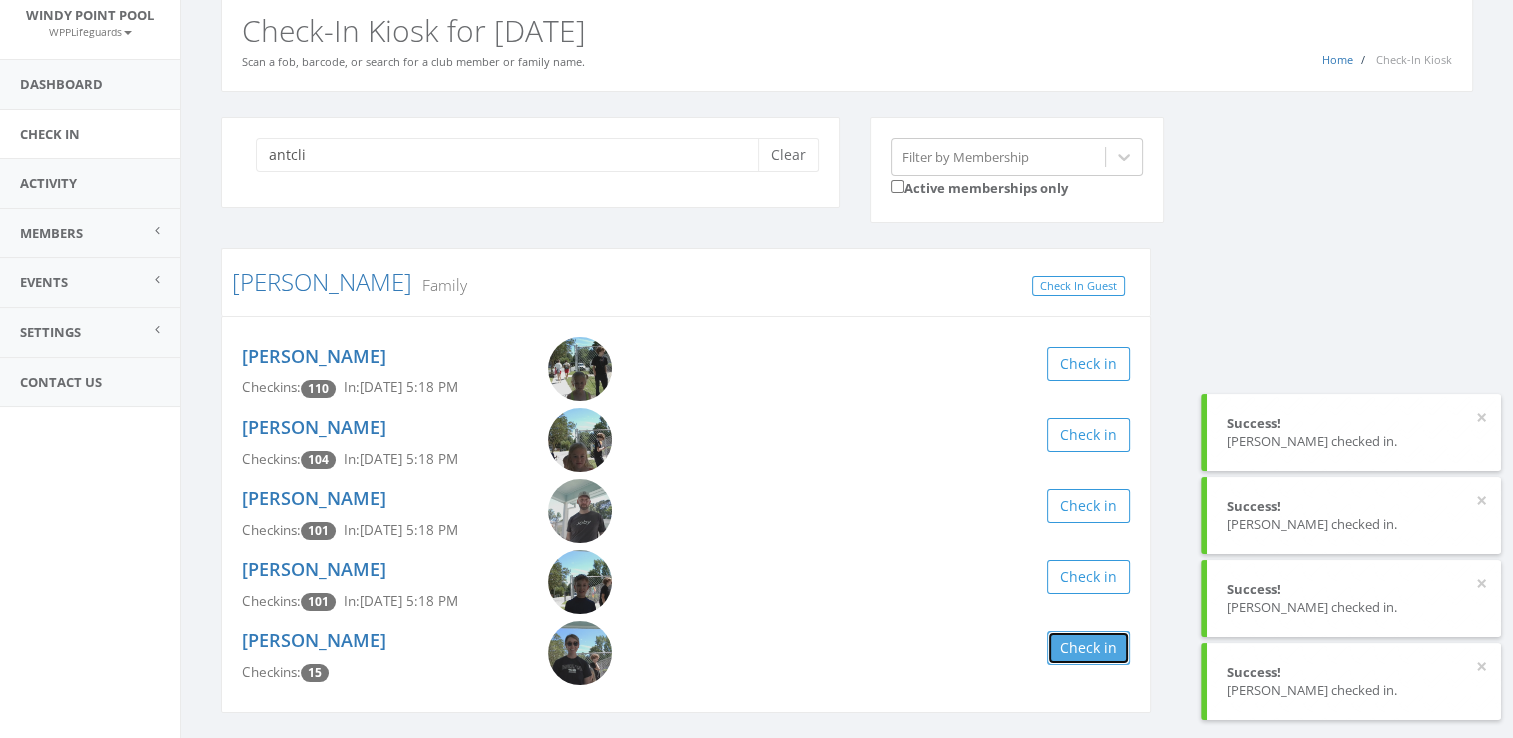 click on "Check in" at bounding box center [1088, 648] 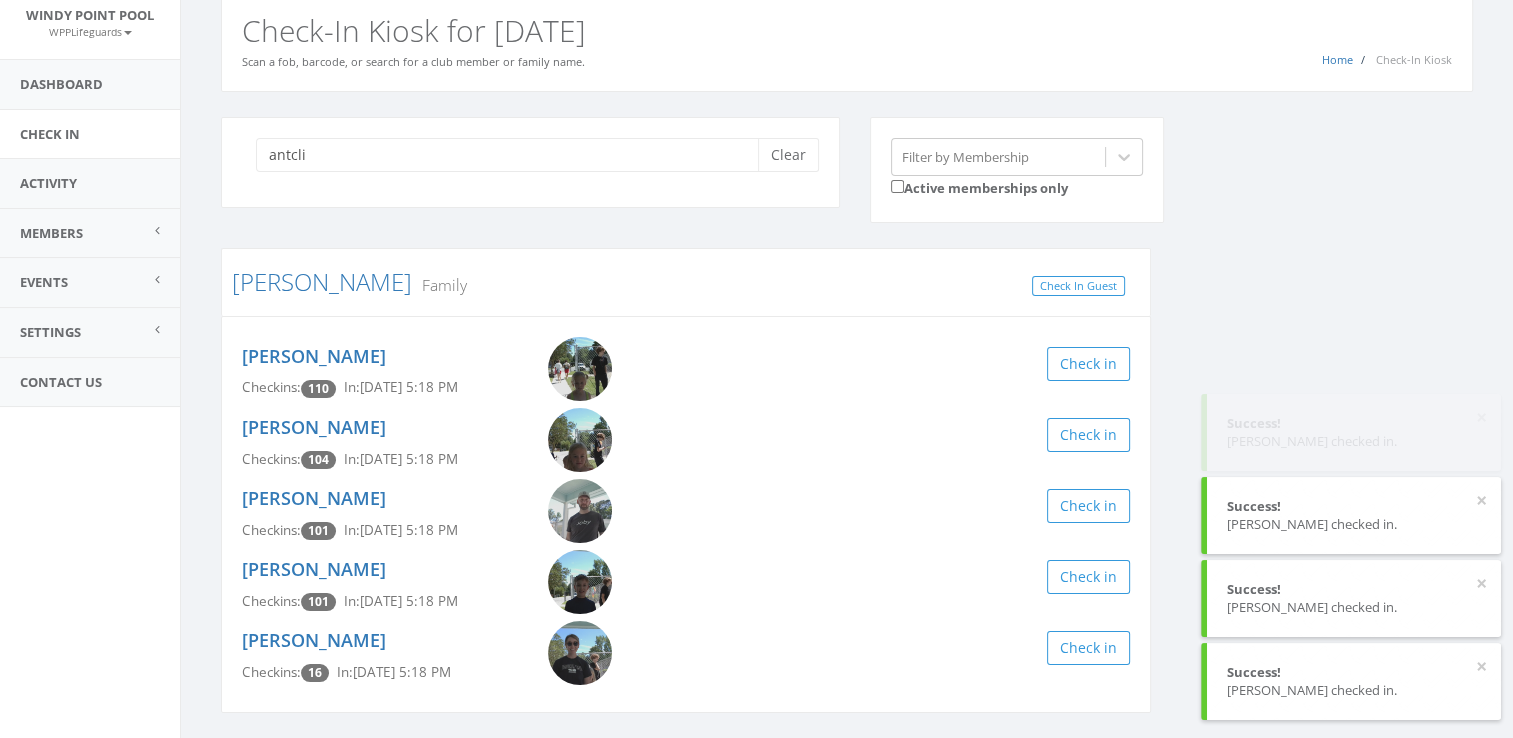 click on "antcli Clear Filter by Membership  Active memberships only" at bounding box center [854, 183] 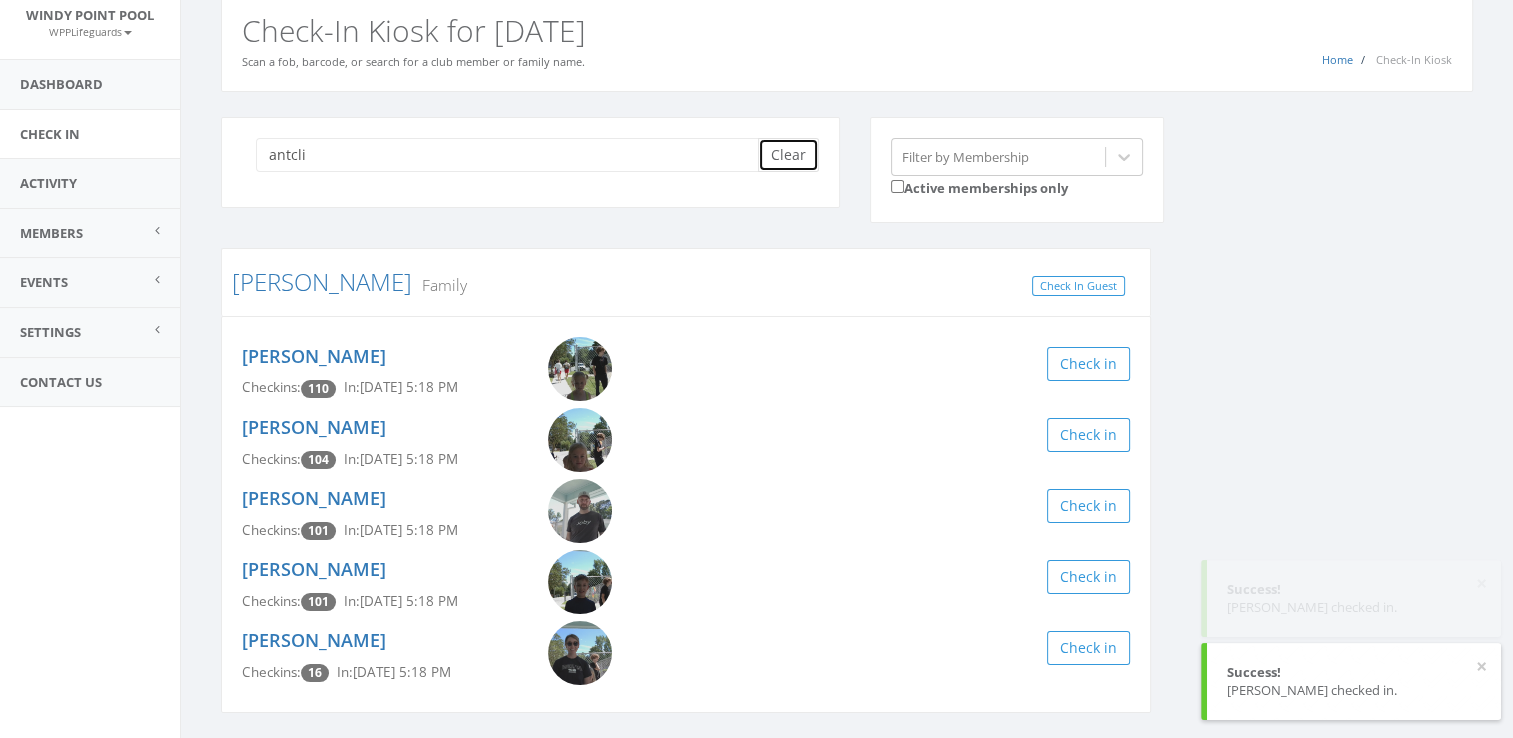 click on "Clear" at bounding box center [788, 155] 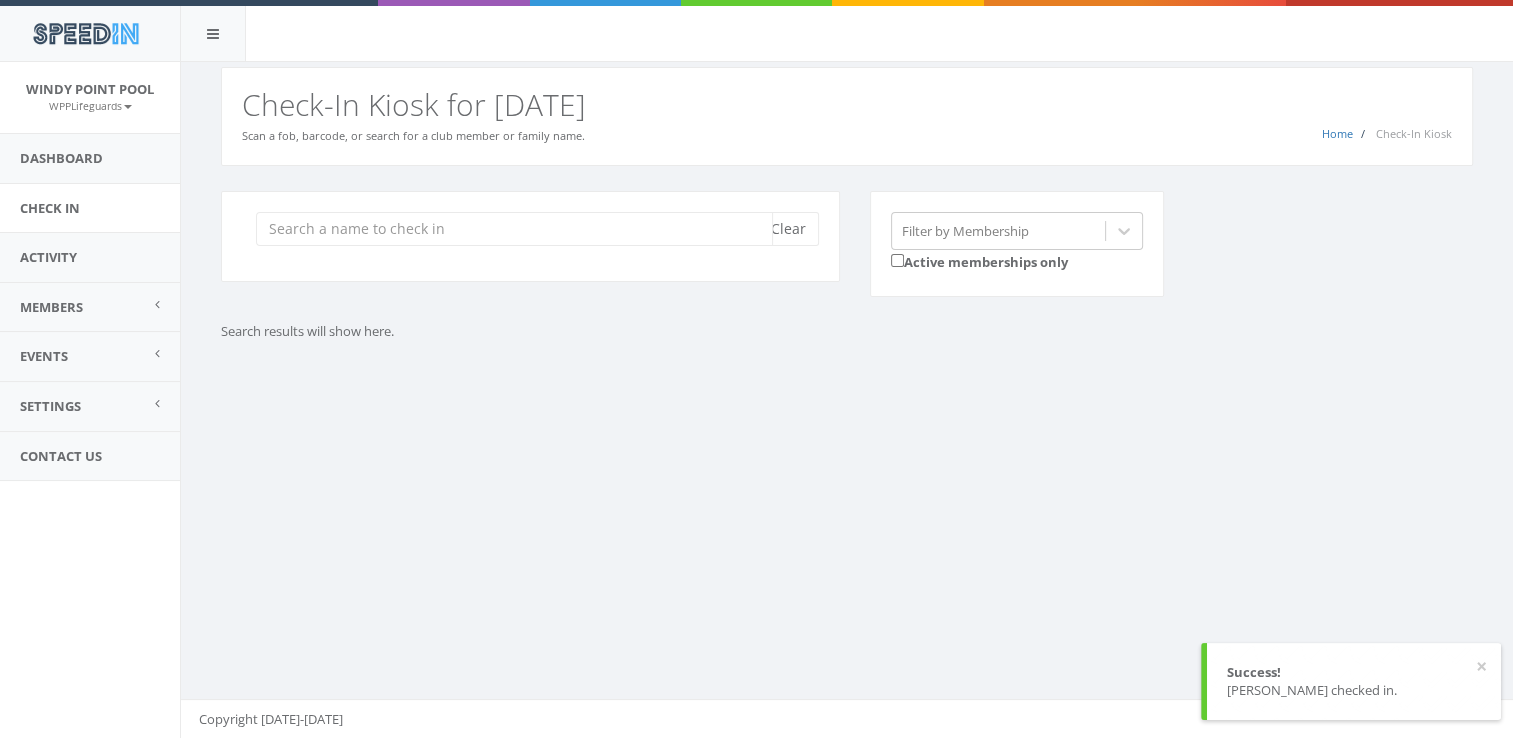 scroll, scrollTop: 0, scrollLeft: 0, axis: both 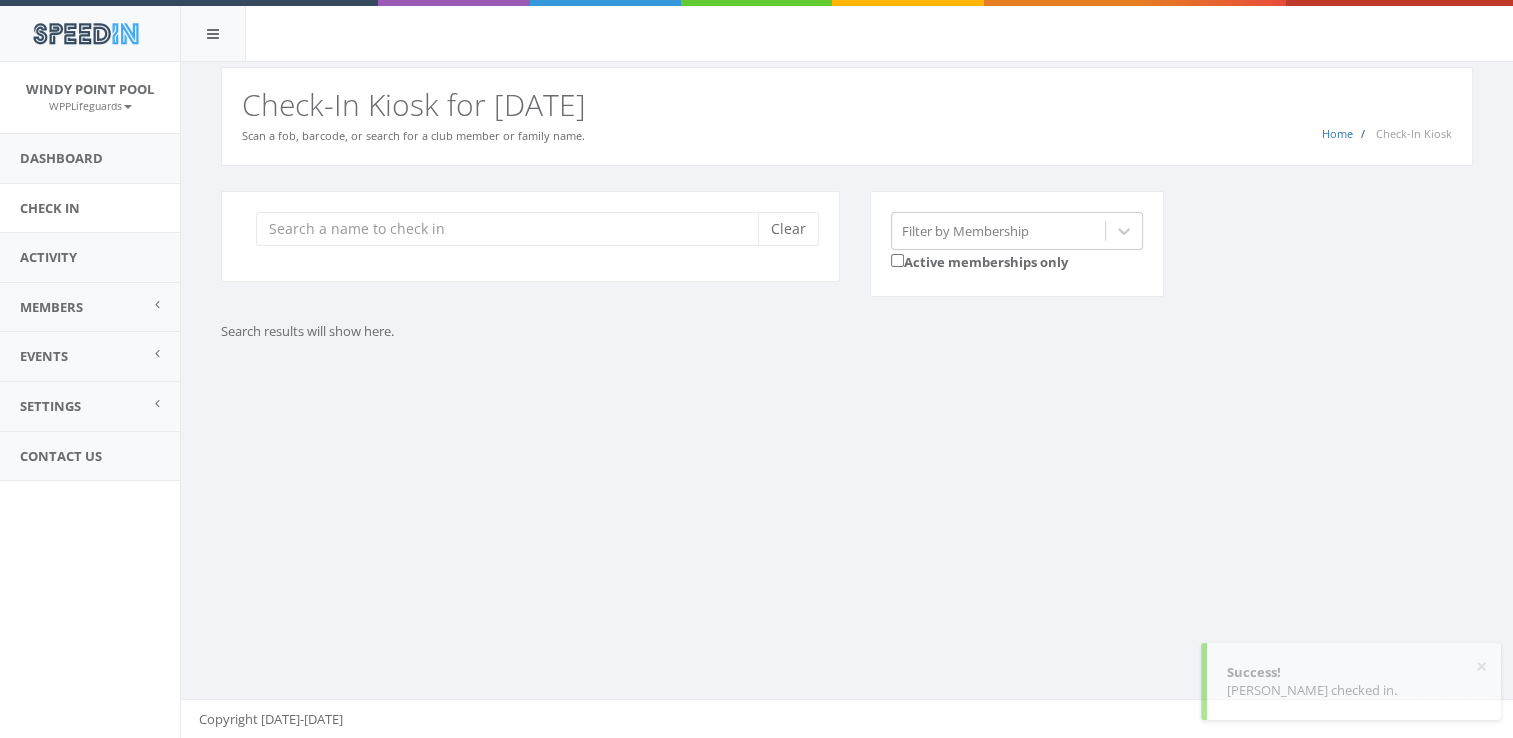 click on "Clear Filter by Membership  Active memberships only" at bounding box center [854, 257] 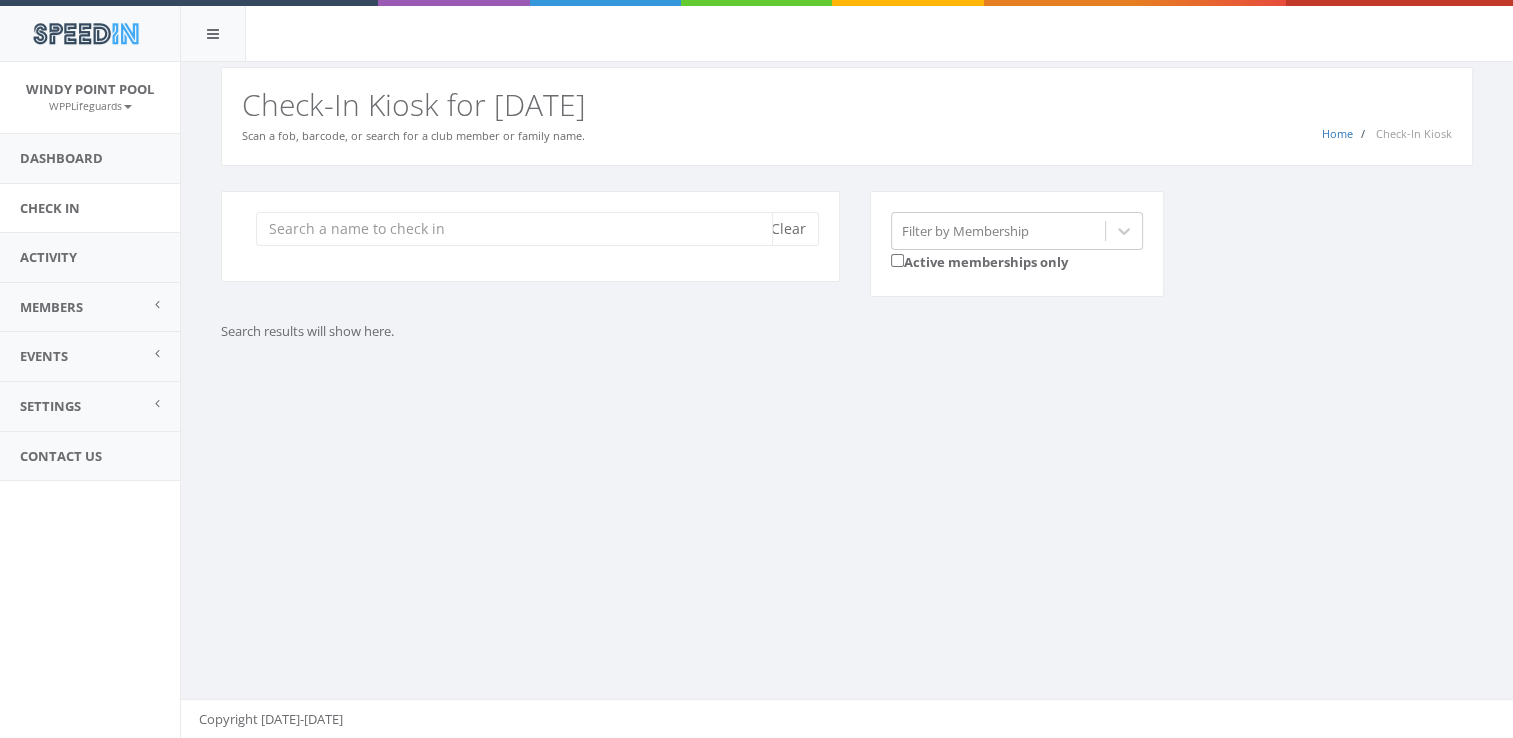 click at bounding box center [514, 229] 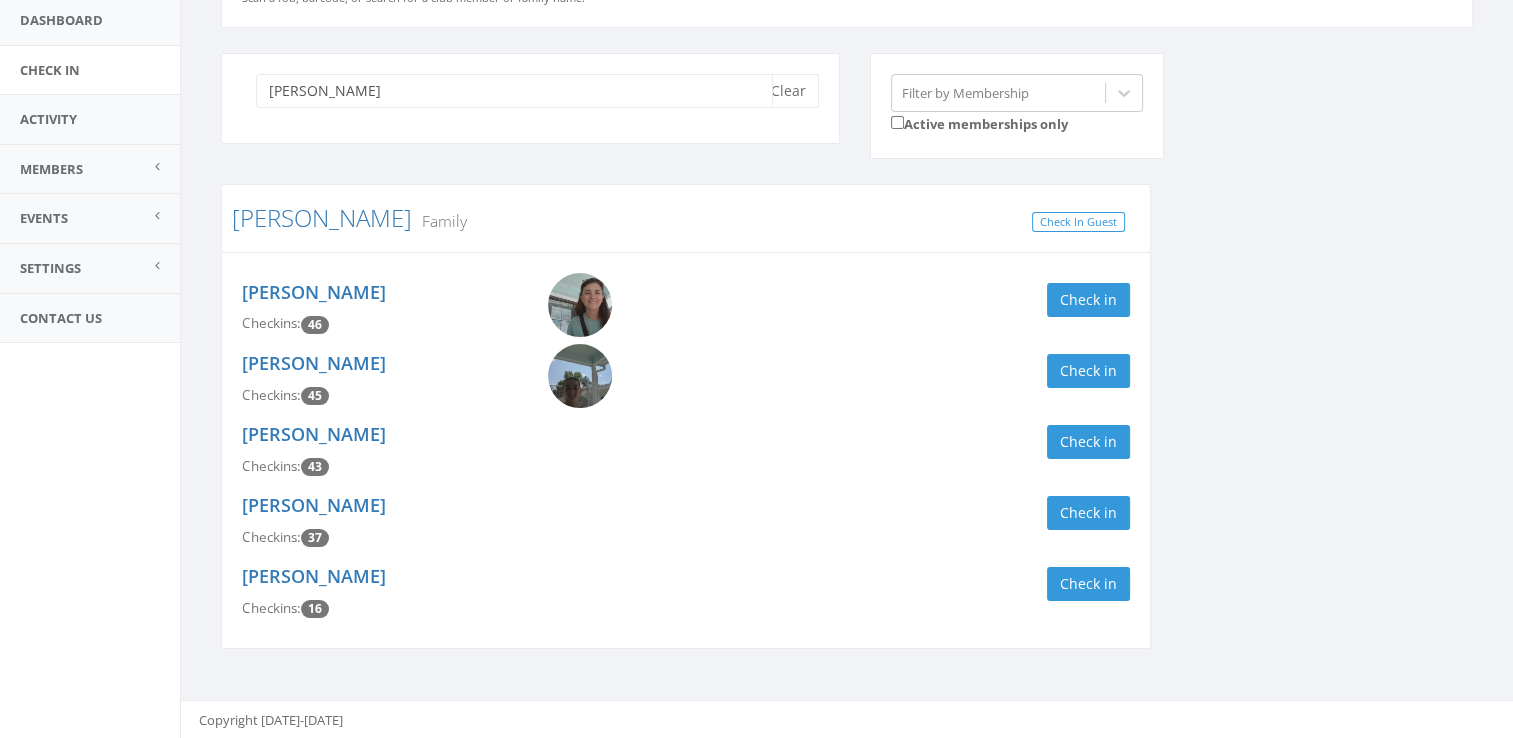 scroll, scrollTop: 137, scrollLeft: 0, axis: vertical 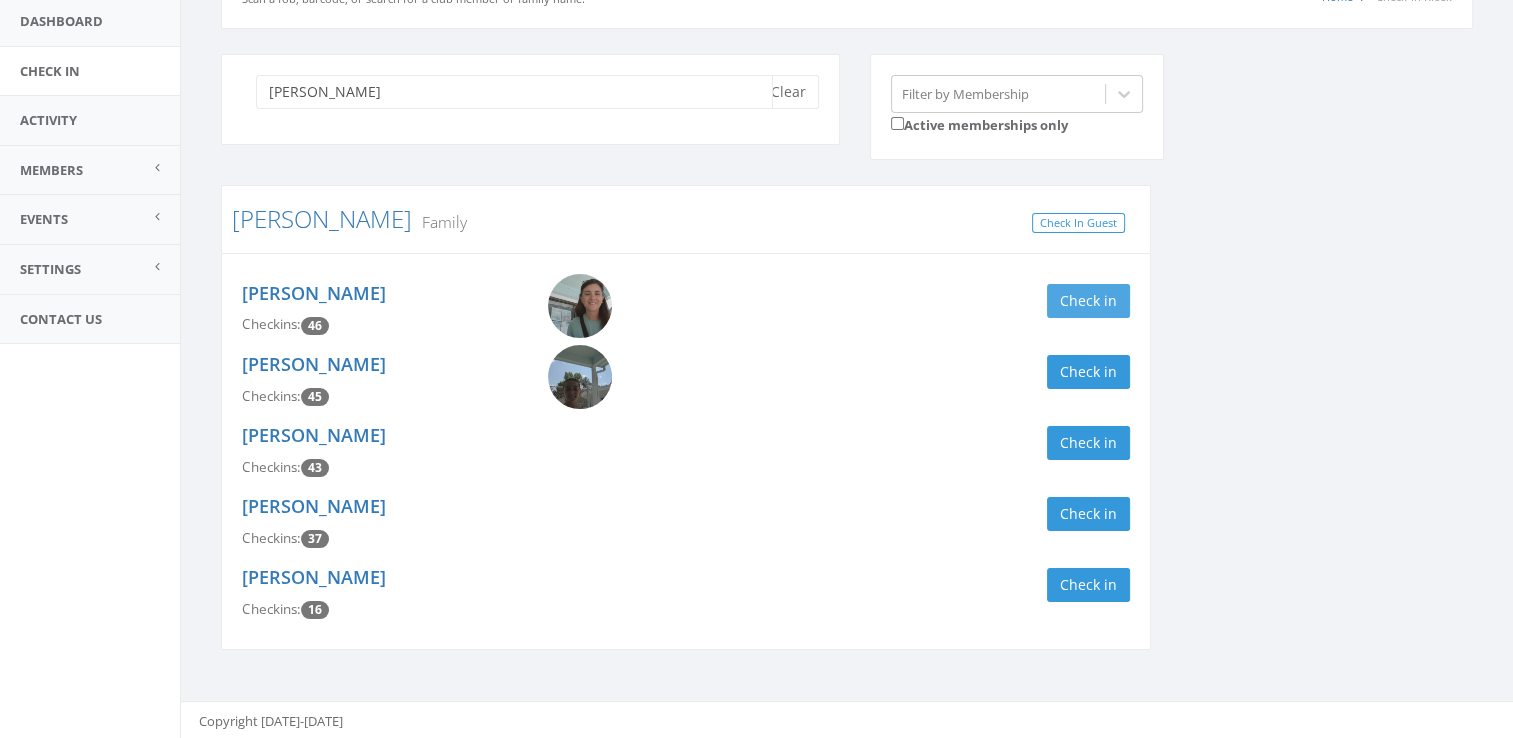 type on "[PERSON_NAME]" 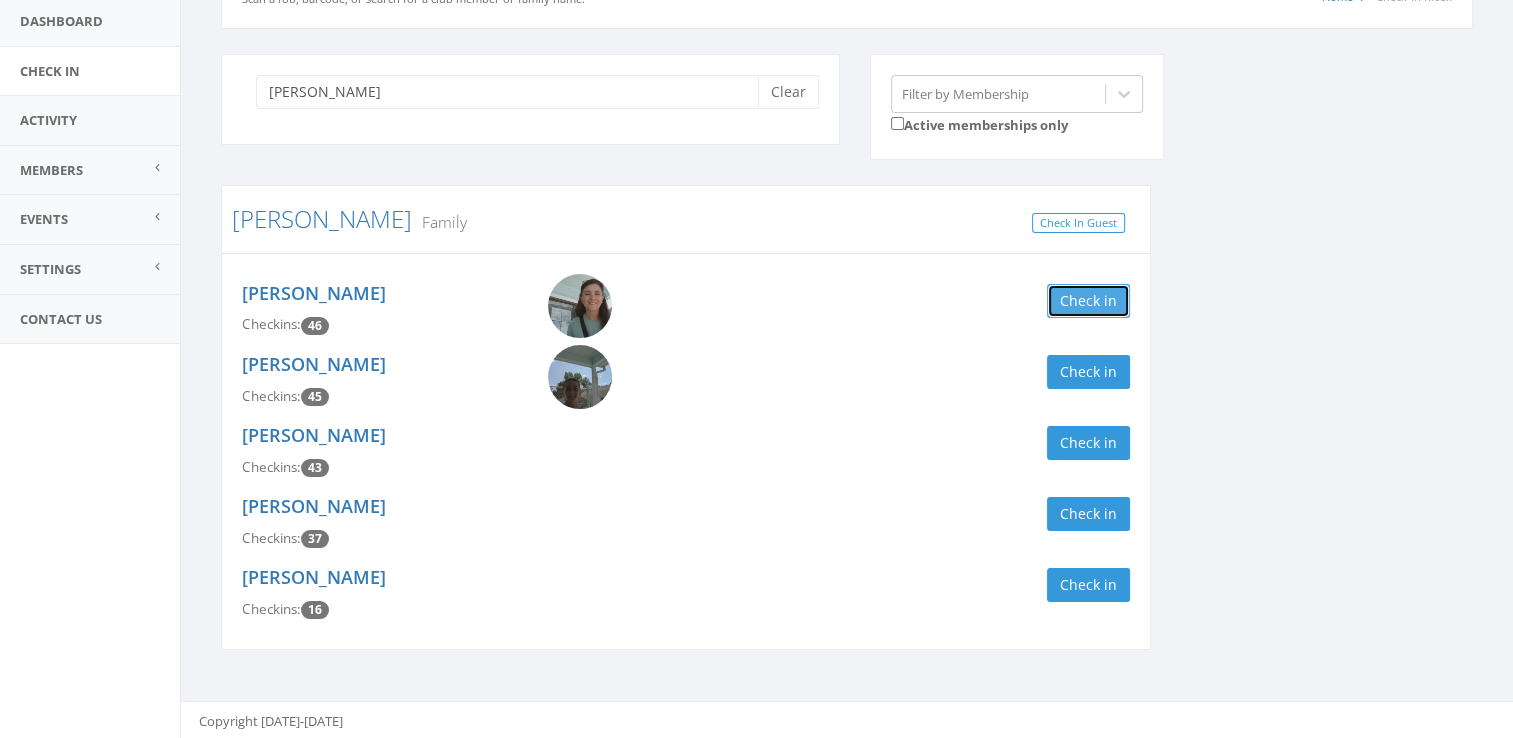 click on "Check in" at bounding box center [1088, 301] 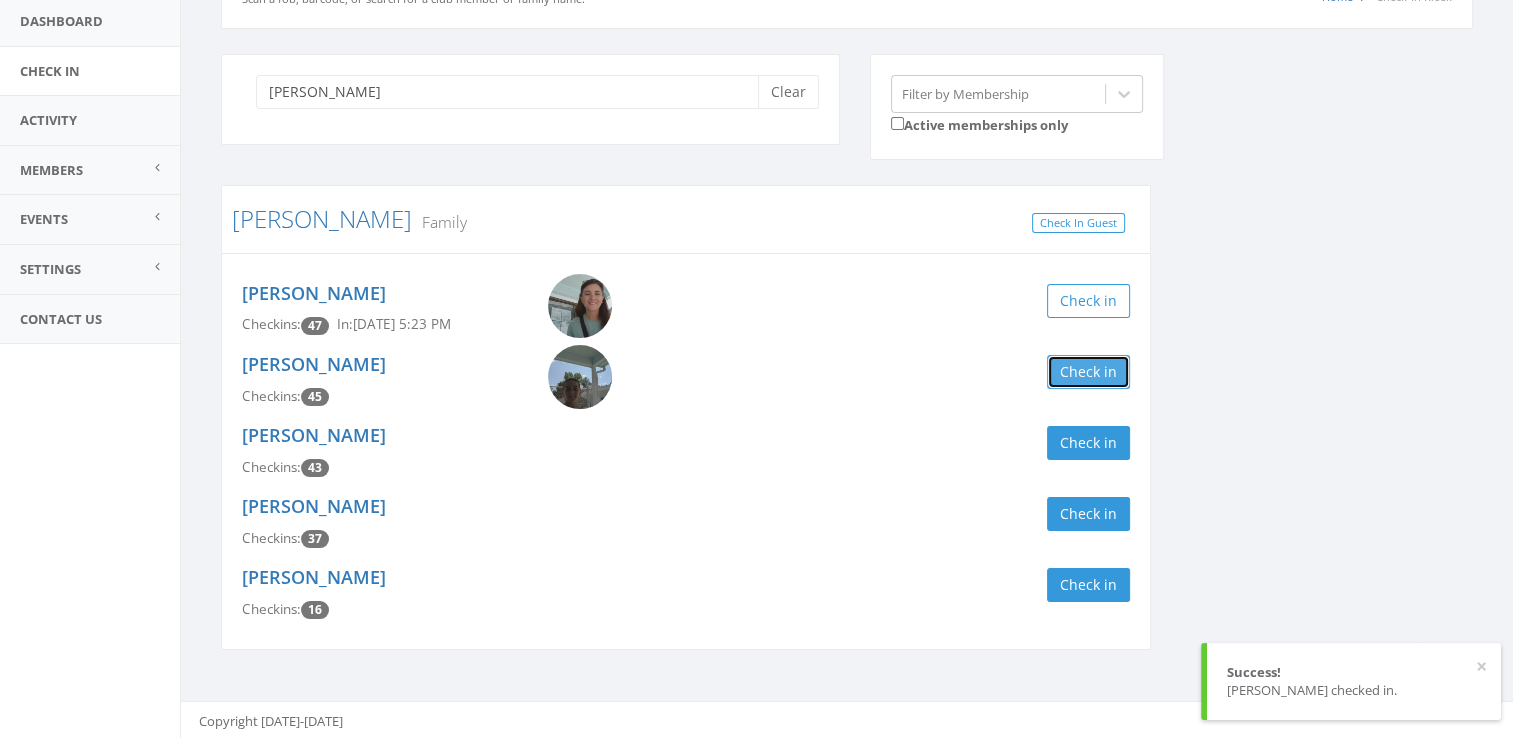 click on "Check in" at bounding box center (1088, 372) 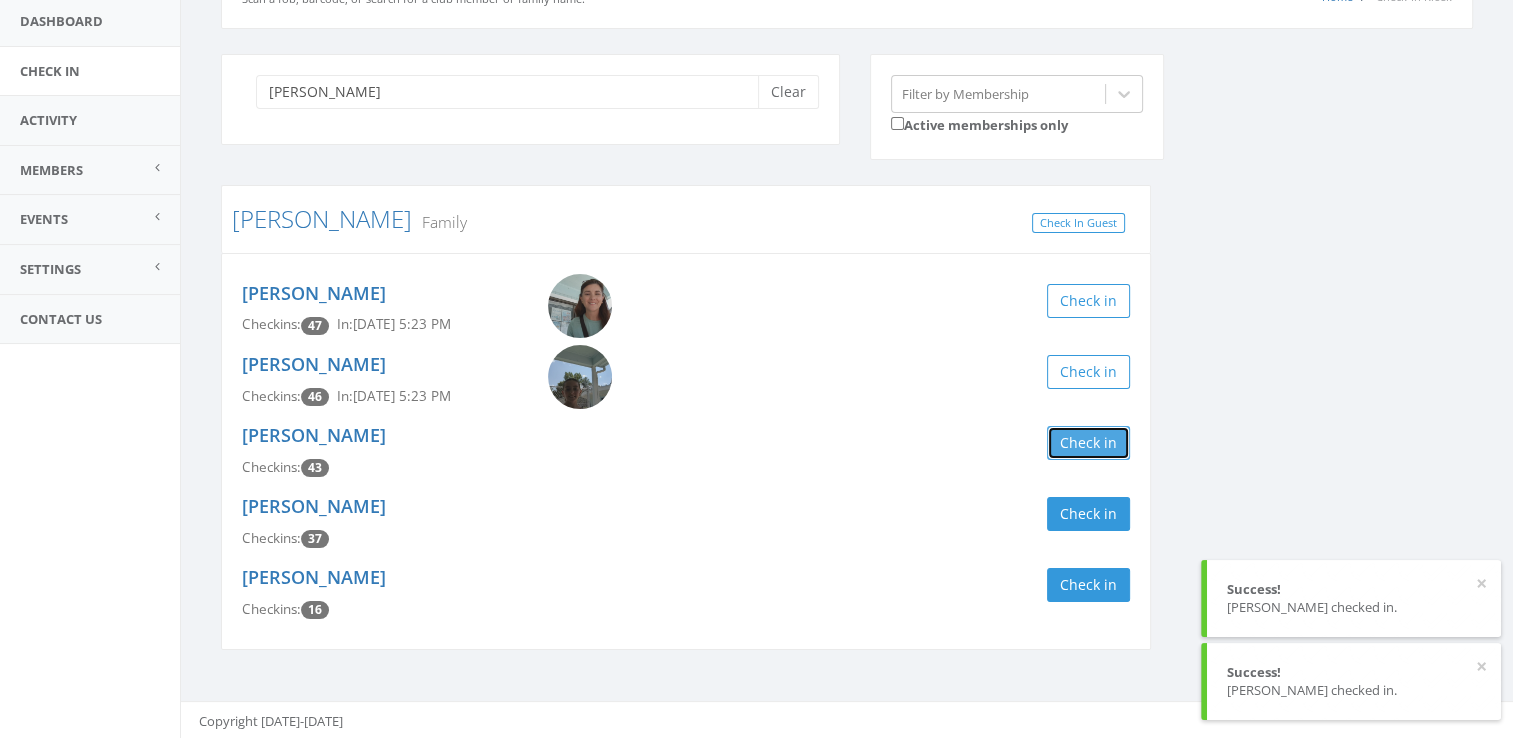 click on "Check in" at bounding box center (1088, 443) 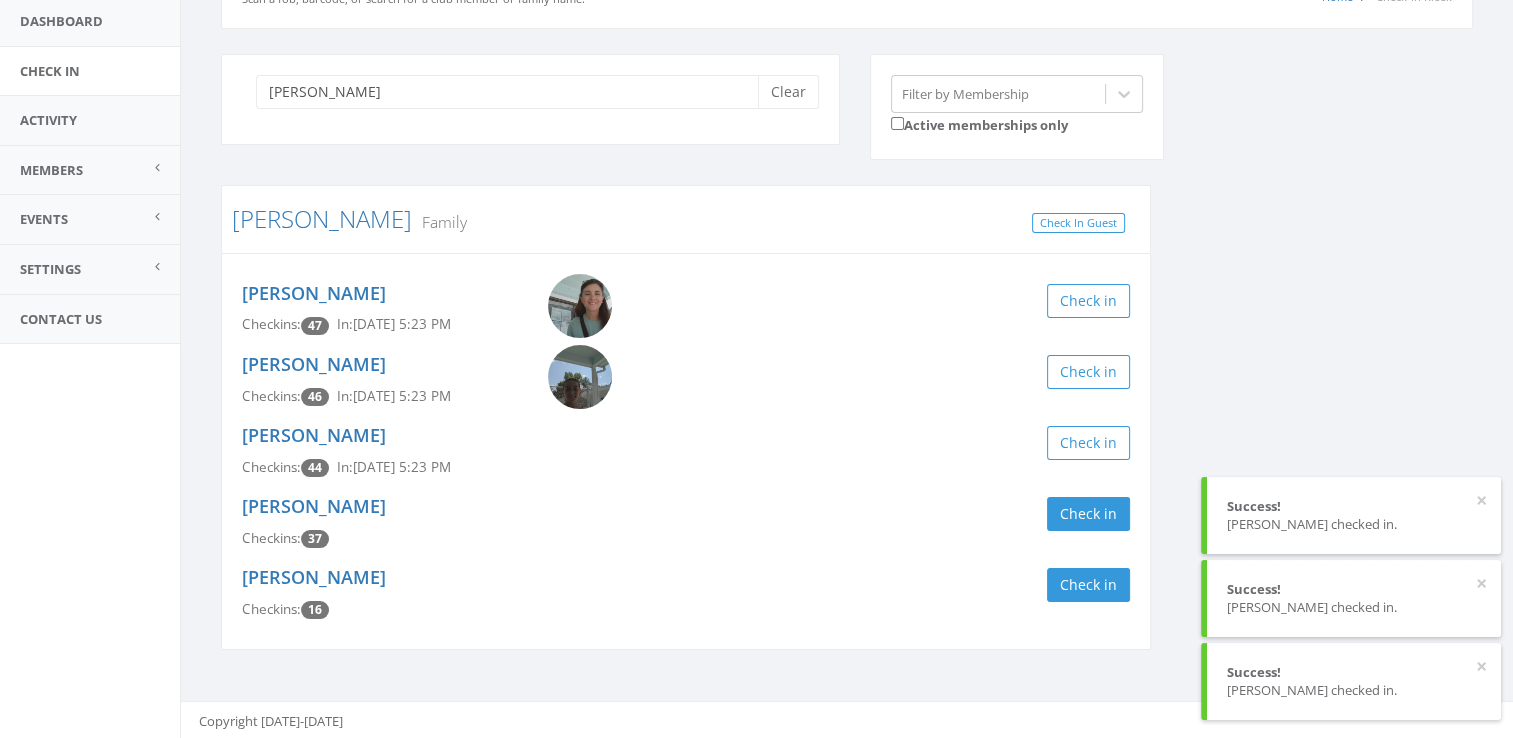 click on "[PERSON_NAME] Clear Filter by Membership  Active memberships only [PERSON_NAME] Family Check In Guest [PERSON_NAME] Checkins:  47 In:  [DATE] 5:23 PM Check in [PERSON_NAME] Checkins:  46 In:  [DATE] 5:23 PM Check in [PERSON_NAME] Checkins:  44 In:  [DATE] 5:23 PM Check in [PERSON_NAME] Checkins:  37 Check in [PERSON_NAME] Checkins:  16 Check in" at bounding box center (847, 365) 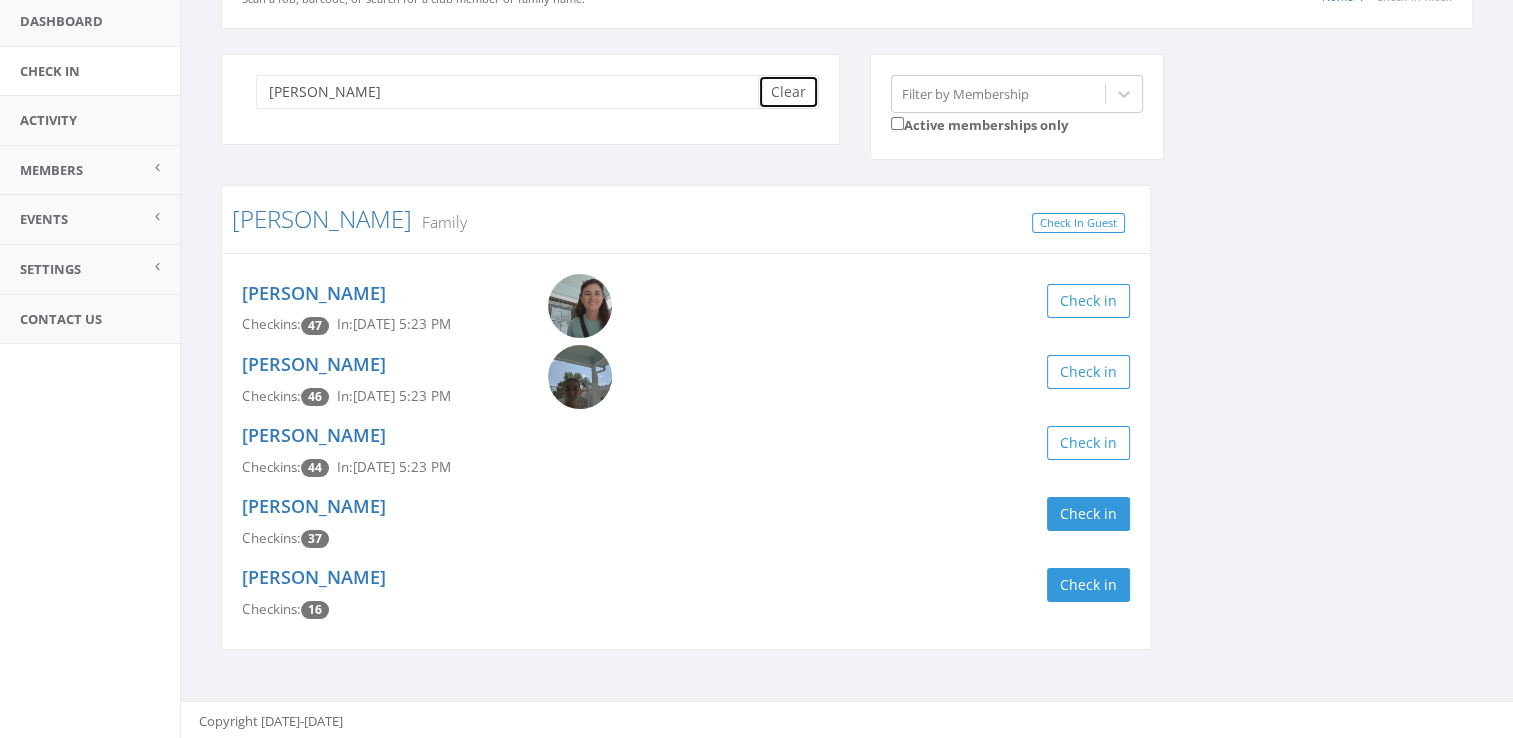 click on "Clear" at bounding box center [788, 92] 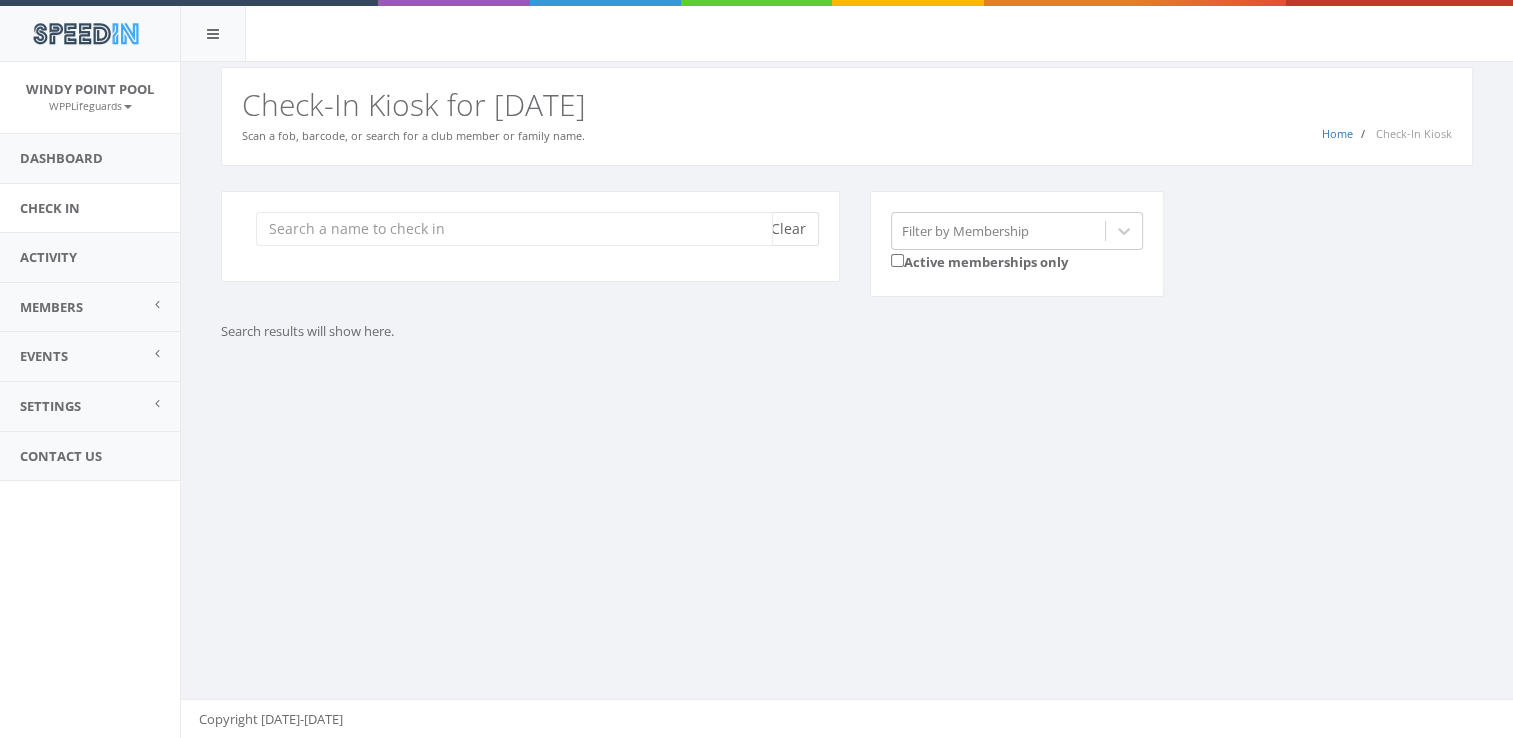 scroll, scrollTop: 0, scrollLeft: 0, axis: both 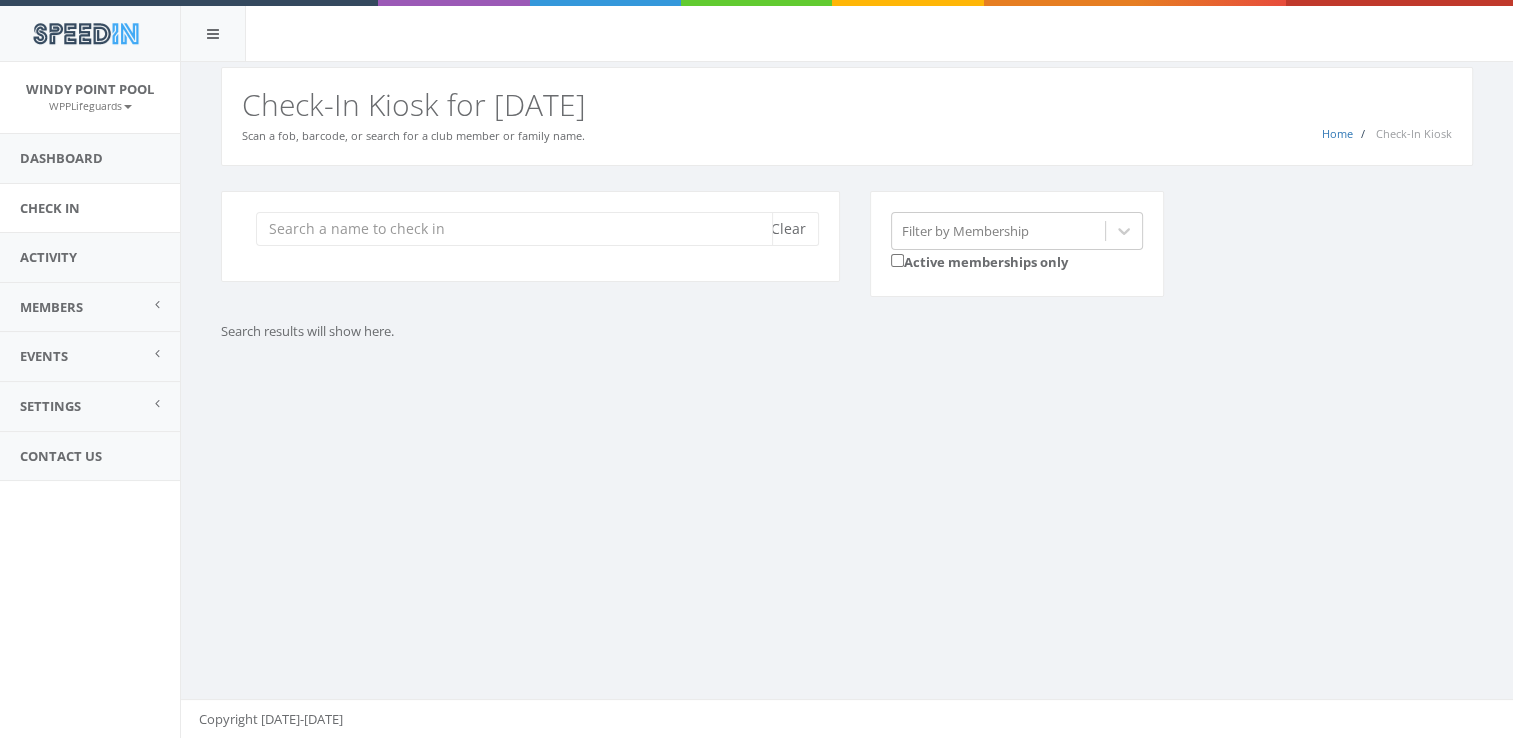 click at bounding box center [514, 229] 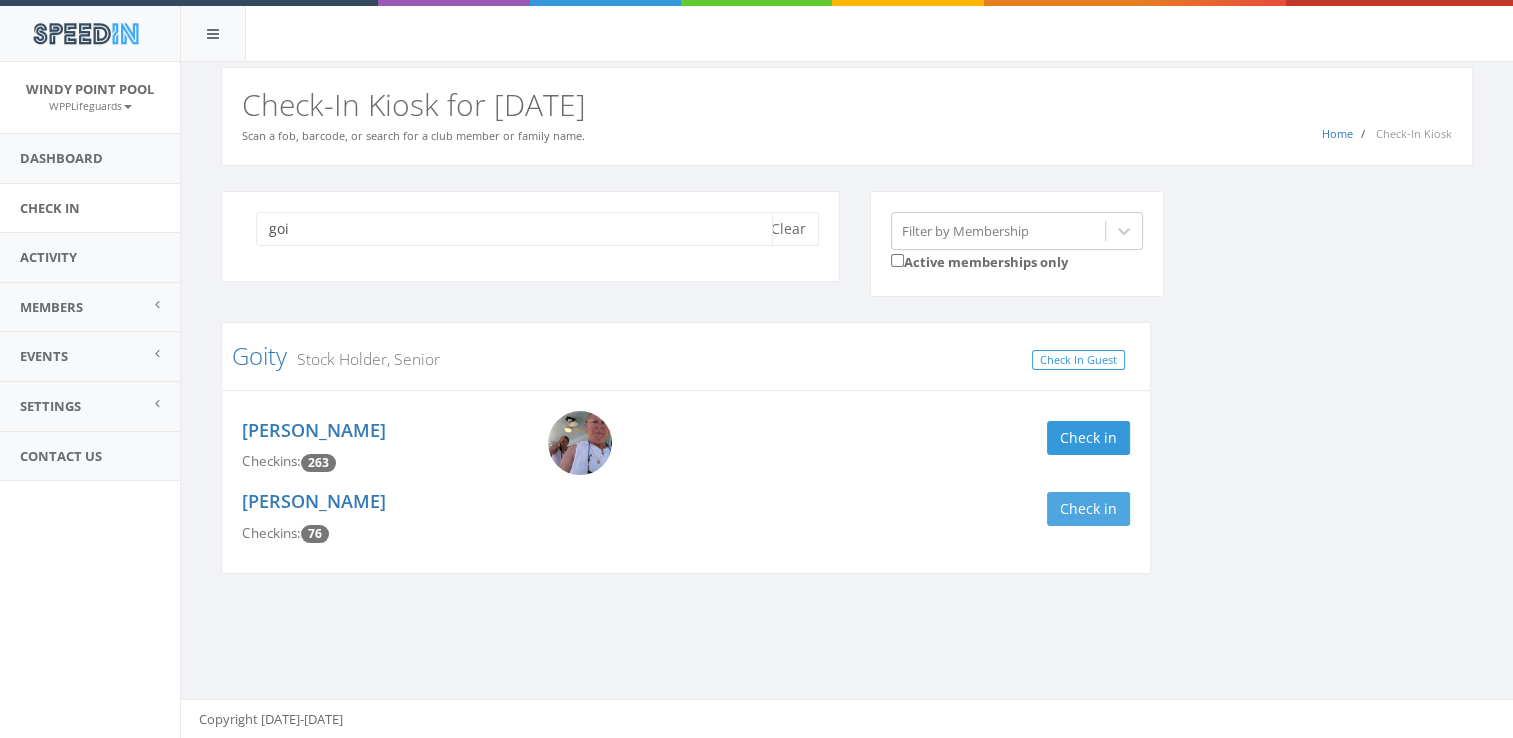 type on "goi" 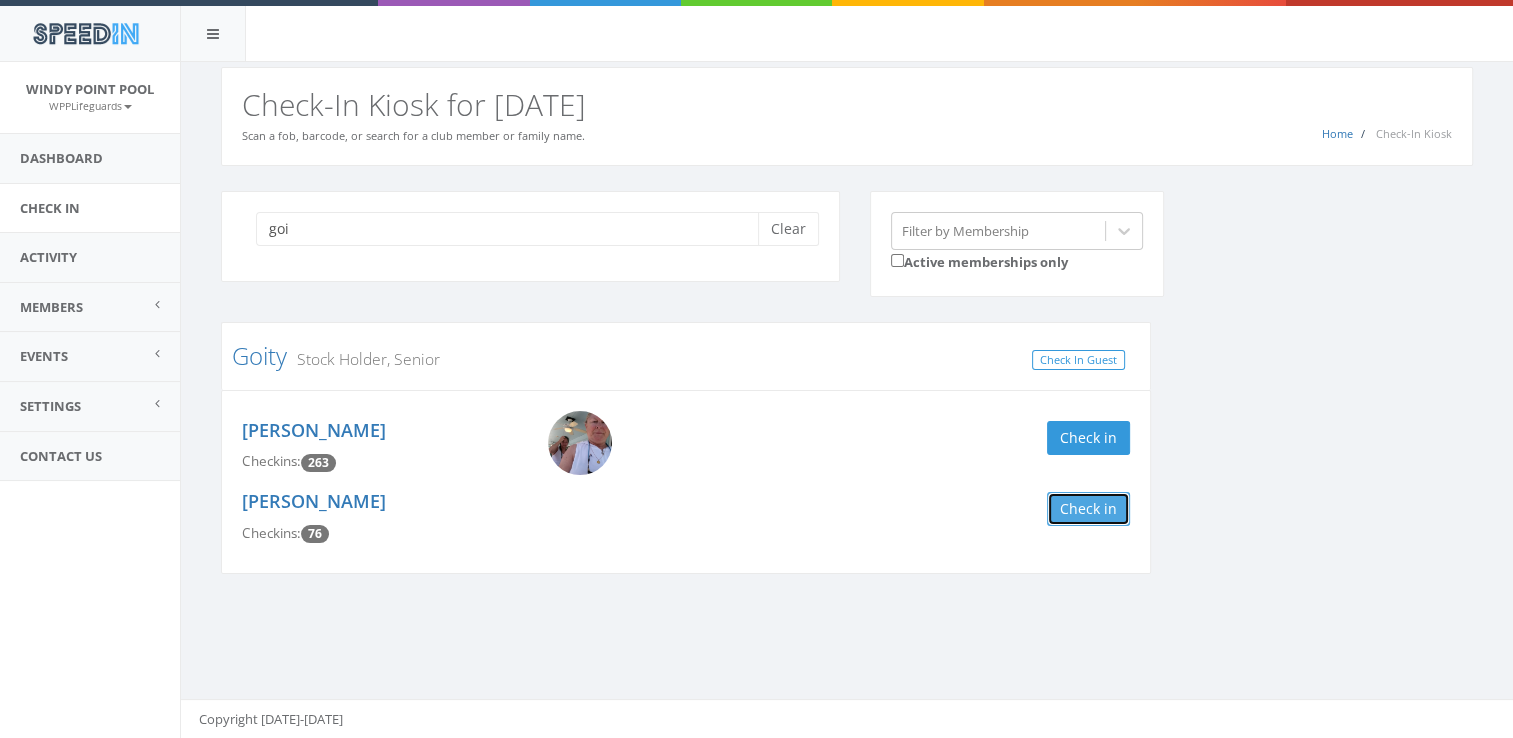 click on "Check in" at bounding box center (1088, 509) 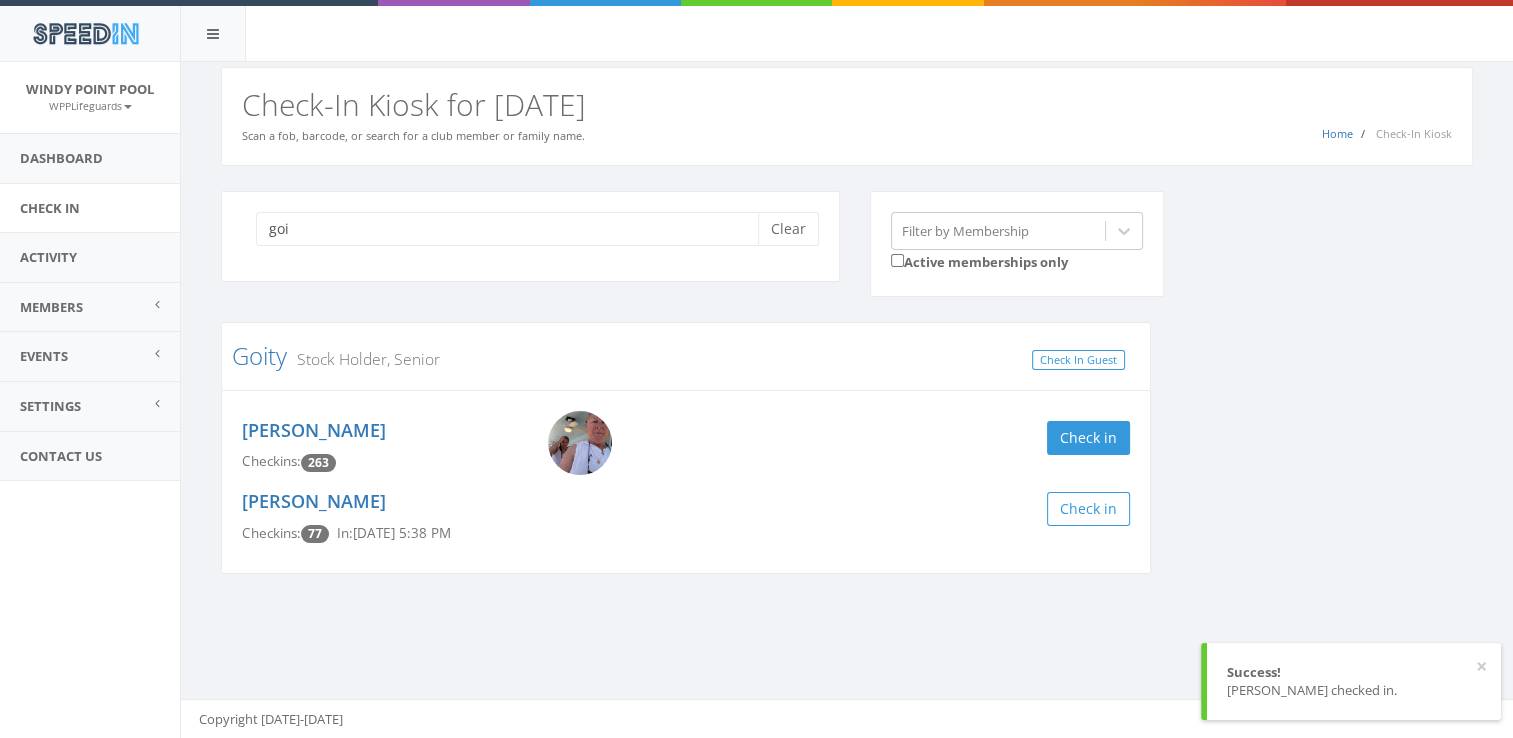 click on "goi Clear Filter by Membership  Active memberships only Goity Stock Holder, Senior Check In Guest [PERSON_NAME] Checkins:  263 Check in [PERSON_NAME] Checkins:  77 In:  [DATE] 5:38 PM Check in" at bounding box center (847, 395) 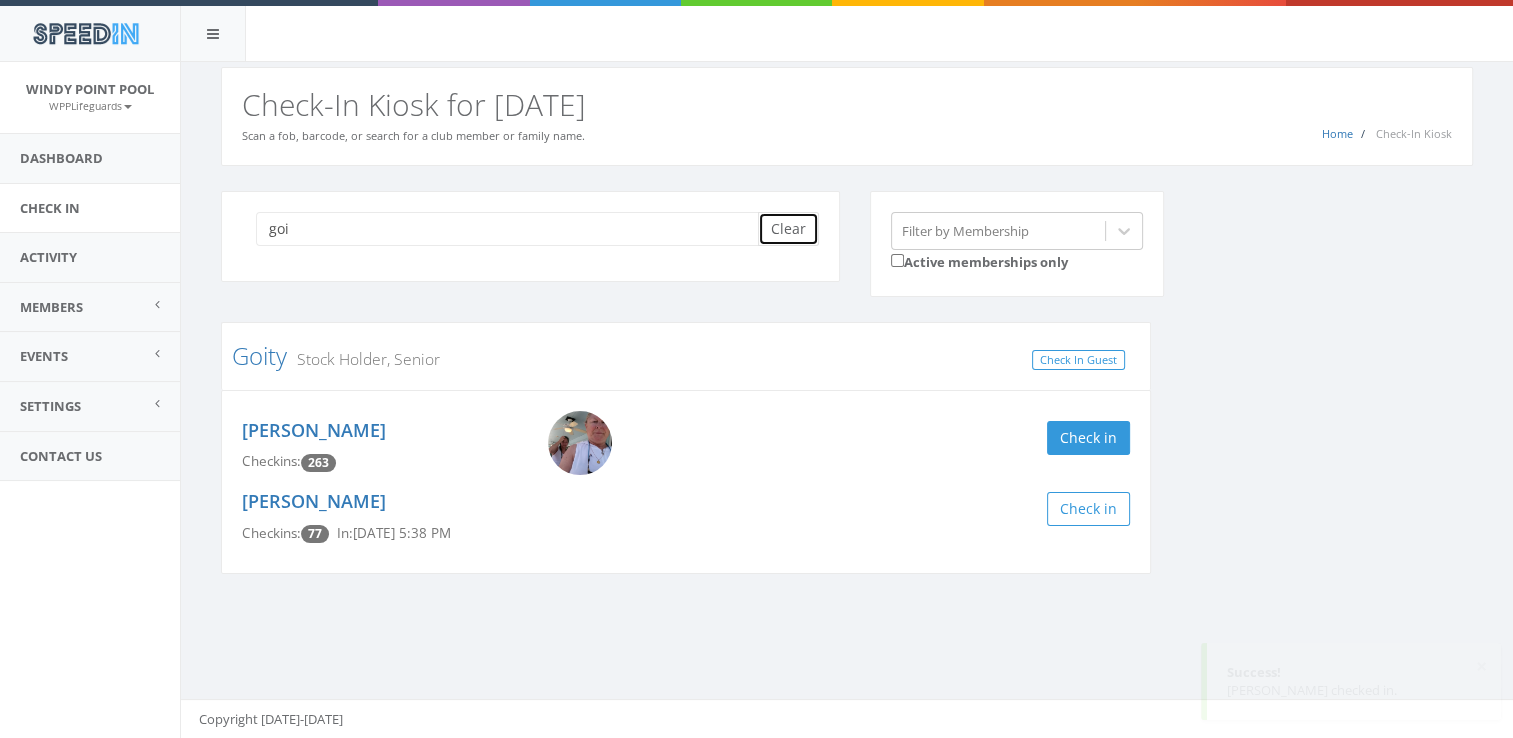 click on "Clear" at bounding box center [788, 229] 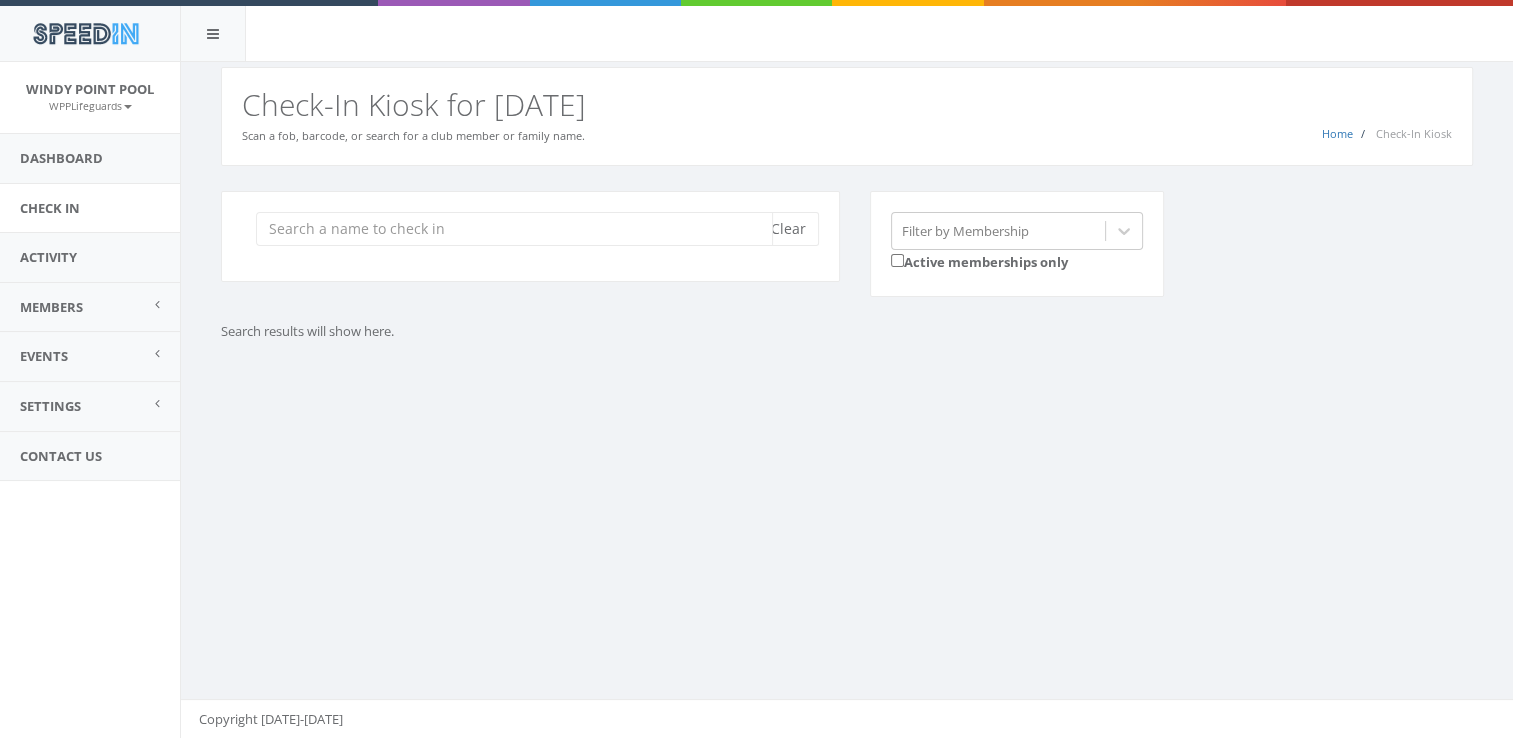 click at bounding box center (514, 229) 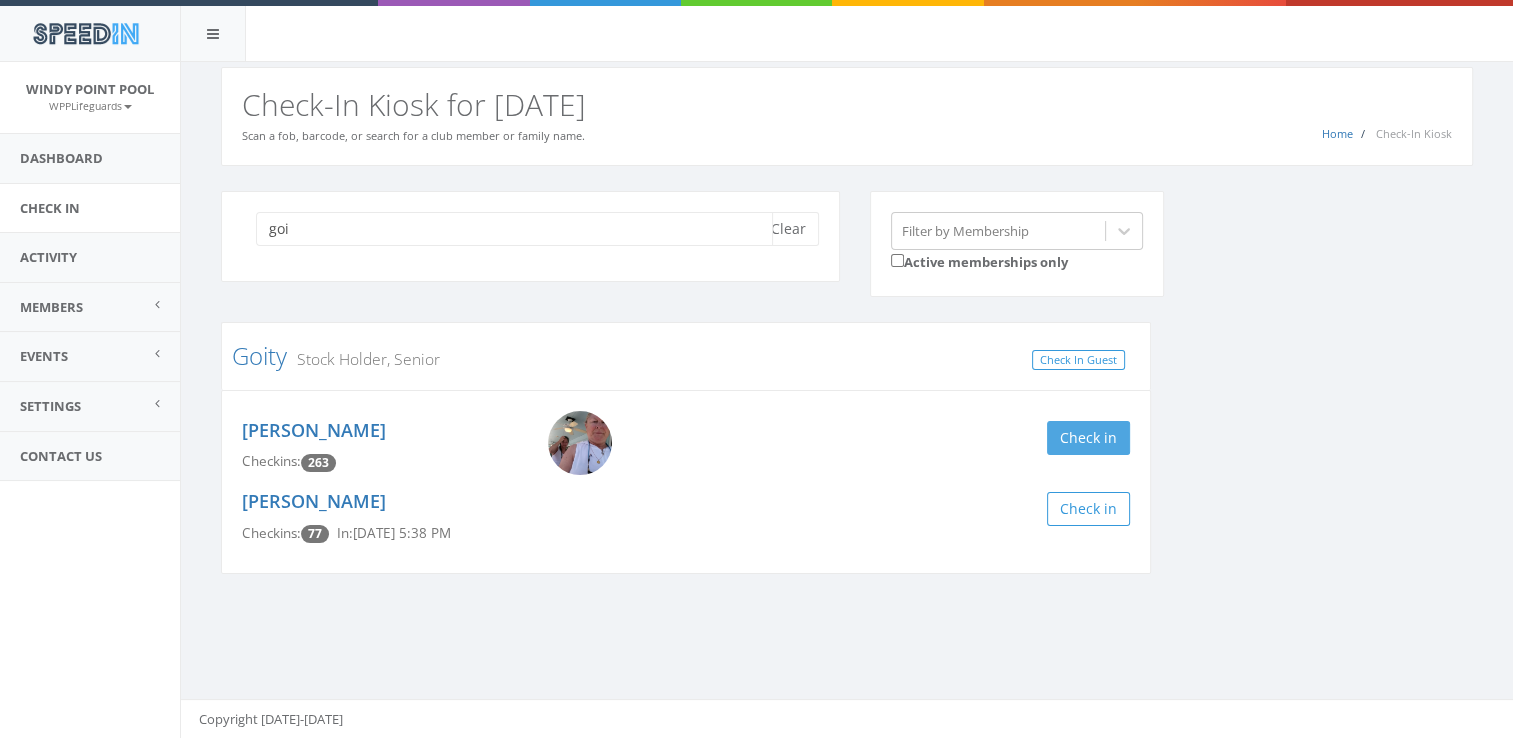 type on "goi" 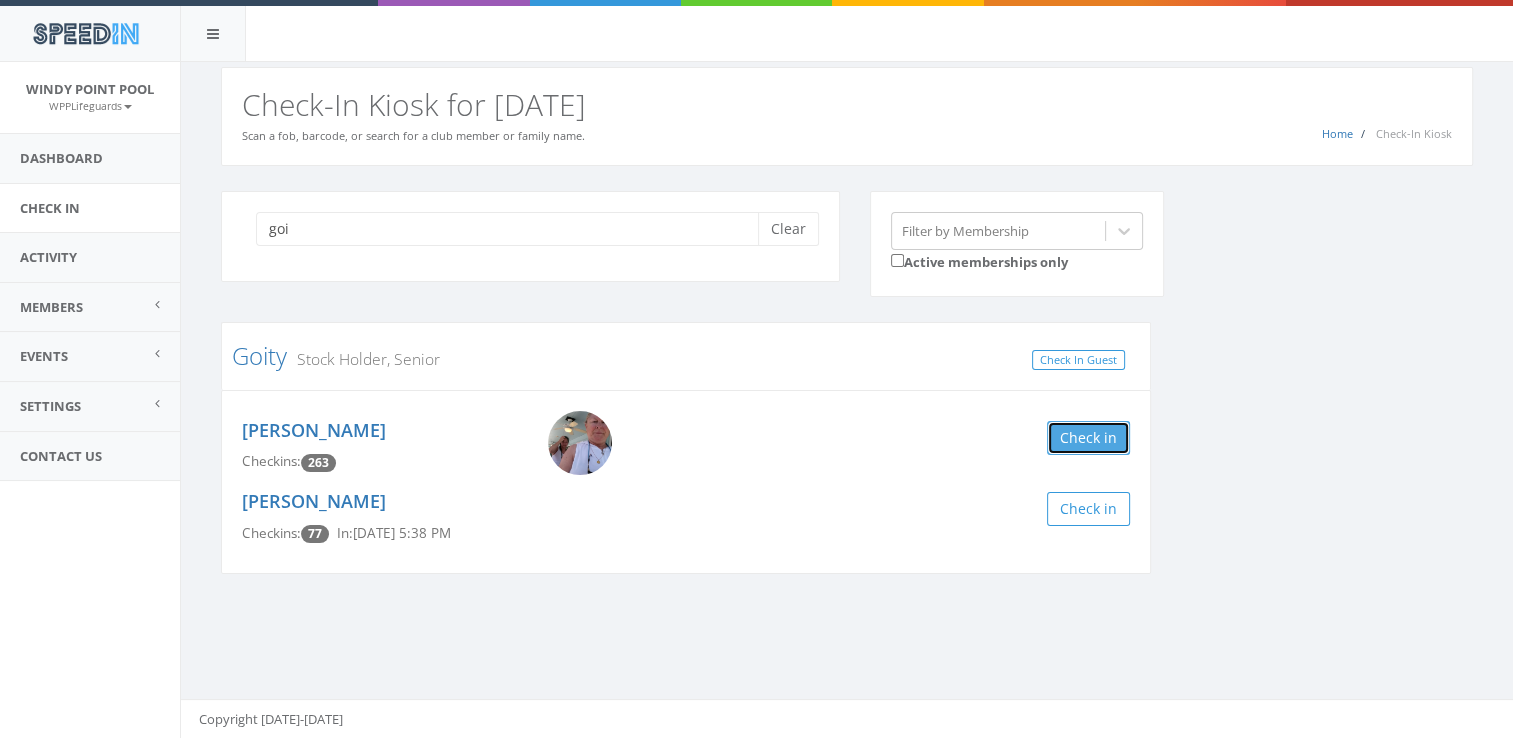 click on "Check in" at bounding box center [1088, 438] 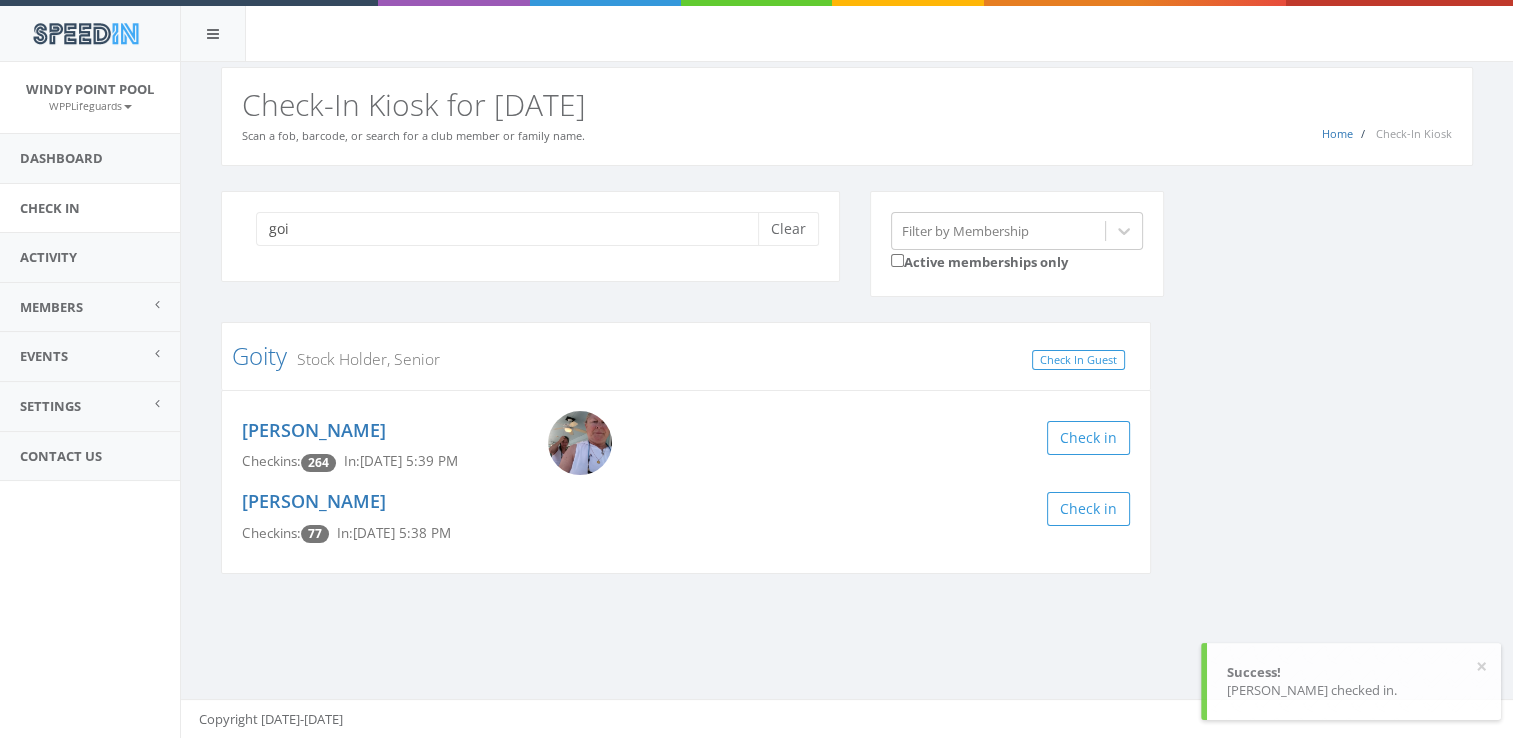 click on "goi Clear Filter by Membership  Active memberships only Goity Stock Holder, Senior Check In Guest [PERSON_NAME] Checkins:  264 In:  [DATE] 5:39 PM Check in [PERSON_NAME] Checkins:  77 In:  [DATE] 5:38 PM Check in" at bounding box center (847, 395) 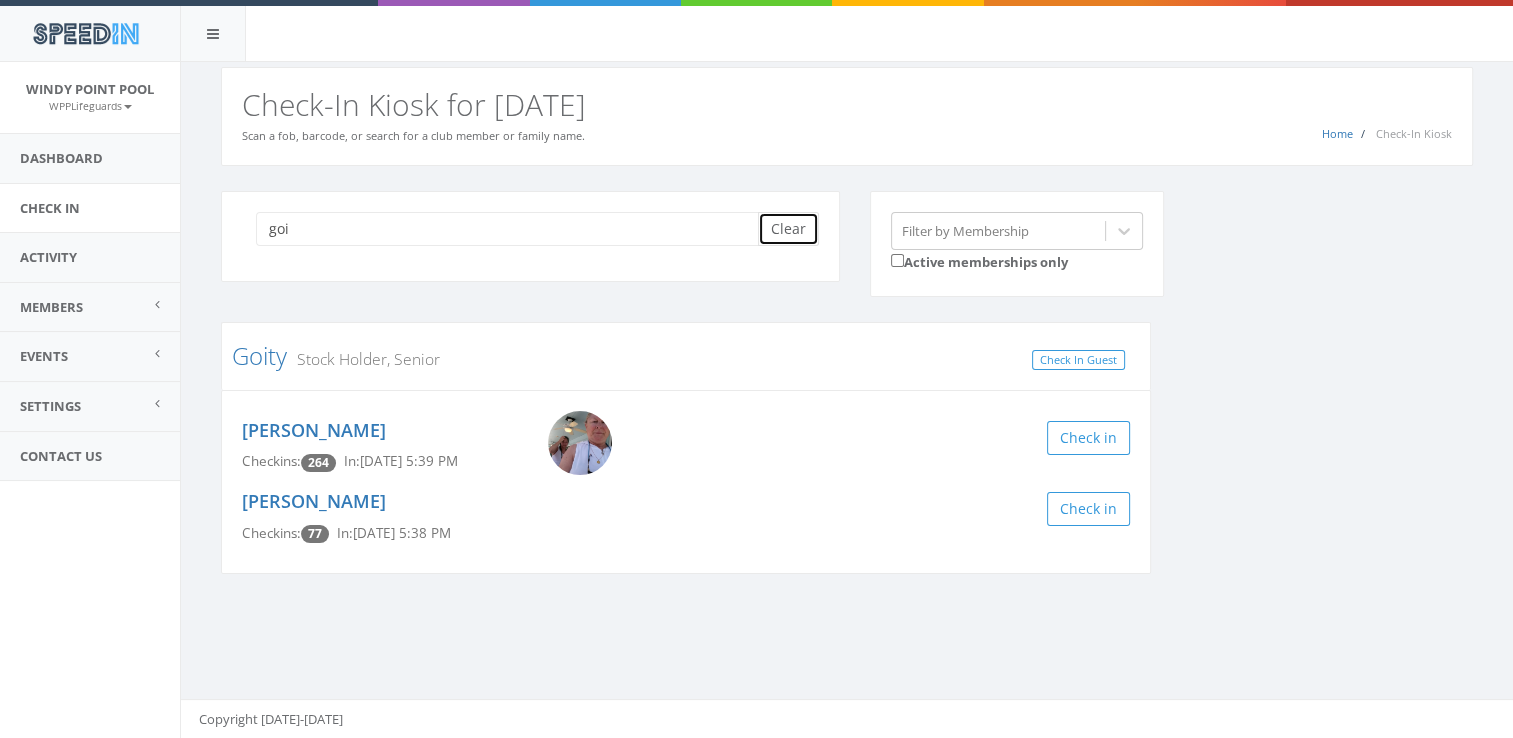 click on "Clear" at bounding box center (788, 229) 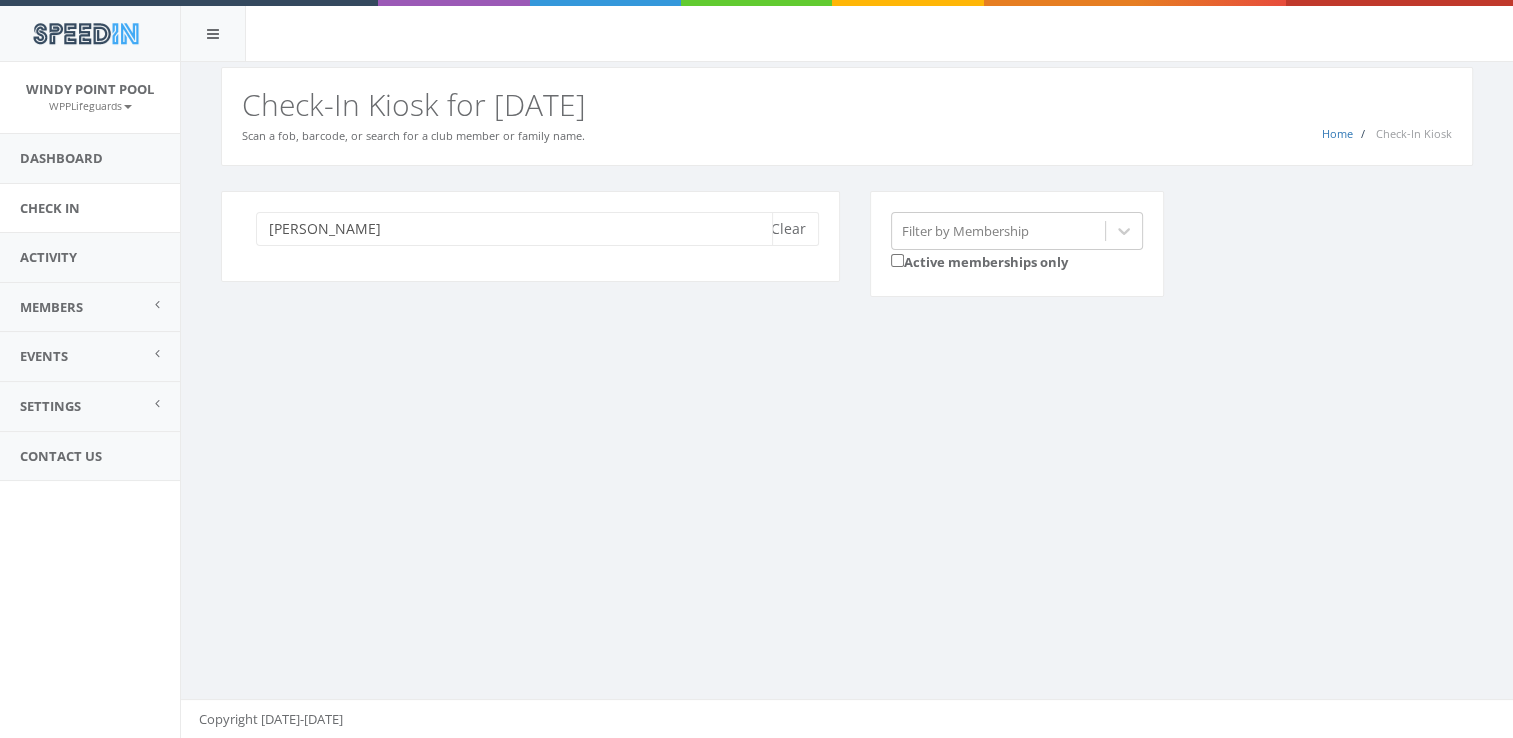 scroll, scrollTop: 0, scrollLeft: 0, axis: both 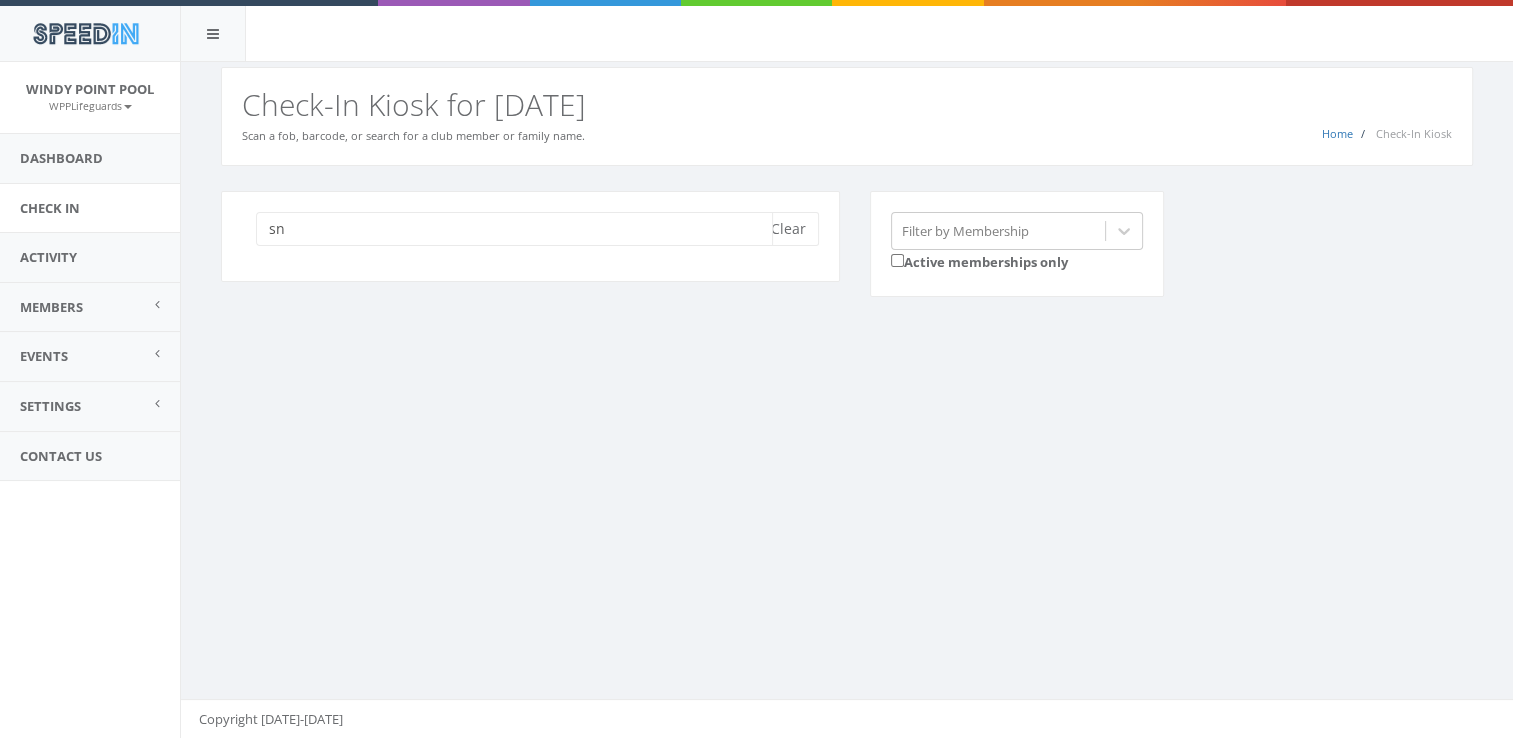 type on "s" 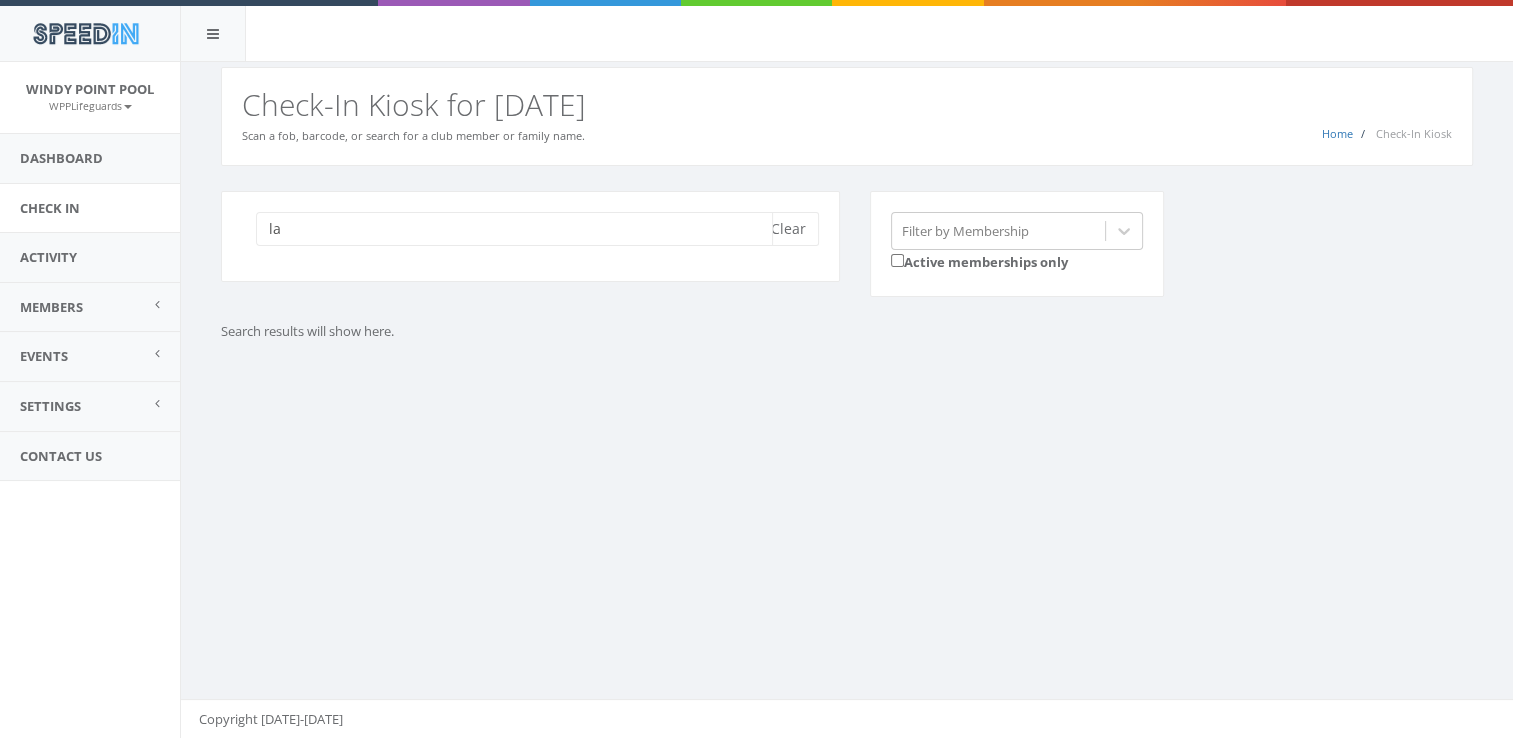 type on "l" 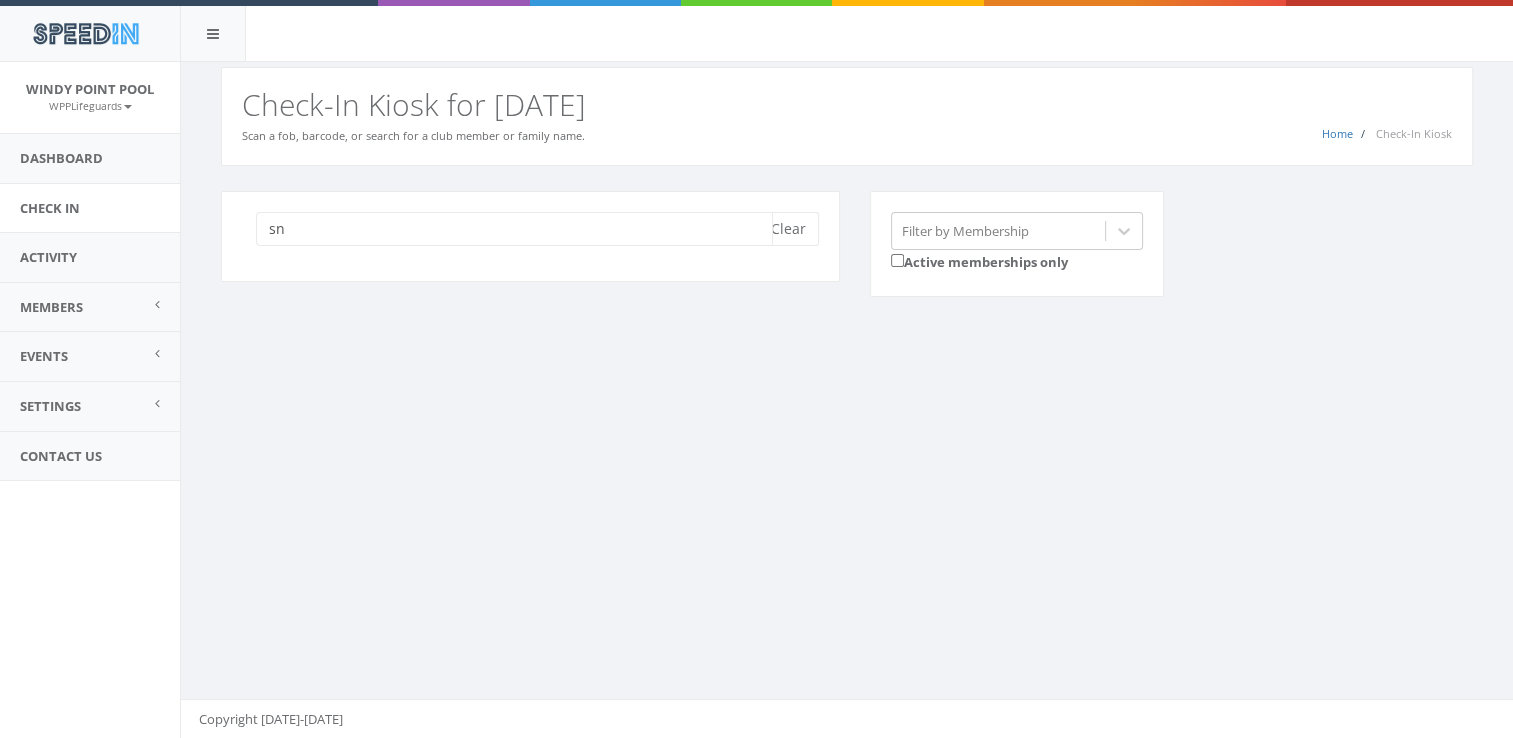 type on "s" 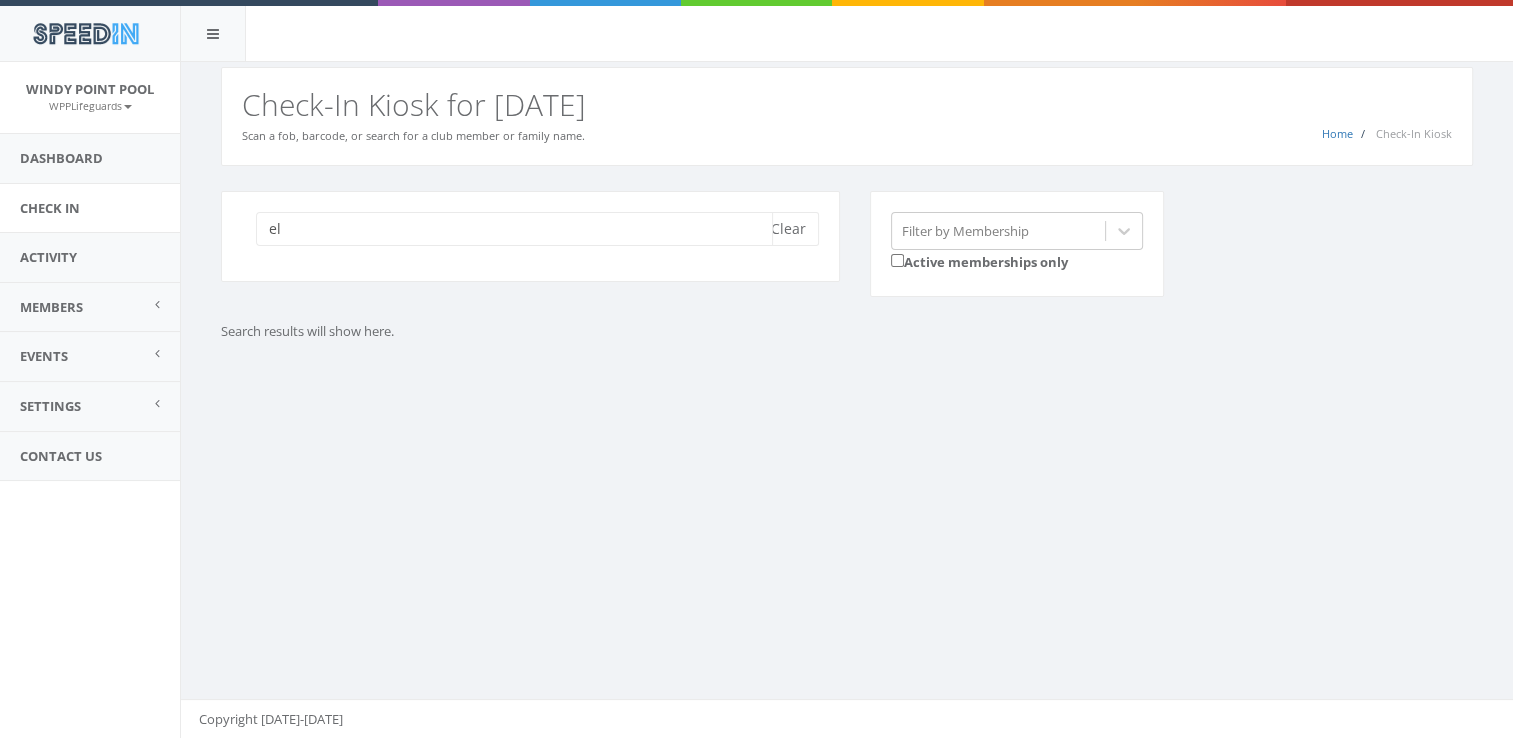 type on "e" 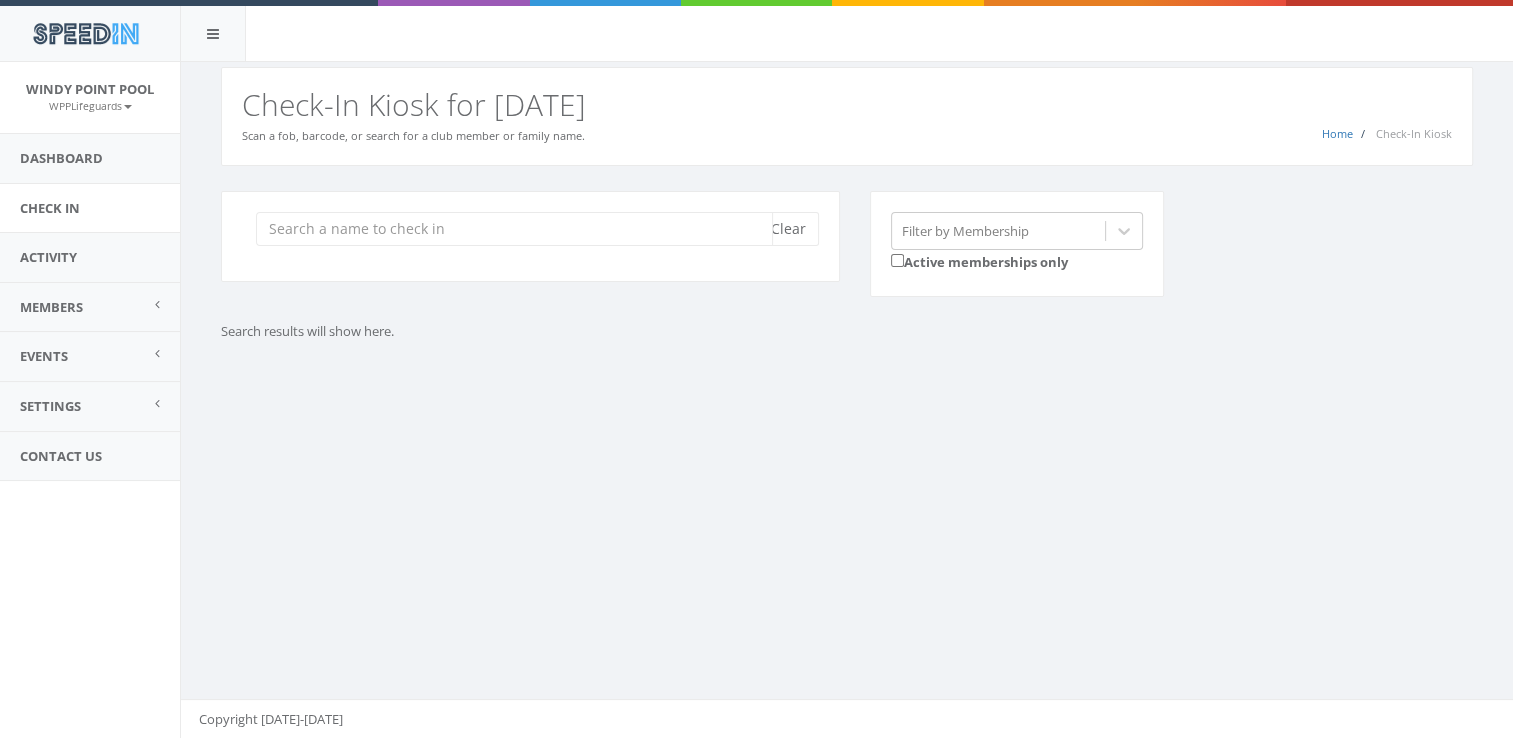 click at bounding box center (514, 229) 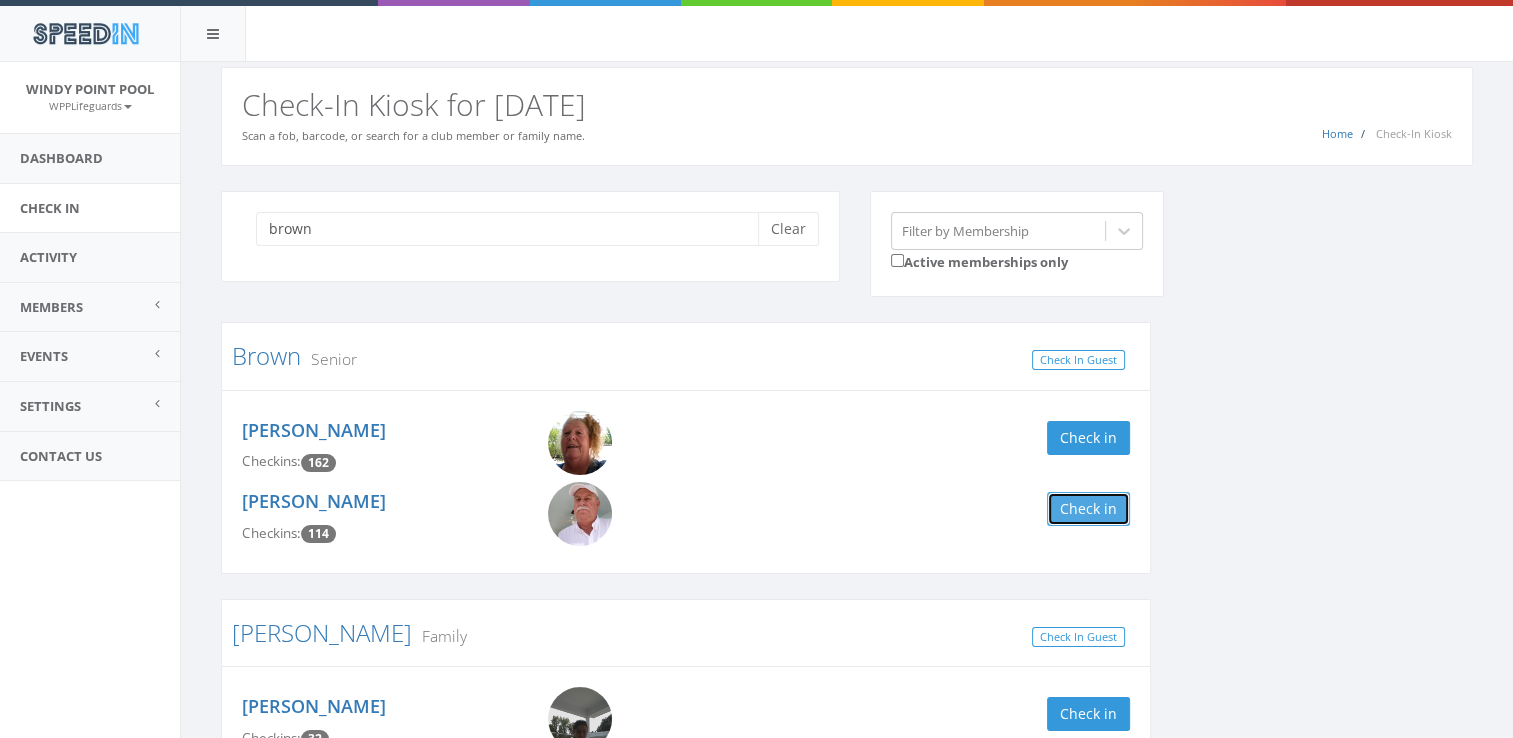 click on "Check in" at bounding box center (1088, 509) 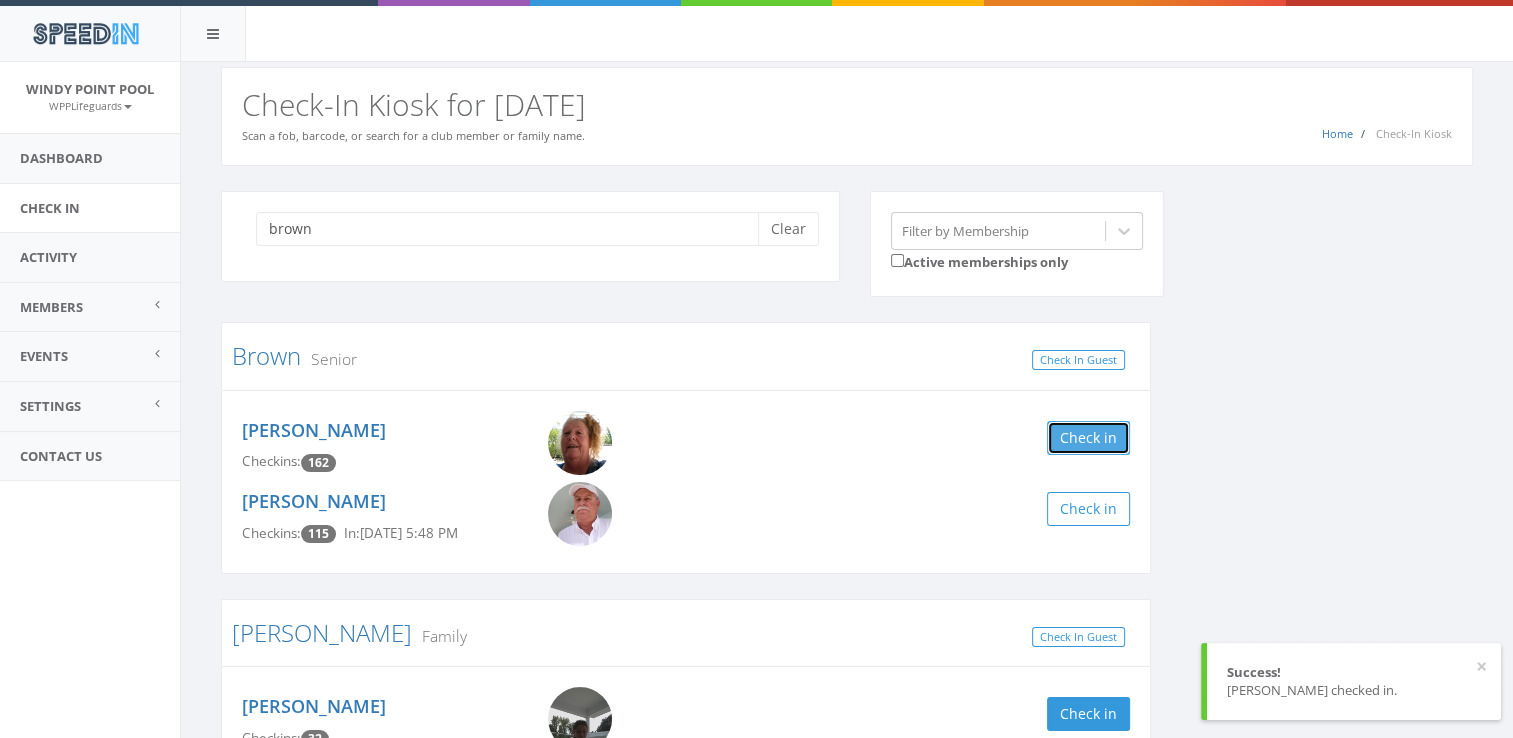 click on "Check in" at bounding box center (1088, 438) 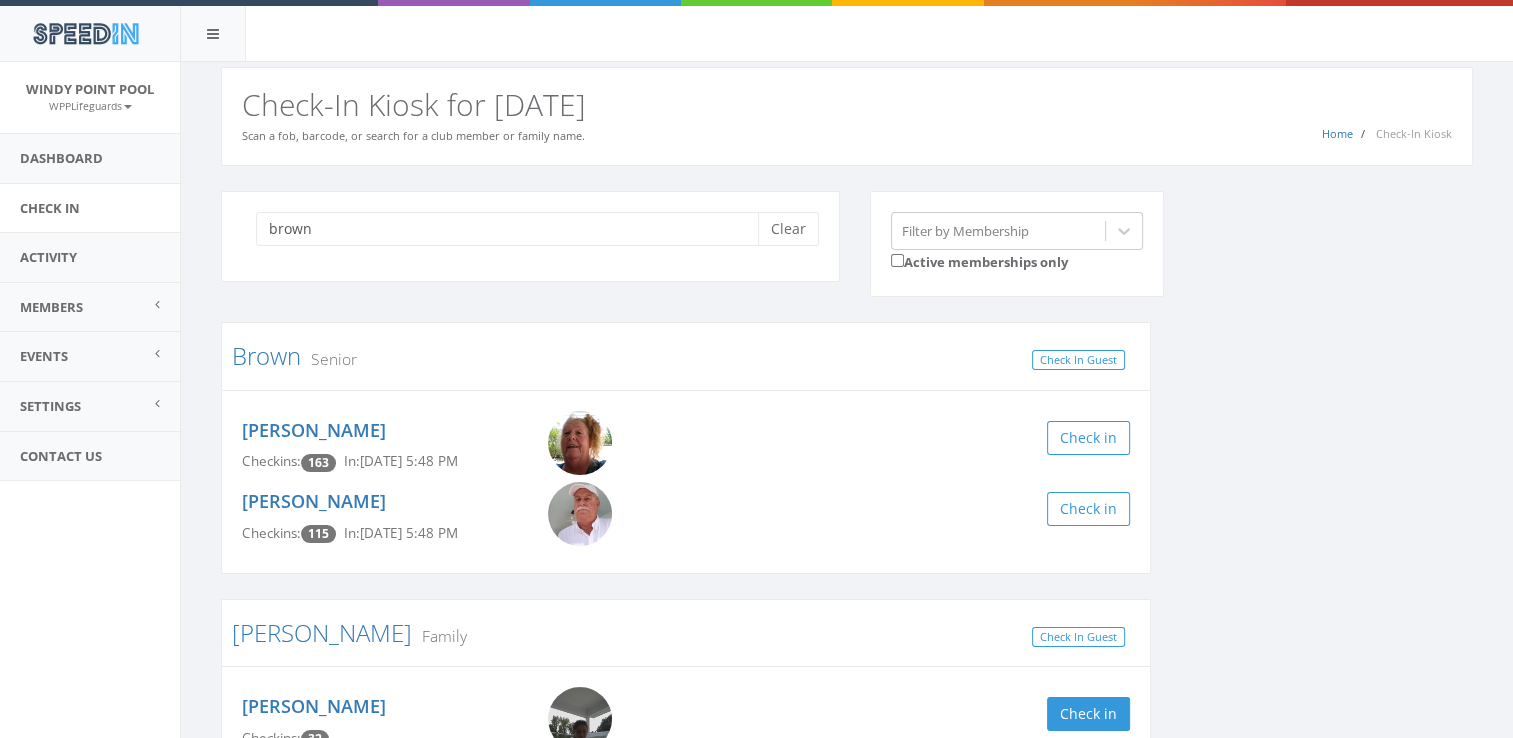 click on "Brown Senior Check In Guest [PERSON_NAME] Checkins:  163 In:  [DATE] 5:48 PM Check in [PERSON_NAME] Checkins:  115 In:  [DATE] 5:48 PM Check in [PERSON_NAME] Family Check In Guest [PERSON_NAME] Checkins:  32 Check in BABYSITTER [PERSON_NAME] Checkins:  2 Check in [PERSON_NAME] Checkins:  1 Check in [PERSON_NAME] Checkins:  0 Check in [PERSON_NAME] Checkins:  0 Check in" at bounding box center [686, 705] 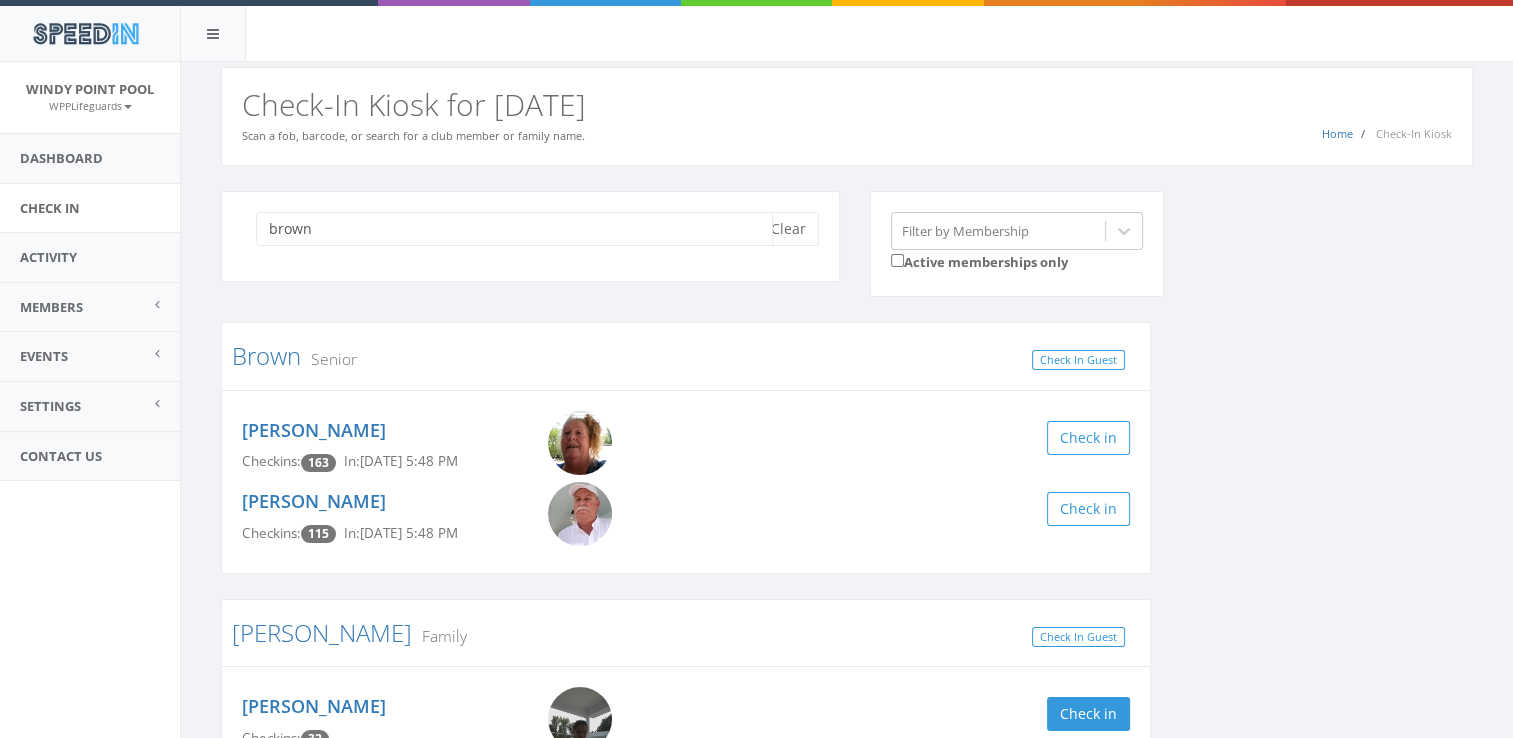 click on "brown" at bounding box center [514, 229] 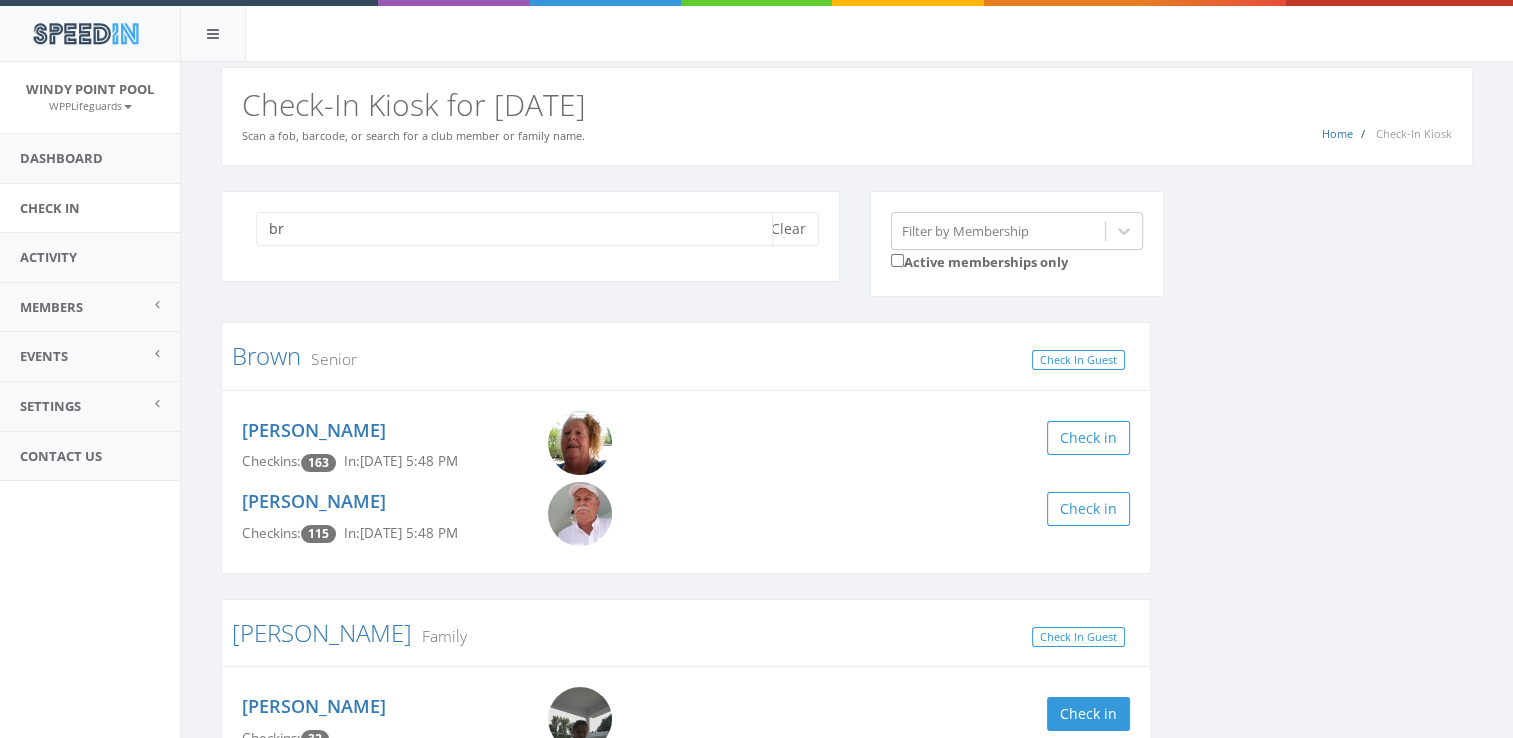 type on "b" 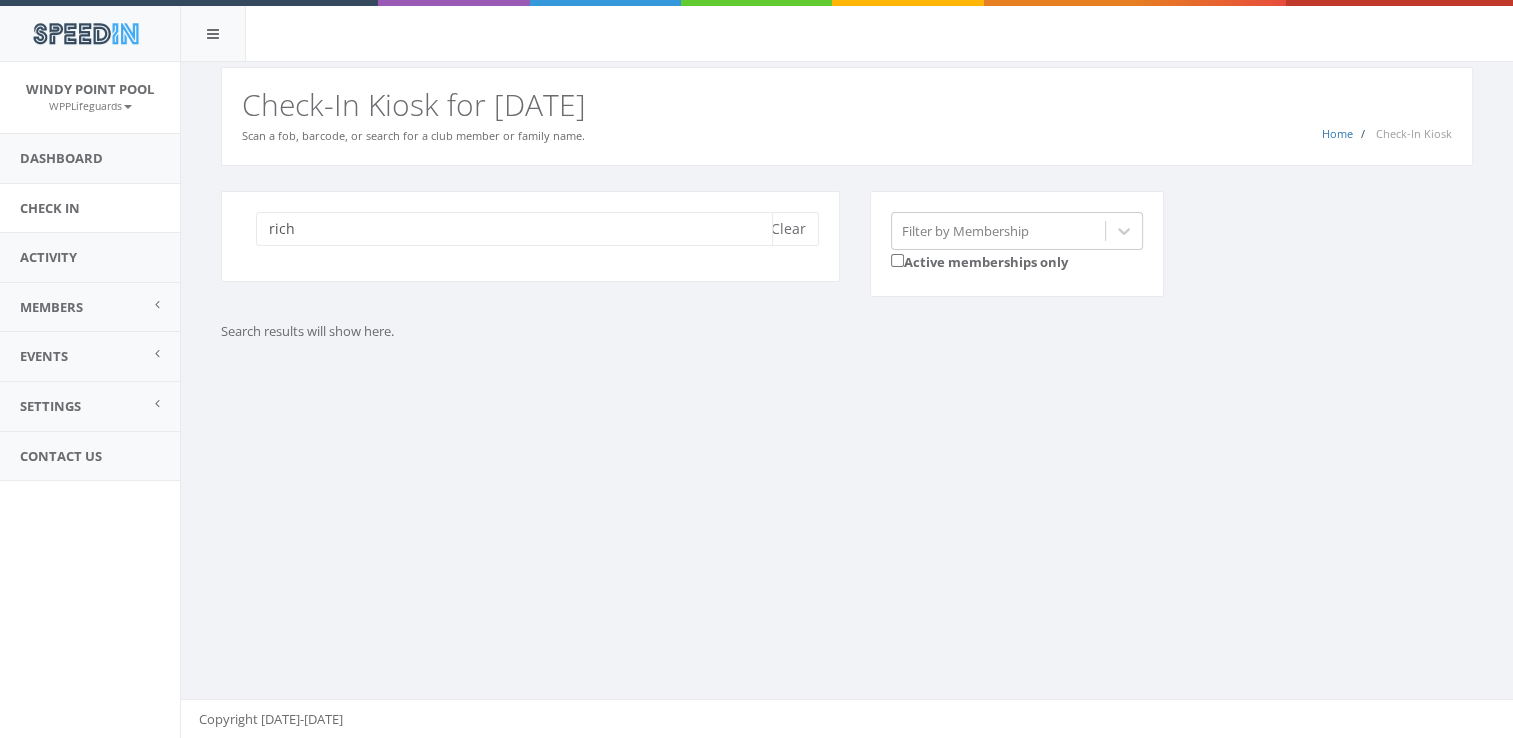 type on "rich" 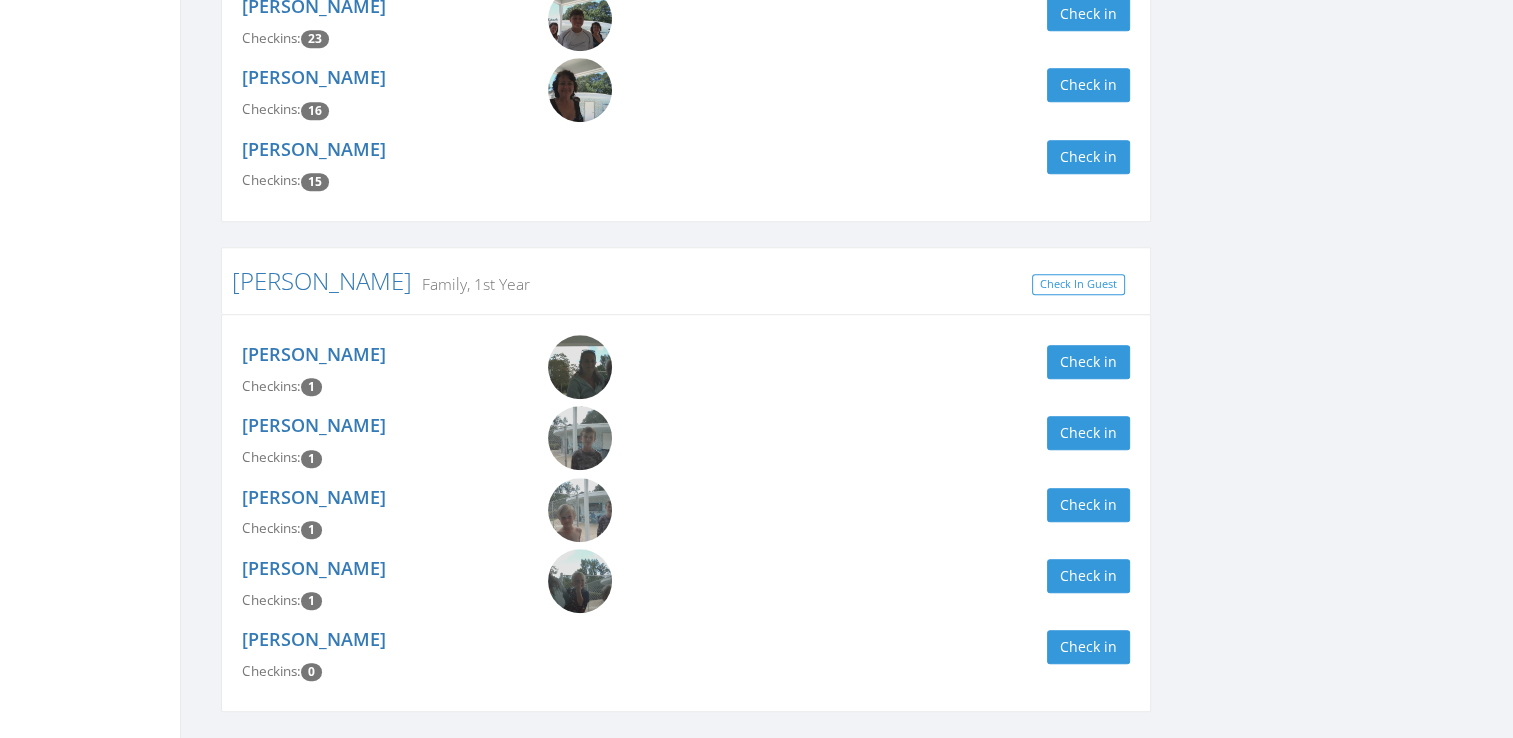 scroll, scrollTop: 1180, scrollLeft: 0, axis: vertical 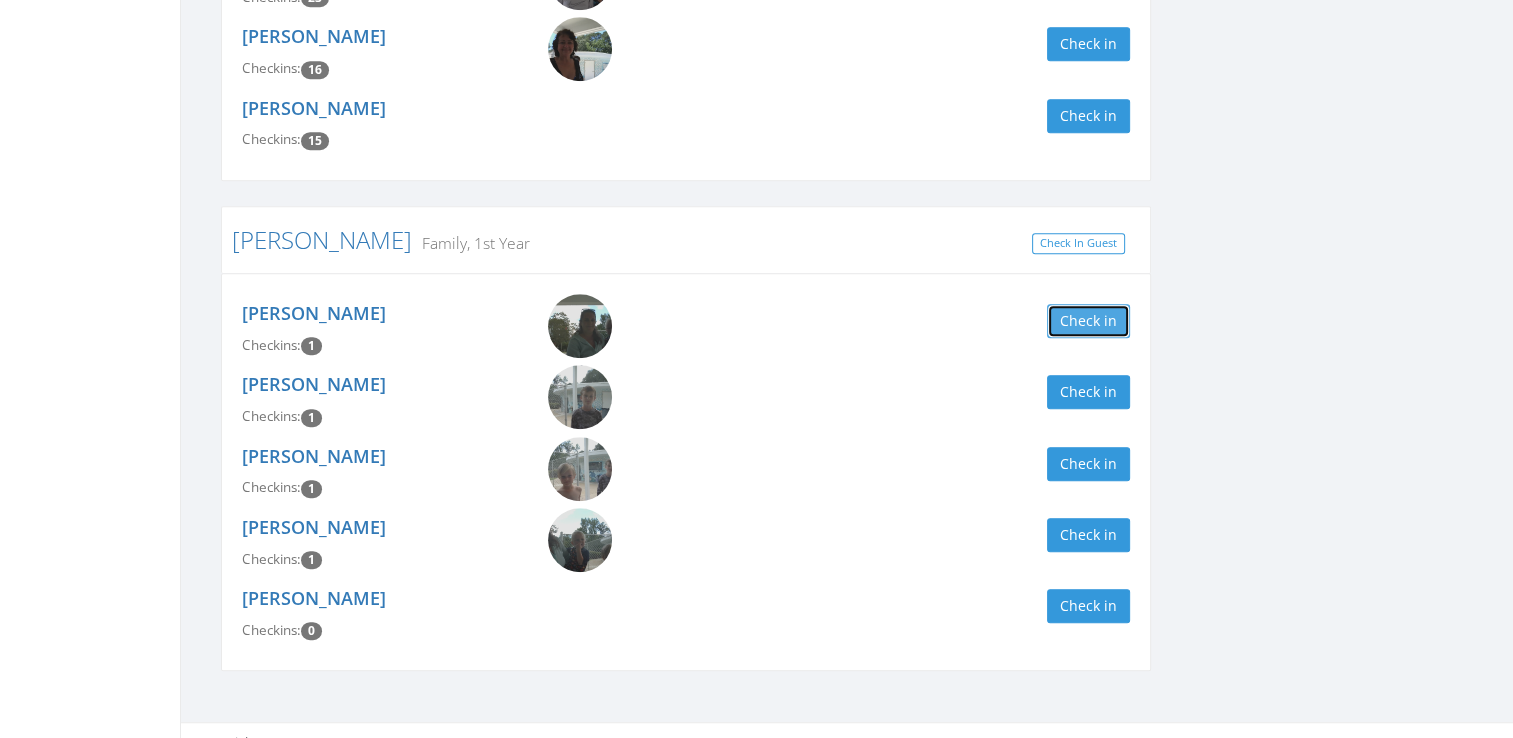 click on "Check in" at bounding box center (1088, 321) 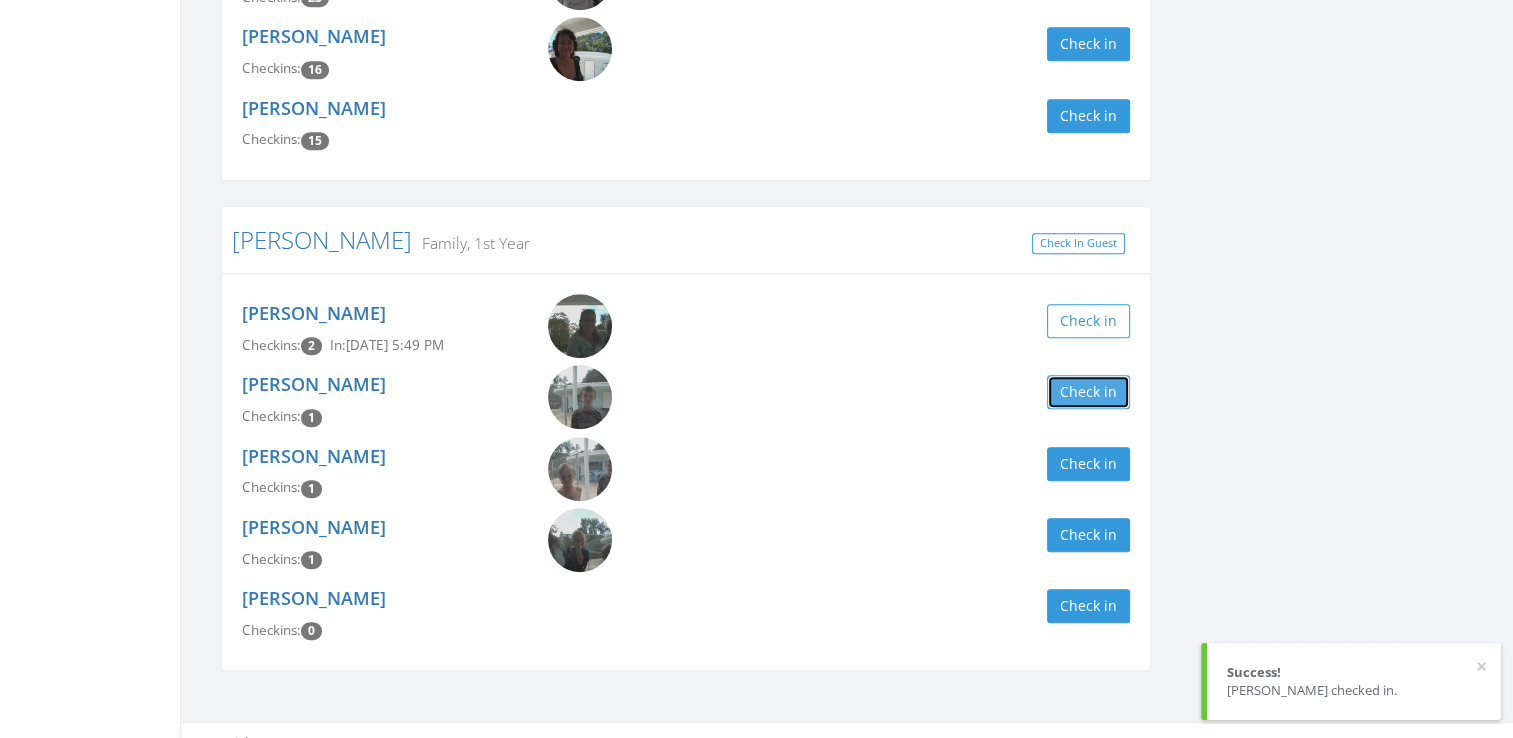 click on "Check in" at bounding box center [1088, 392] 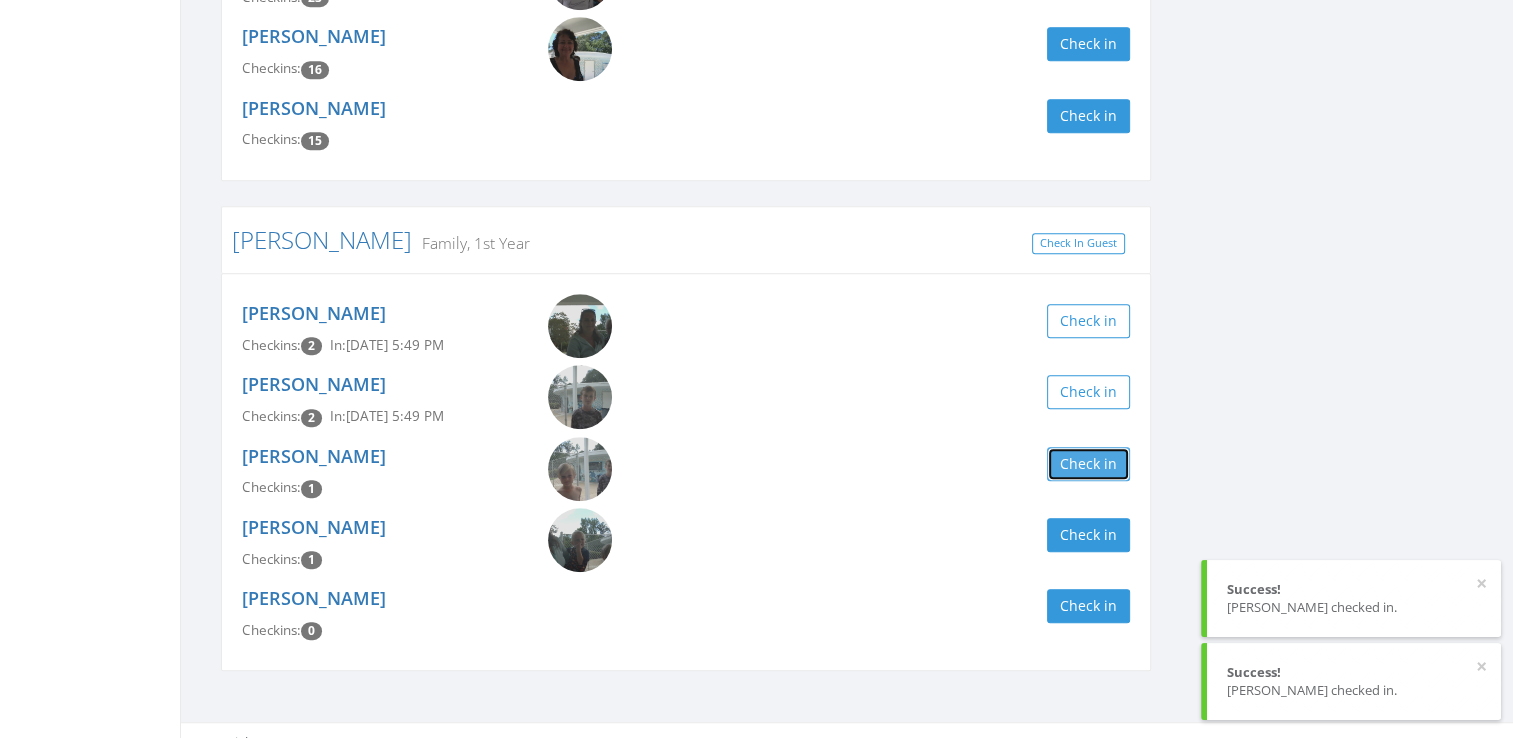 click on "Check in" at bounding box center [1088, 464] 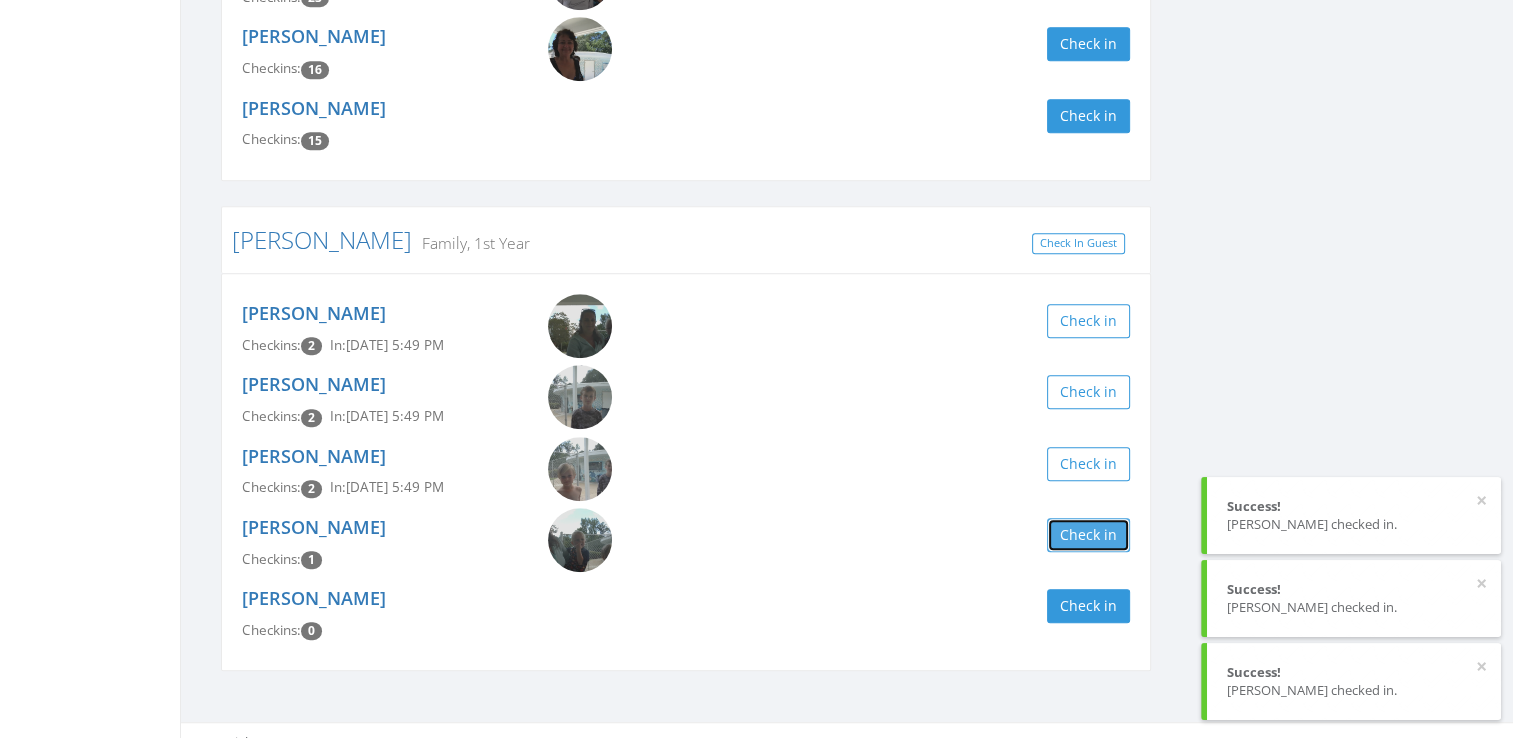 click on "Check in" at bounding box center (1088, 535) 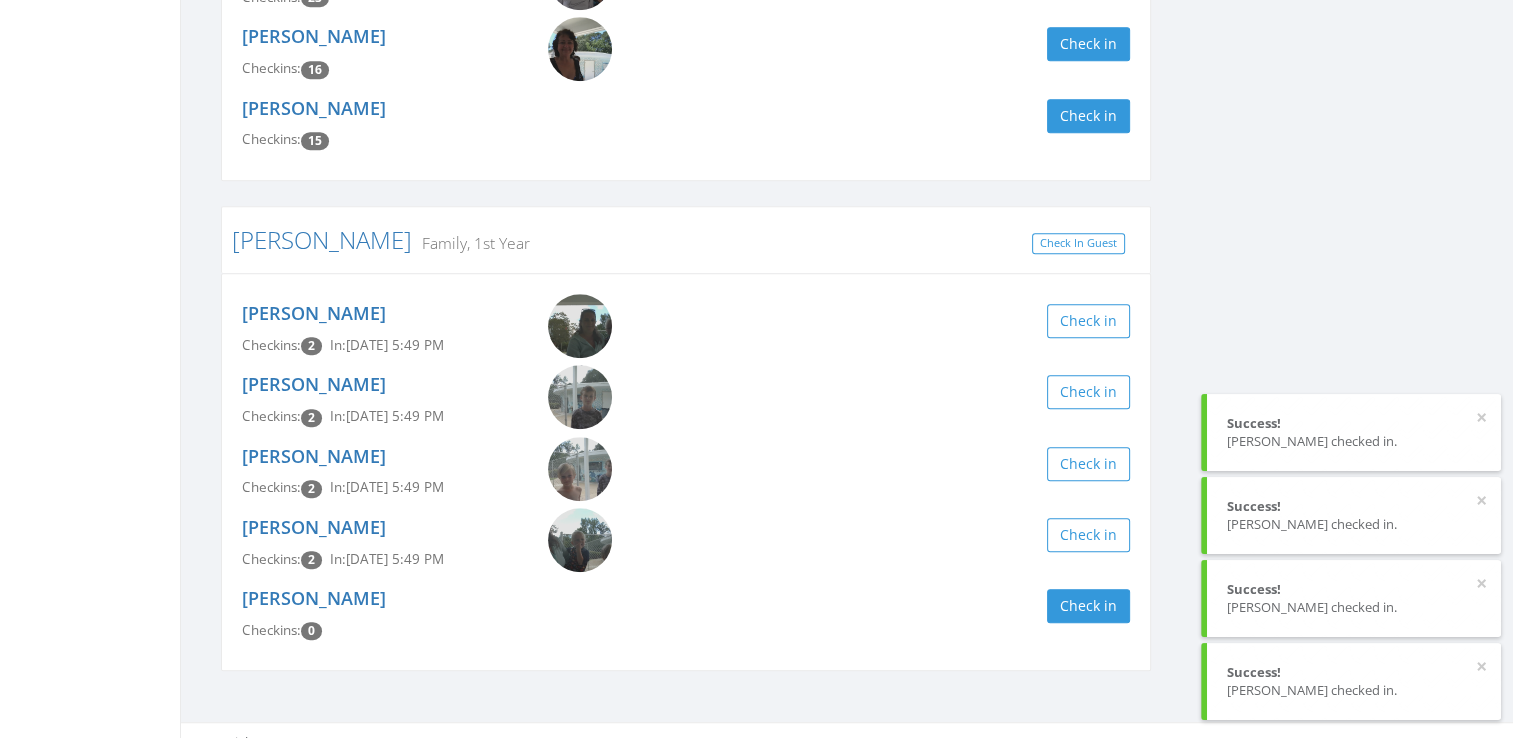 click on "rich Clear Filter by Membership  Active memberships only [PERSON_NAME] Stock Holder, Senior Check In Guest [PERSON_NAME] Checkins:  19 Check in [PERSON_NAME] Checkins:  18 Check in [PERSON_NAME] Stock Holder, Senior Check In Guest [PERSON_NAME] Checkins:  10 Check in [PERSON_NAME] [PERSON_NAME] Checkins:  3 Check in [PERSON_NAME] Family Check In Guest [PERSON_NAME] Checkins:  25 Check in [PERSON_NAME] Checkins:  24 Check in [PERSON_NAME] Checkins:  23 Check in [PERSON_NAME] Checkins:  16 Check in [PERSON_NAME] Checkins:  15 Check in [PERSON_NAME] Family, 1st Year Check In Guest [PERSON_NAME] Checkins:  2 In:  [DATE] 5:49 PM Check in [PERSON_NAME] Checkins:  2 In:  [DATE] 5:49 PM Check in [PERSON_NAME] Checkins:  2 In:  [DATE] 5:49 PM Check in [PERSON_NAME] Checkins:  2 In:  [DATE] 5:49 PM Check in [PERSON_NAME] Checkins:  0 Check in" at bounding box center [847, -146] 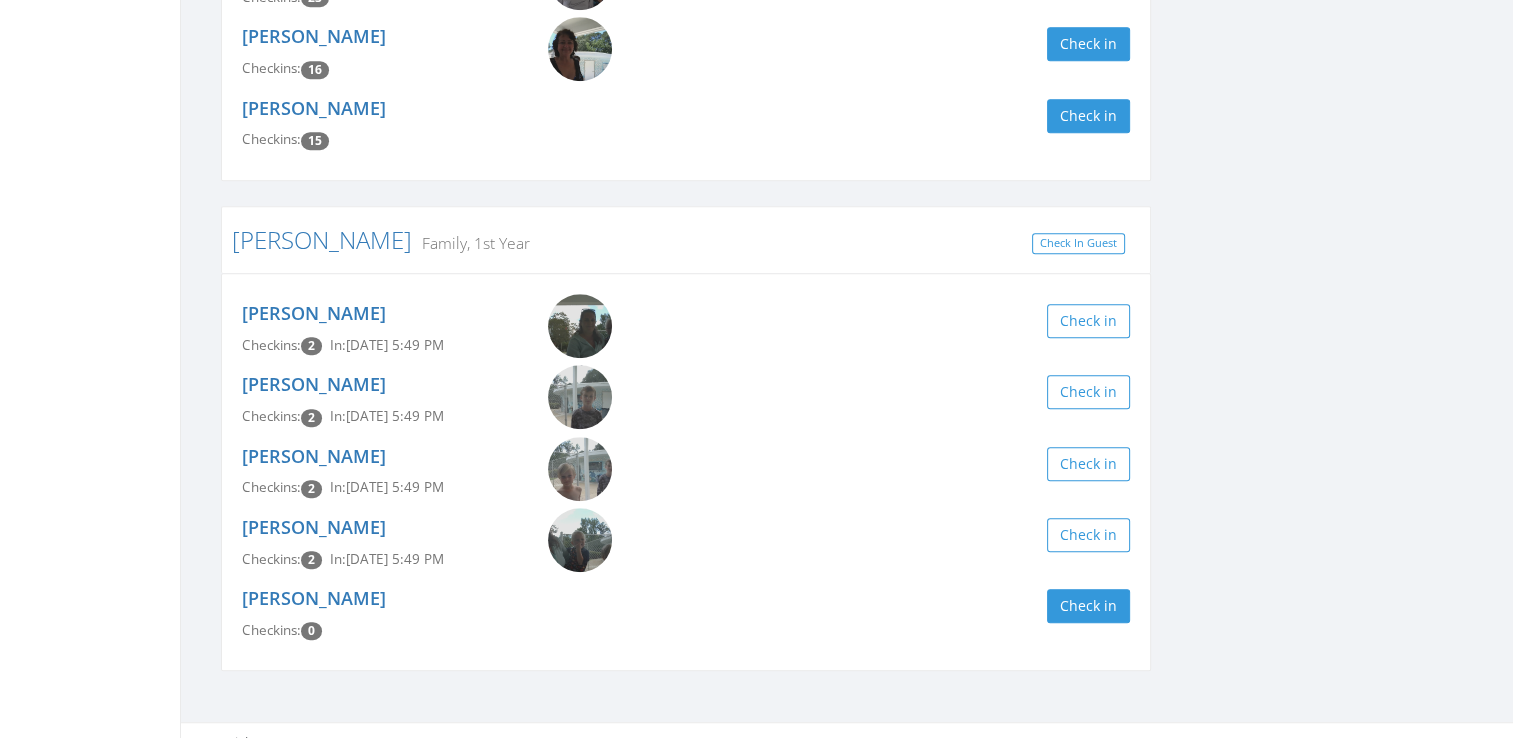 scroll, scrollTop: 0, scrollLeft: 0, axis: both 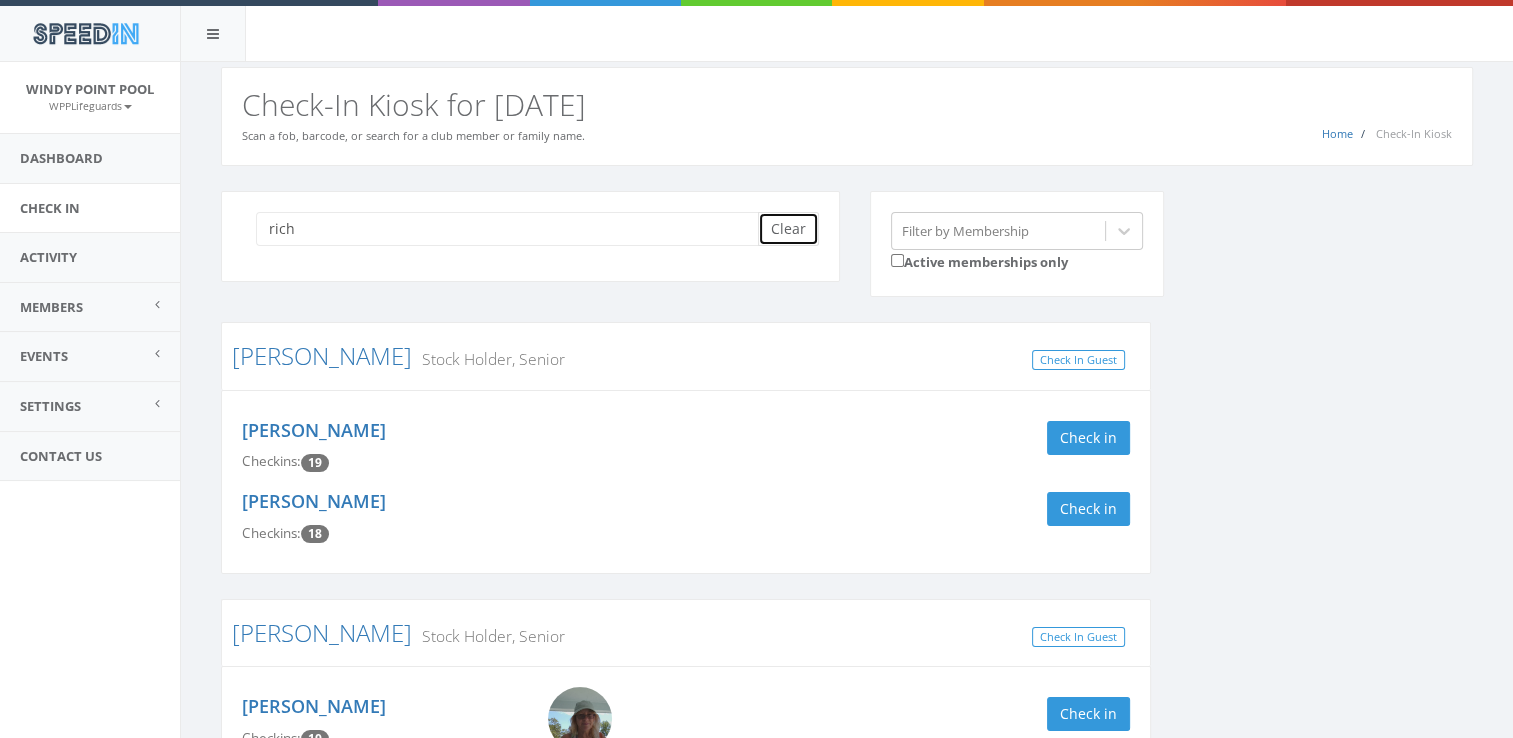click on "Clear" at bounding box center [788, 229] 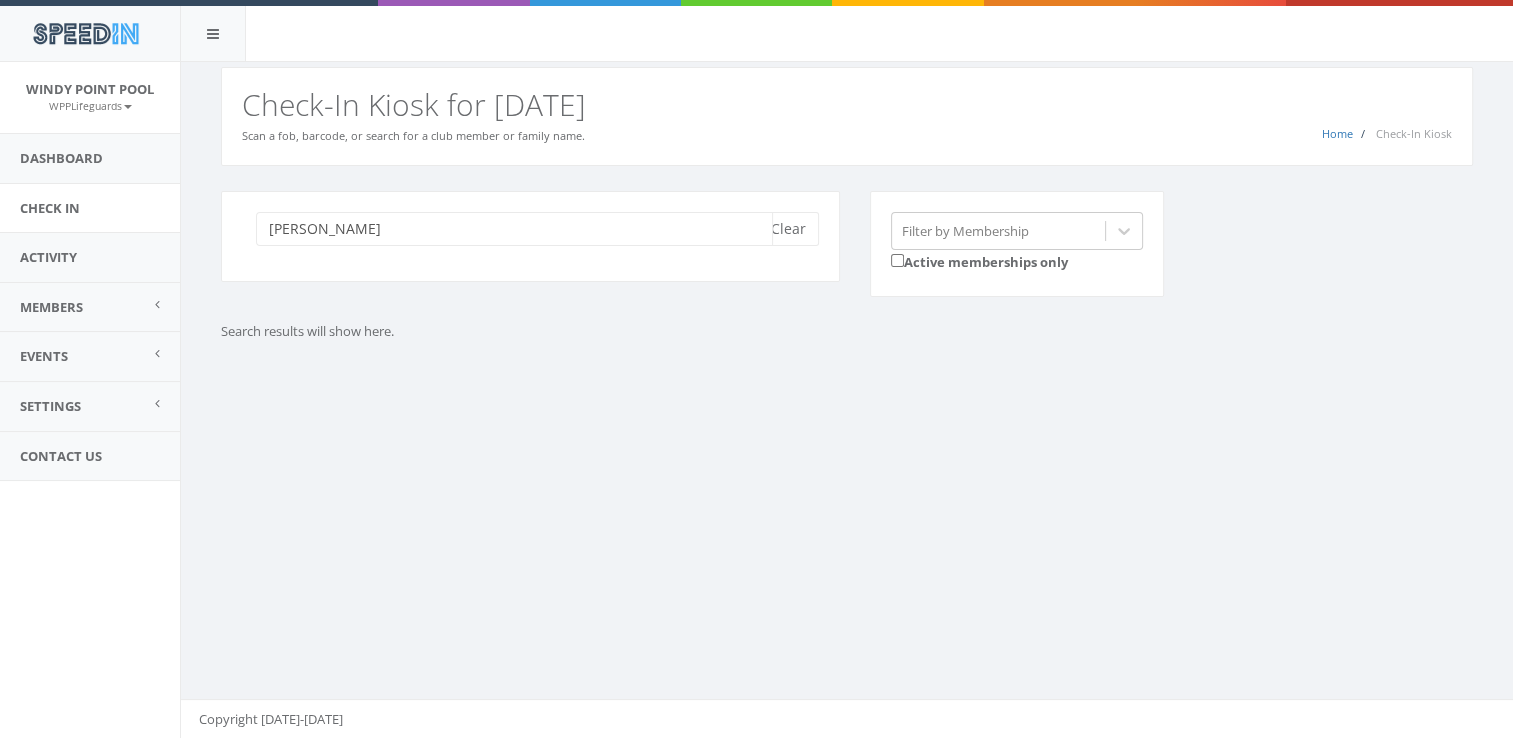 type on "[PERSON_NAME]" 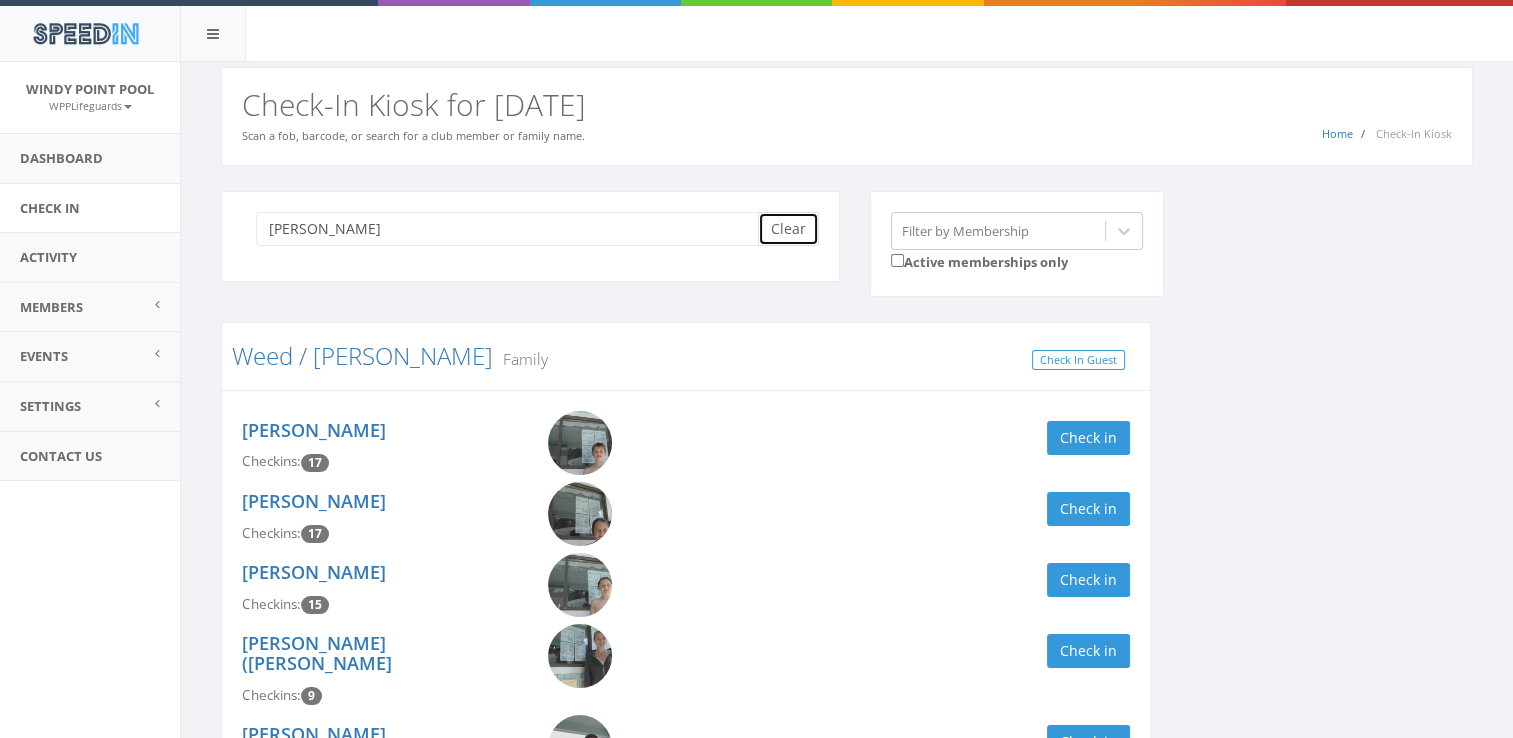 click on "Clear" at bounding box center (788, 229) 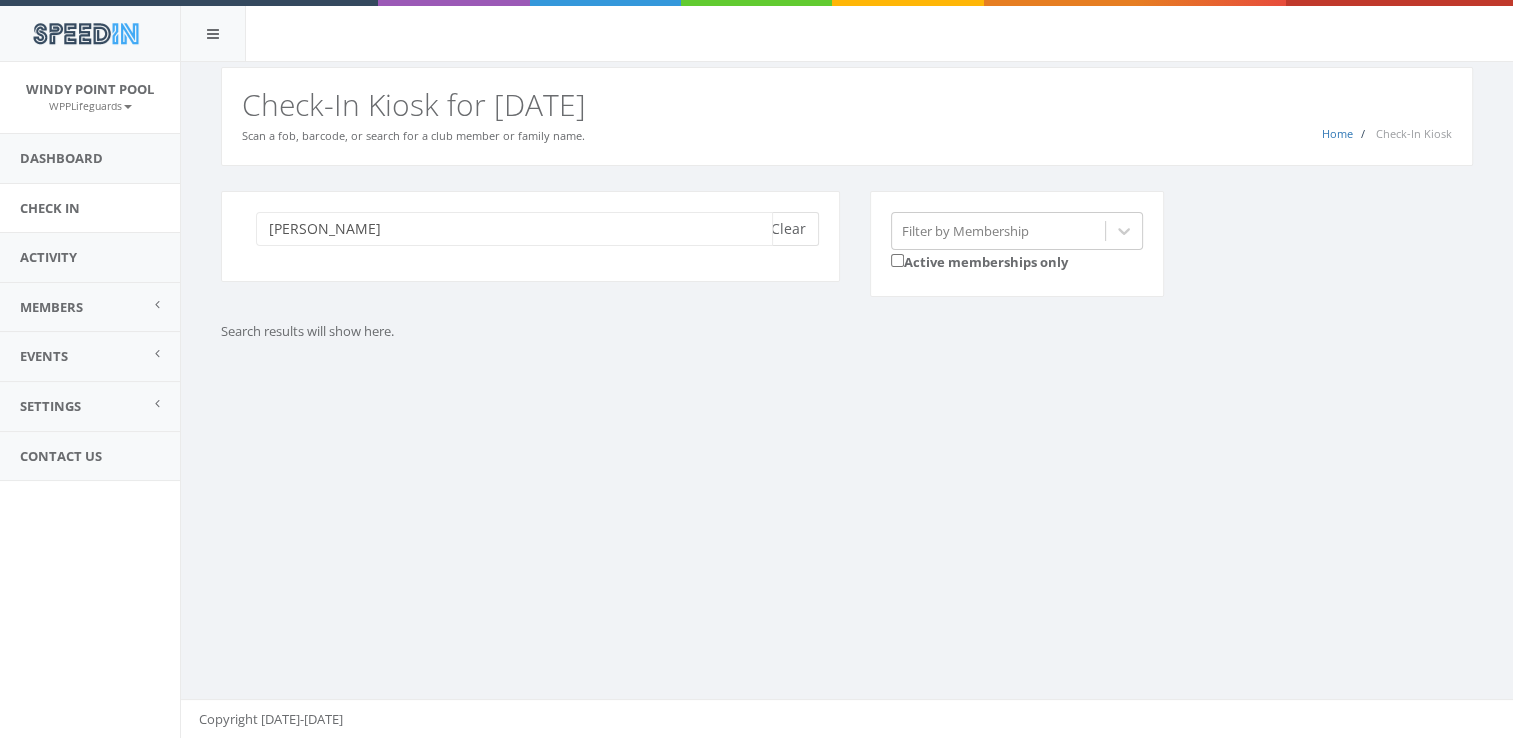type on "[PERSON_NAME]" 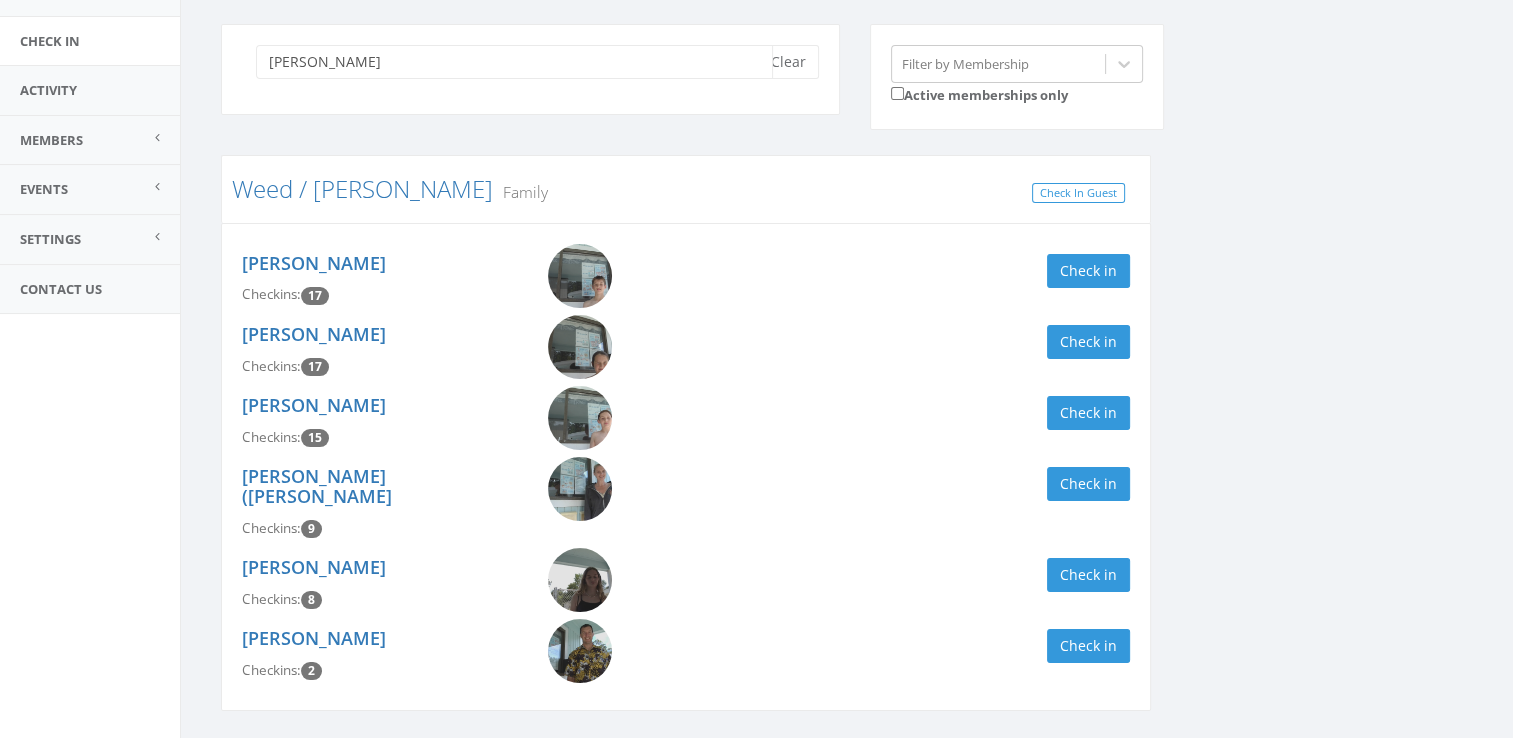 scroll, scrollTop: 175, scrollLeft: 0, axis: vertical 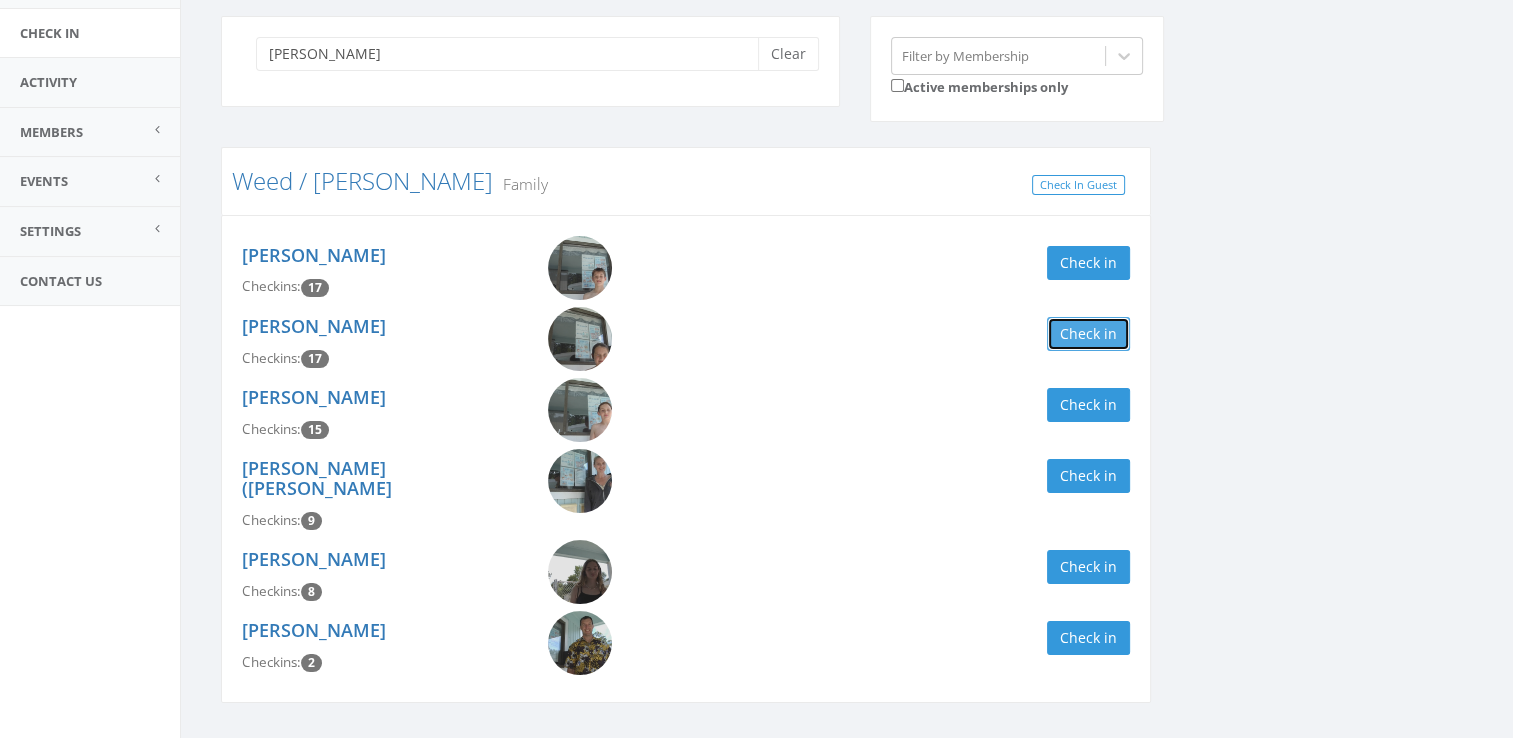 click on "Check in" at bounding box center (1088, 334) 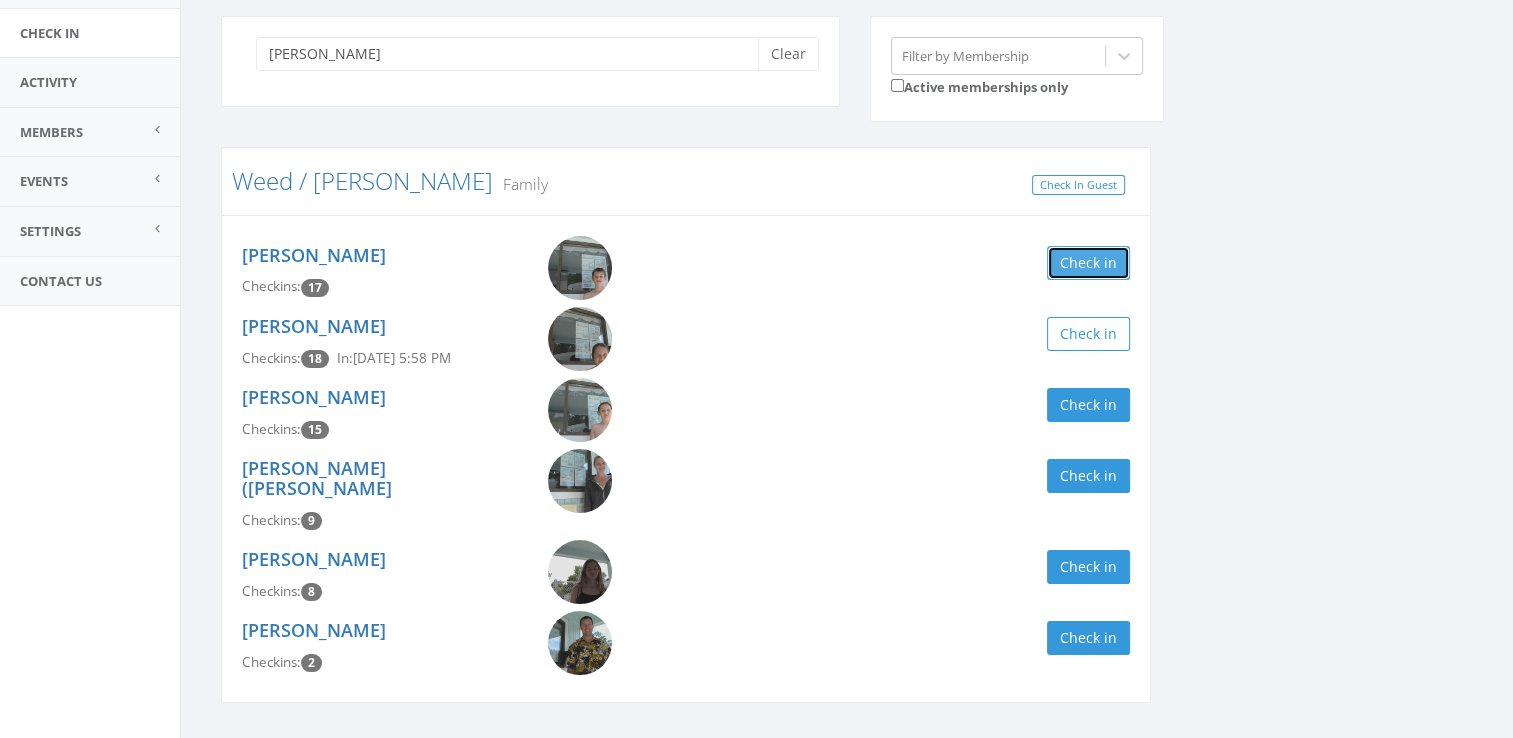 click on "Check in" at bounding box center (1088, 263) 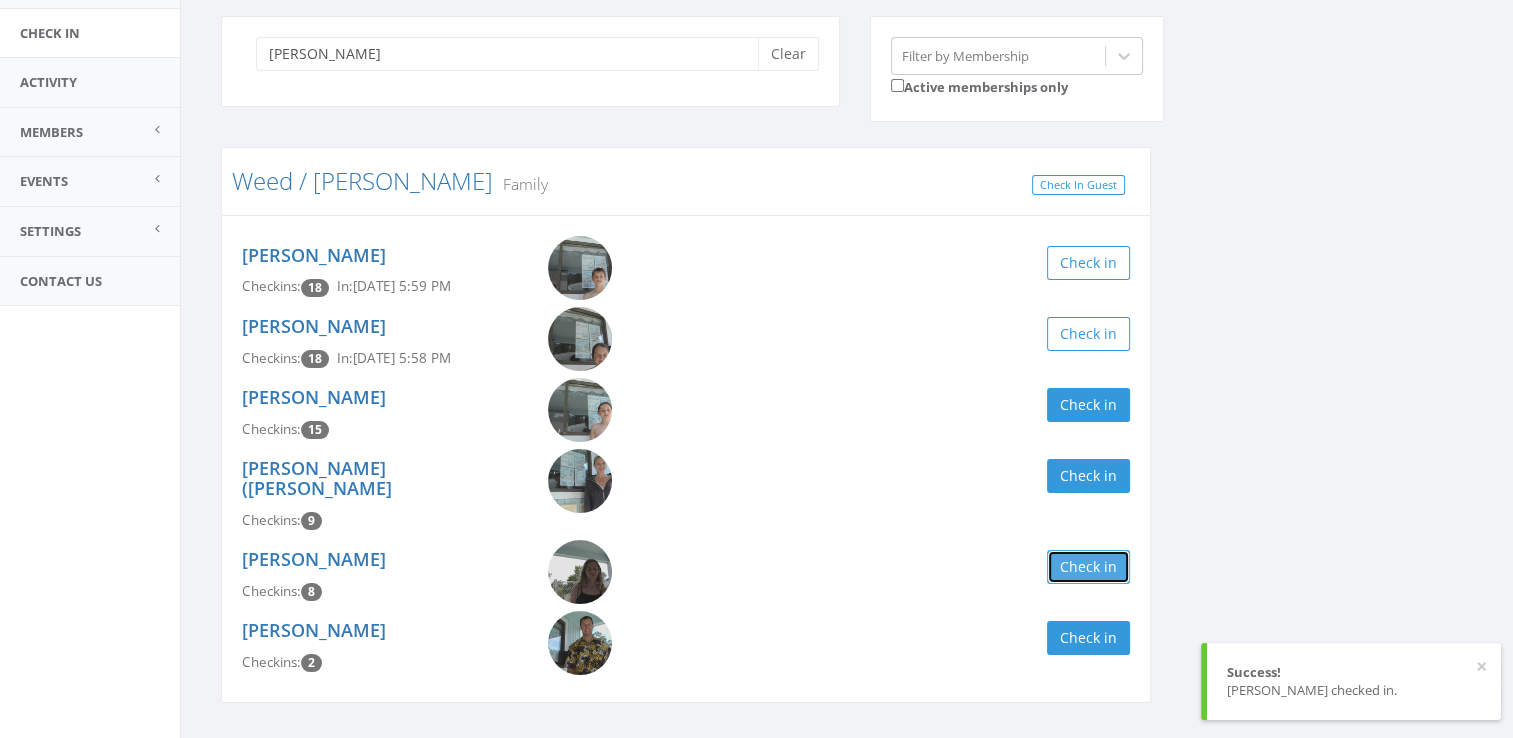 click on "Check in" at bounding box center [1088, 567] 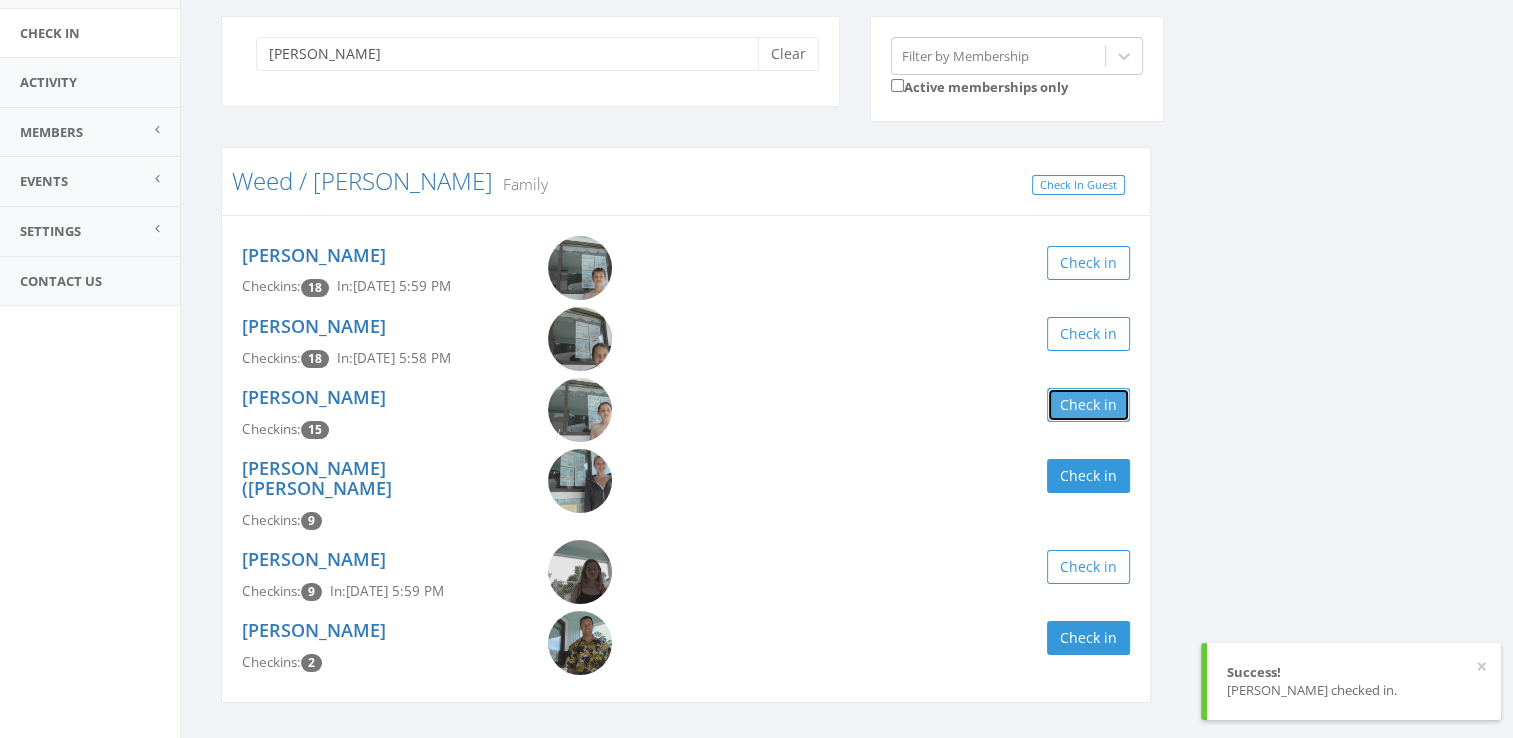 click on "Check in" at bounding box center (1088, 405) 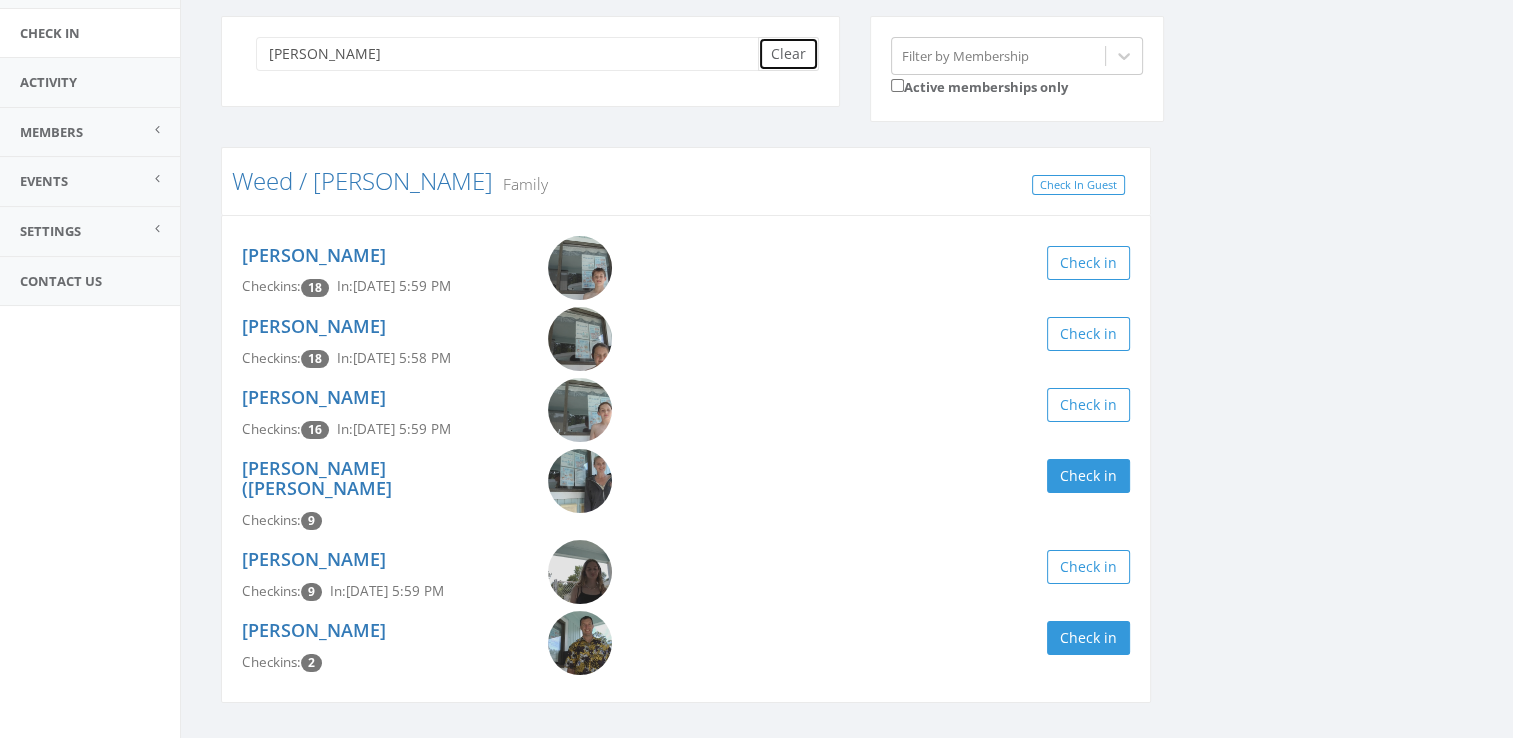 click on "Clear" at bounding box center (788, 54) 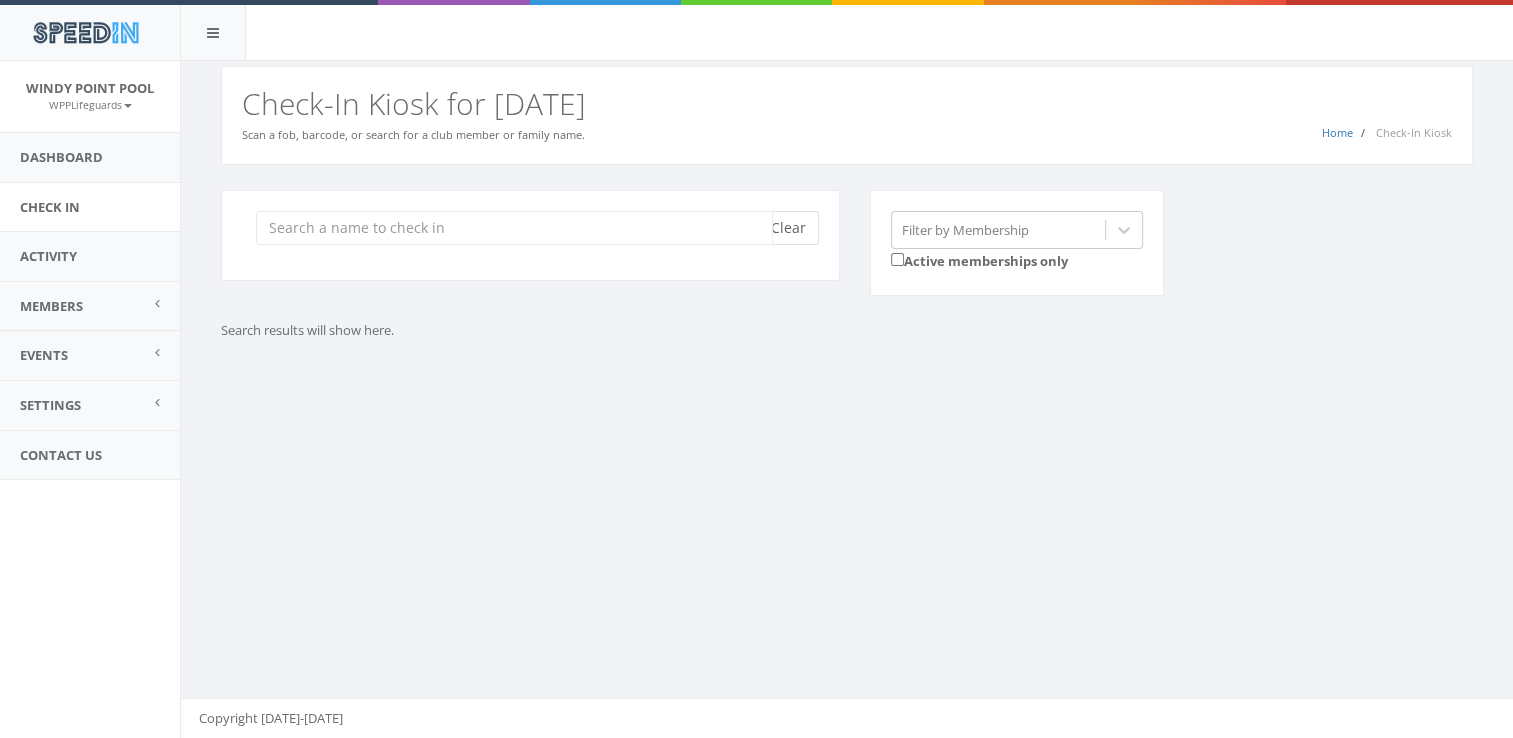 scroll, scrollTop: 0, scrollLeft: 0, axis: both 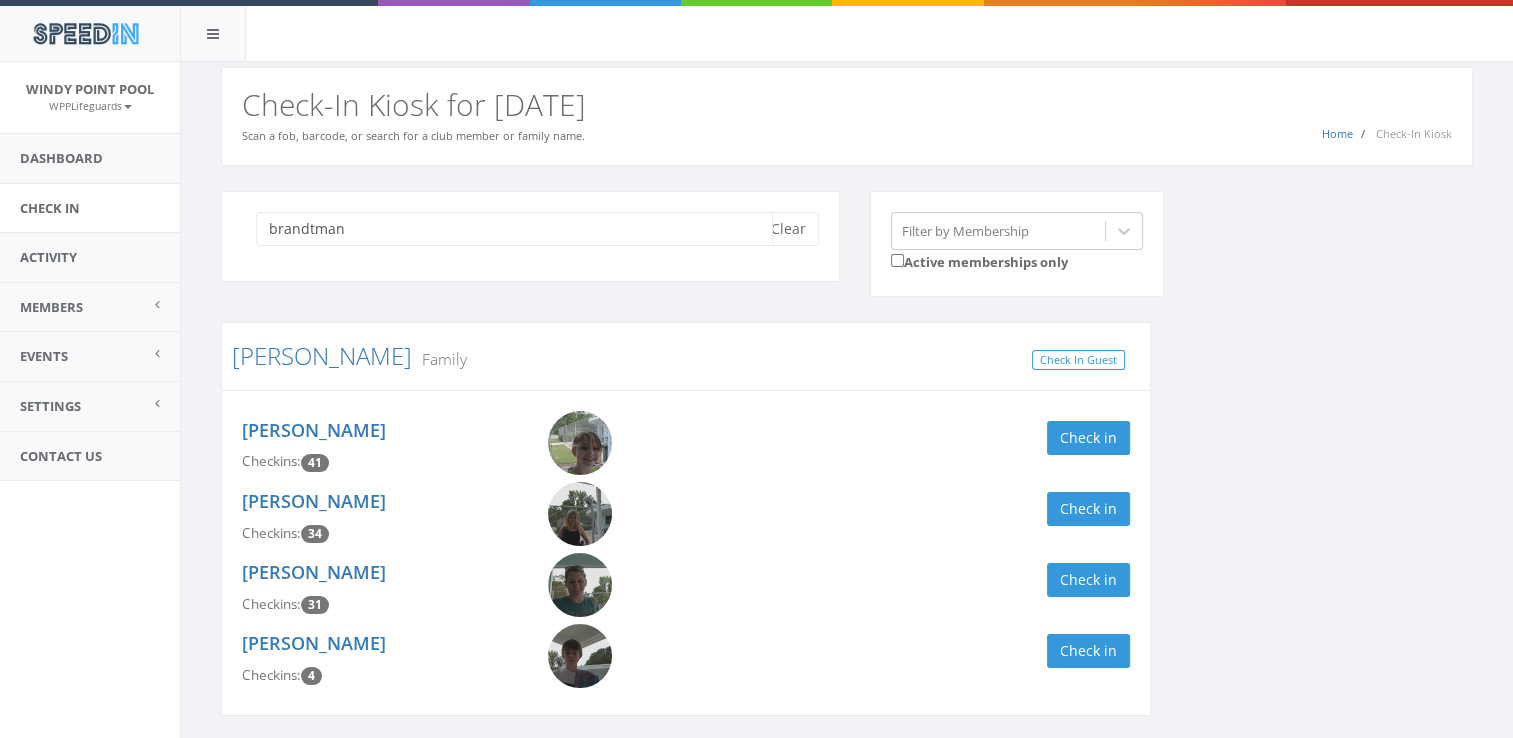 type on "brandtman" 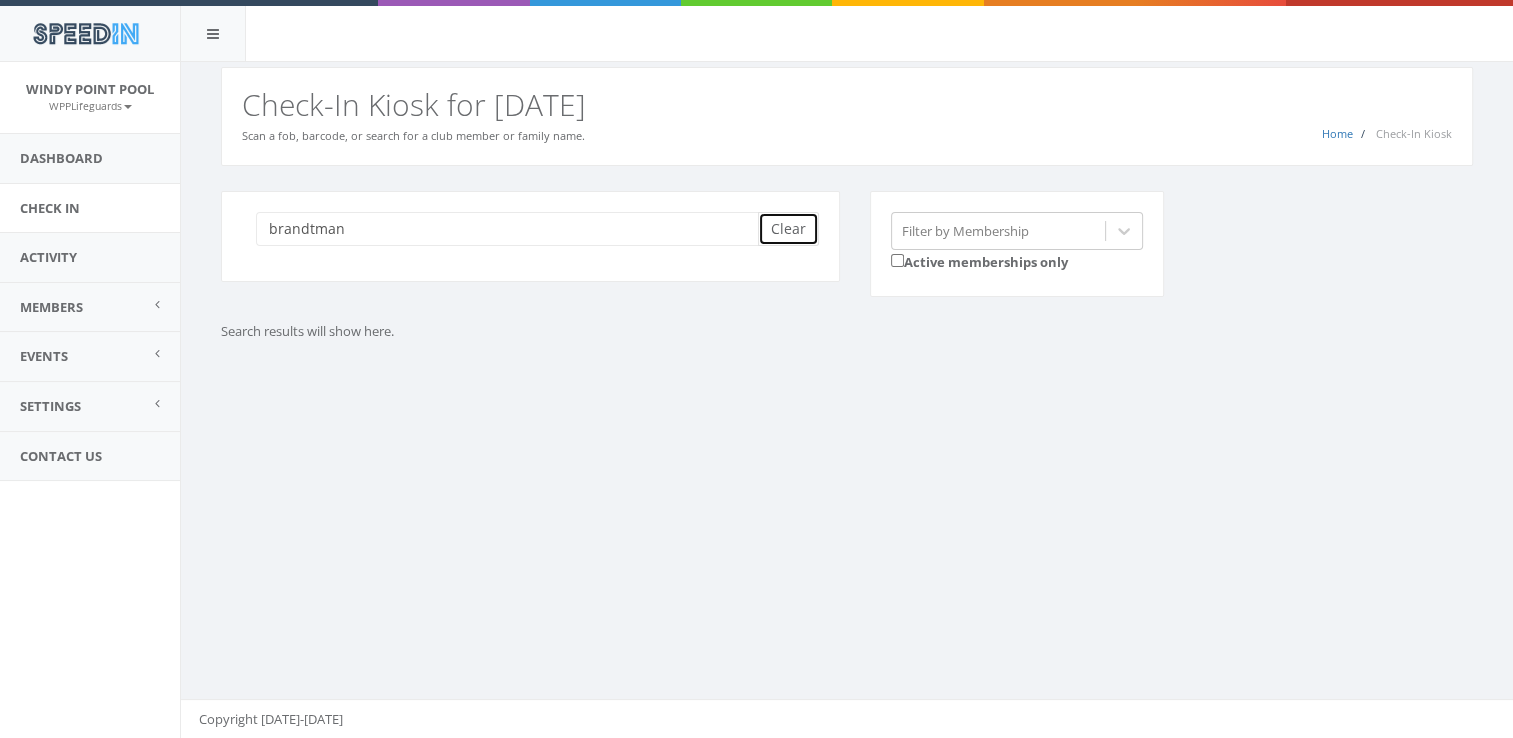 click on "Clear" at bounding box center (788, 229) 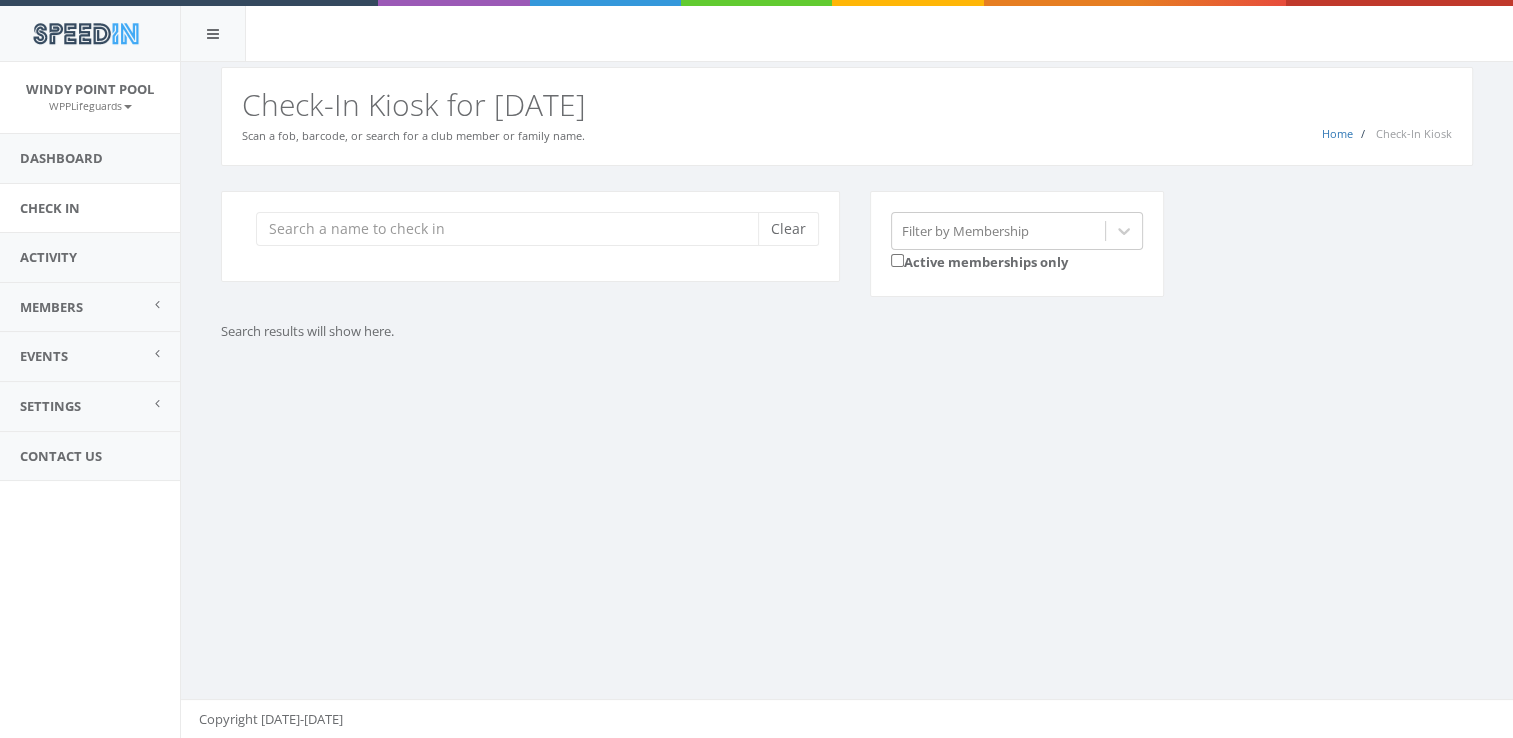 click on "You are using Internet Explorer, which is an old, insecure browser that does not work with this page. Please use another browser like Firefox, Chrome, or Edge.
Home
Check-In Kiosk
Check-In Kiosk for [DATE]
Scan a fob, barcode, or search for a club member or family name.
Clear Filter by Membership  Active memberships only Search results will show here.
Copyright [DATE]-[DATE]" at bounding box center (846, 400) 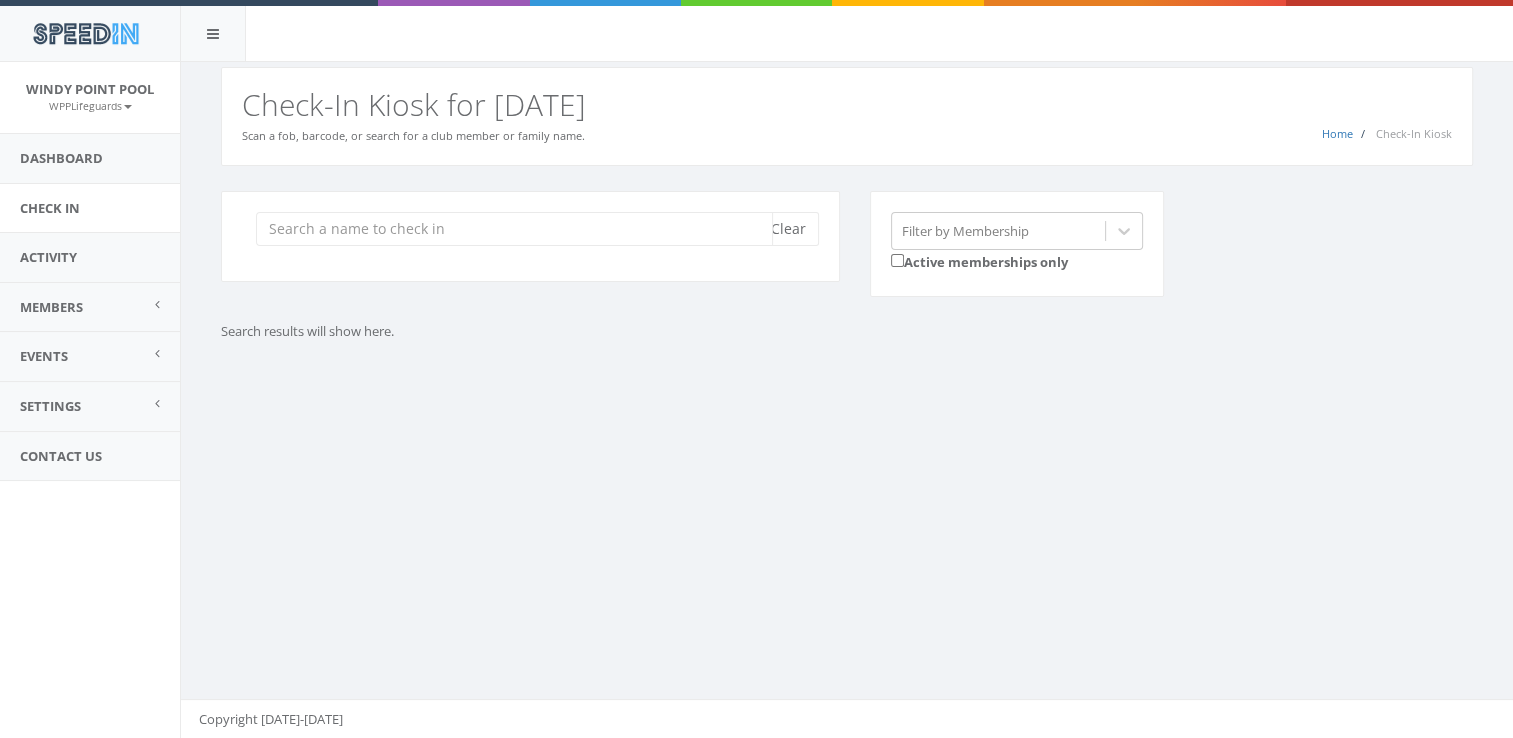 click at bounding box center [514, 229] 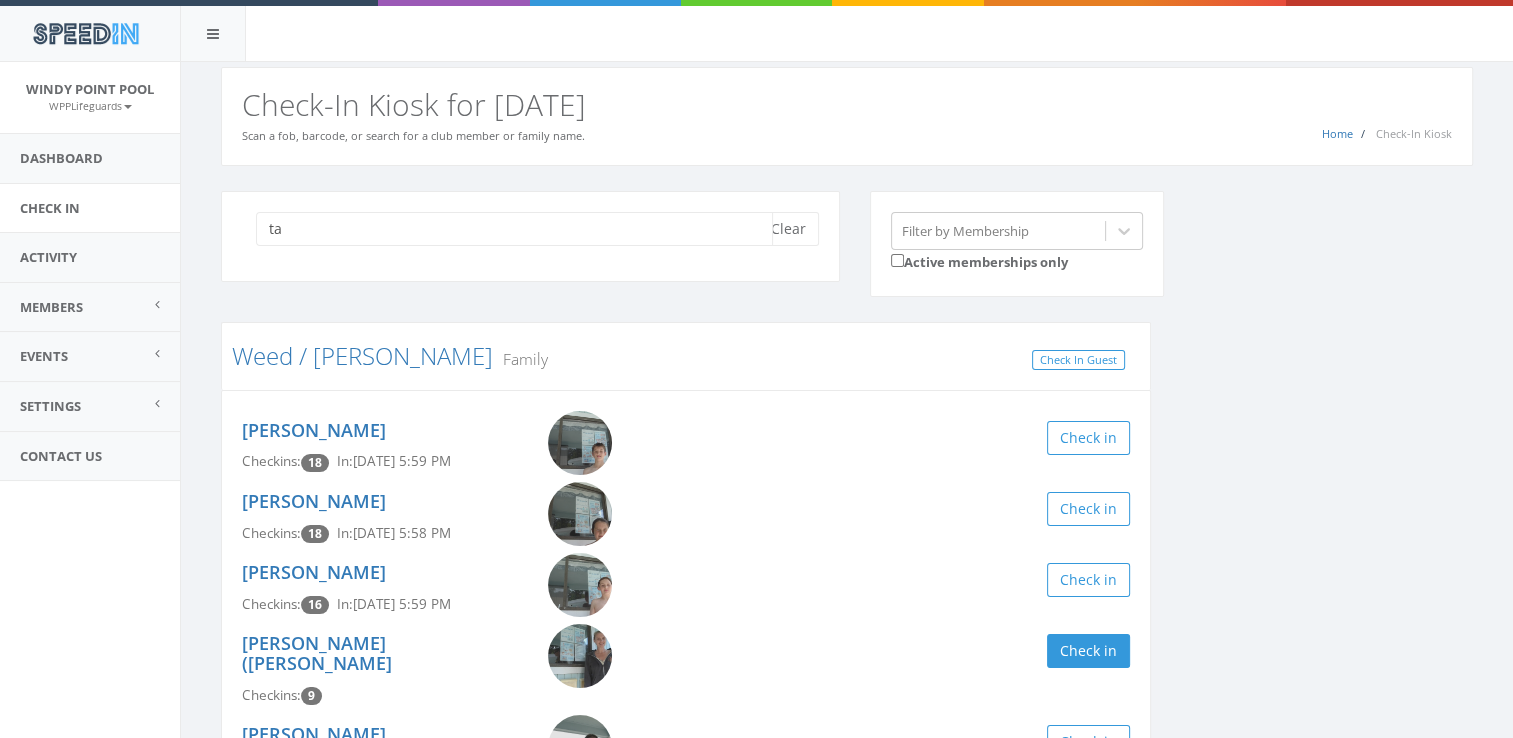 type on "t" 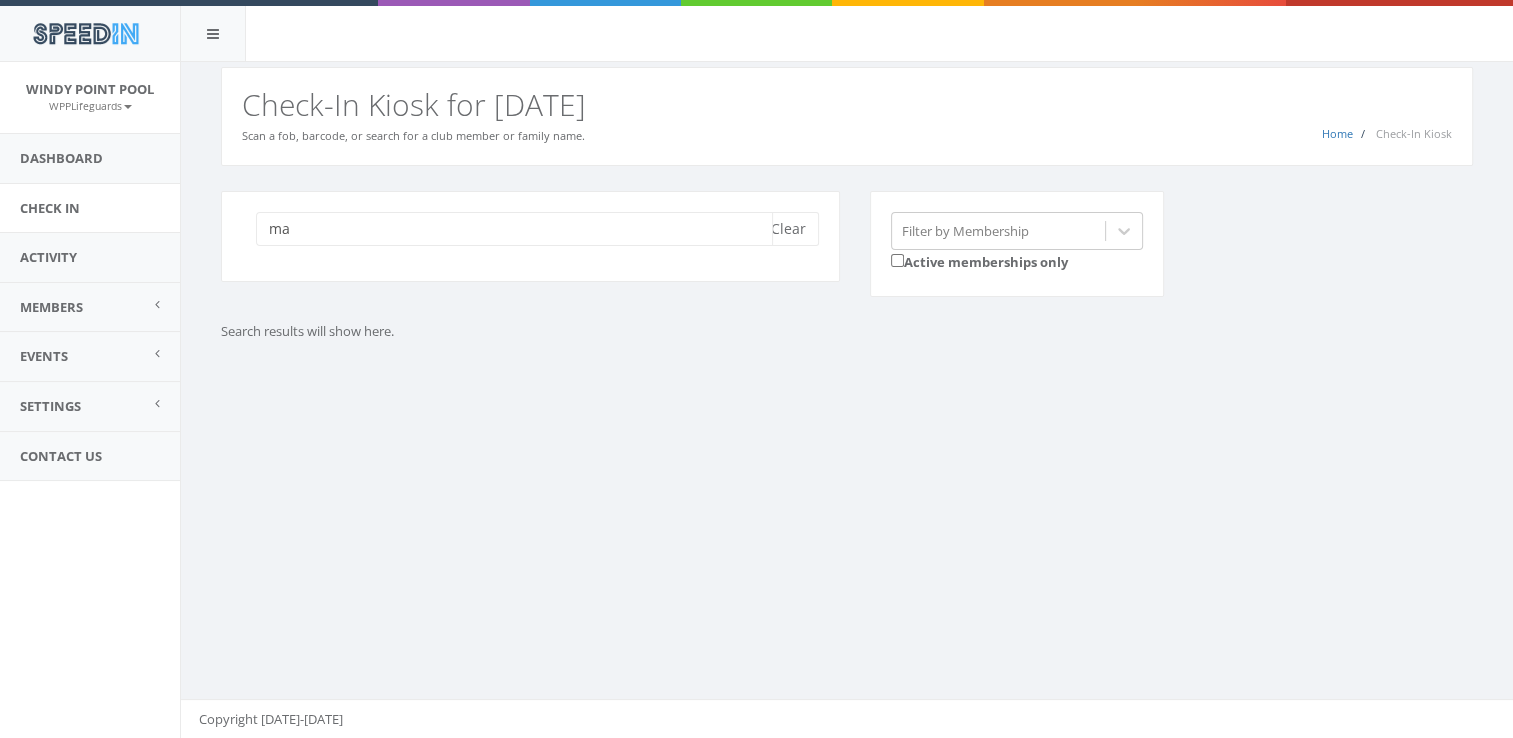 type on "m" 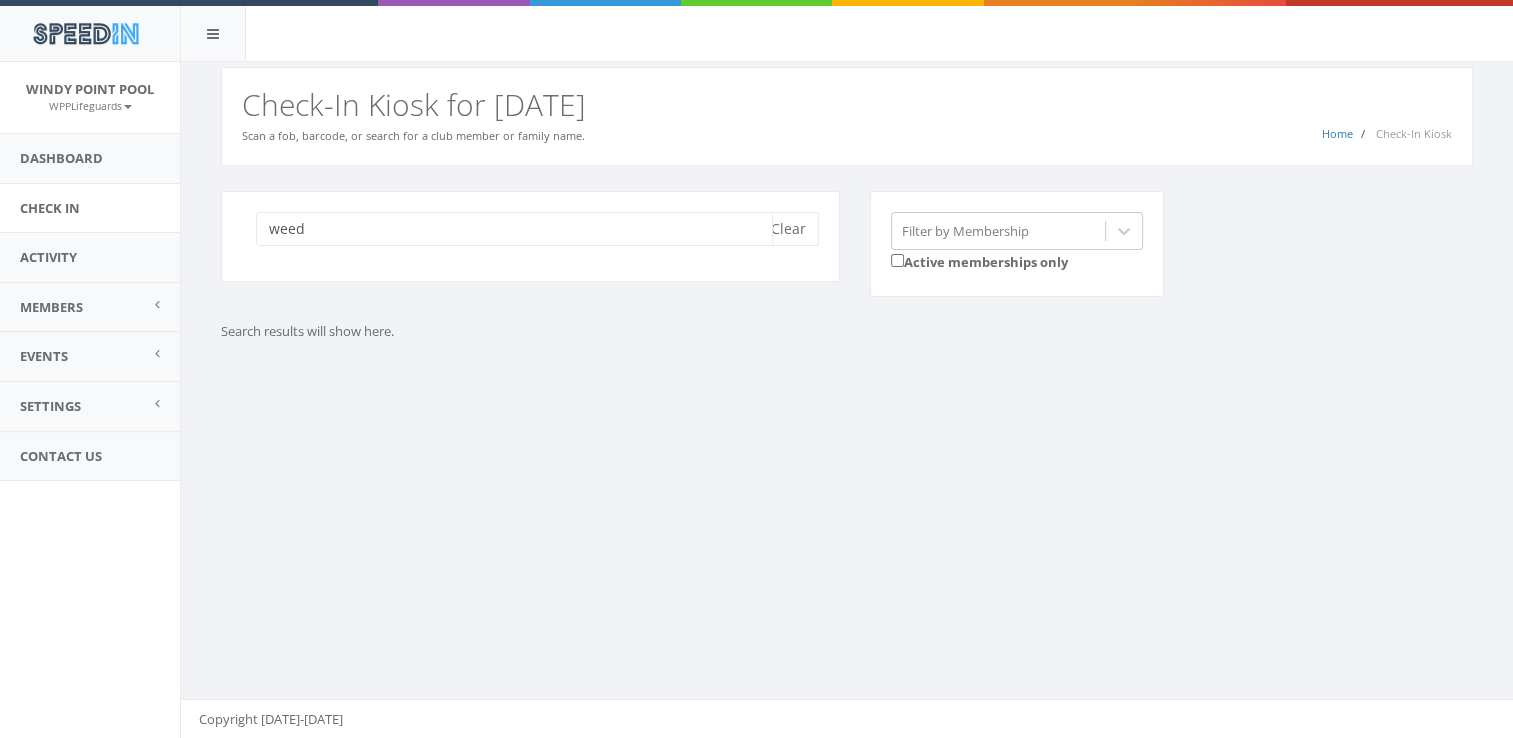 type on "weed" 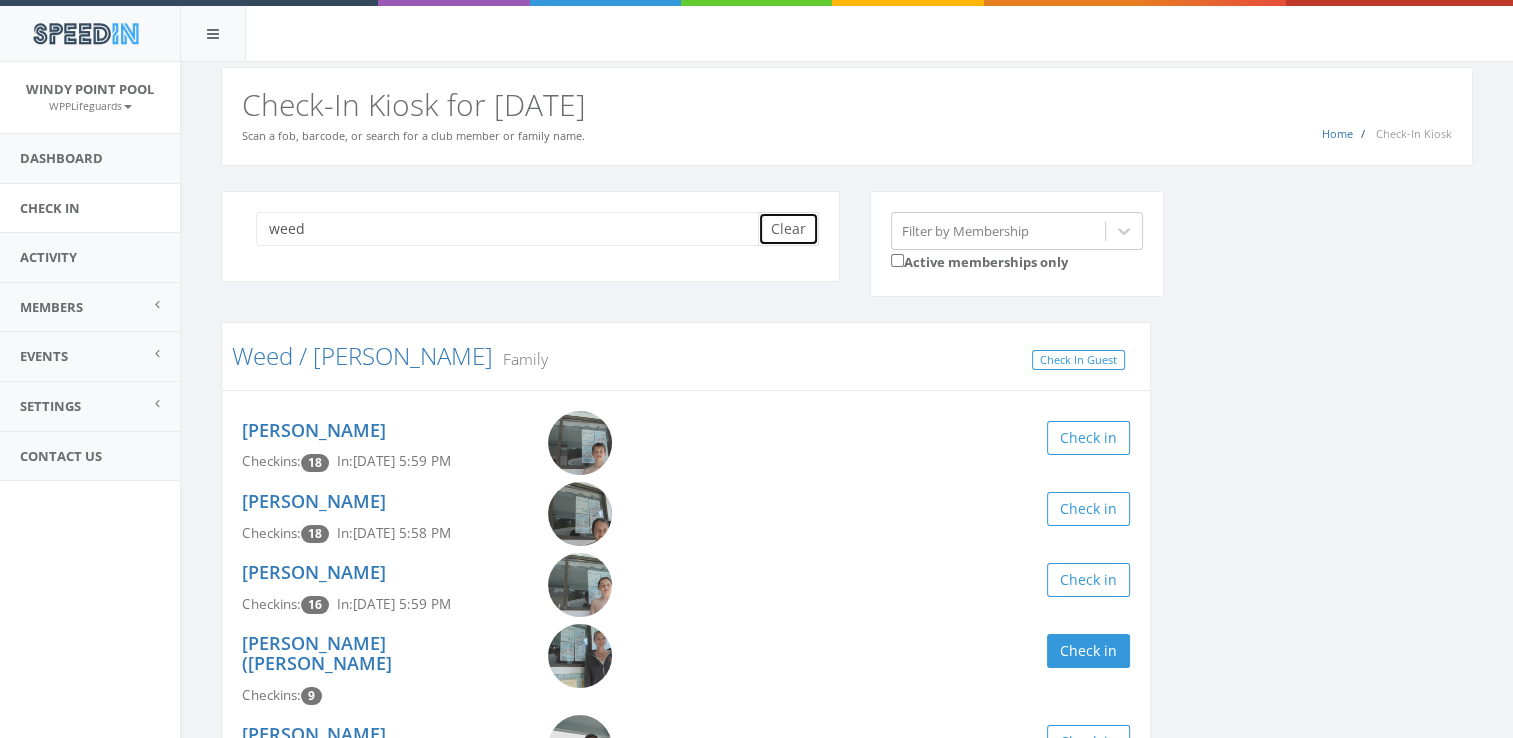 click on "Clear" at bounding box center (788, 229) 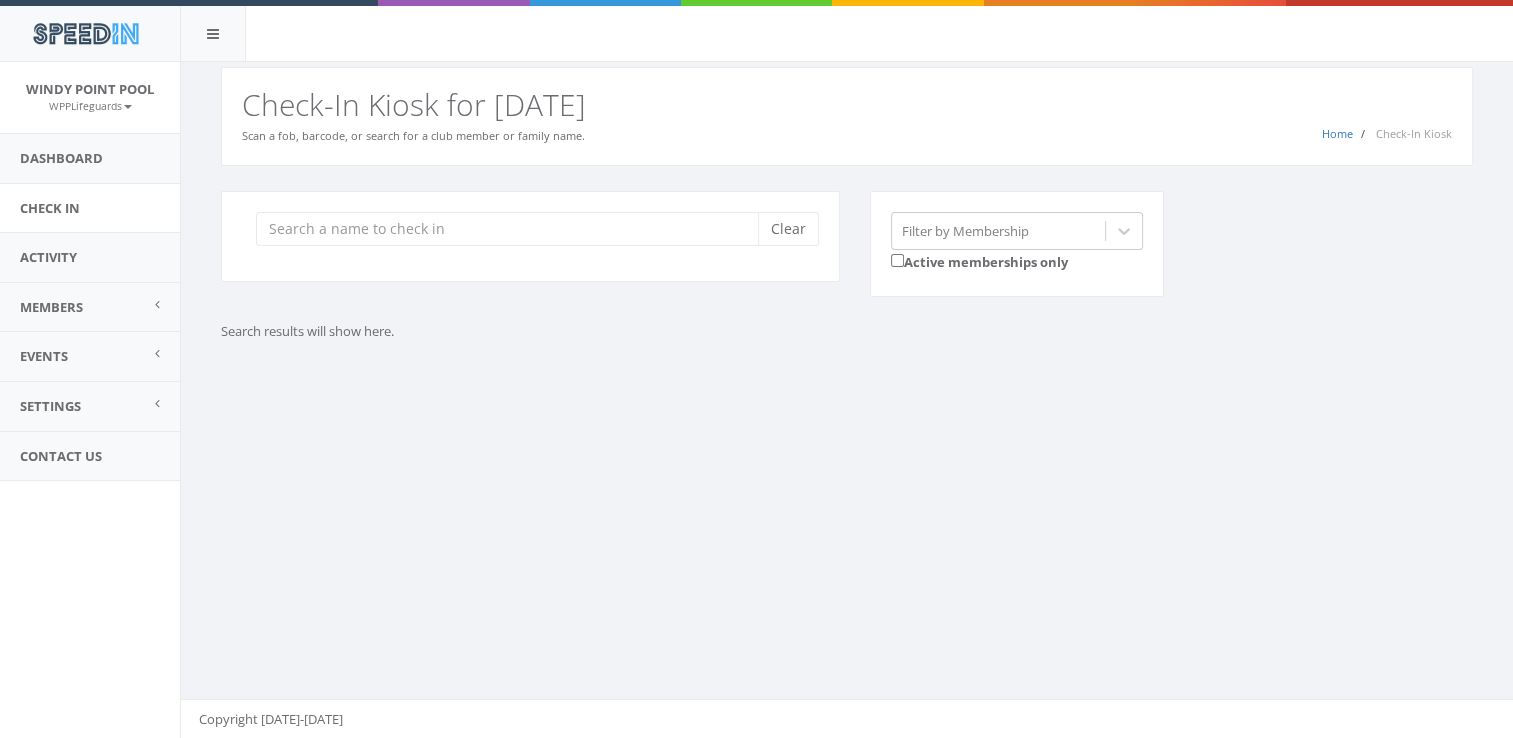 click on "You are using Internet Explorer, which is an old, insecure browser that does not work with this page. Please use another browser like Firefox, Chrome, or Edge.
Home
Check-In Kiosk
Check-In Kiosk for [DATE]
Scan a fob, barcode, or search for a club member or family name.
Clear Filter by Membership  Active memberships only Search results will show here.
Copyright [DATE]-[DATE]" at bounding box center [846, 400] 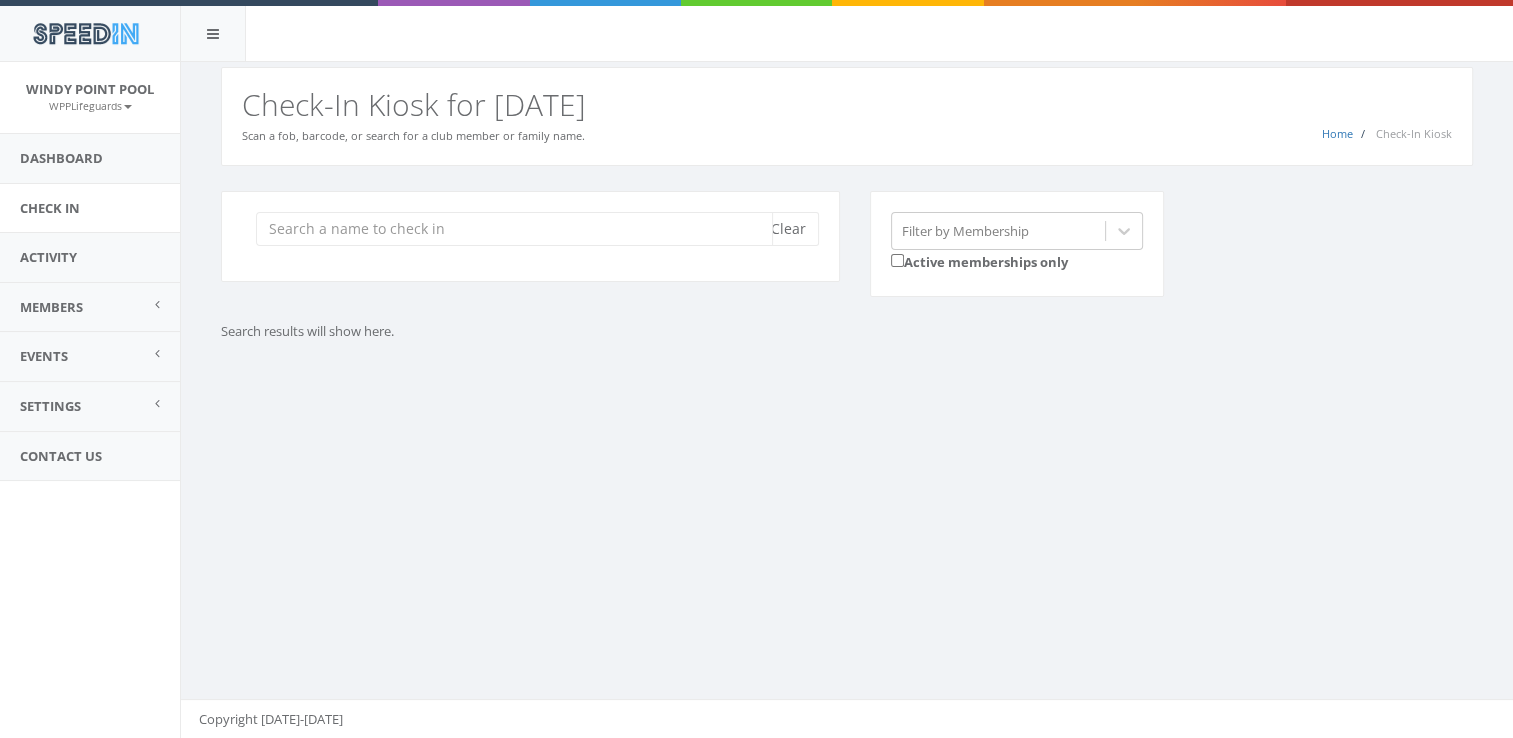 click at bounding box center (514, 229) 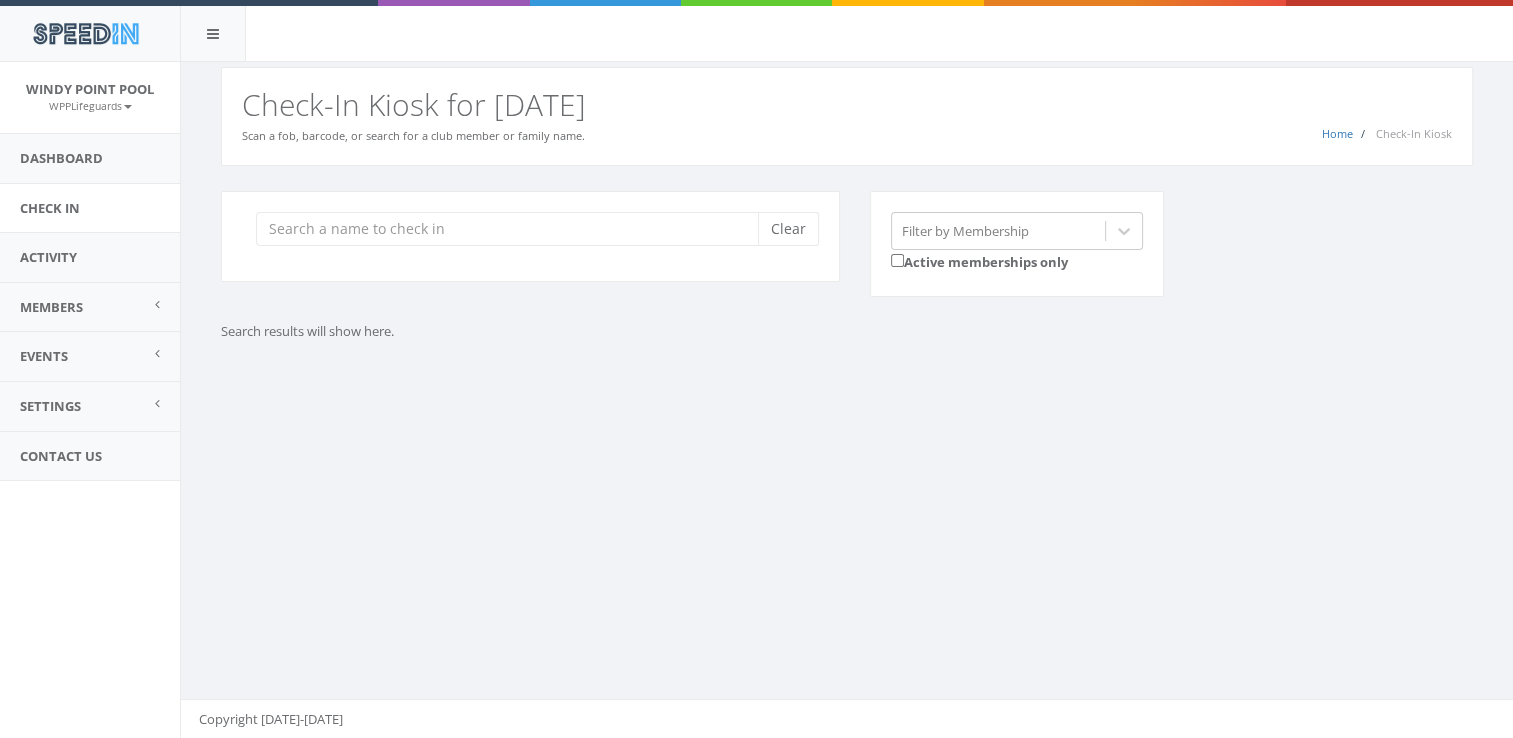 click on "Clear Filter by Membership  Active memberships only Search results will show here." at bounding box center (847, 291) 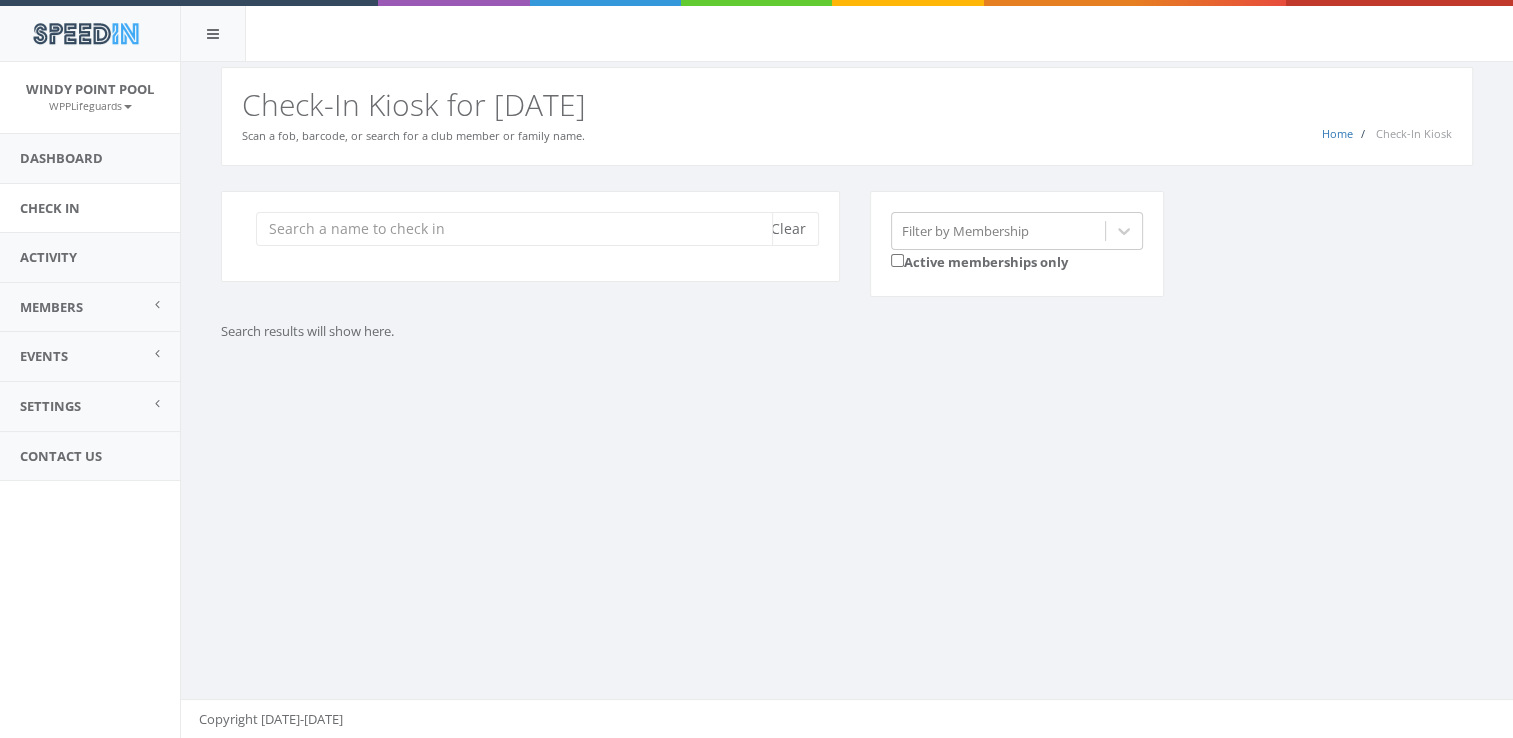 click at bounding box center (514, 229) 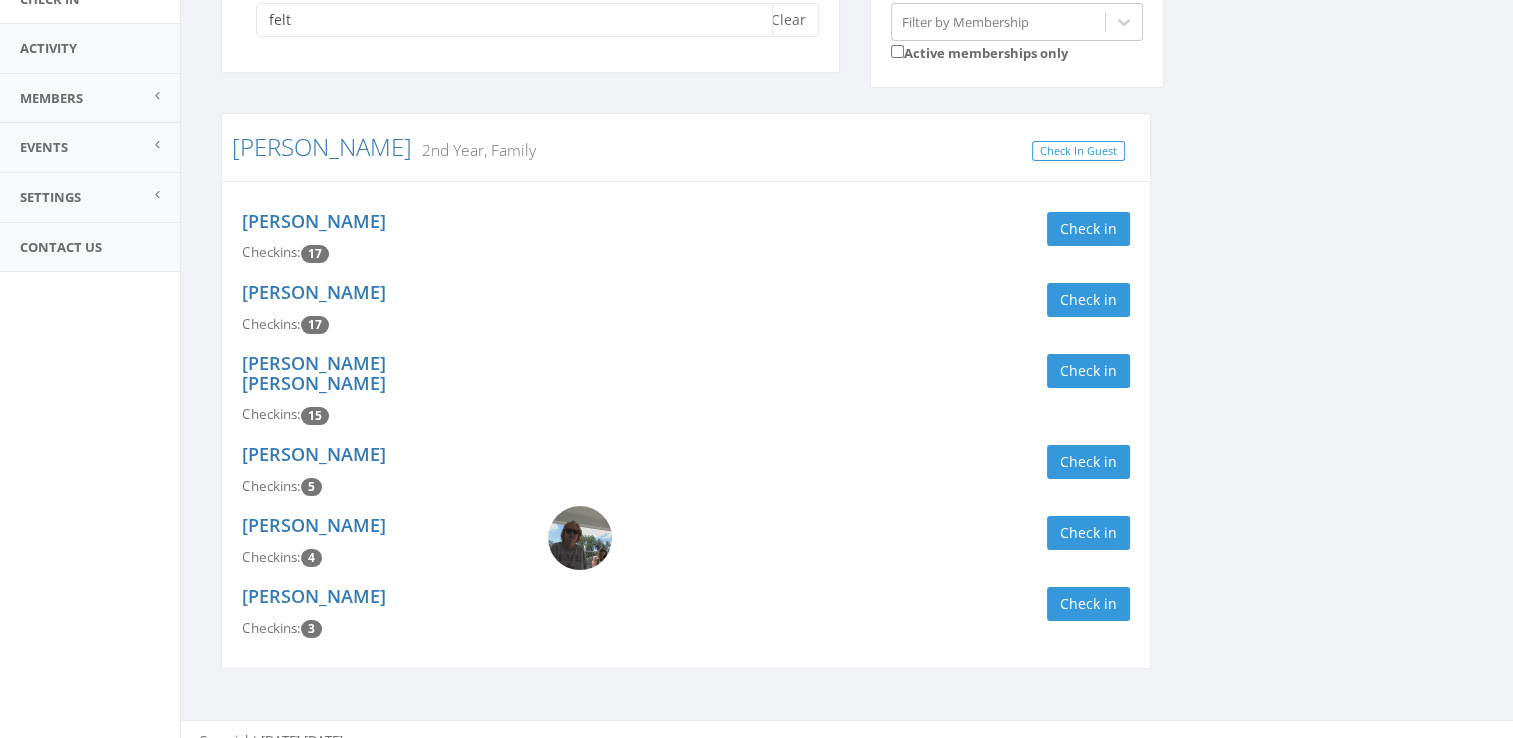scroll, scrollTop: 209, scrollLeft: 0, axis: vertical 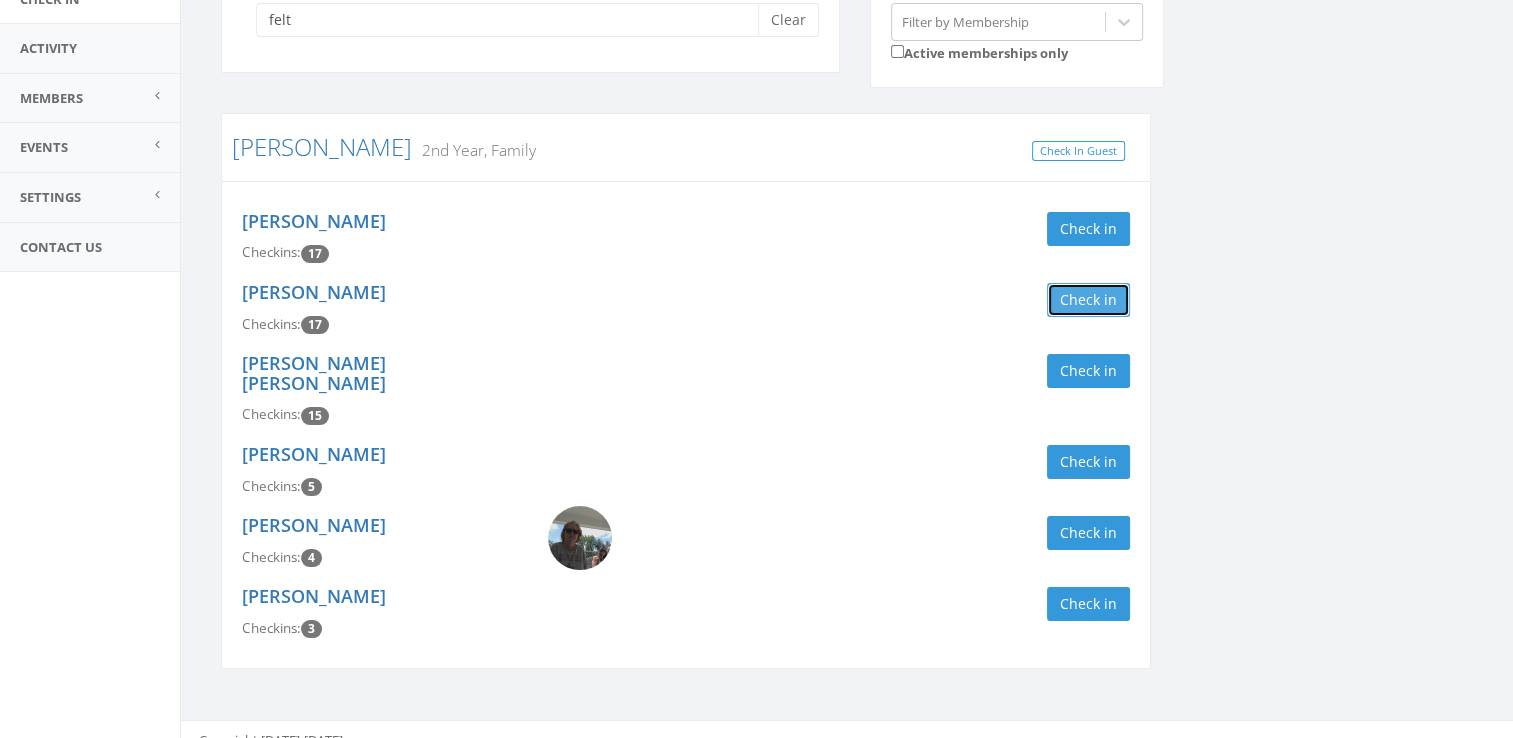 click on "Check in" at bounding box center (1088, 300) 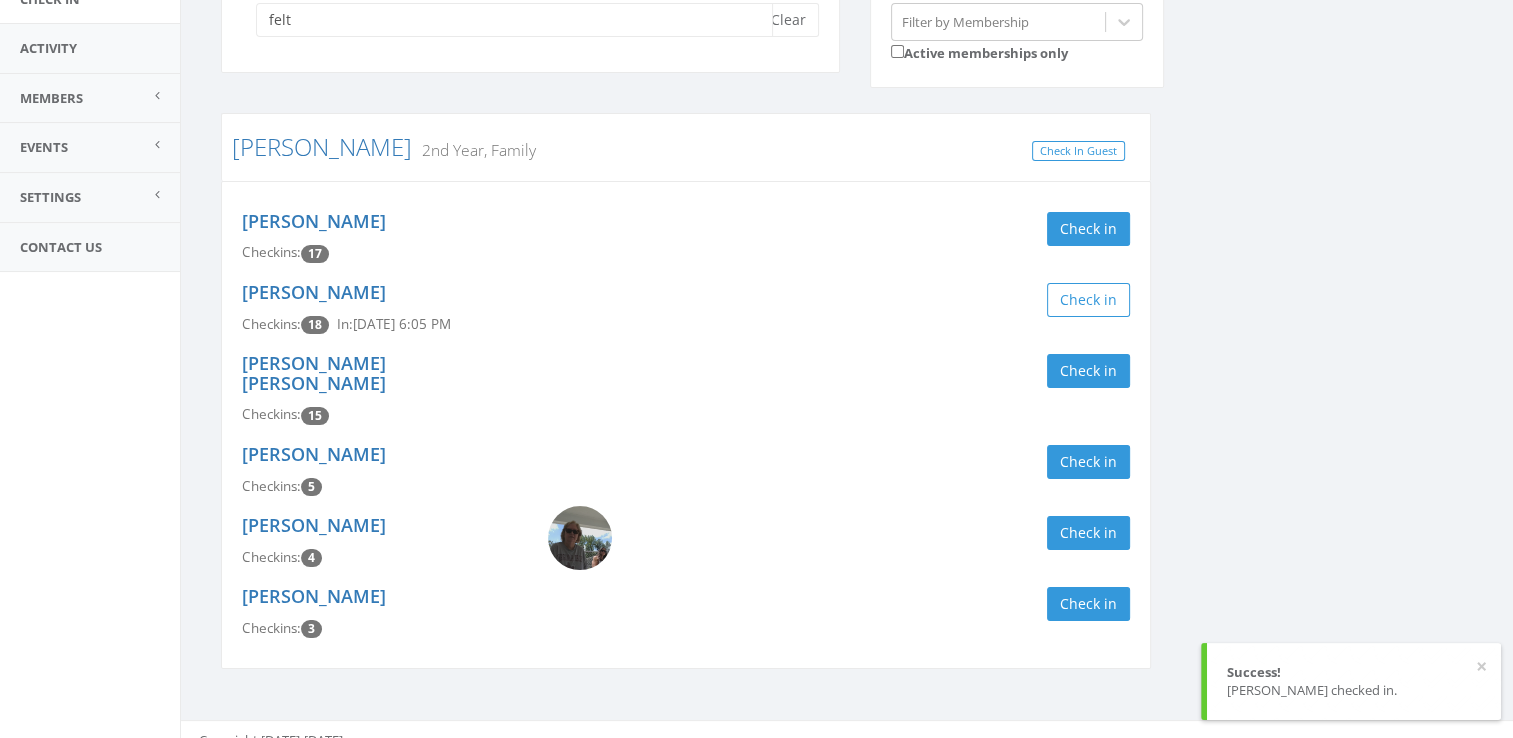 click on "felt" at bounding box center [514, 20] 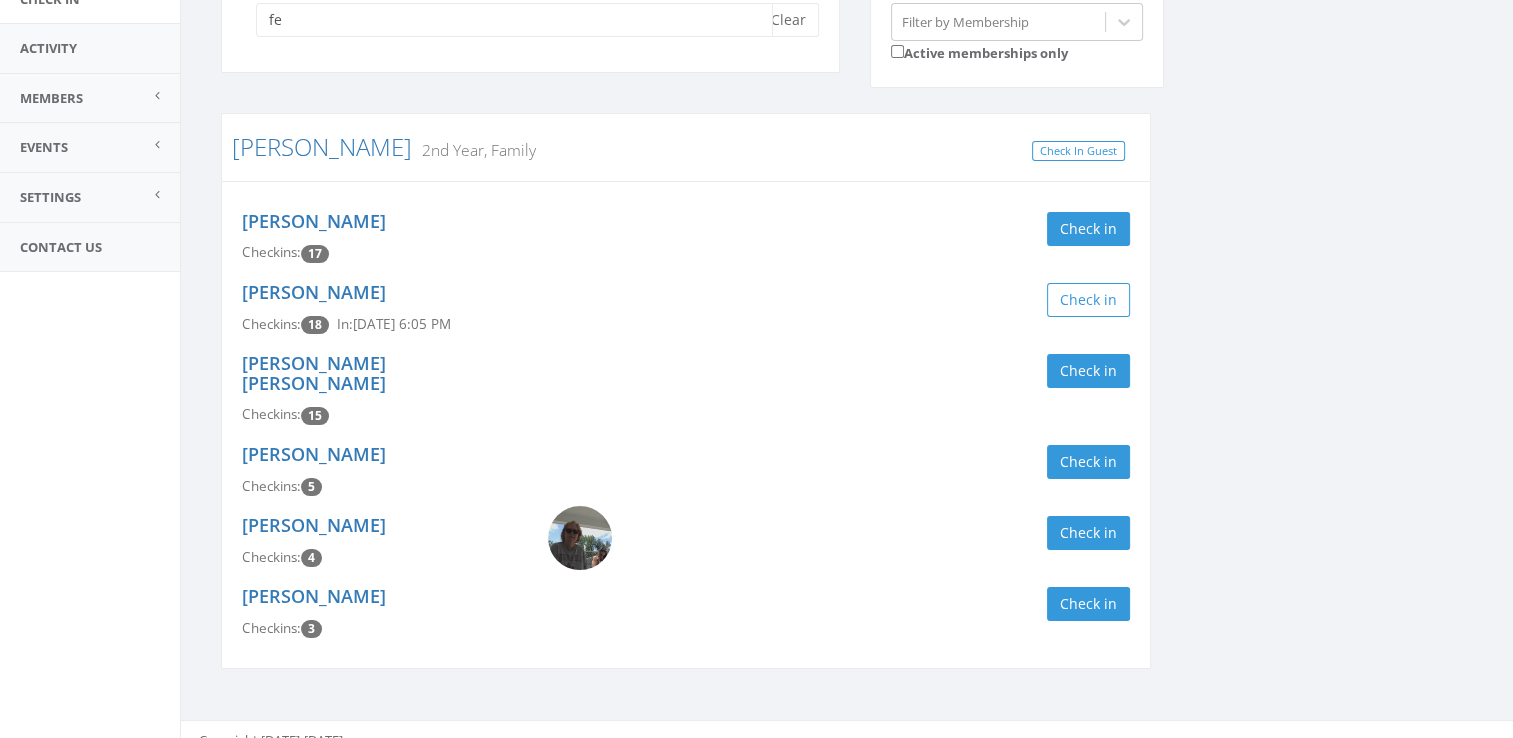 type on "f" 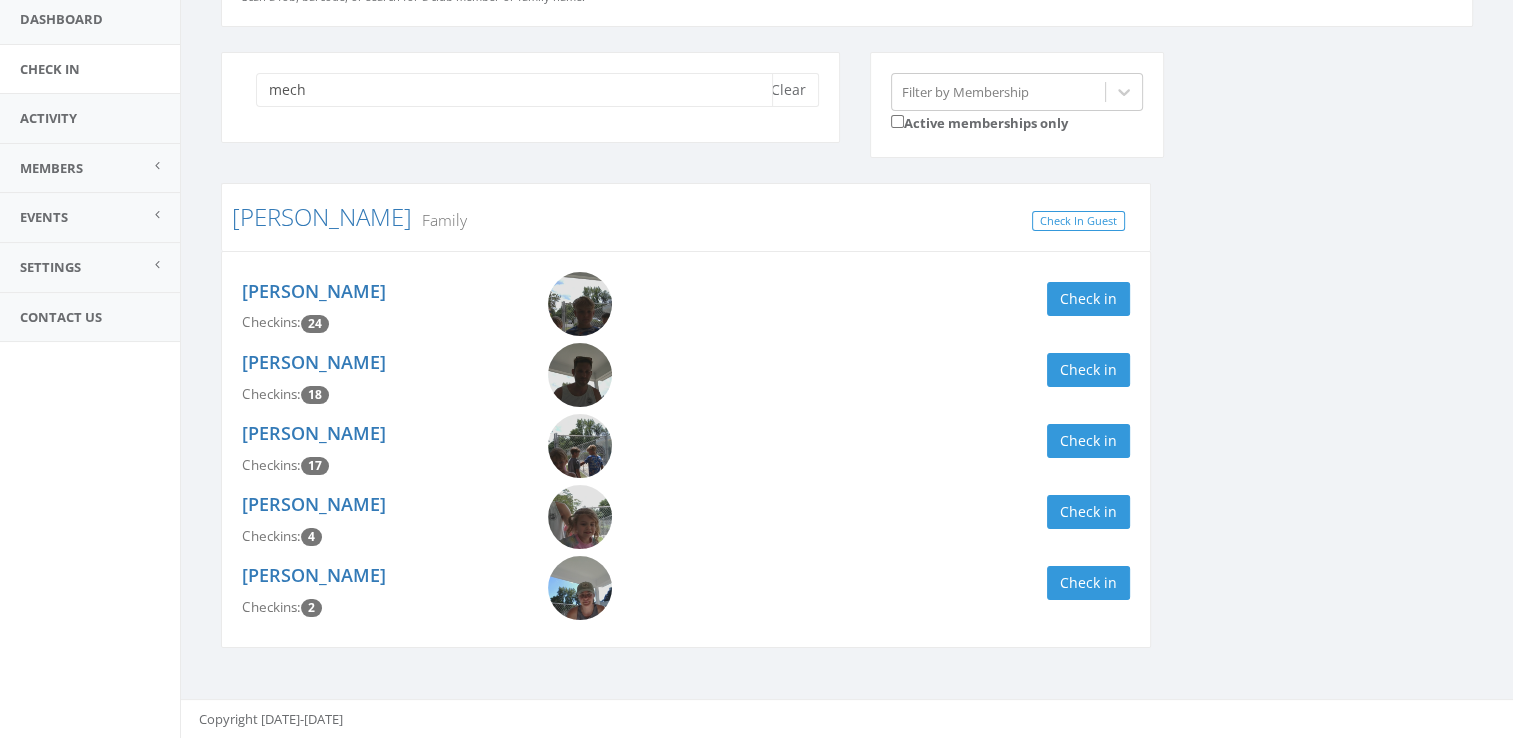 scroll, scrollTop: 138, scrollLeft: 0, axis: vertical 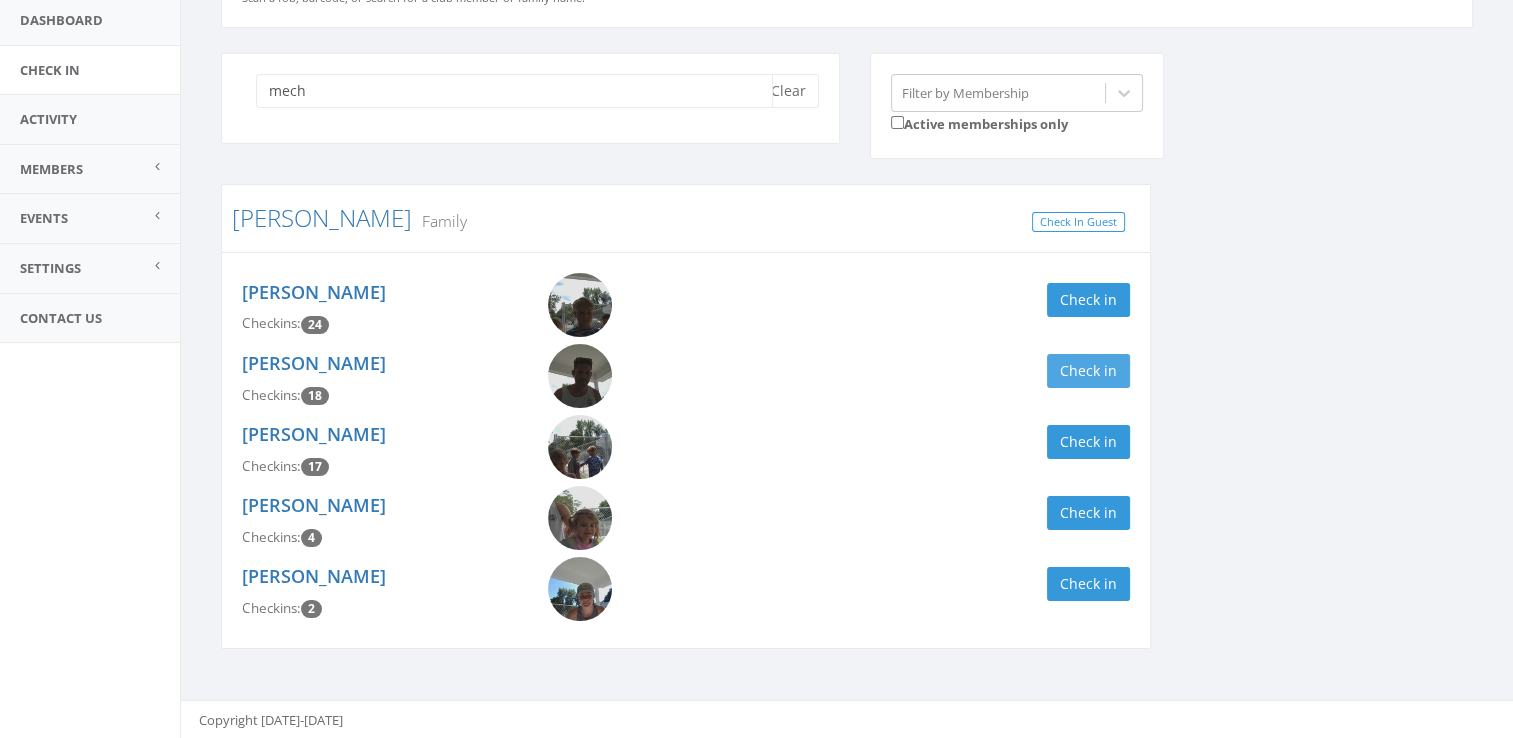 type on "mech" 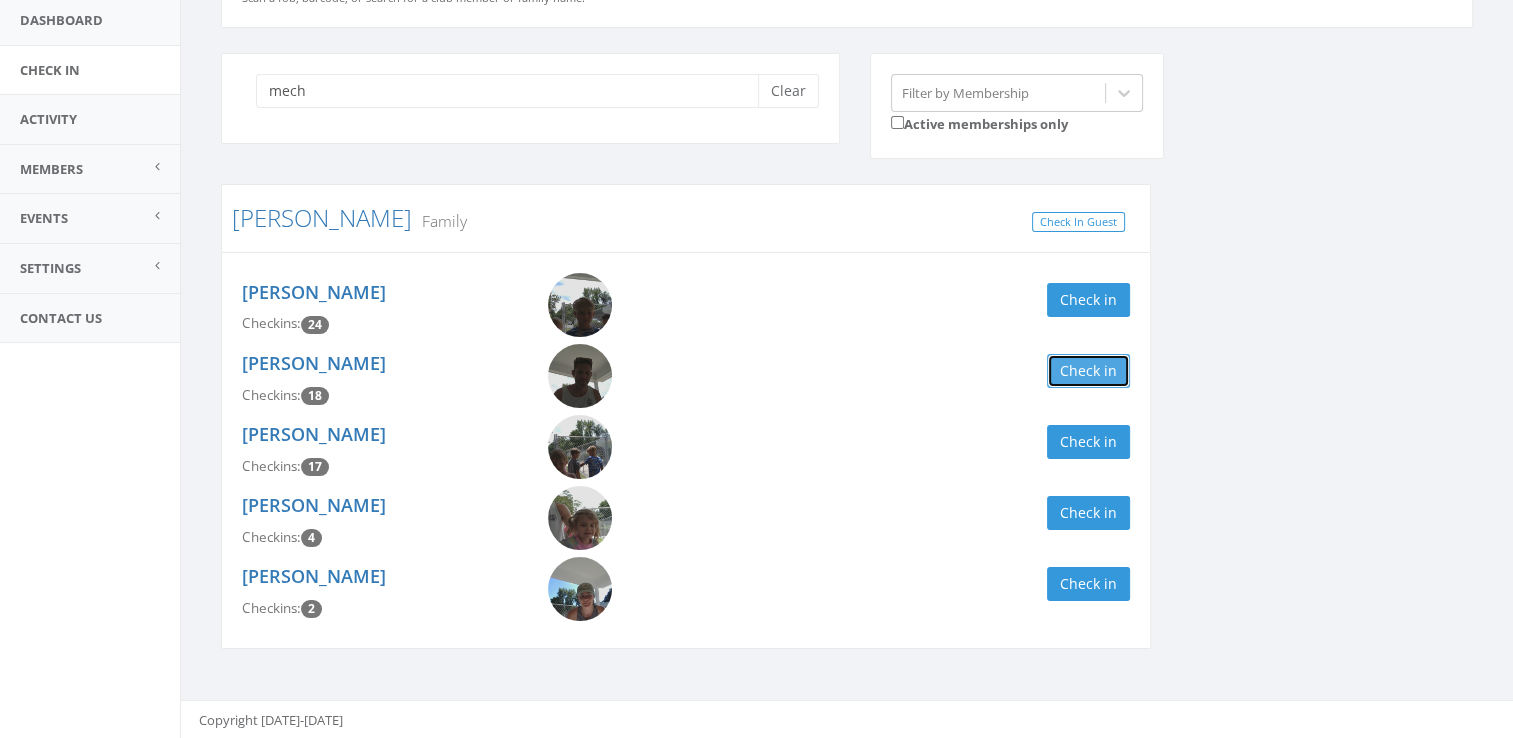 click on "Check in" at bounding box center (1088, 371) 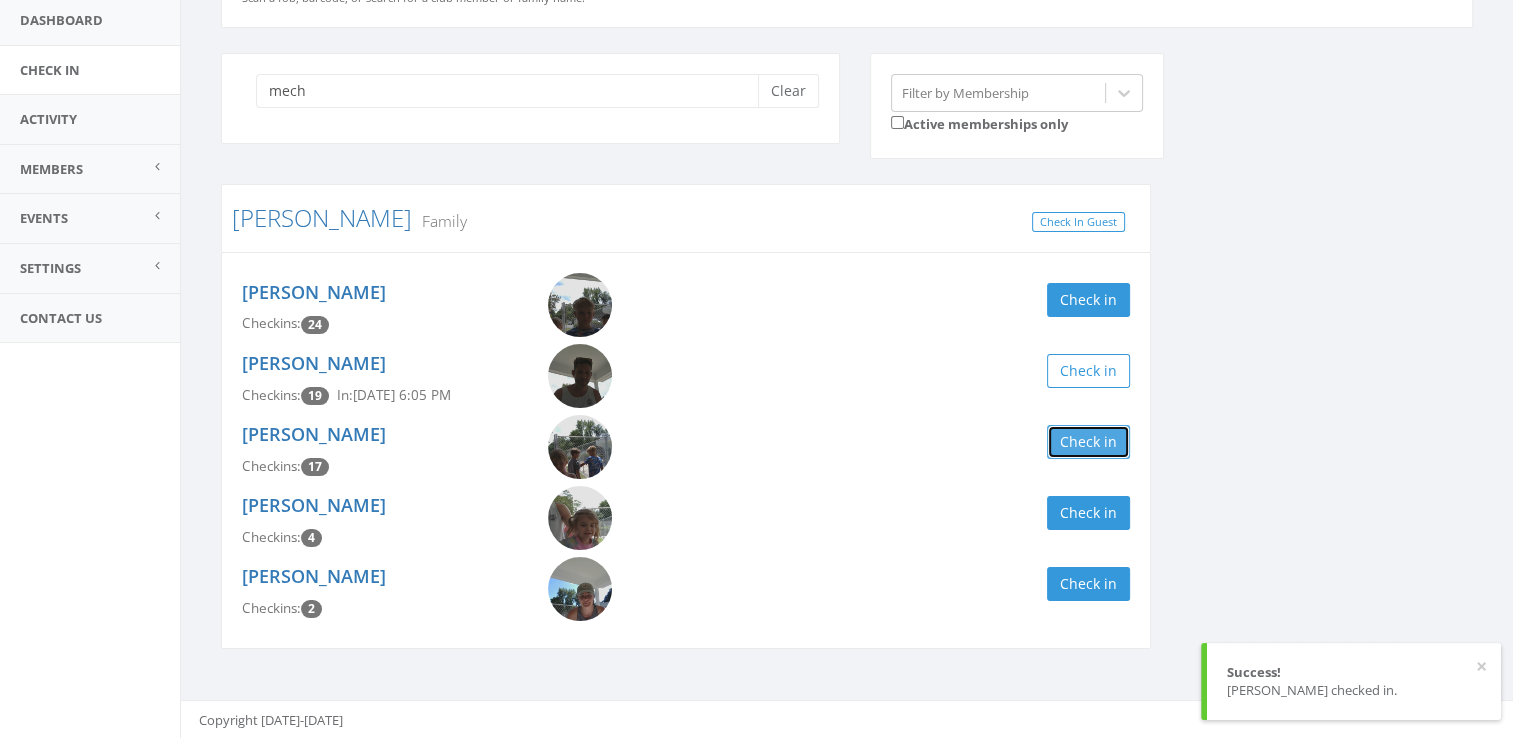 click on "Check in" at bounding box center (1088, 442) 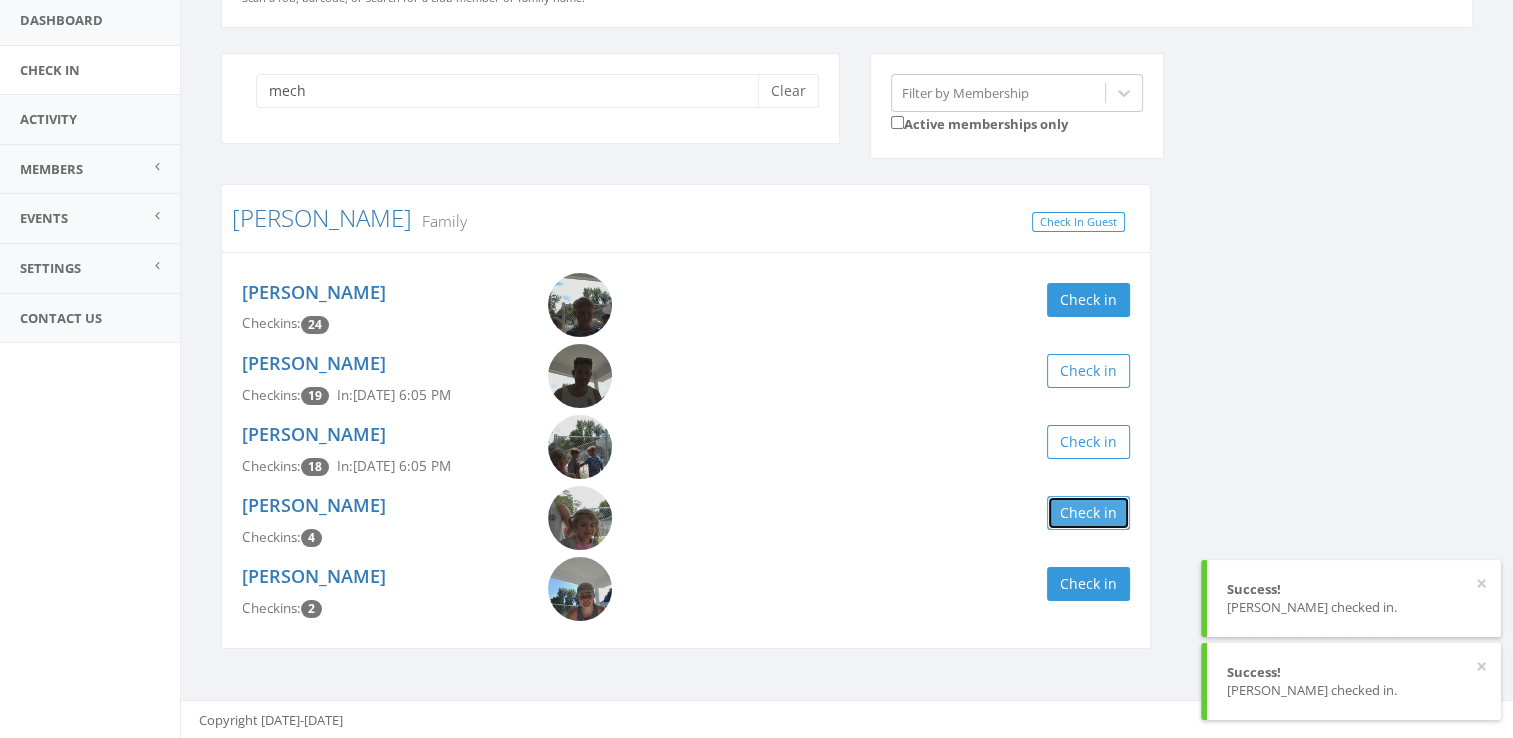 click on "Check in" at bounding box center (1088, 513) 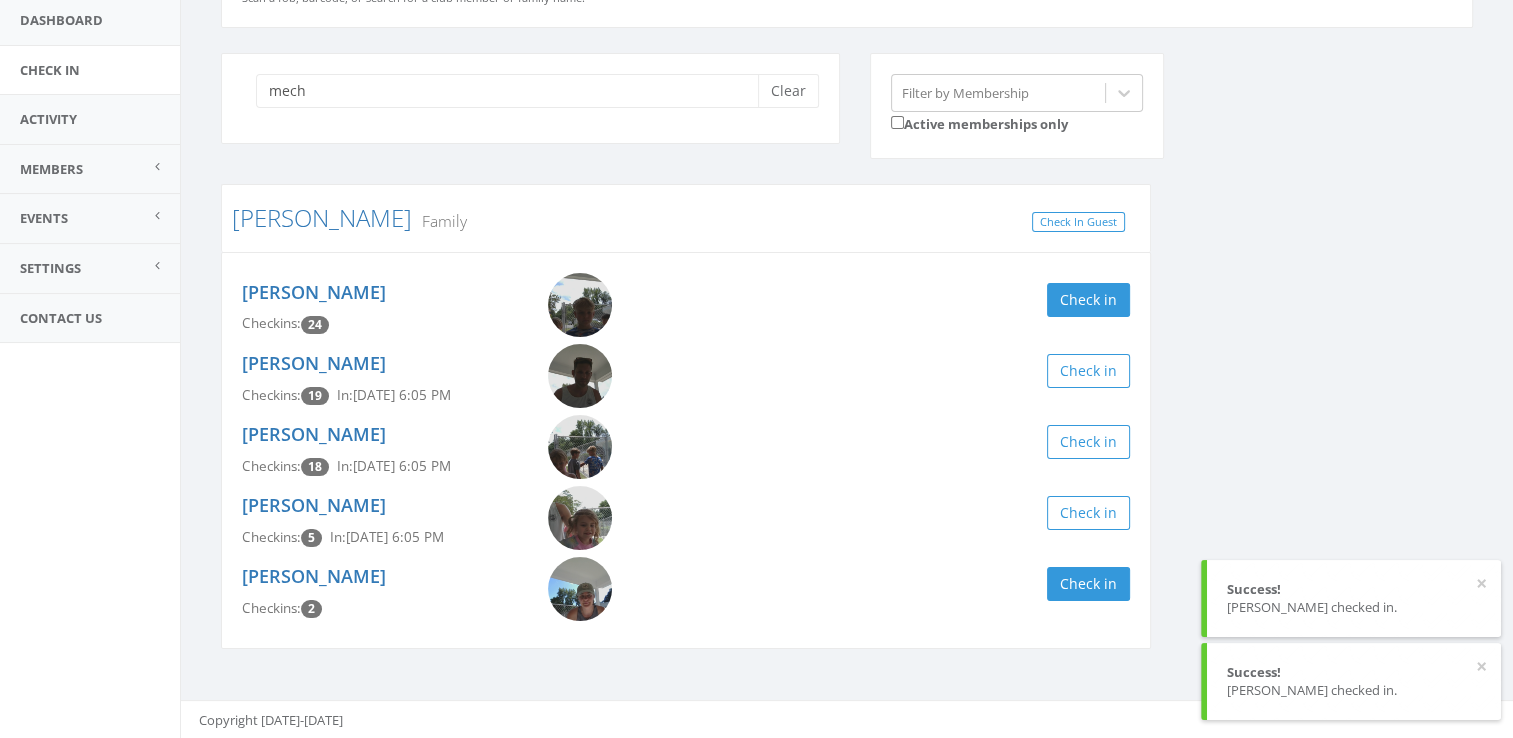 click on "mech Clear Filter by Membership  Active memberships only [PERSON_NAME] Family Check In Guest [PERSON_NAME] Checkins:  24 Check in [PERSON_NAME] Checkins:  19 In:  [DATE] 6:05 PM Check in [PERSON_NAME] Checkins:  18 In:  [DATE] 6:05 PM Check in [PERSON_NAME] Checkins:  5 In:  [DATE] 6:05 PM Check in [PERSON_NAME] Checkins:  2 Check in" at bounding box center (847, 364) 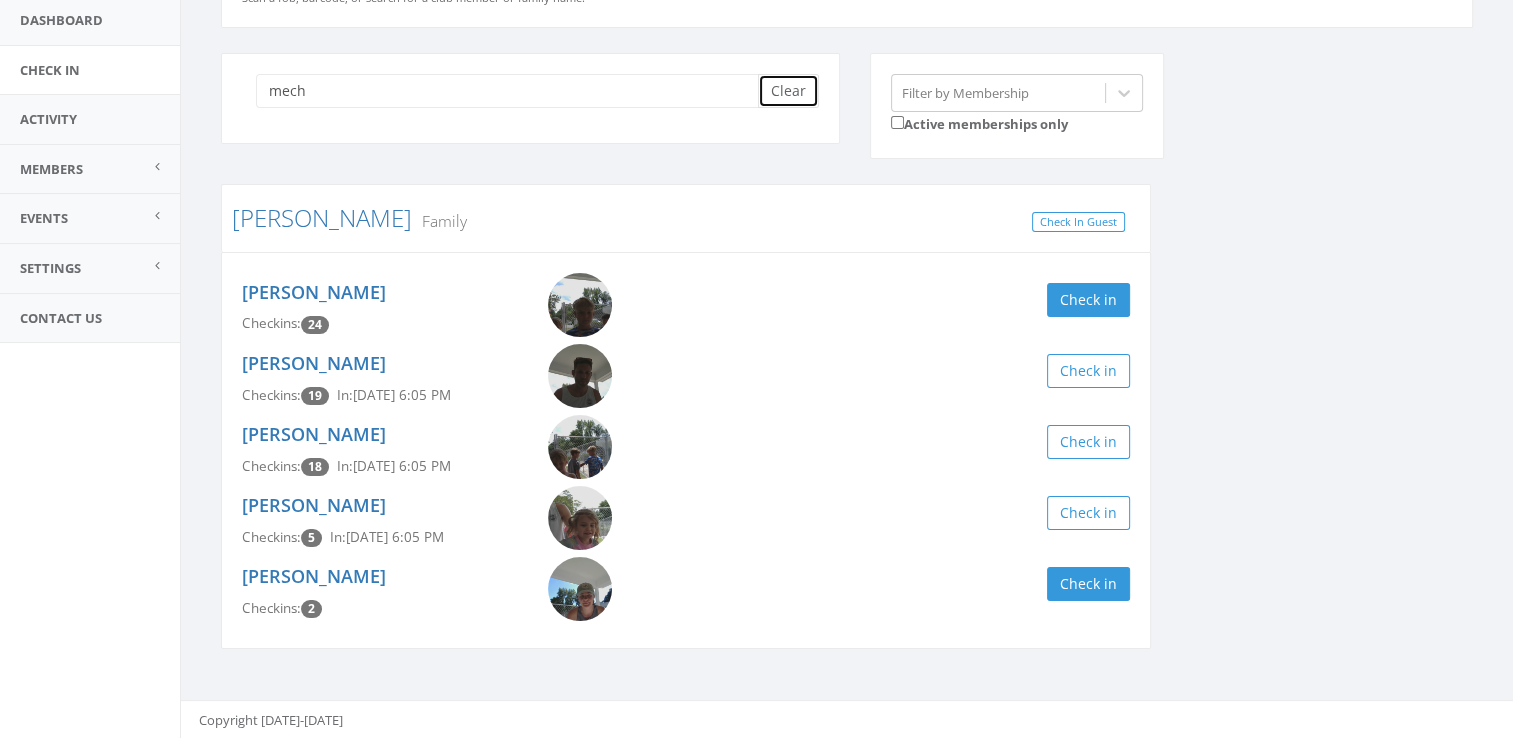 click on "Clear" at bounding box center [788, 91] 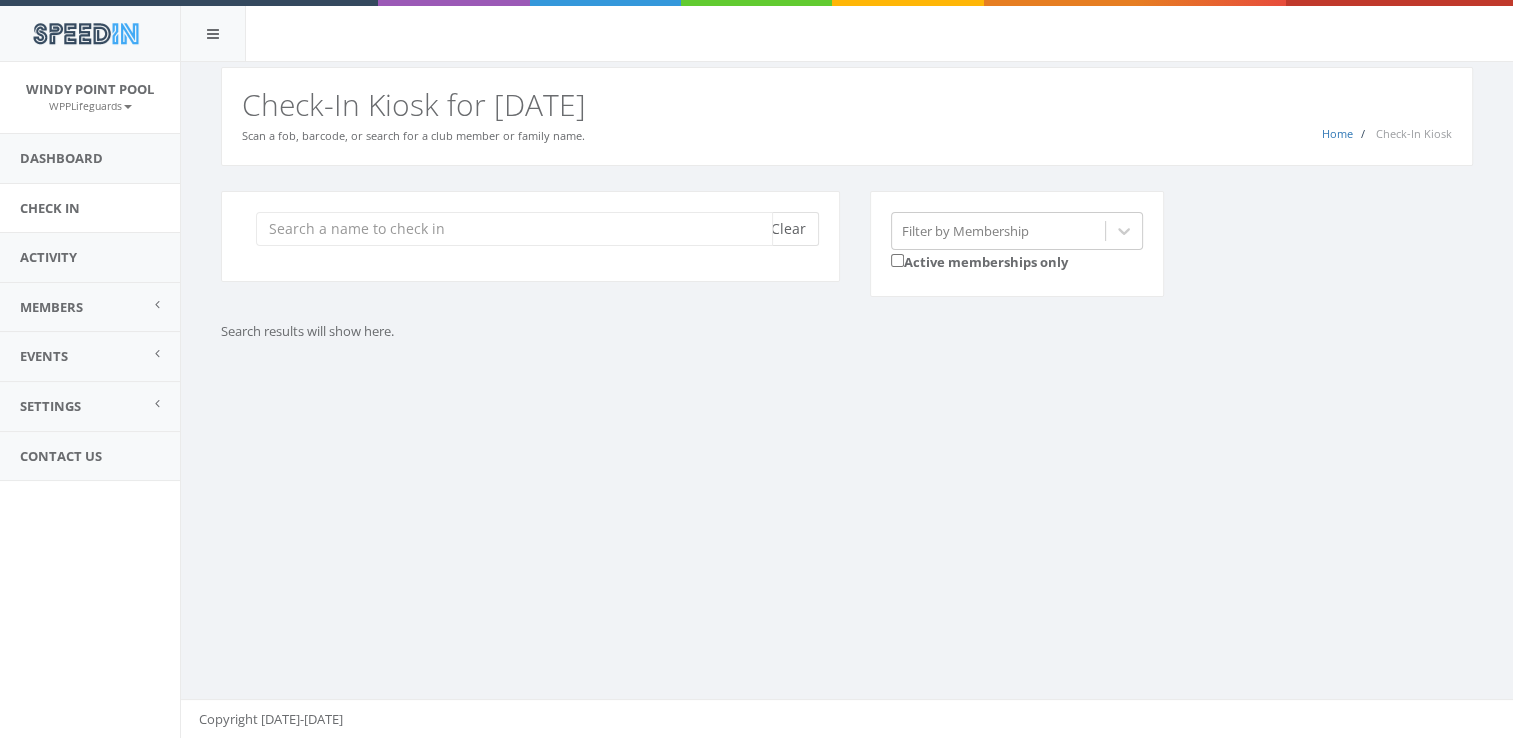 scroll, scrollTop: 0, scrollLeft: 0, axis: both 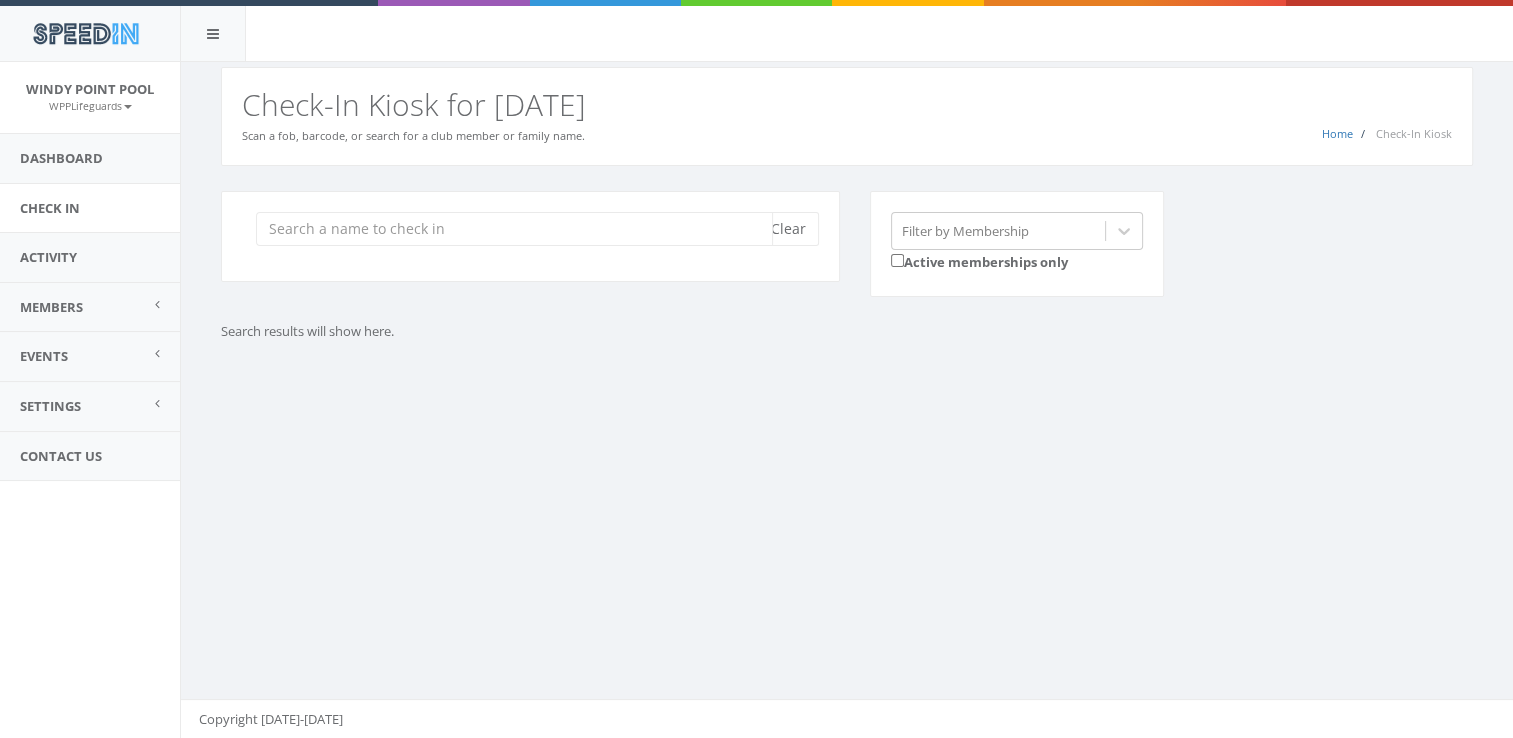 click at bounding box center [514, 229] 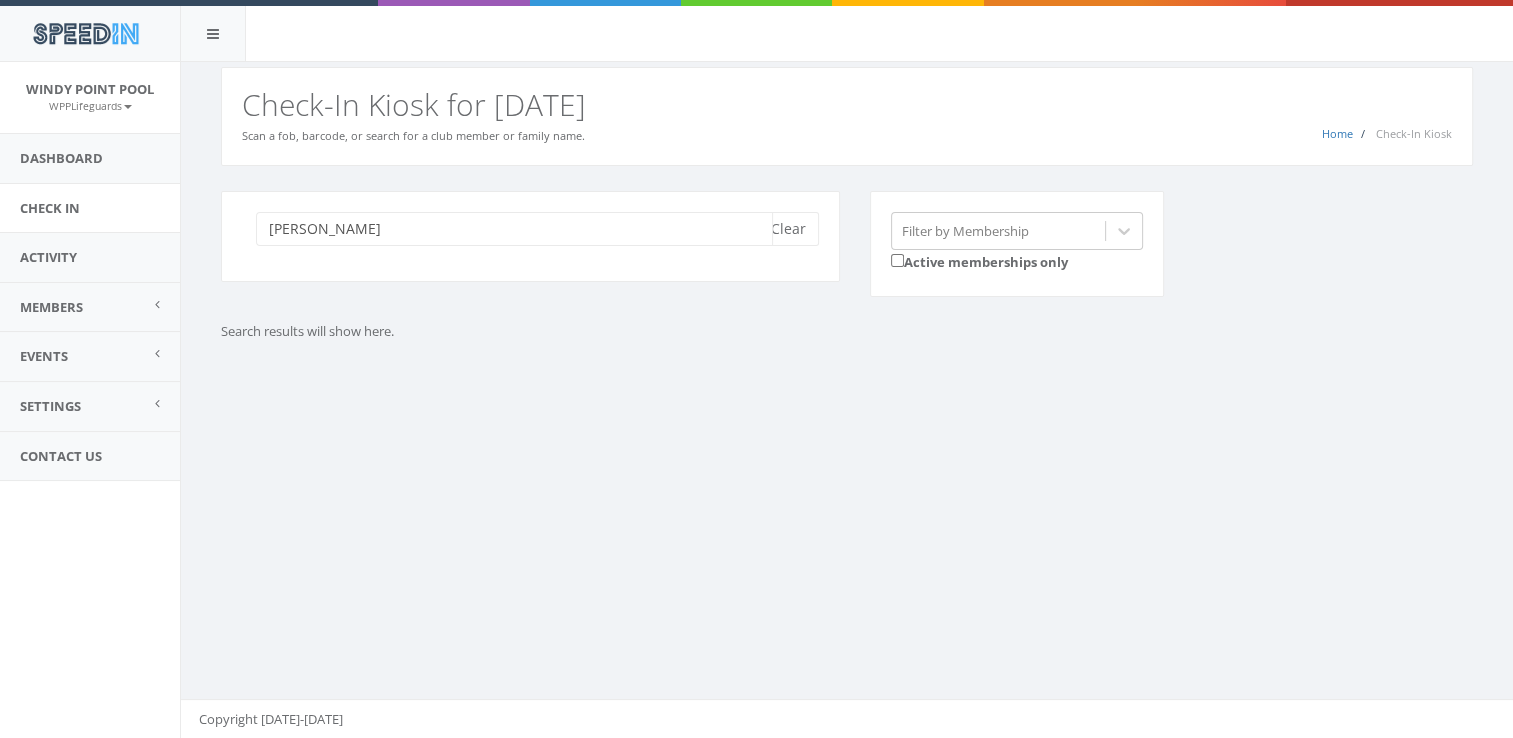 type on "[PERSON_NAME]" 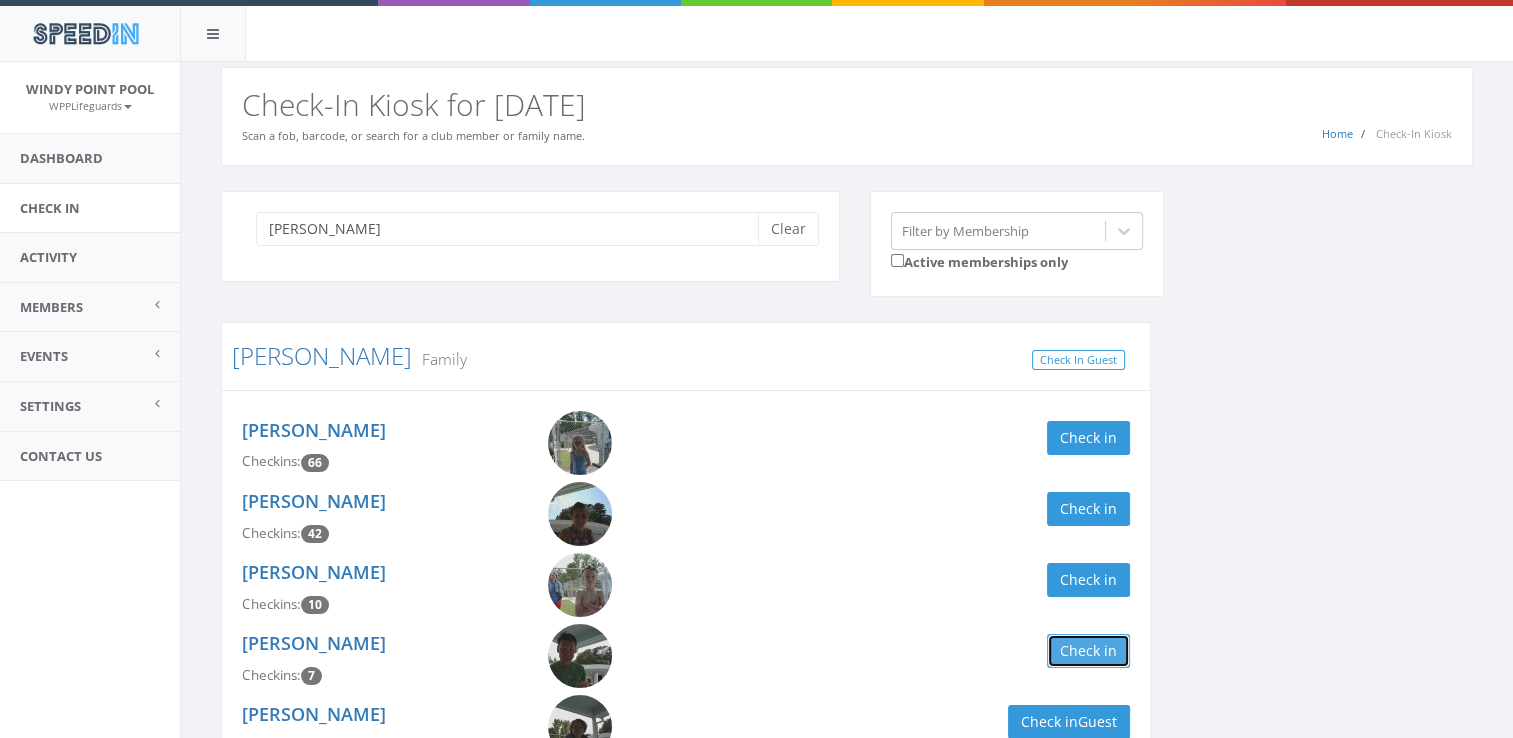 click on "Check in" at bounding box center [1088, 651] 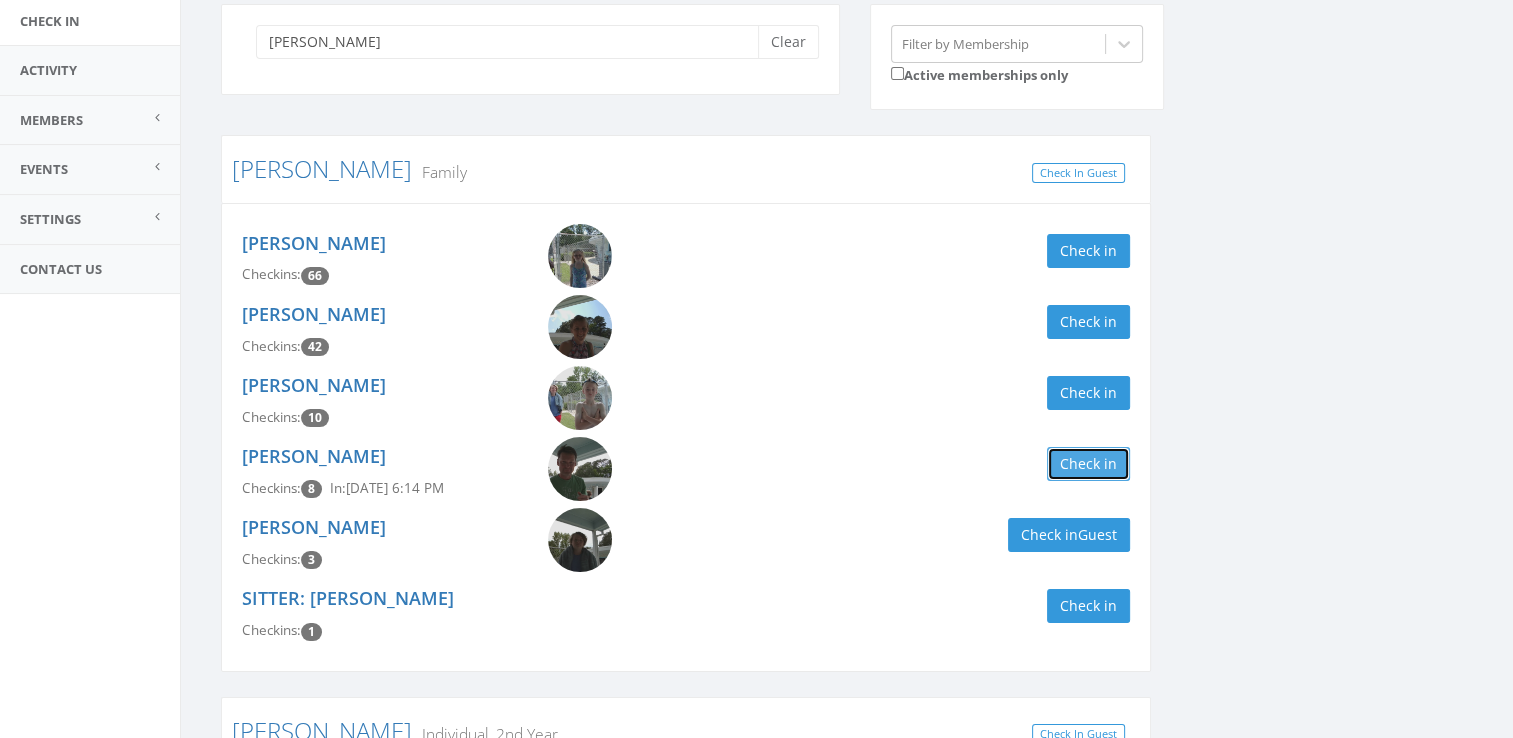 scroll, scrollTop: 192, scrollLeft: 0, axis: vertical 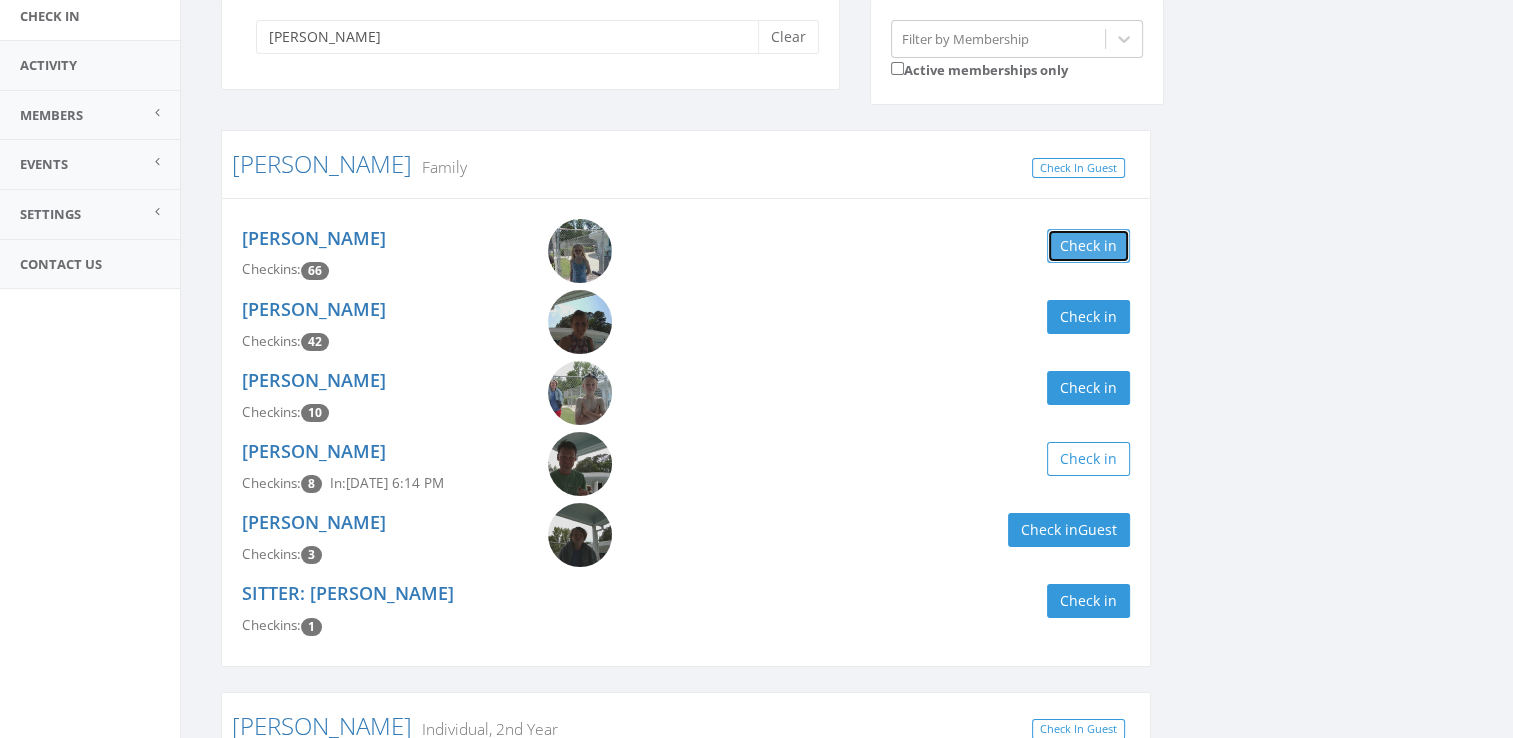 click on "Check in" at bounding box center (1088, 246) 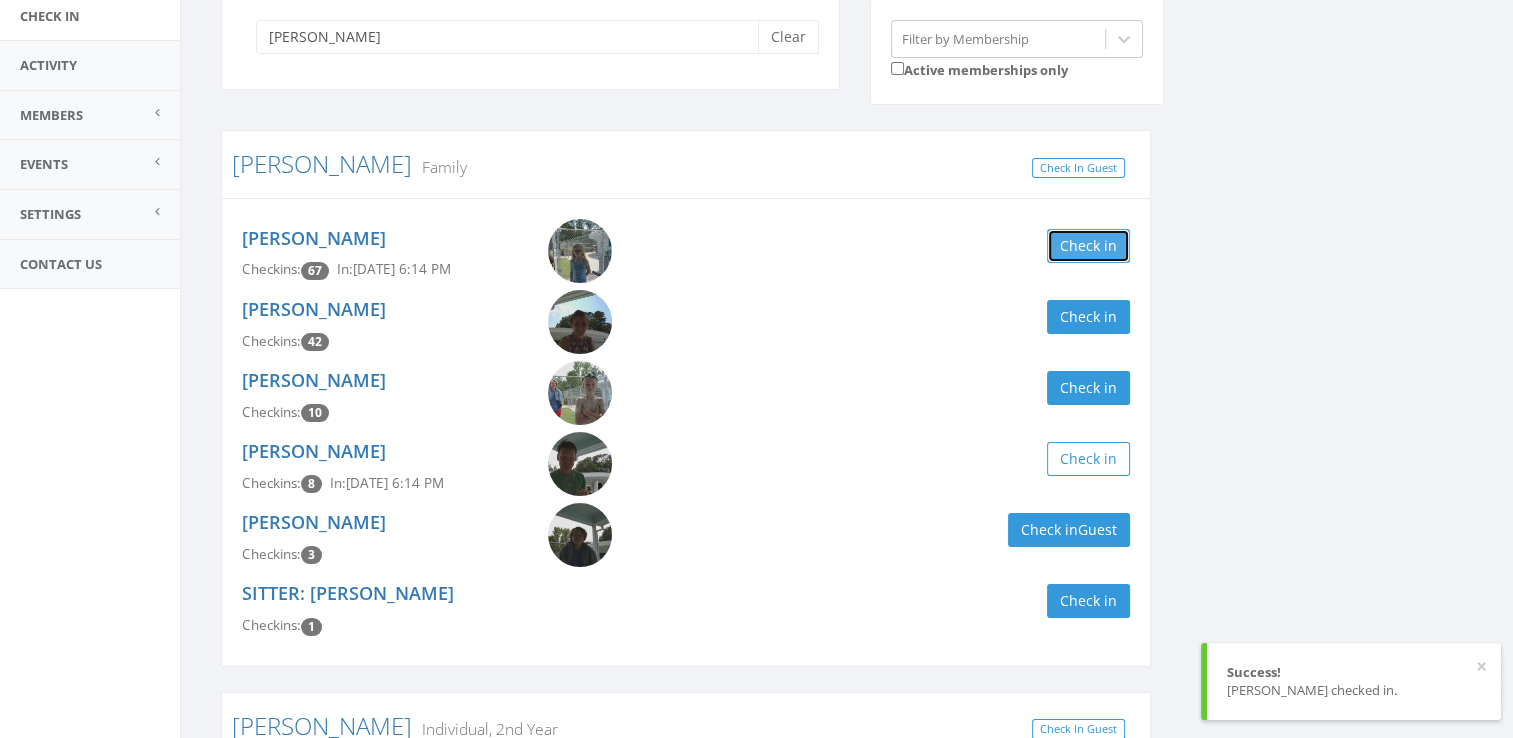 scroll, scrollTop: 3, scrollLeft: 0, axis: vertical 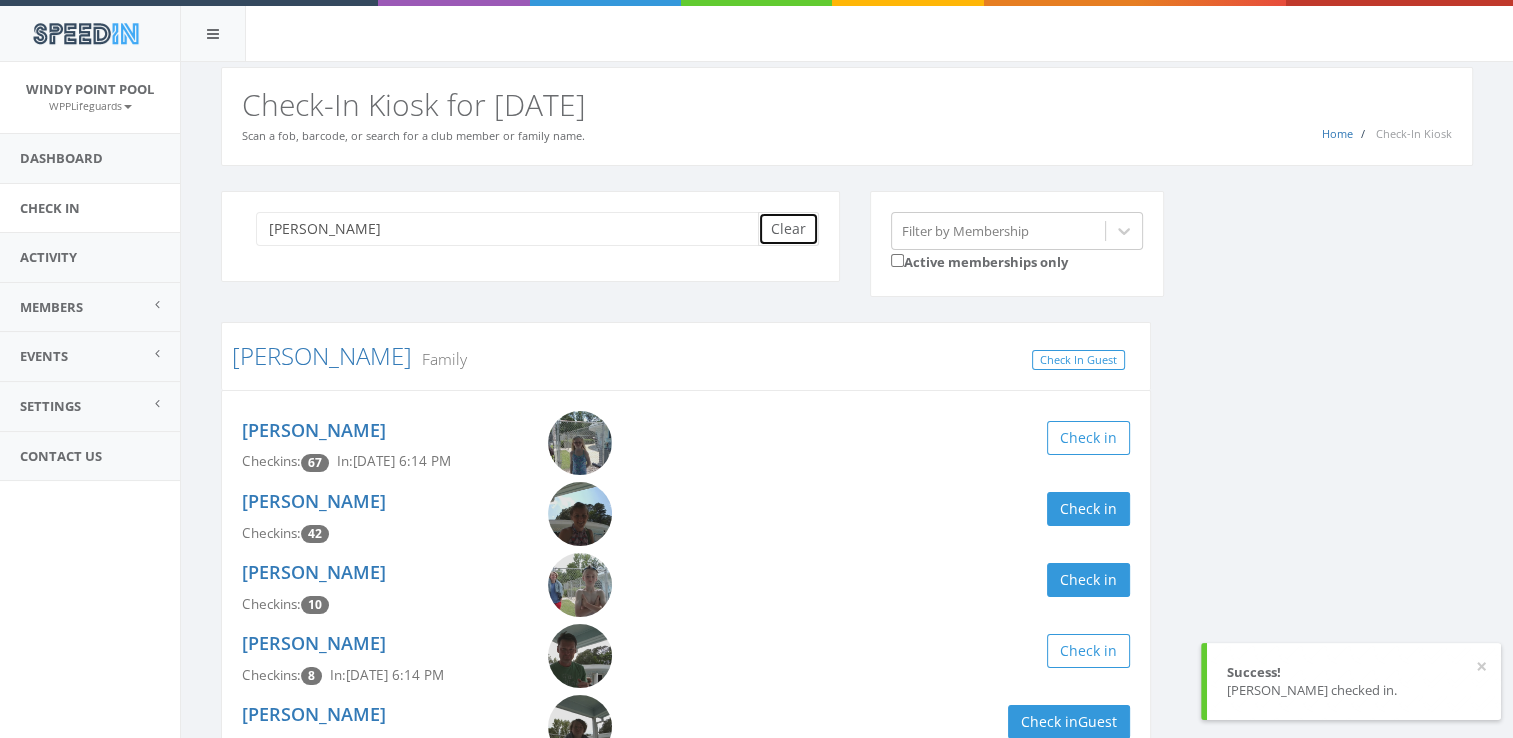 click on "Clear" at bounding box center [788, 229] 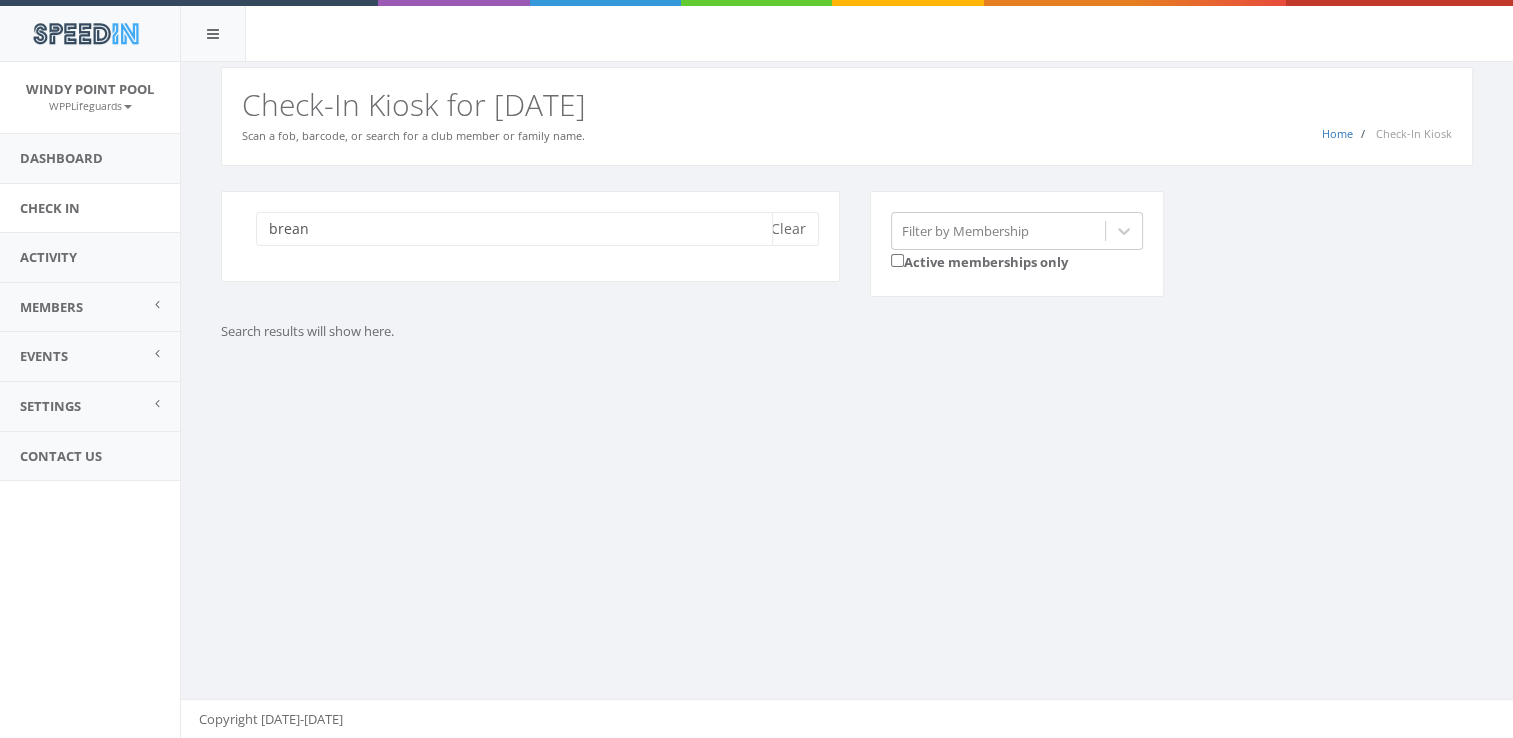 type on "brean" 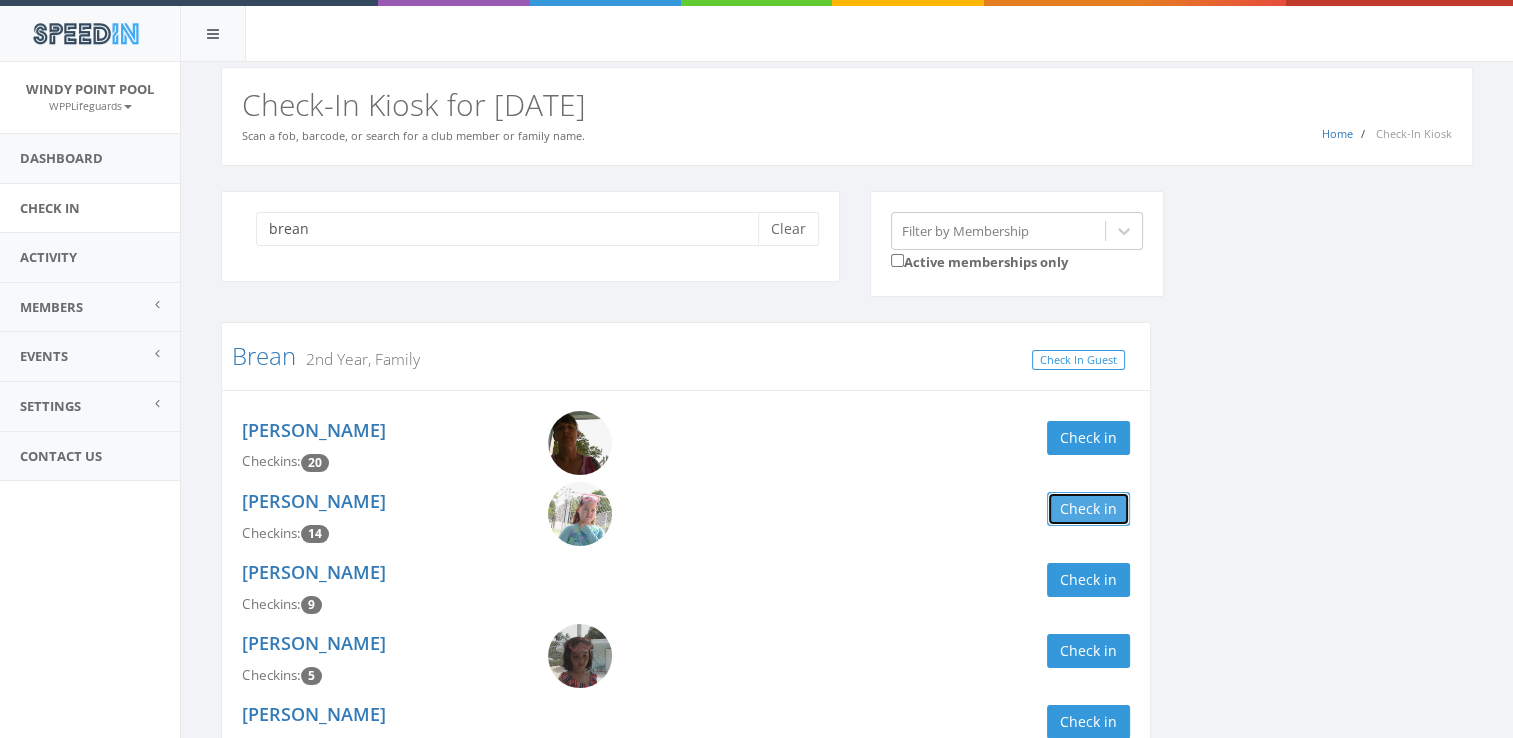 click on "Check in" at bounding box center (1088, 509) 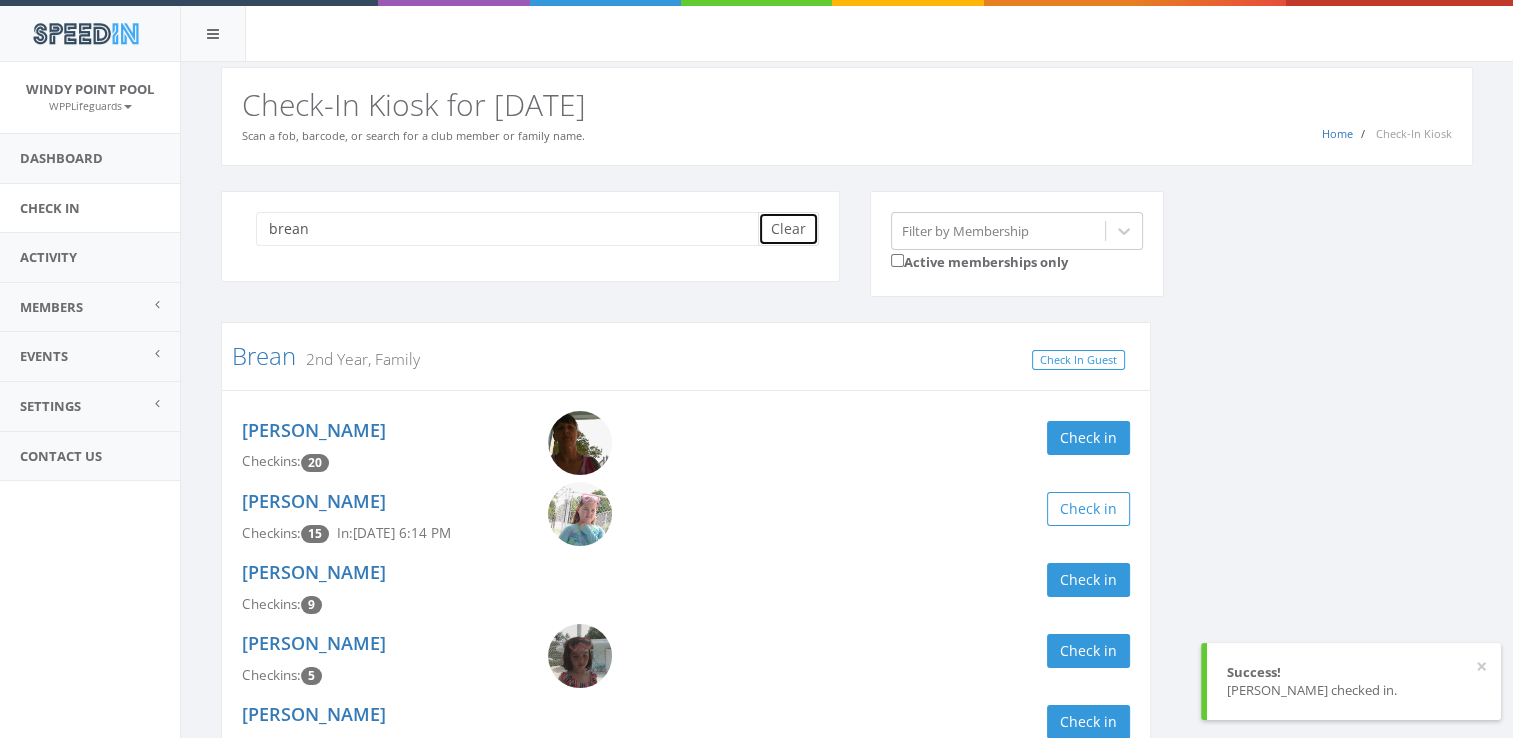click on "Clear" at bounding box center (788, 229) 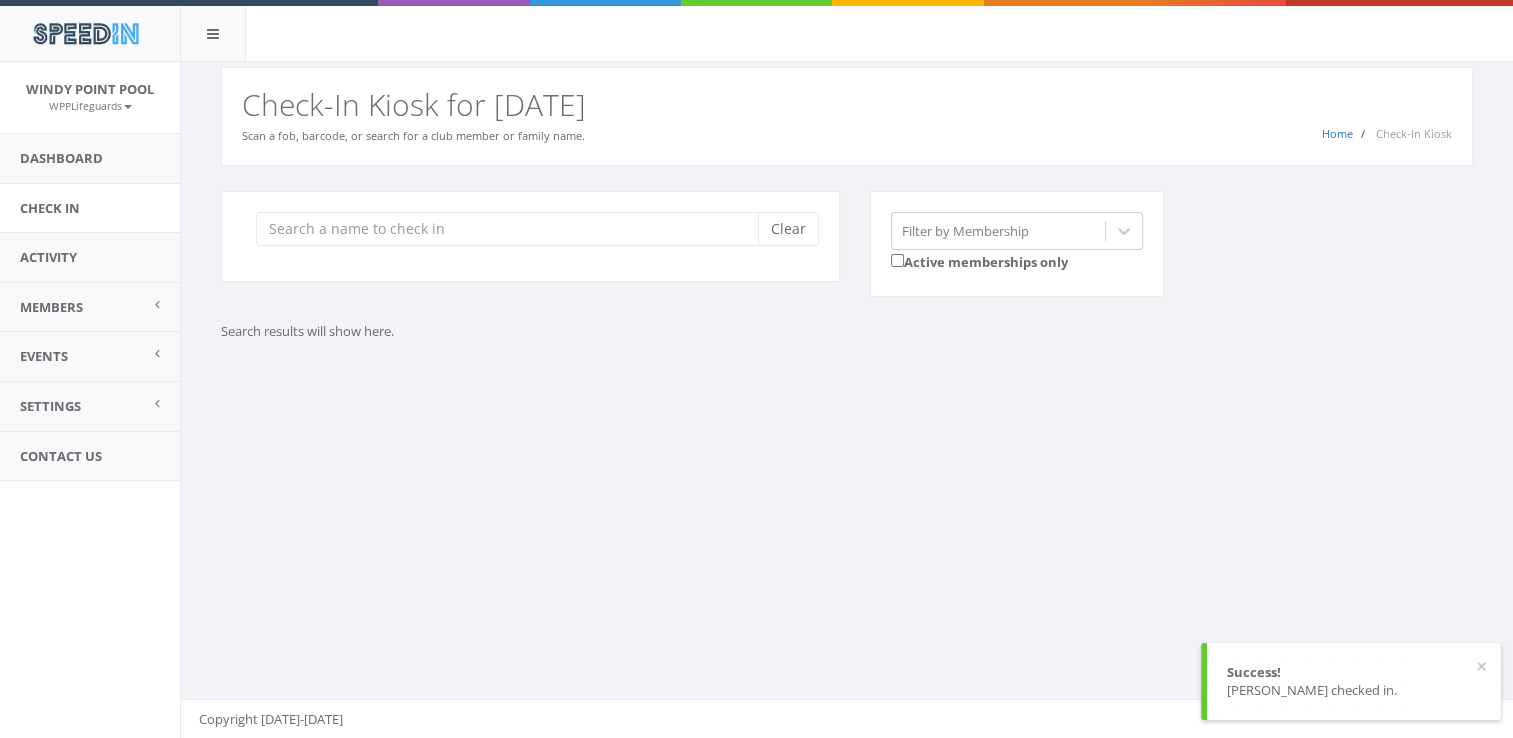 click on "Clear Filter by Membership  Active memberships only Search results will show here." at bounding box center (847, 291) 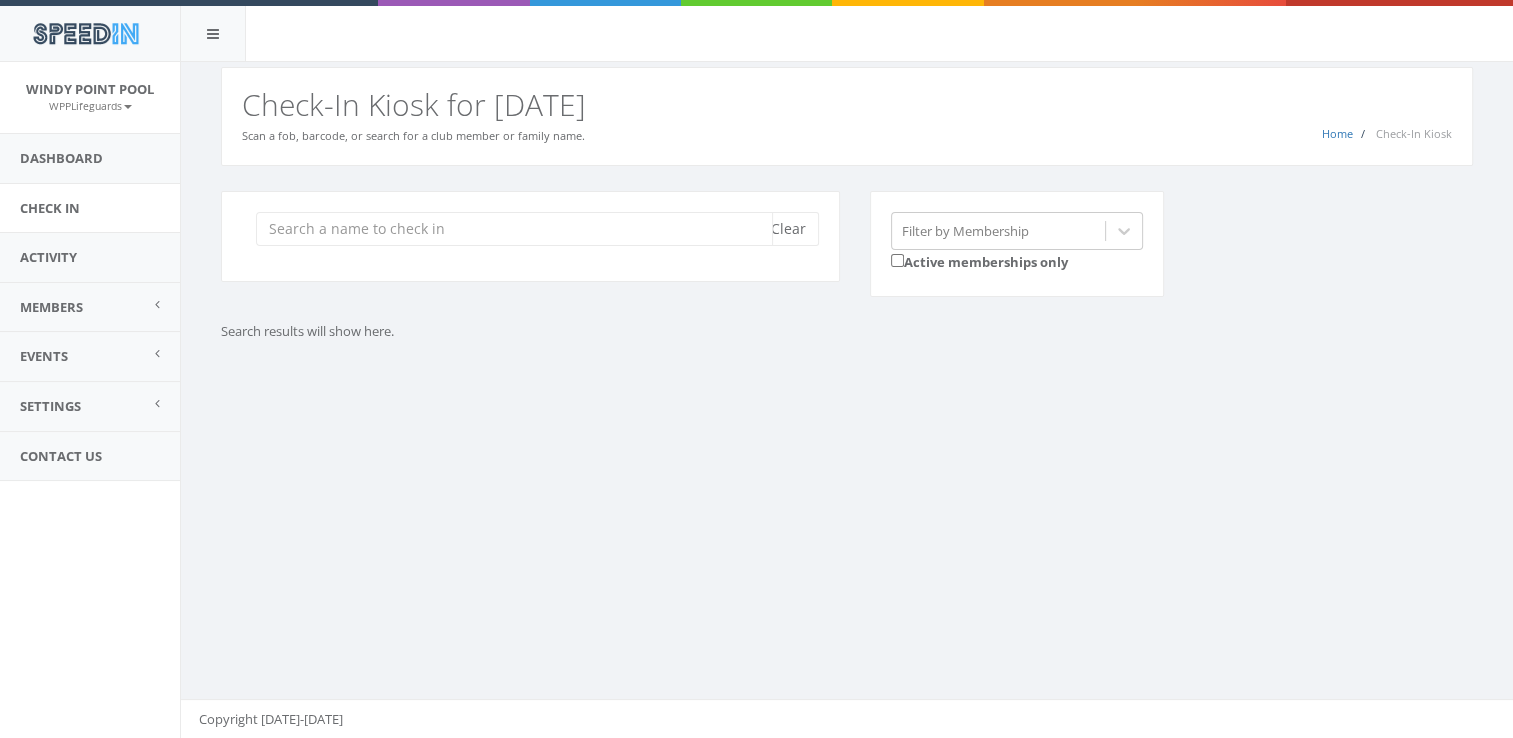click at bounding box center [514, 229] 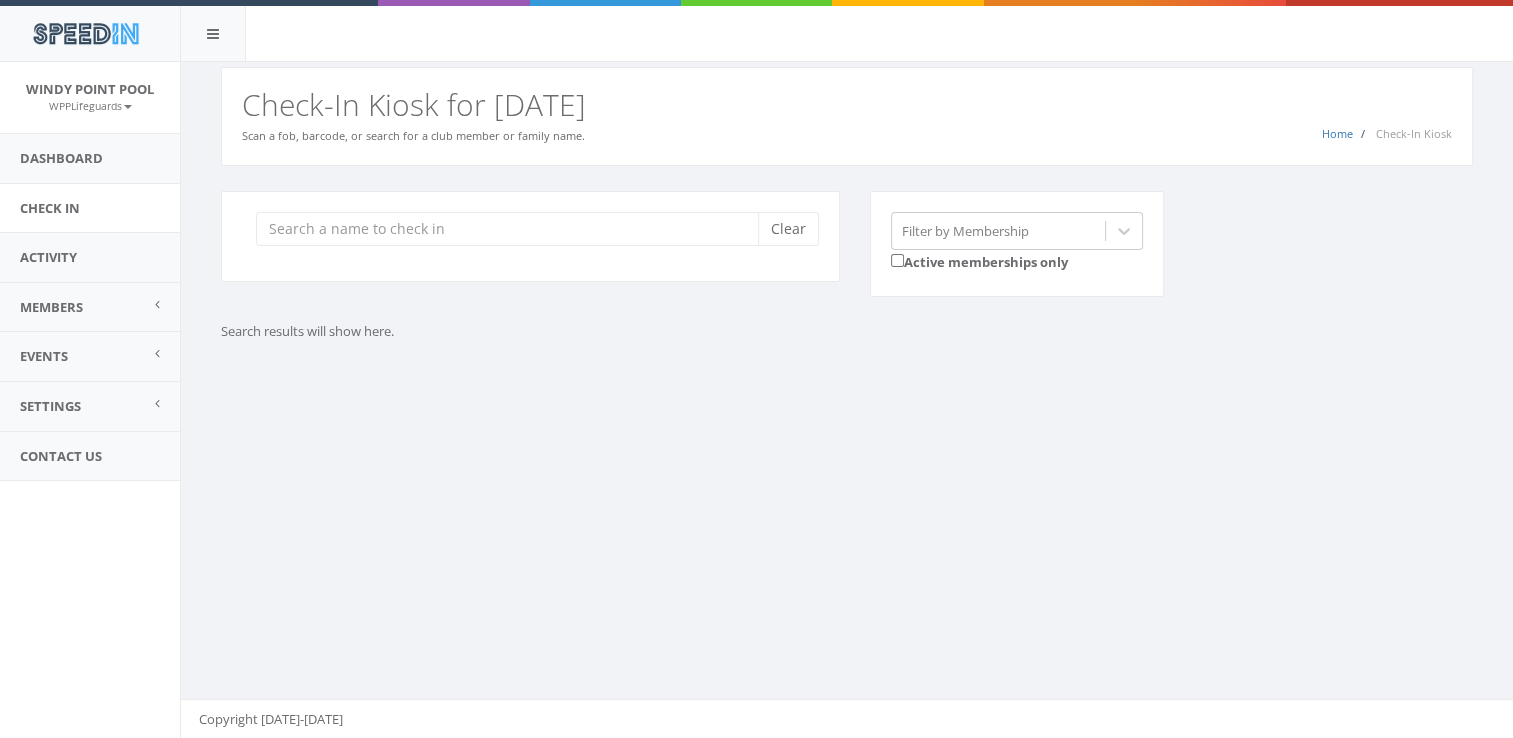 click on "Clear Filter by Membership  Active memberships only Search results will show here." at bounding box center [847, 291] 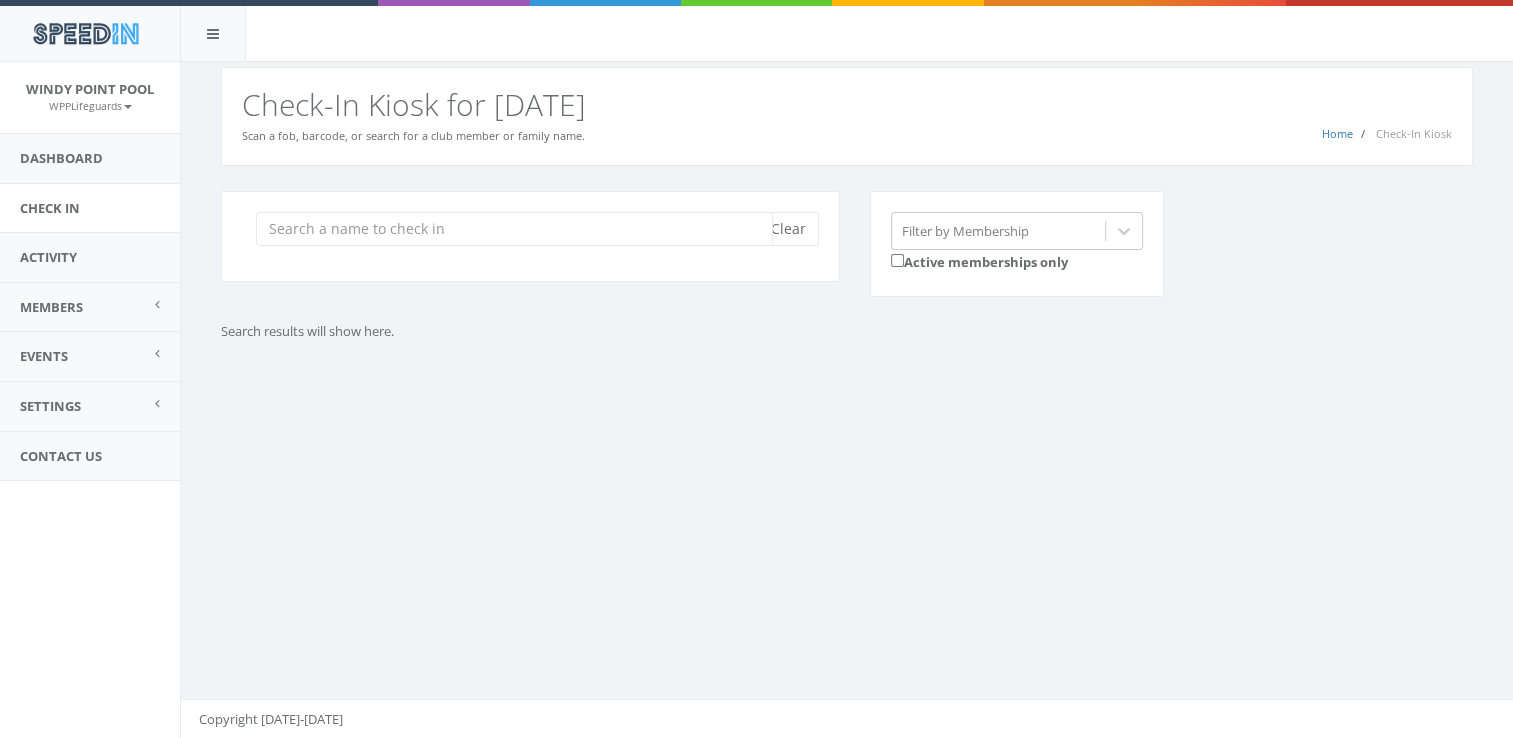click at bounding box center [514, 229] 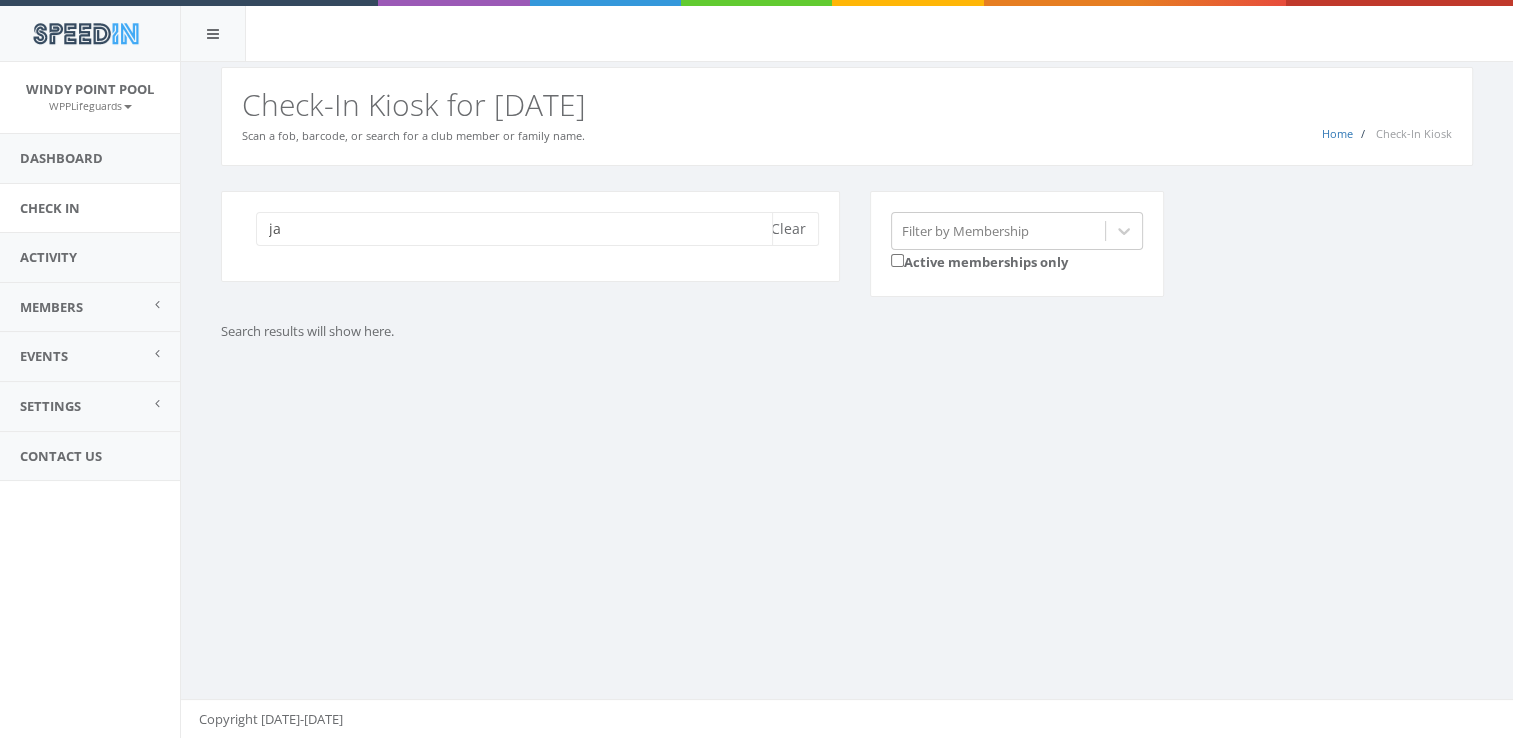 type on "j" 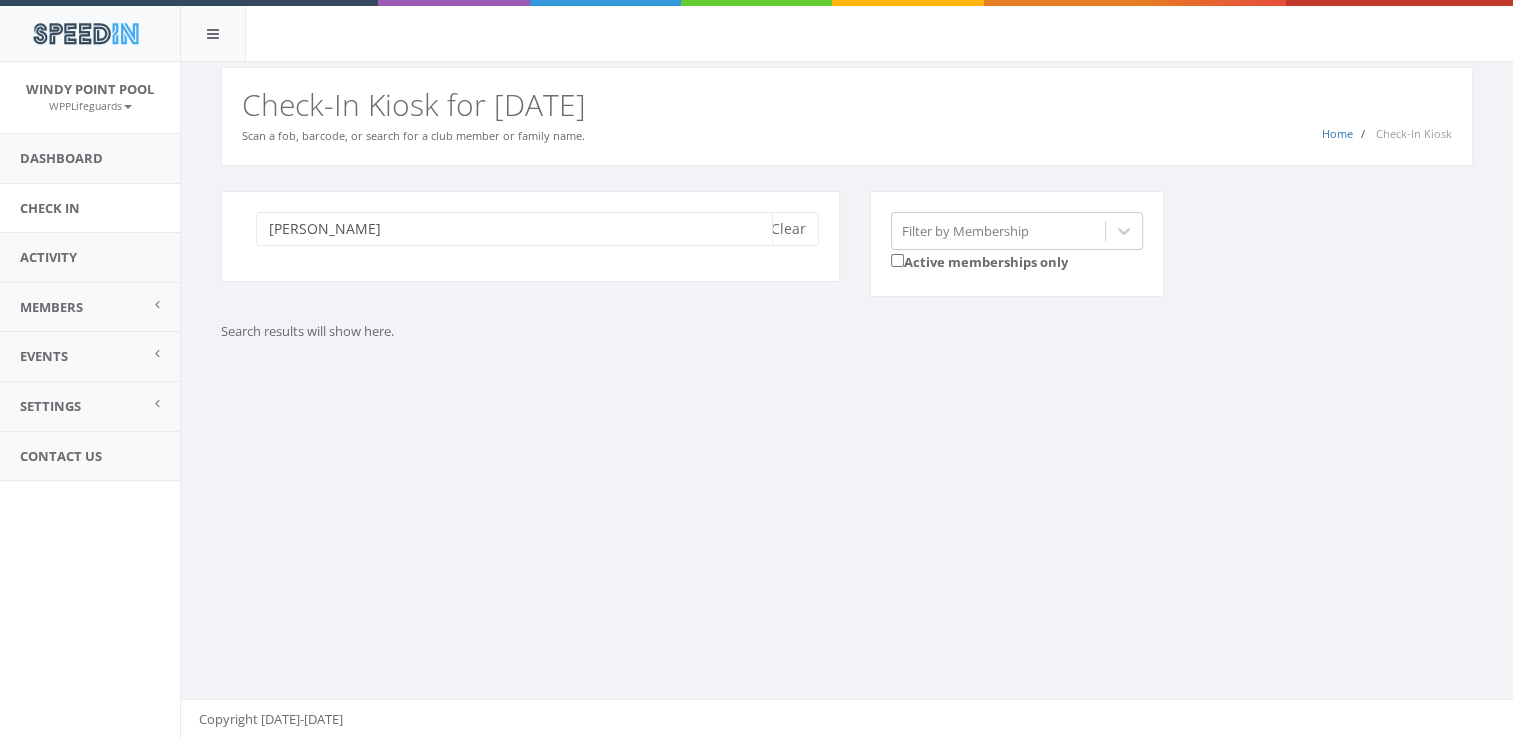 type on "[PERSON_NAME]" 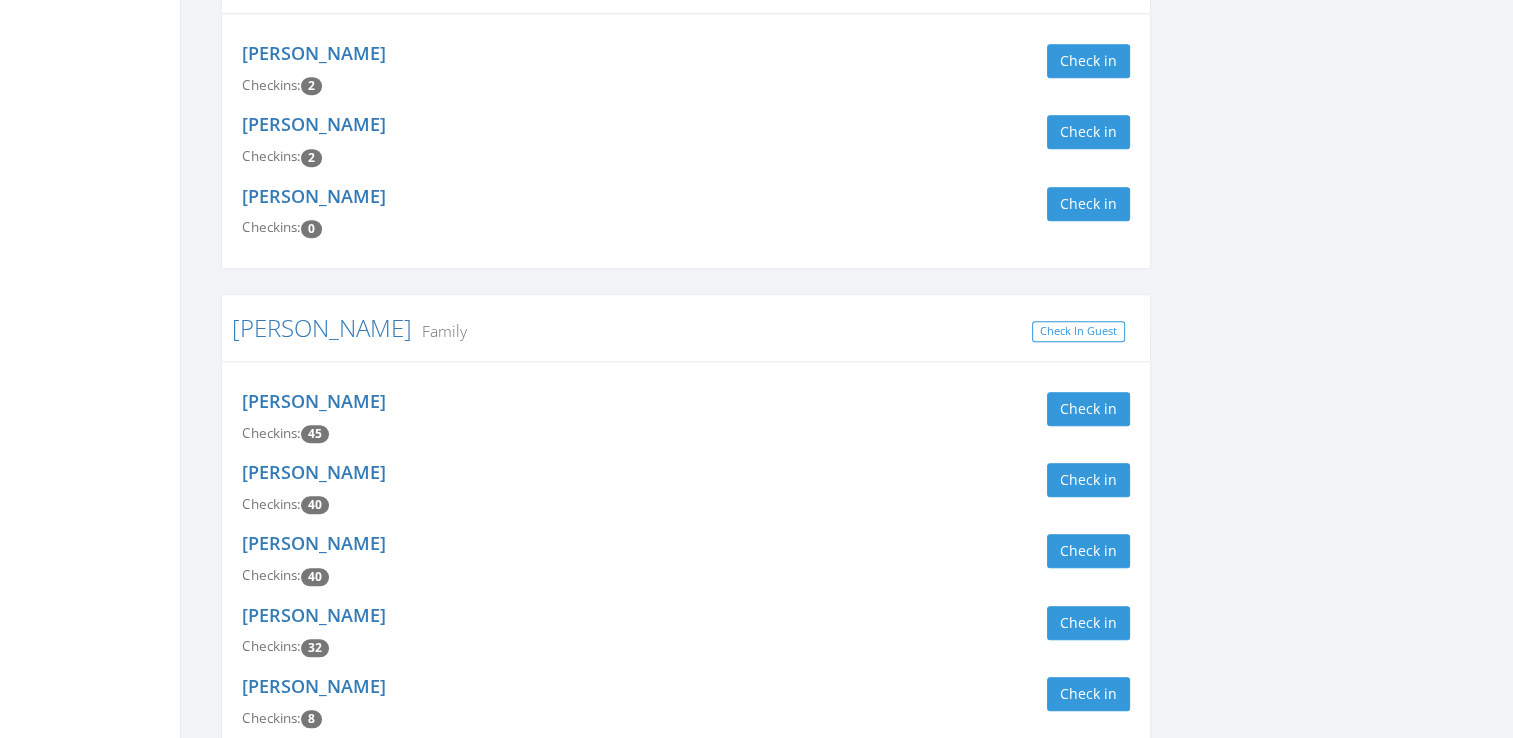 scroll, scrollTop: 0, scrollLeft: 0, axis: both 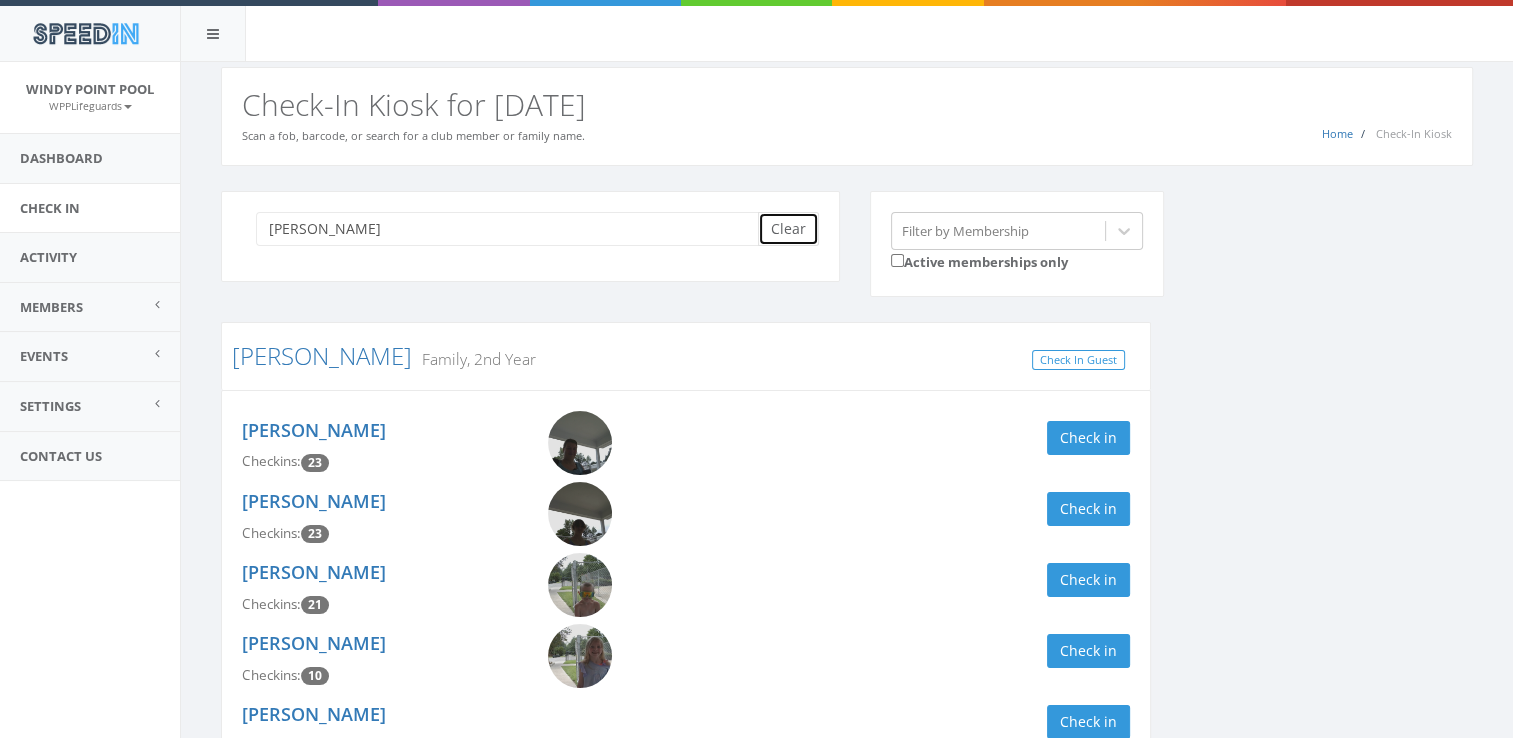 click on "Clear" at bounding box center [788, 229] 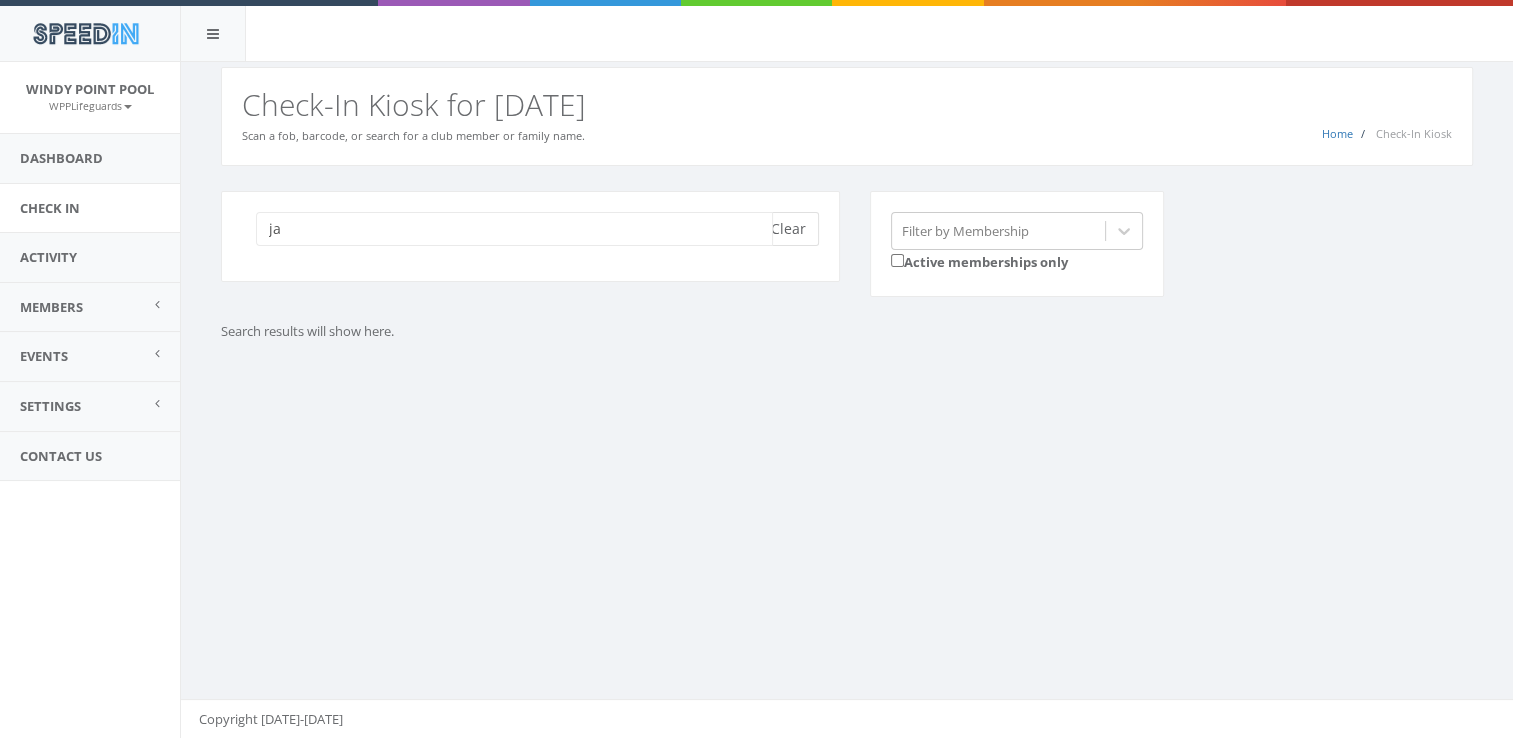 type on "j" 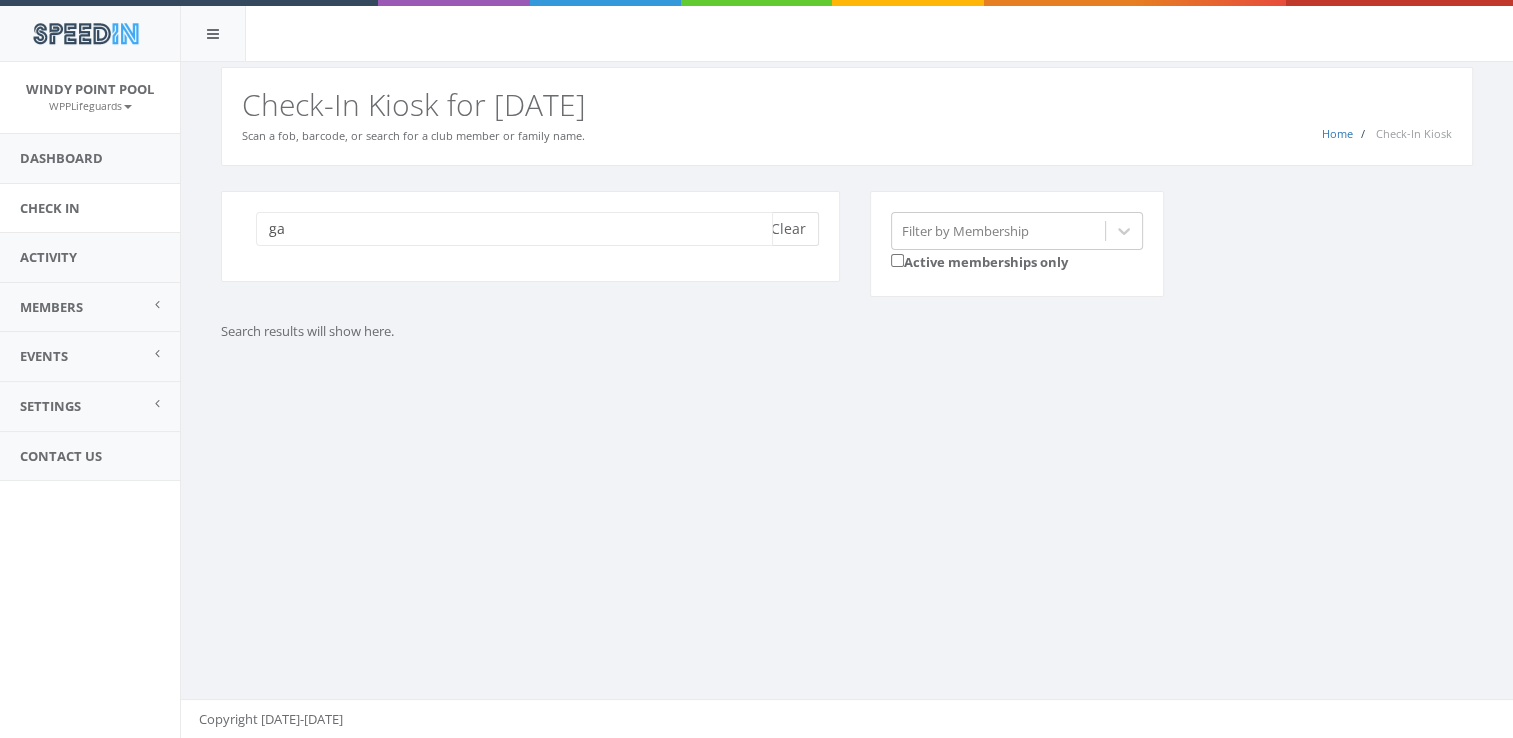 type on "g" 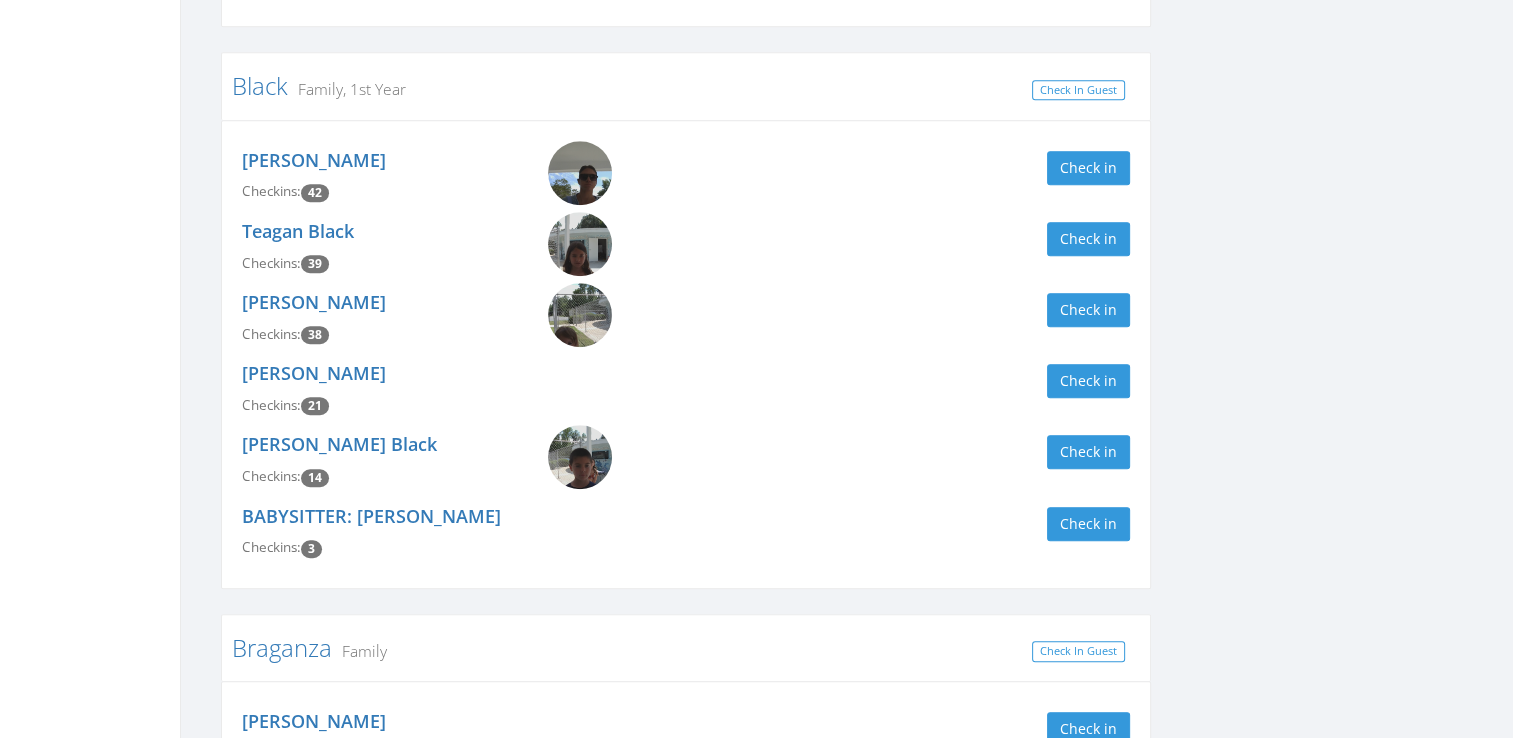 scroll, scrollTop: 0, scrollLeft: 0, axis: both 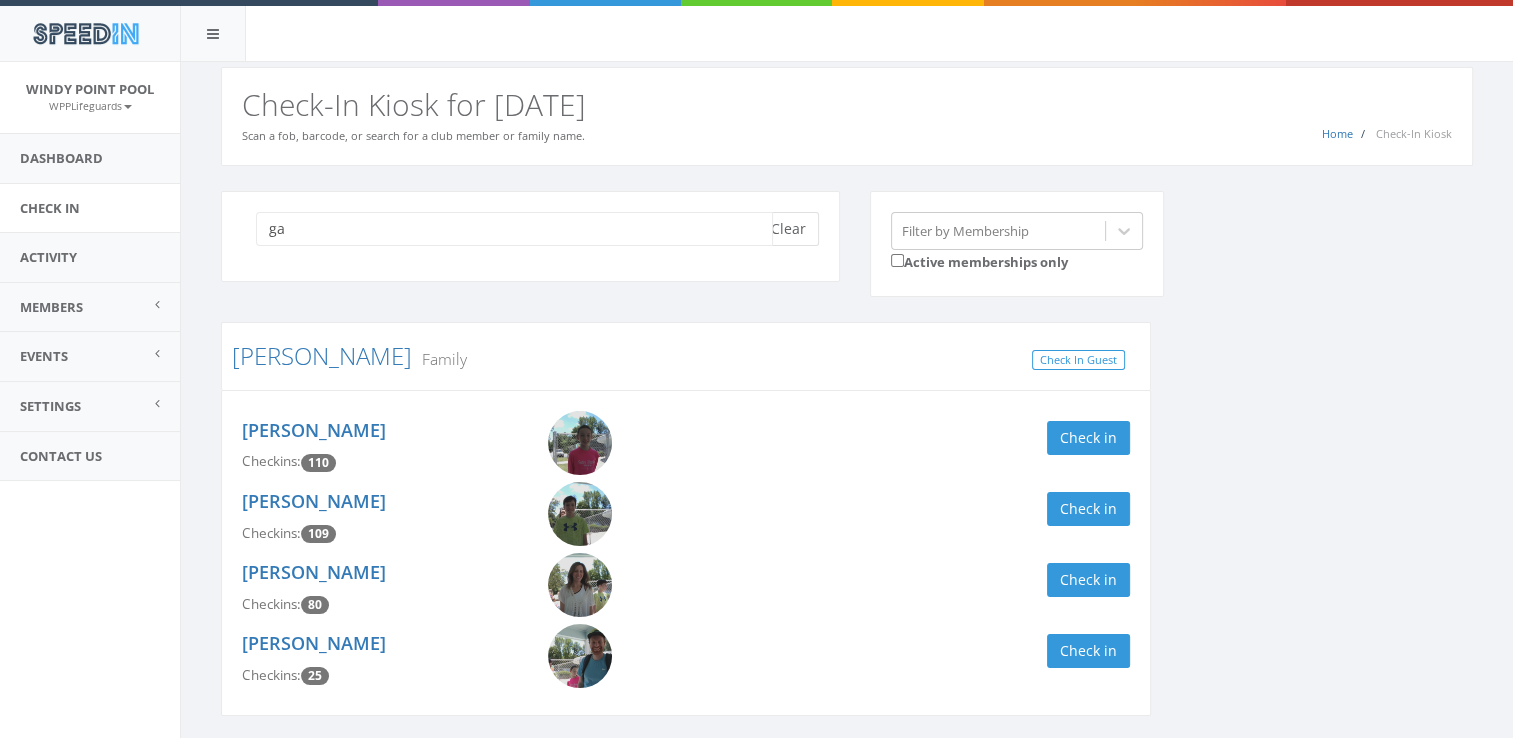 type on "ga" 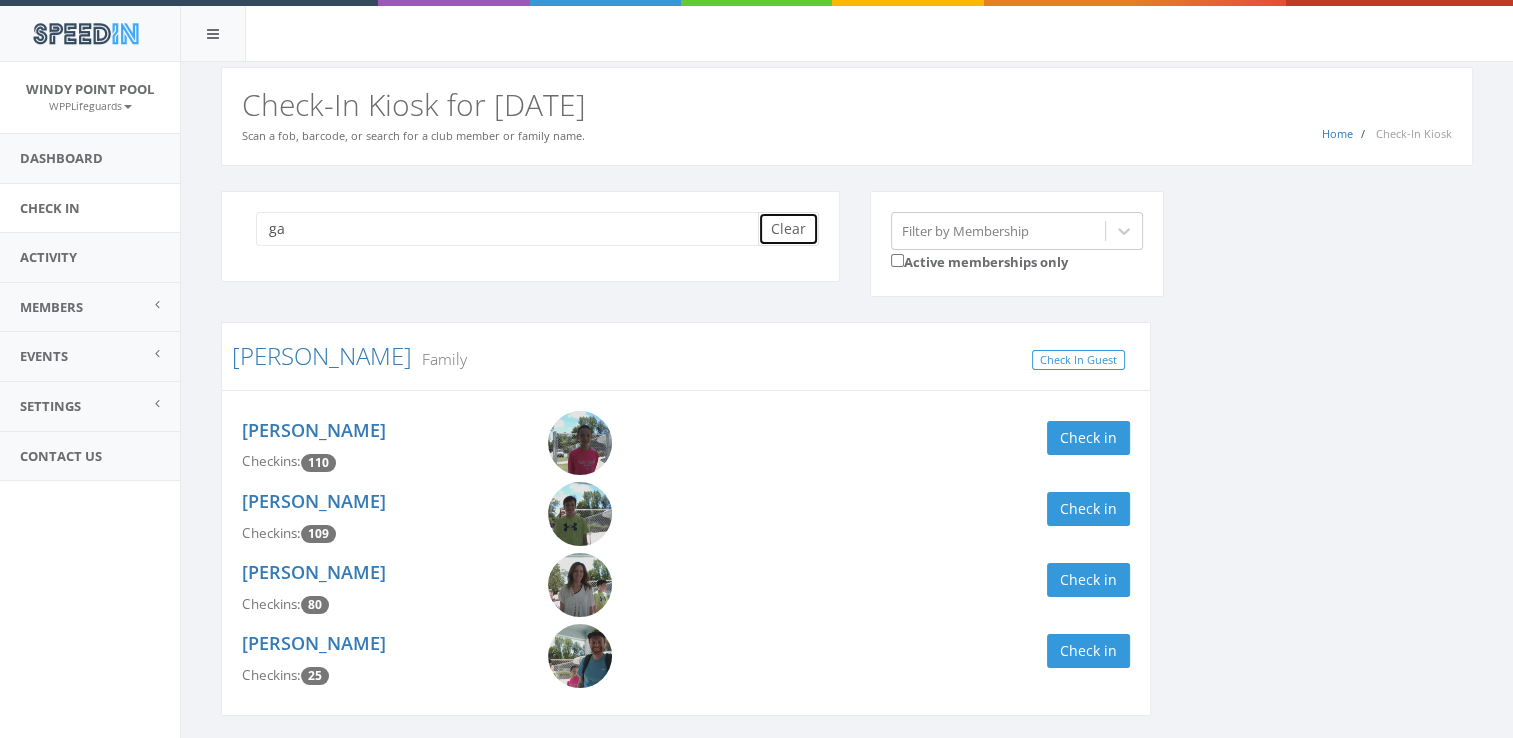 click on "Clear" at bounding box center [788, 229] 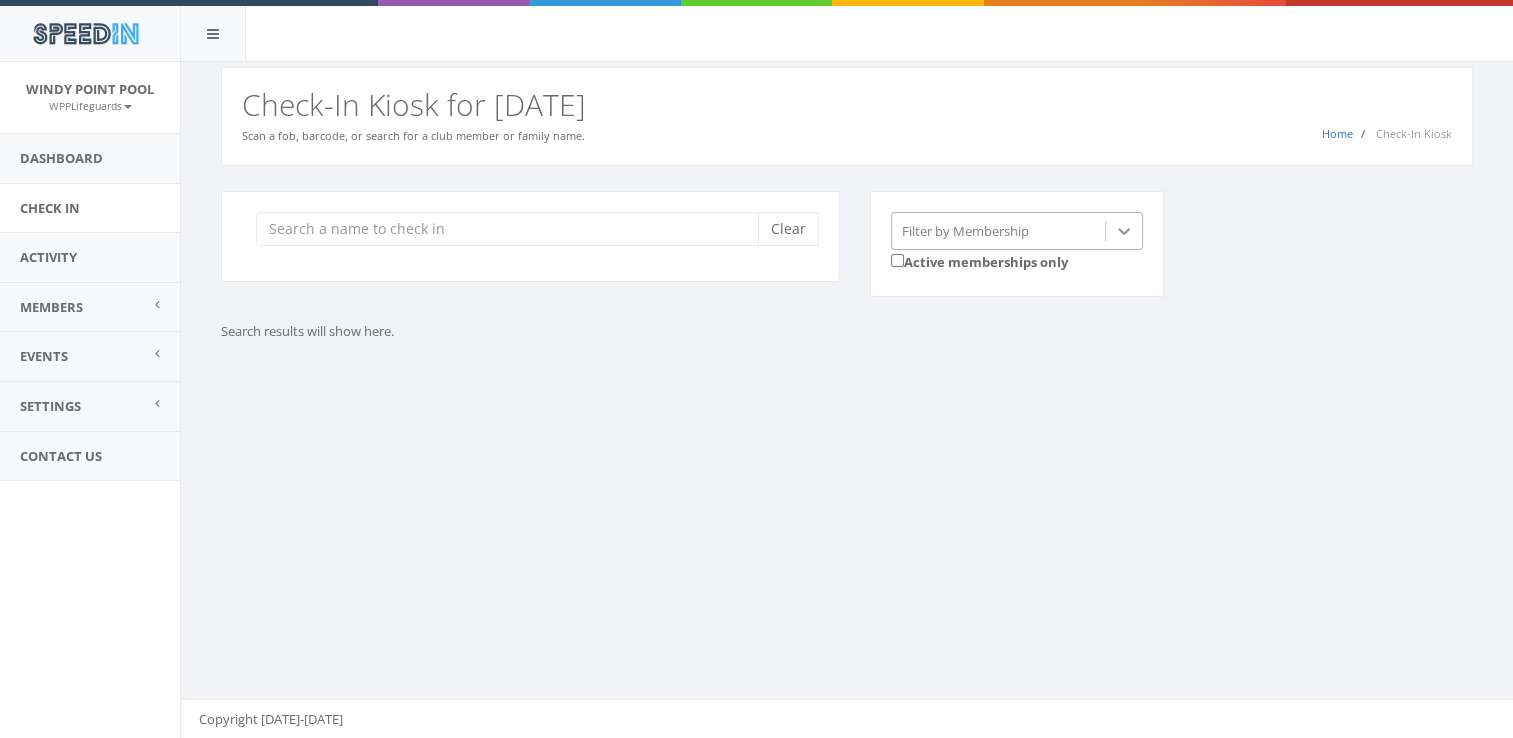 click 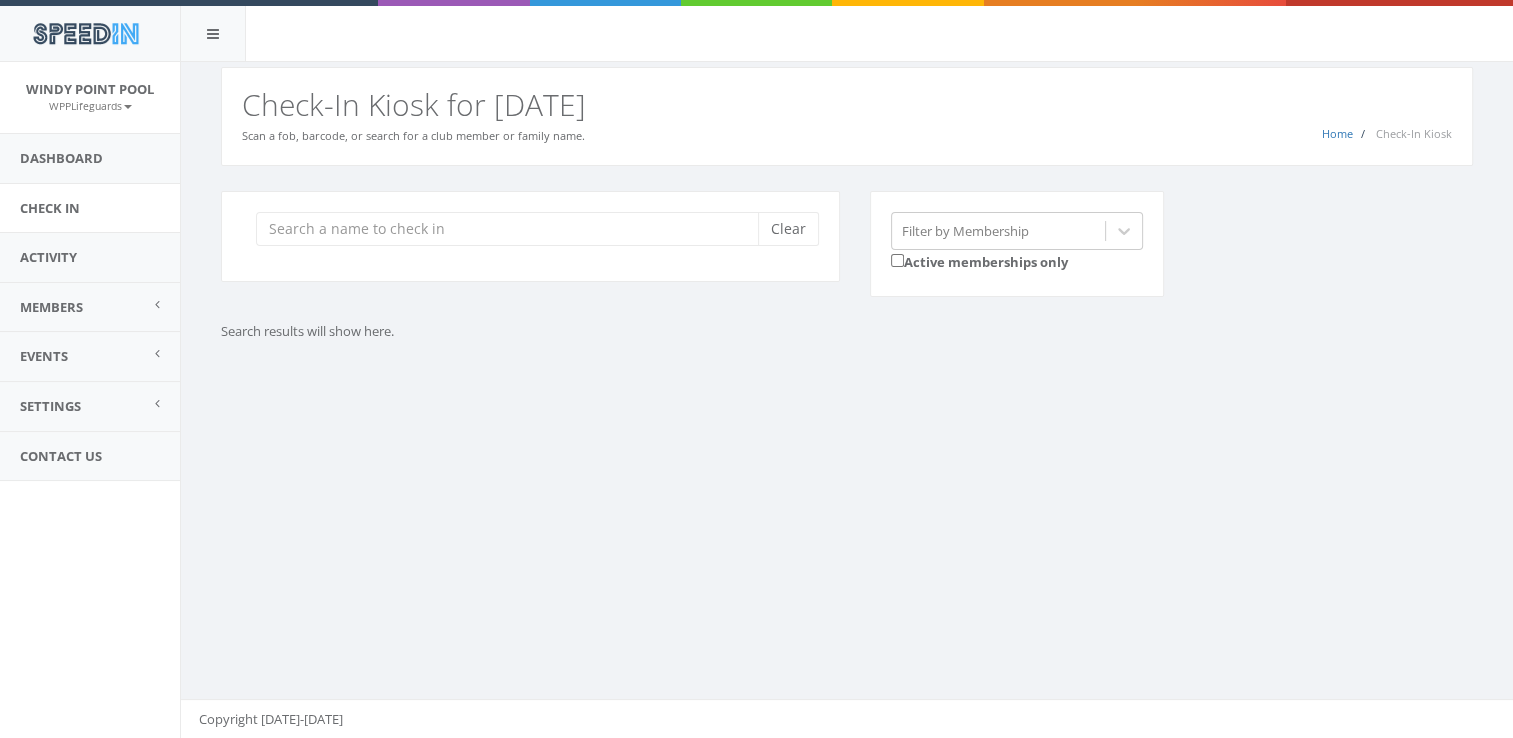 click on "Clear Filter by Membership  Active memberships only" at bounding box center (854, 257) 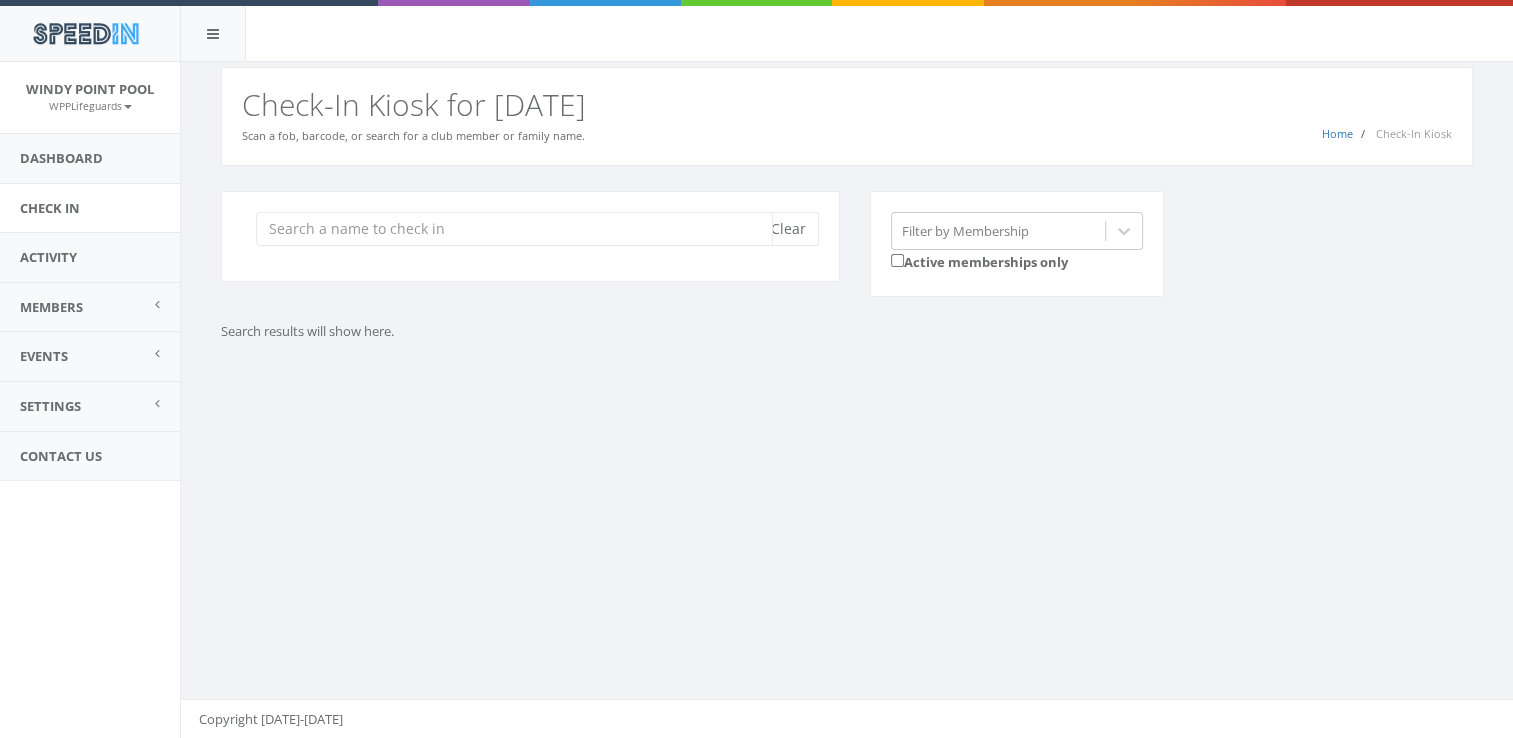 click at bounding box center (514, 229) 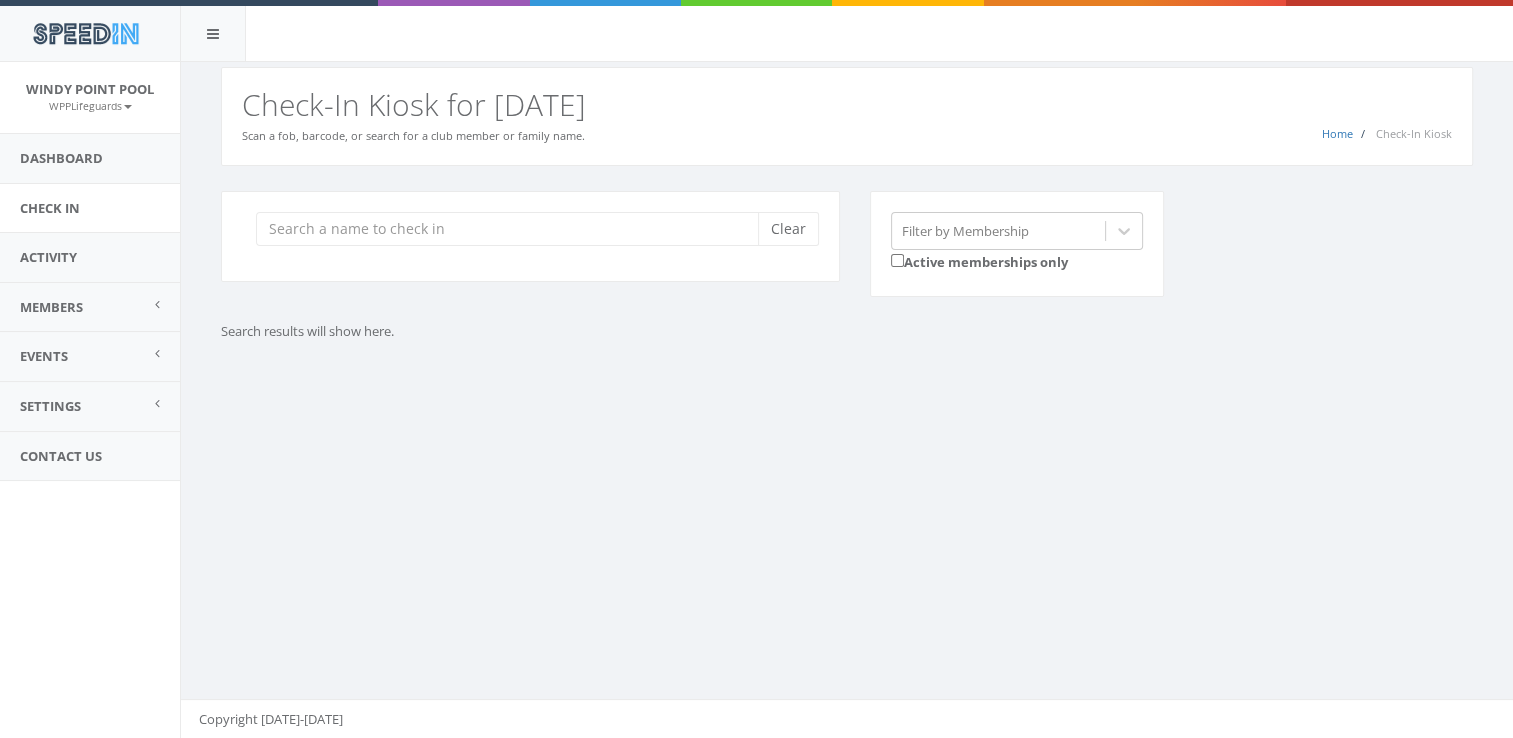 click on "Filter by Membership  Active memberships only" at bounding box center [1017, 244] 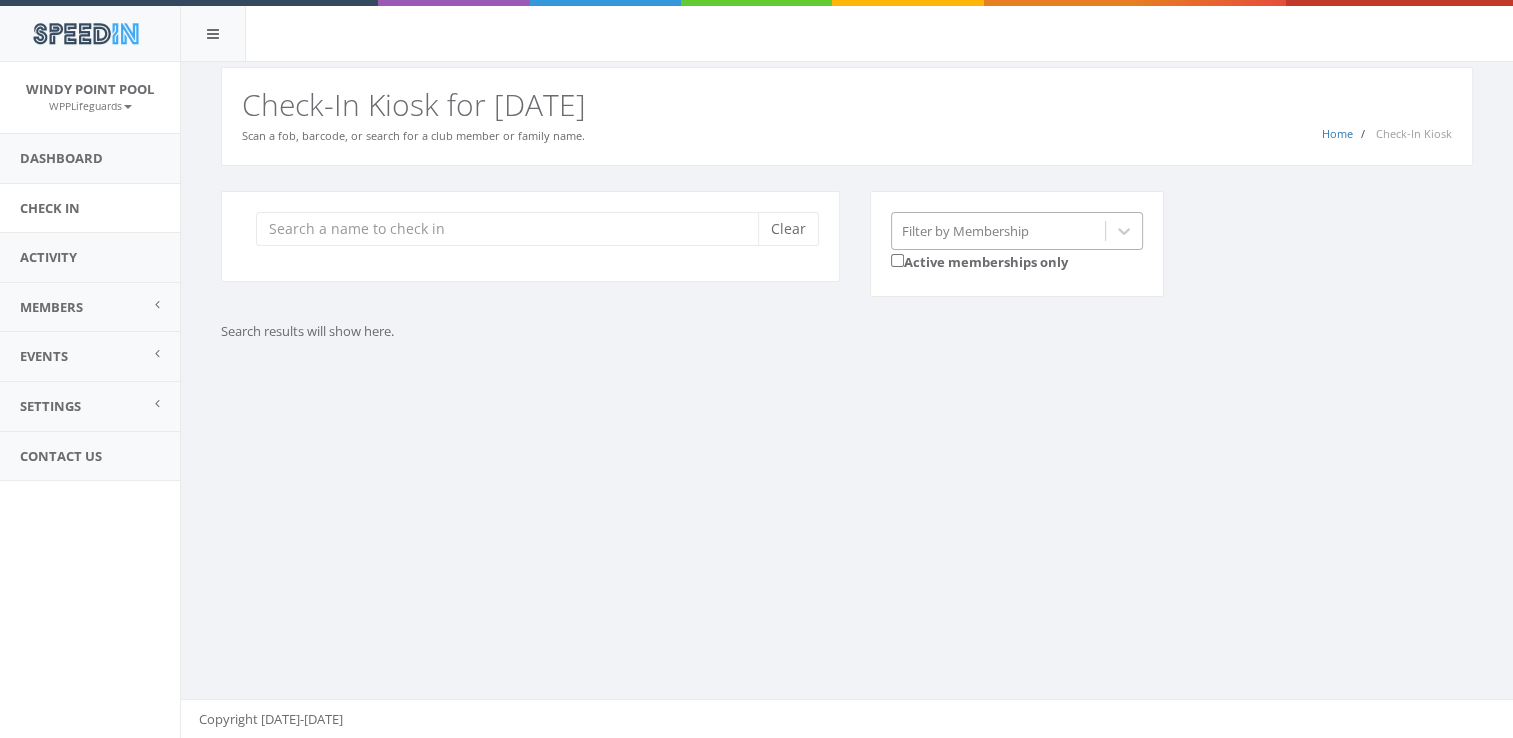 click on "Filter by Membership" at bounding box center [998, 230] 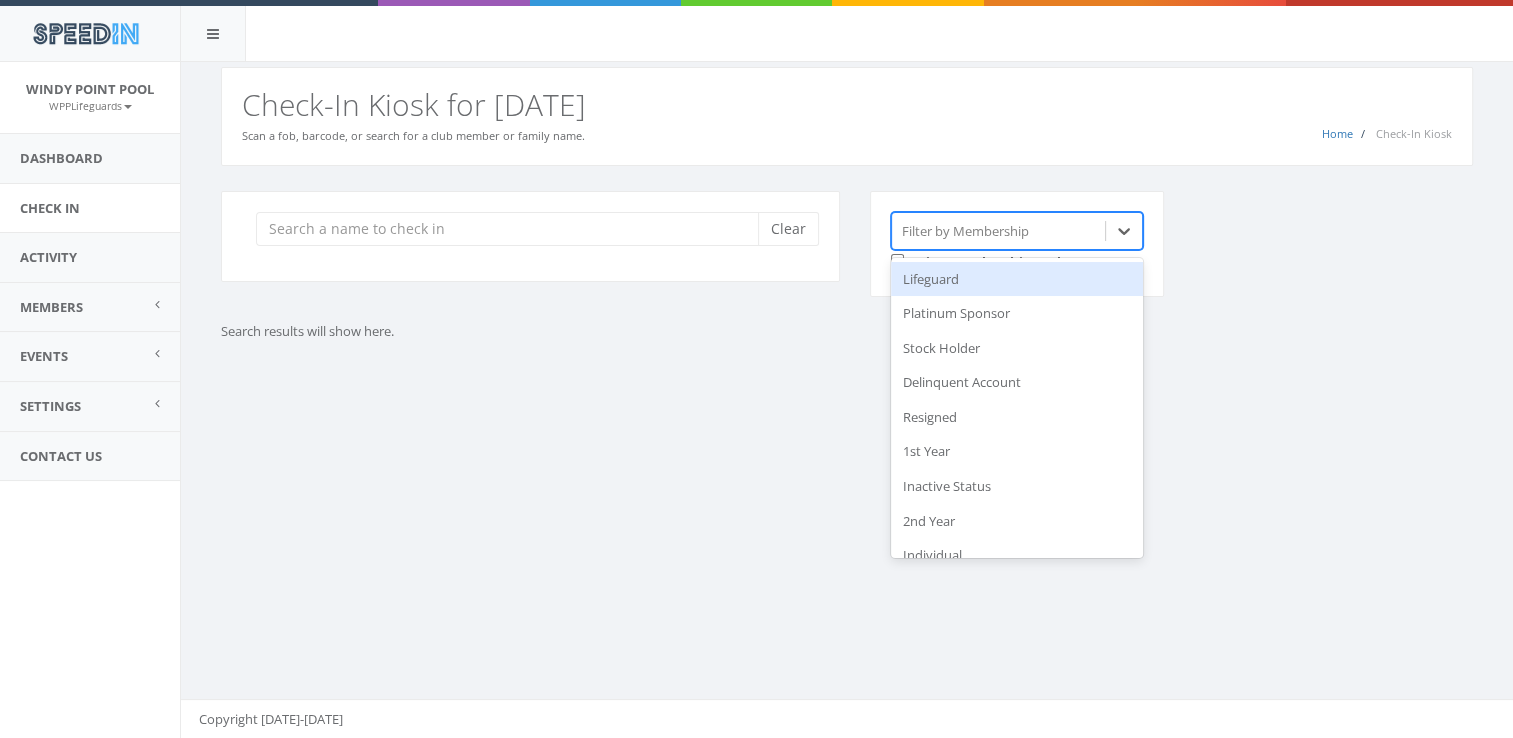 click on "Clear      option Lifeguard focused, 1 of 13. 13 results available. Use Up and Down to choose options, press Backspace to select the currently focused option, press Escape to exit the menu, press Tab to select the option and exit the menu. Filter by Membership Lifeguard Platinum Sponsor Stock Holder Delinquent Account Resigned 1st Year Inactive Status 2nd Year Individual Senior Family Life Family Guest  Active memberships only" at bounding box center (854, 257) 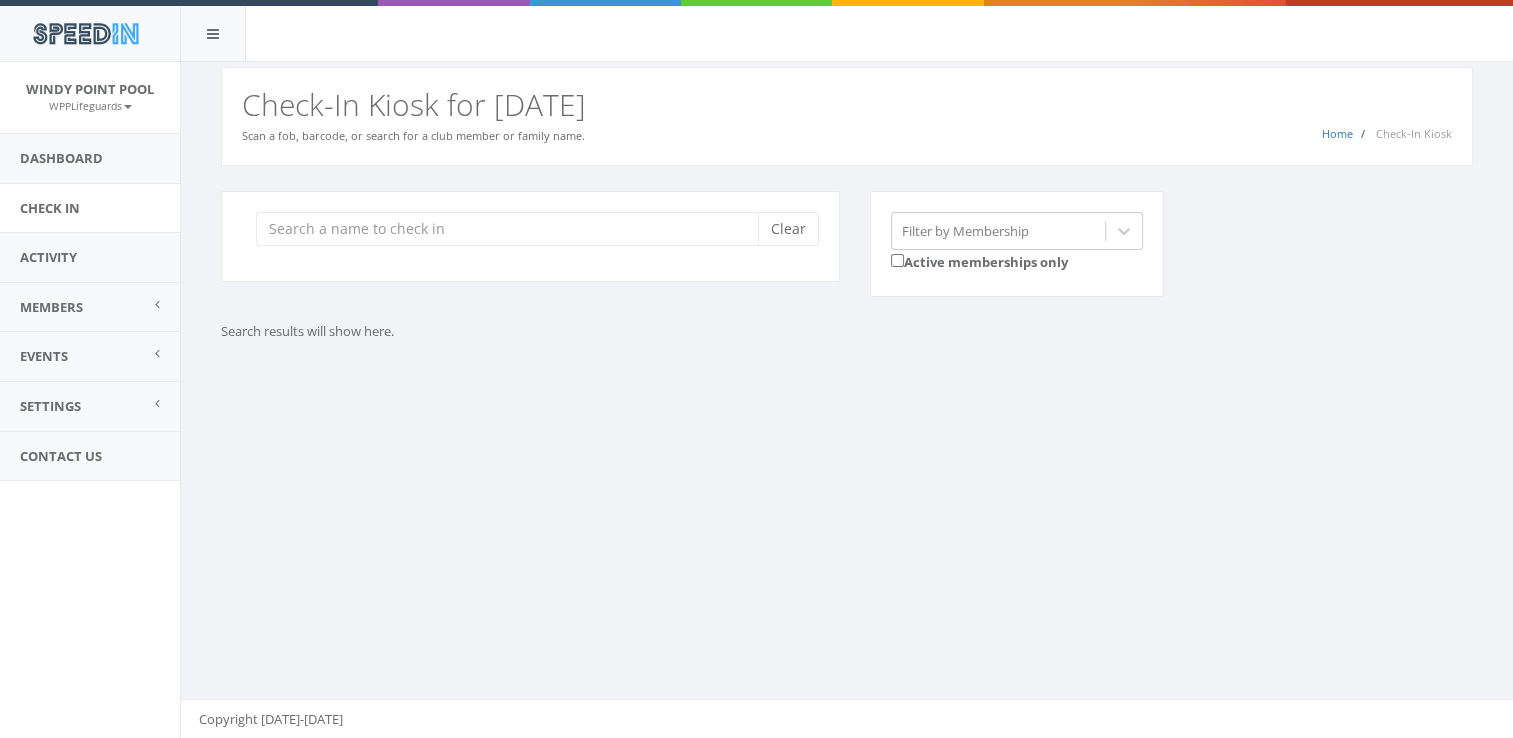 click on "Clear" at bounding box center (530, 236) 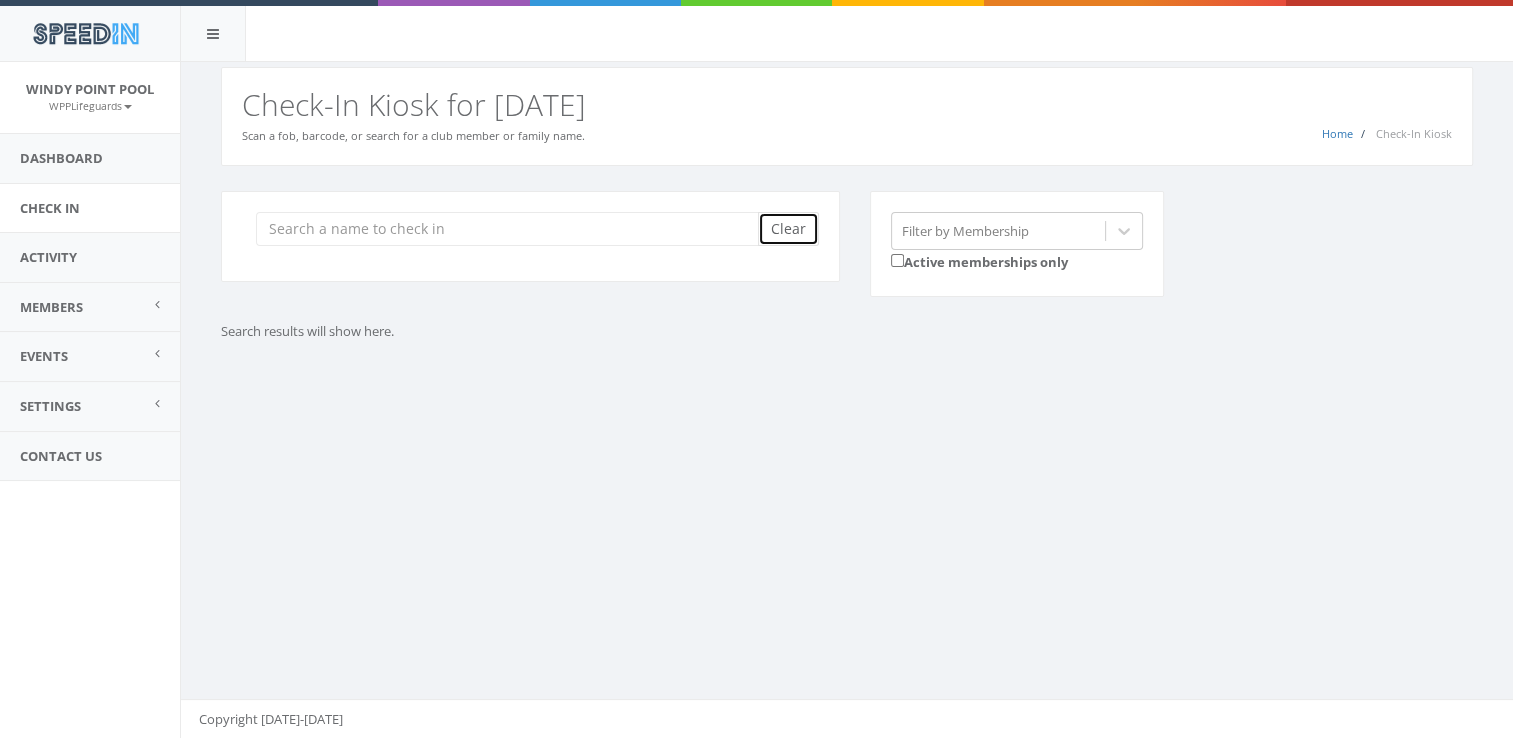 click on "Clear" at bounding box center [788, 229] 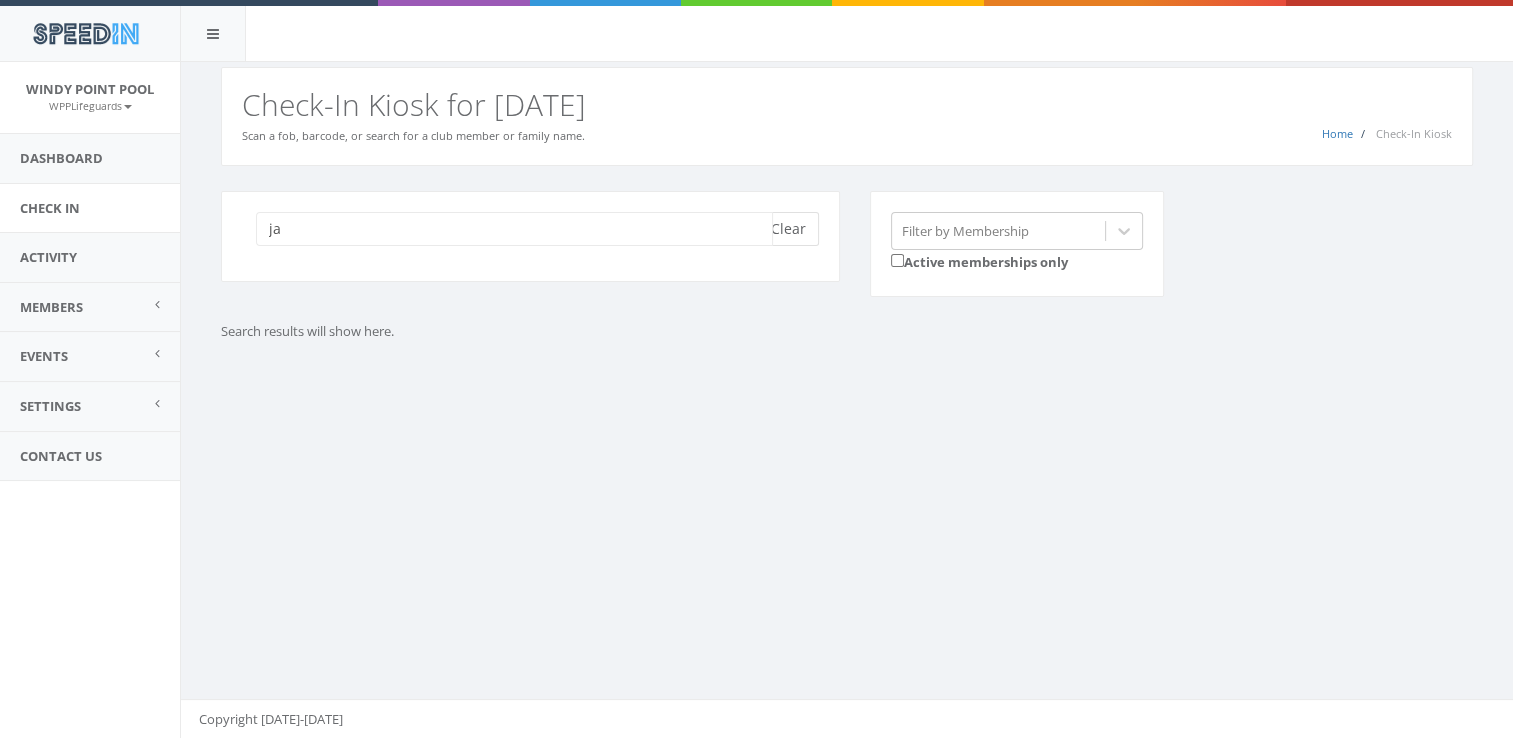 type on "j" 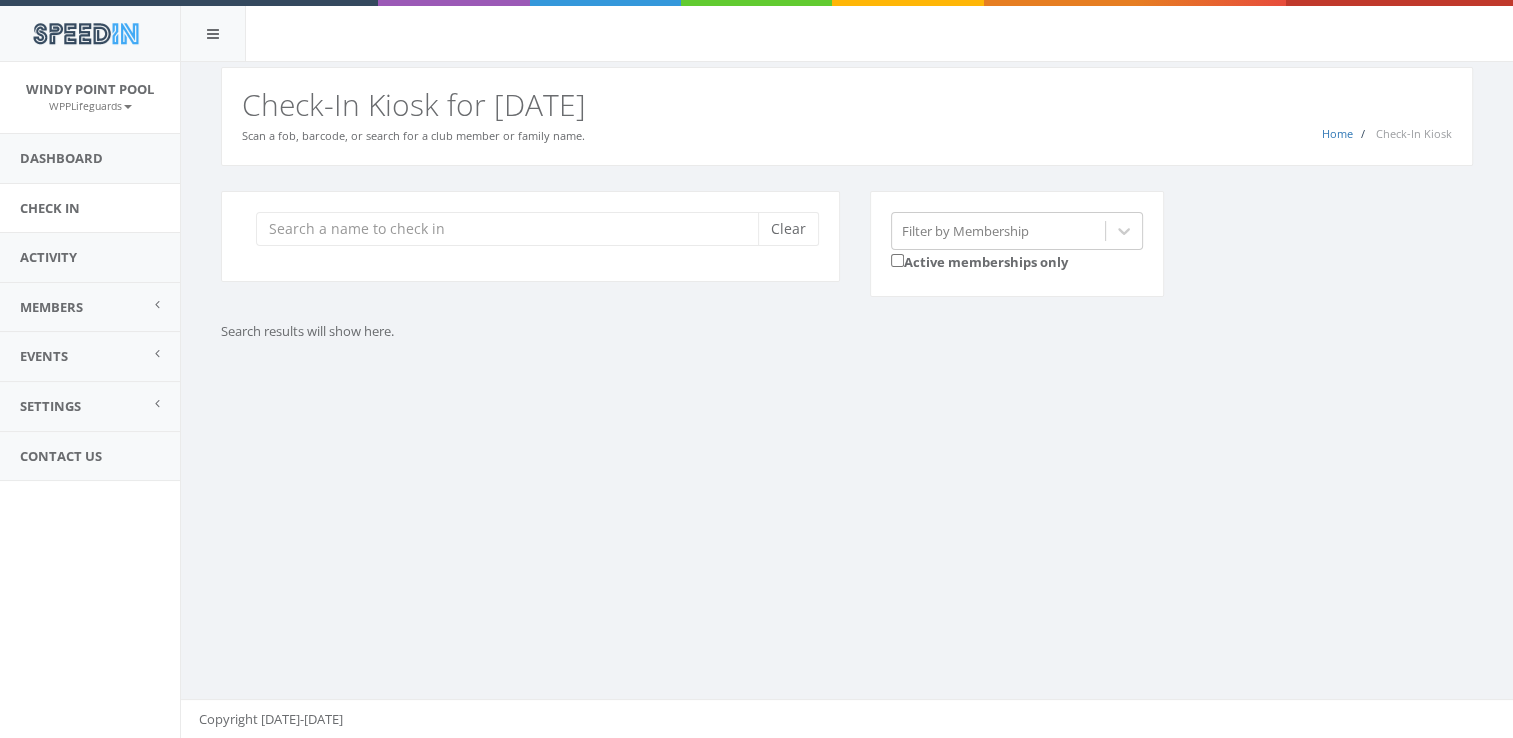 drag, startPoint x: 449, startPoint y: 515, endPoint x: 860, endPoint y: 579, distance: 415.95312 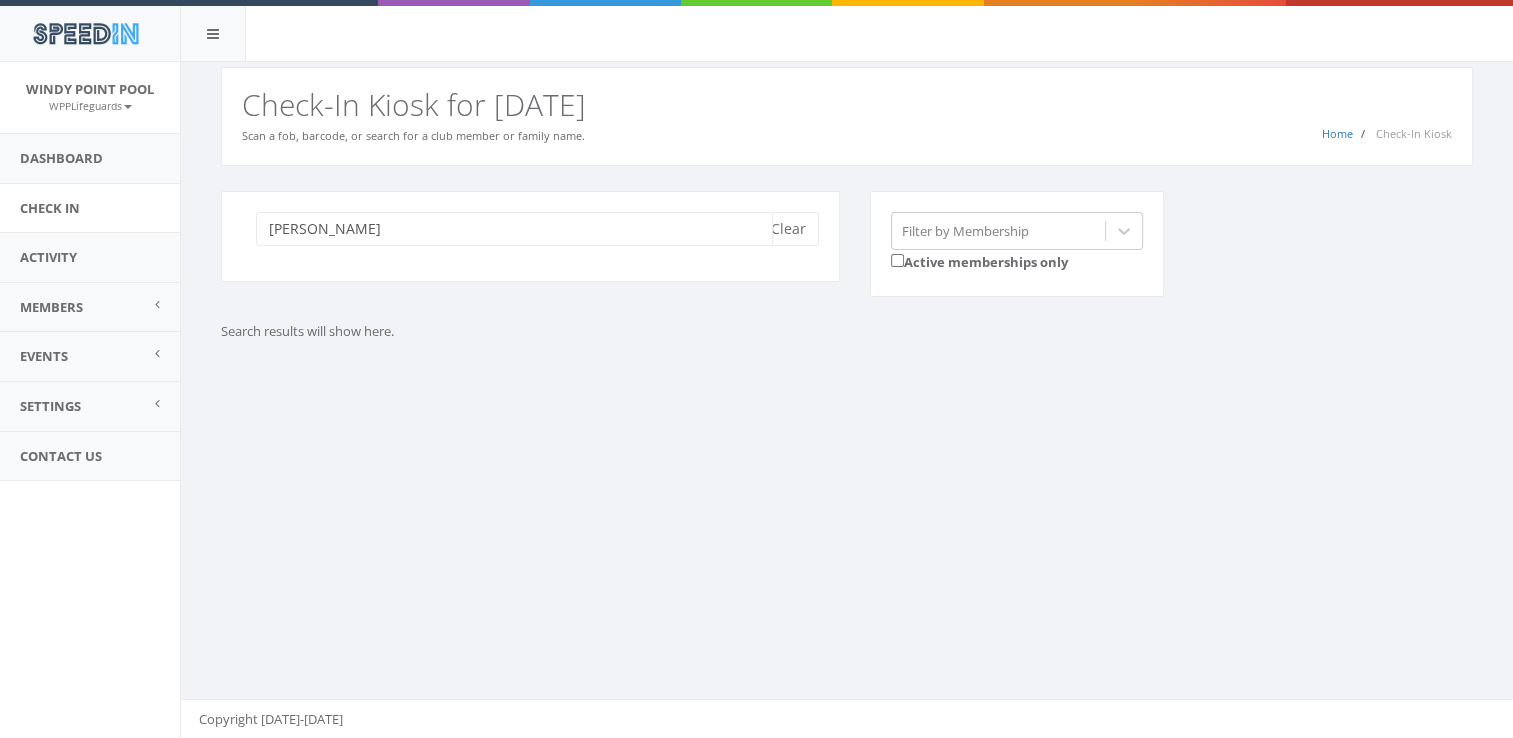 type on "[PERSON_NAME]" 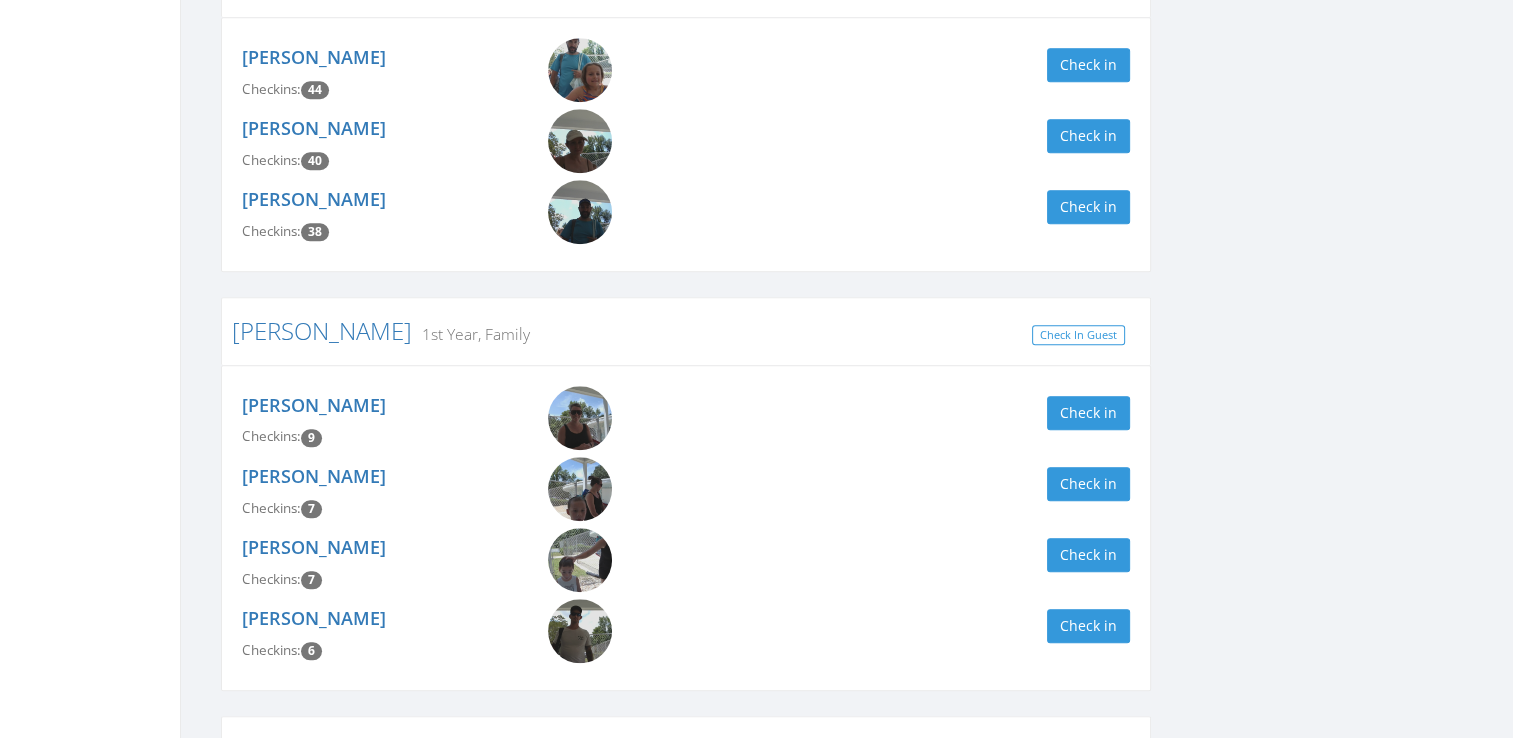 scroll, scrollTop: 0, scrollLeft: 0, axis: both 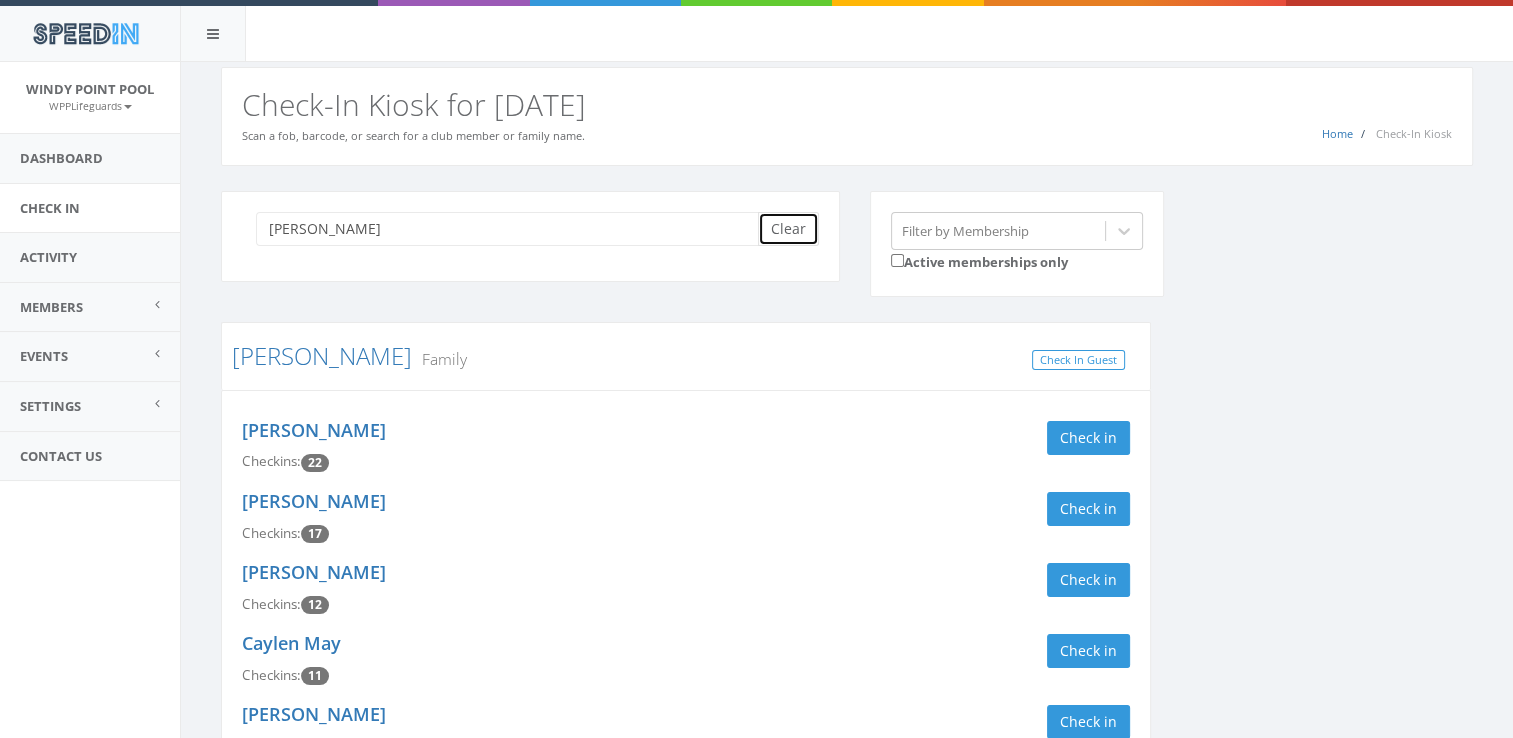 click on "Clear" at bounding box center (788, 229) 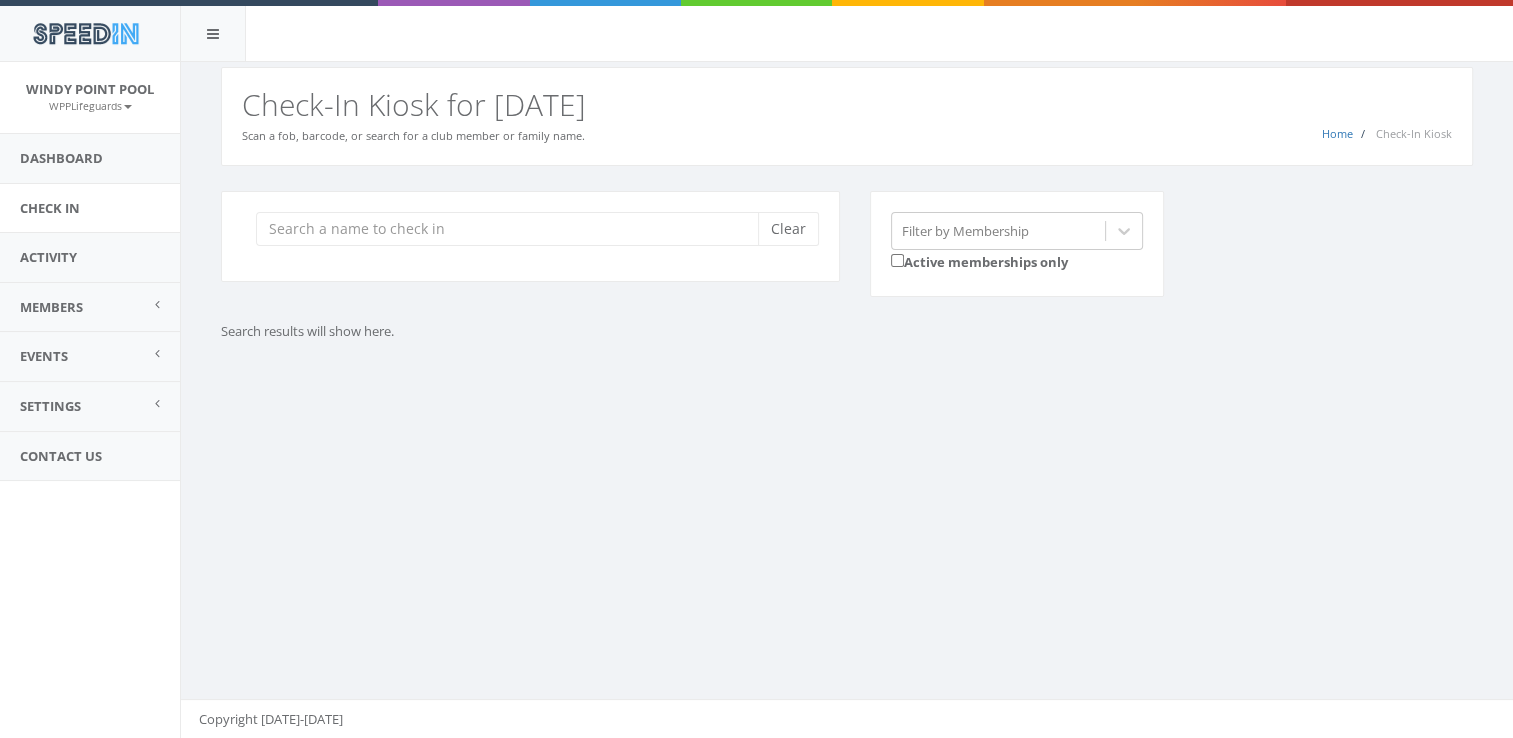 click on "Clear Filter by Membership  Active memberships only Search results will show here." at bounding box center (847, 291) 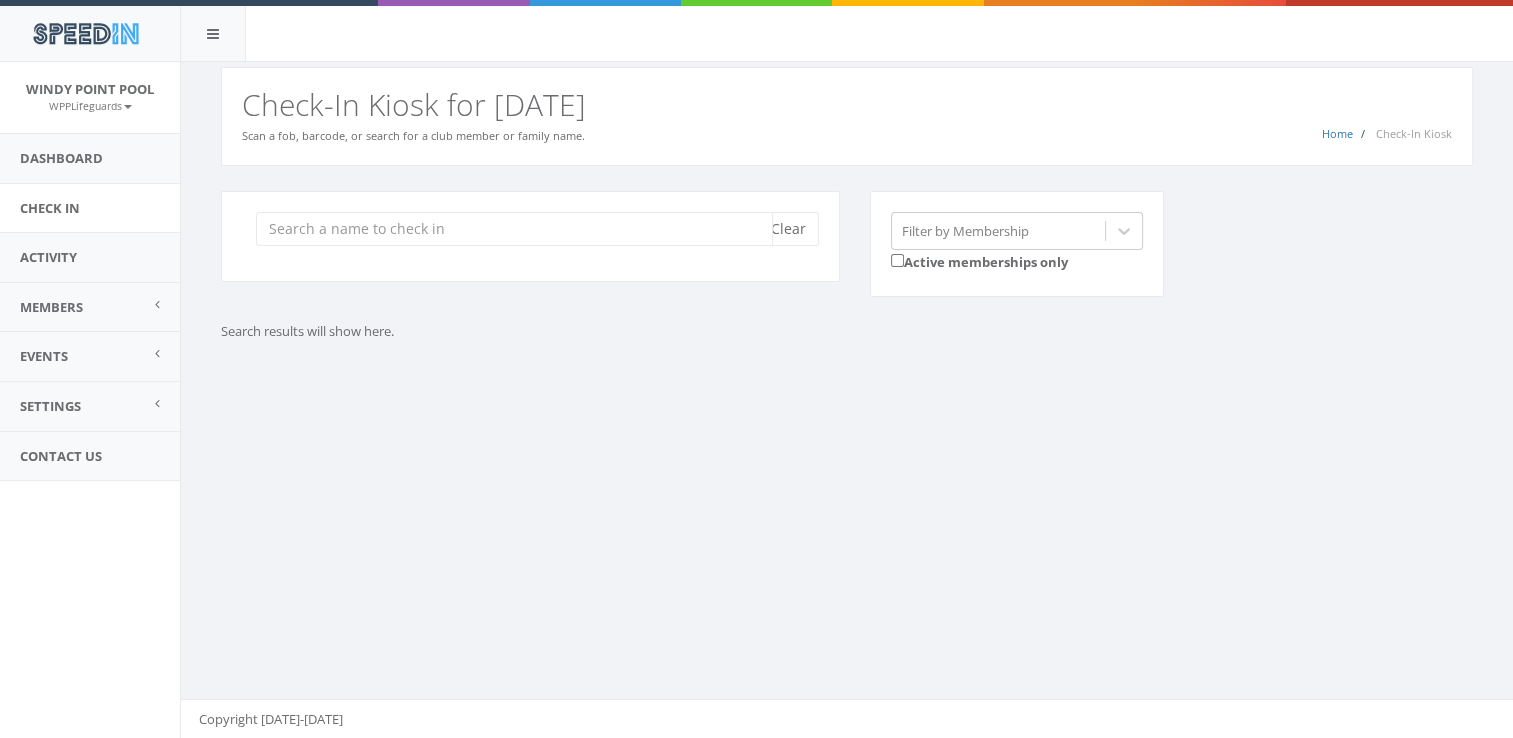 click at bounding box center [514, 229] 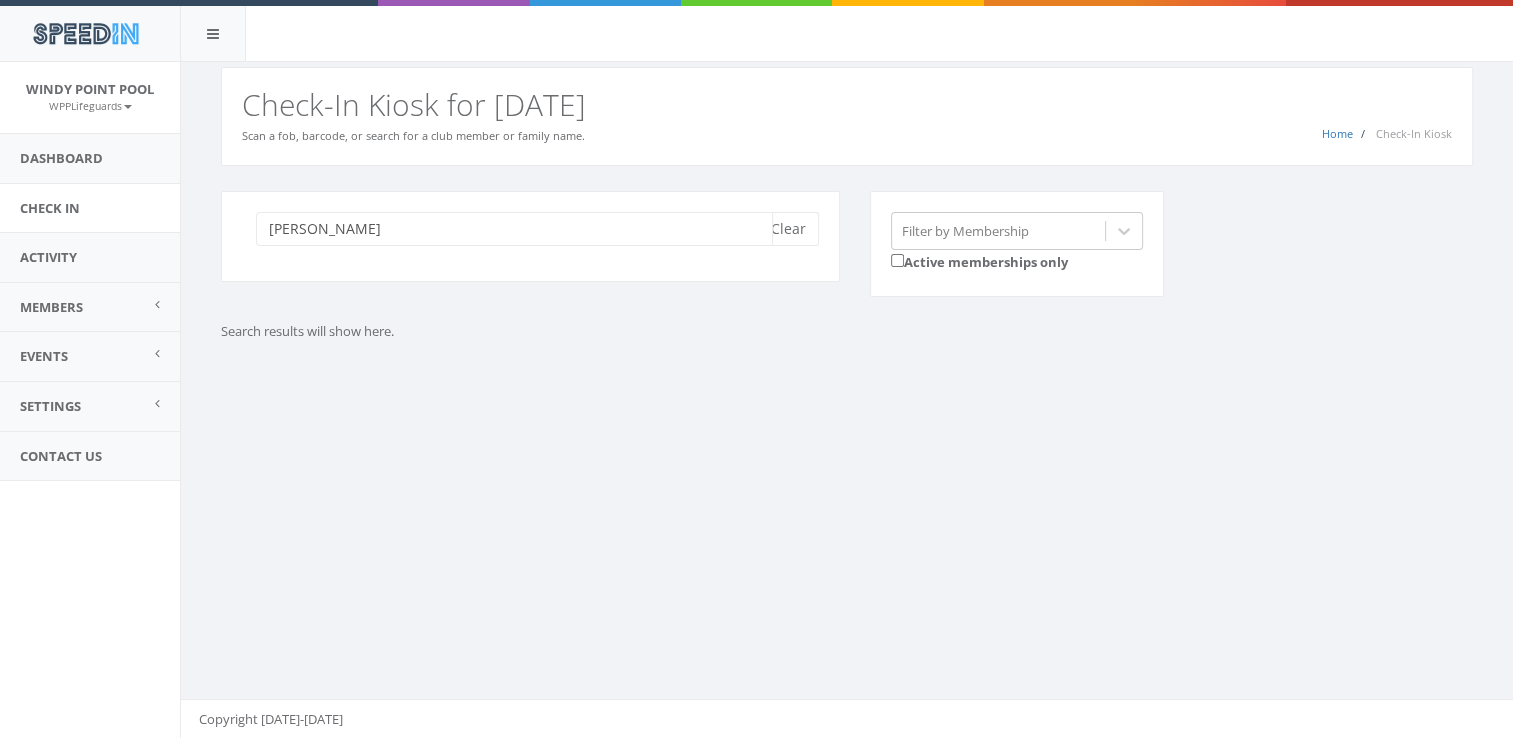 type on "[PERSON_NAME]" 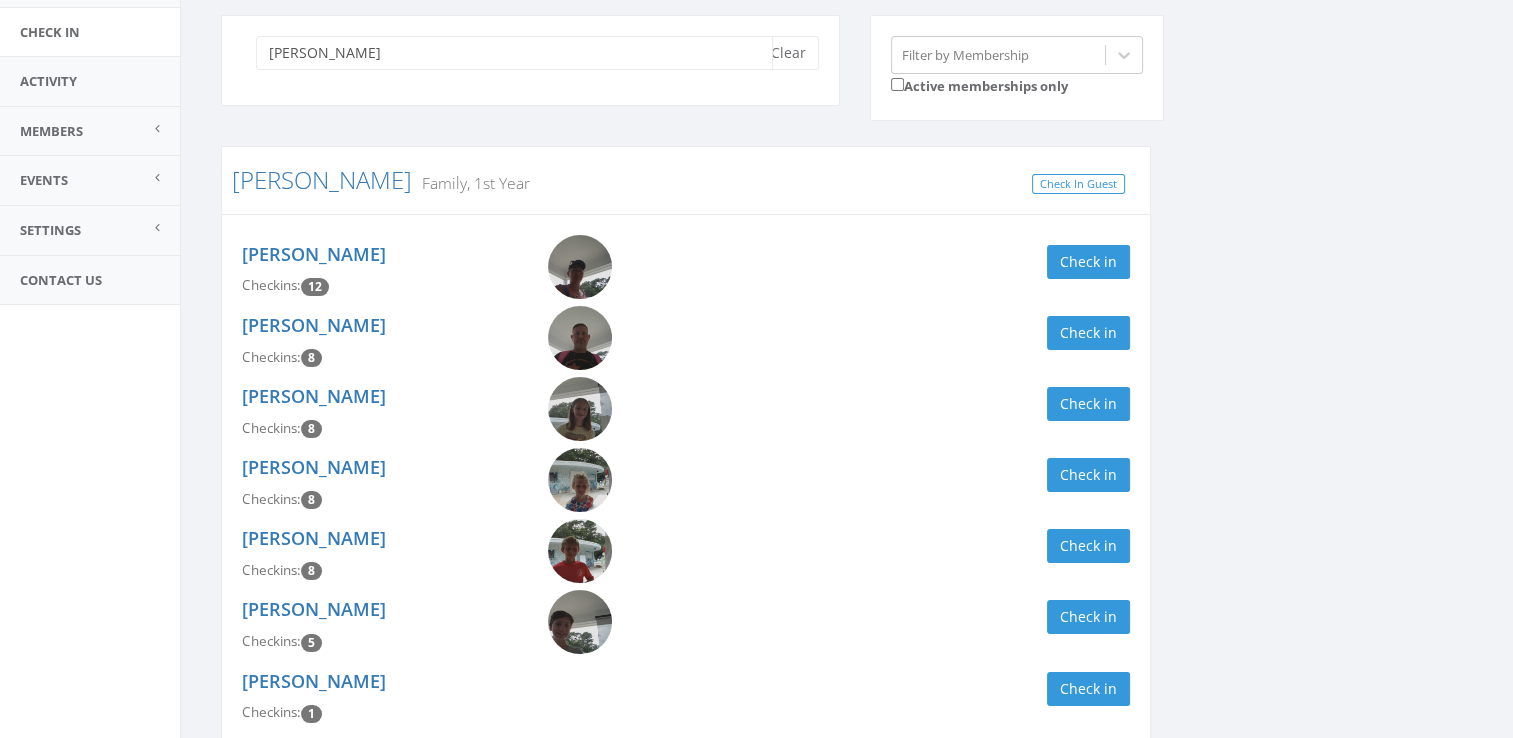 scroll, scrollTop: 188, scrollLeft: 0, axis: vertical 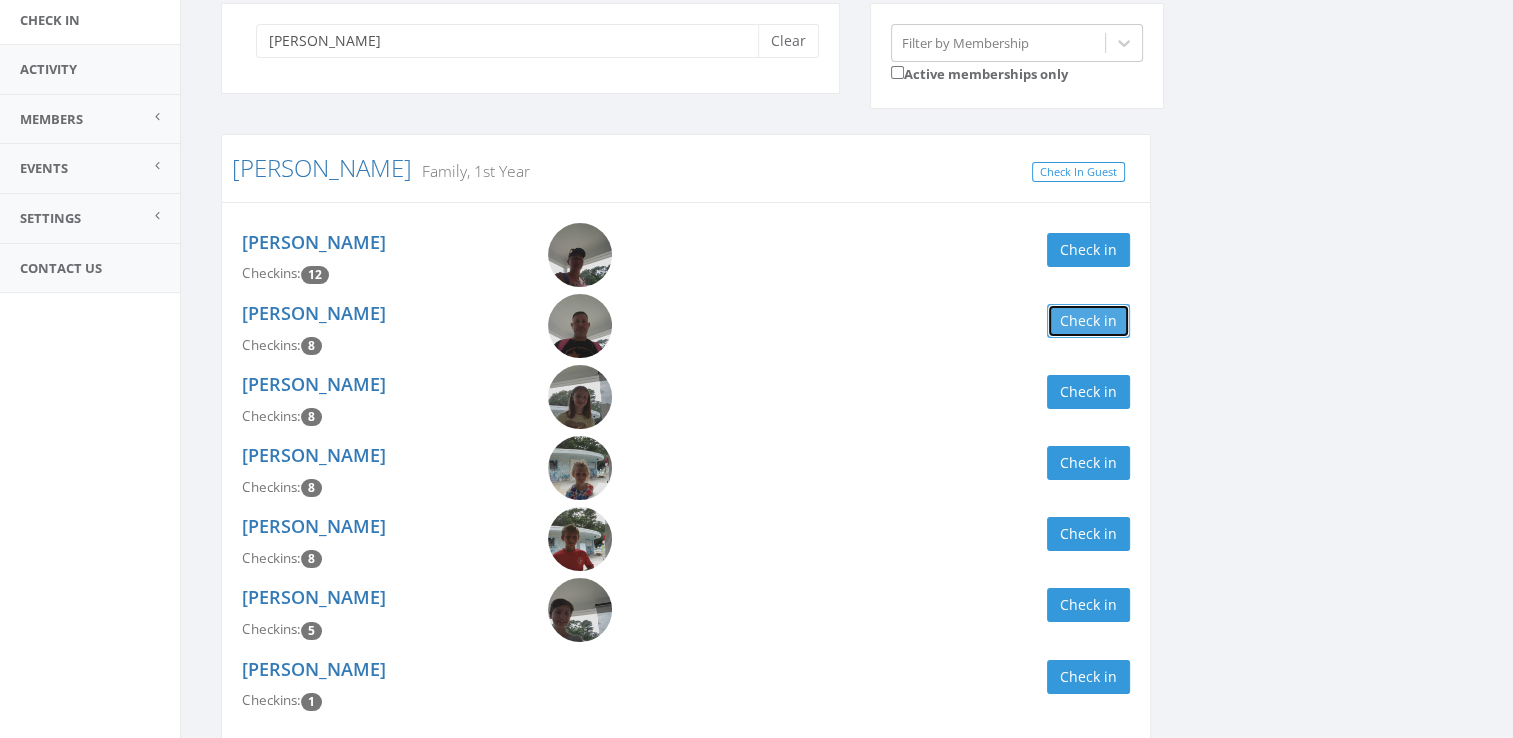 click on "Check in" at bounding box center [1088, 321] 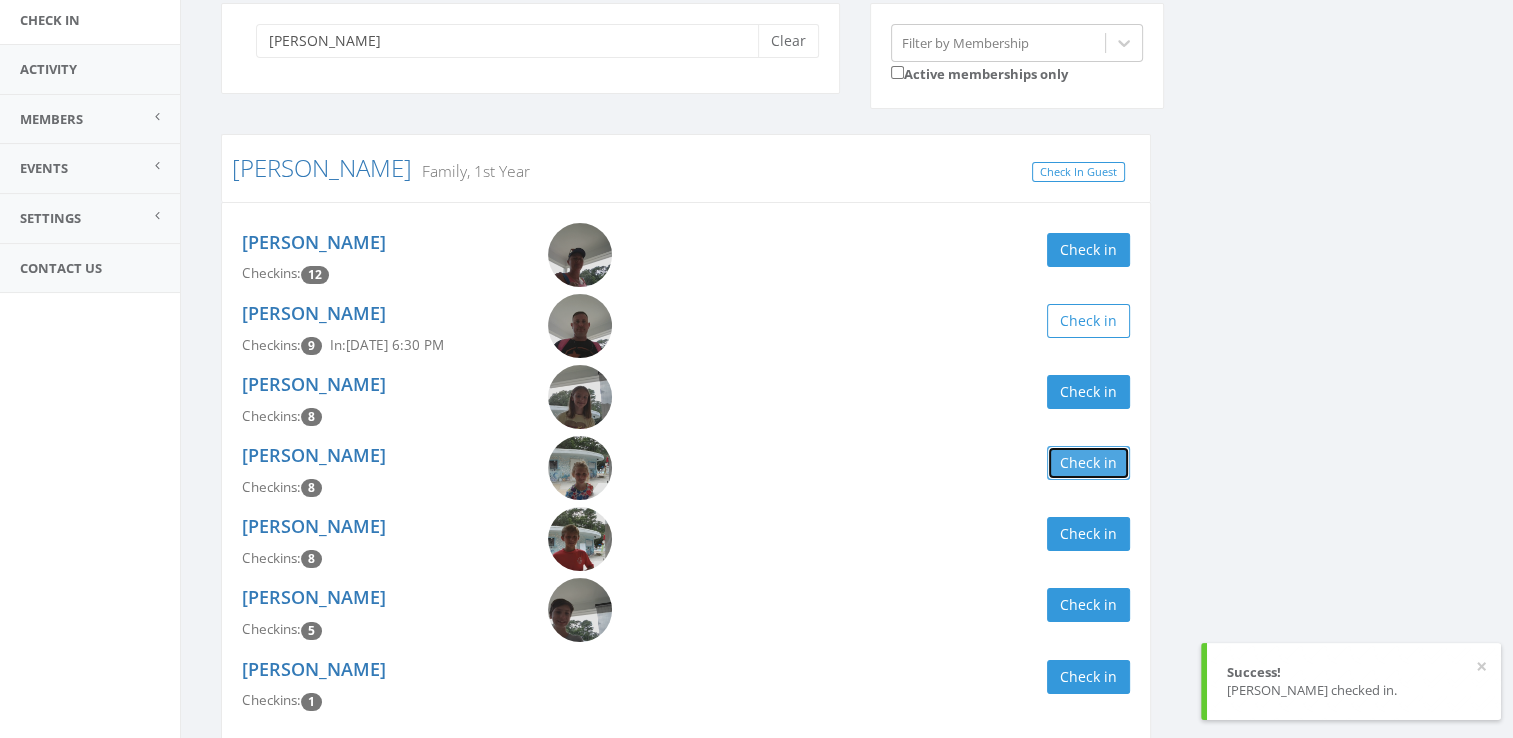 click on "Check in" at bounding box center [1088, 463] 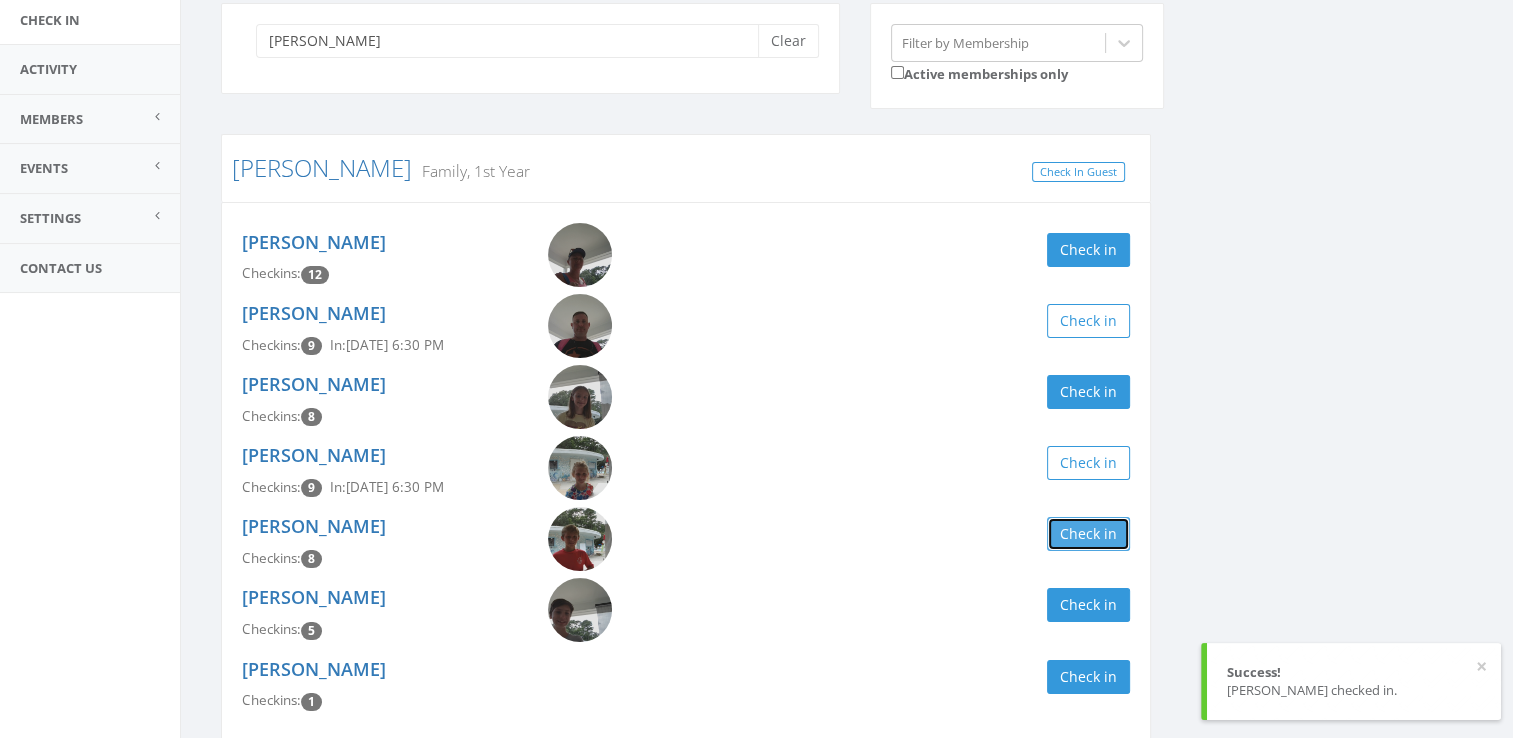 click on "Check in" at bounding box center [1088, 534] 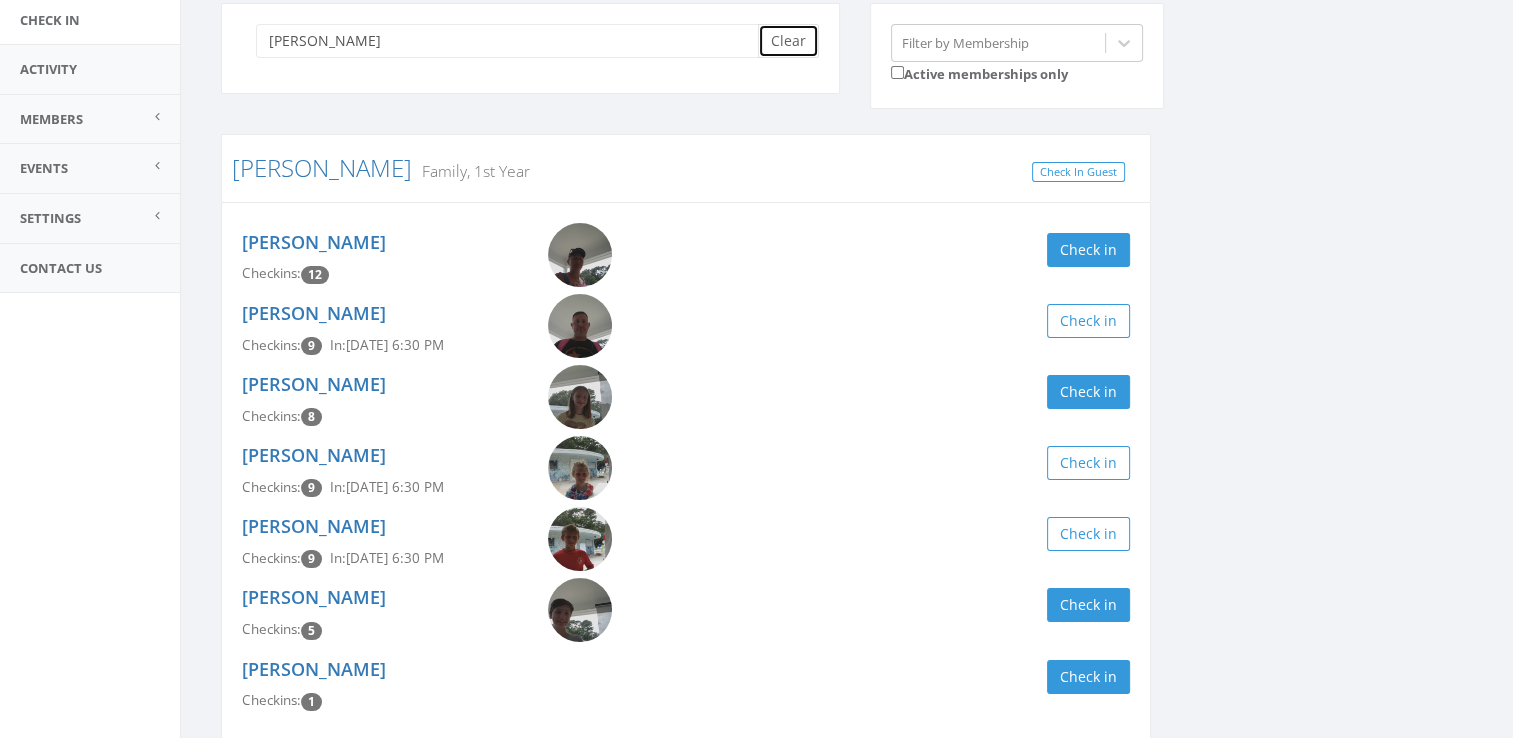 click on "Clear" at bounding box center [788, 41] 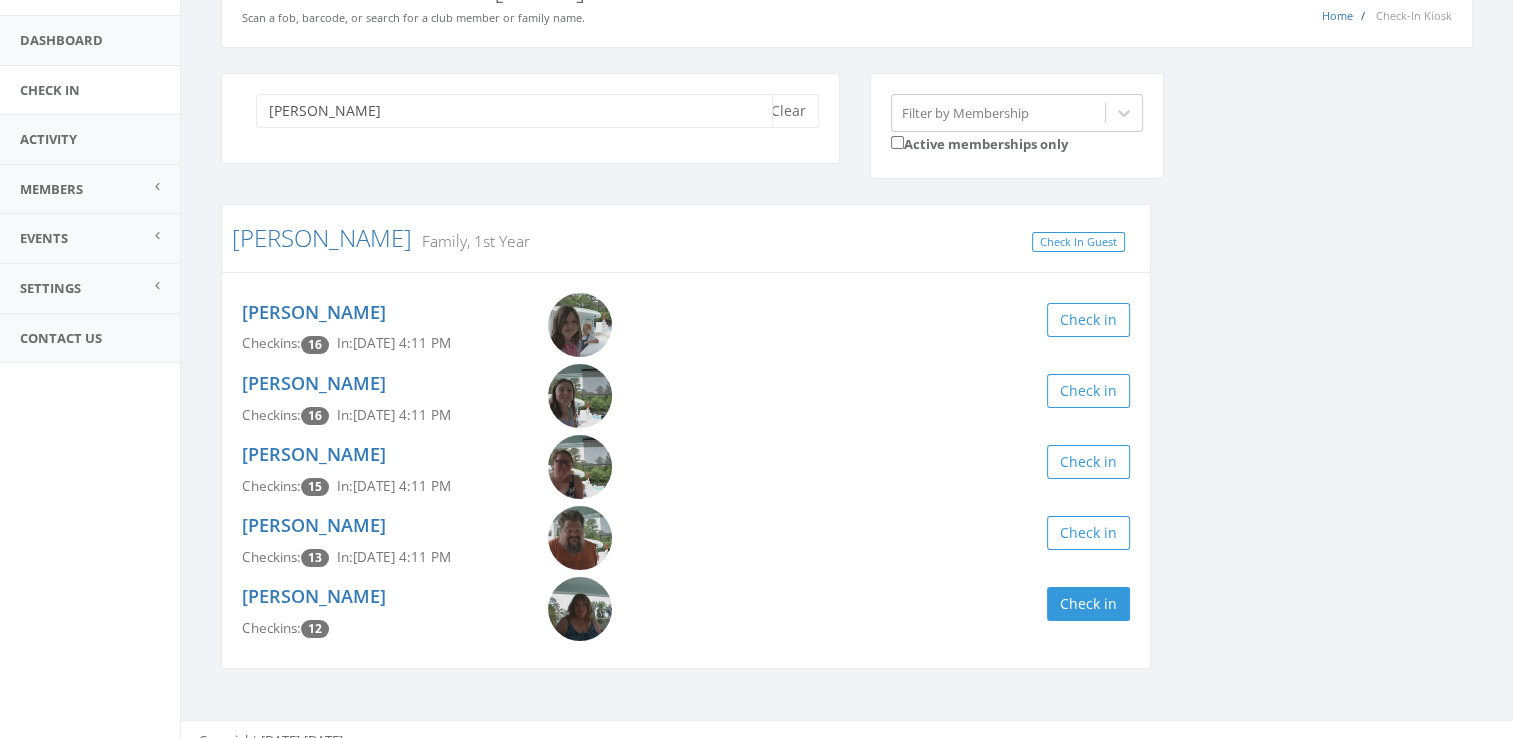 scroll, scrollTop: 120, scrollLeft: 0, axis: vertical 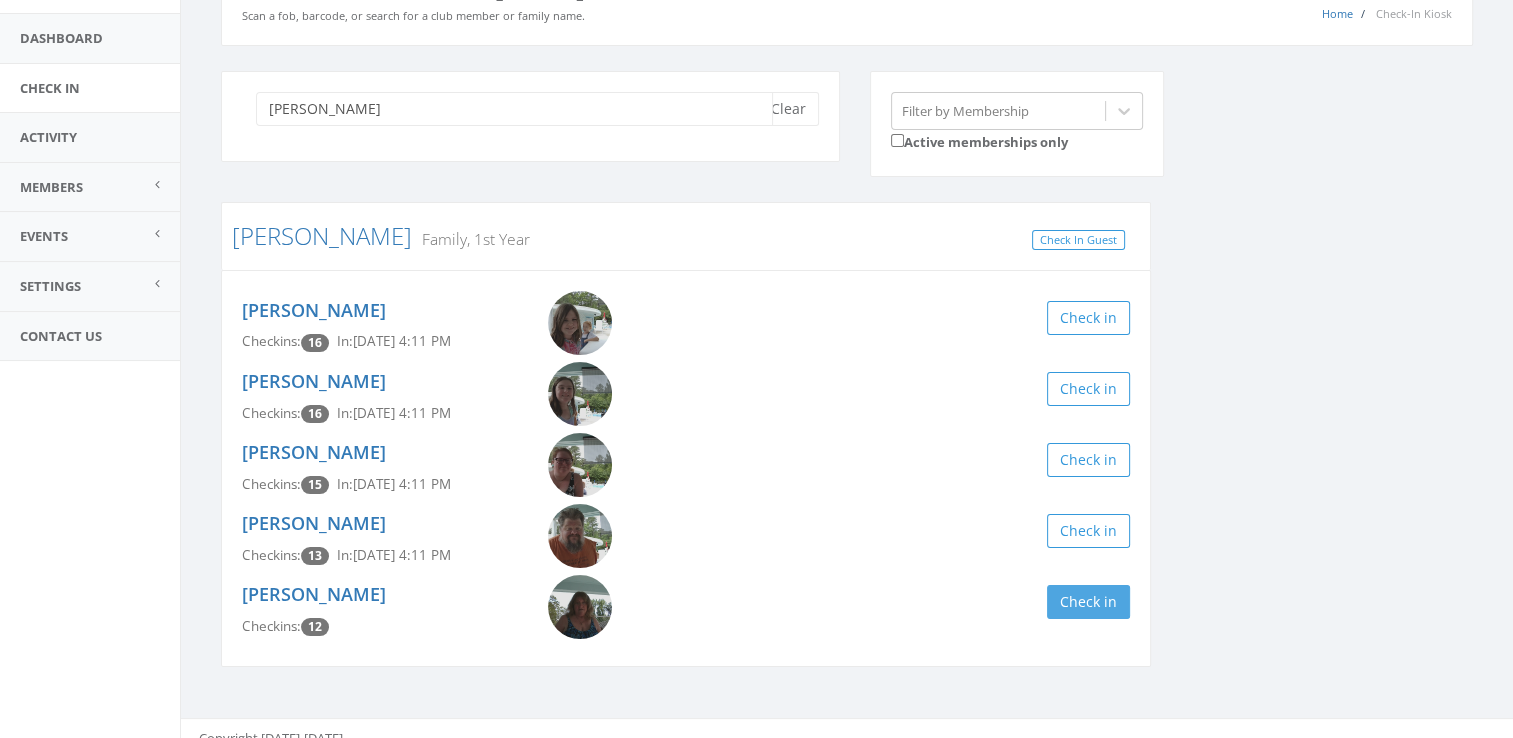 type on "[PERSON_NAME]" 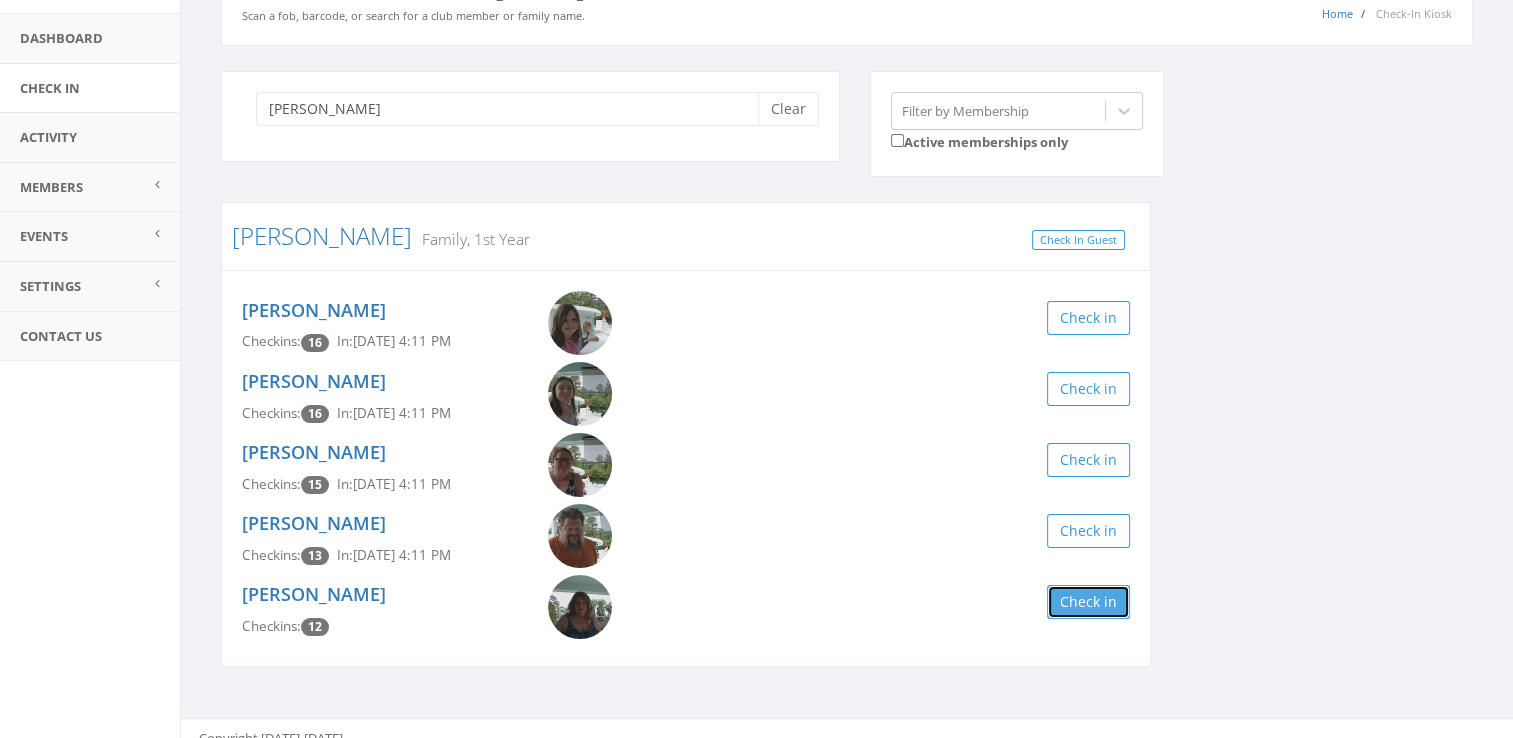 click on "Check in" at bounding box center (1088, 602) 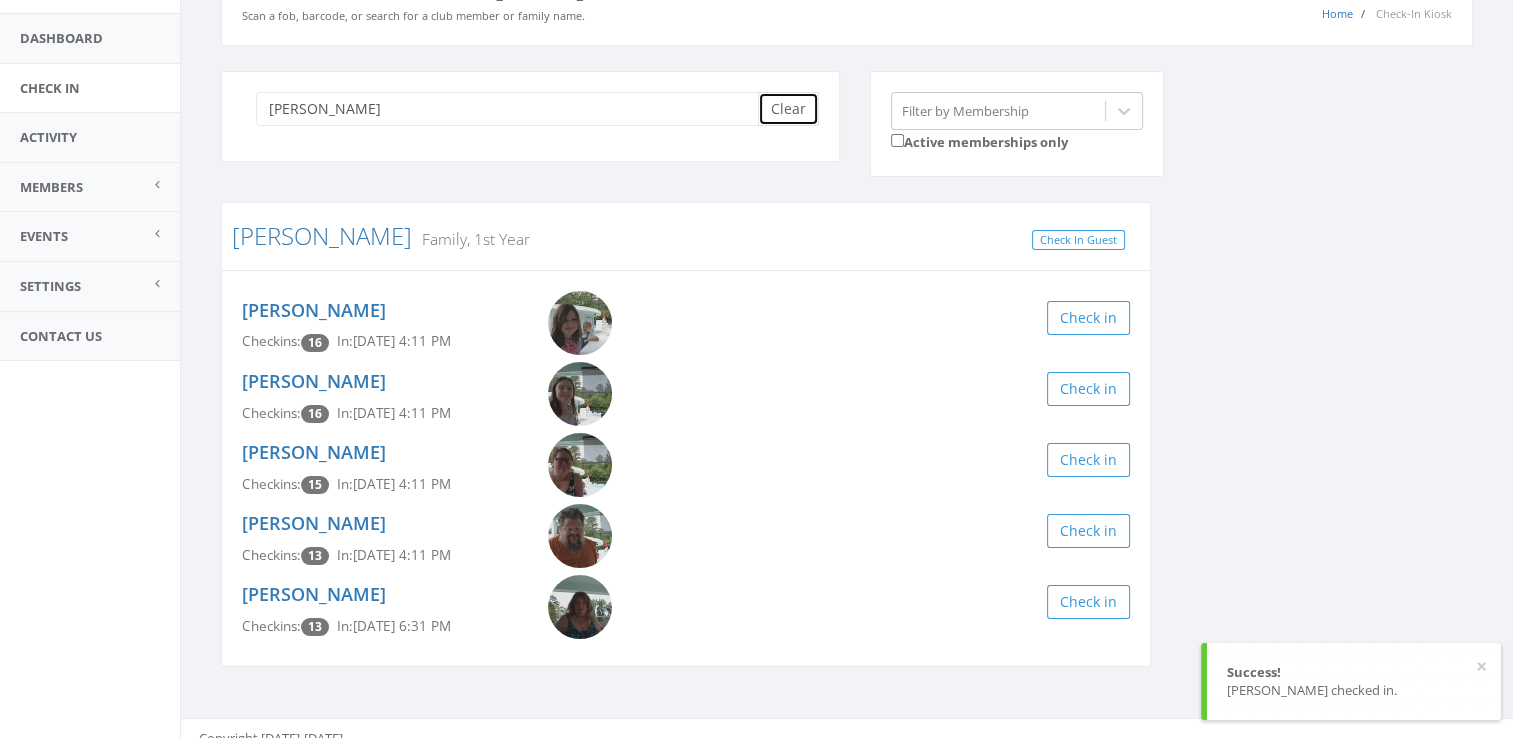 click on "Clear" at bounding box center (788, 109) 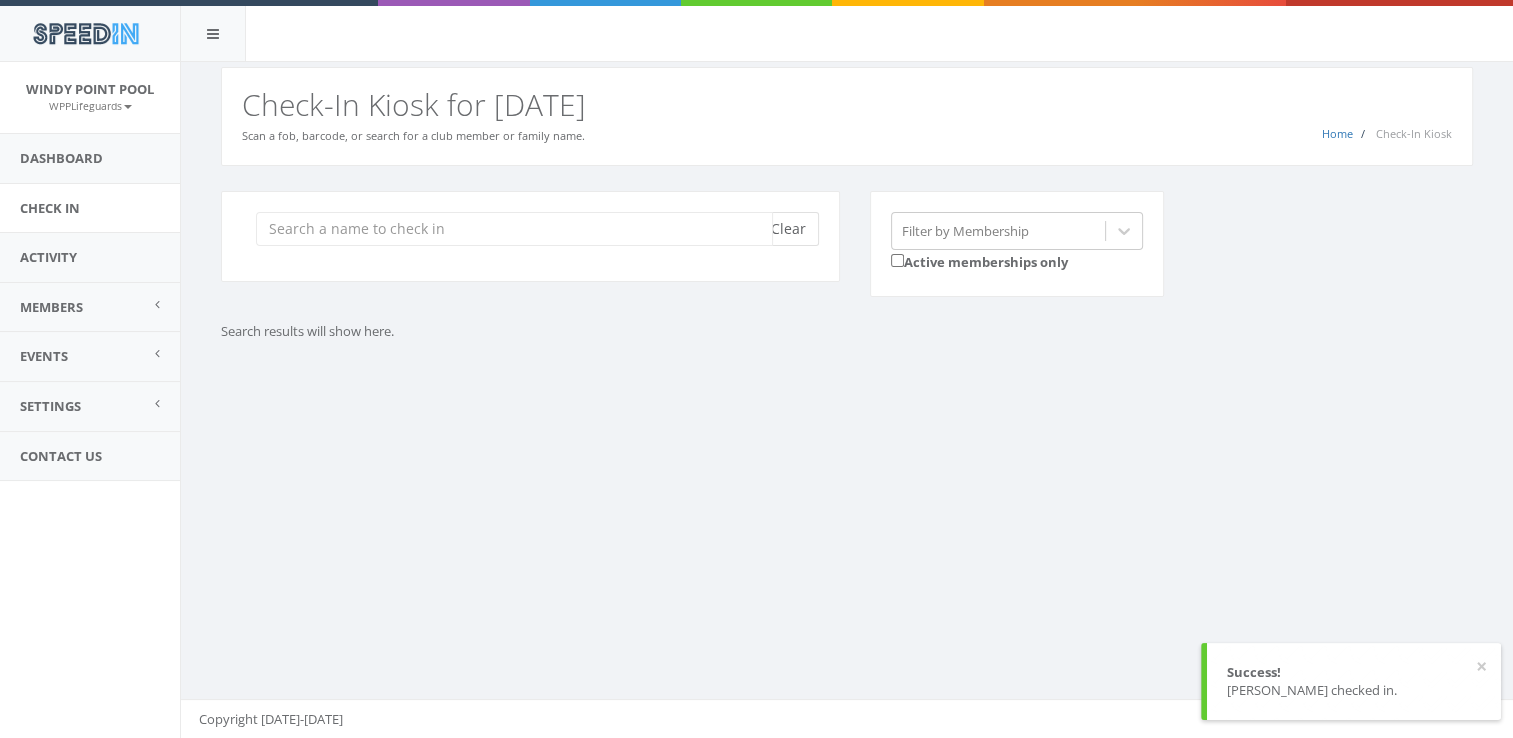 scroll, scrollTop: 0, scrollLeft: 0, axis: both 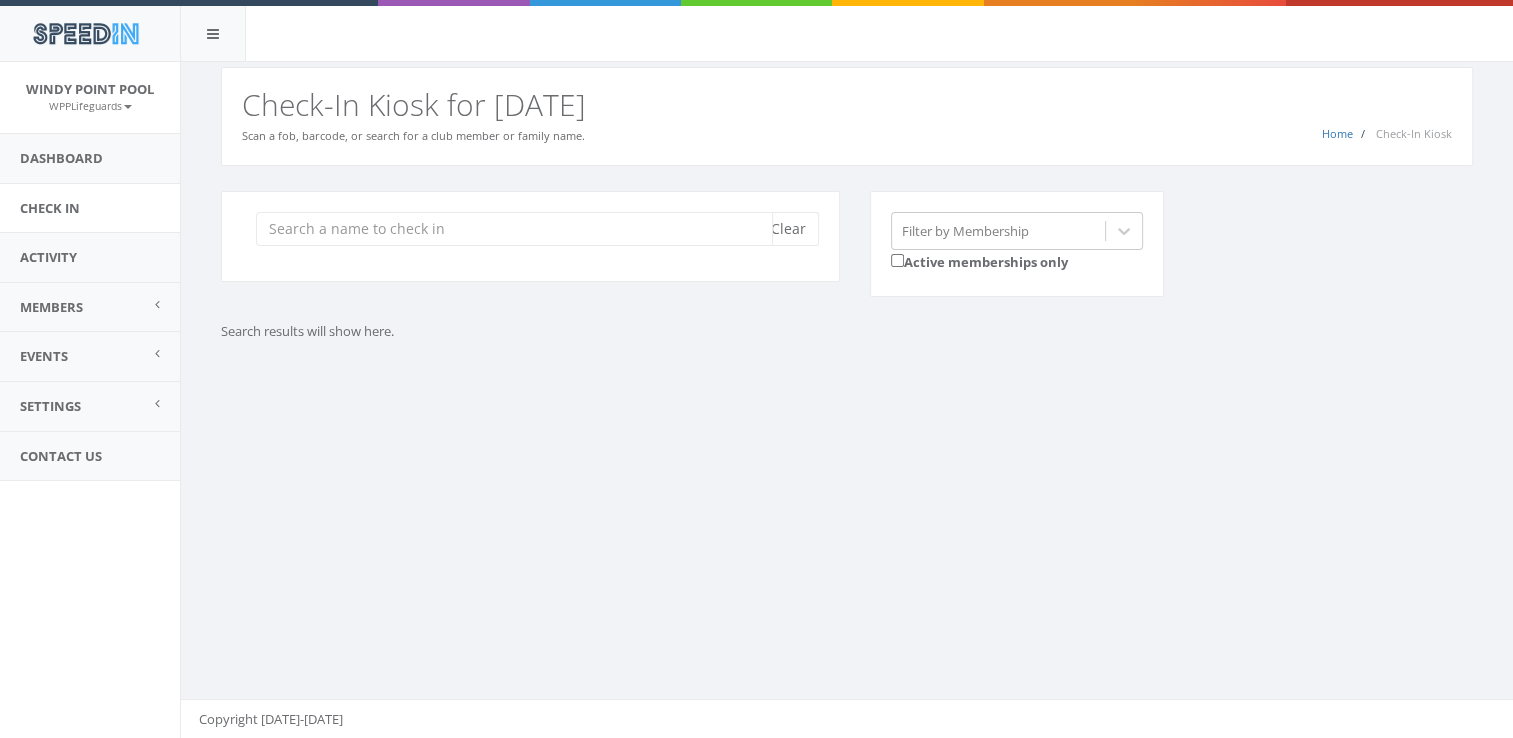 click at bounding box center [514, 229] 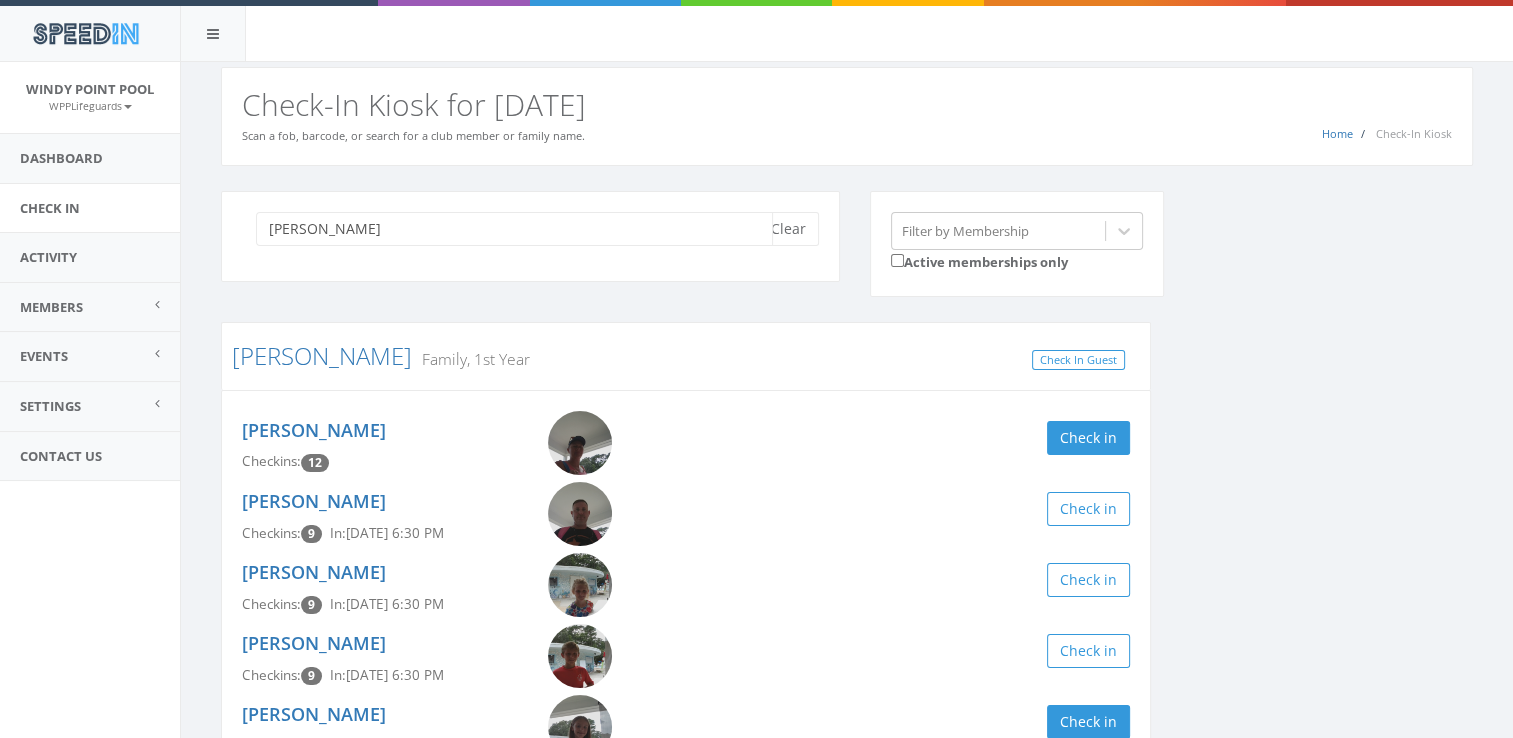 type on "[PERSON_NAME]" 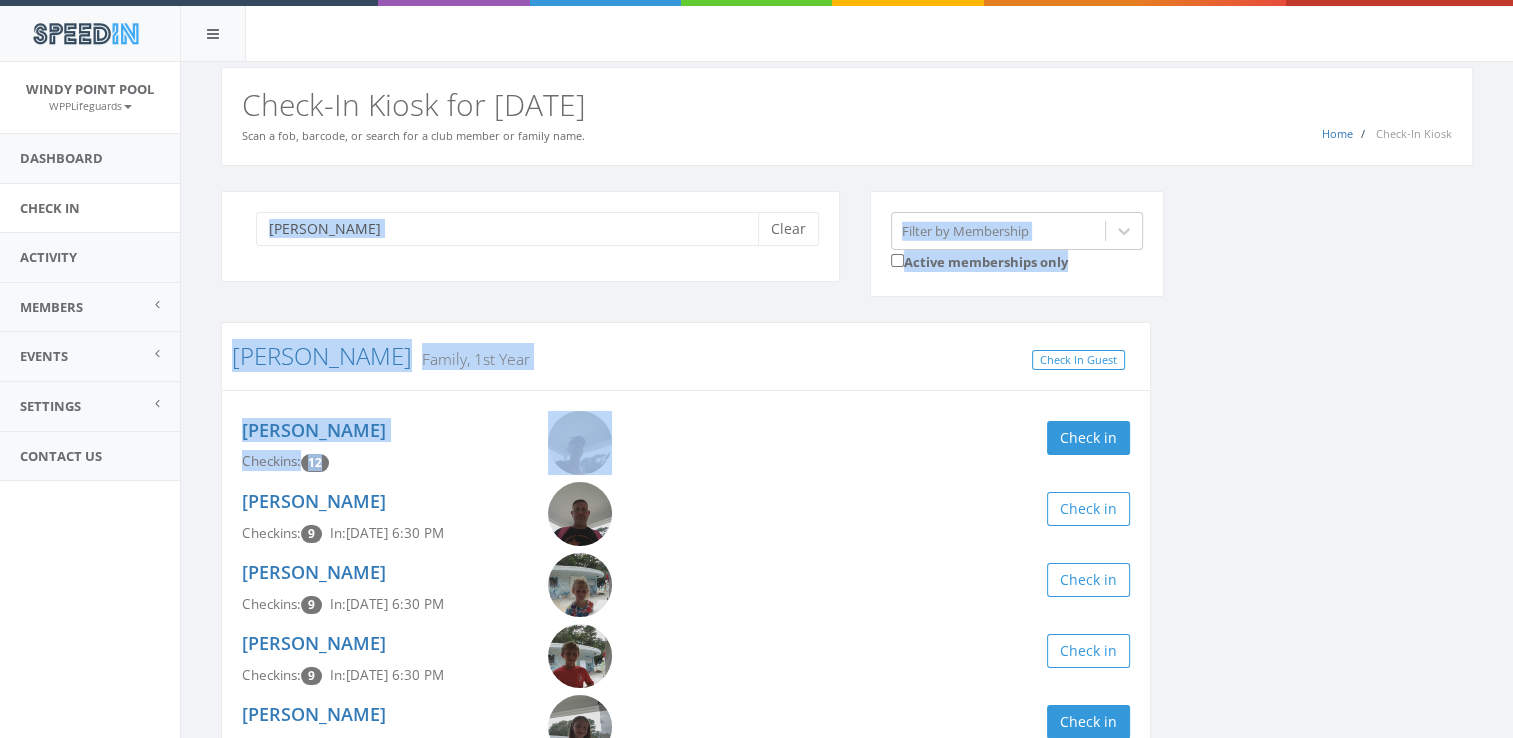 drag, startPoint x: 708, startPoint y: 454, endPoint x: 769, endPoint y: 120, distance: 339.52466 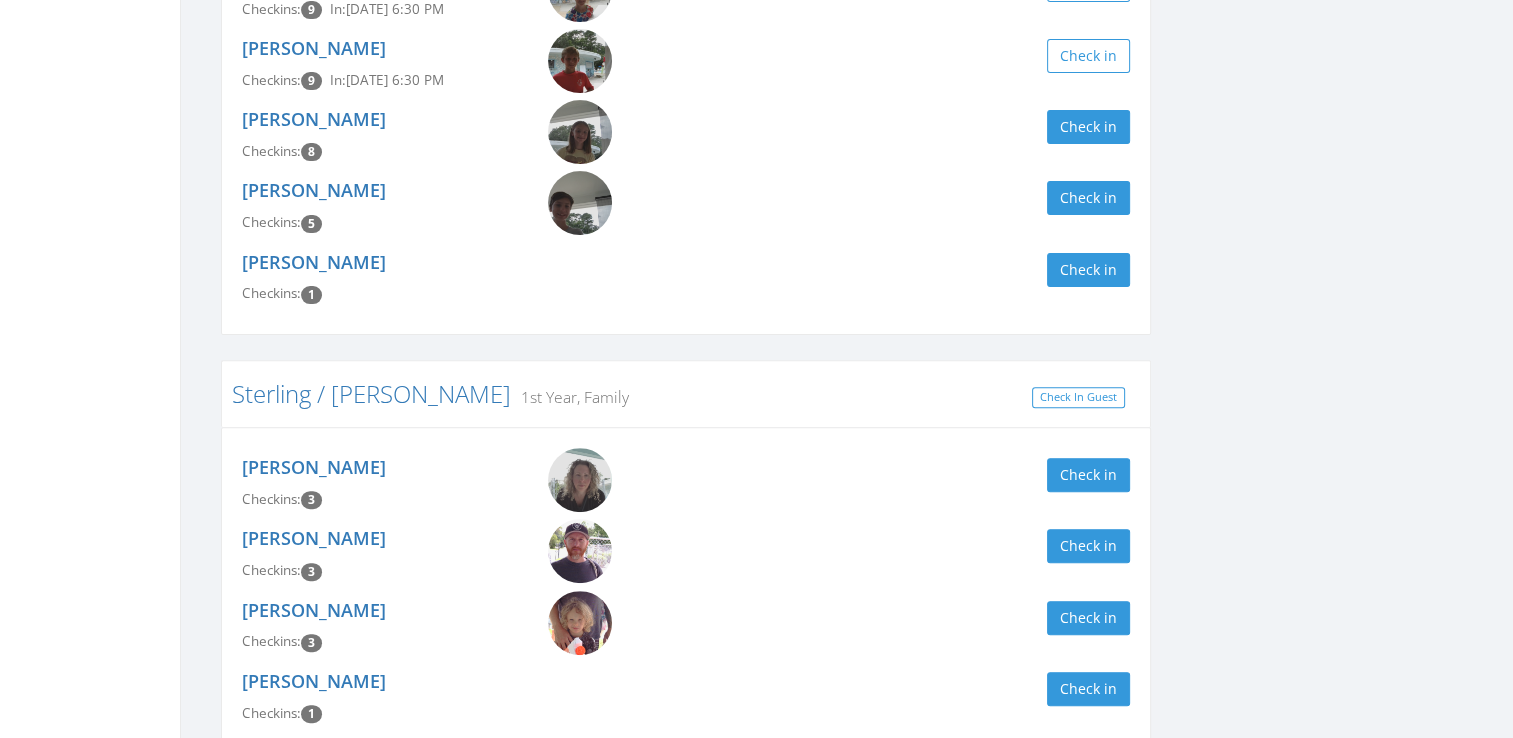 scroll, scrollTop: 676, scrollLeft: 0, axis: vertical 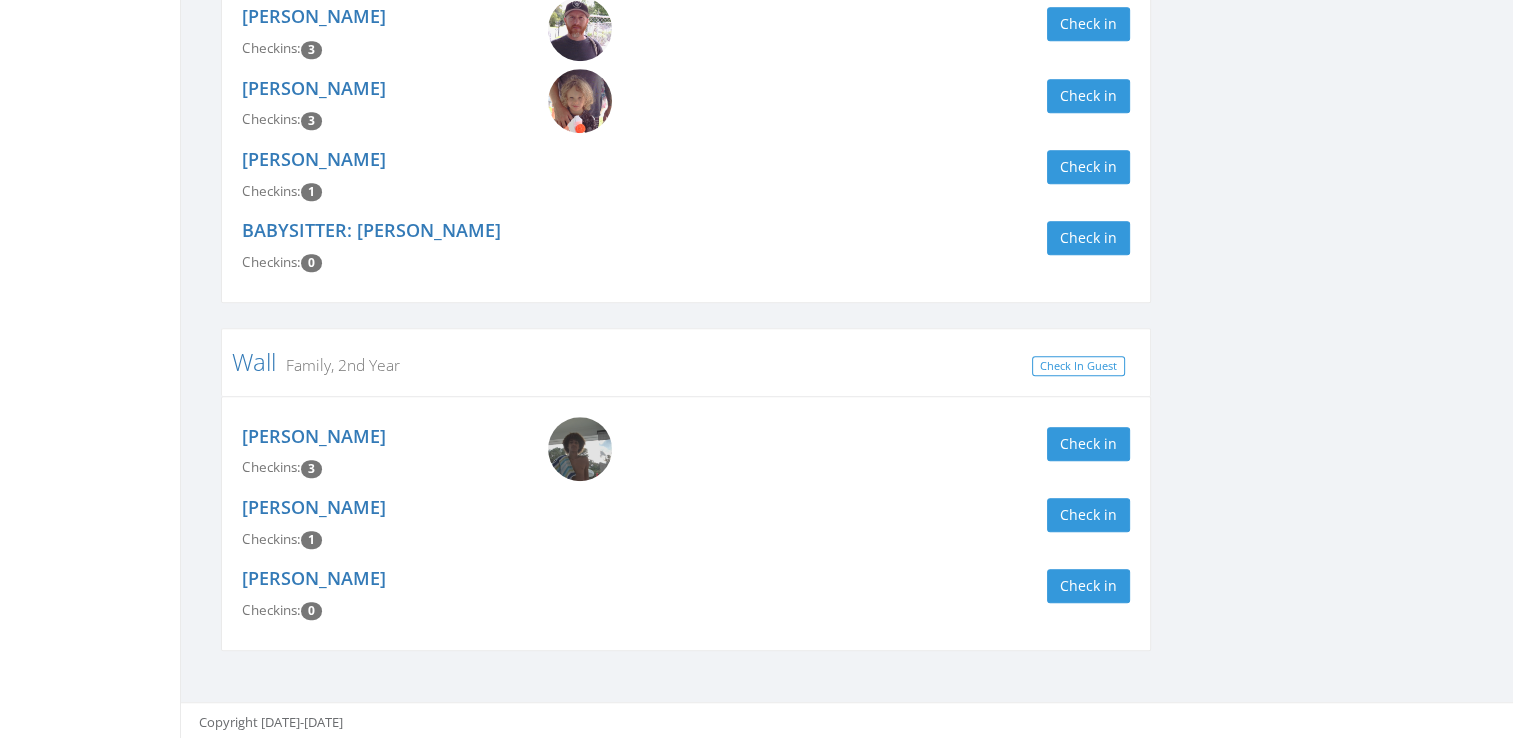 click at bounding box center [580, 449] 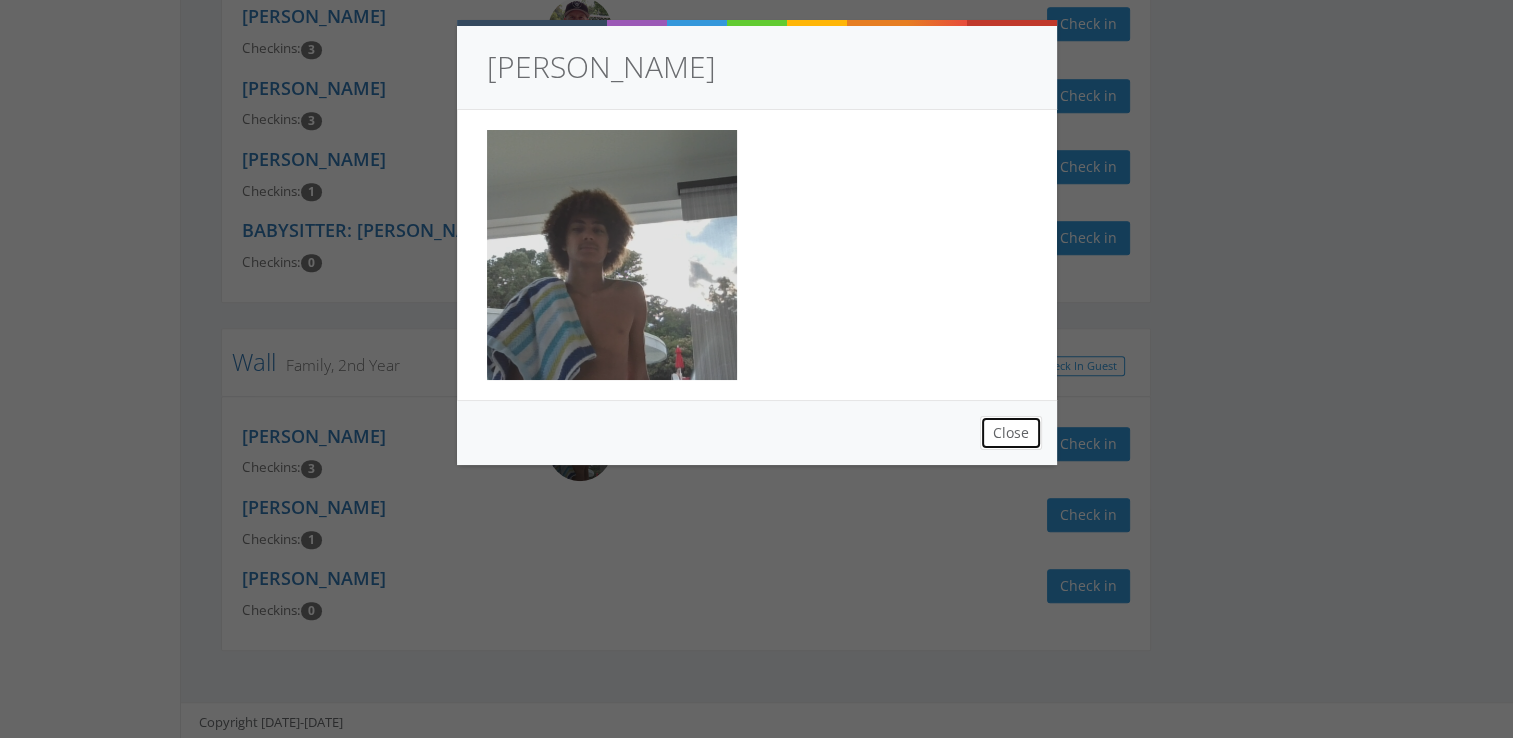 click on "Close" at bounding box center [1011, 433] 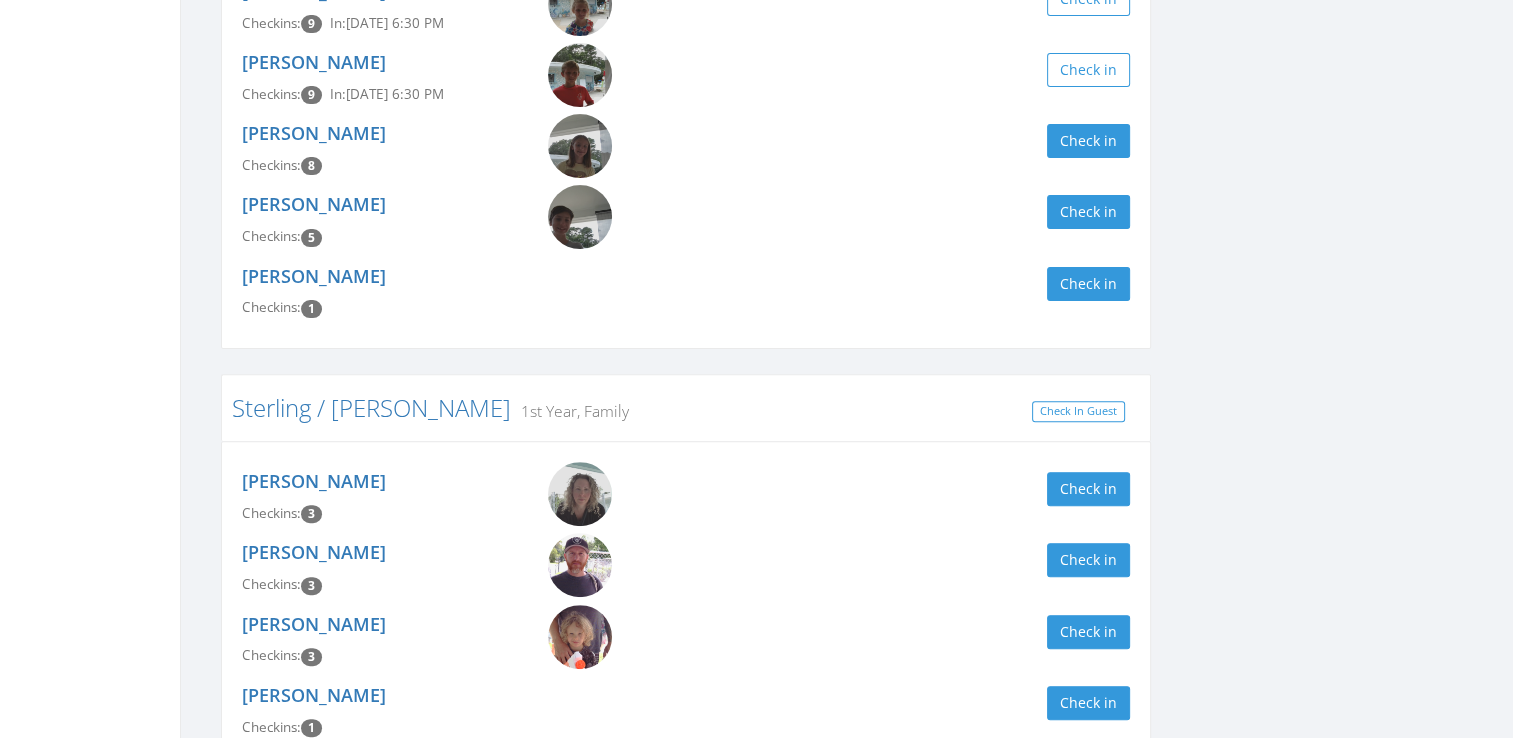 scroll, scrollTop: 0, scrollLeft: 0, axis: both 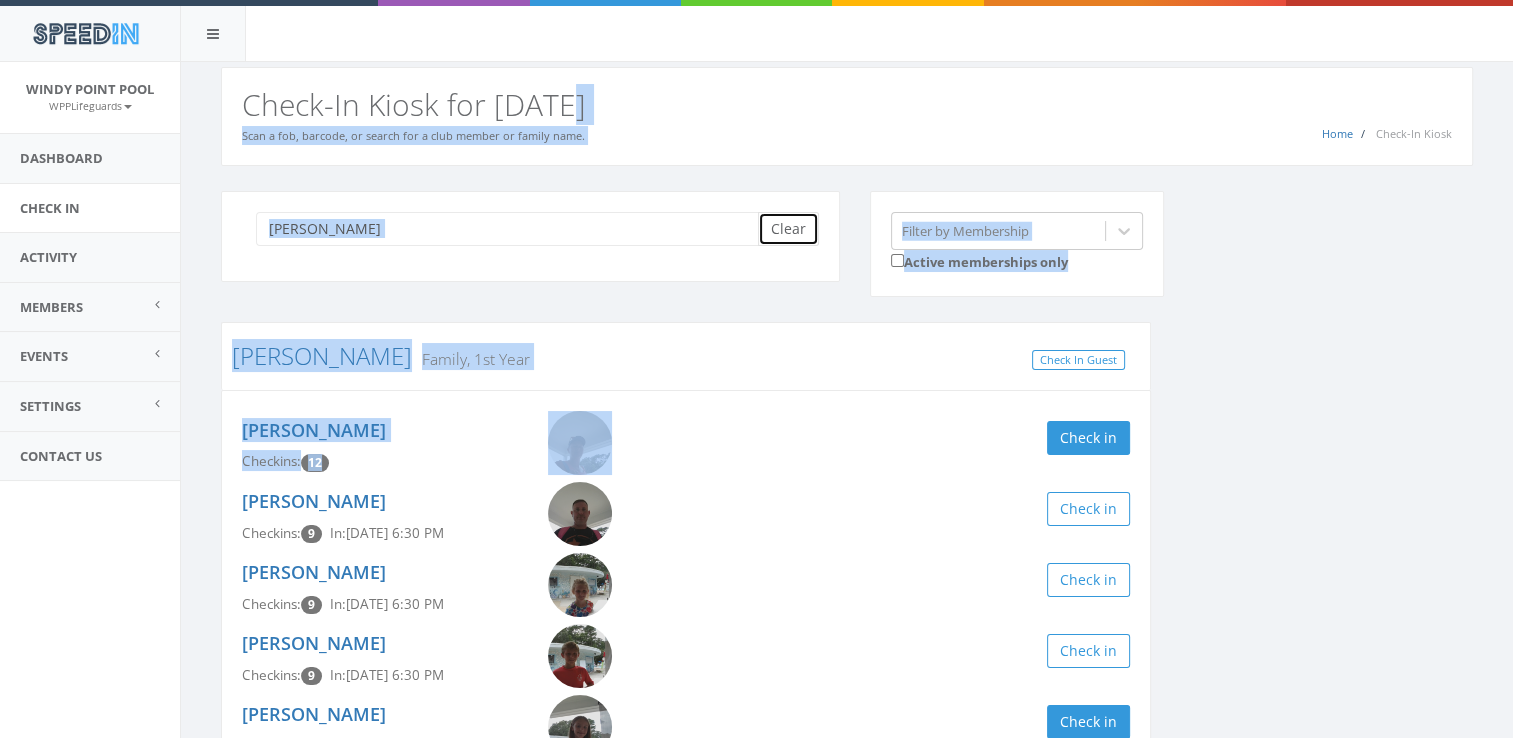 click on "Clear" at bounding box center (788, 229) 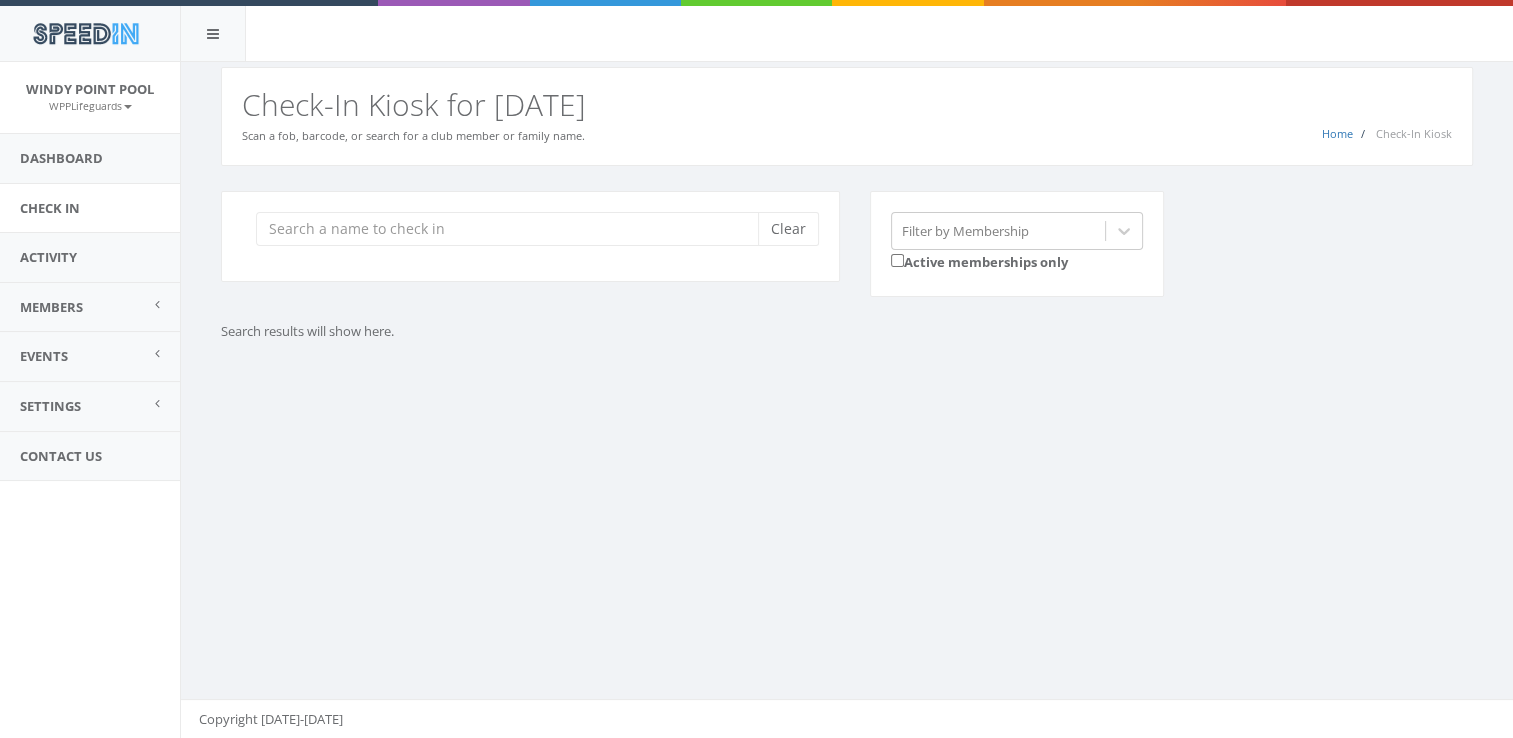 click on "You are using Internet Explorer, which is an old, insecure browser that does not work with this page. Please use another browser like Firefox, Chrome, or Edge.
Home
Check-In Kiosk
Check-In Kiosk for [DATE]
Scan a fob, barcode, or search for a club member or family name.
Clear Filter by Membership  Active memberships only Search results will show here.
Copyright [DATE]-[DATE]" at bounding box center [846, 400] 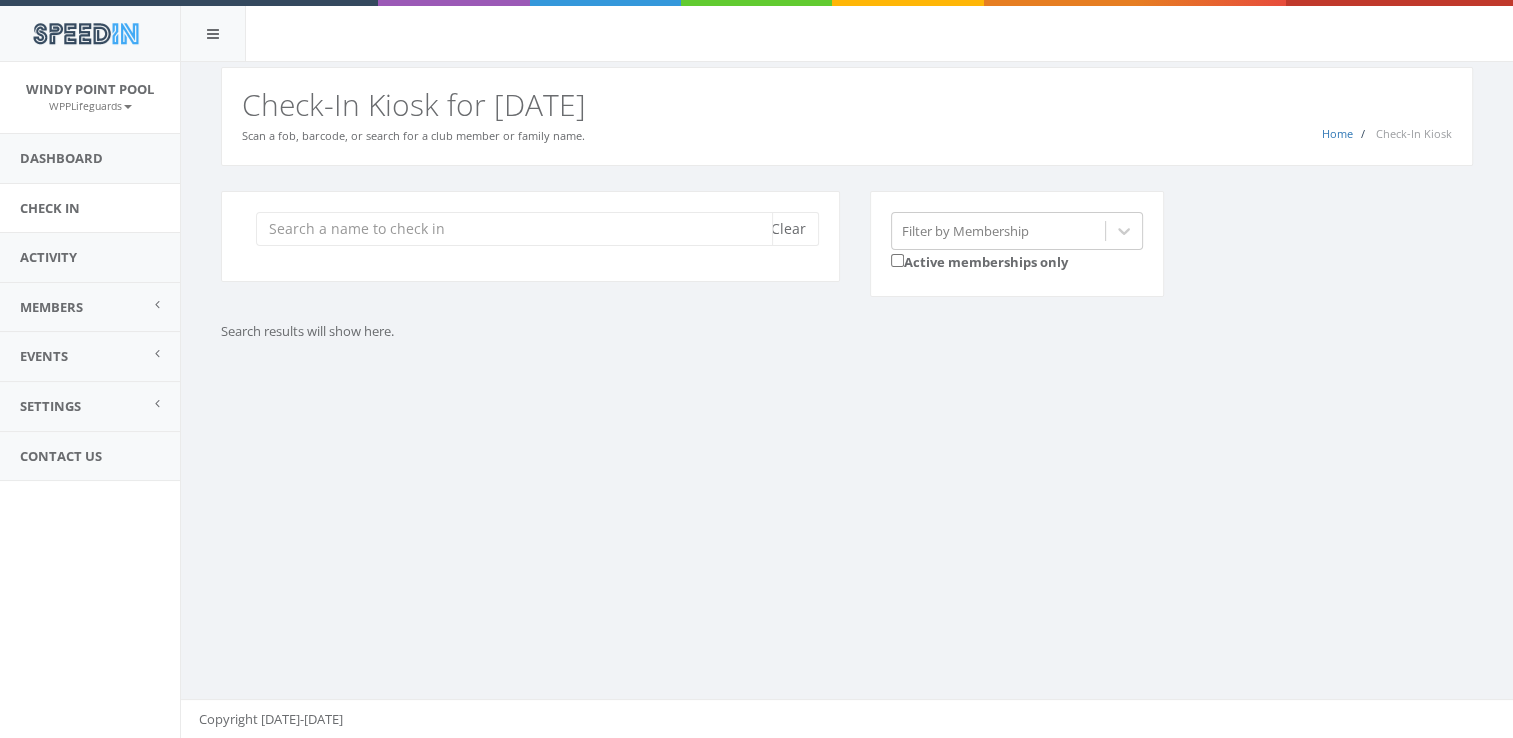click at bounding box center [514, 229] 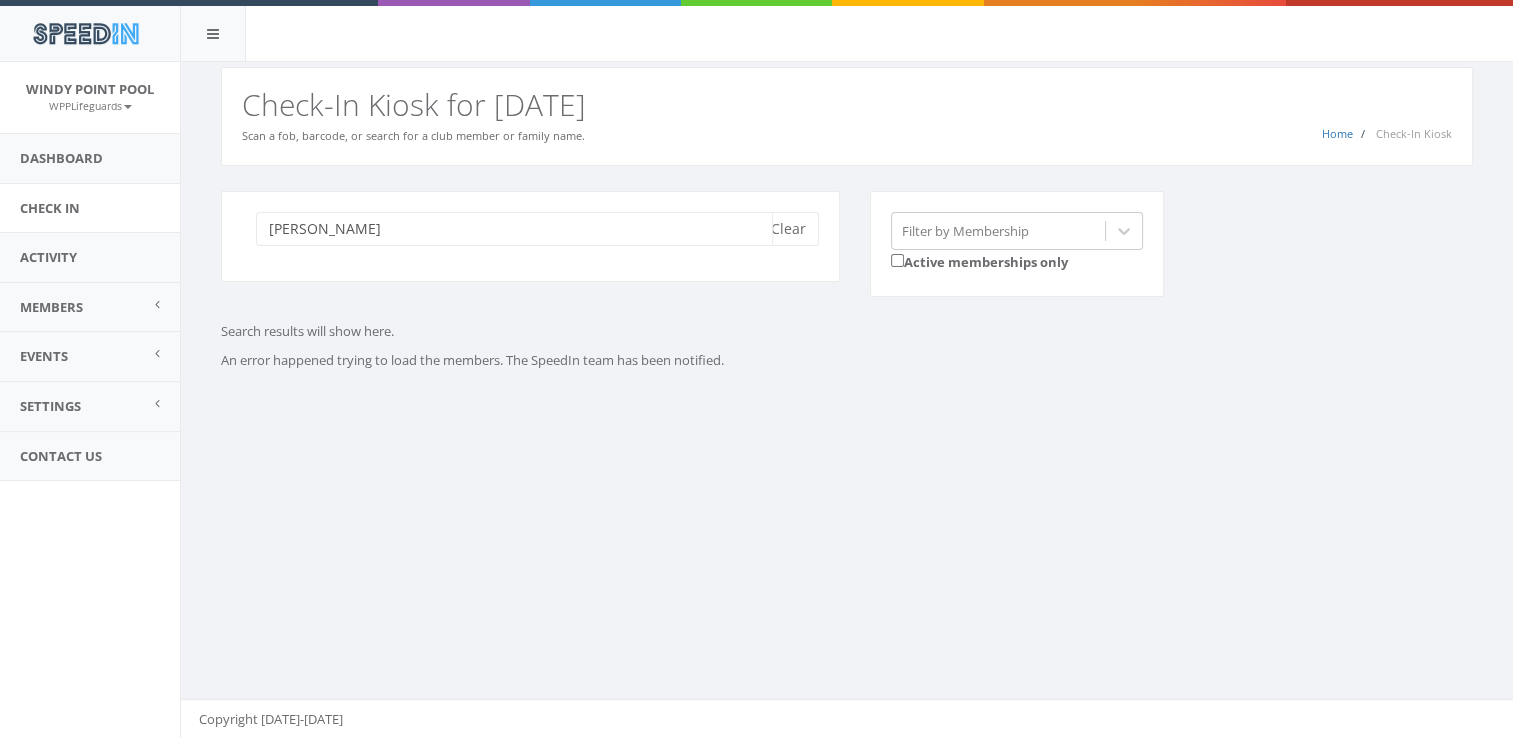 type on "[PERSON_NAME]" 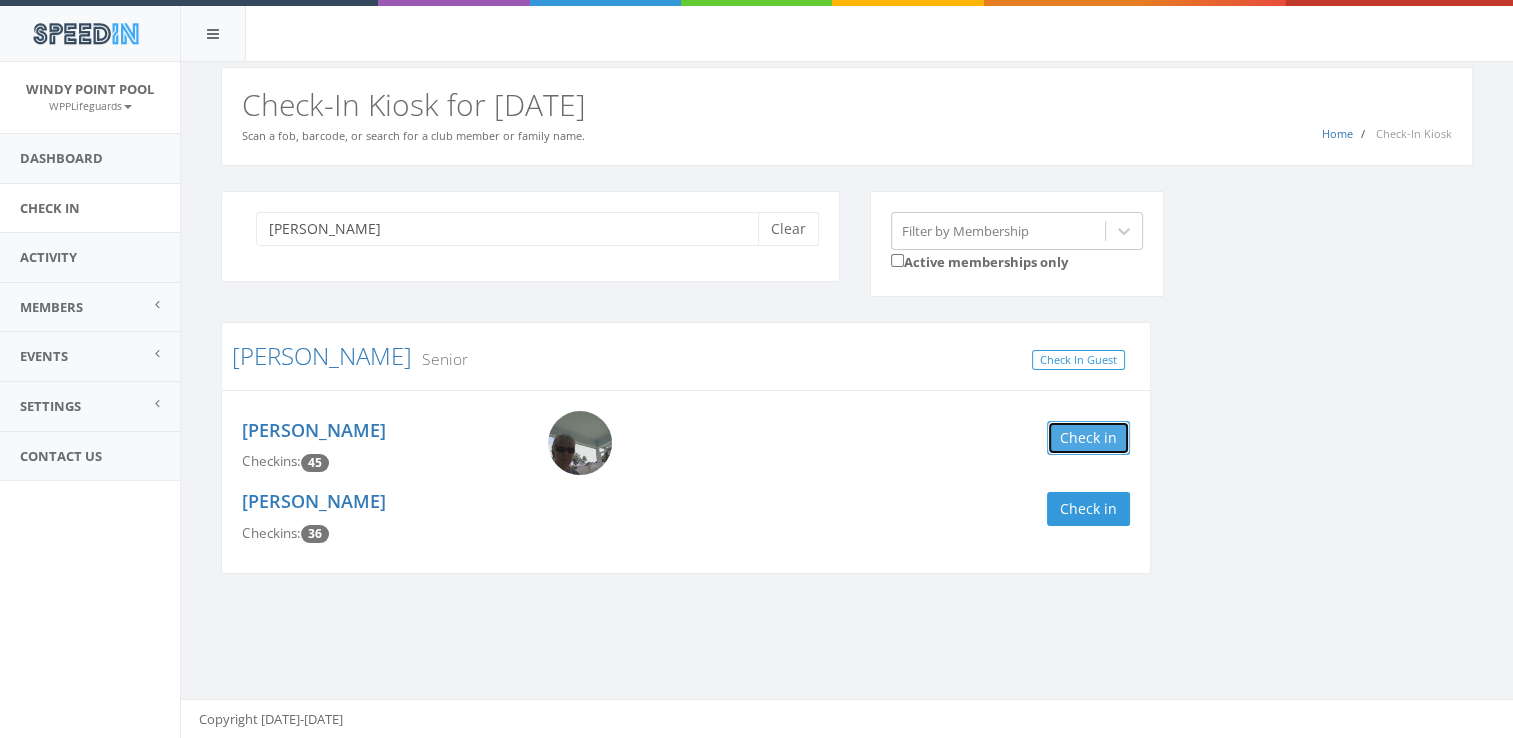 click on "Check in" at bounding box center [1088, 438] 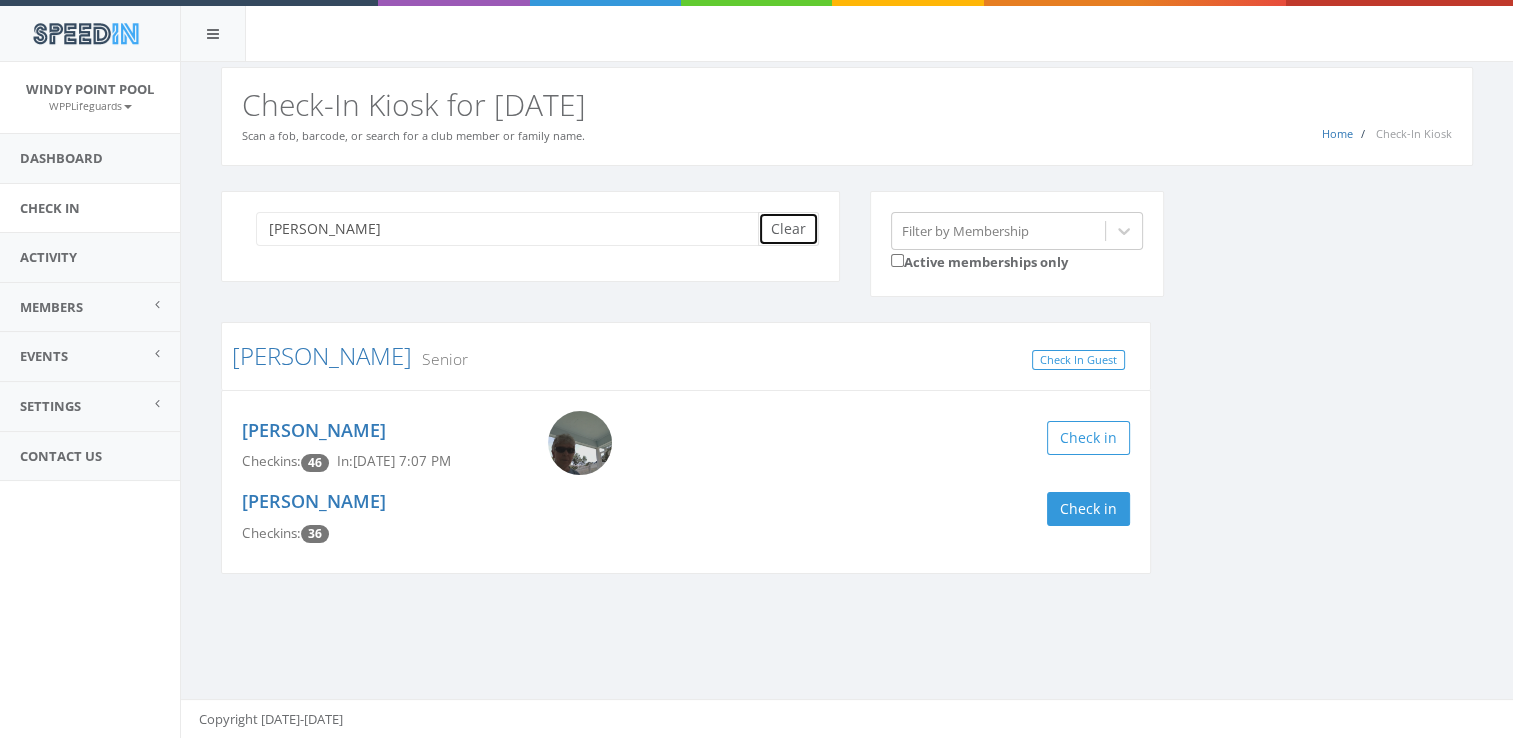 click on "Clear" at bounding box center (788, 229) 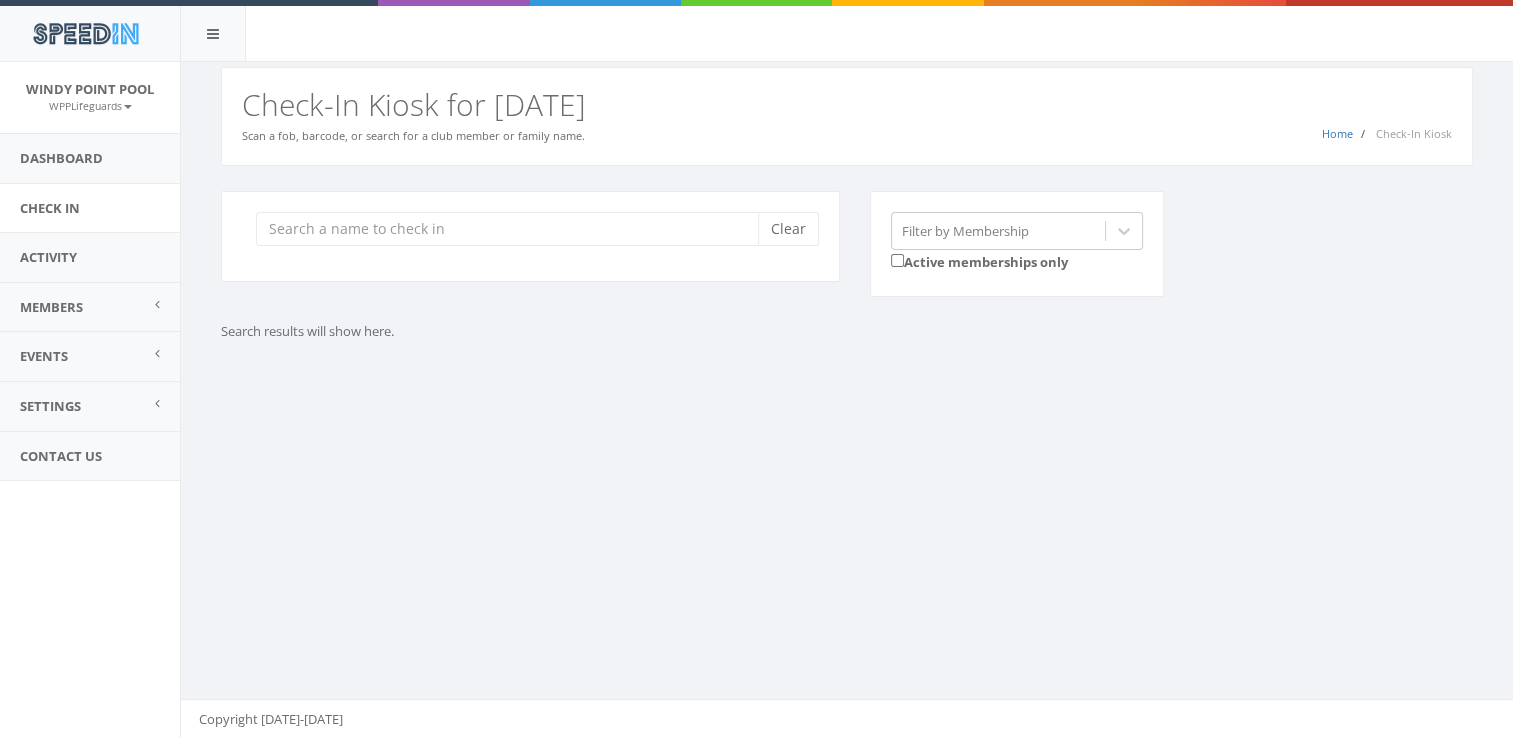 click on "You are using Internet Explorer, which is an old, insecure browser that does not work with this page. Please use another browser like Firefox, Chrome, or Edge.
Home
Check-In Kiosk
Check-In Kiosk for [DATE]
Scan a fob, barcode, or search for a club member or family name.
Clear Filter by Membership  Active memberships only Search results will show here.
Copyright [DATE]-[DATE]" at bounding box center [846, 400] 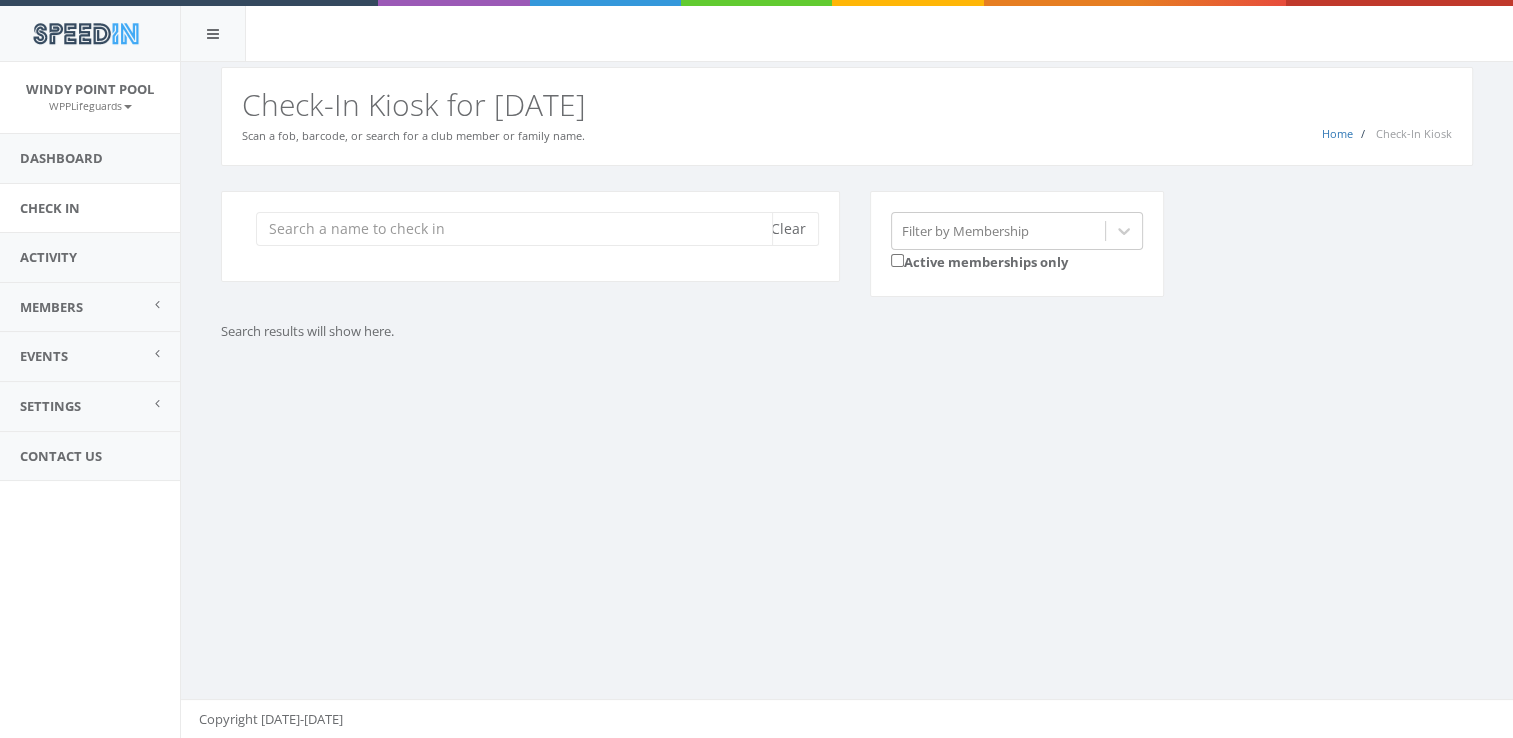 click at bounding box center (514, 229) 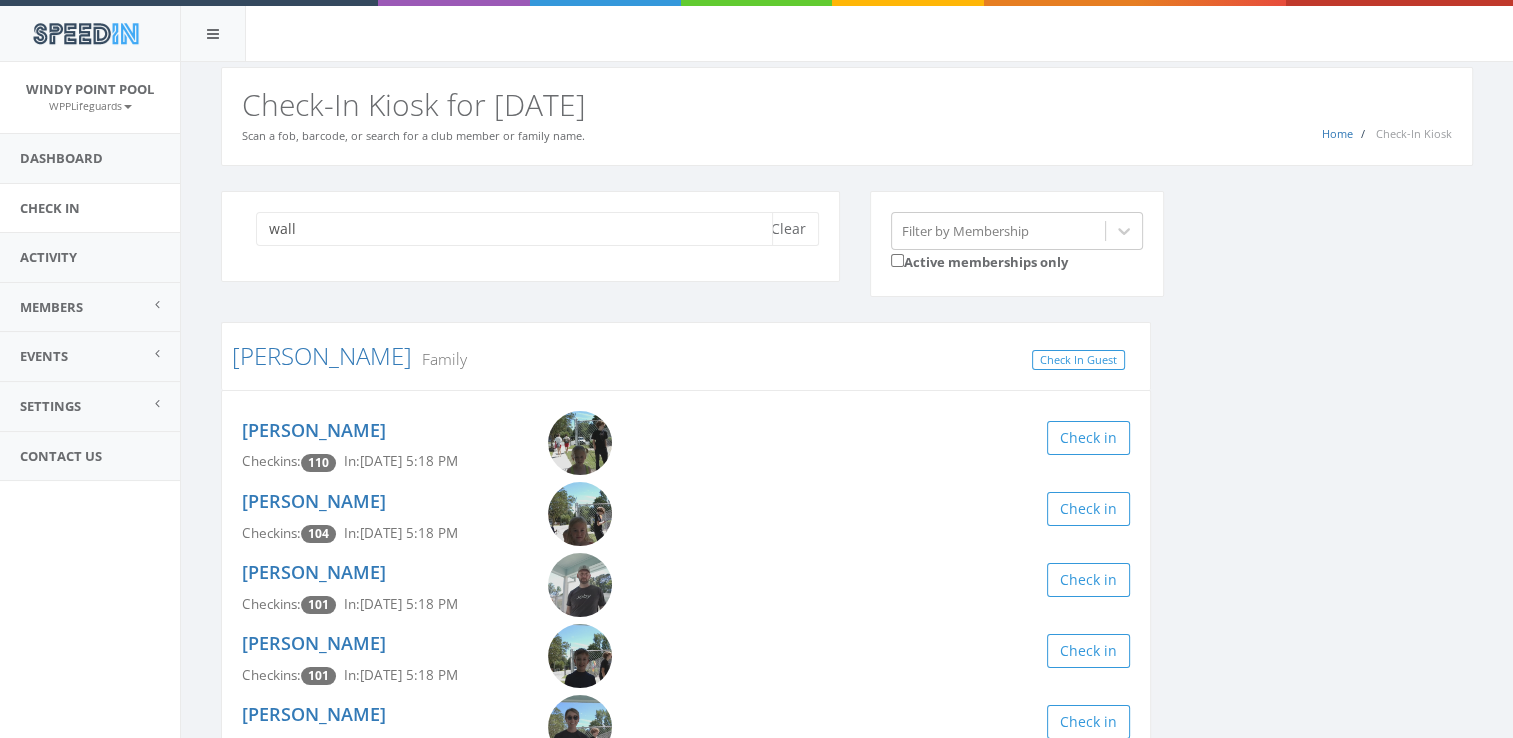 type on "wall" 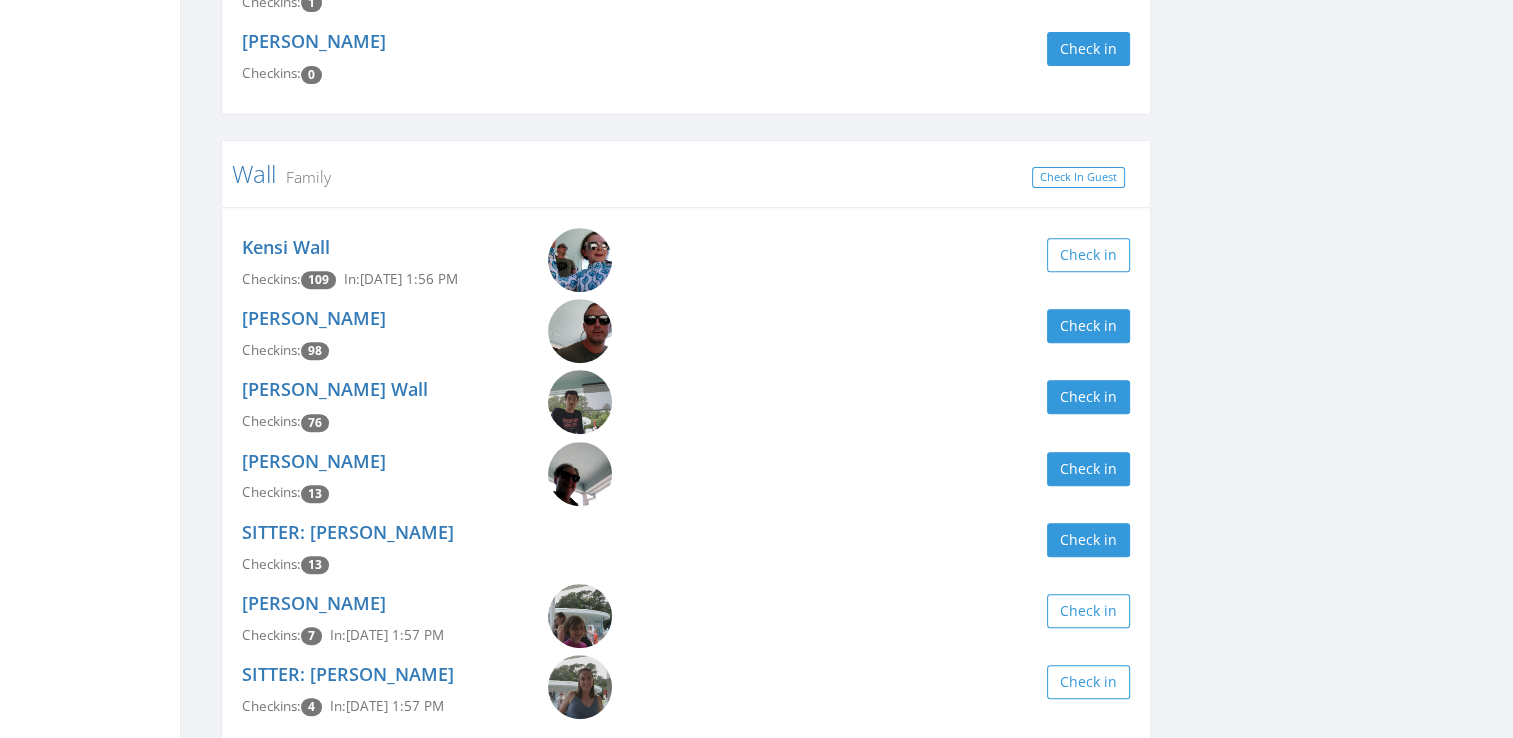 scroll, scrollTop: 757, scrollLeft: 0, axis: vertical 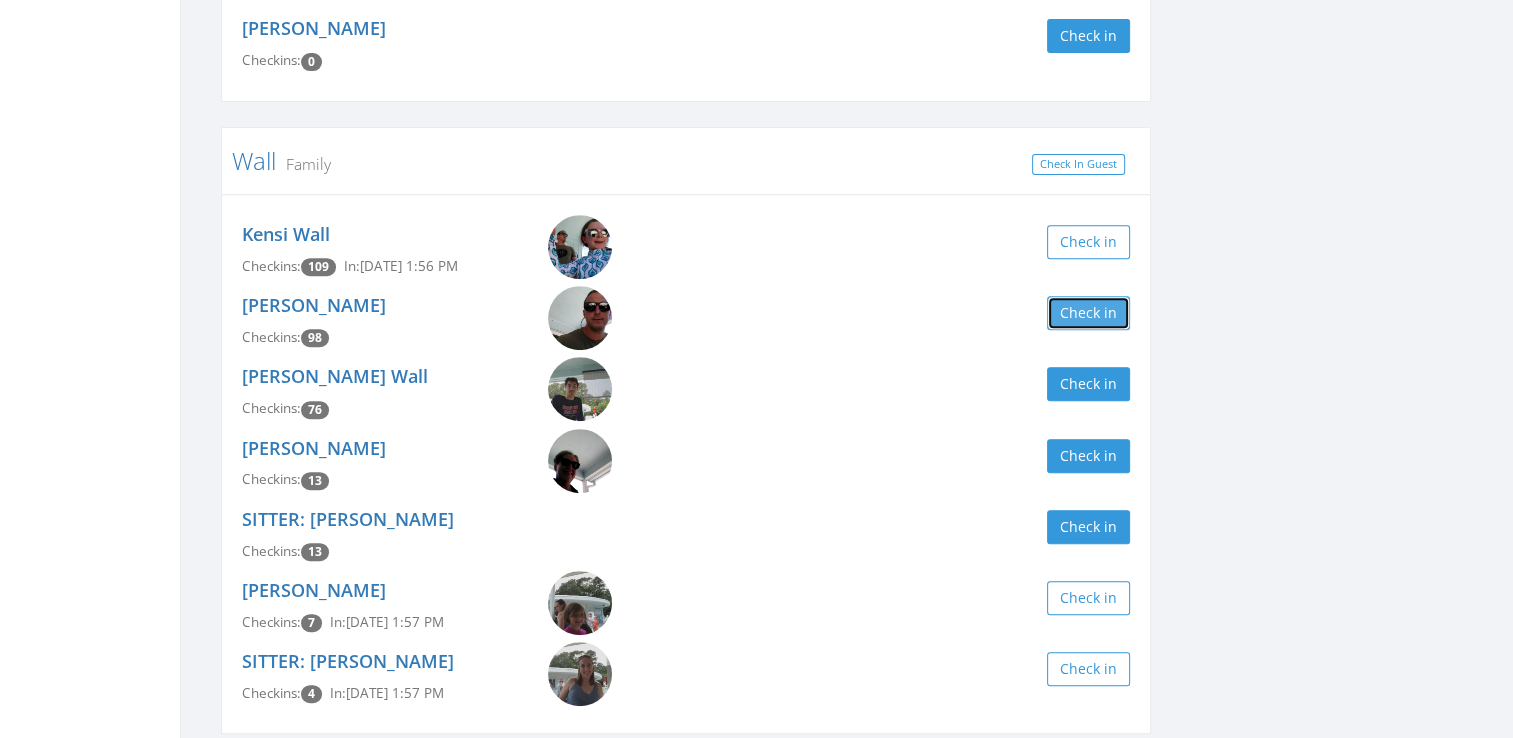 click on "Check in" at bounding box center (1088, 313) 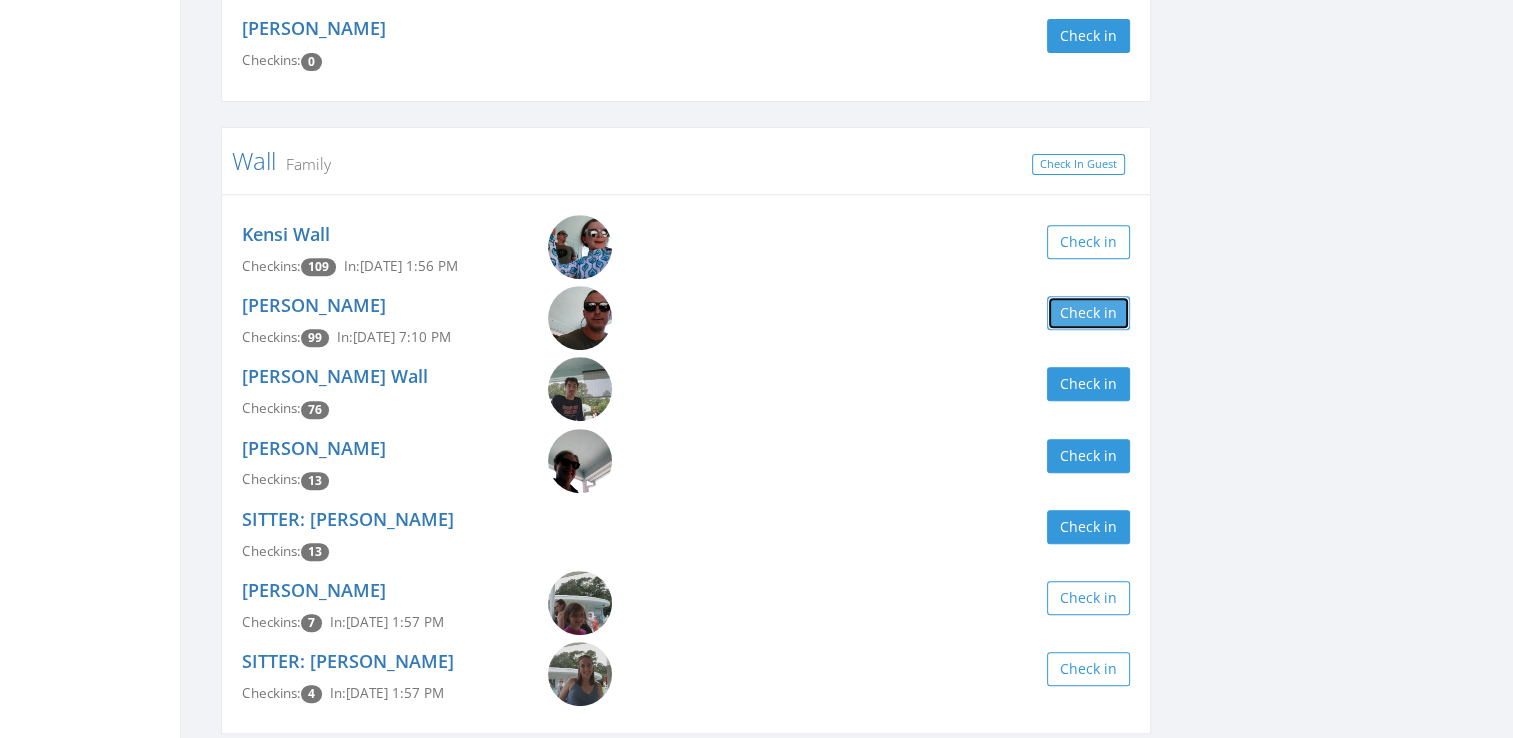 scroll, scrollTop: 0, scrollLeft: 0, axis: both 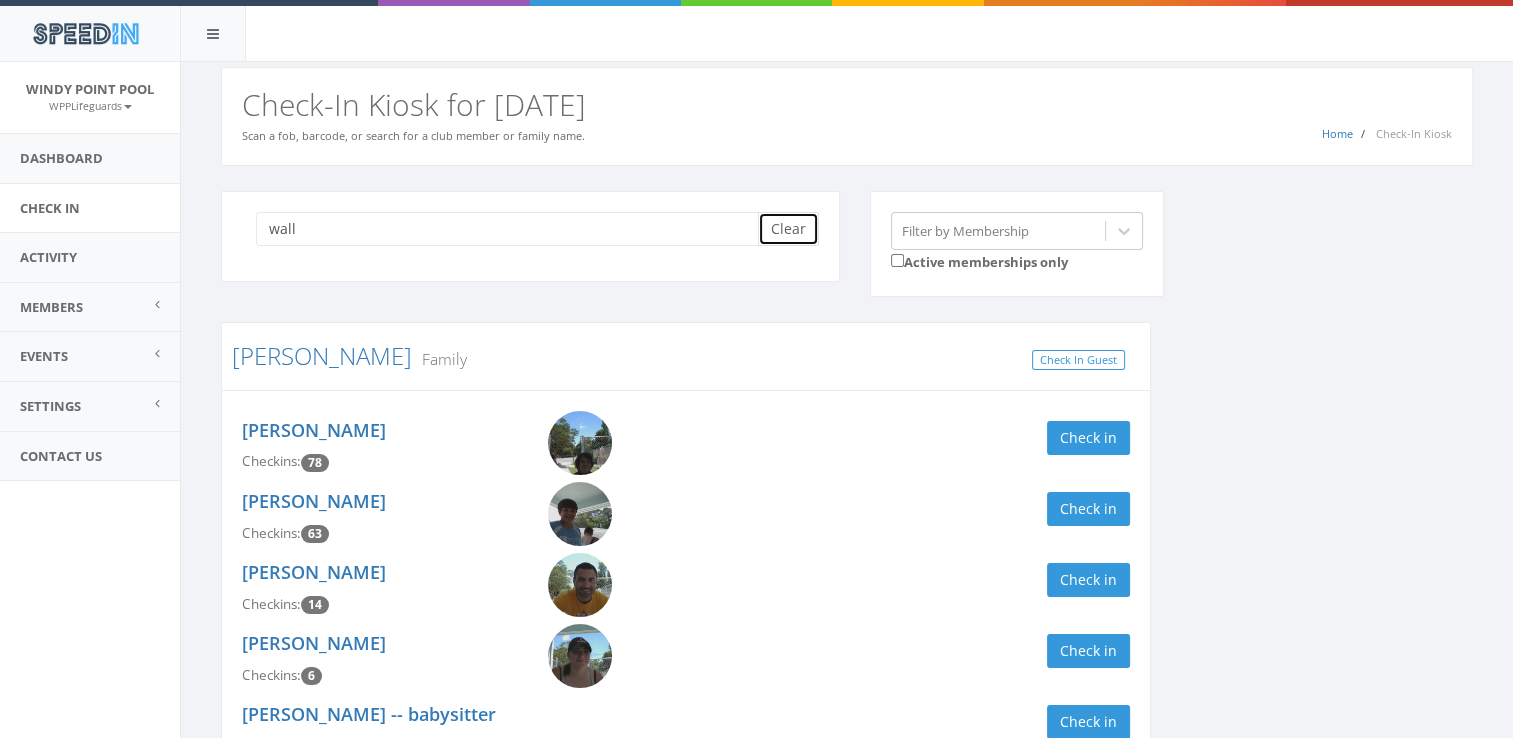 click on "Clear" at bounding box center [788, 229] 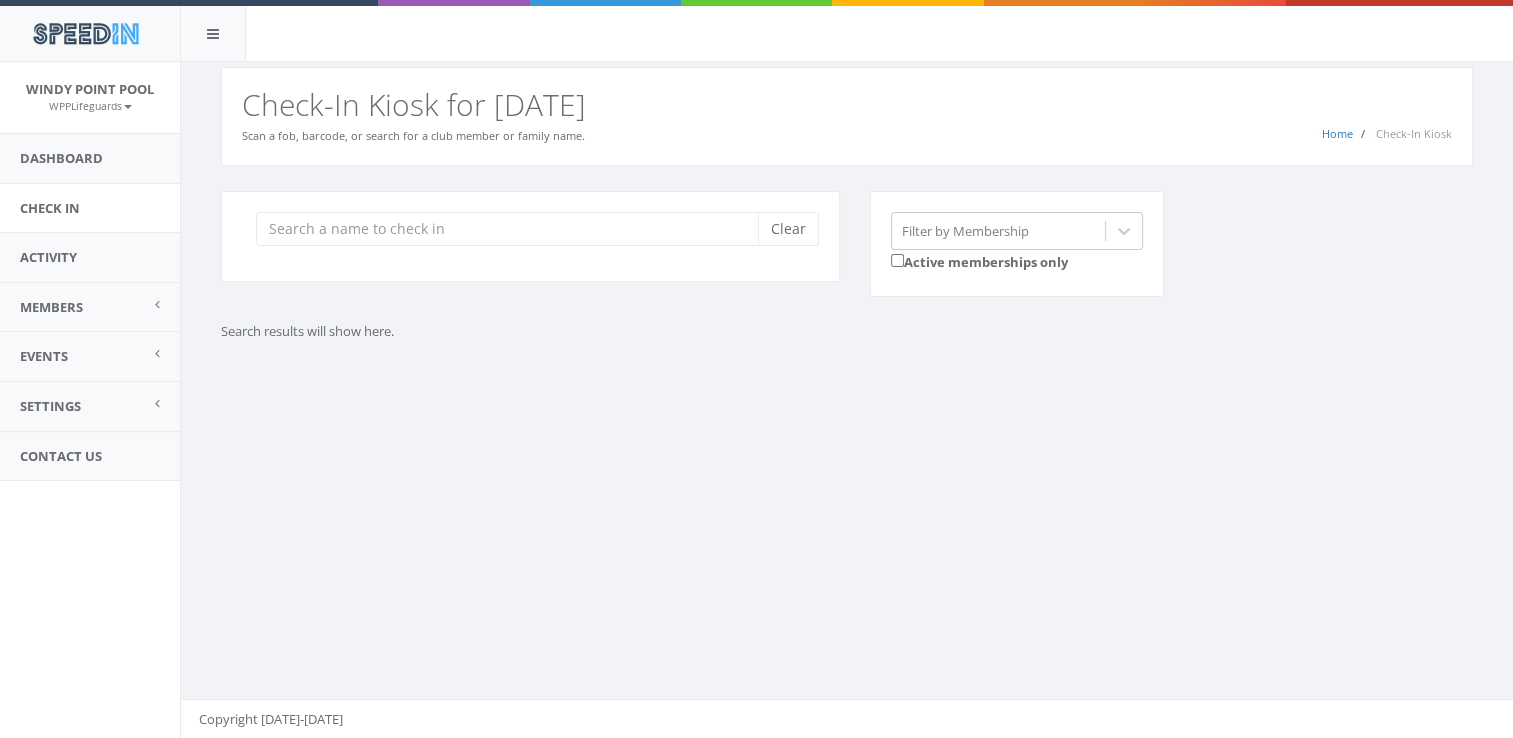 click on "You are using Internet Explorer, which is an old, insecure browser that does not work with this page. Please use another browser like Firefox, Chrome, or Edge.
Home
Check-In Kiosk
Check-In Kiosk for [DATE]
Scan a fob, barcode, or search for a club member or family name.
Clear Filter by Membership  Active memberships only Search results will show here.
Copyright [DATE]-[DATE]" at bounding box center [846, 400] 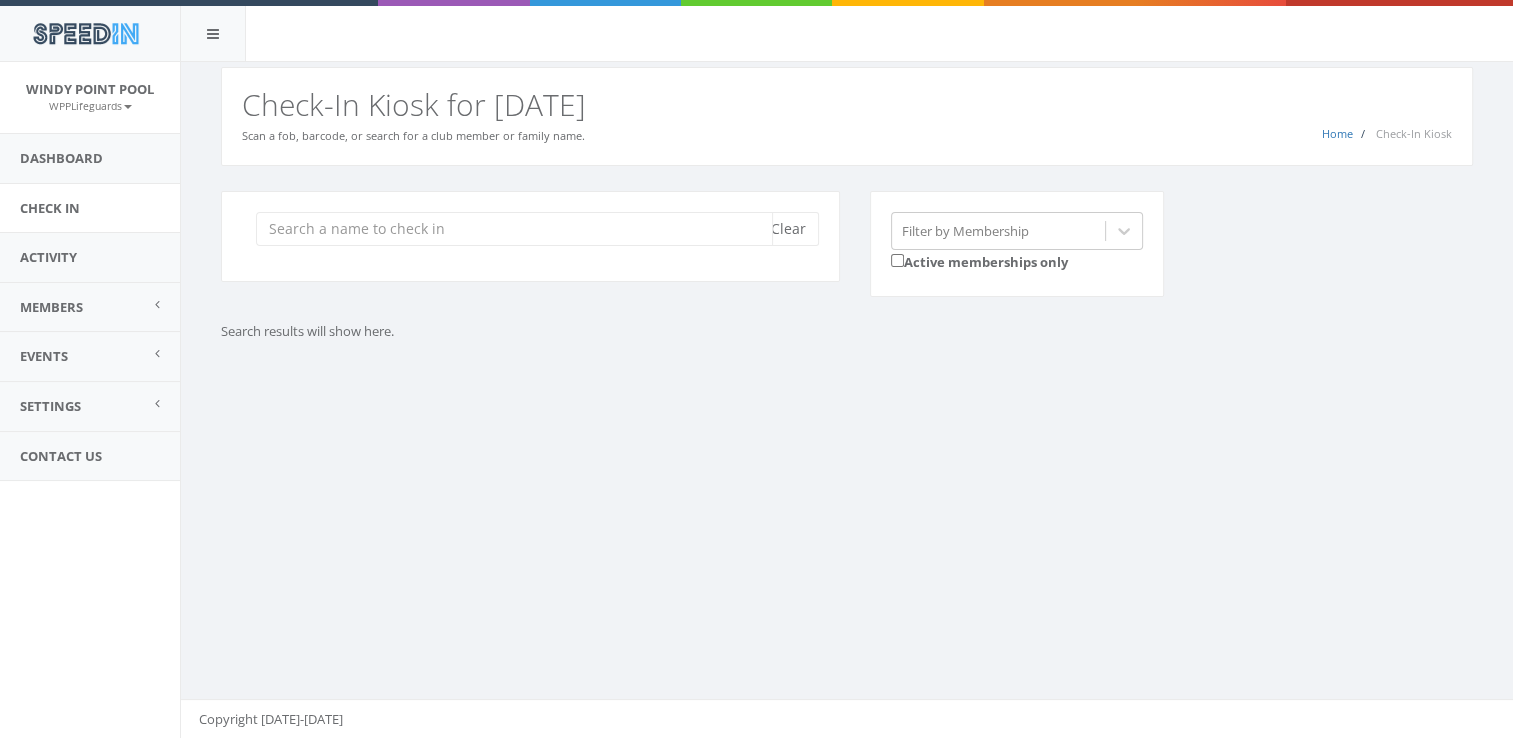 click at bounding box center [514, 229] 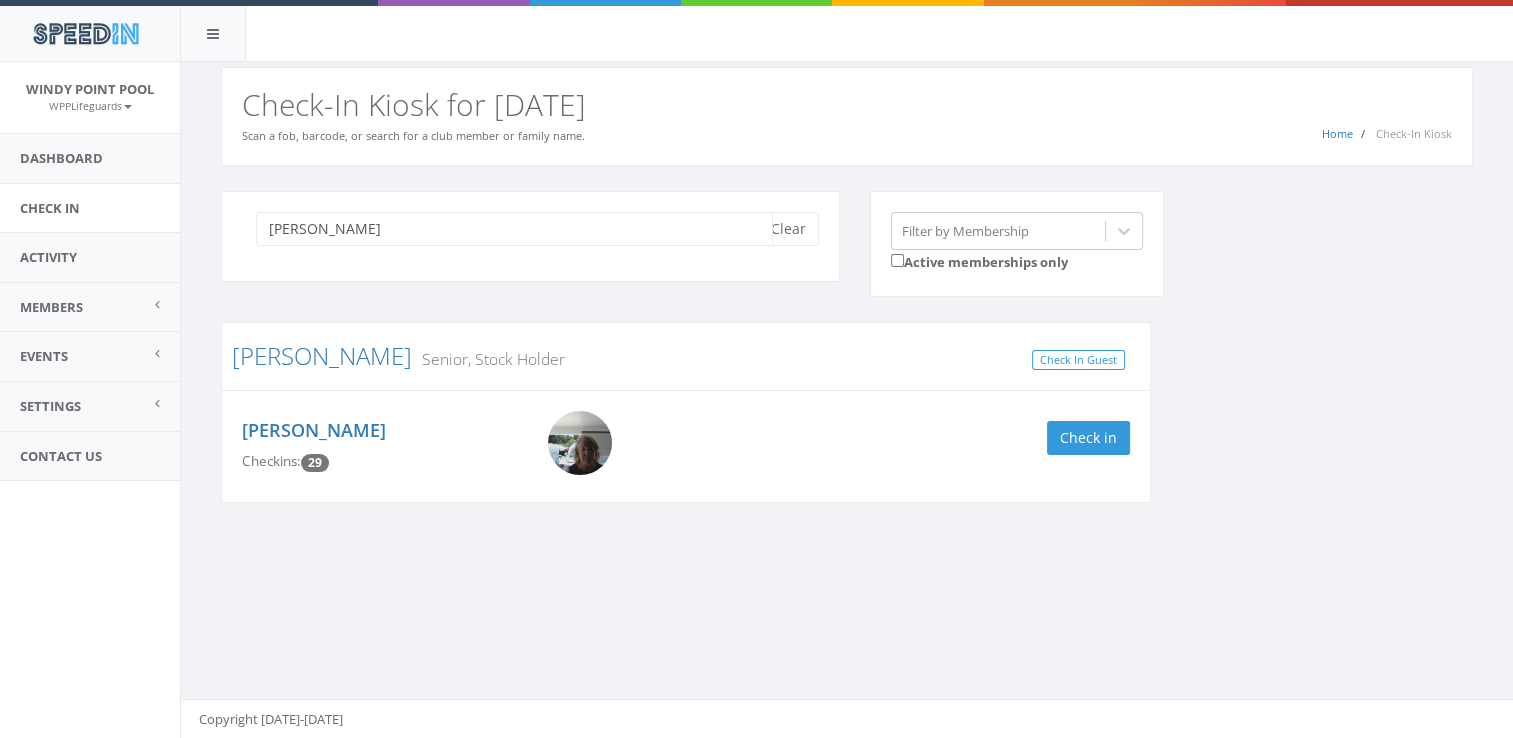 type on "[PERSON_NAME]" 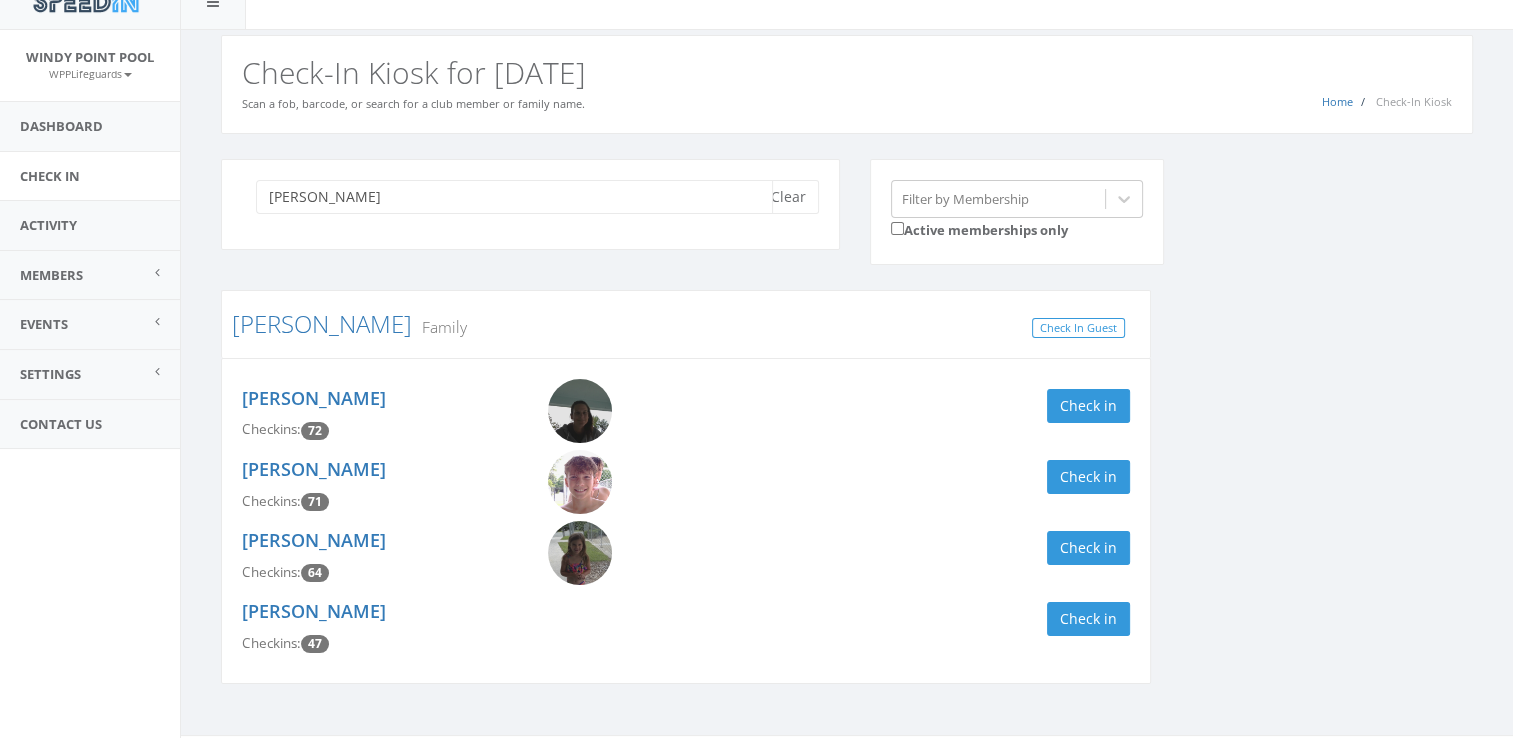 scroll, scrollTop: 67, scrollLeft: 0, axis: vertical 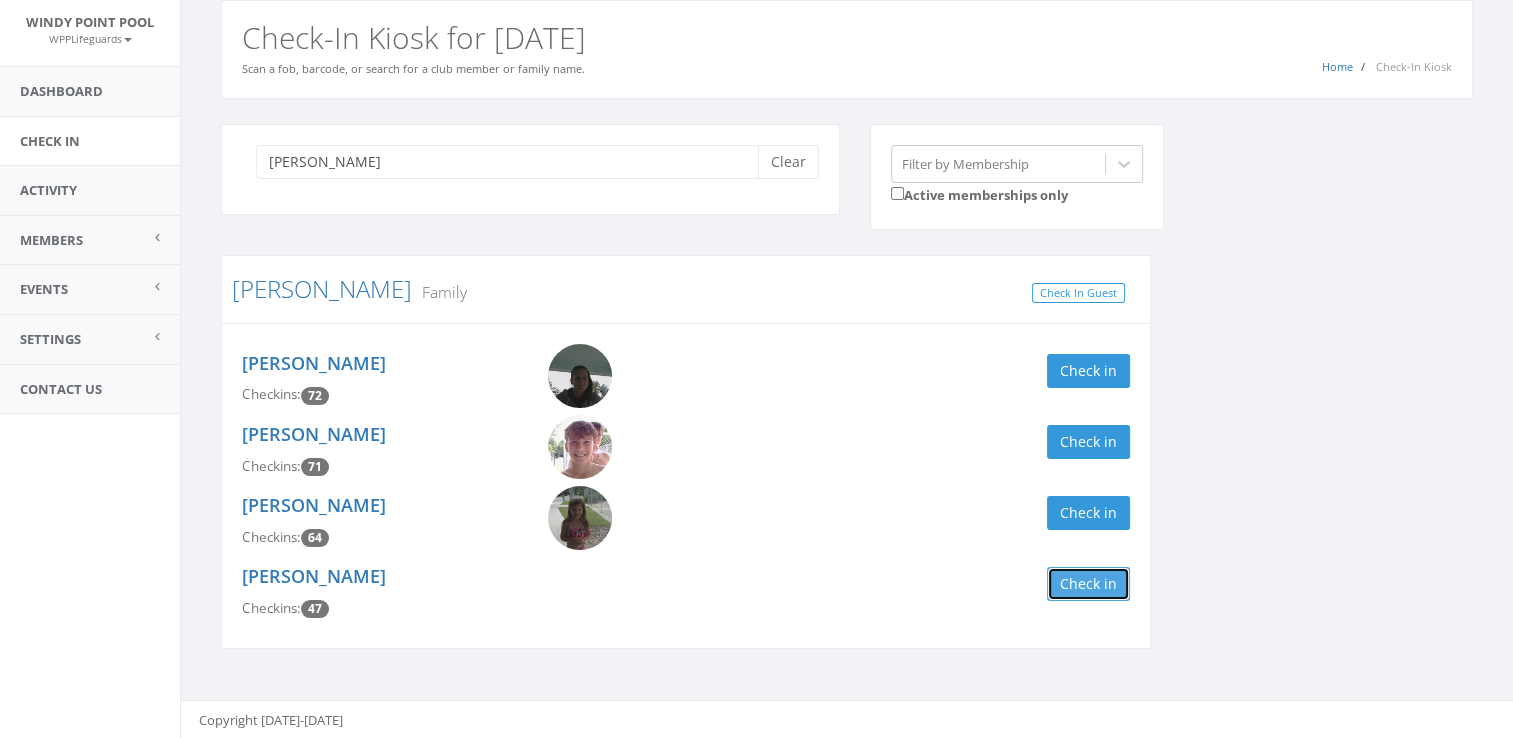 click on "Check in" at bounding box center (1088, 584) 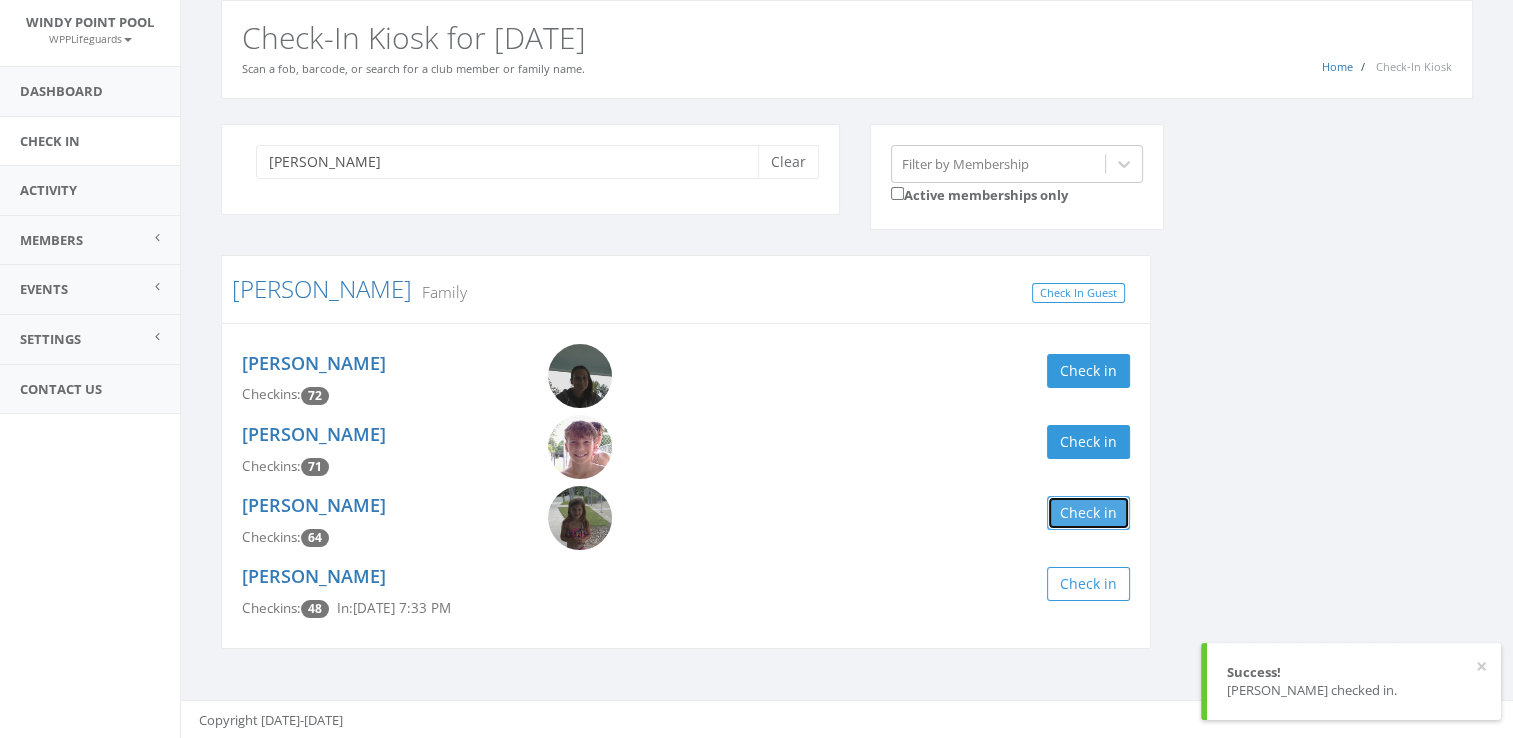 click on "Check in" at bounding box center (1088, 513) 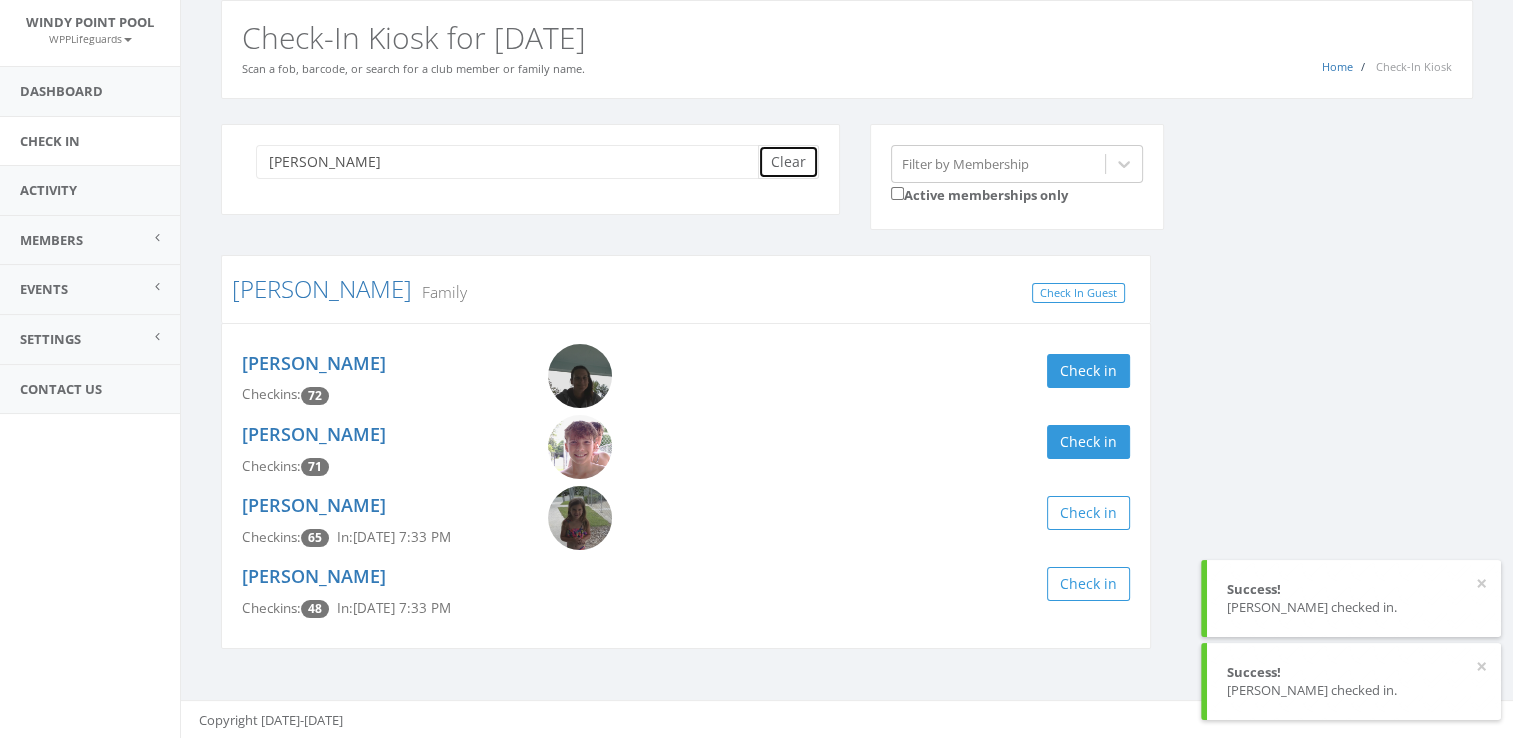 click on "Clear" at bounding box center (788, 162) 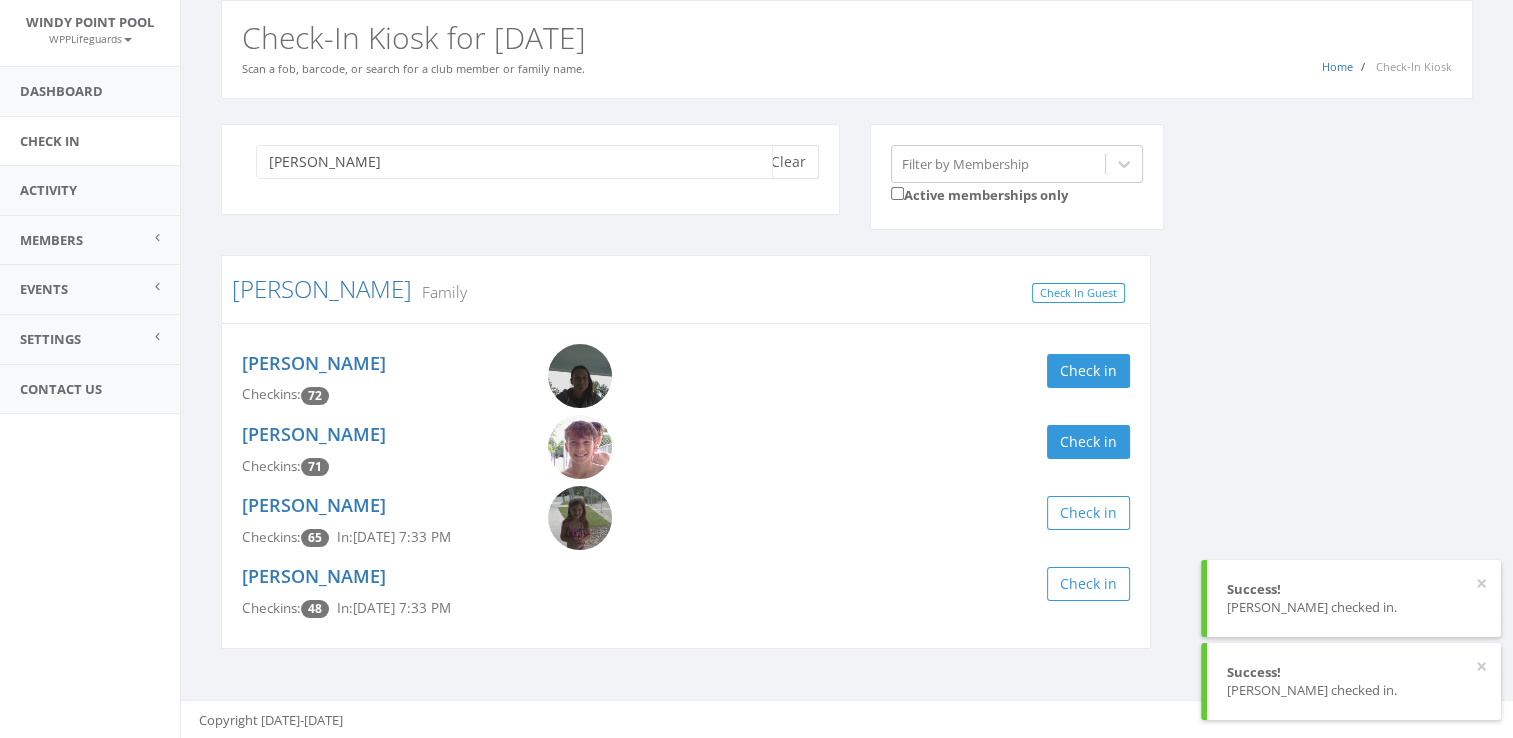 type 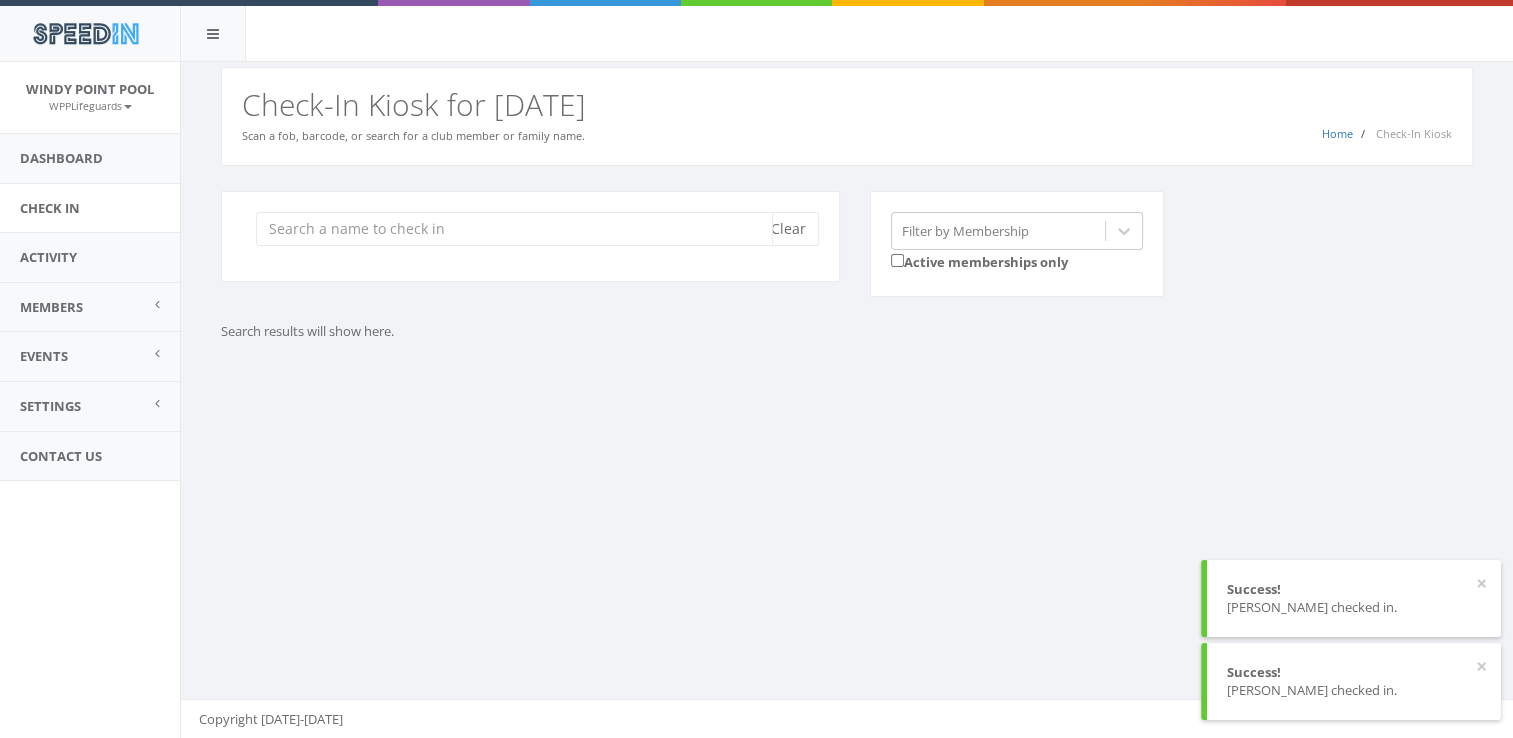 scroll, scrollTop: 0, scrollLeft: 0, axis: both 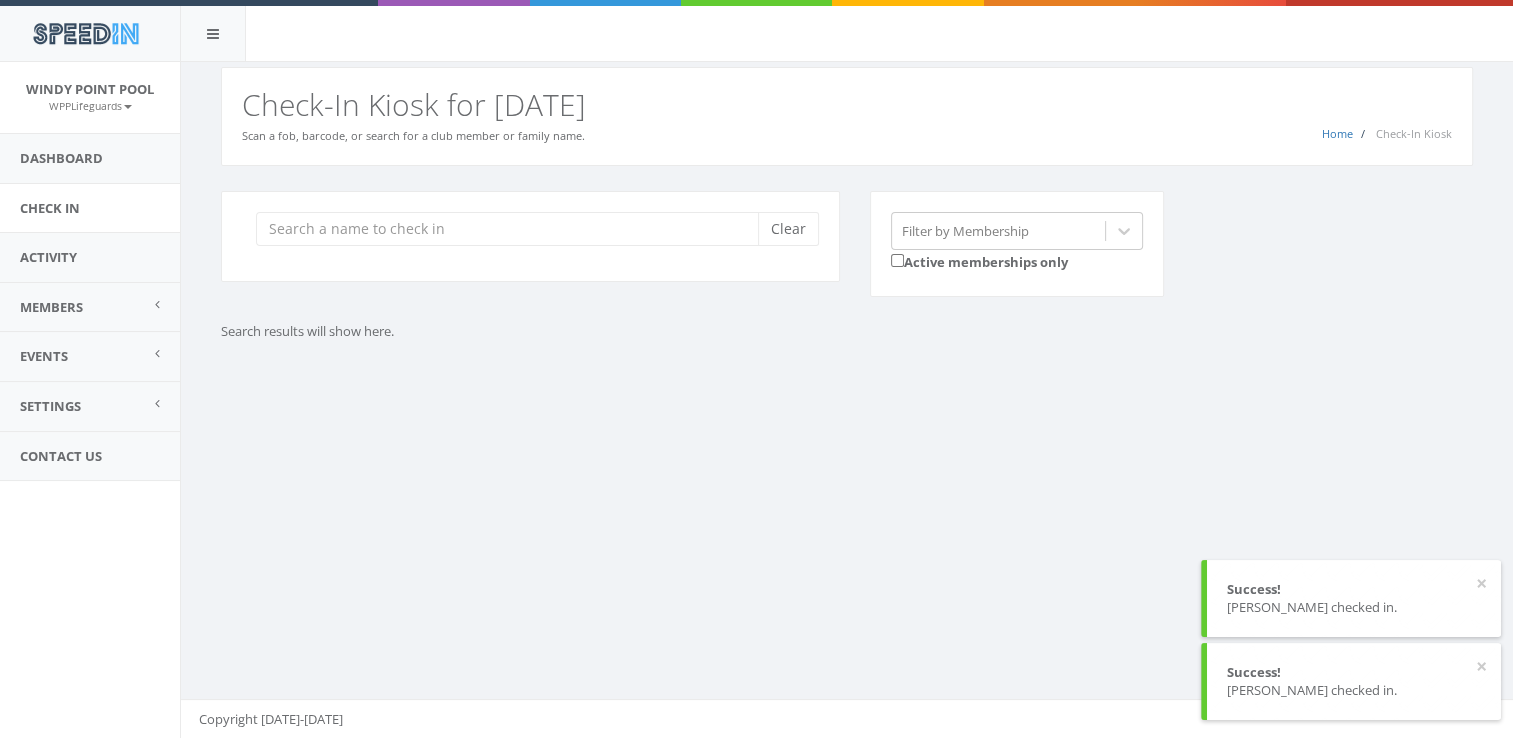 click on "Clear Filter by Membership  Active memberships only Search results will show here." at bounding box center (847, 291) 